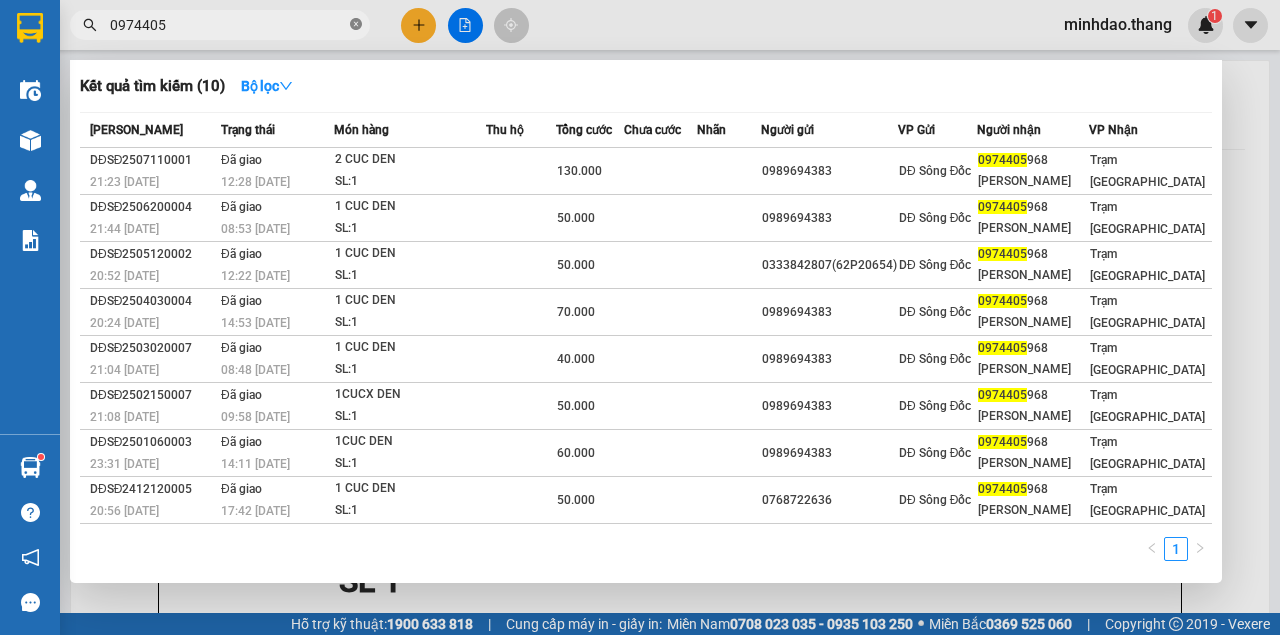 scroll, scrollTop: 0, scrollLeft: 0, axis: both 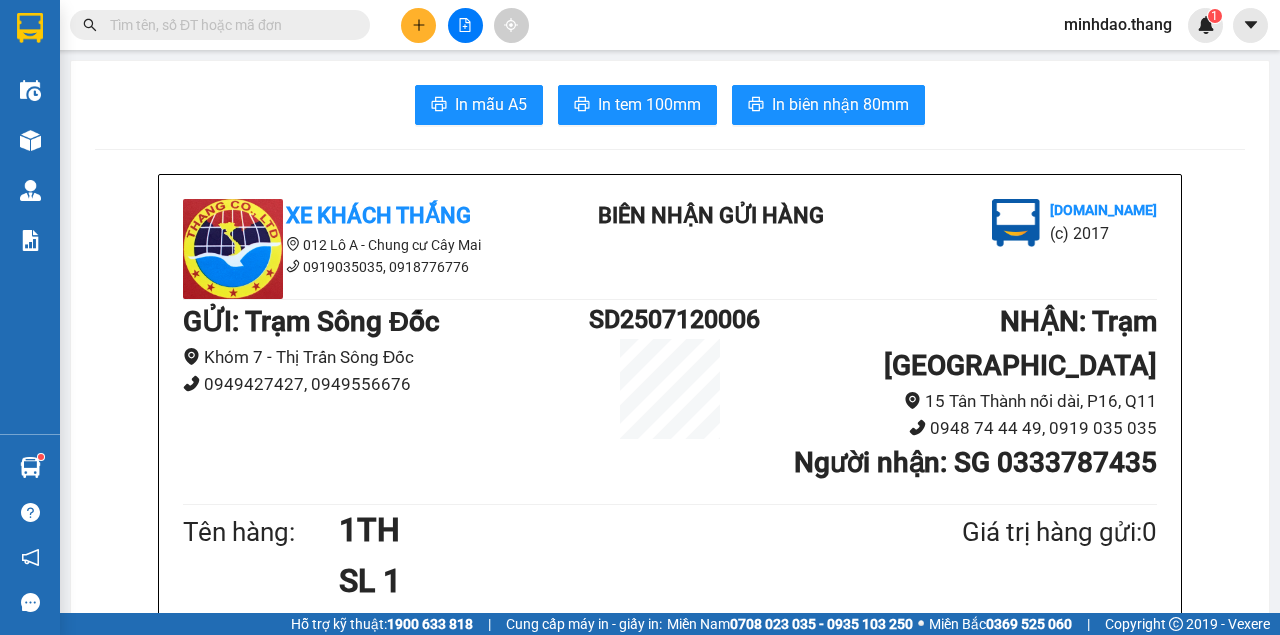 click at bounding box center (220, 25) 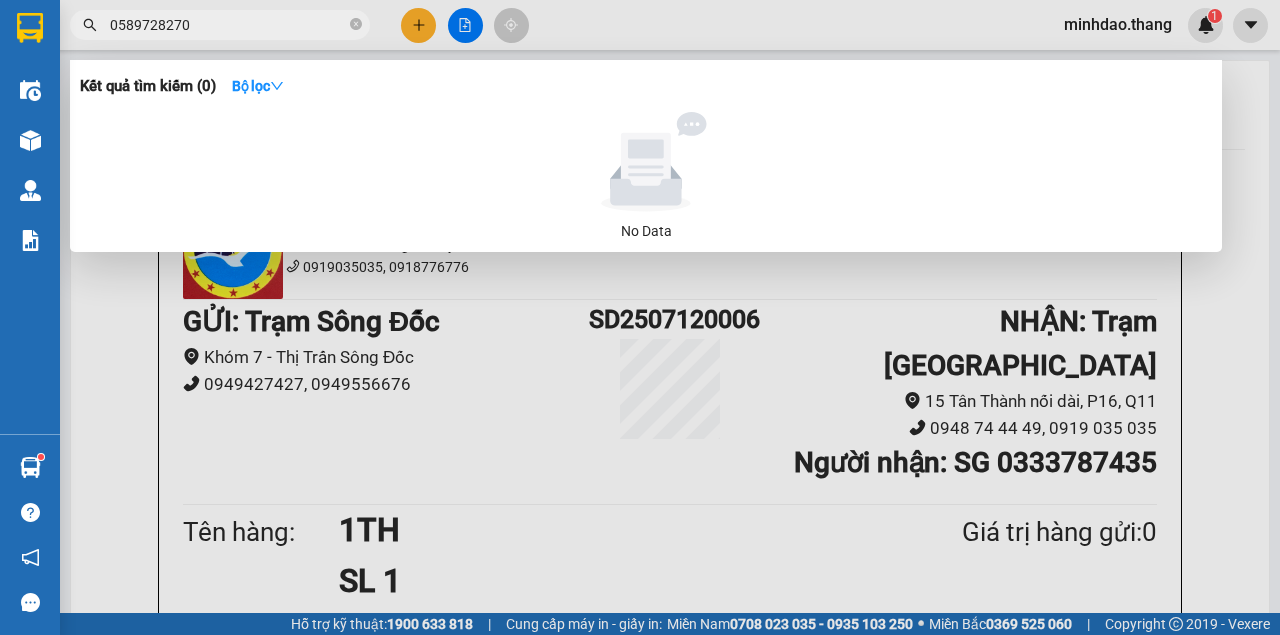 click on "0589728270" at bounding box center [228, 25] 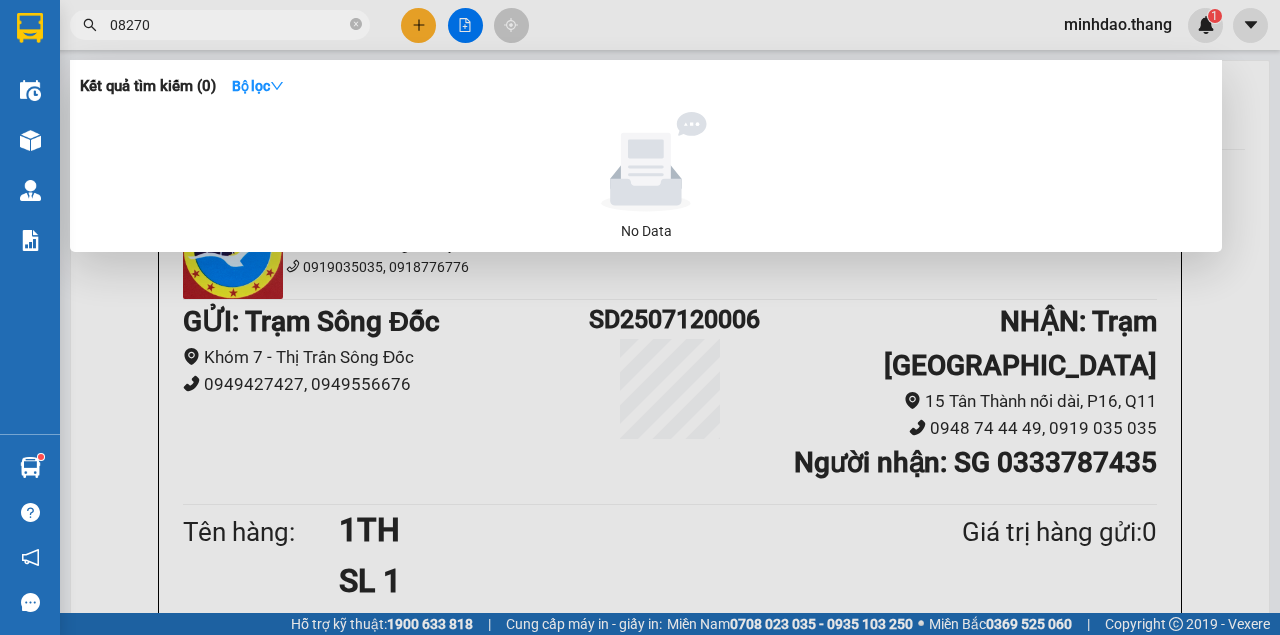 type on "8270" 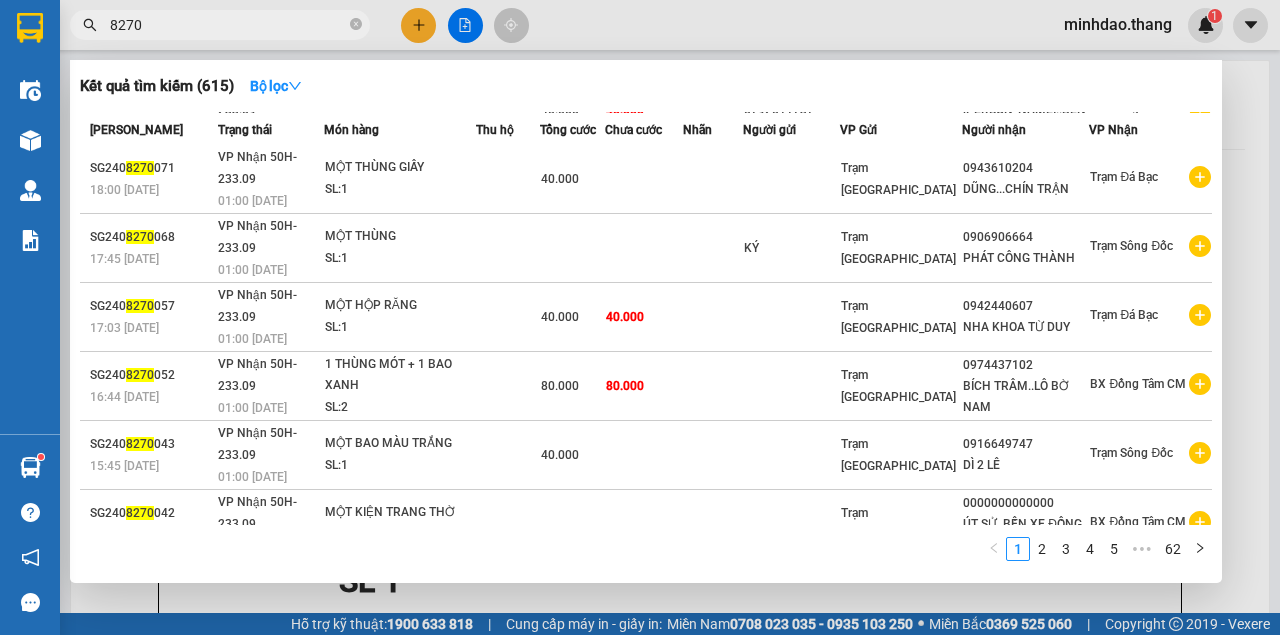 scroll, scrollTop: 0, scrollLeft: 0, axis: both 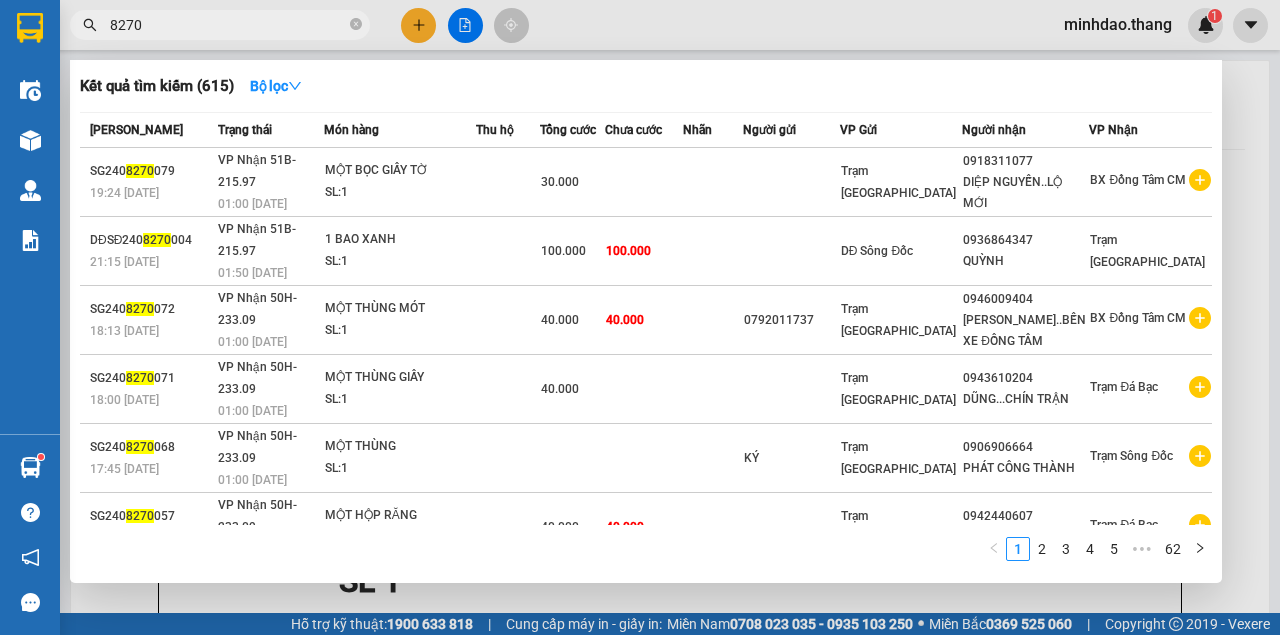 click on "8270" at bounding box center [228, 25] 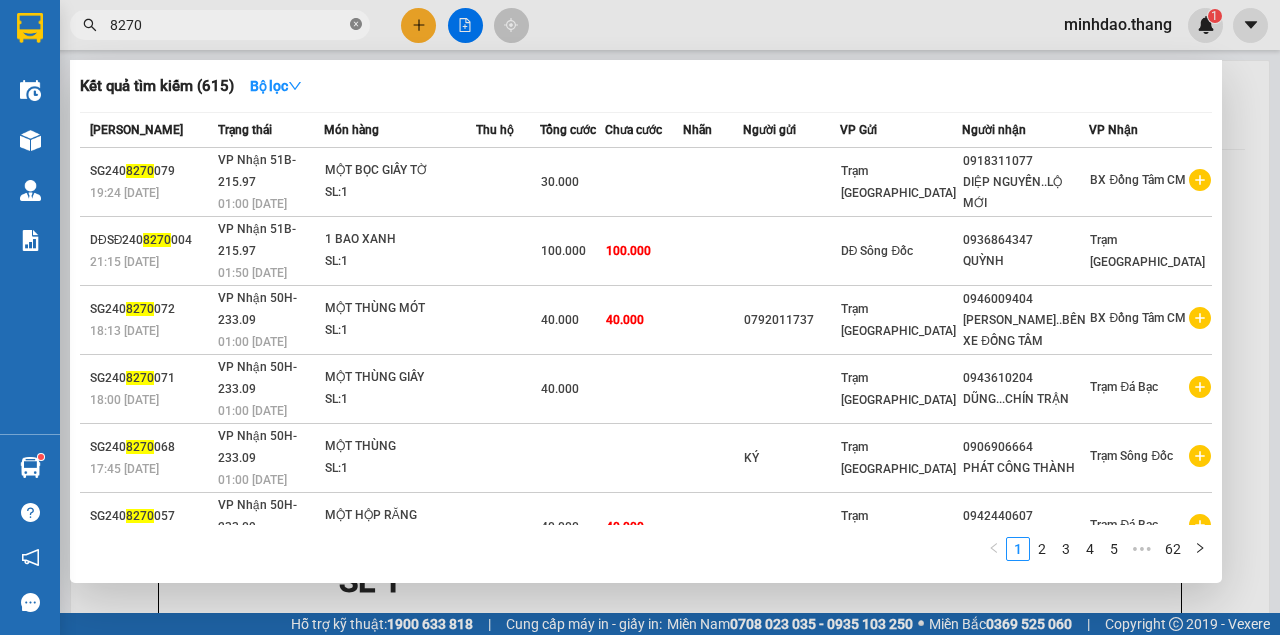 click 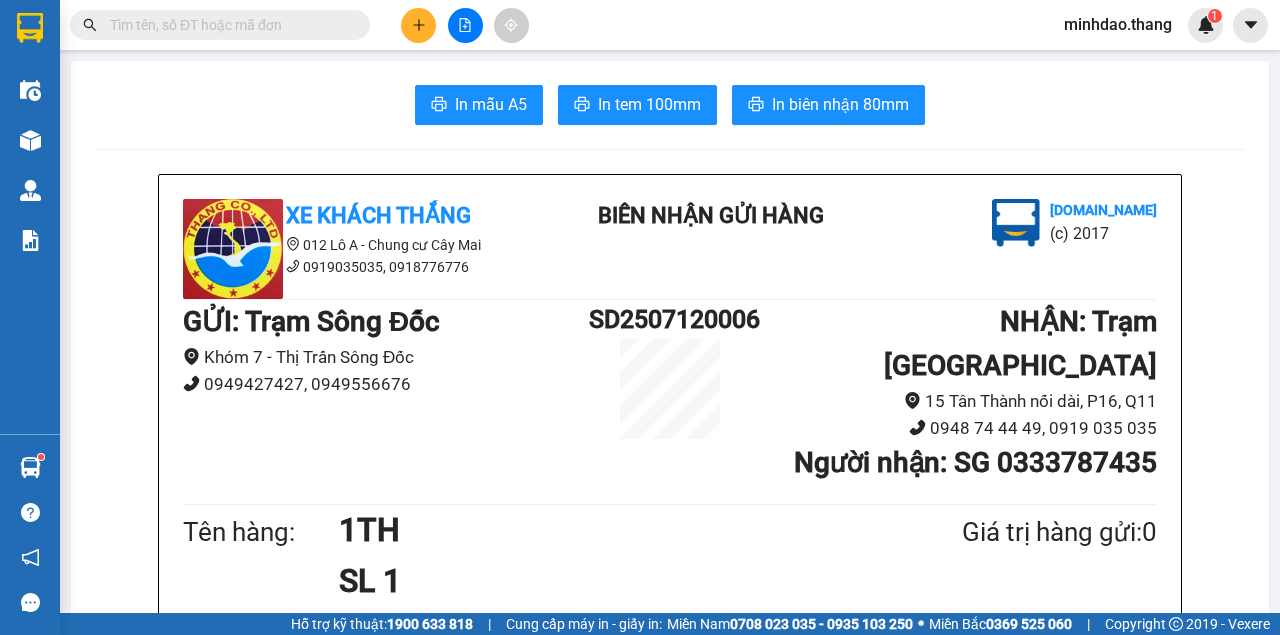 click at bounding box center (228, 25) 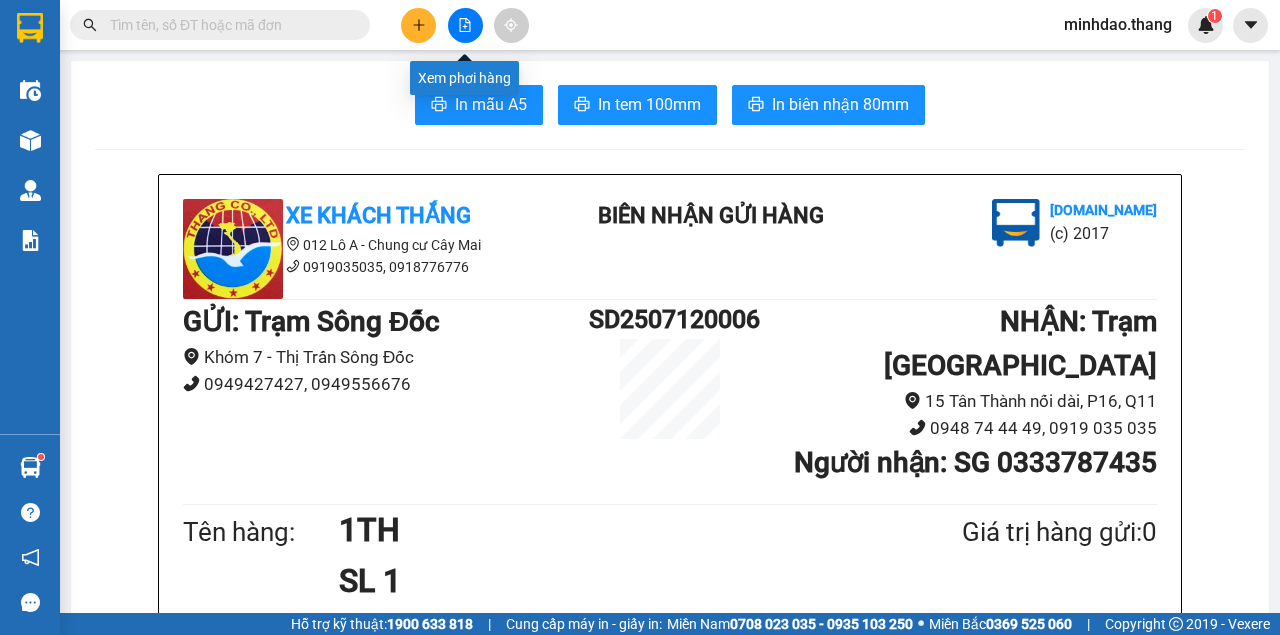 click 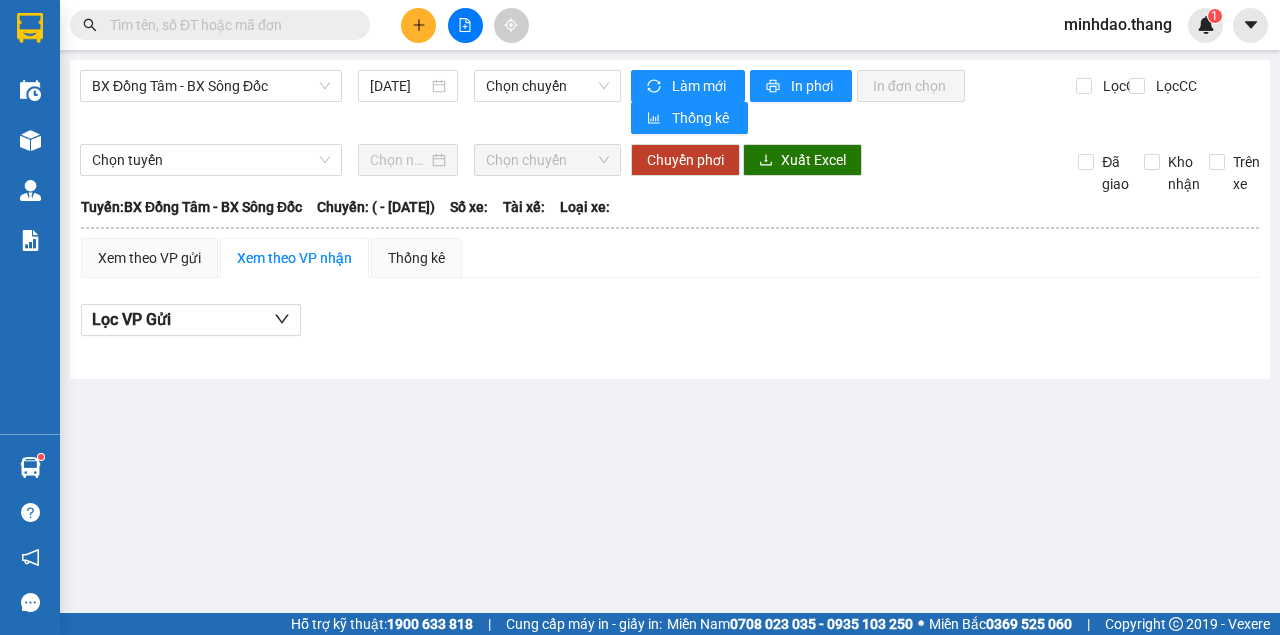 click at bounding box center (228, 25) 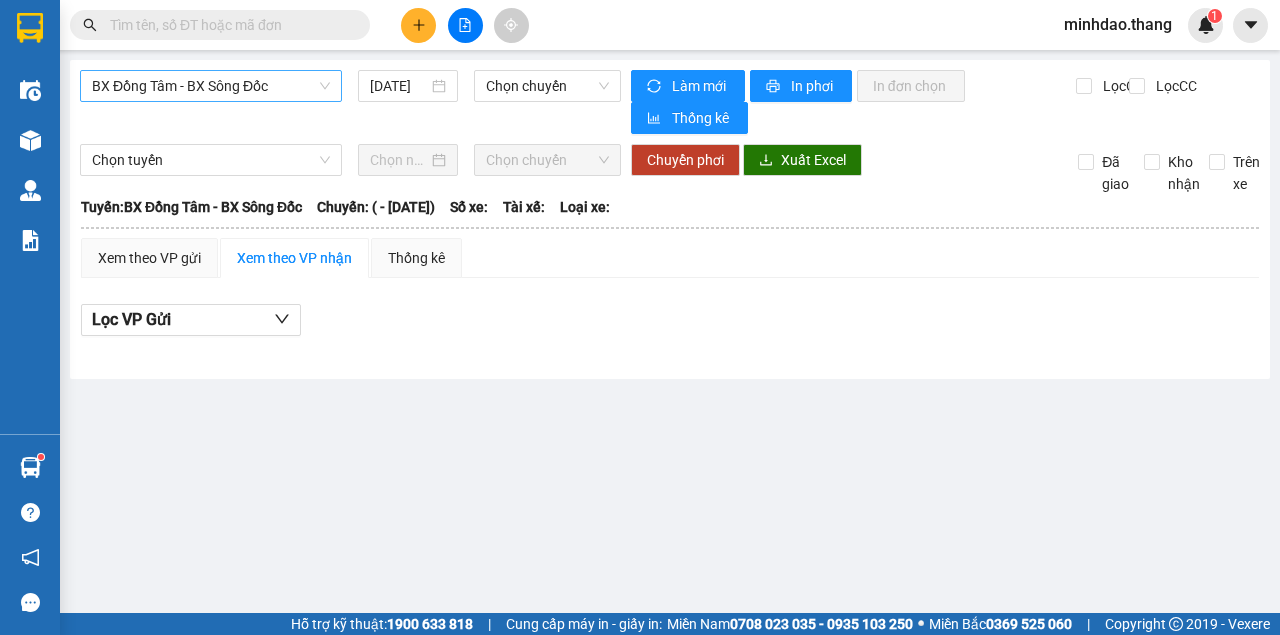 click on "BX Đồng Tâm - BX Sông Đốc" at bounding box center [211, 86] 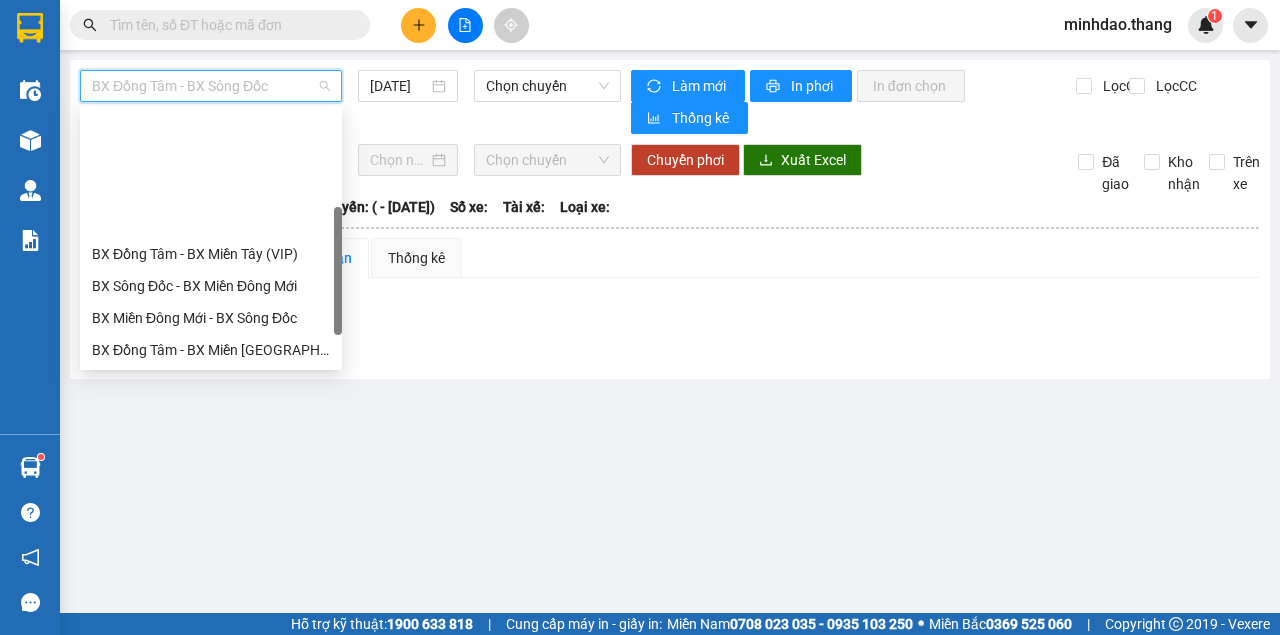 scroll, scrollTop: 192, scrollLeft: 0, axis: vertical 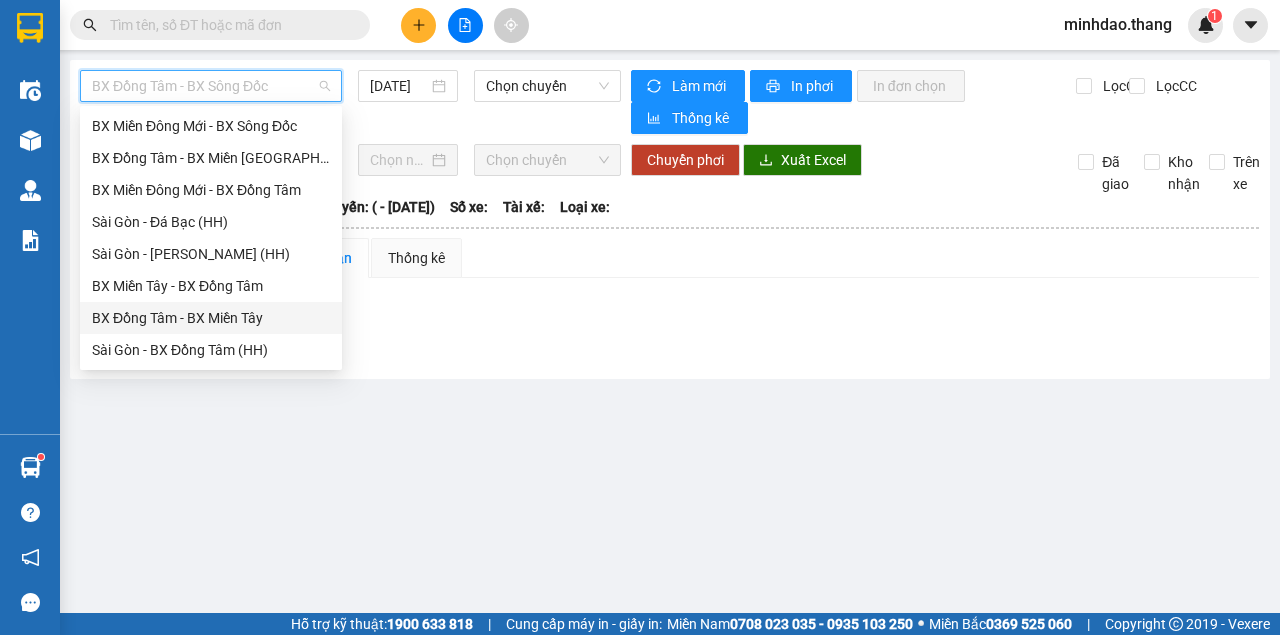 click on "BX Đồng Tâm - BX Miền Tây" at bounding box center (211, 318) 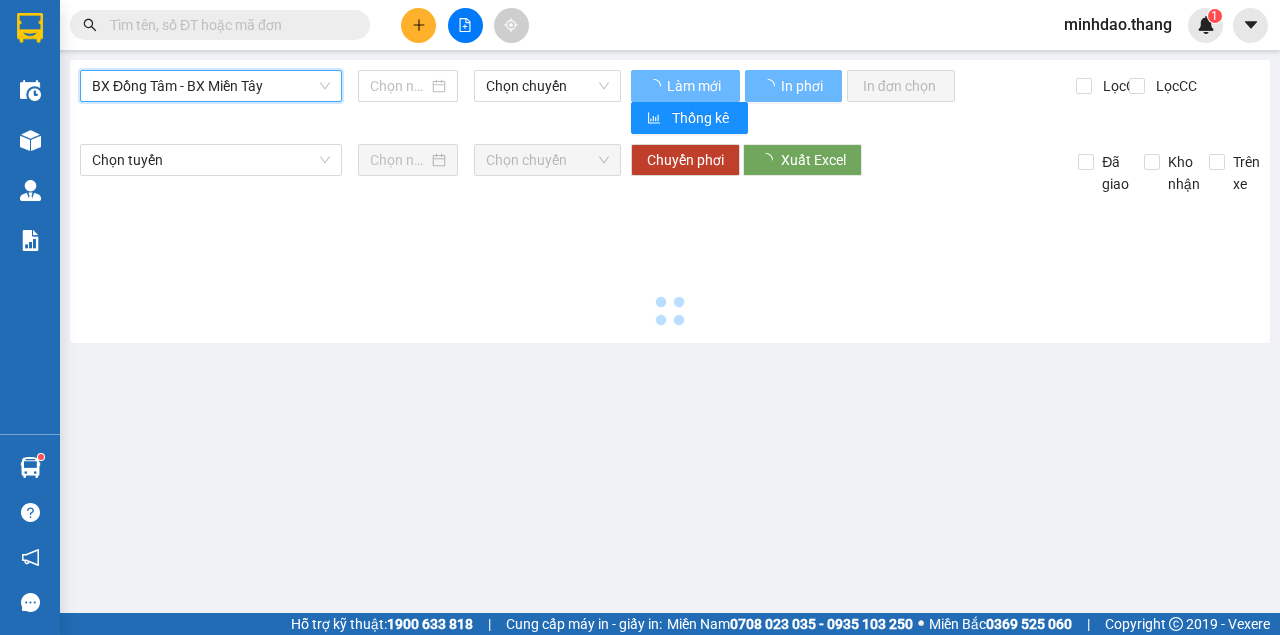 type on "[DATE]" 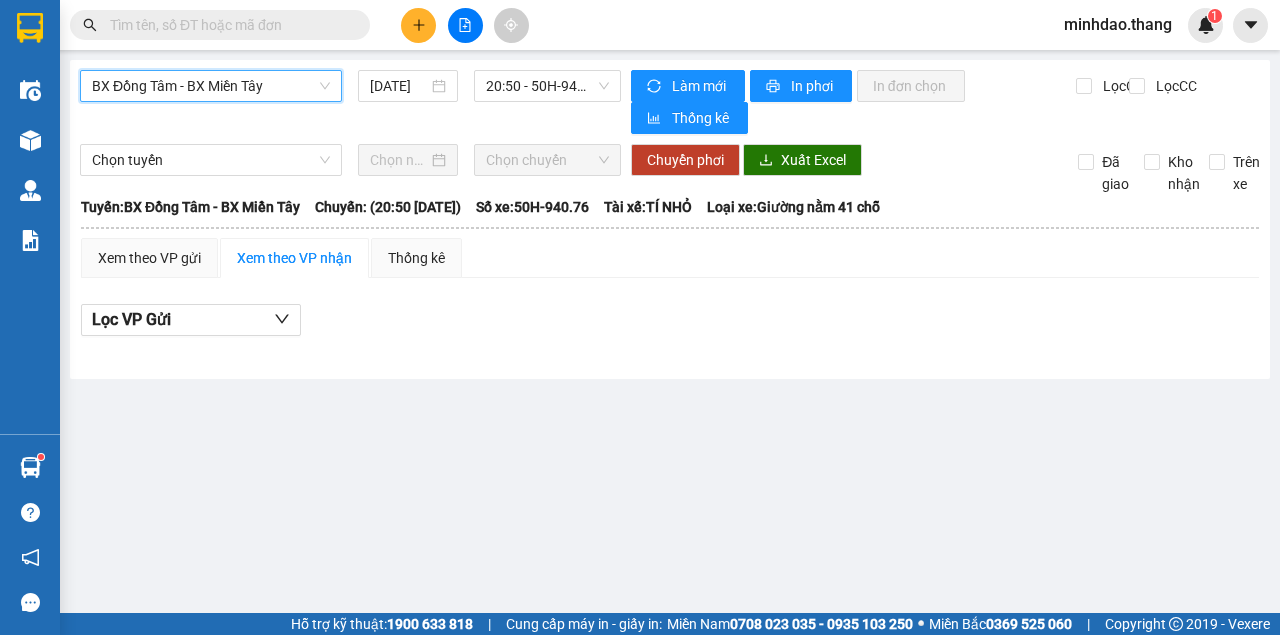 click at bounding box center (228, 25) 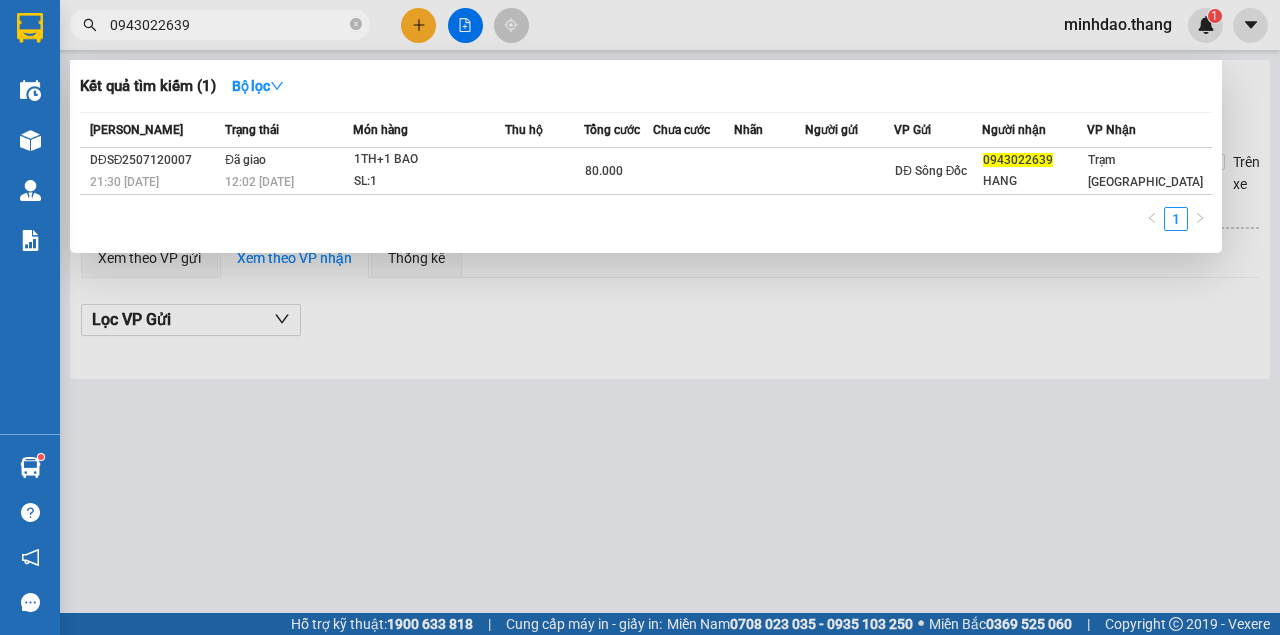 type on "0943022639" 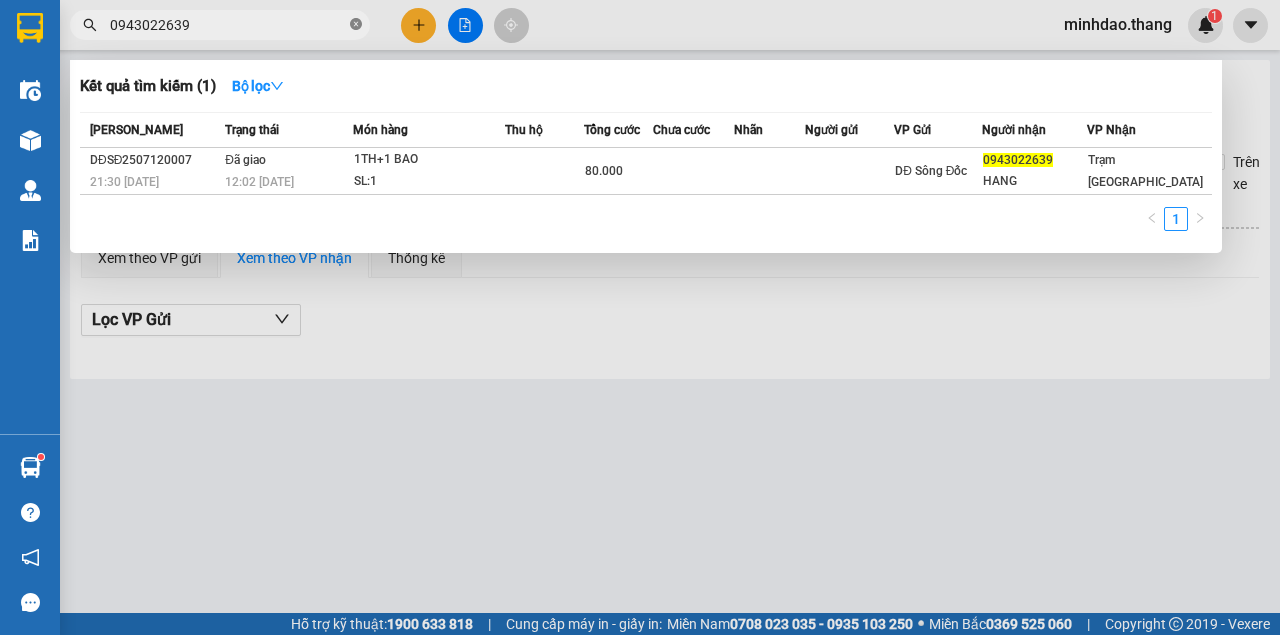 click 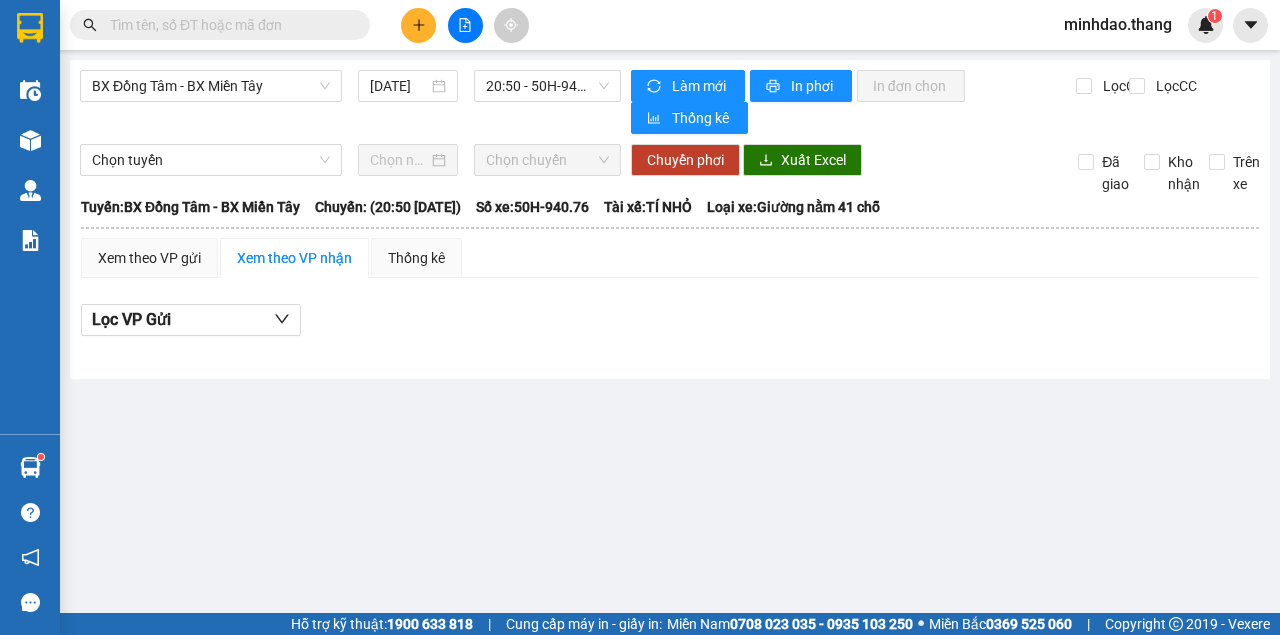 click at bounding box center (228, 25) 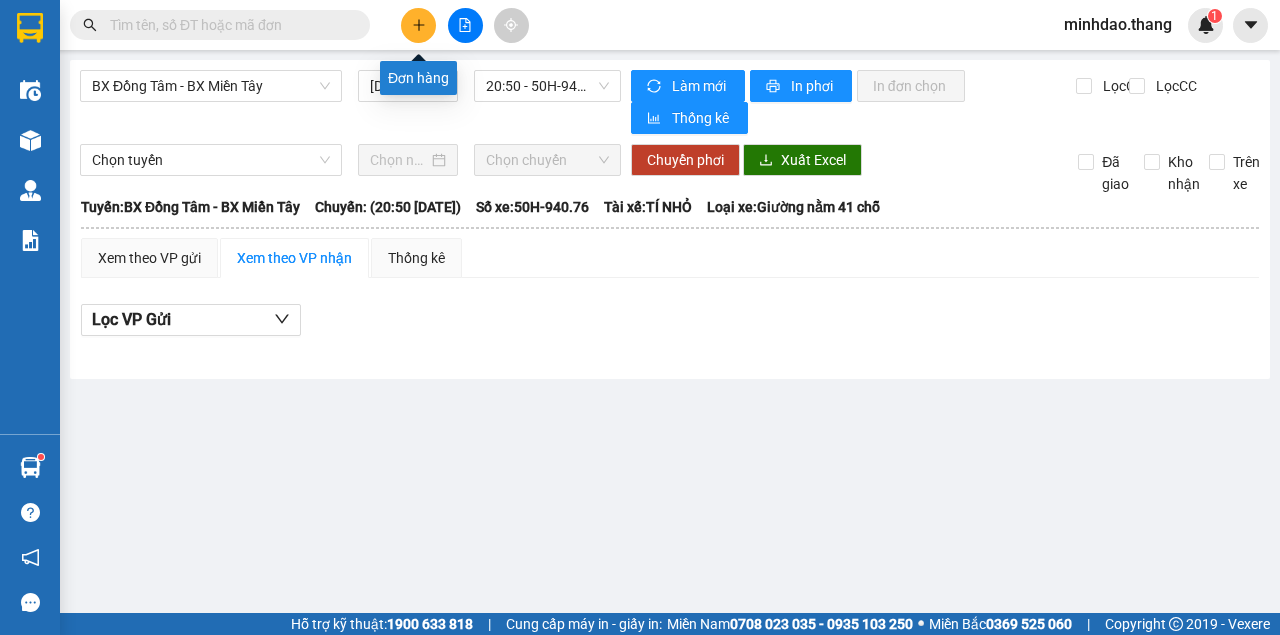 click at bounding box center [418, 25] 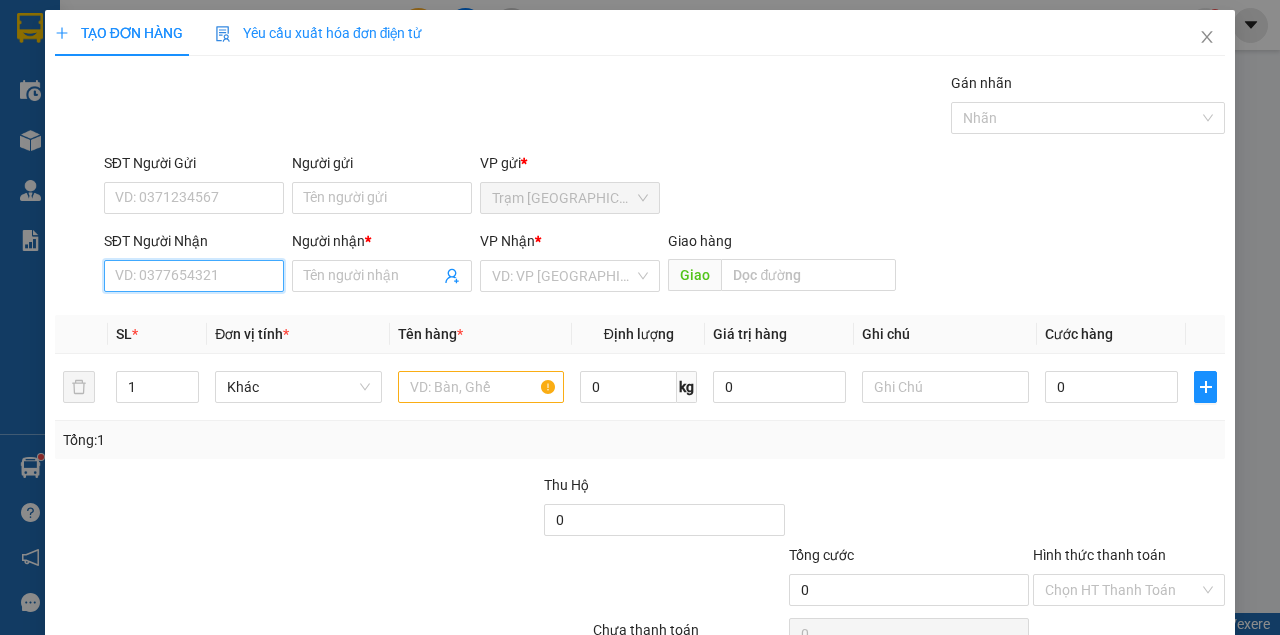 click on "SĐT Người Nhận" at bounding box center [194, 276] 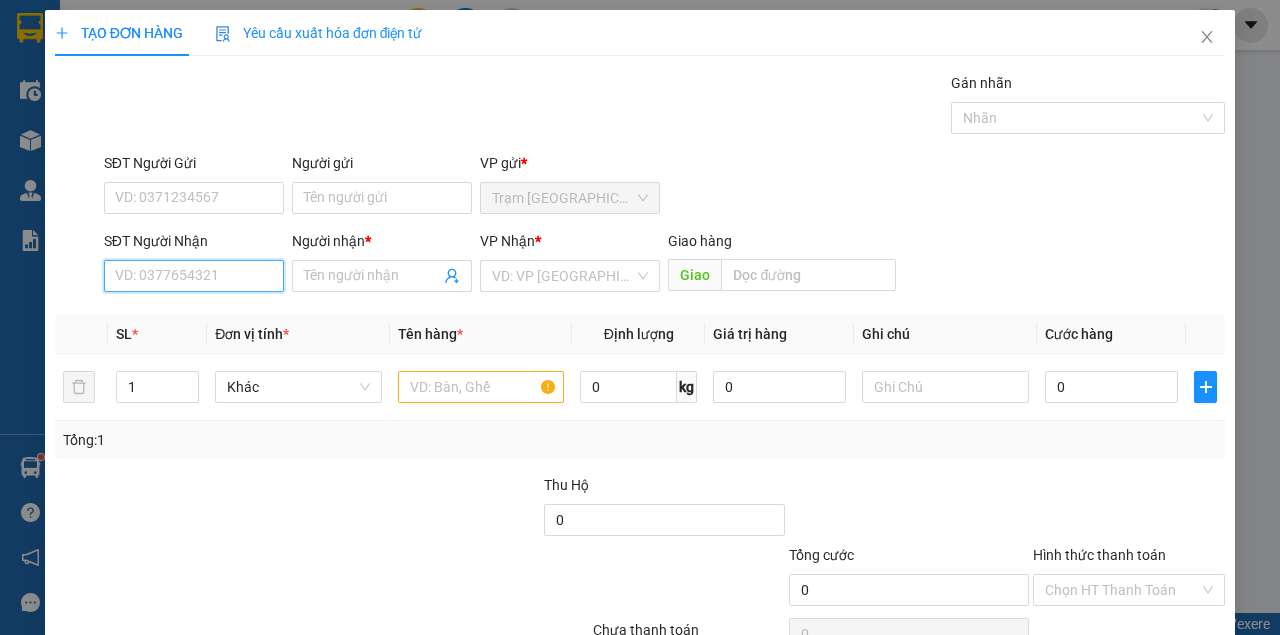 click on "SĐT Người Nhận" at bounding box center [194, 276] 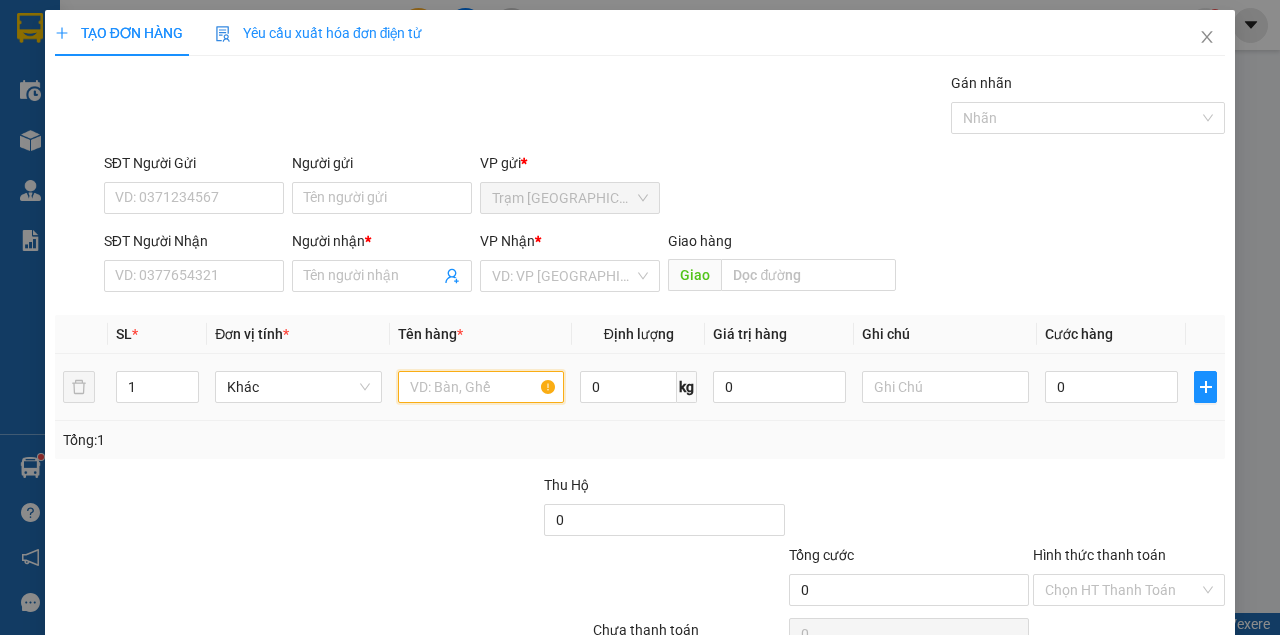 click at bounding box center (481, 387) 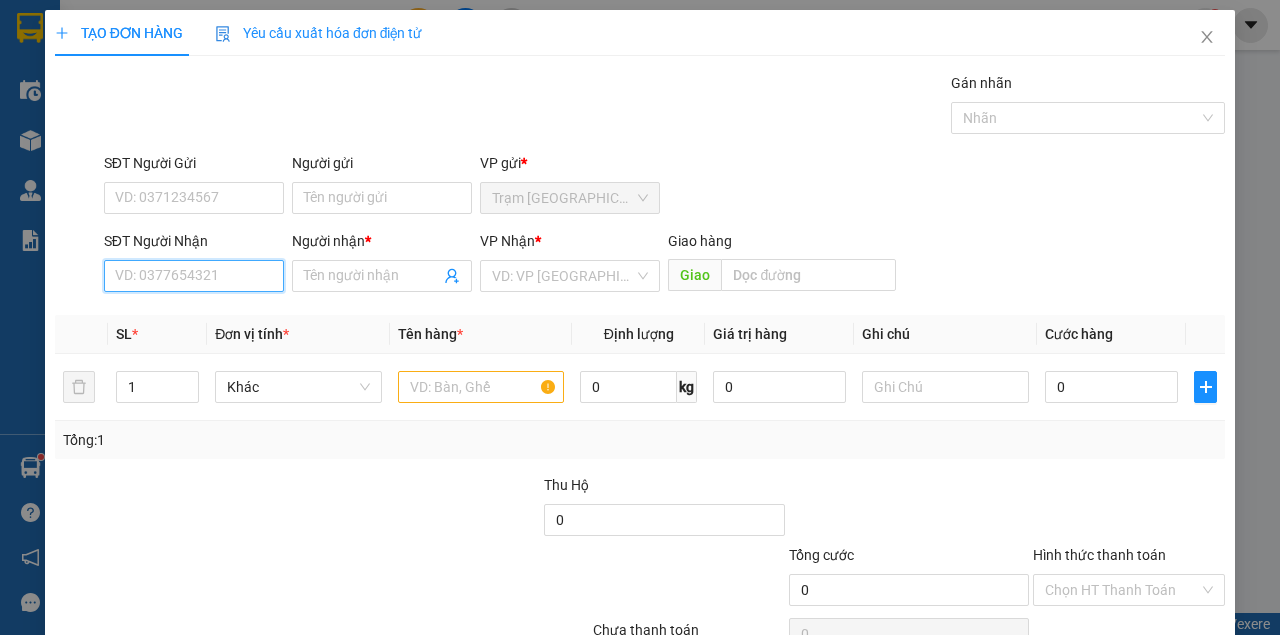 click on "SĐT Người Nhận" at bounding box center [194, 276] 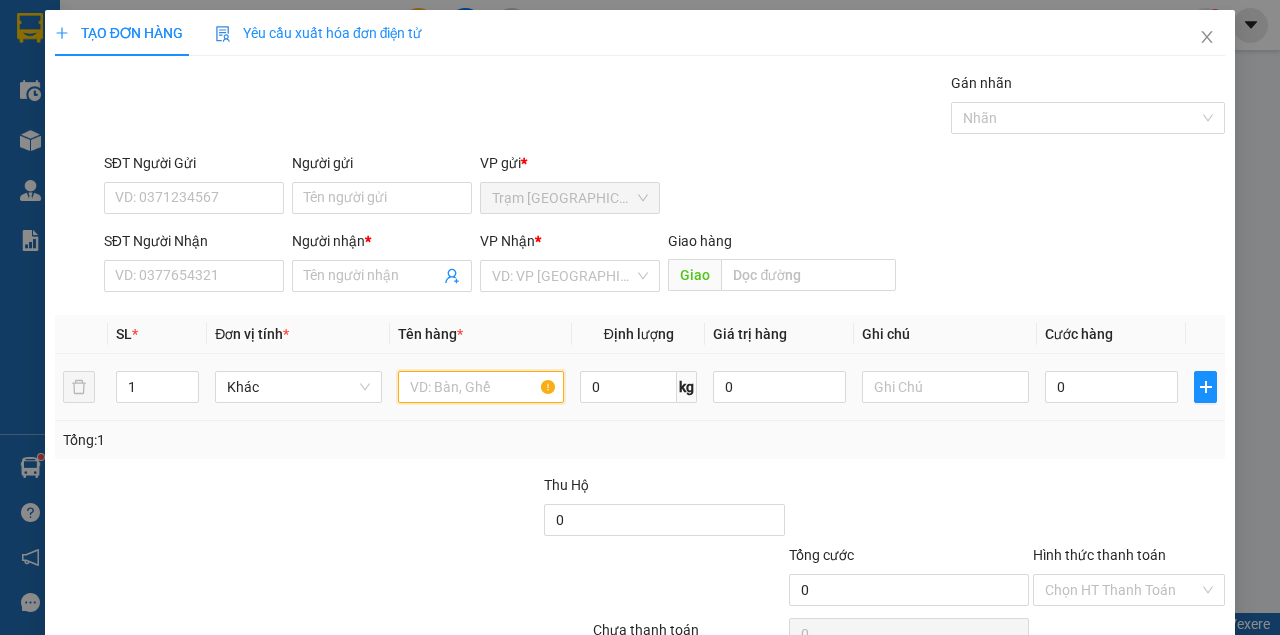 click at bounding box center (481, 387) 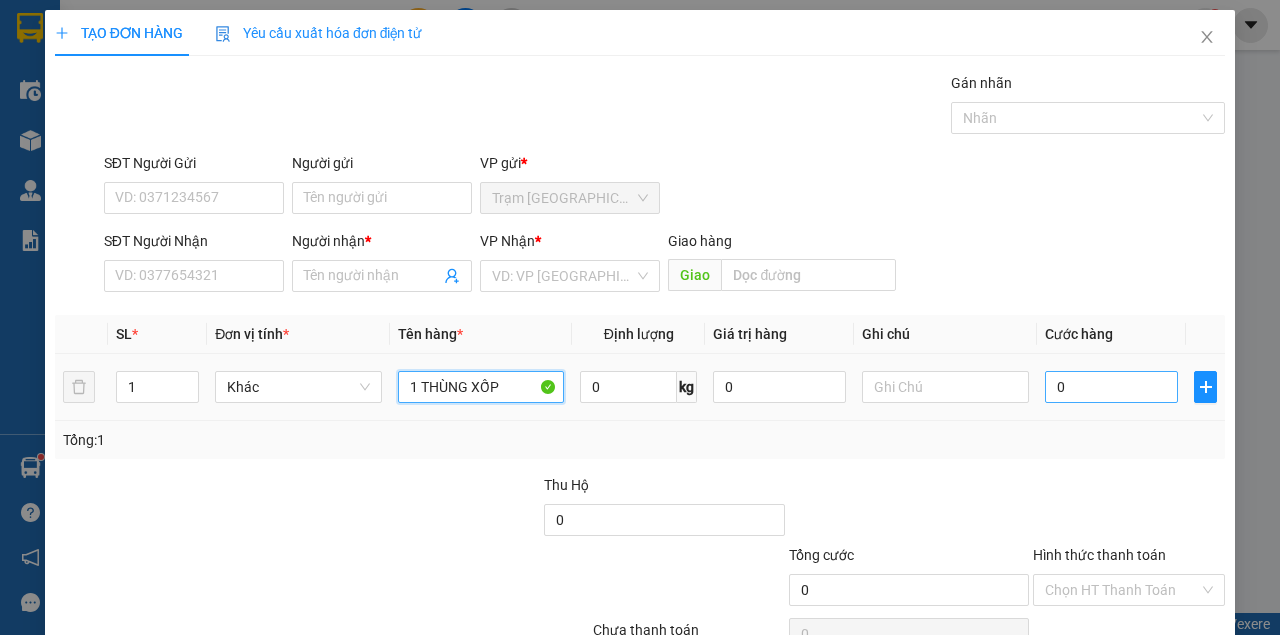 type on "1 THÙNG XỐP" 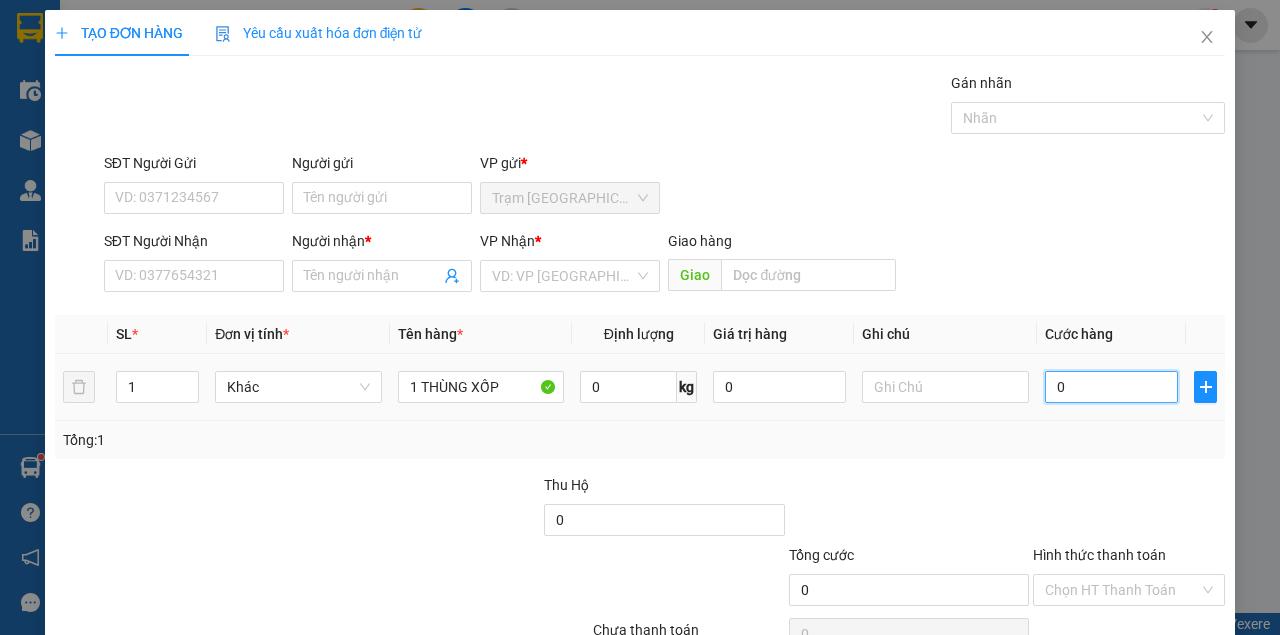 click on "0" at bounding box center (1111, 387) 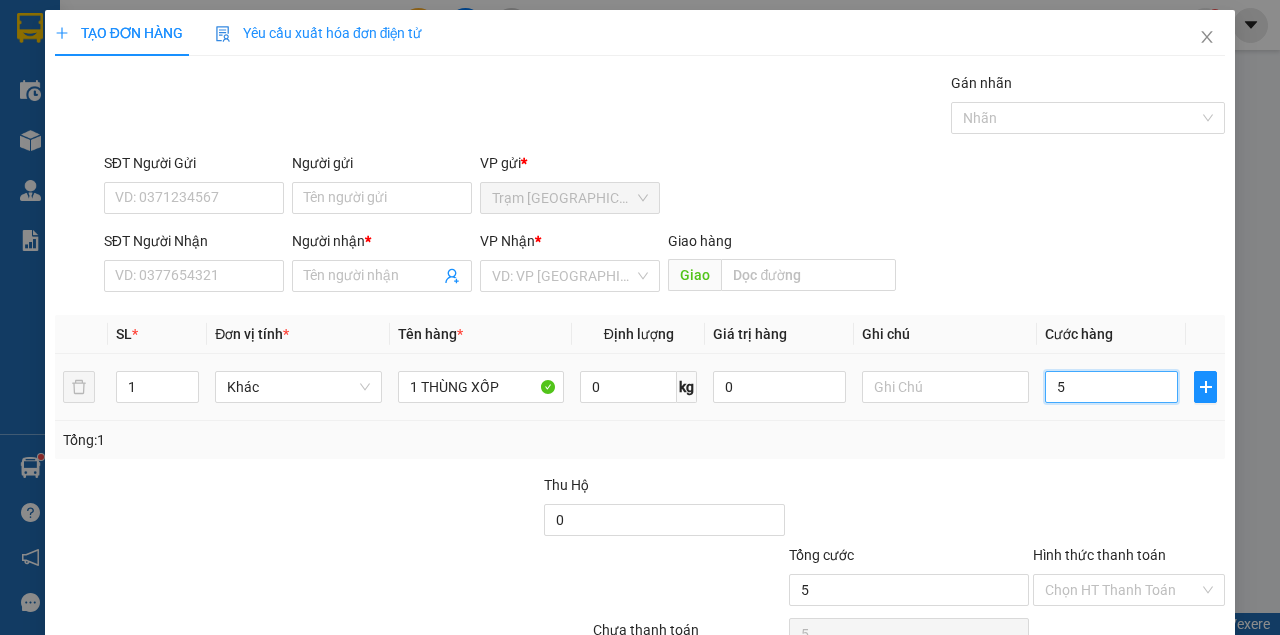 type on "5" 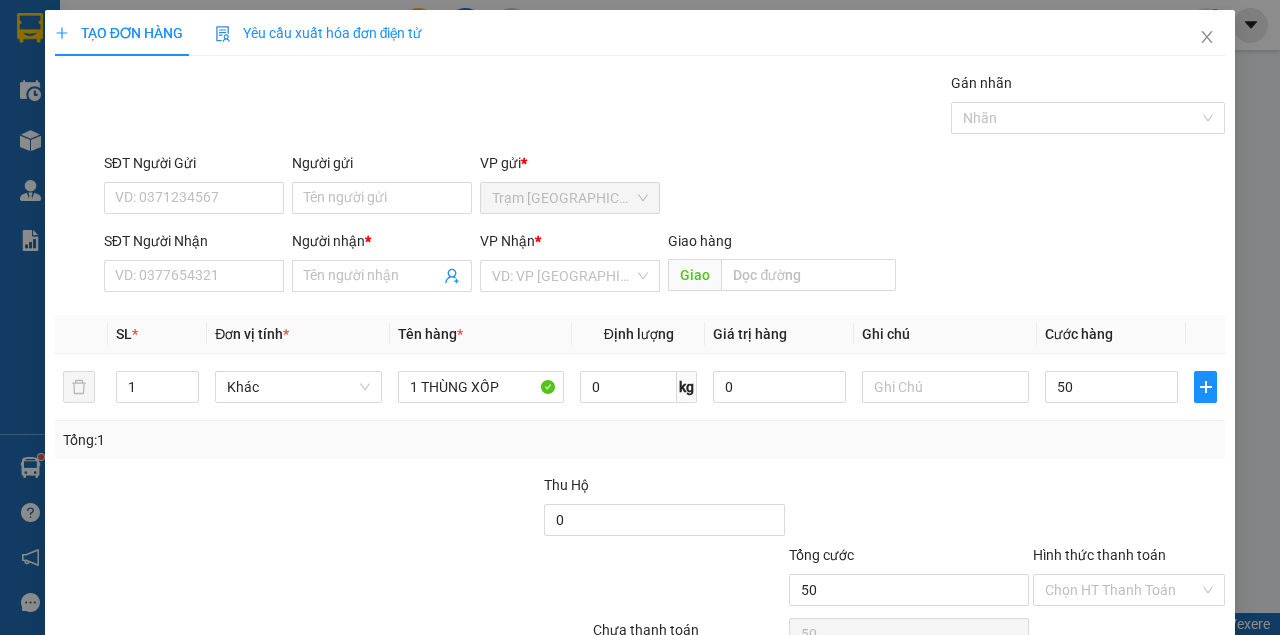 type on "50.000" 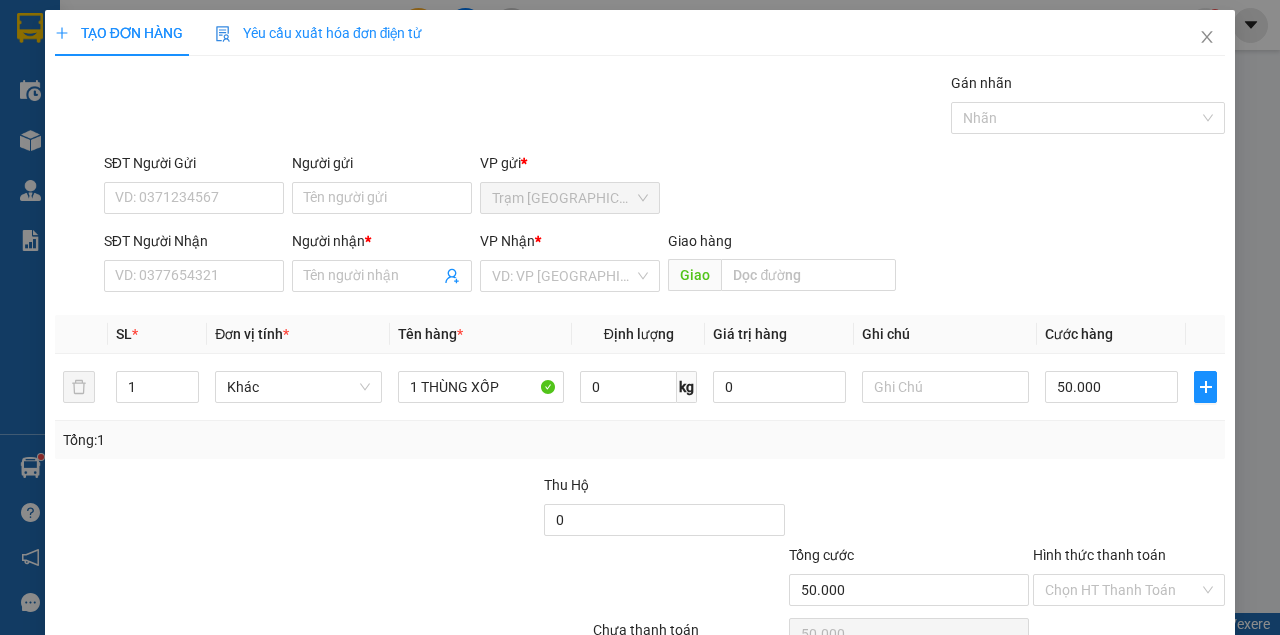 click at bounding box center (1129, 509) 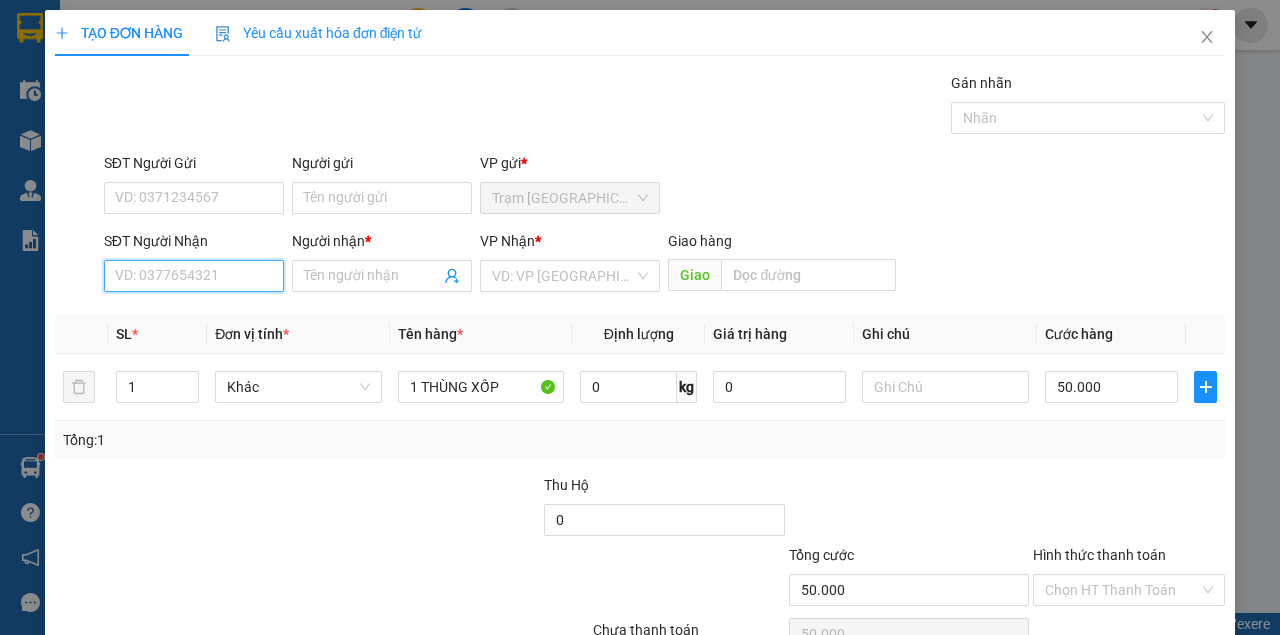 click on "SĐT Người Nhận" at bounding box center [194, 276] 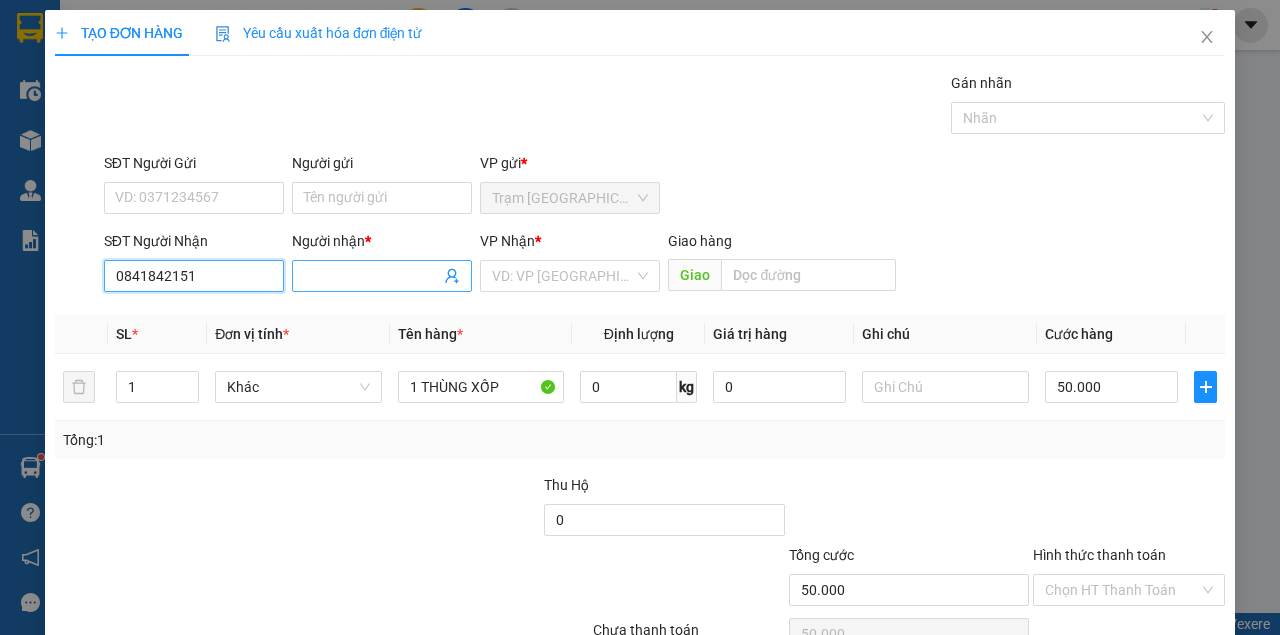 type on "0841842151" 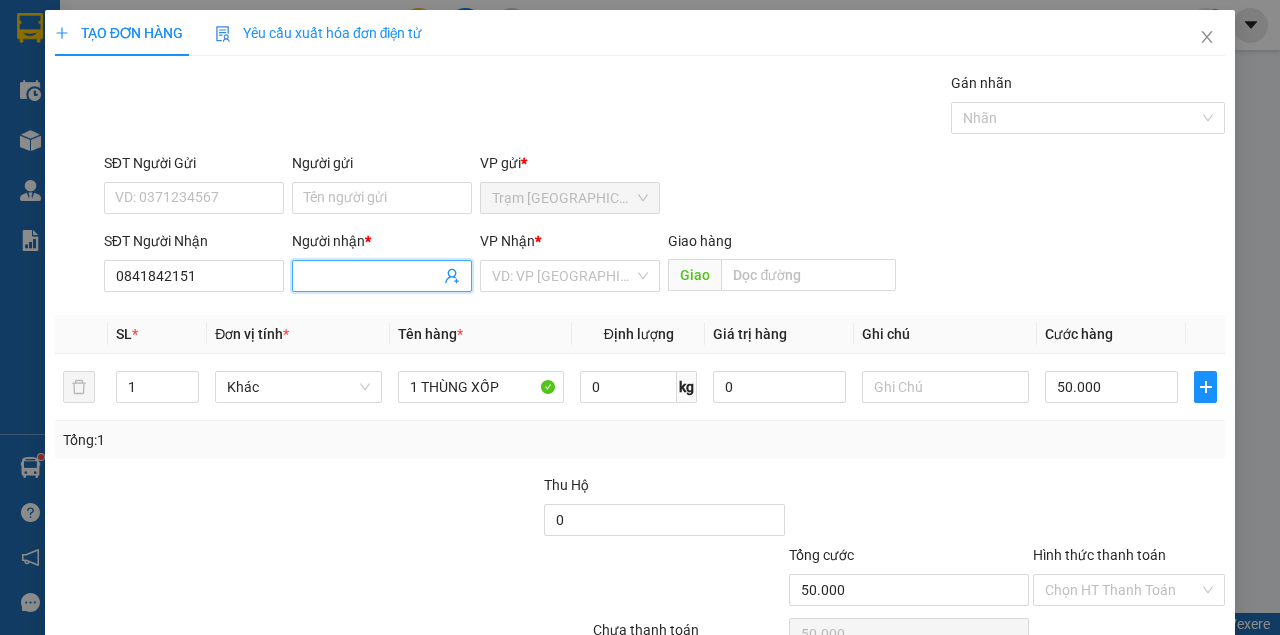 click on "Người nhận  *" at bounding box center [372, 276] 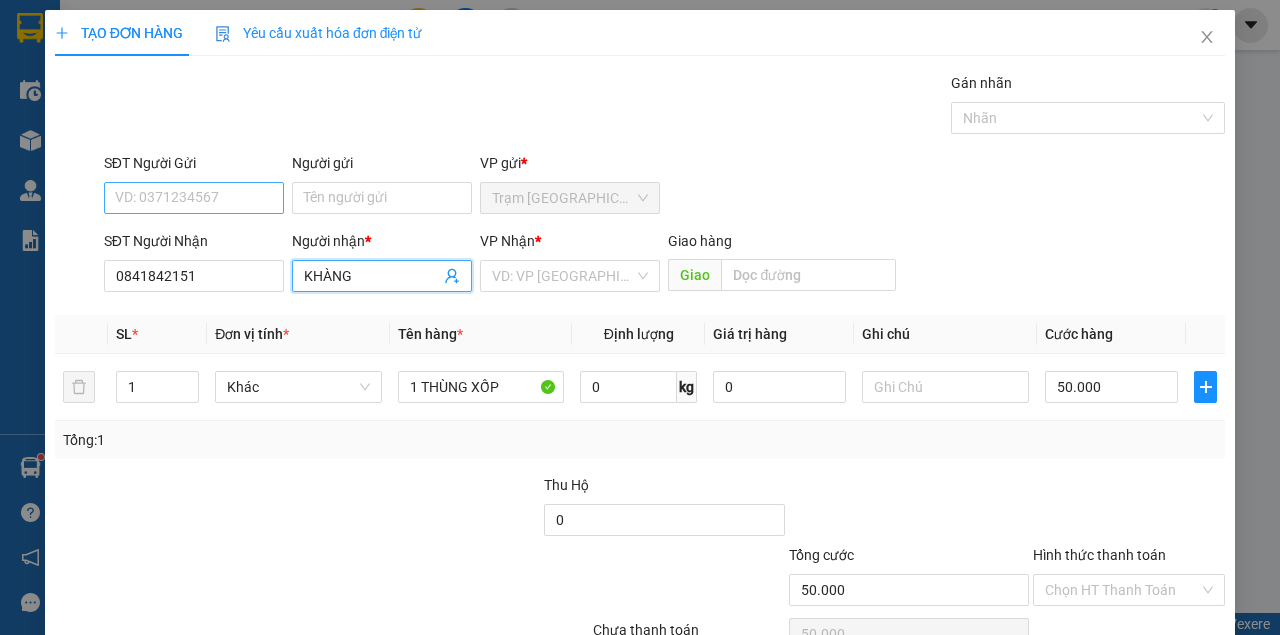type on "KHÀNG" 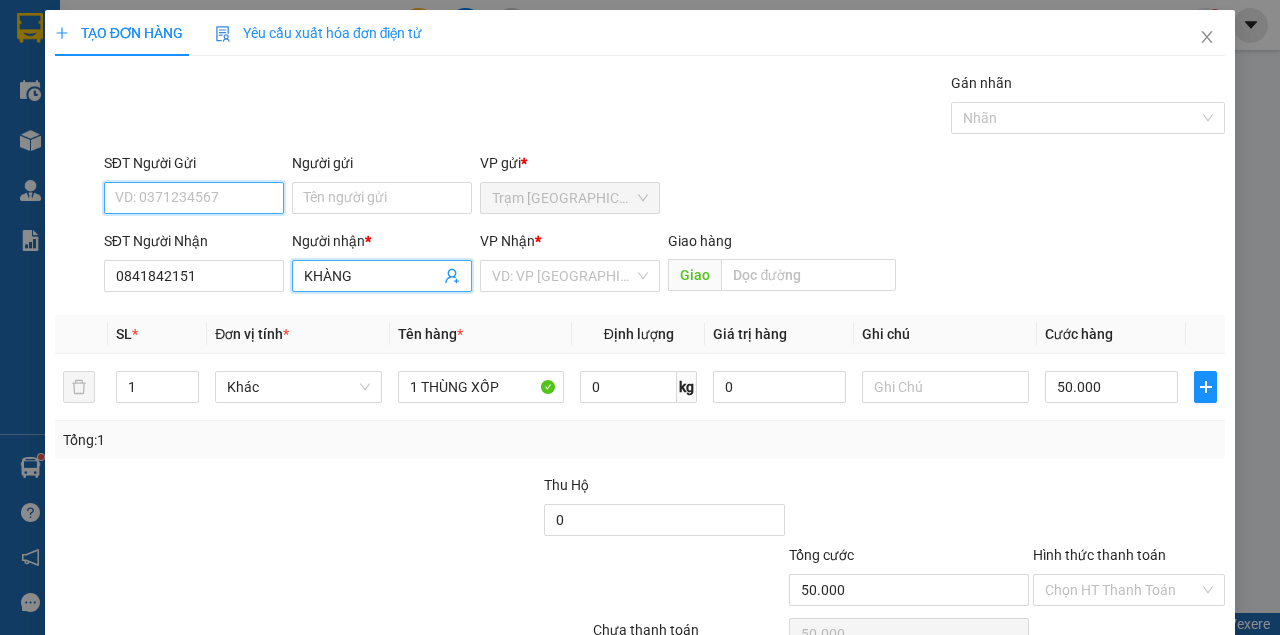 drag, startPoint x: 146, startPoint y: 200, endPoint x: 165, endPoint y: 210, distance: 21.470911 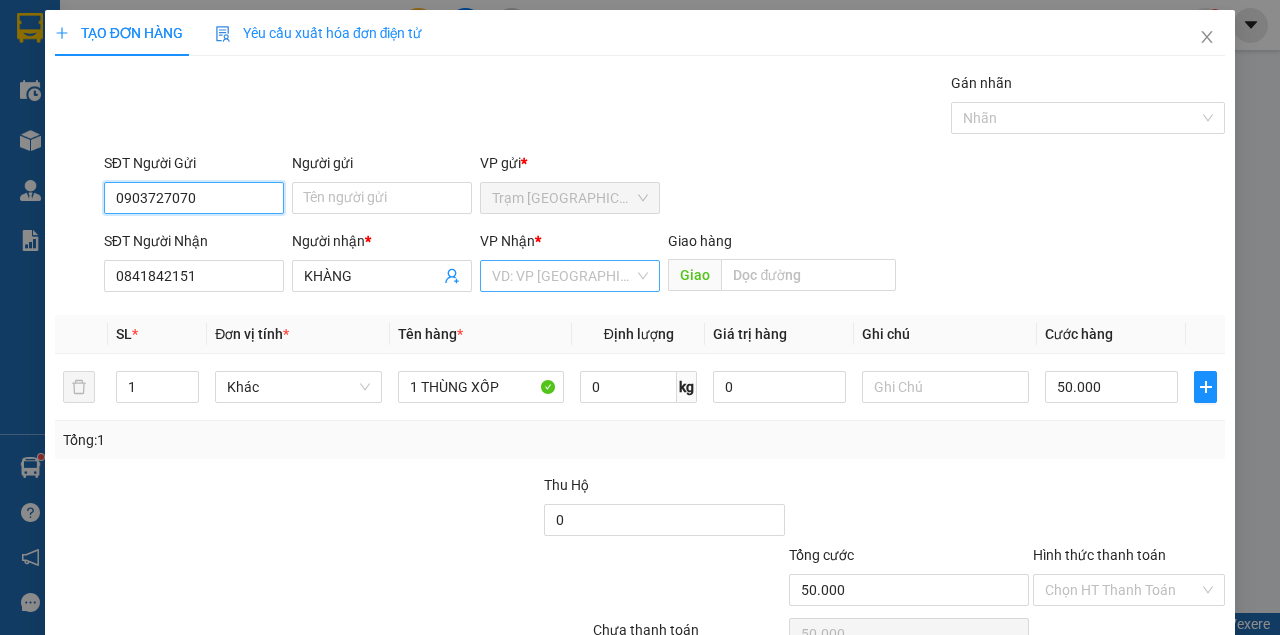type on "0903727070" 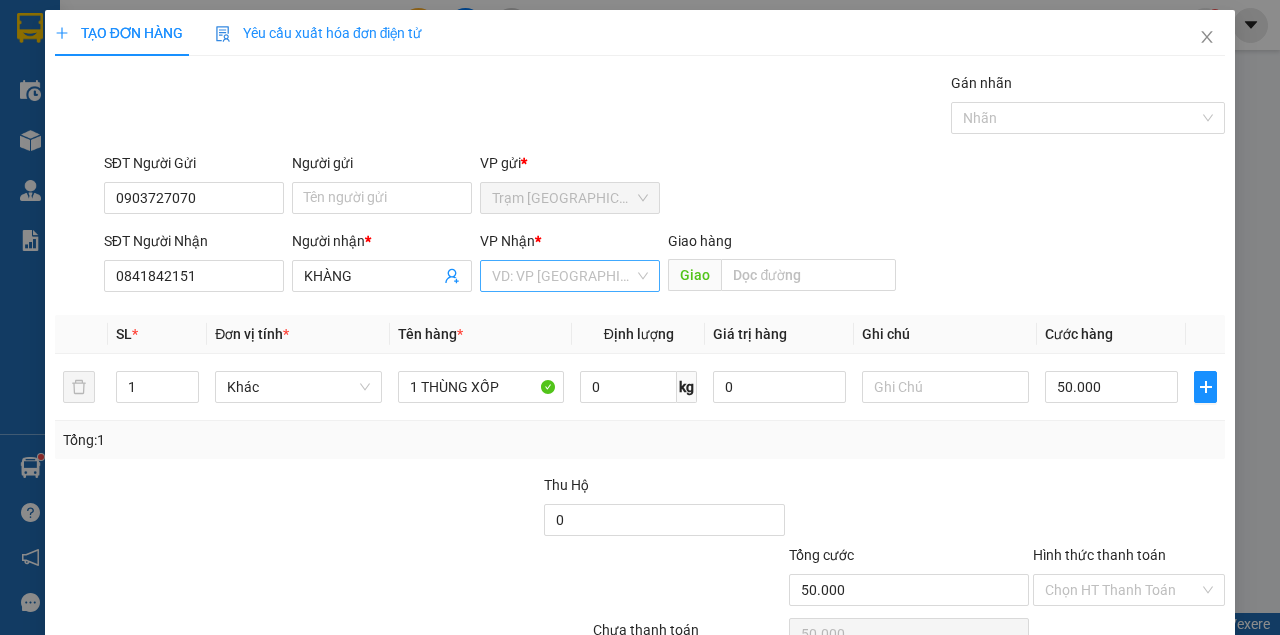 click at bounding box center (563, 276) 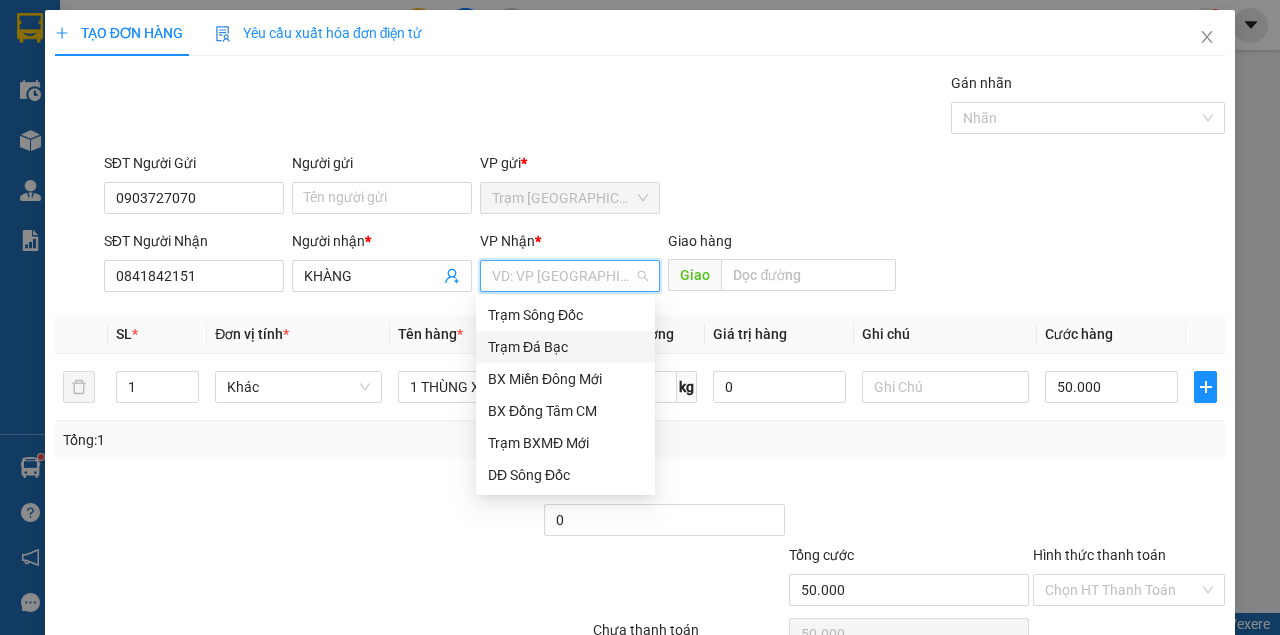 click on "Trạm Đá Bạc" at bounding box center [565, 347] 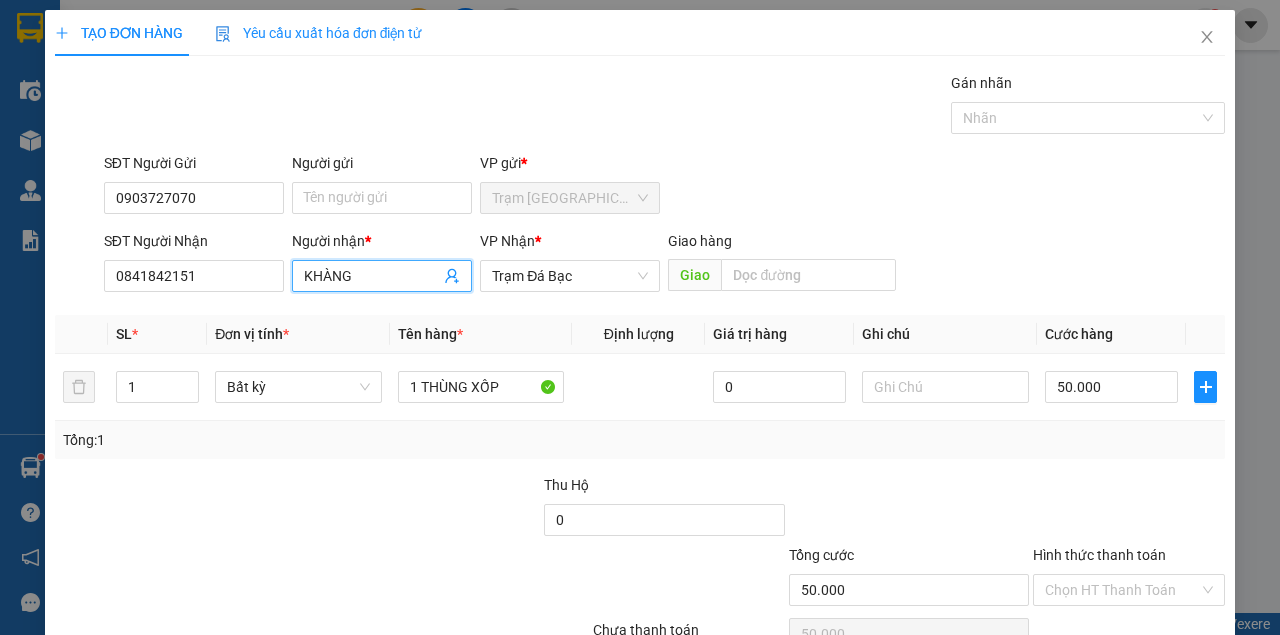 click on "KHÀNG" at bounding box center (372, 276) 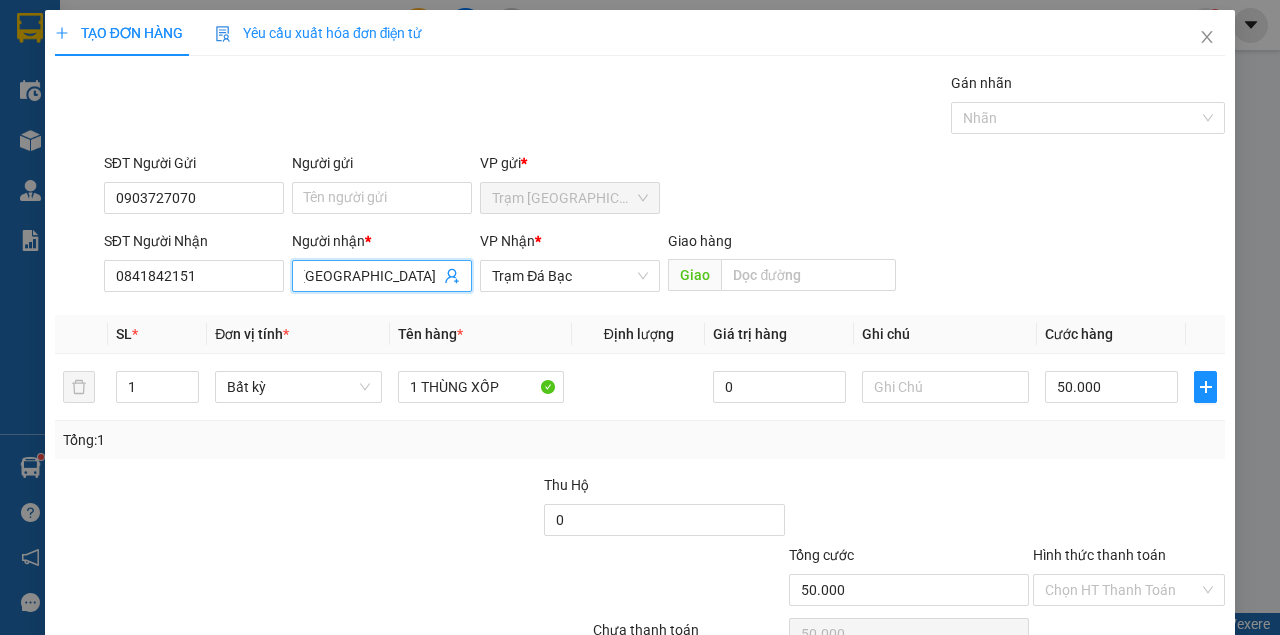 scroll, scrollTop: 0, scrollLeft: 72, axis: horizontal 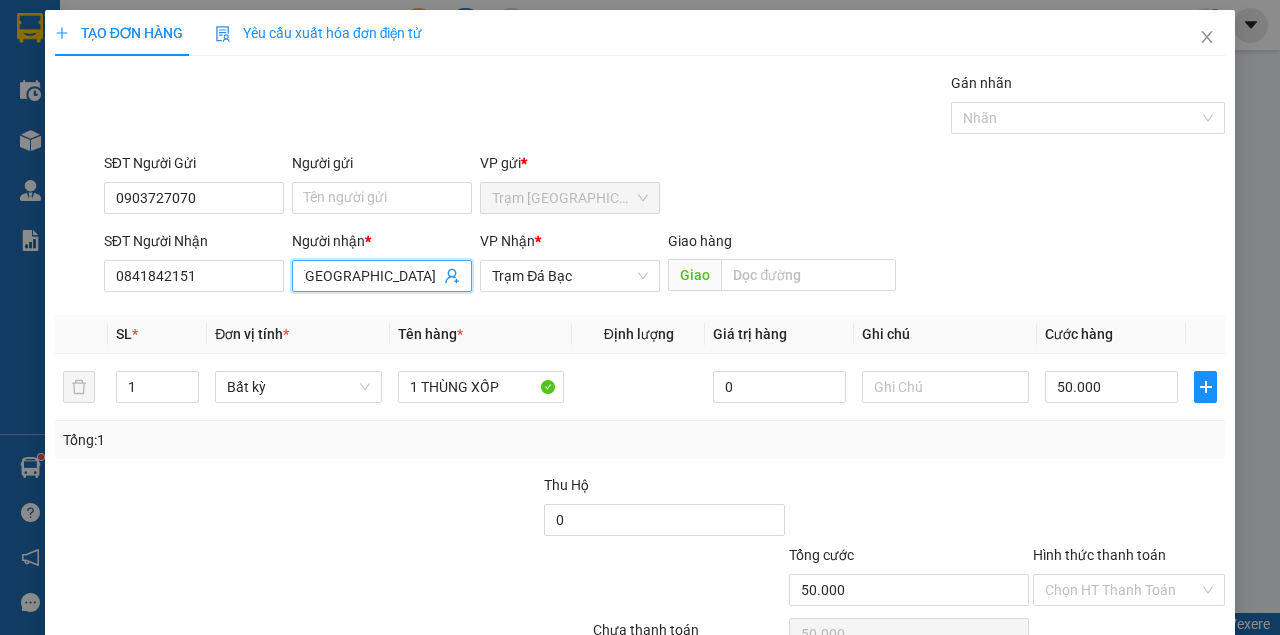 click on "KHÀNG ...KHÁNH BÌNH TÂY BẮC" at bounding box center [372, 276] 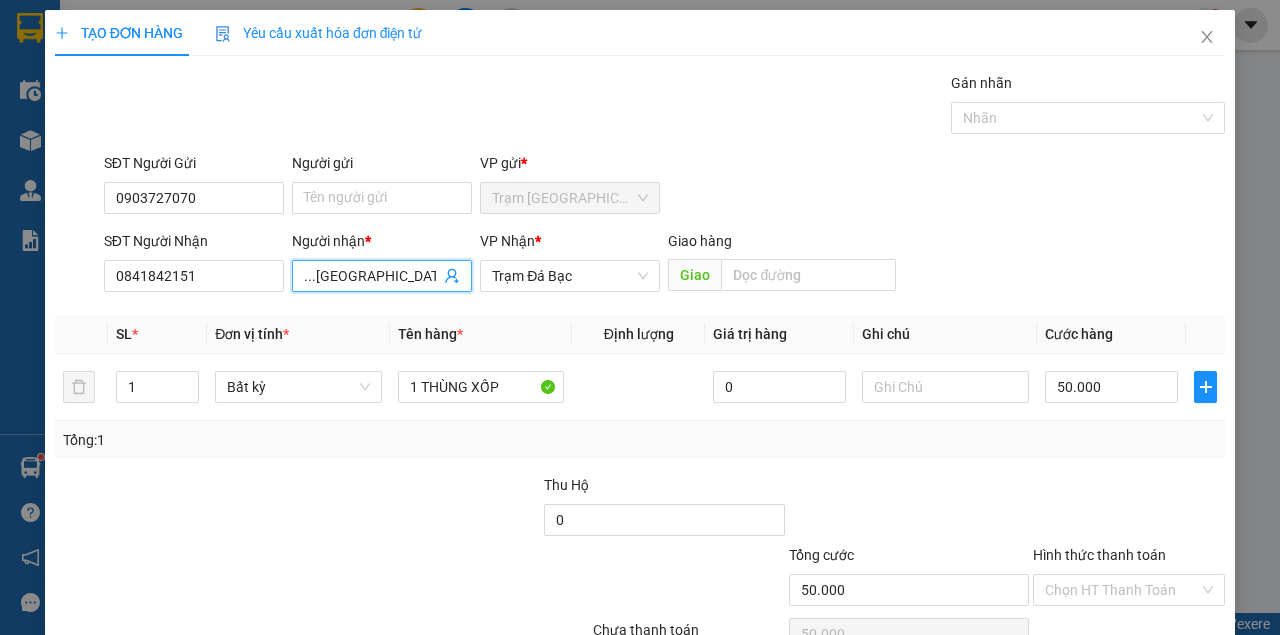 scroll, scrollTop: 0, scrollLeft: 72, axis: horizontal 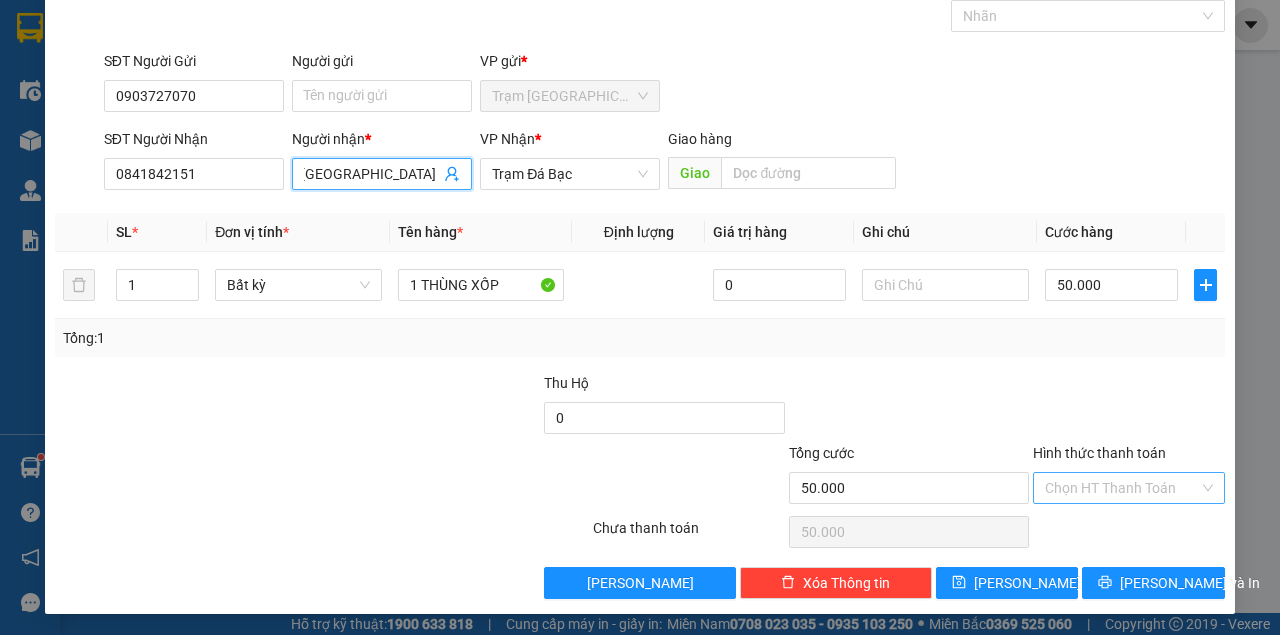 type on "KHÀNG ...KHÁNH BÌNH TÂY BẮC" 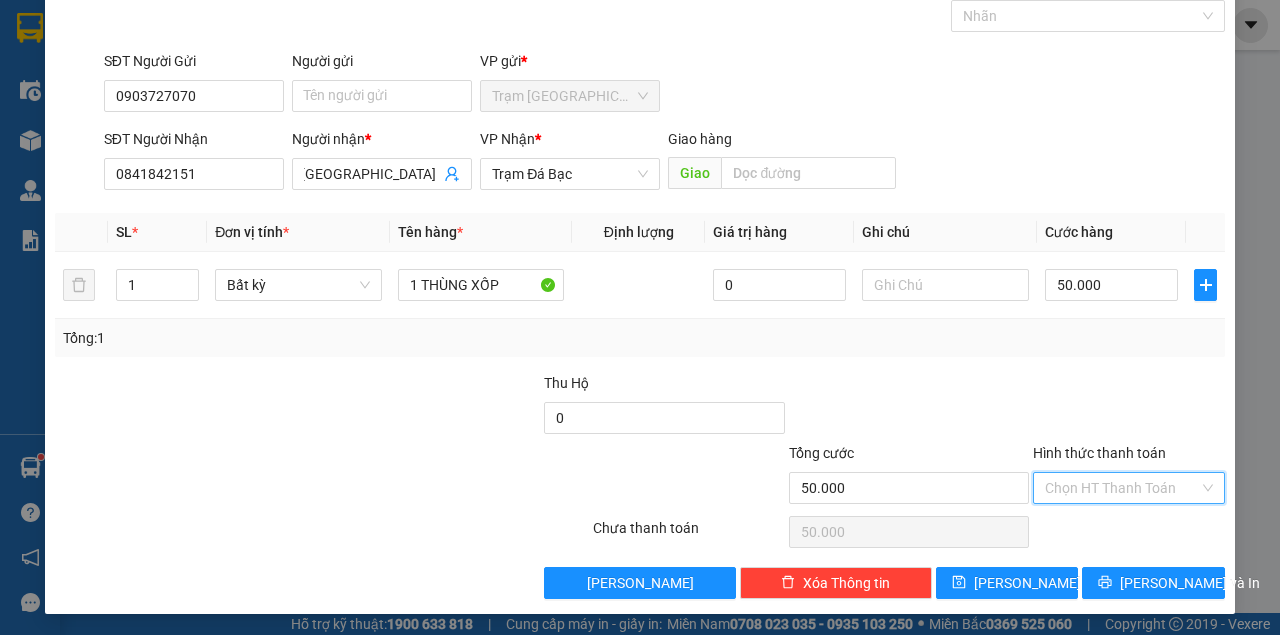 scroll, scrollTop: 0, scrollLeft: 0, axis: both 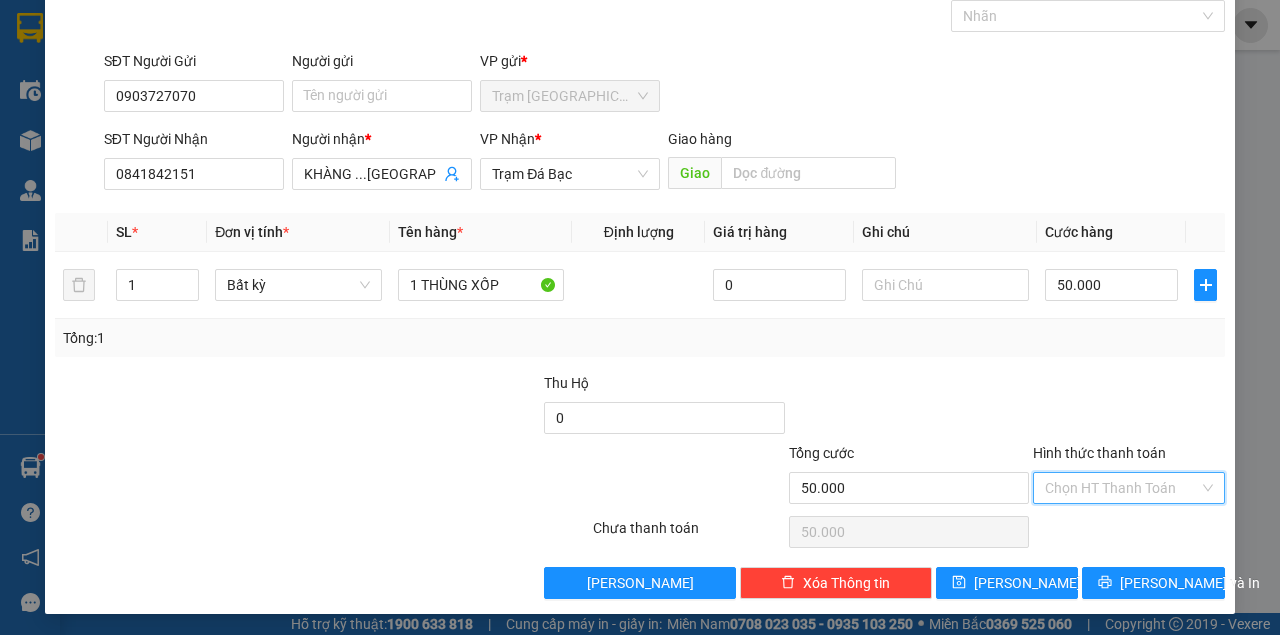 click on "Hình thức thanh toán" at bounding box center [1122, 488] 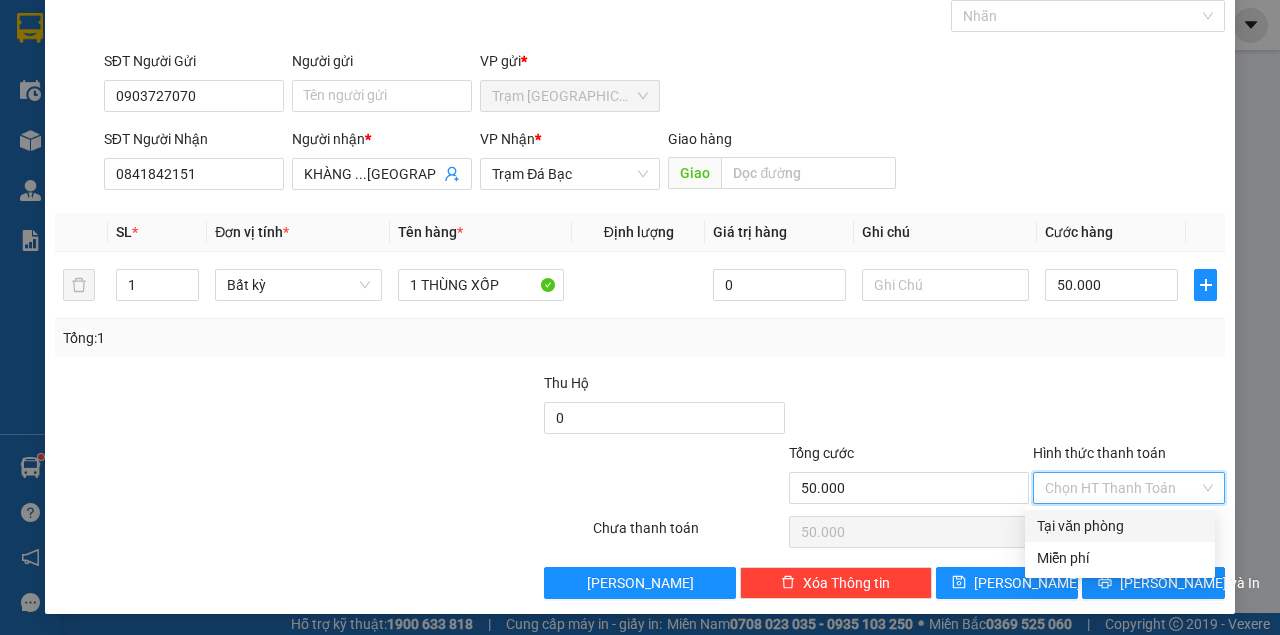 click on "Hình thức thanh toán" at bounding box center (1122, 488) 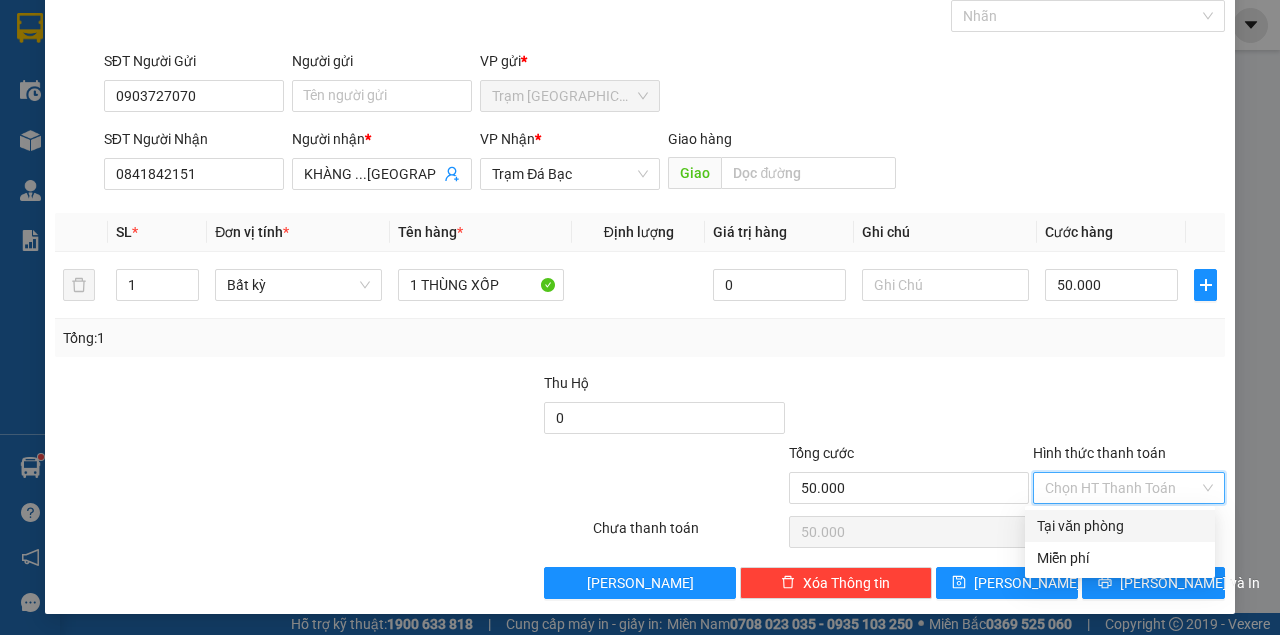 click on "Tại văn phòng" at bounding box center [1120, 526] 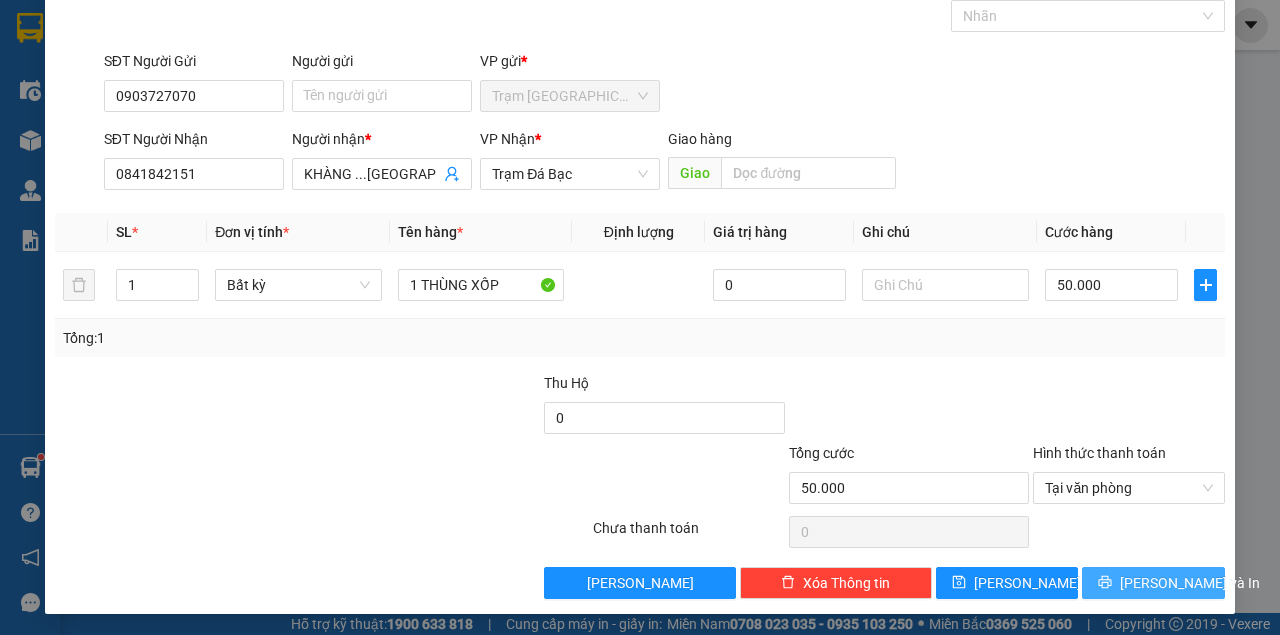 click on "[PERSON_NAME] và In" at bounding box center (1190, 583) 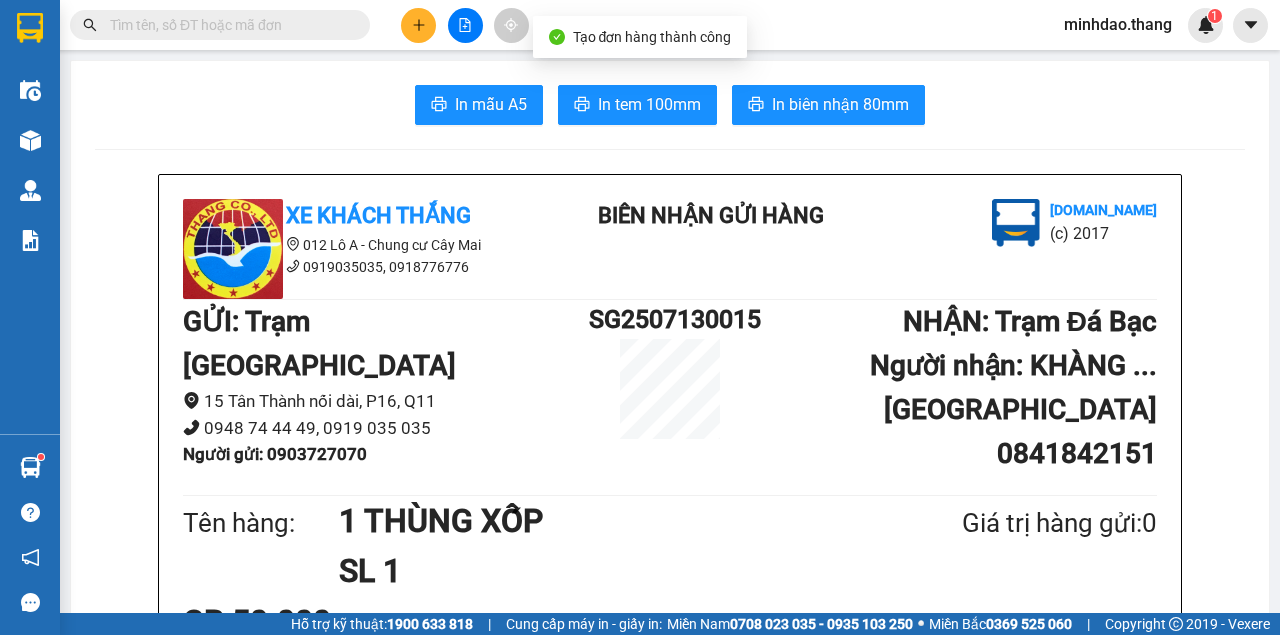 click on "In mẫu A5
In tem 100mm
In biên nhận 80mm Xe Khách THẮNG   012 Lô A - Chung cư Cây Mai   0919035035, 0918776776 BIÊN NHẬN GỬI HÀNG Vexere.com (c) 2017 GỬI :   Trạm Sài Gòn   15 Tân Thành nối dài, P16, Q11   0948 74 44 49, 0919 035 035 Người gửi :    0903727070 SG2507130015 NHẬN :   Trạm Đá Bạc Người nhận :   KHÀNG ...KHÁNH BÌNH TÂY BẮC  0841842151 Tên hàng: 1 THÙNG XỐP  SL 1 Giá trị hàng gửi:  0 CR   50.000 Tổng phải thu:   0 Quy định nhận/gửi hàng : Quý Khách phải báo mã số trên Biên Nhận Gửi Hàng khi nhận hàng, phải trình CMND và giấy giới thiệu đối với hàng gửi bảo đảm, hàng có giá trị. Hàng gửi phải được nhận trong vòng 05 ngày kể từ ngày gửi. Quá thời hạn trên, Công Ty không chịu trách nhiệm. Hàng Kính, Dễ Vỡ,...Công Ty không bồi thường. Tra cứu thông tin đơn hàng tại:  https://vexere.com/vi-VN/tra-cuu-don-hang" at bounding box center [670, 1319] 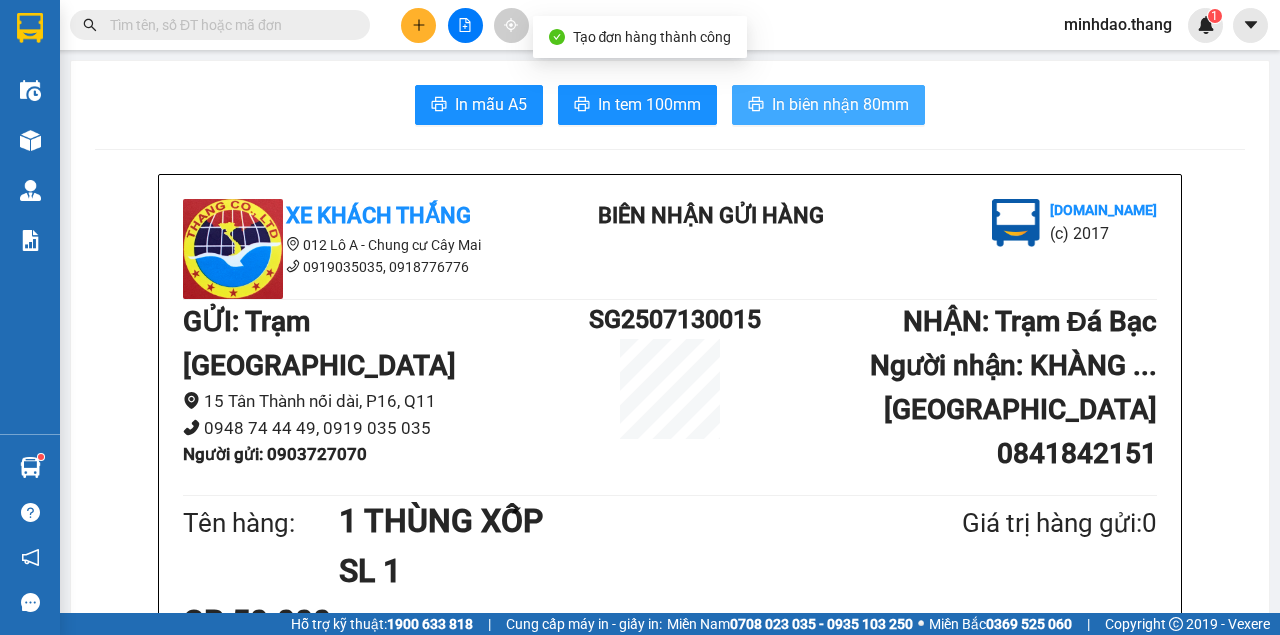 click on "In biên nhận 80mm" at bounding box center [828, 105] 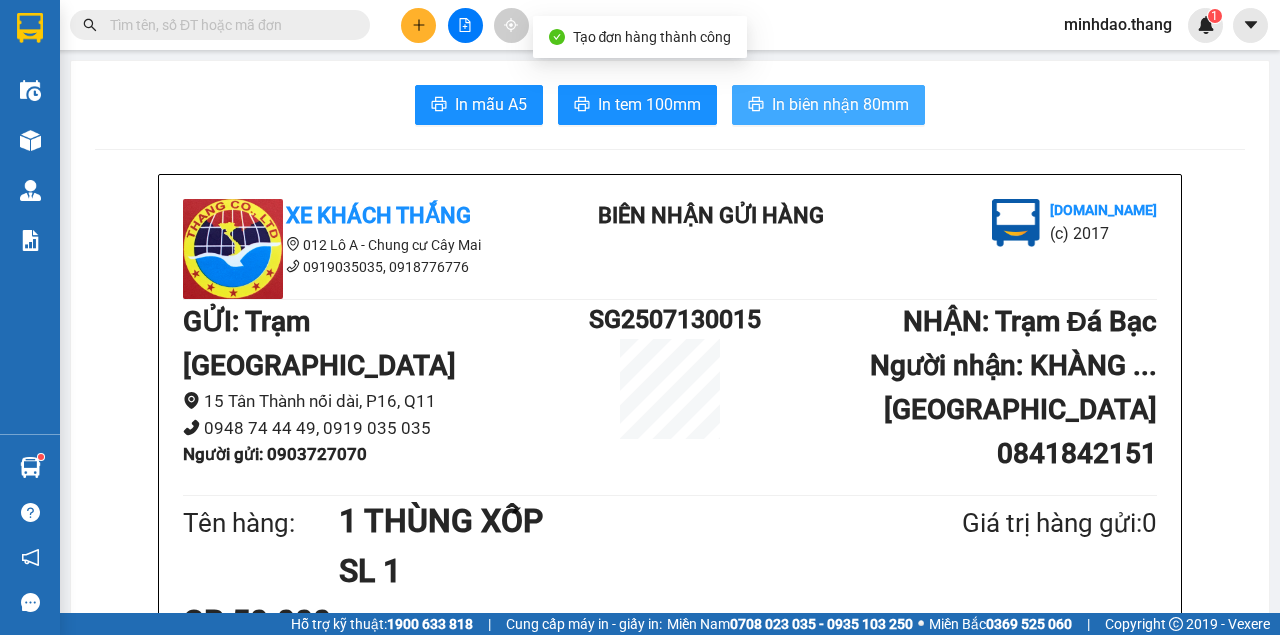 scroll, scrollTop: 0, scrollLeft: 0, axis: both 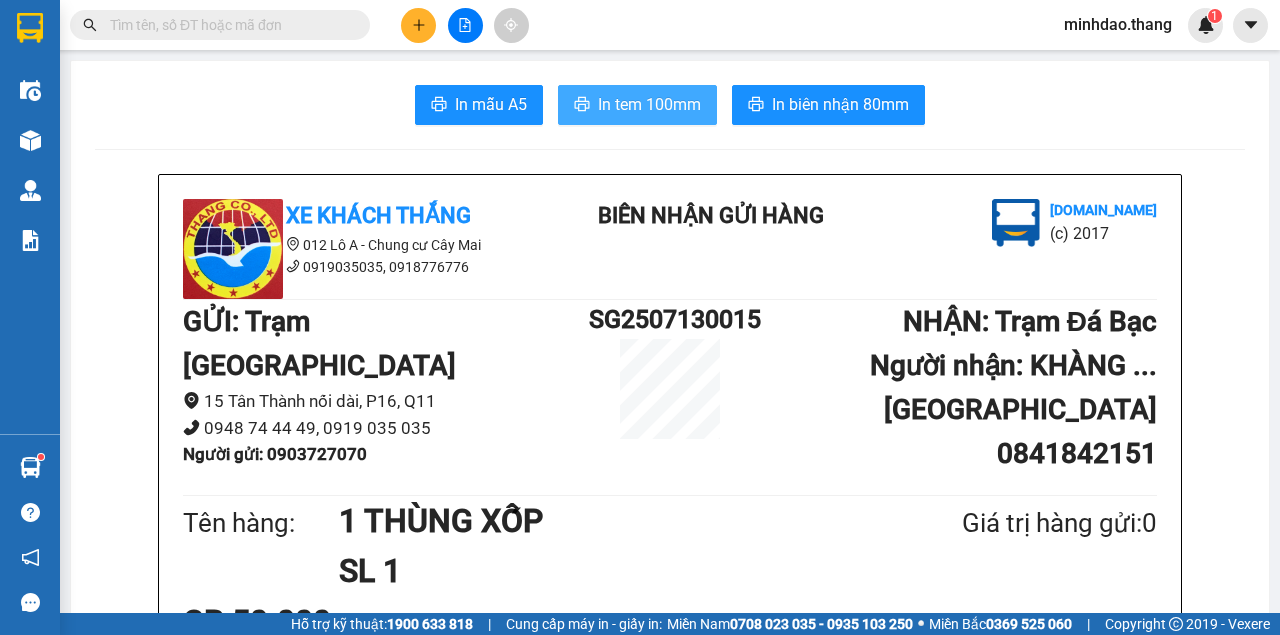 drag, startPoint x: 666, startPoint y: 122, endPoint x: 664, endPoint y: 112, distance: 10.198039 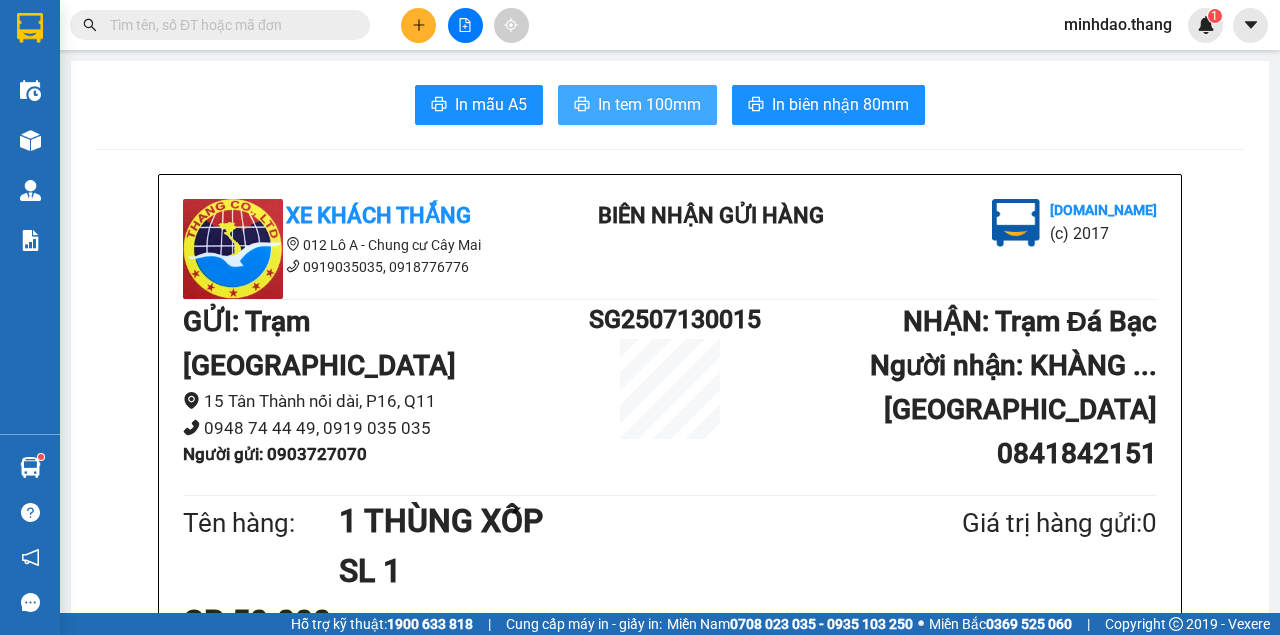 scroll, scrollTop: 0, scrollLeft: 0, axis: both 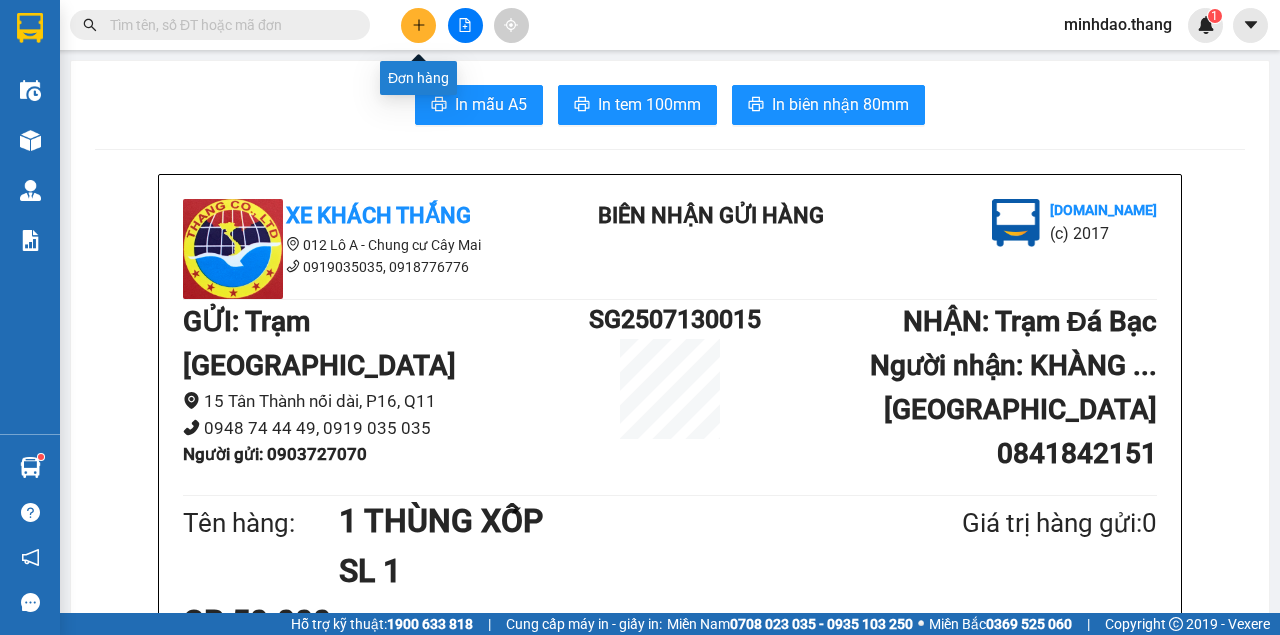click at bounding box center [418, 25] 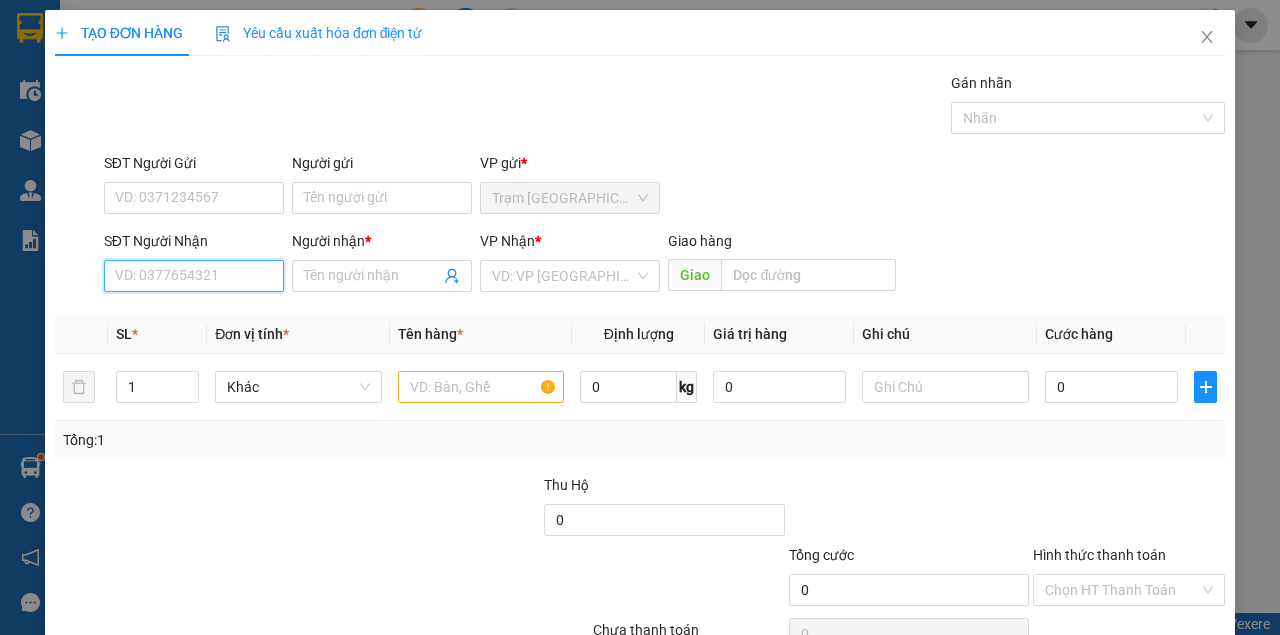 click on "SĐT Người Nhận" at bounding box center (194, 276) 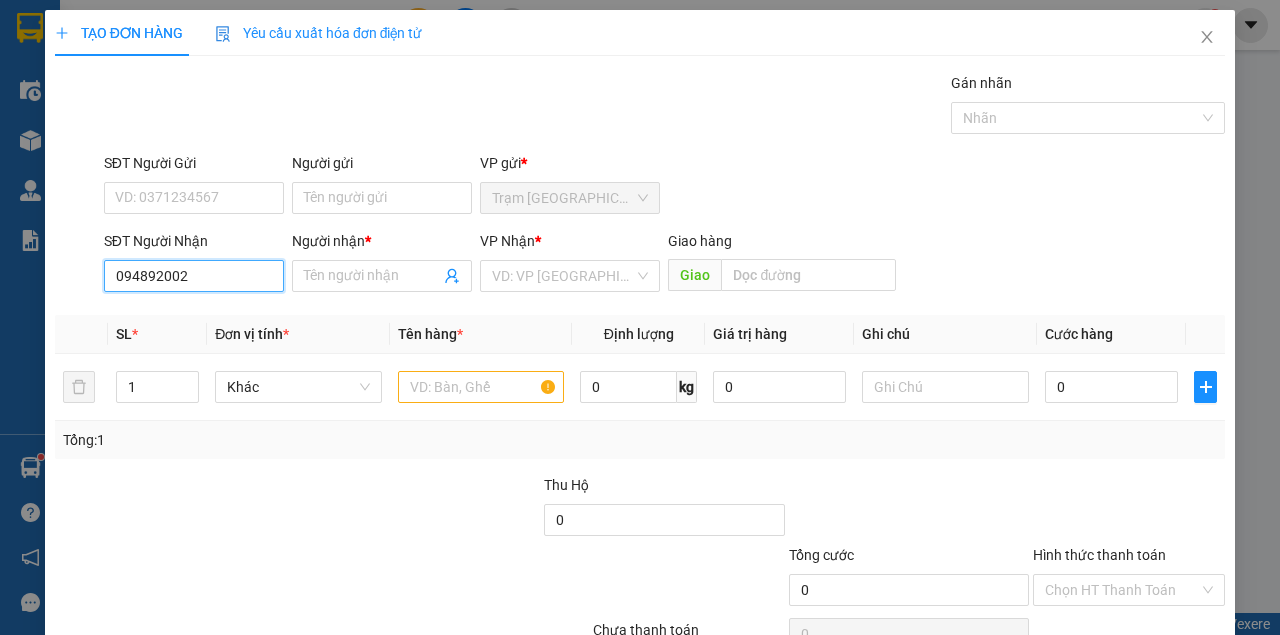 type on "0948920029" 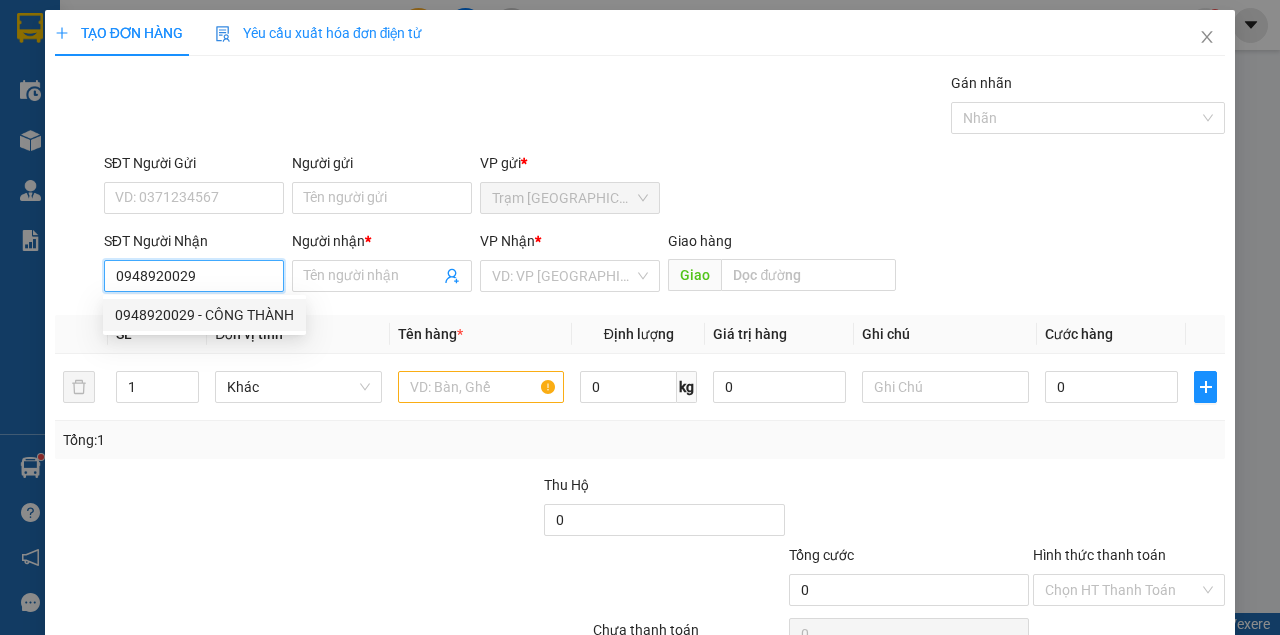 click on "0948920029 - CÔNG THÀNH" at bounding box center [204, 315] 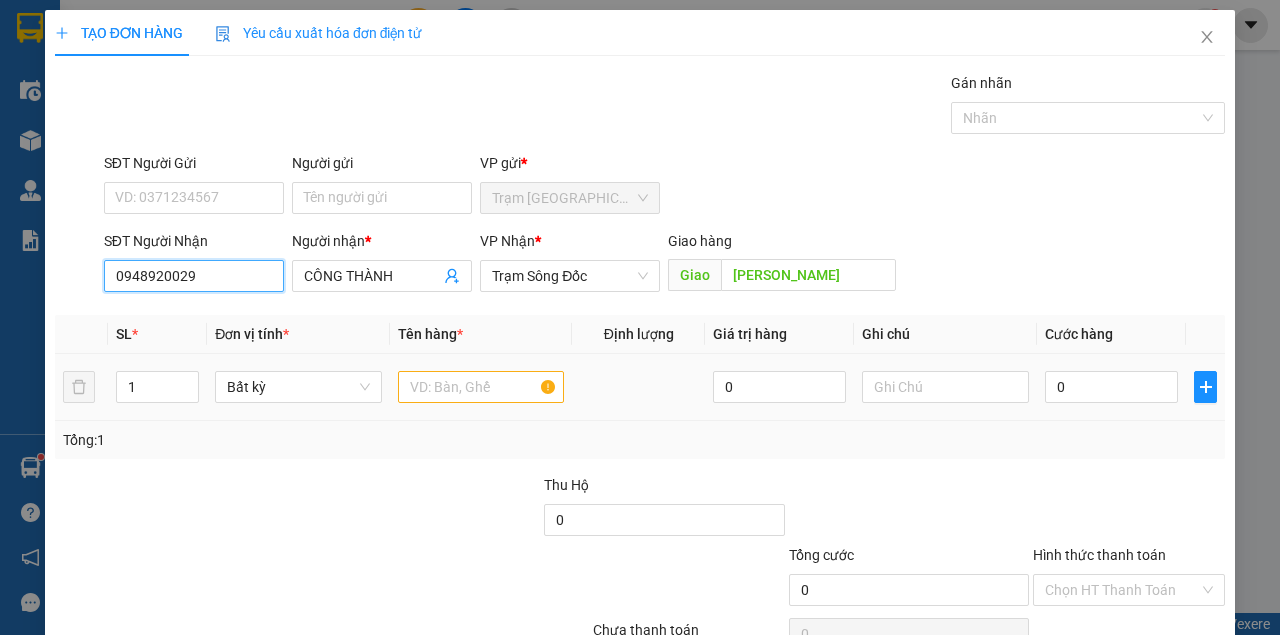 type on "0948920029" 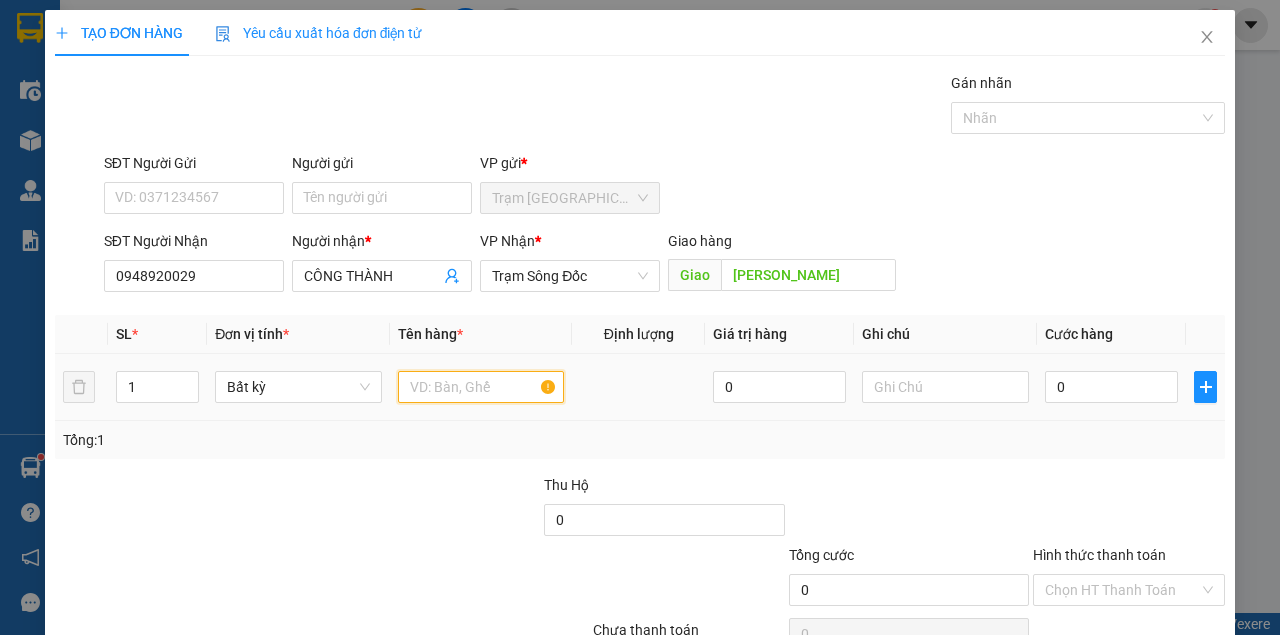 click at bounding box center [481, 387] 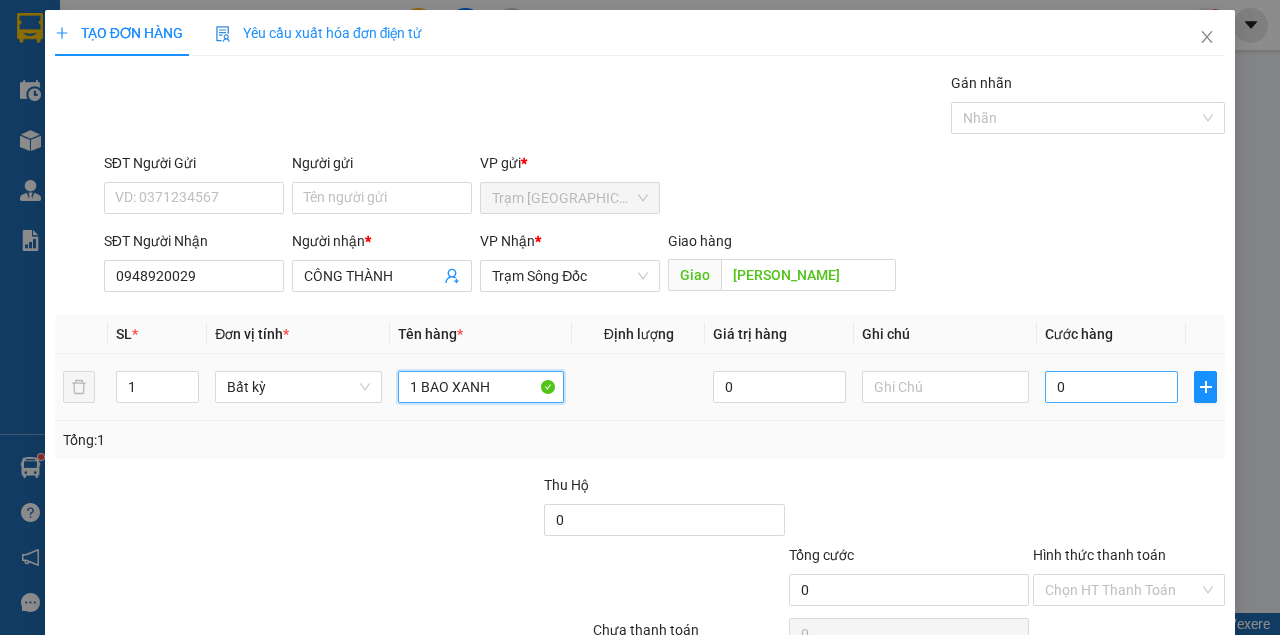 type on "1 BAO XANH" 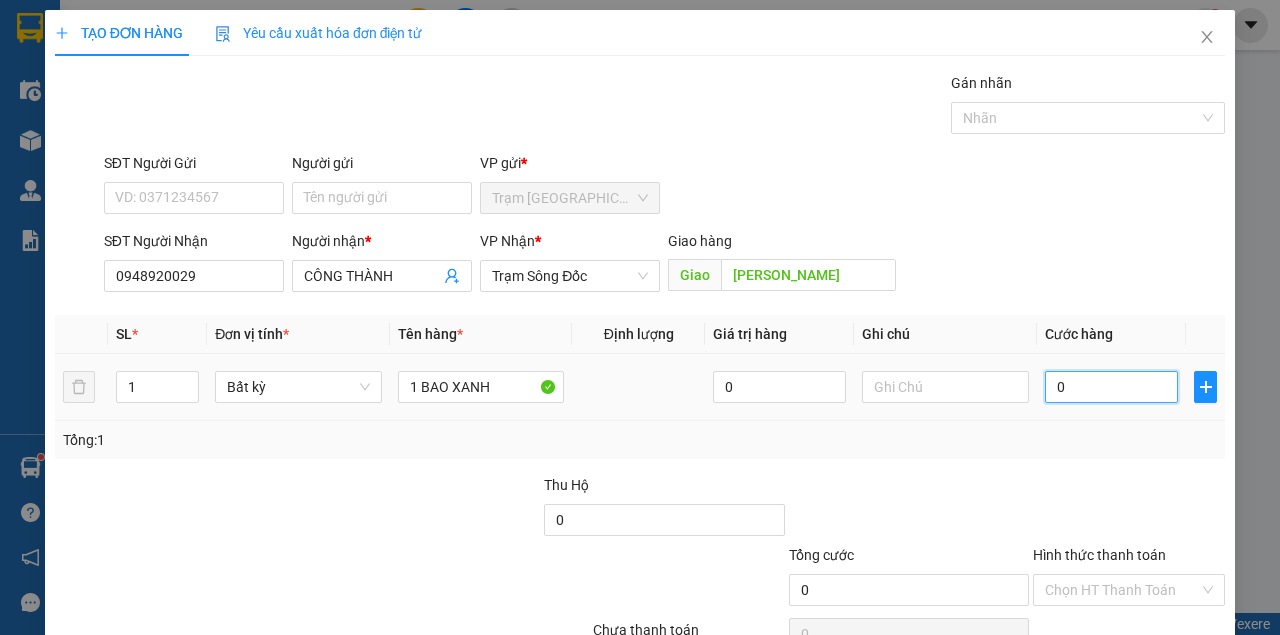 type on "4" 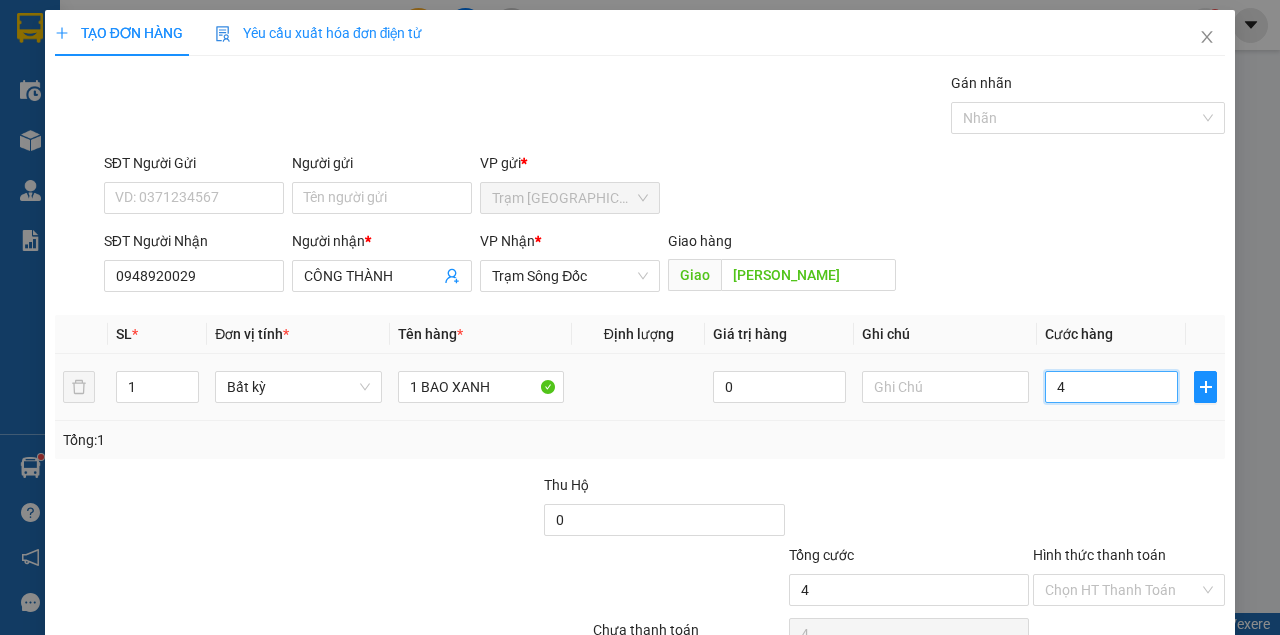 type on "40" 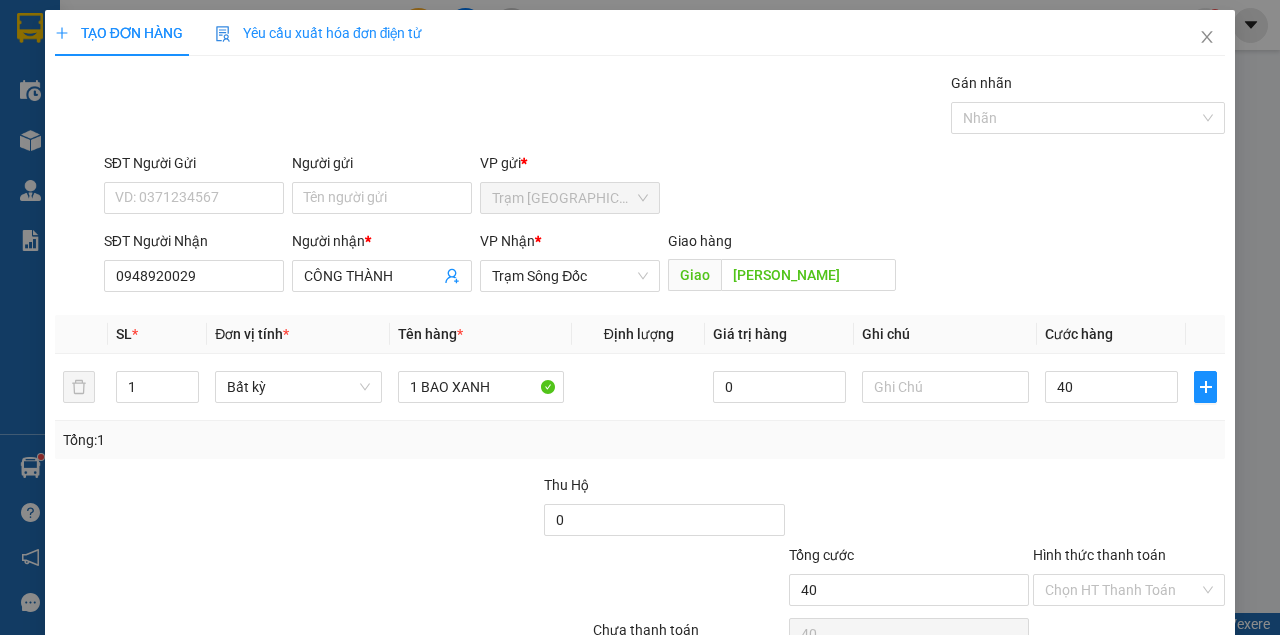 type on "40.000" 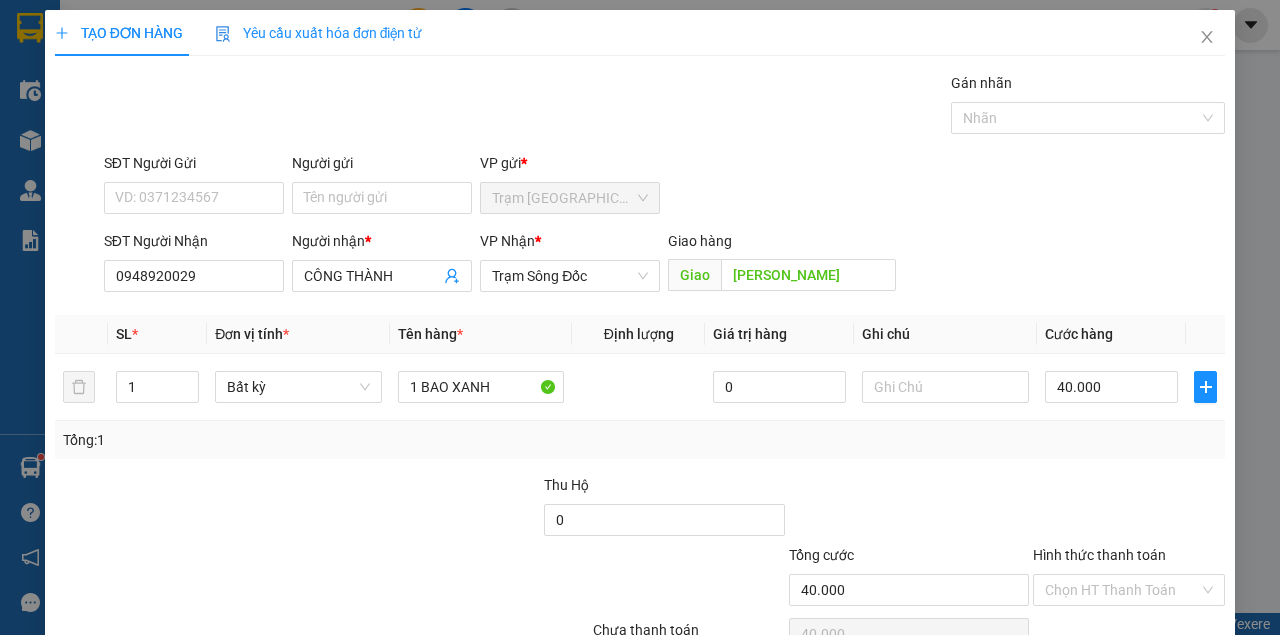 click on "Tổng:  1" at bounding box center [640, 440] 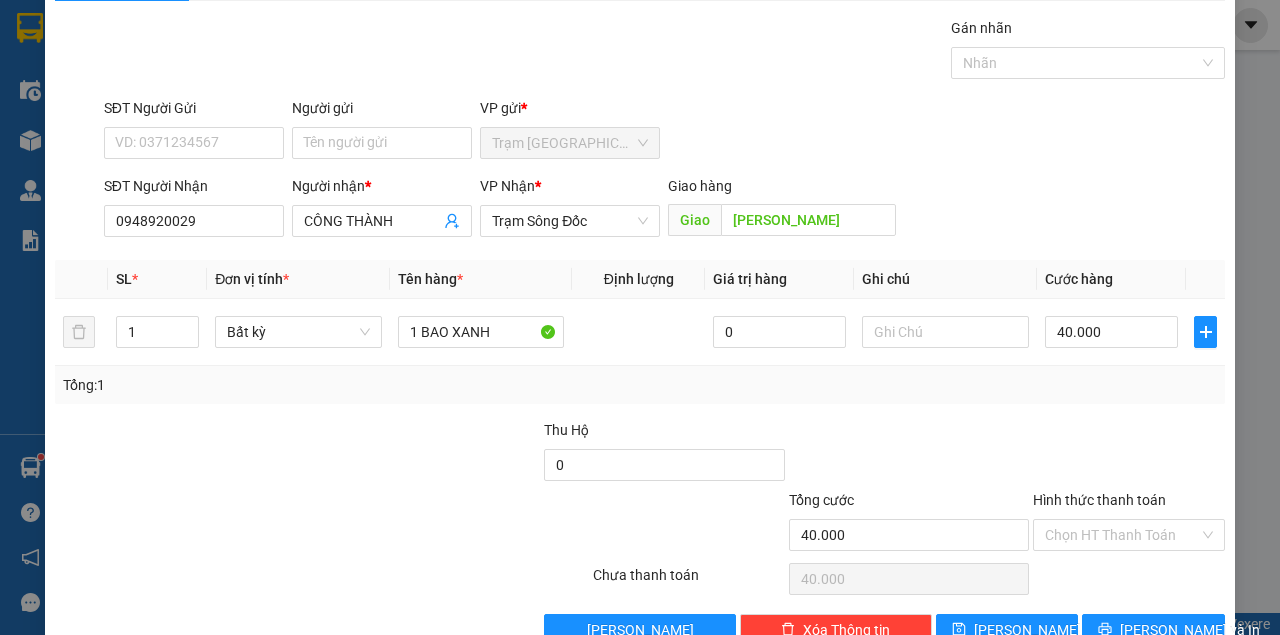 scroll, scrollTop: 102, scrollLeft: 0, axis: vertical 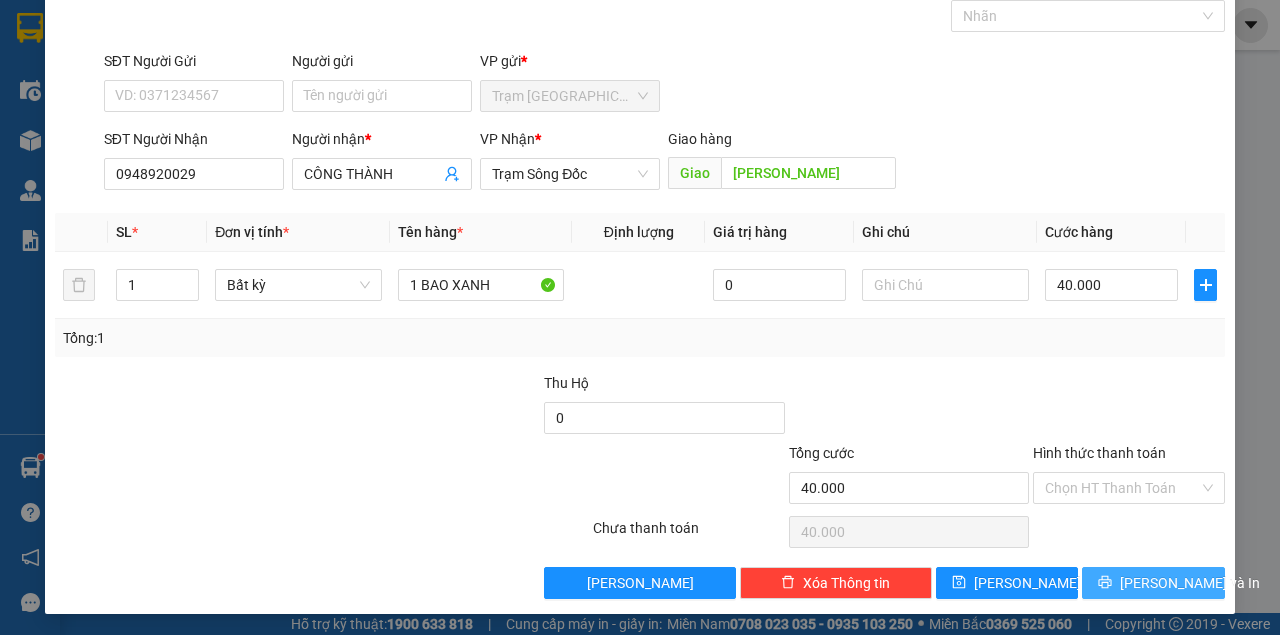 click on "[PERSON_NAME] và In" at bounding box center (1190, 583) 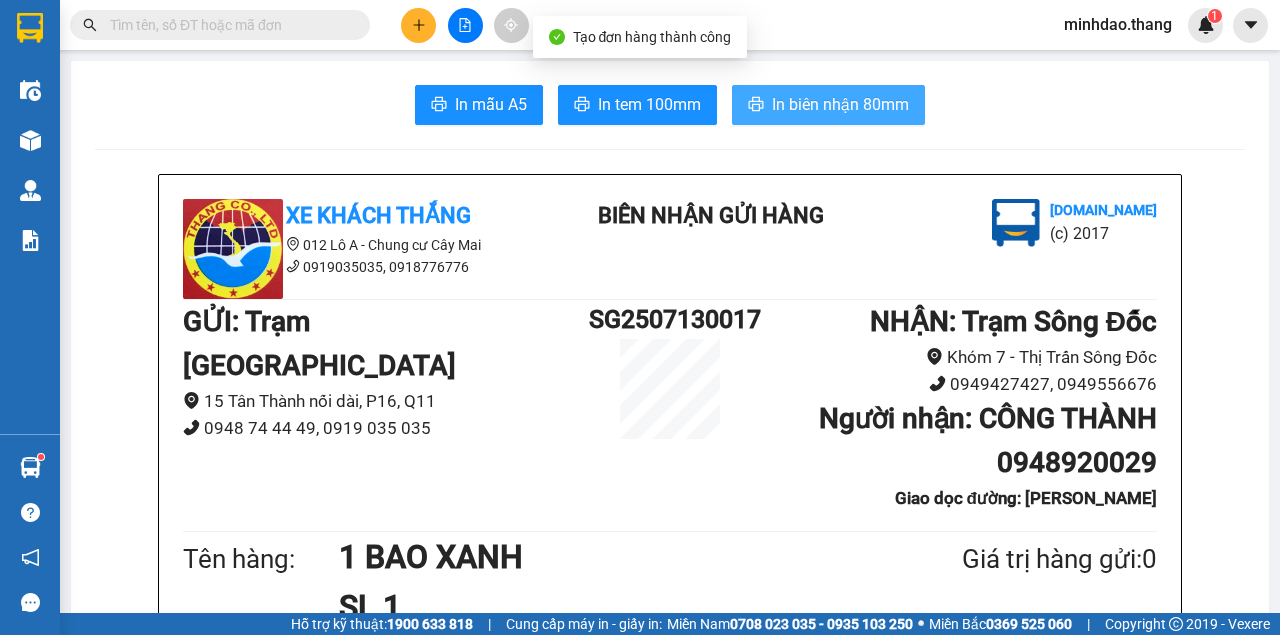 click at bounding box center (756, 105) 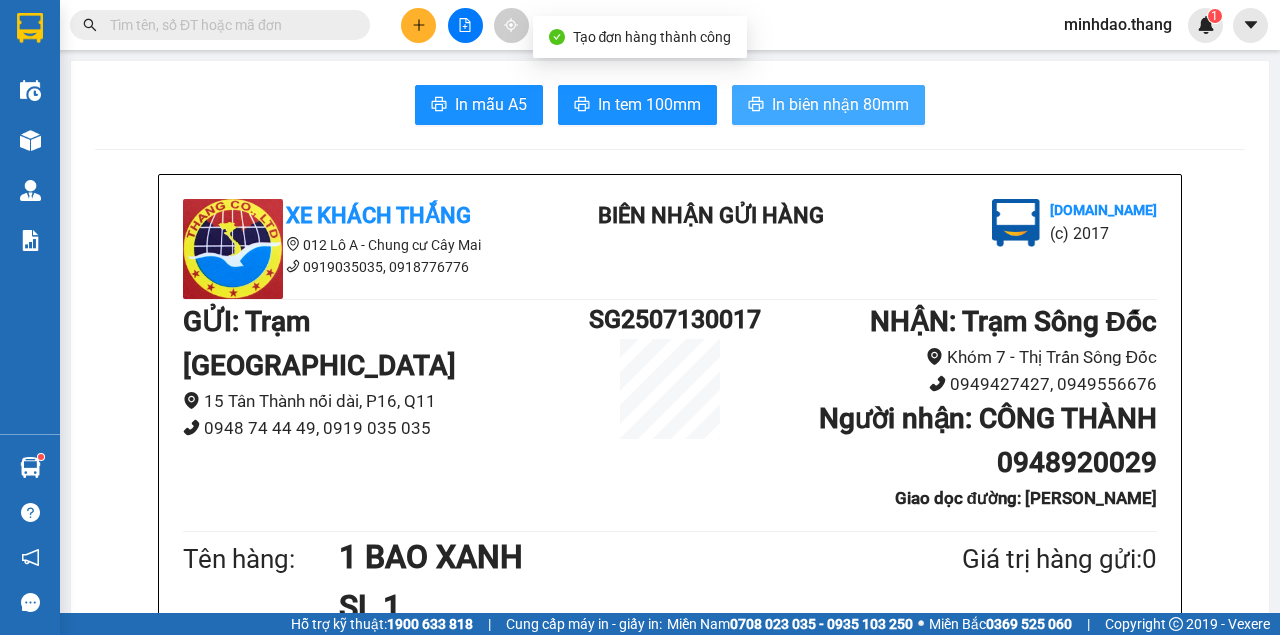 scroll, scrollTop: 0, scrollLeft: 0, axis: both 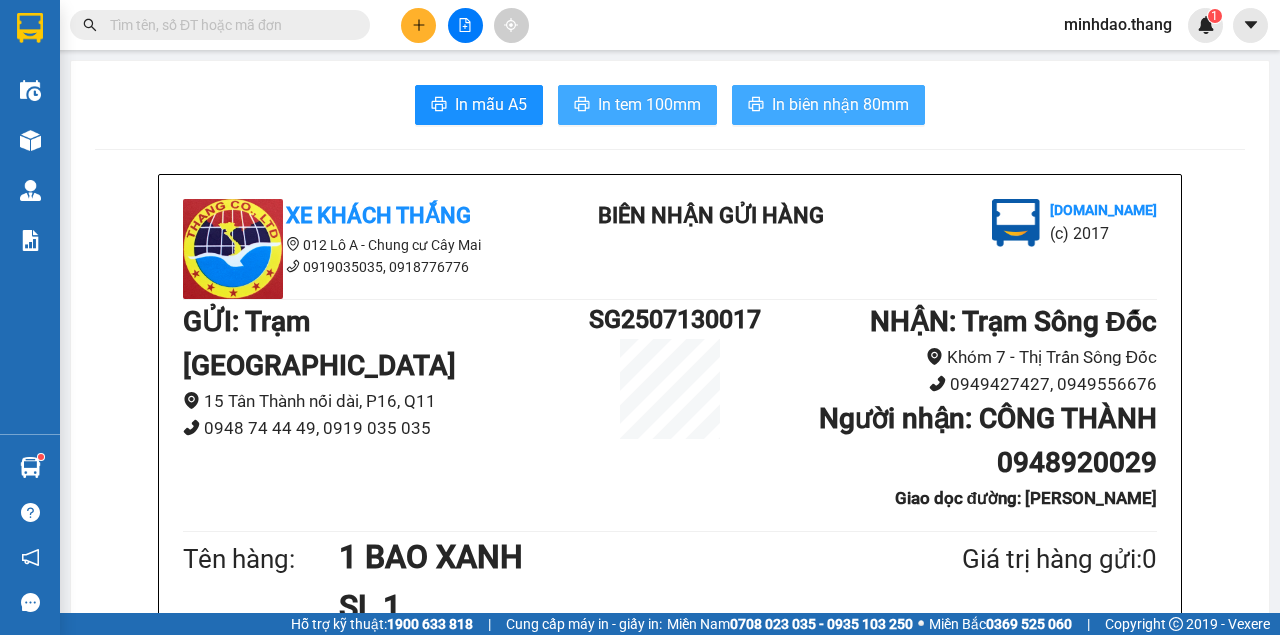 click on "In tem 100mm" at bounding box center (637, 105) 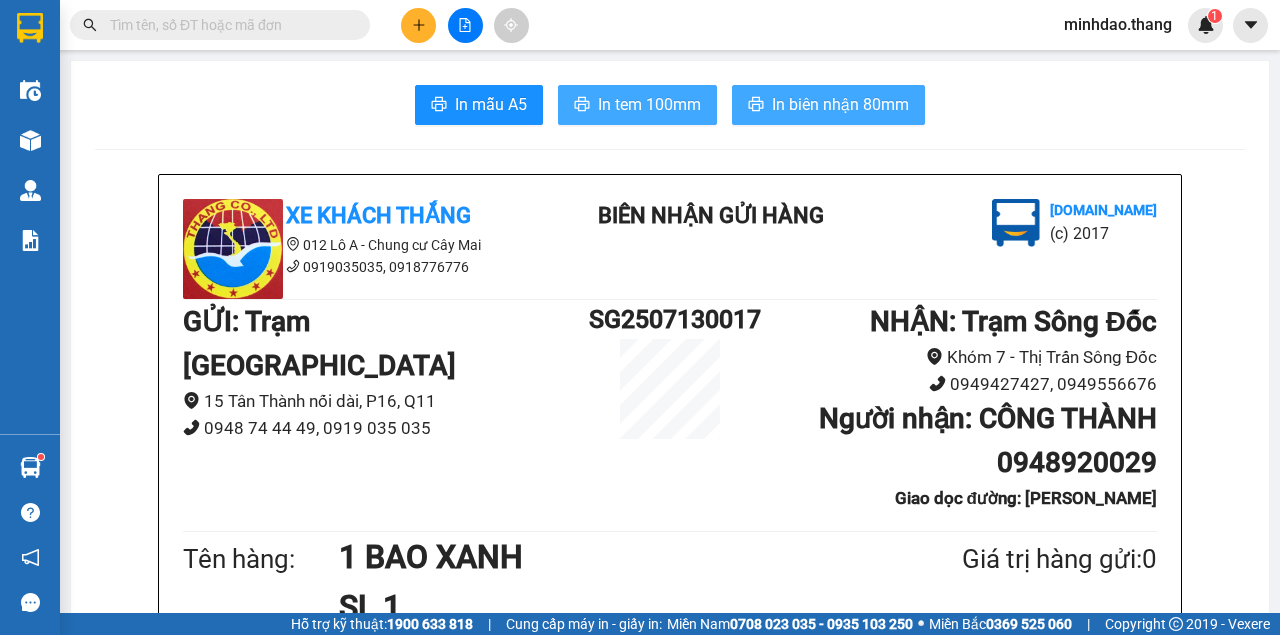 scroll, scrollTop: 0, scrollLeft: 0, axis: both 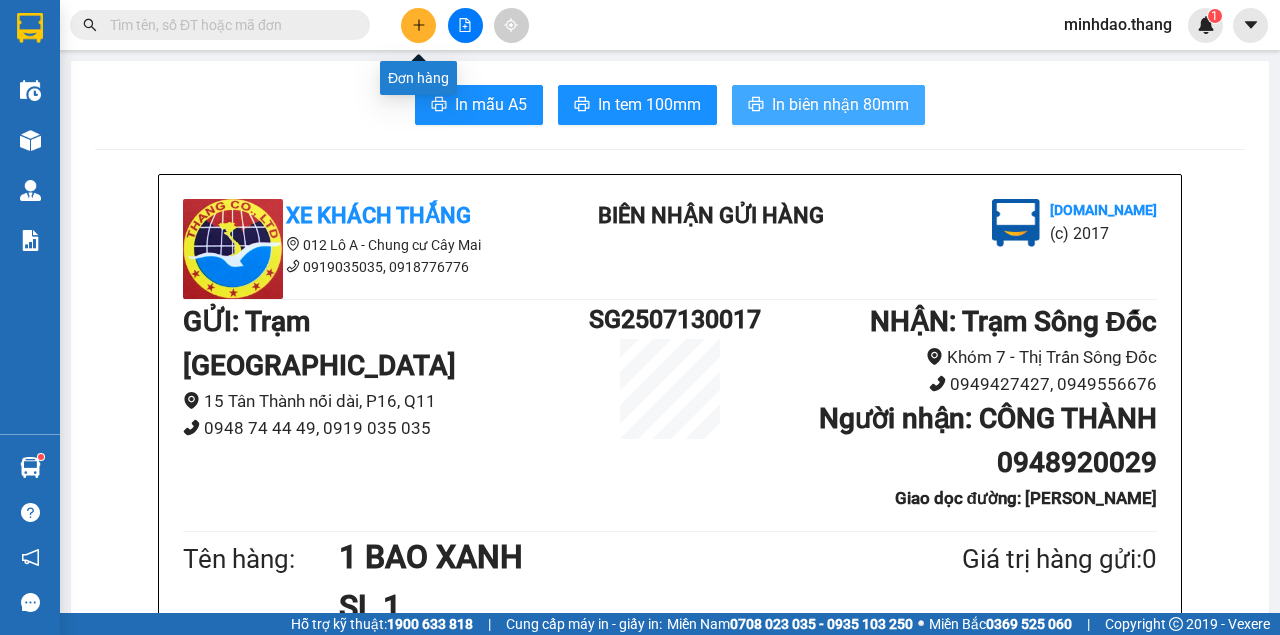 click at bounding box center [418, 25] 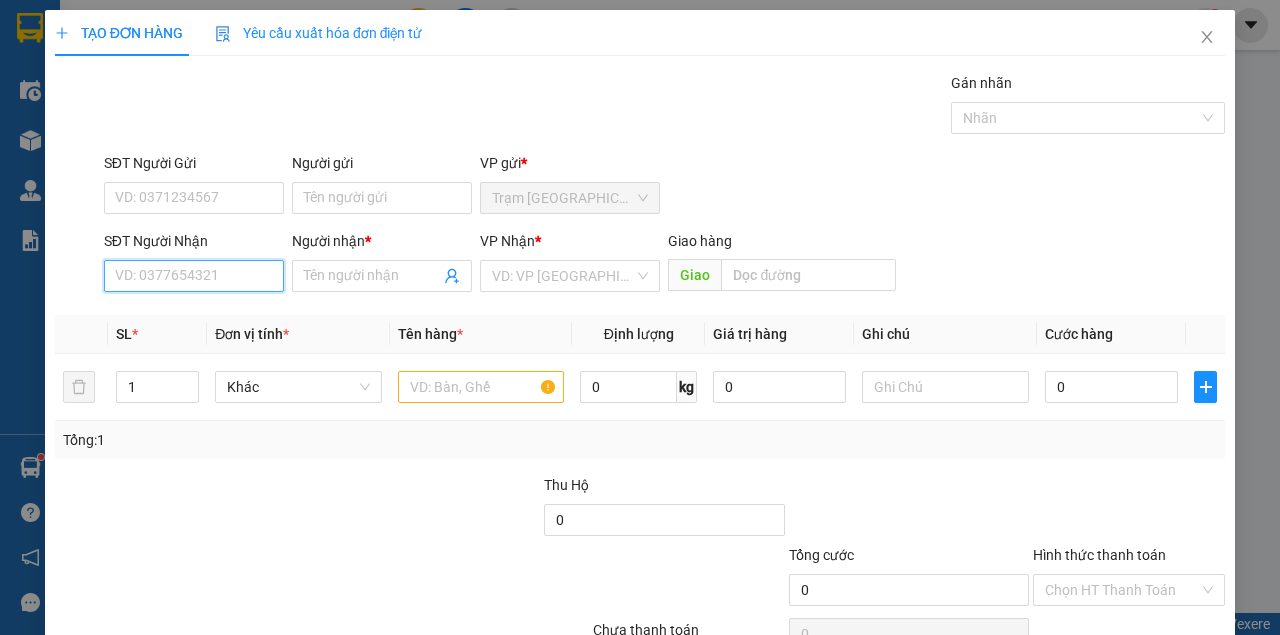 click on "SĐT Người Nhận" at bounding box center (194, 276) 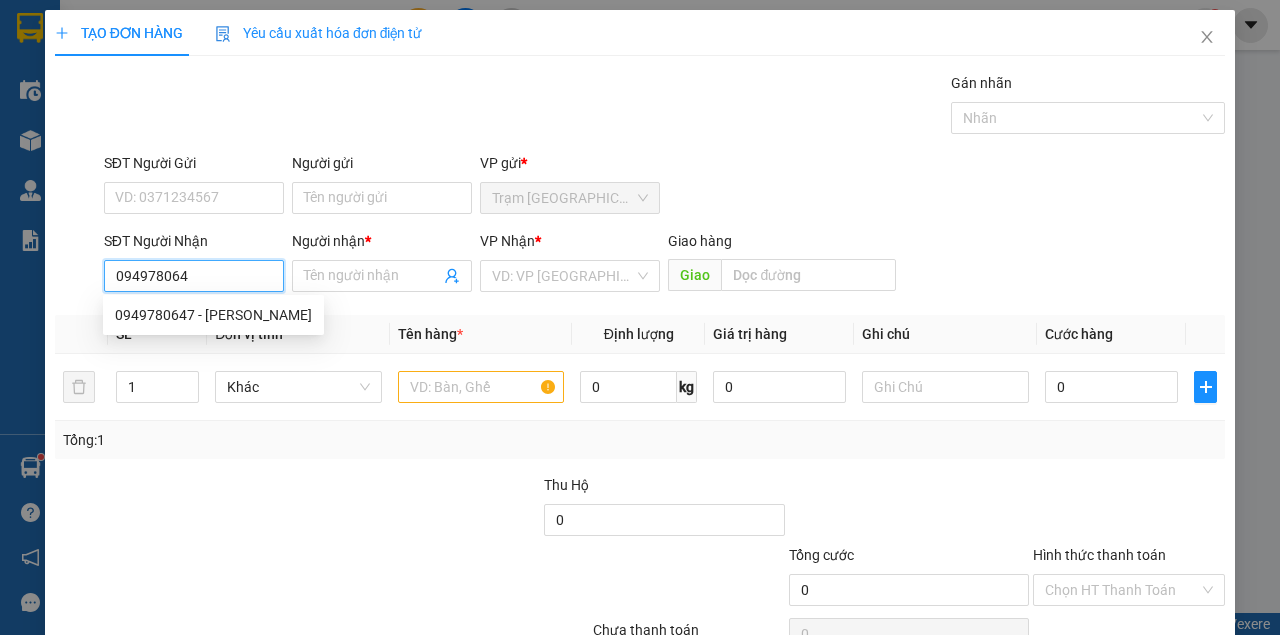 type on "0949780647" 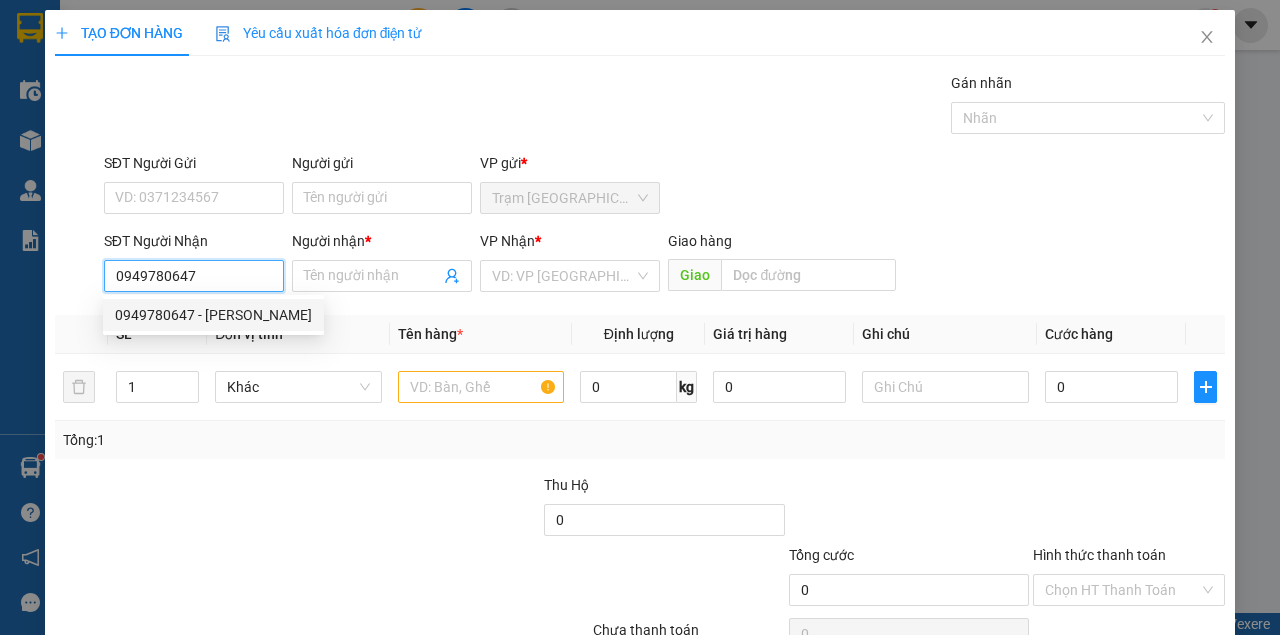 click on "0949780647 - THANH TRÚC" at bounding box center [213, 315] 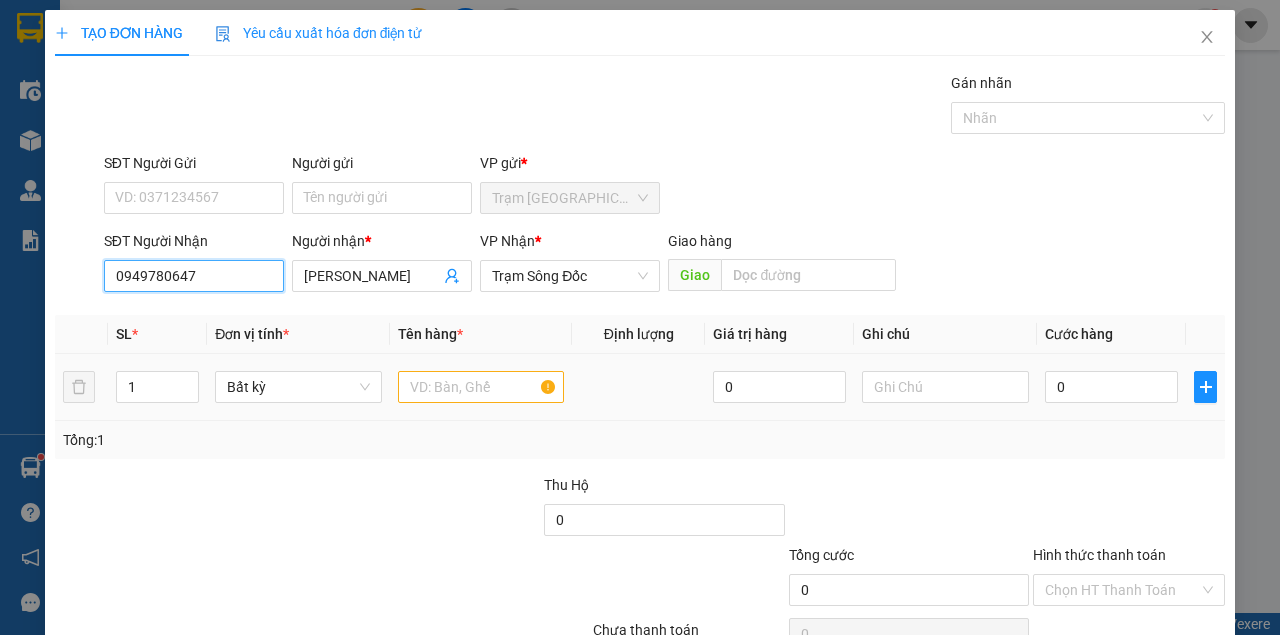 type on "0949780647" 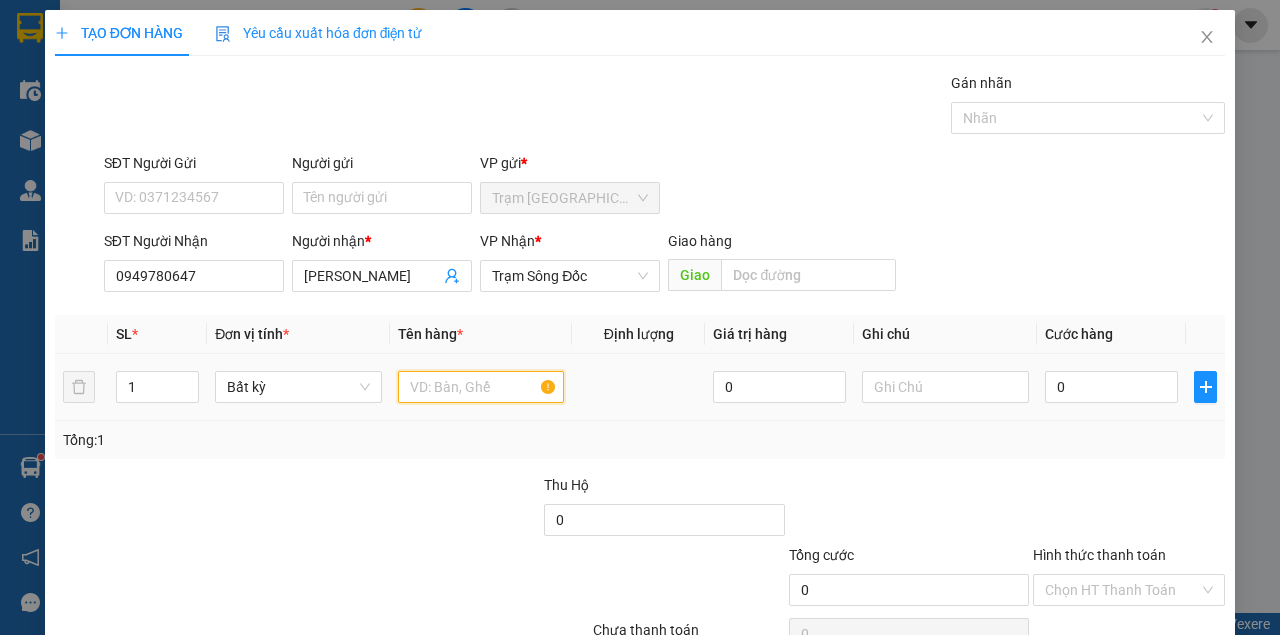 click at bounding box center [481, 387] 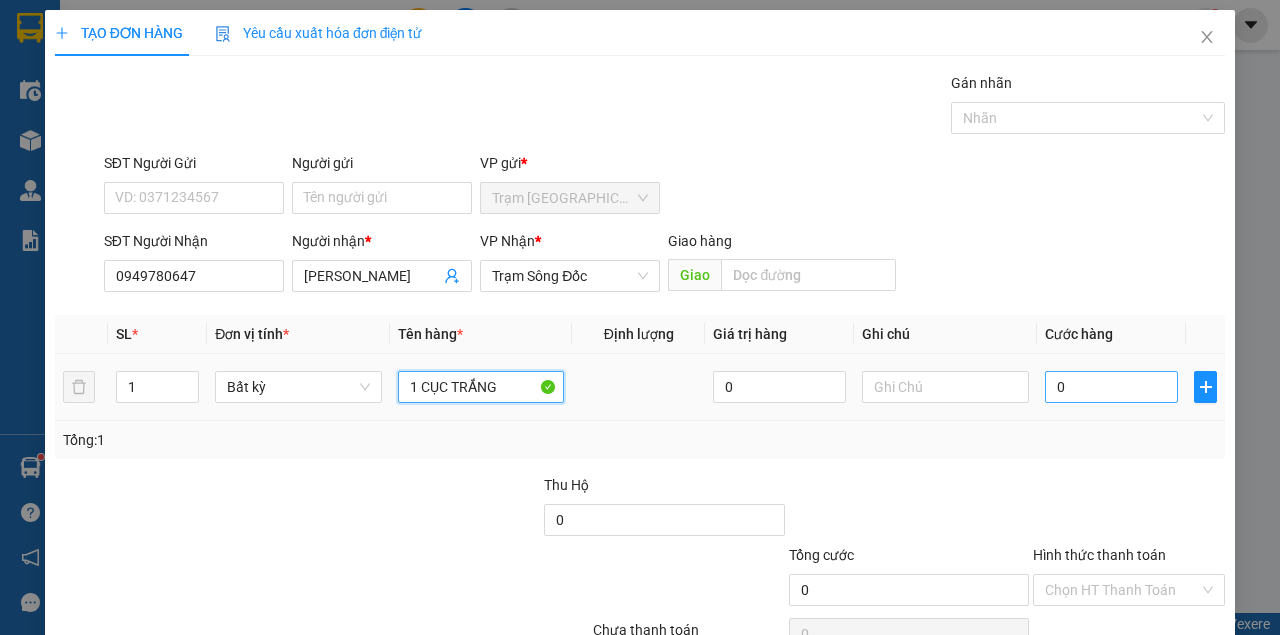 type on "1 CỤC TRẮNG" 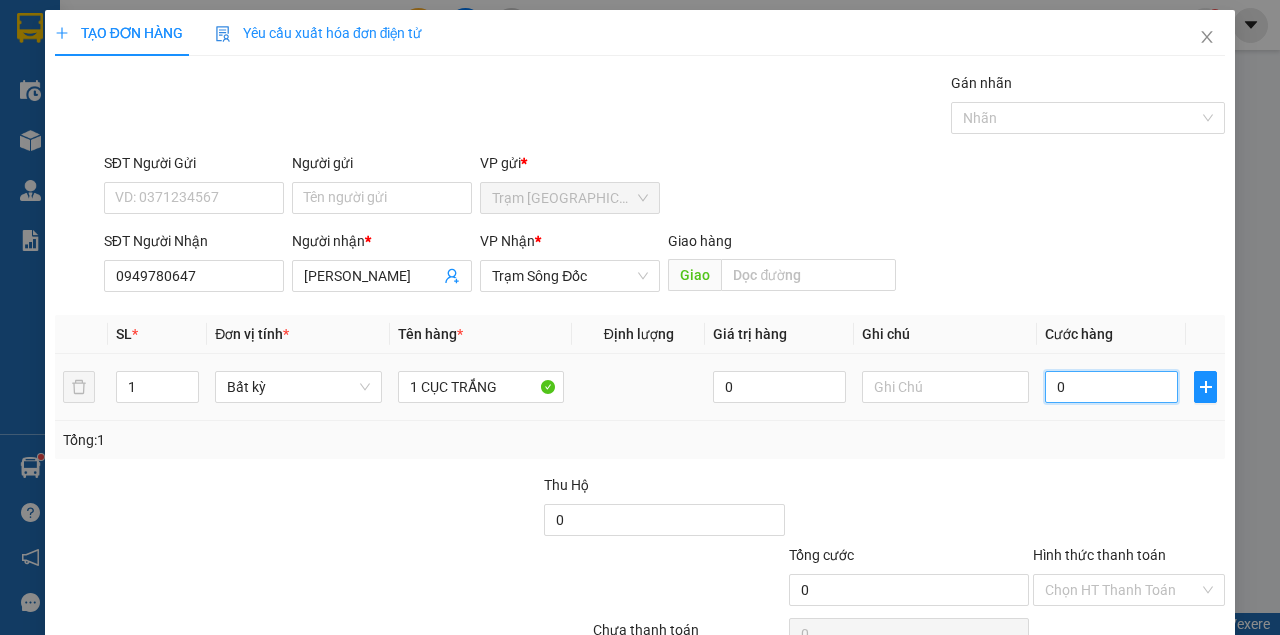 click on "0" at bounding box center (1111, 387) 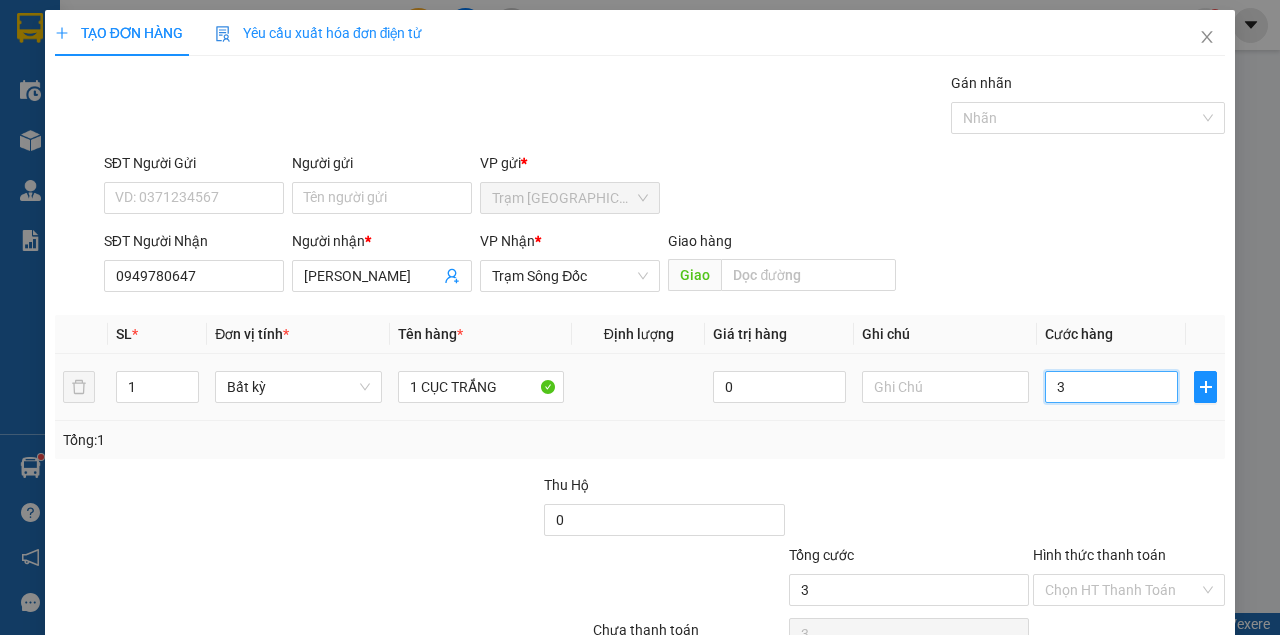 type on "30" 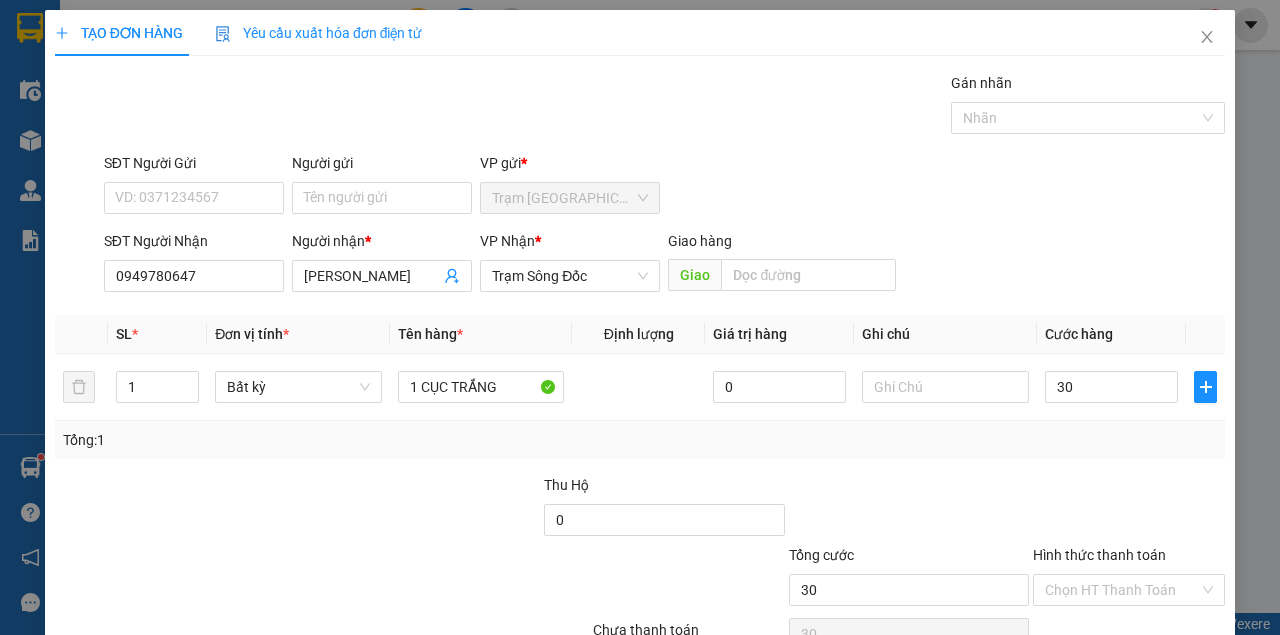 type on "30.000" 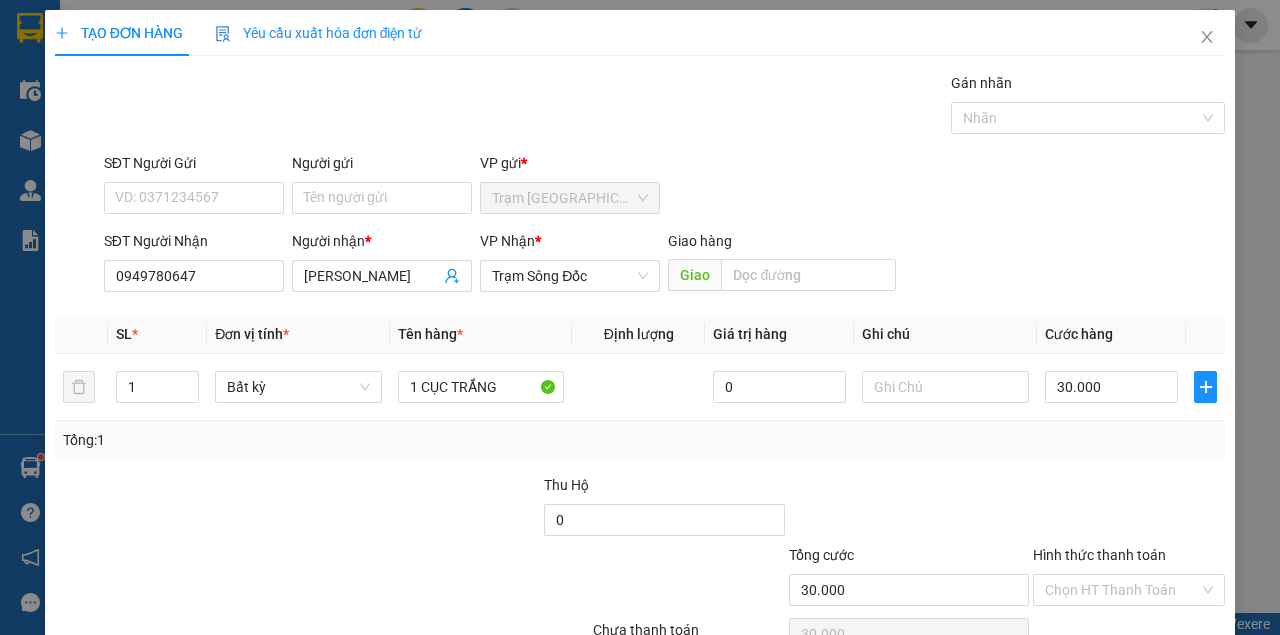 click at bounding box center [1129, 509] 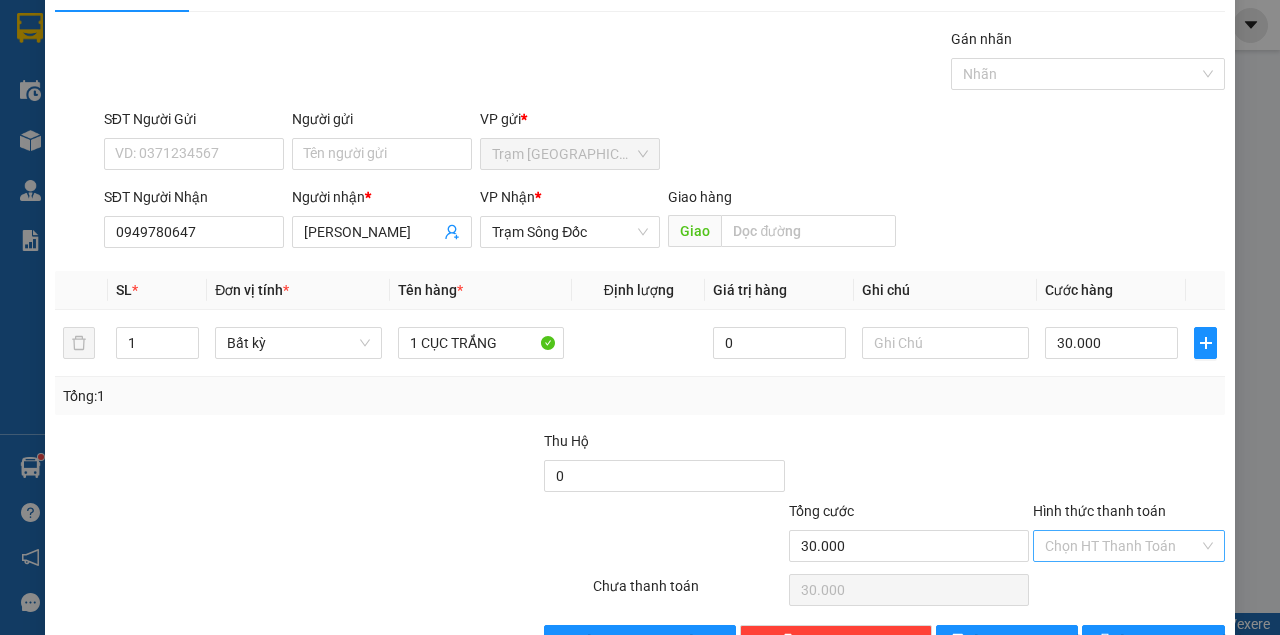 scroll, scrollTop: 102, scrollLeft: 0, axis: vertical 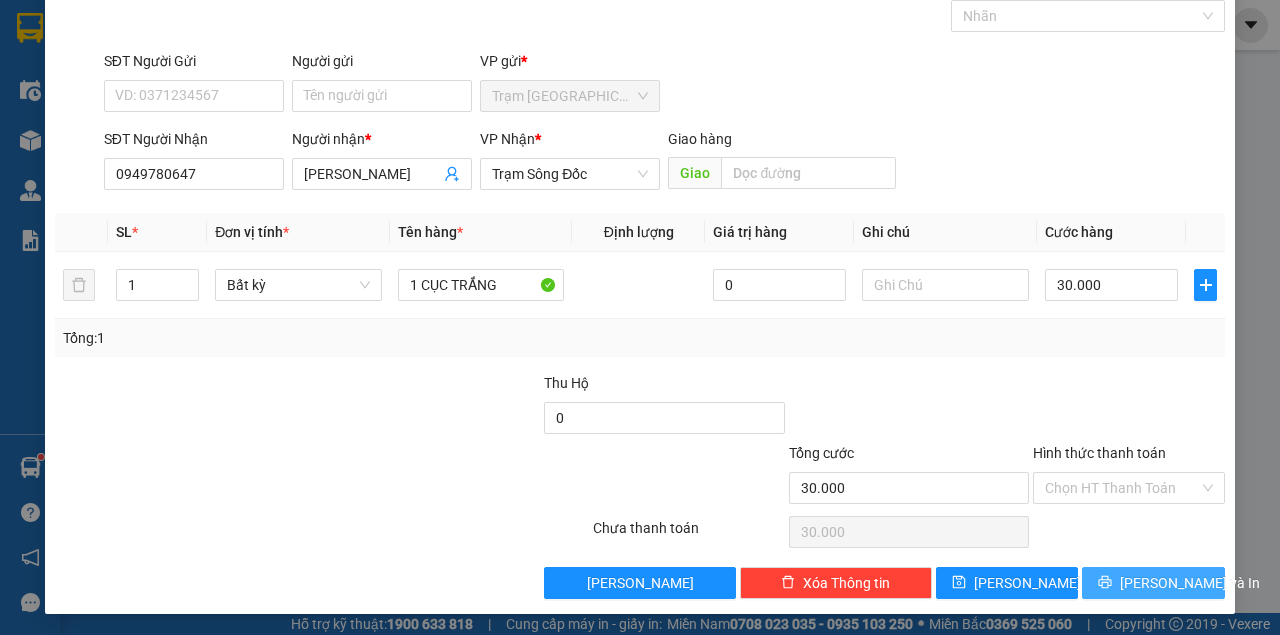 click on "[PERSON_NAME] và In" at bounding box center (1190, 583) 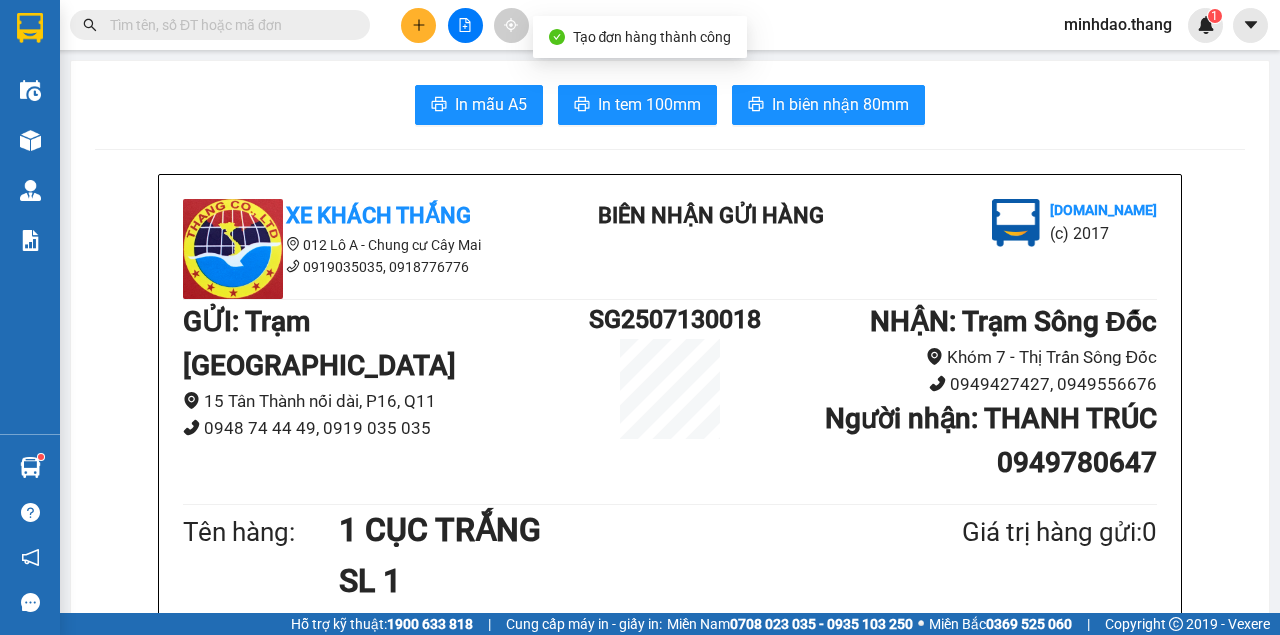 click on "In mẫu A5
In tem 100mm
In biên nhận 80mm" at bounding box center (670, 105) 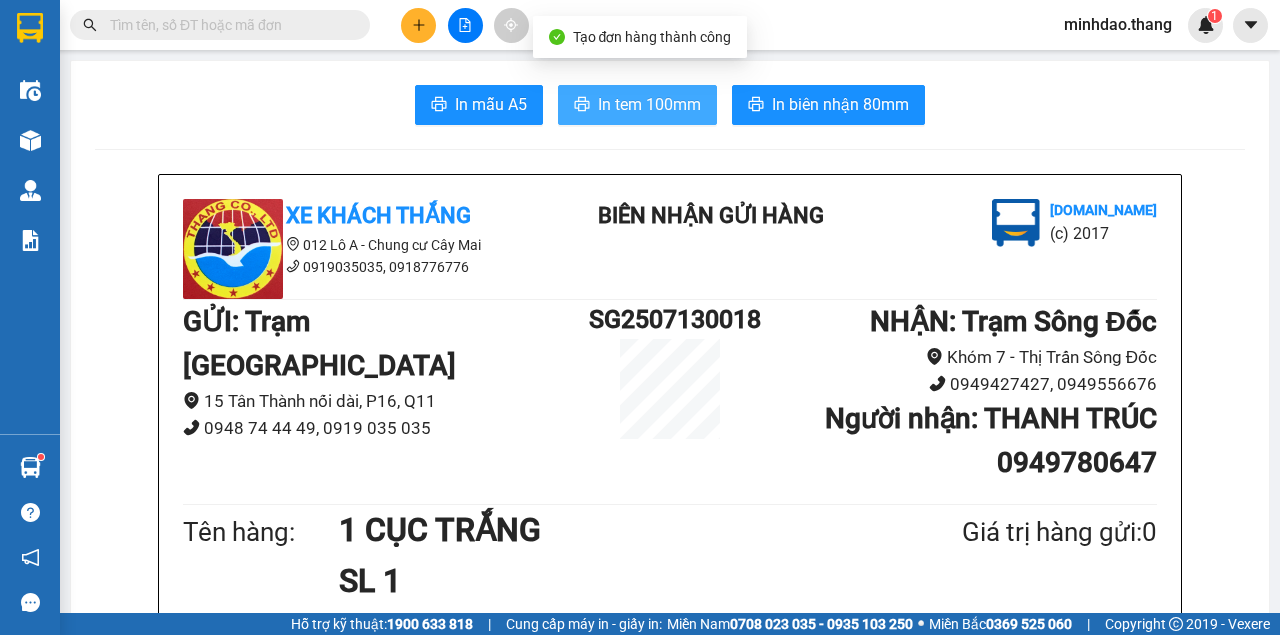 click on "In tem 100mm" at bounding box center [637, 105] 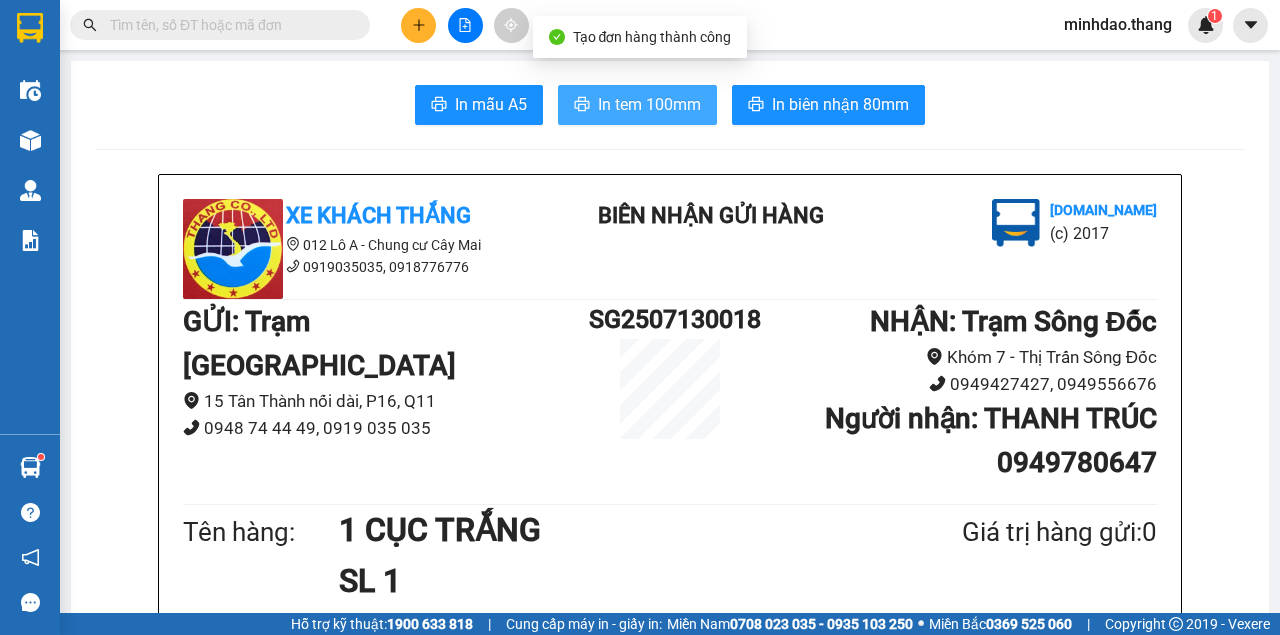 scroll, scrollTop: 0, scrollLeft: 0, axis: both 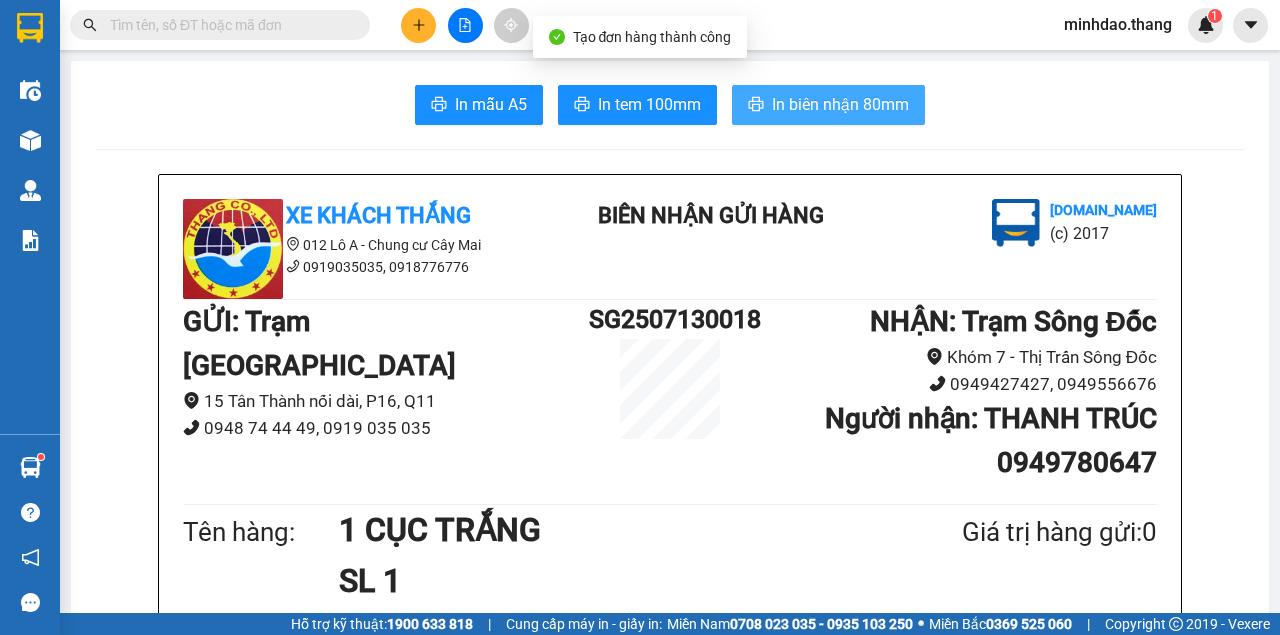 click on "In biên nhận 80mm" at bounding box center (840, 104) 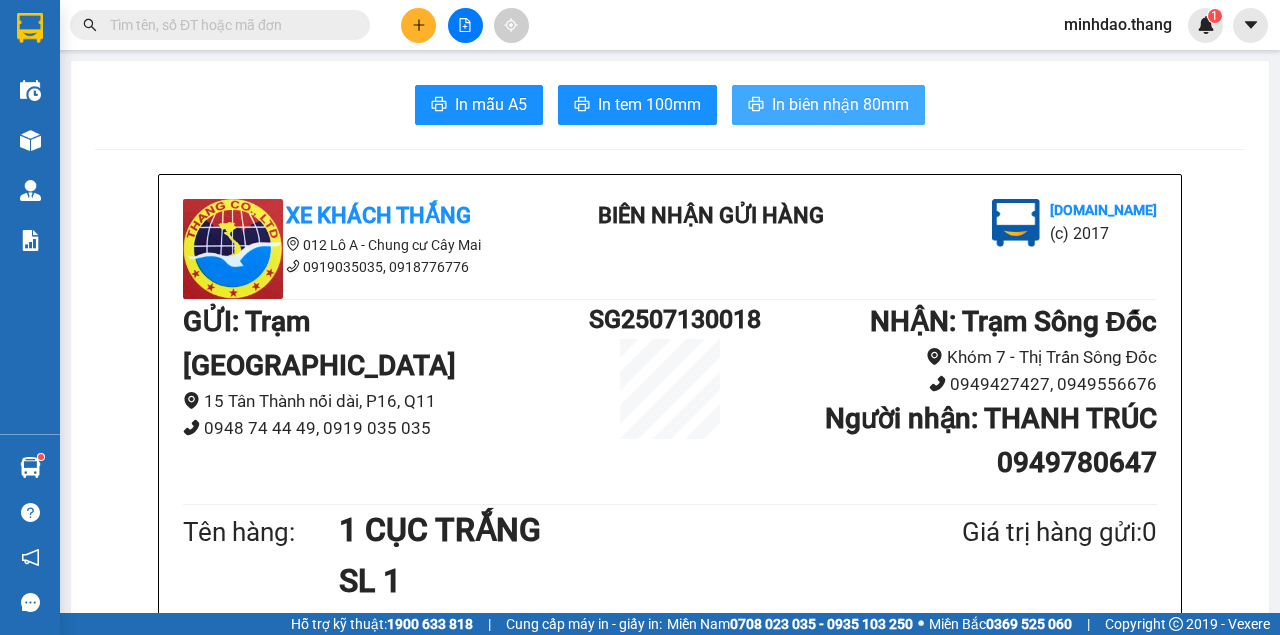 scroll, scrollTop: 0, scrollLeft: 0, axis: both 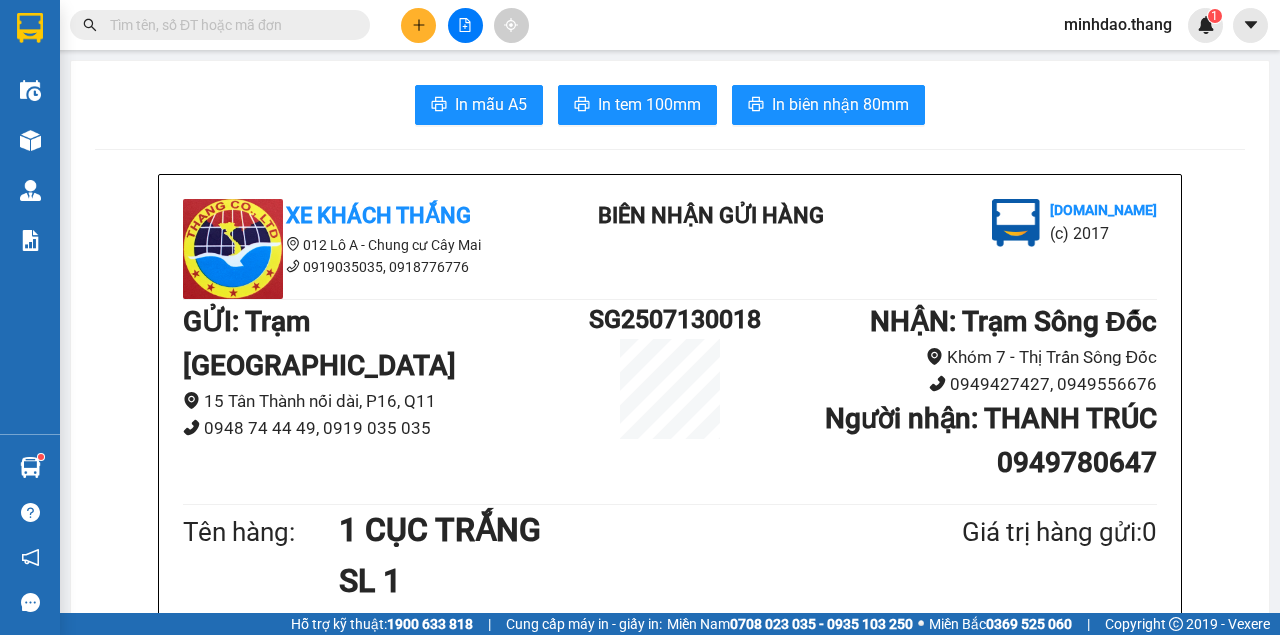 click at bounding box center (228, 25) 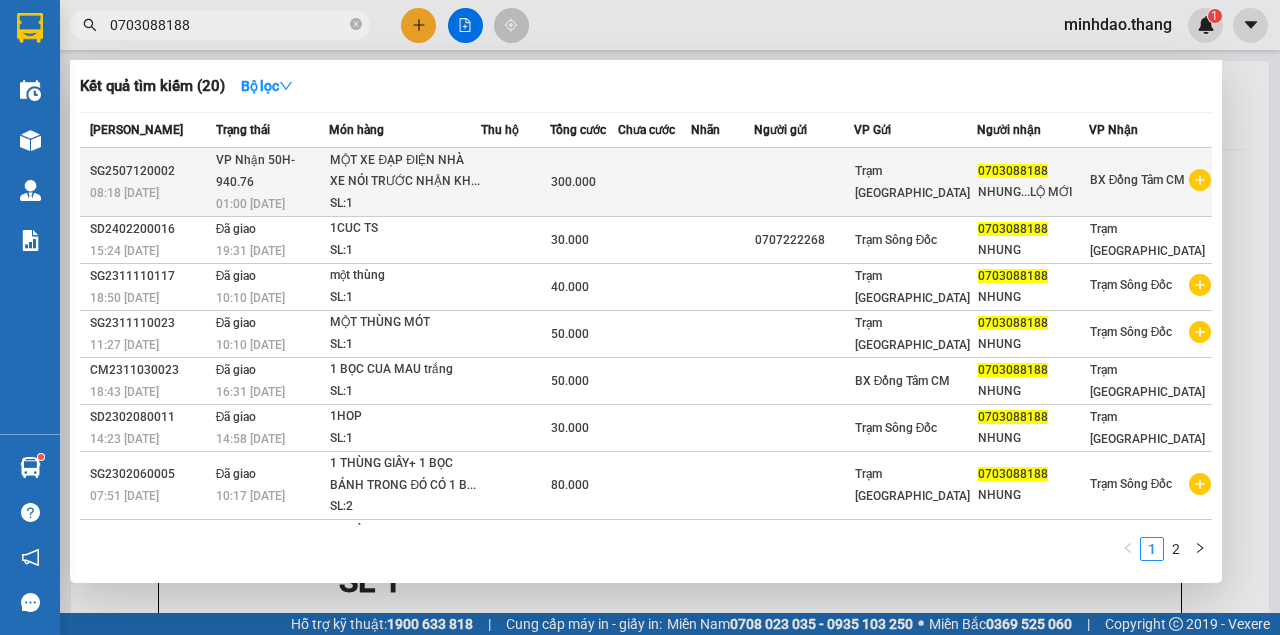 type on "0703088188" 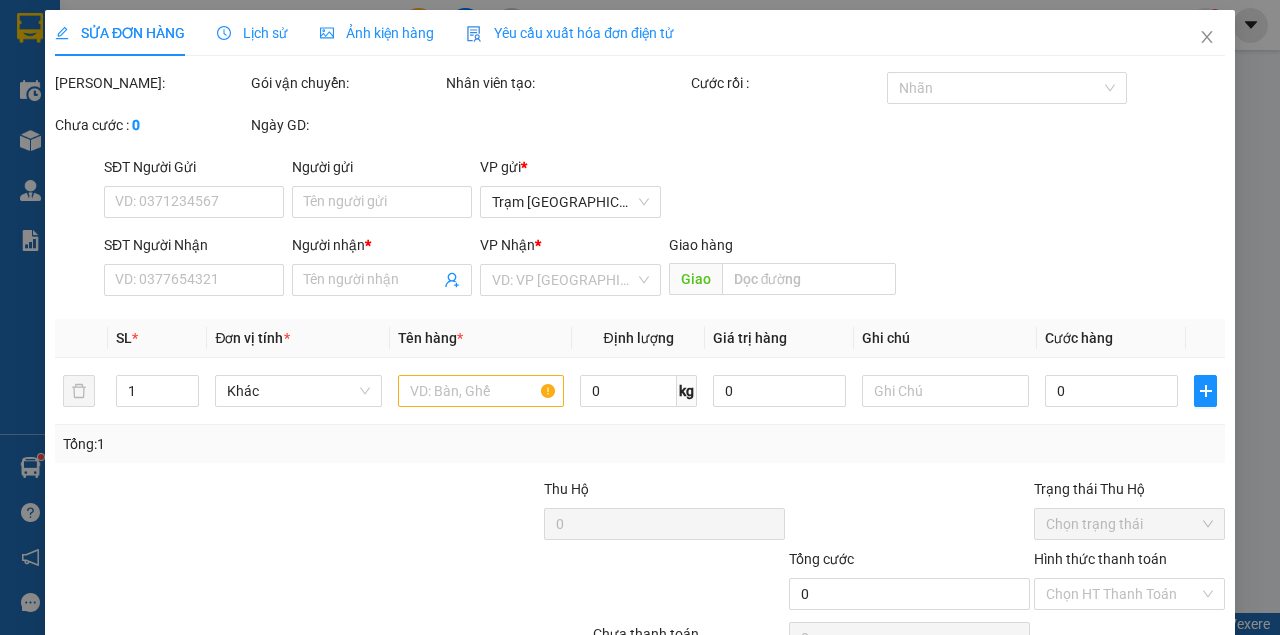 type on "0703088188" 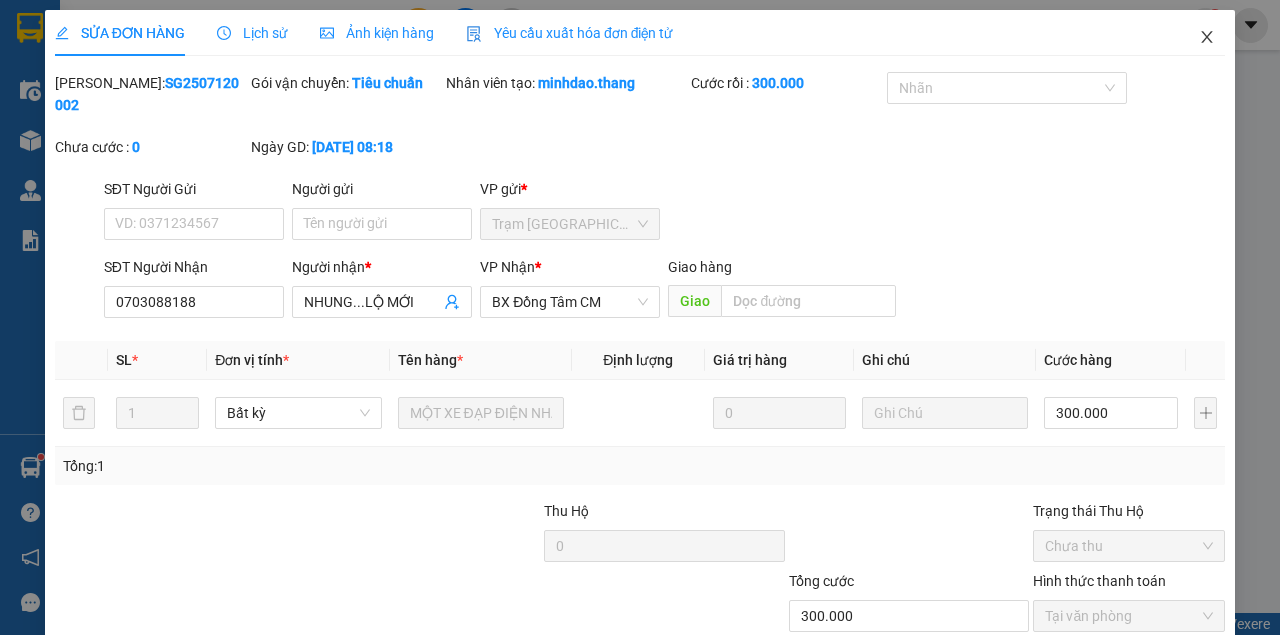 click 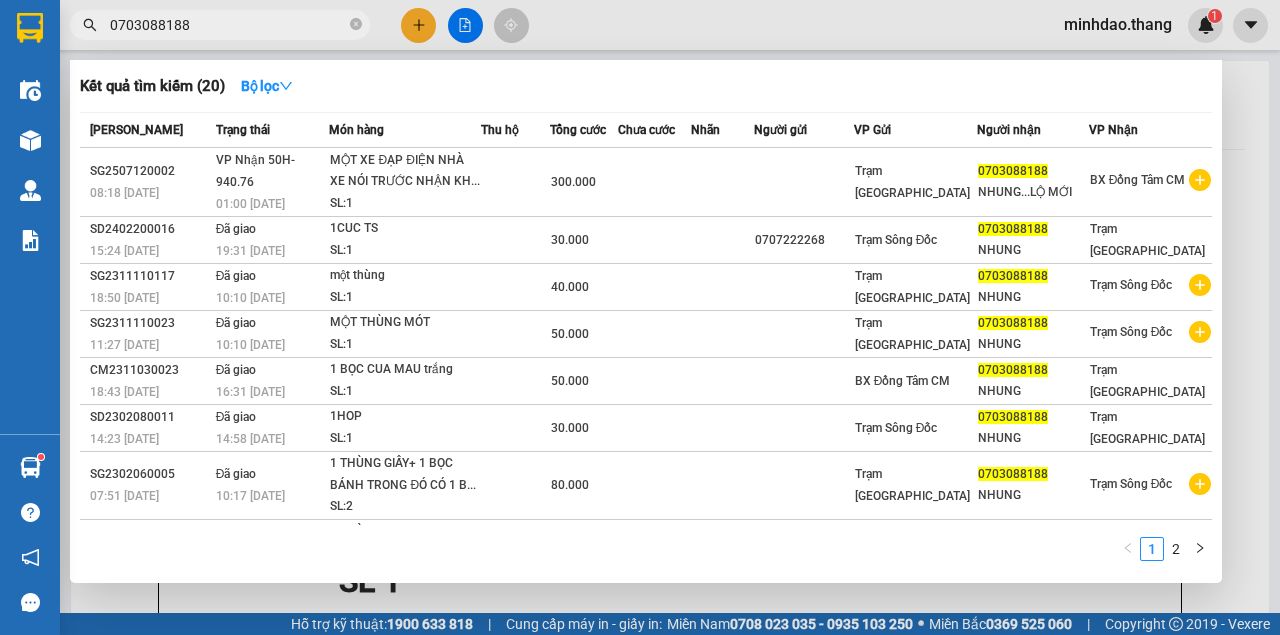 click on "0703088188" at bounding box center (228, 25) 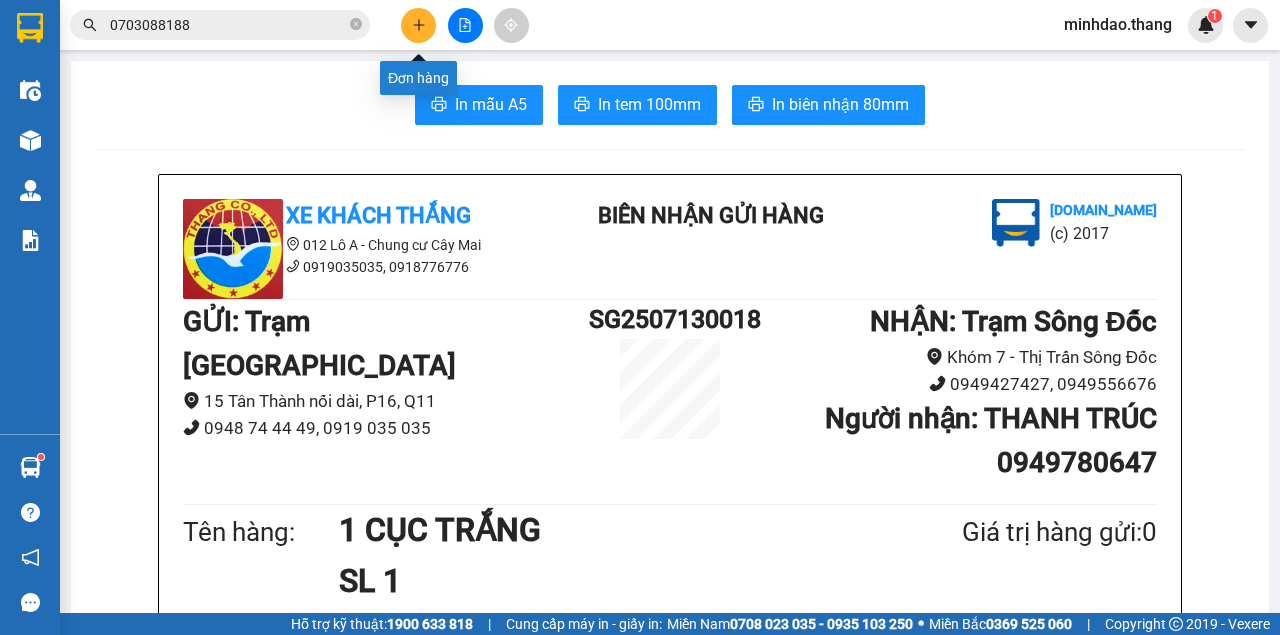 click 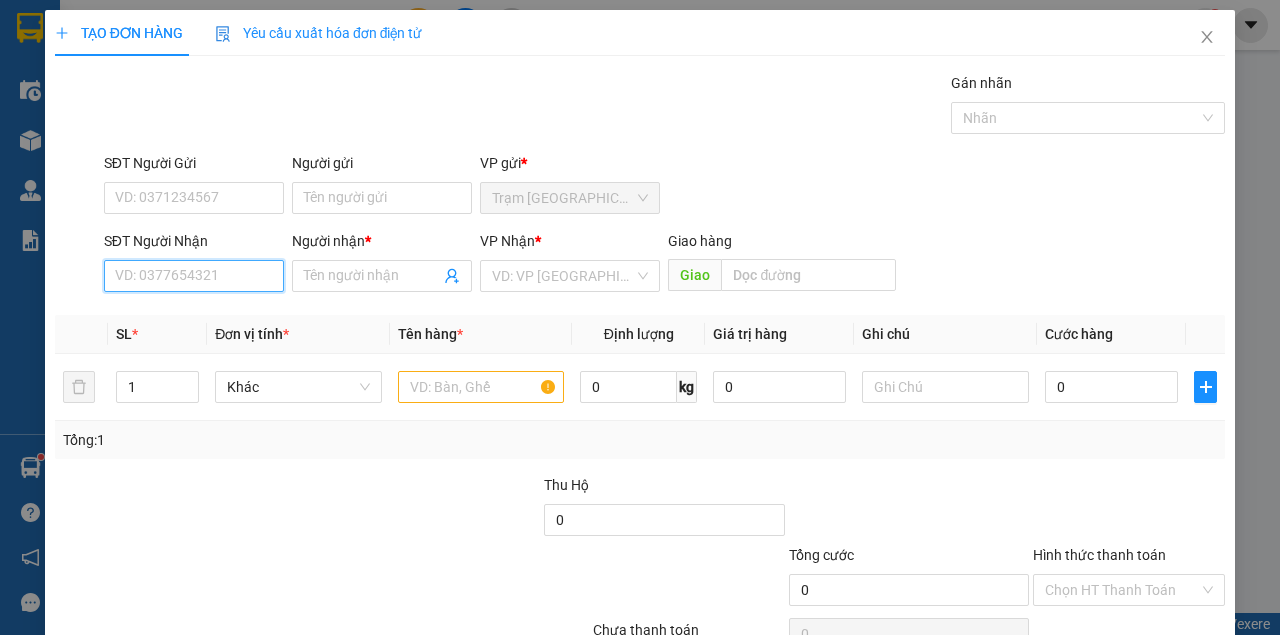 click on "SĐT Người Nhận" at bounding box center (194, 276) 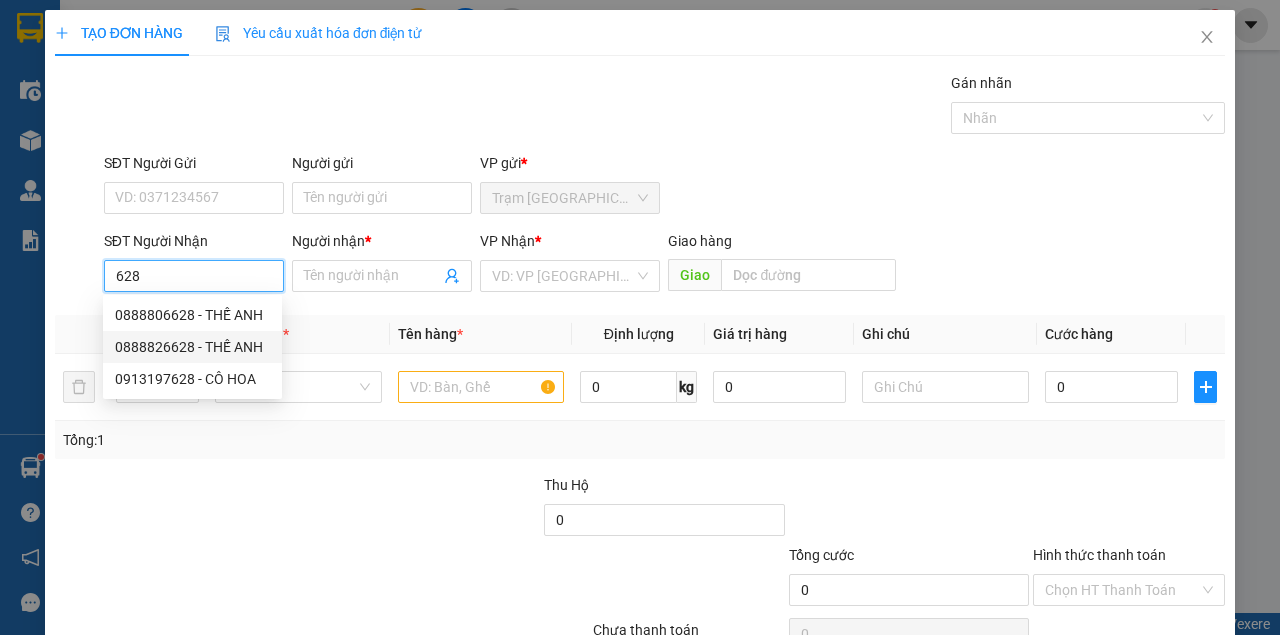 drag, startPoint x: 114, startPoint y: 347, endPoint x: 182, endPoint y: 351, distance: 68.117546 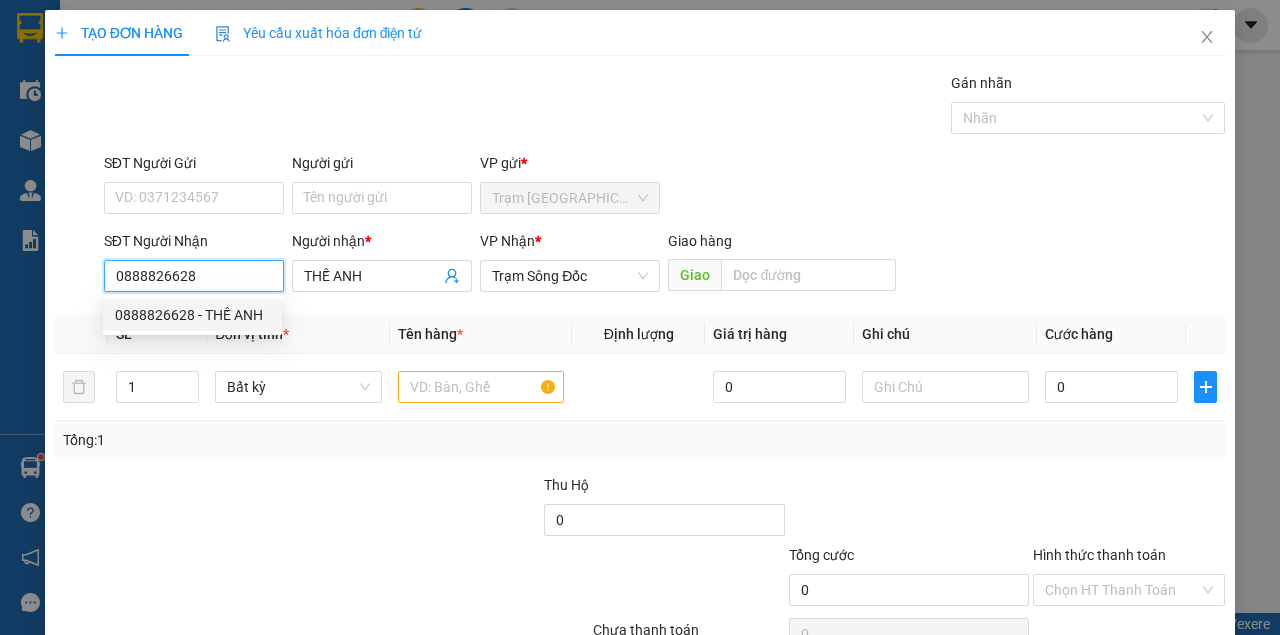 drag, startPoint x: 115, startPoint y: 276, endPoint x: 206, endPoint y: 270, distance: 91.197586 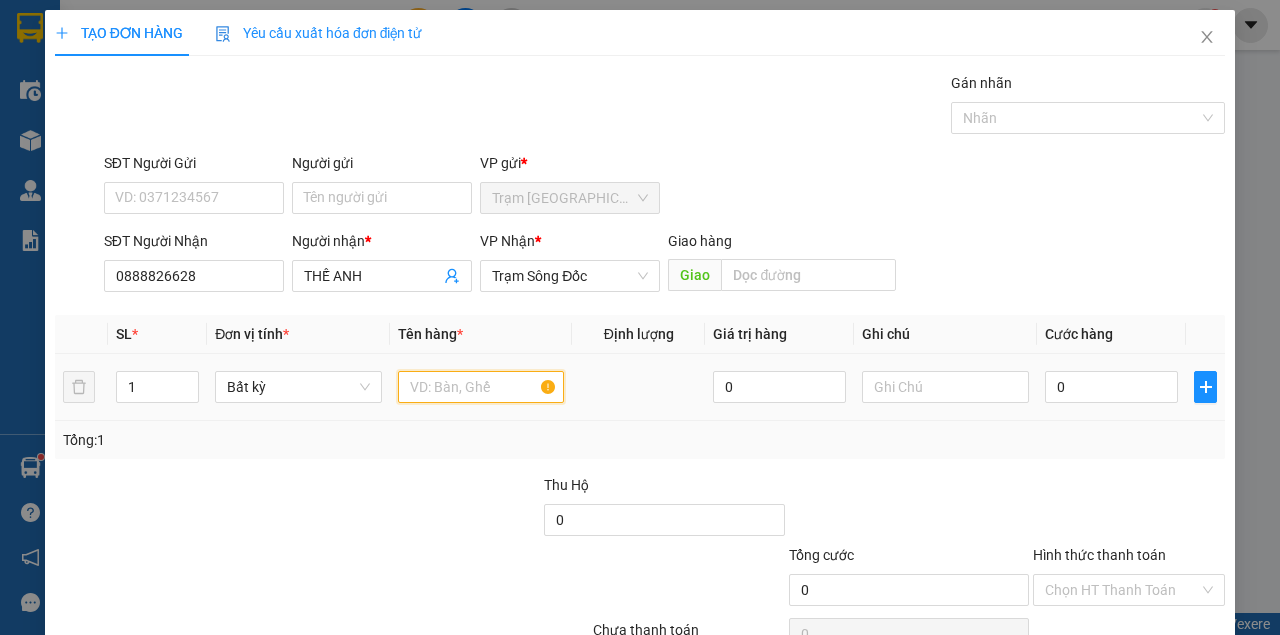 click at bounding box center (481, 387) 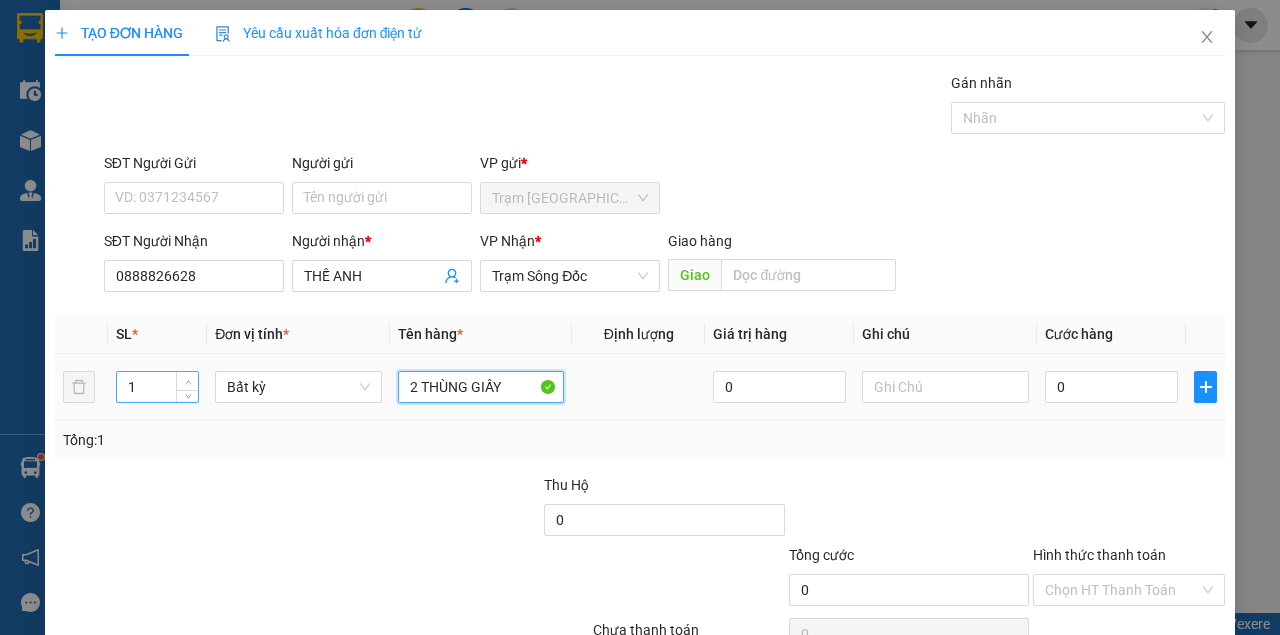 type on "2 THÙNG GIẤY" 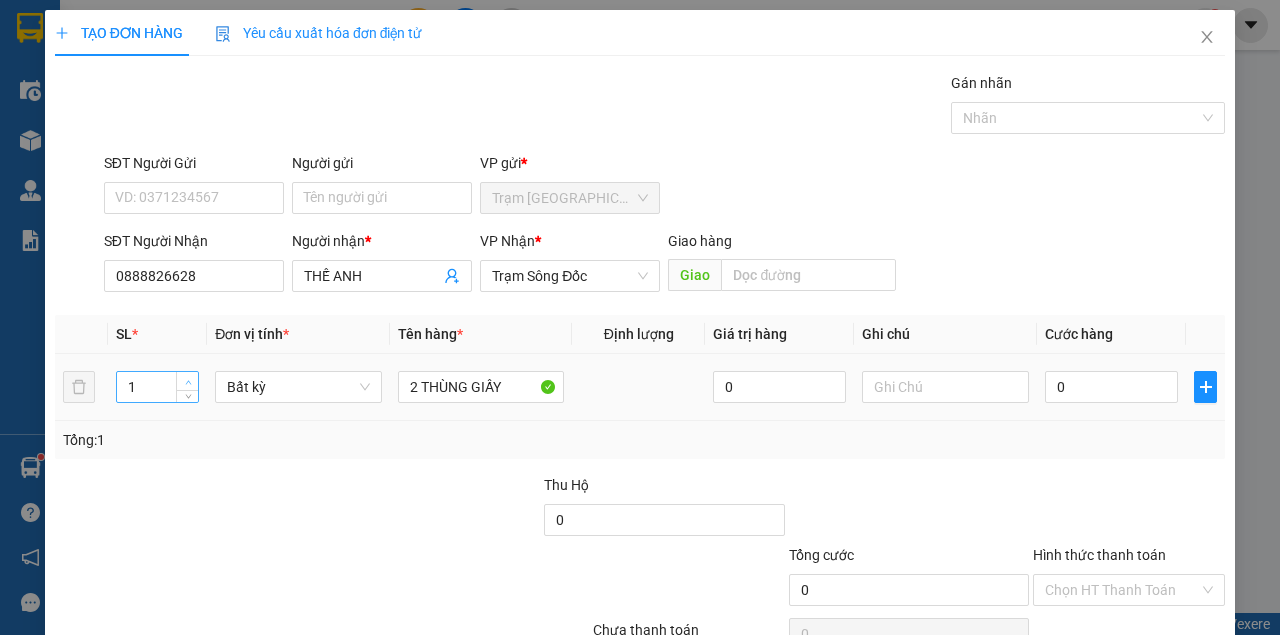 type on "2" 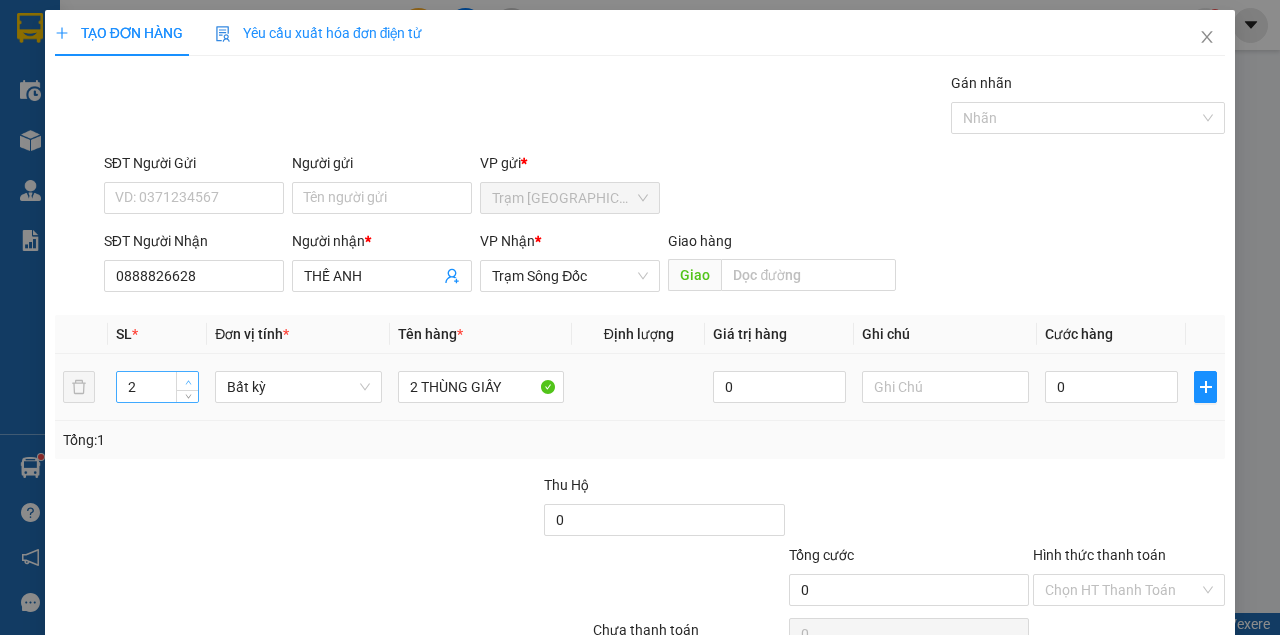 click at bounding box center (187, 381) 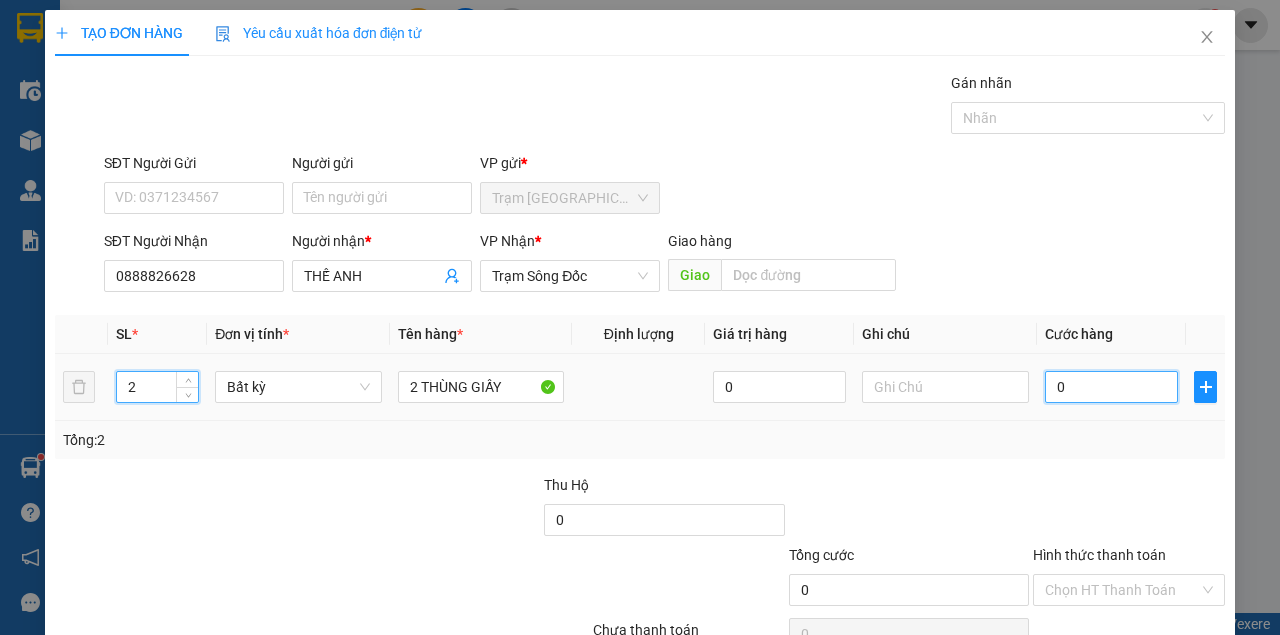 click on "0" at bounding box center (1111, 387) 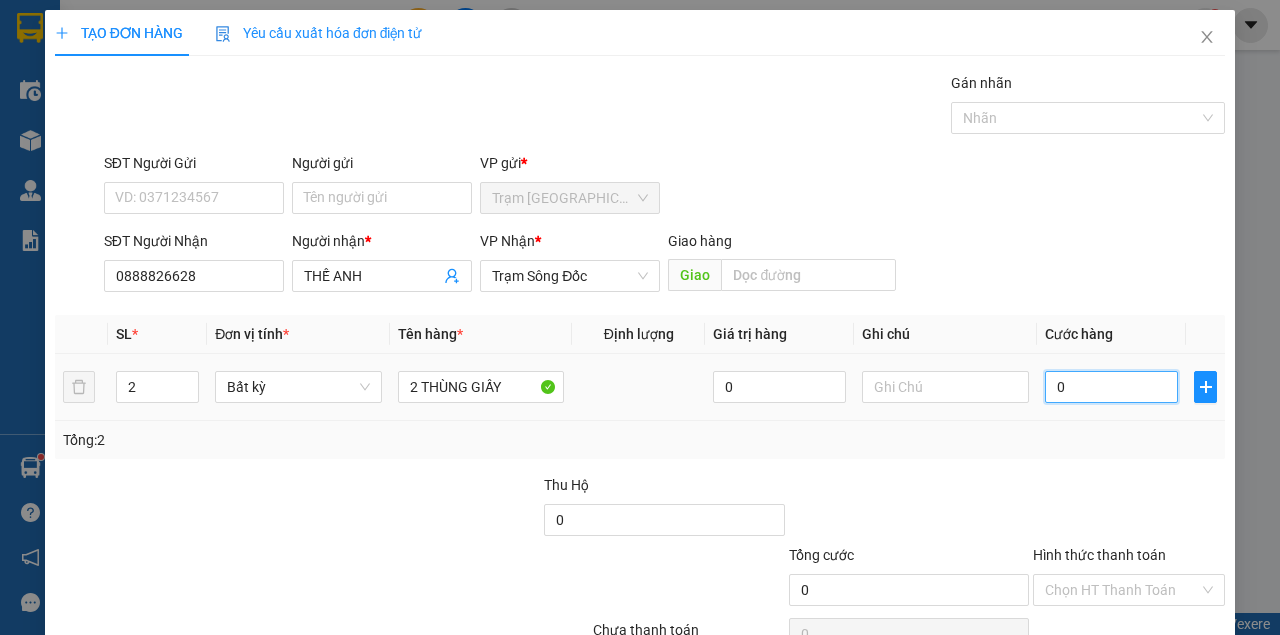 type on "6" 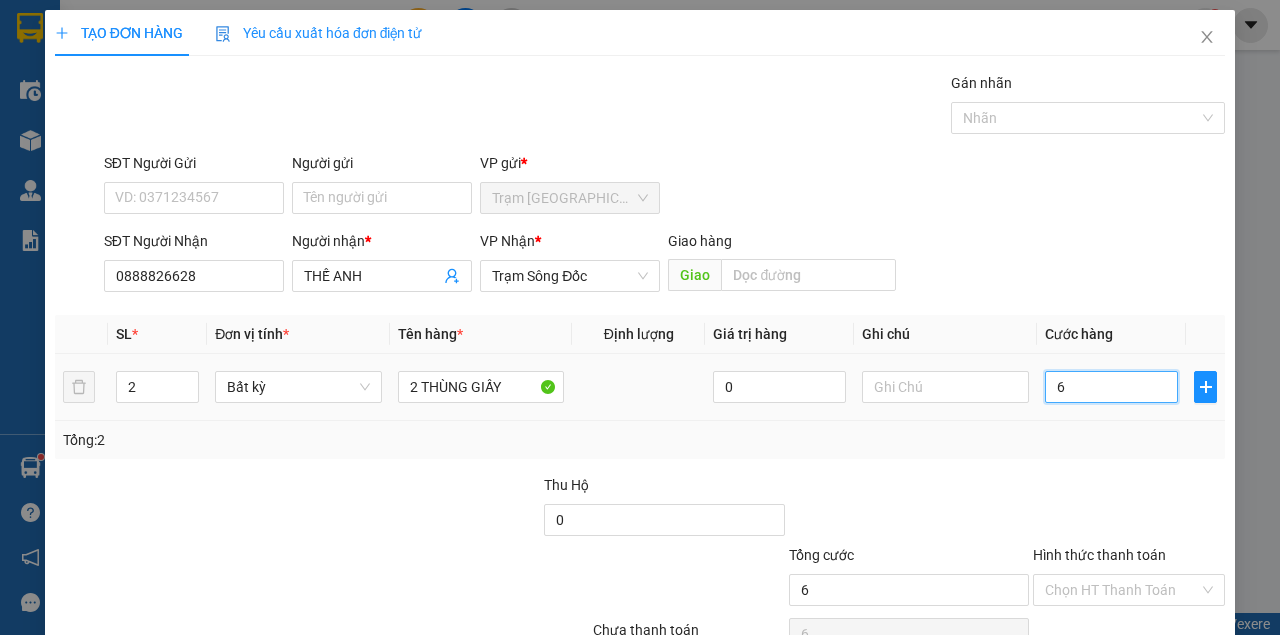 type on "0" 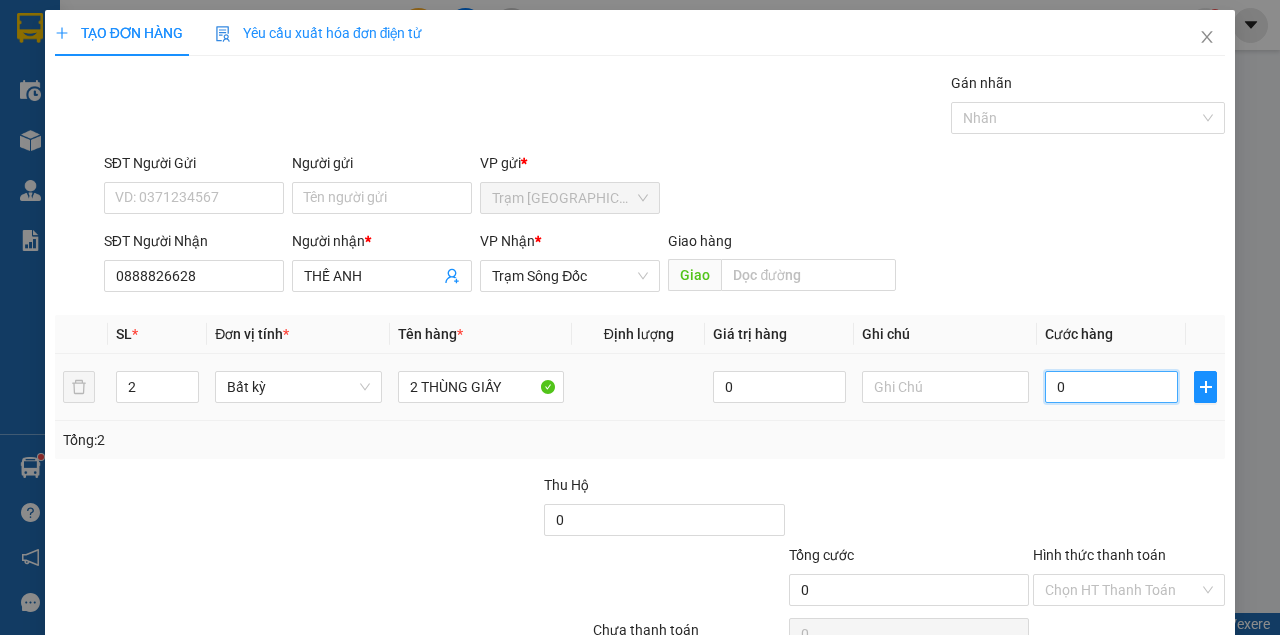 type on "08" 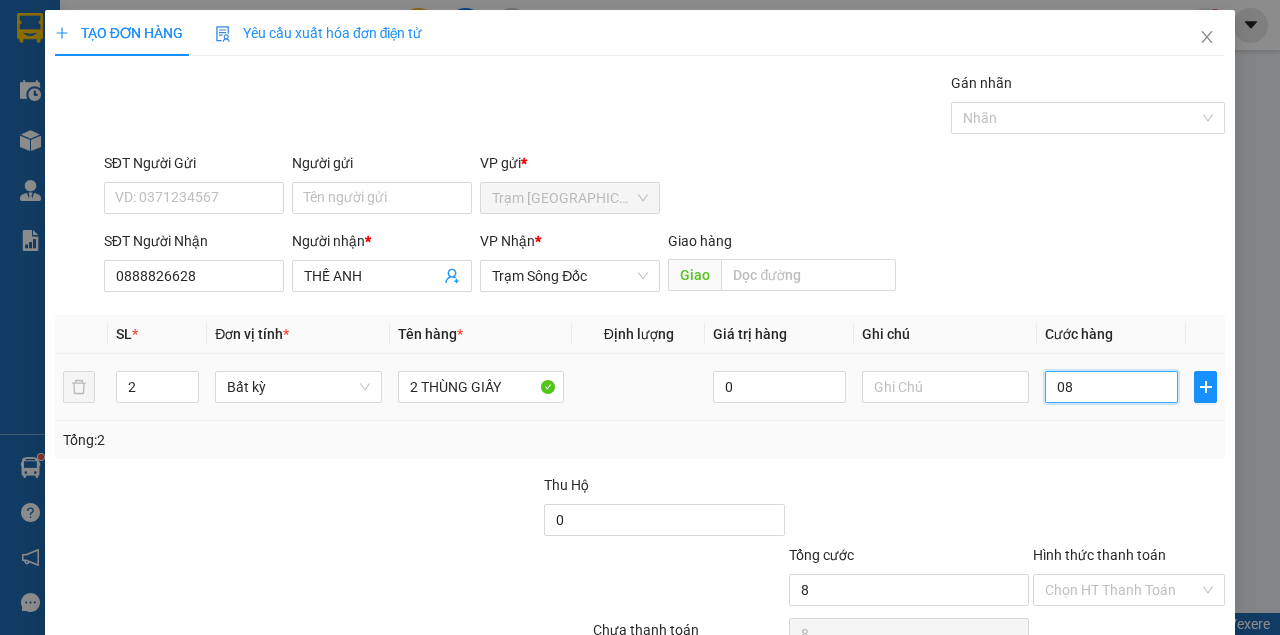 type on "0" 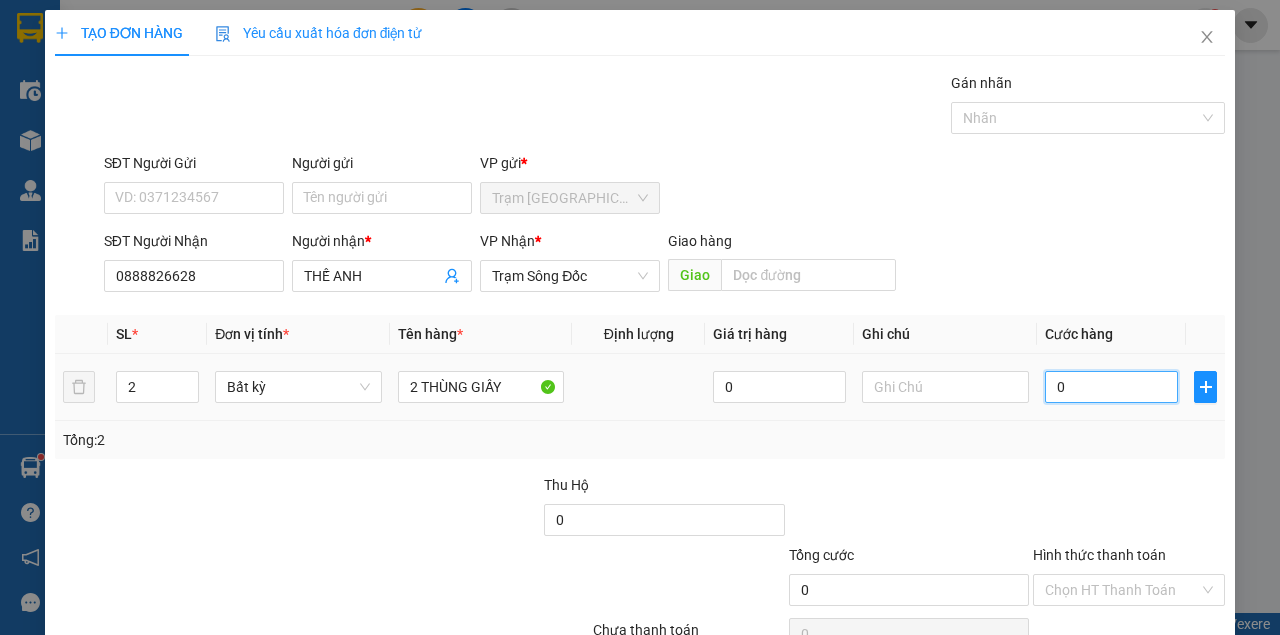 type on "09" 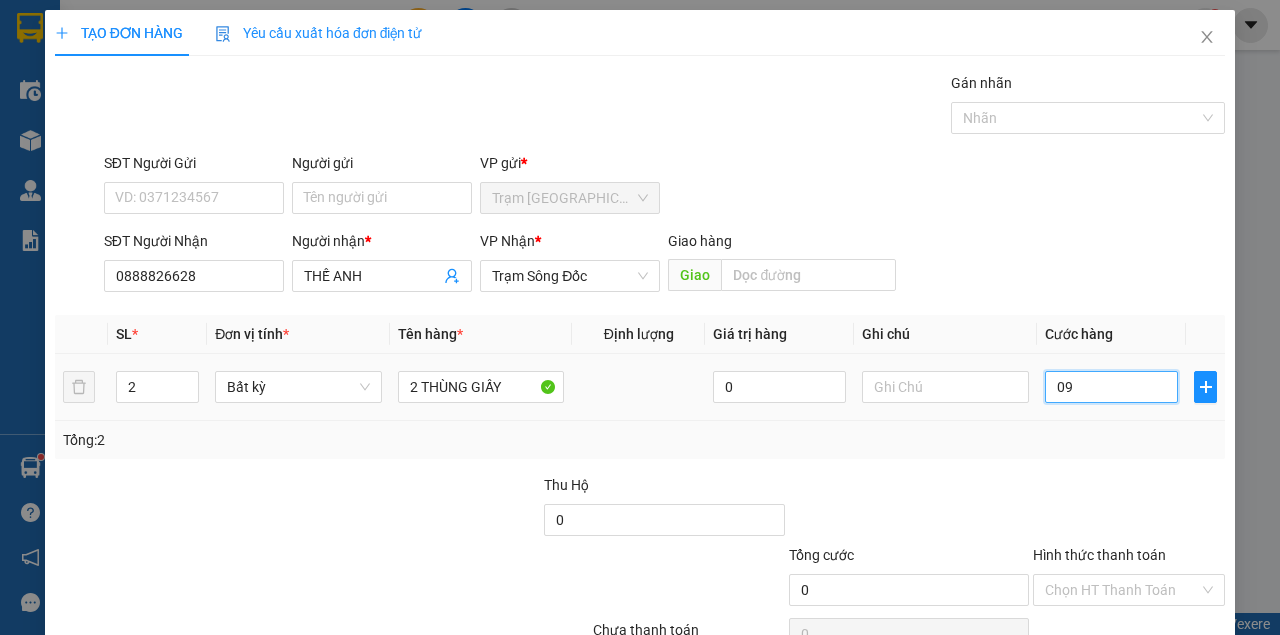 type on "9" 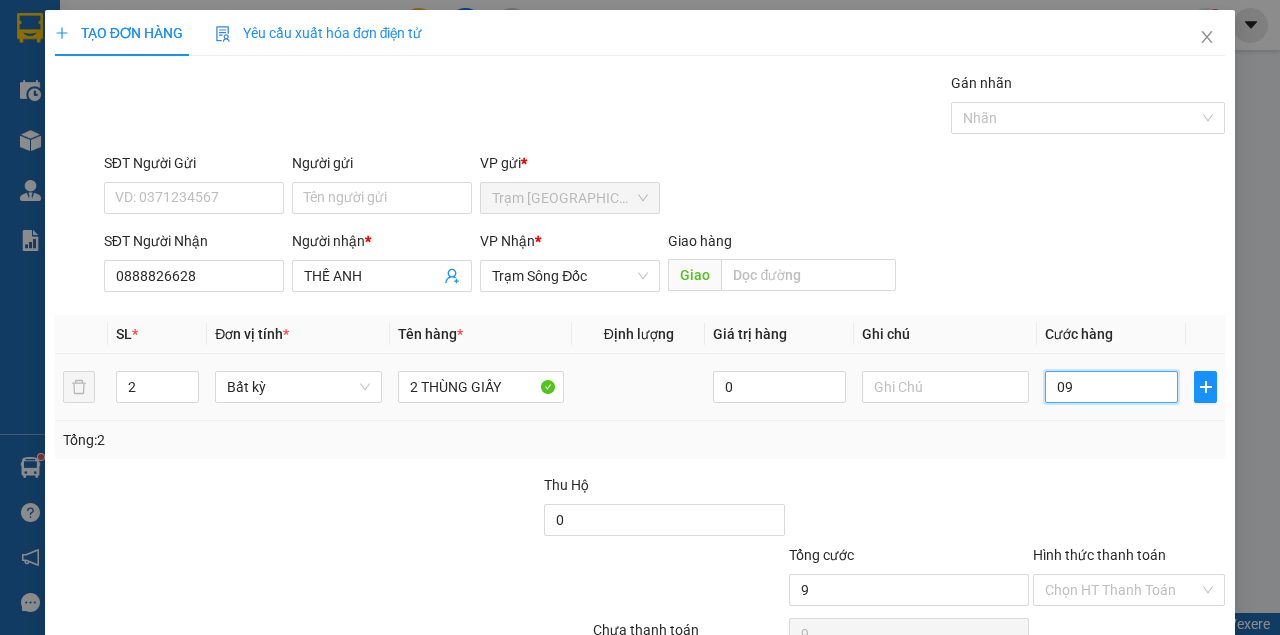 type on "090" 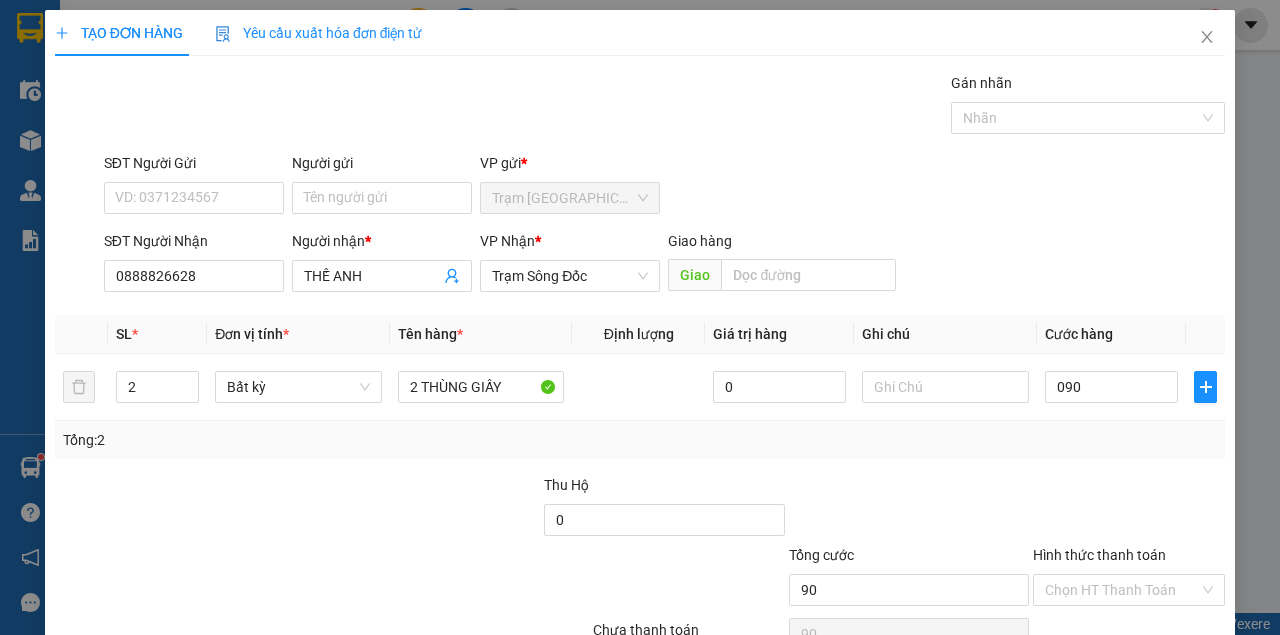 type on "90.000" 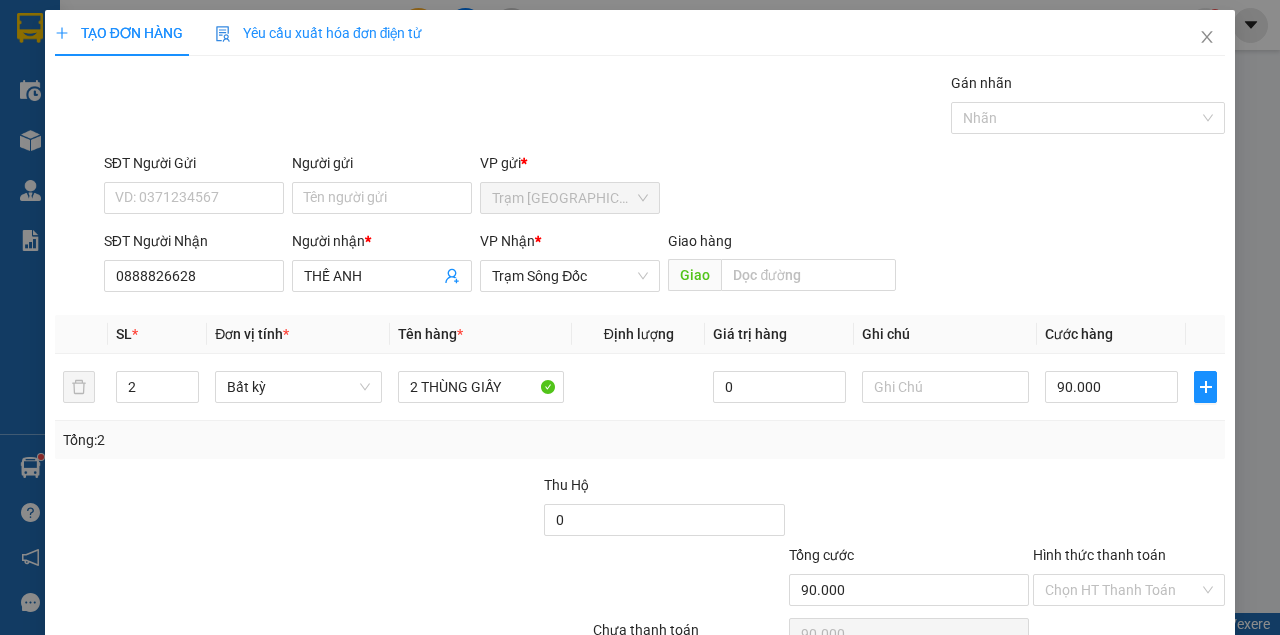 click on "Tổng:  2" at bounding box center (640, 440) 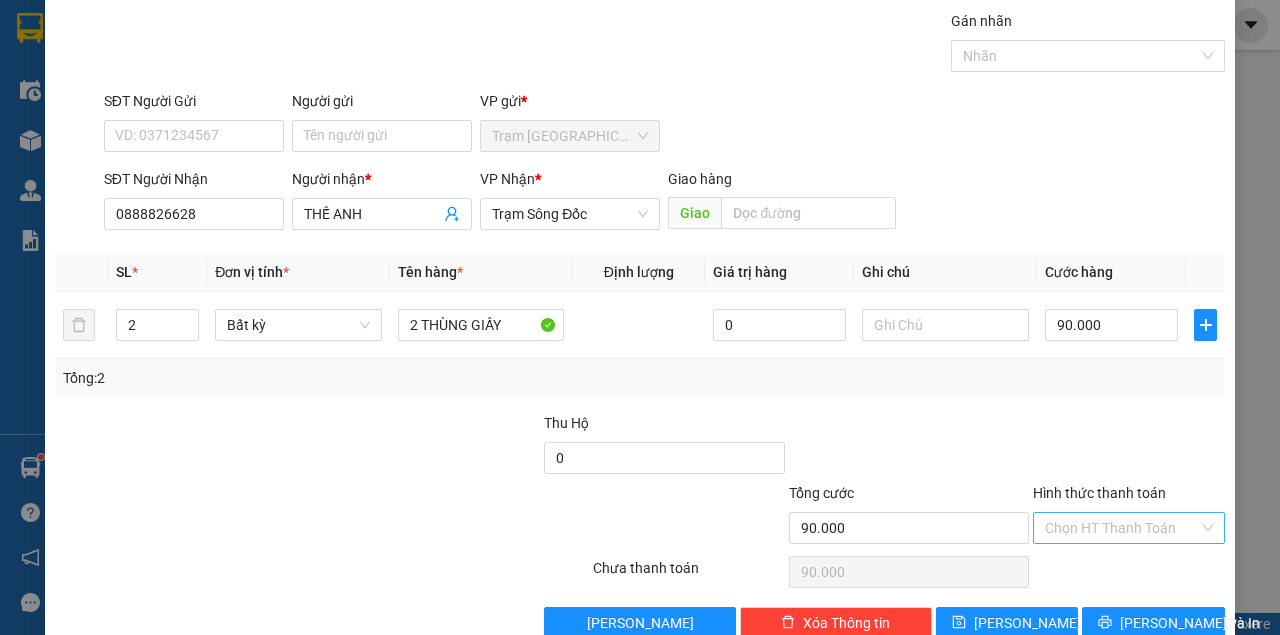 scroll, scrollTop: 102, scrollLeft: 0, axis: vertical 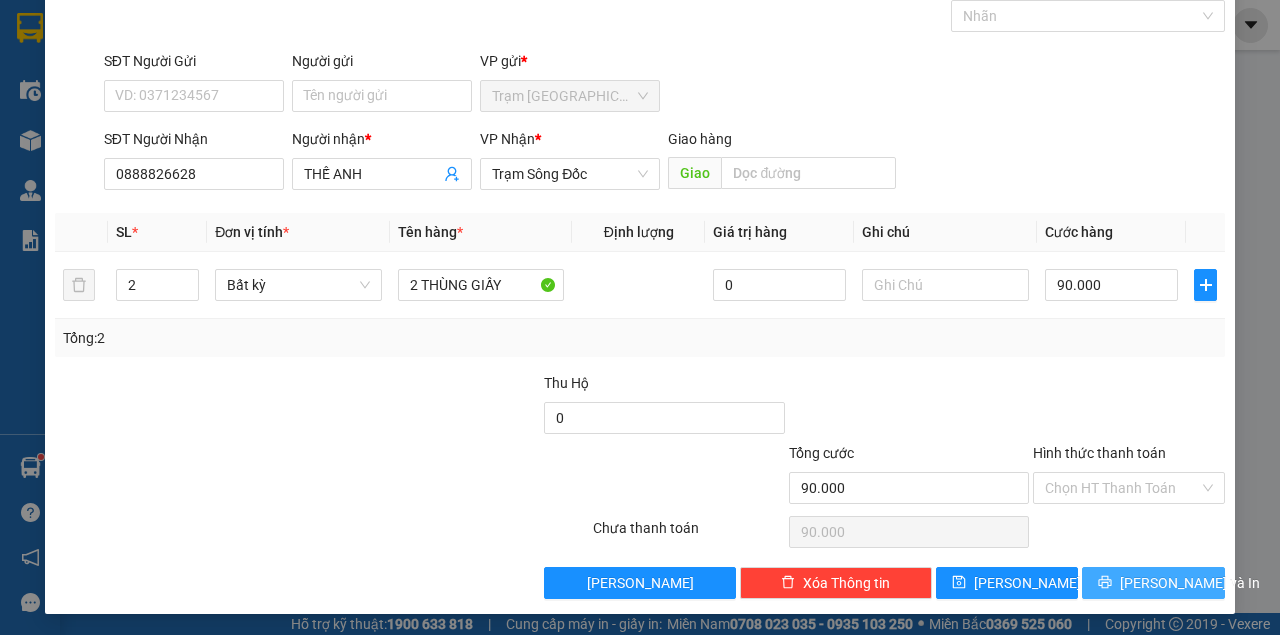 click on "[PERSON_NAME] và In" at bounding box center [1190, 583] 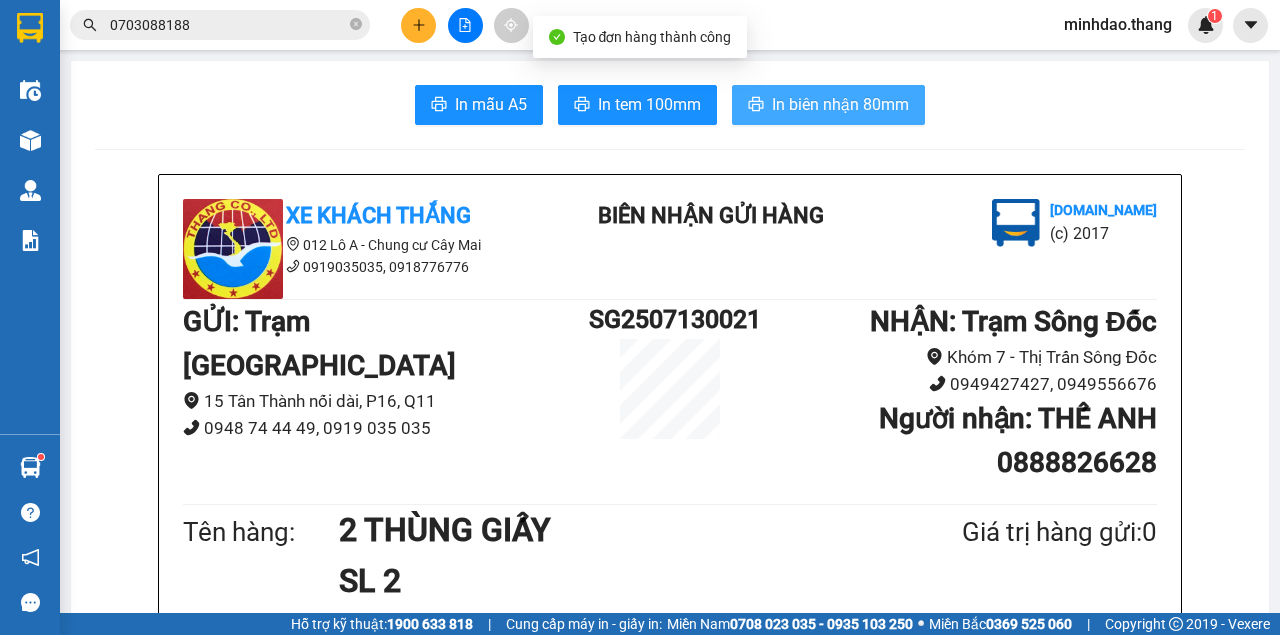 click on "In biên nhận 80mm" at bounding box center [828, 105] 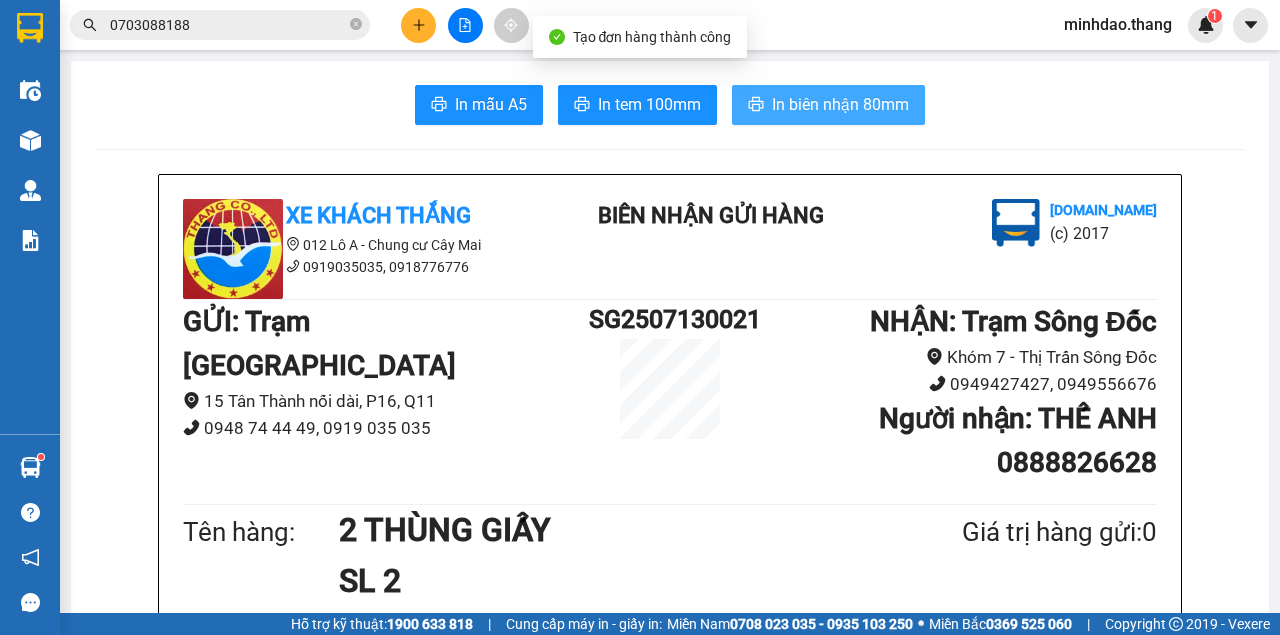 scroll, scrollTop: 0, scrollLeft: 0, axis: both 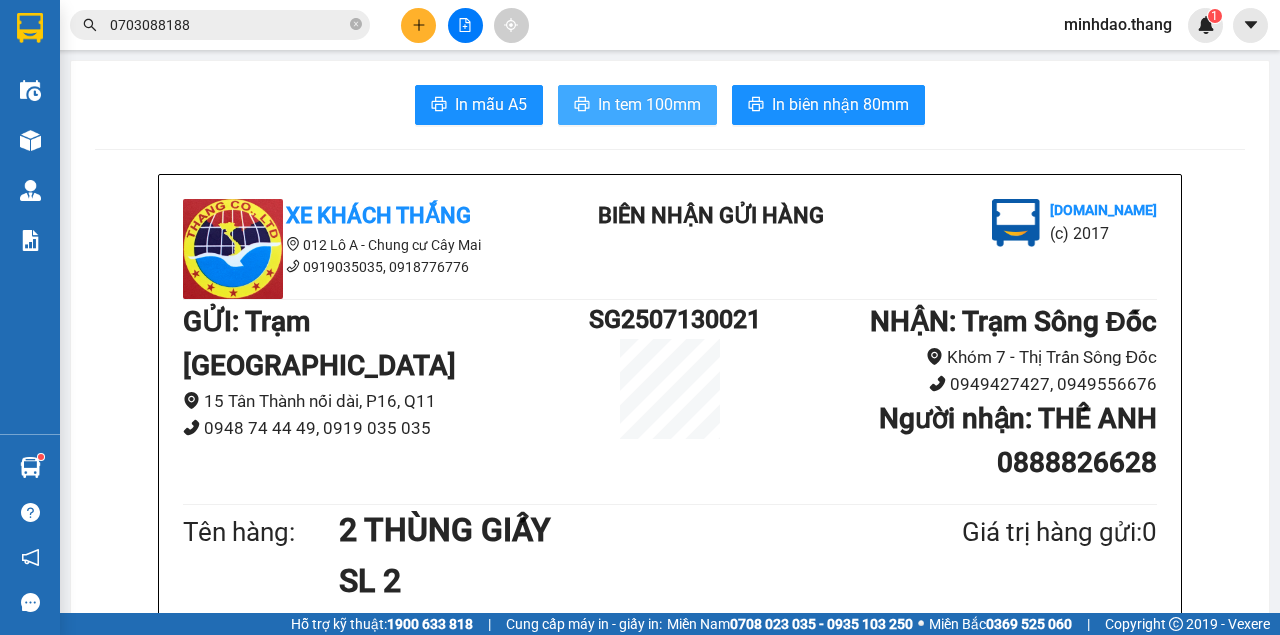 click on "In tem 100mm" at bounding box center [637, 105] 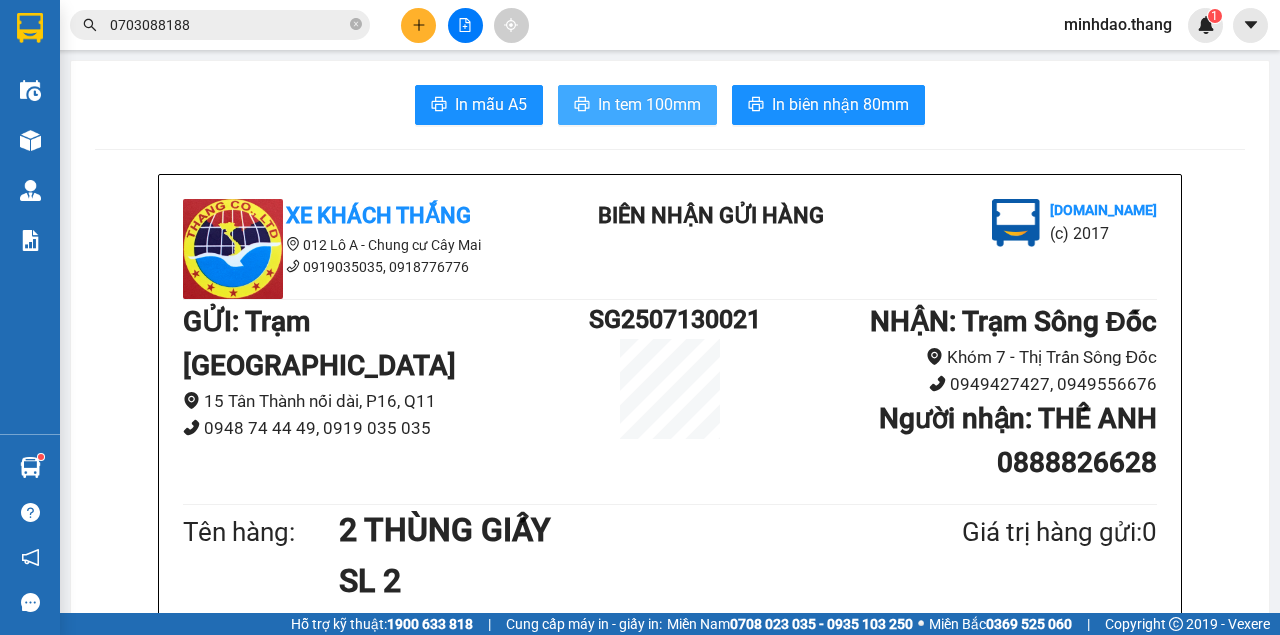 scroll, scrollTop: 0, scrollLeft: 0, axis: both 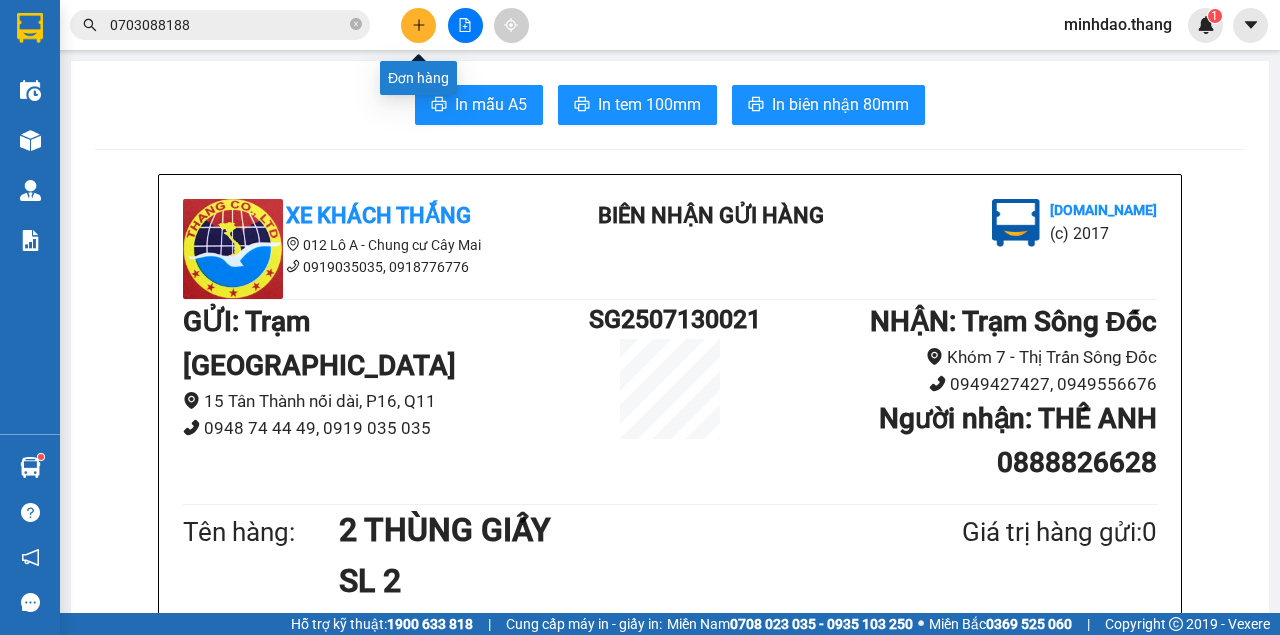 click 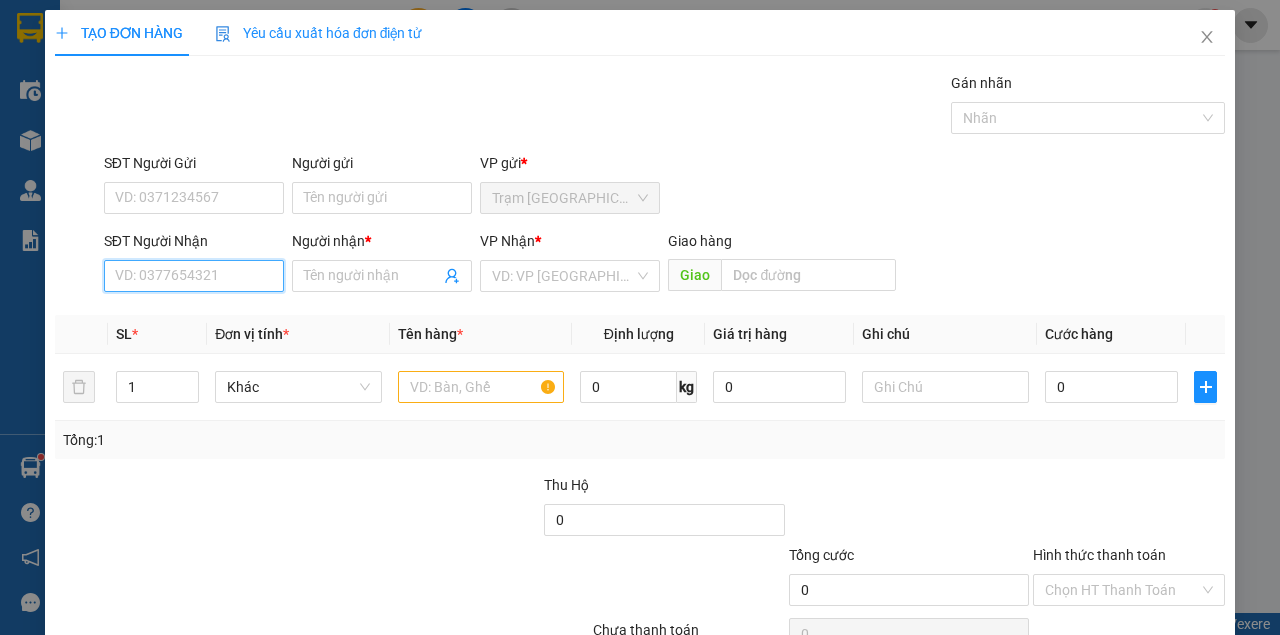 click on "SĐT Người Nhận" at bounding box center (194, 276) 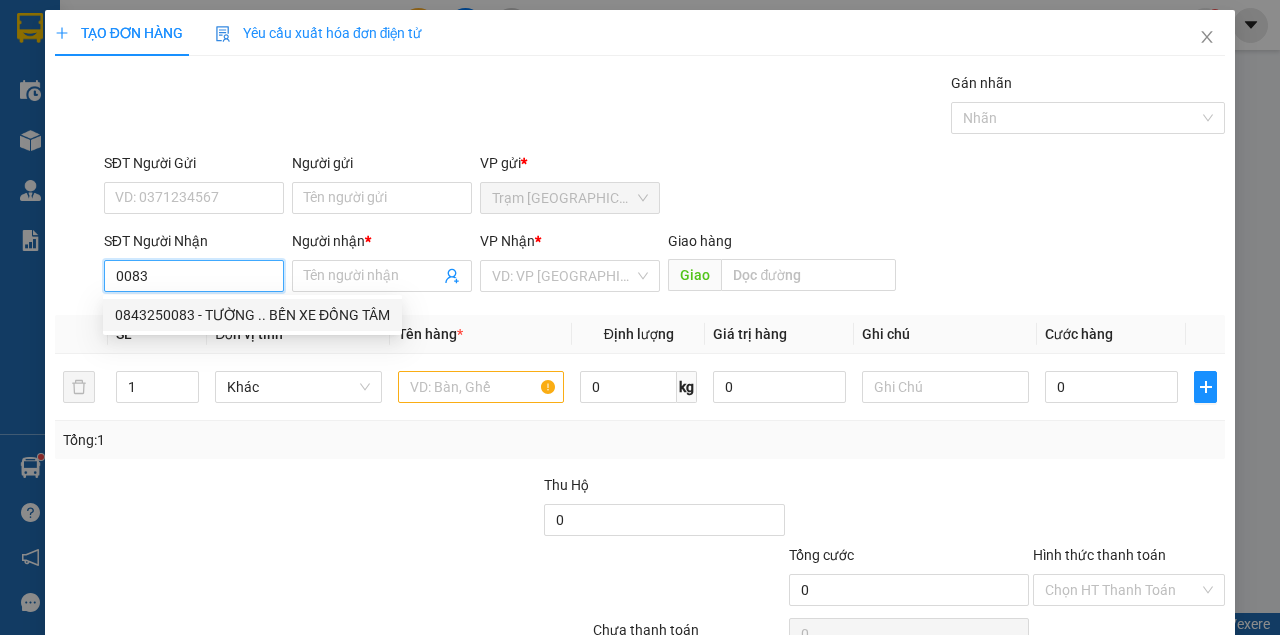 click on "0843250083 - TƯỜNG .. BẾN XE ĐỒNG TÂM" at bounding box center [252, 315] 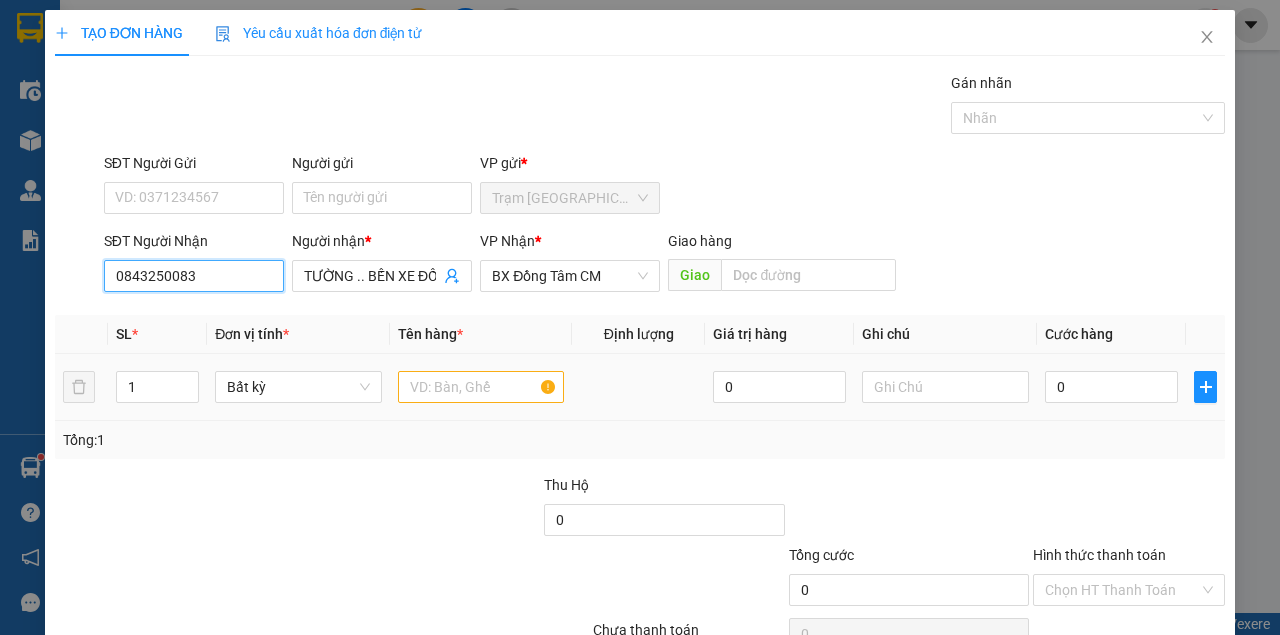 type on "0843250083" 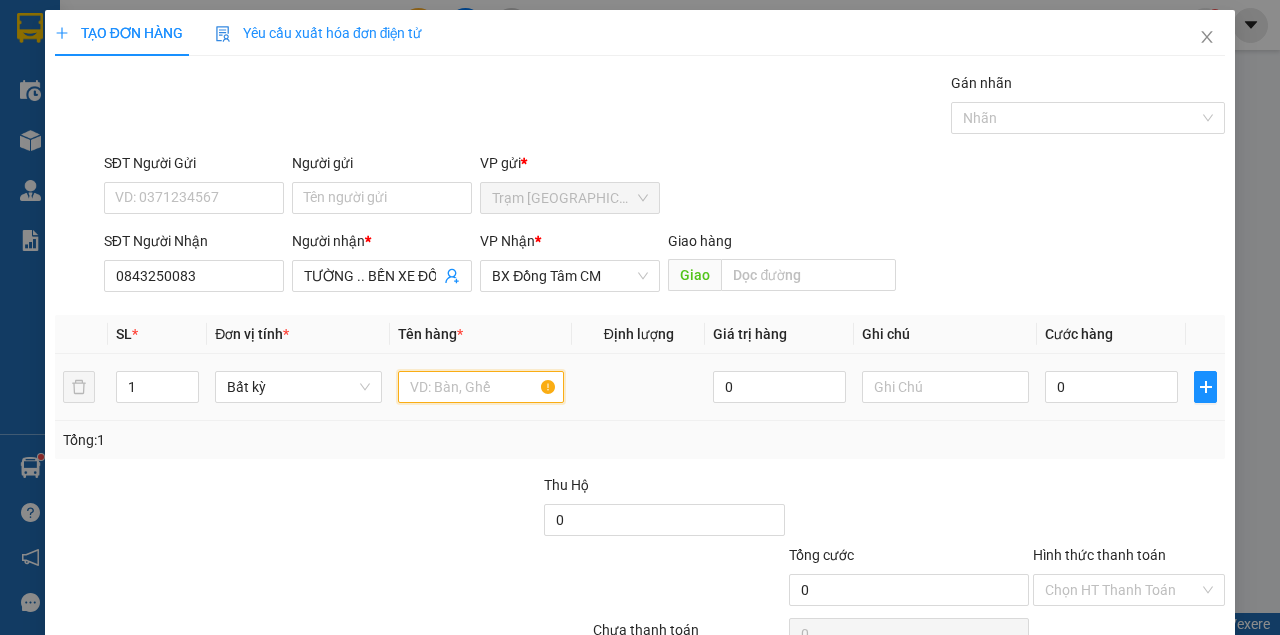 click at bounding box center [481, 387] 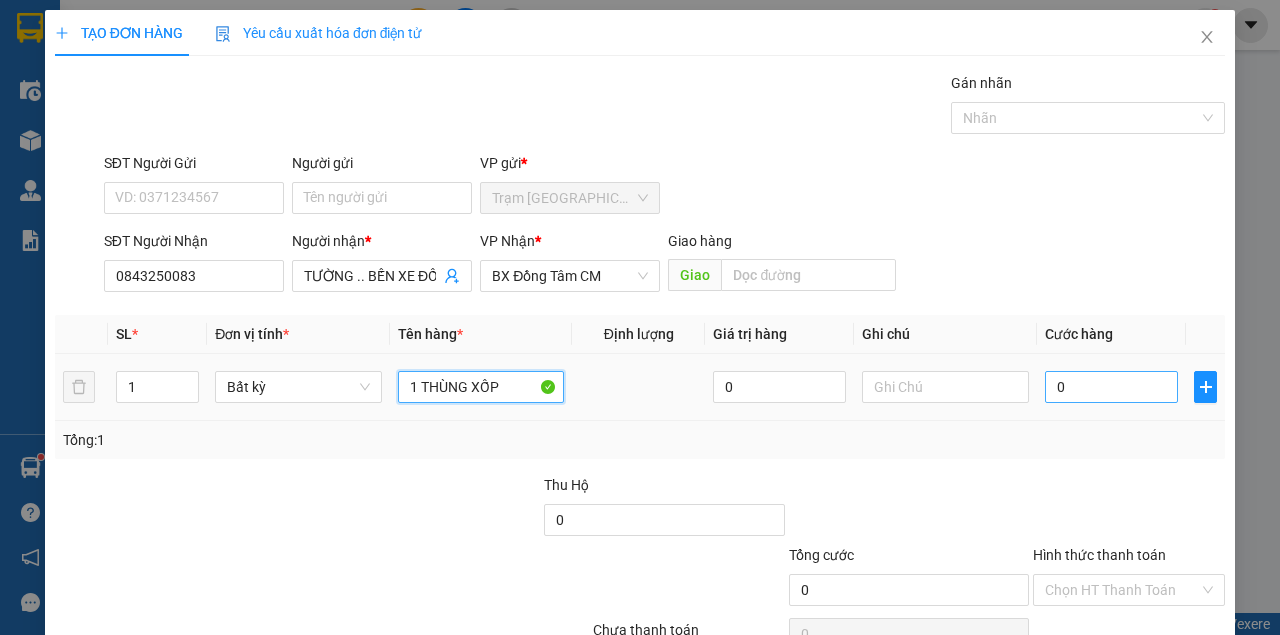 type on "1 THÙNG XỐP" 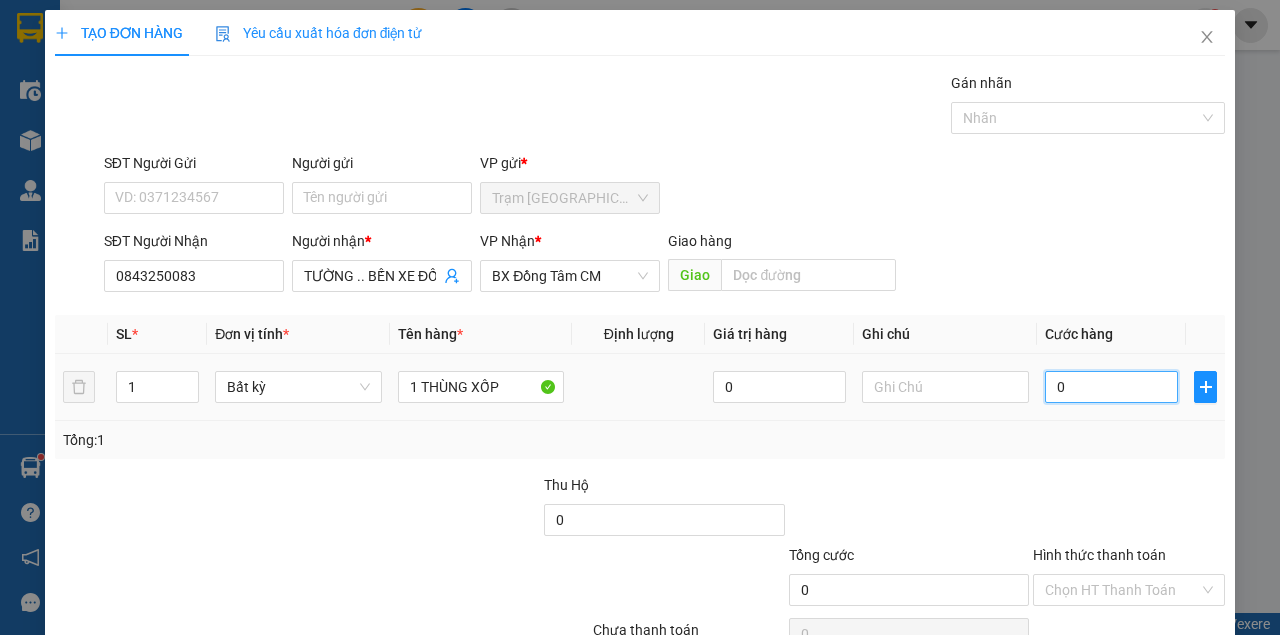 type on "1" 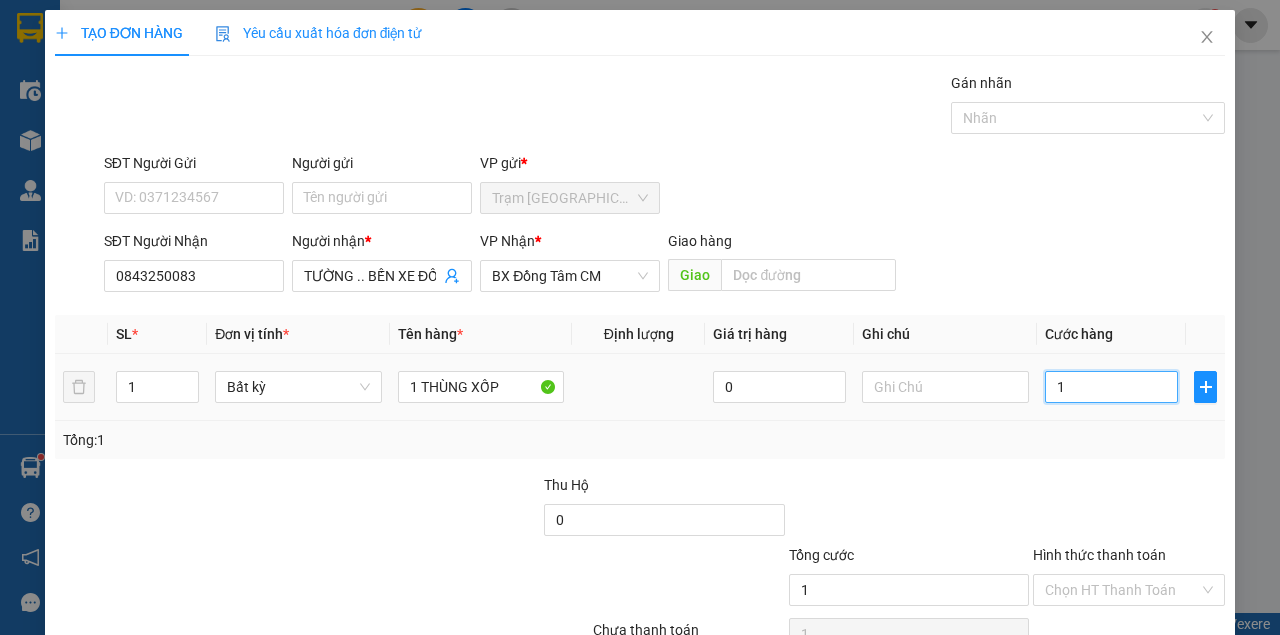 type on "10" 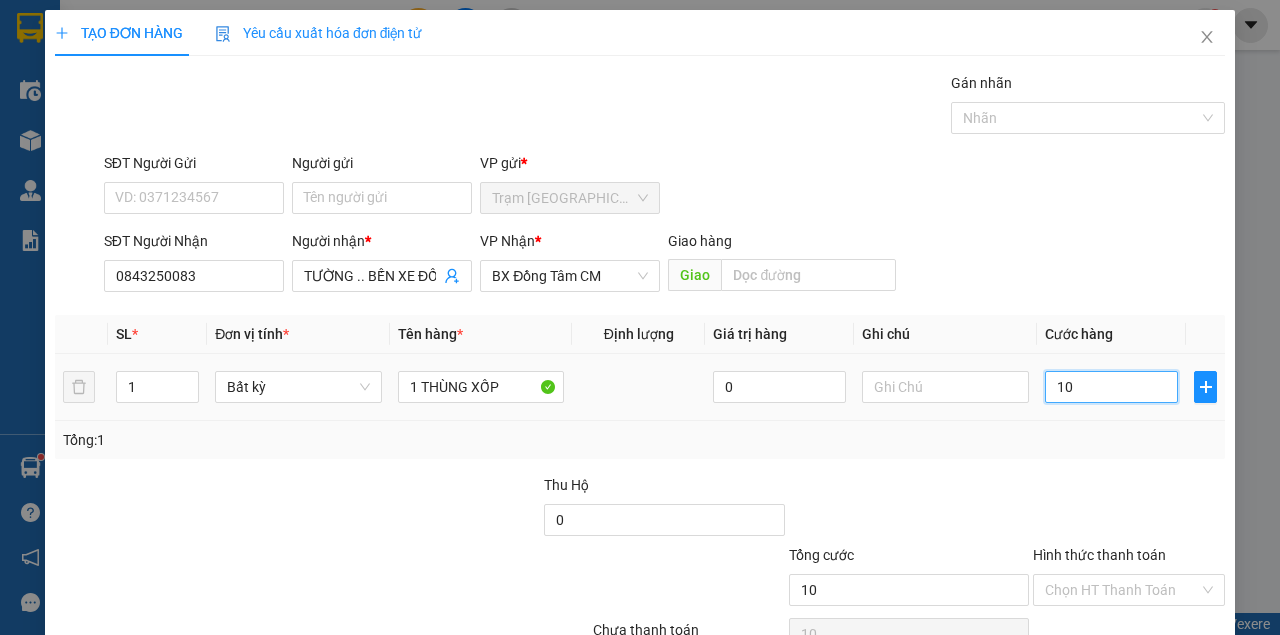 type on "100" 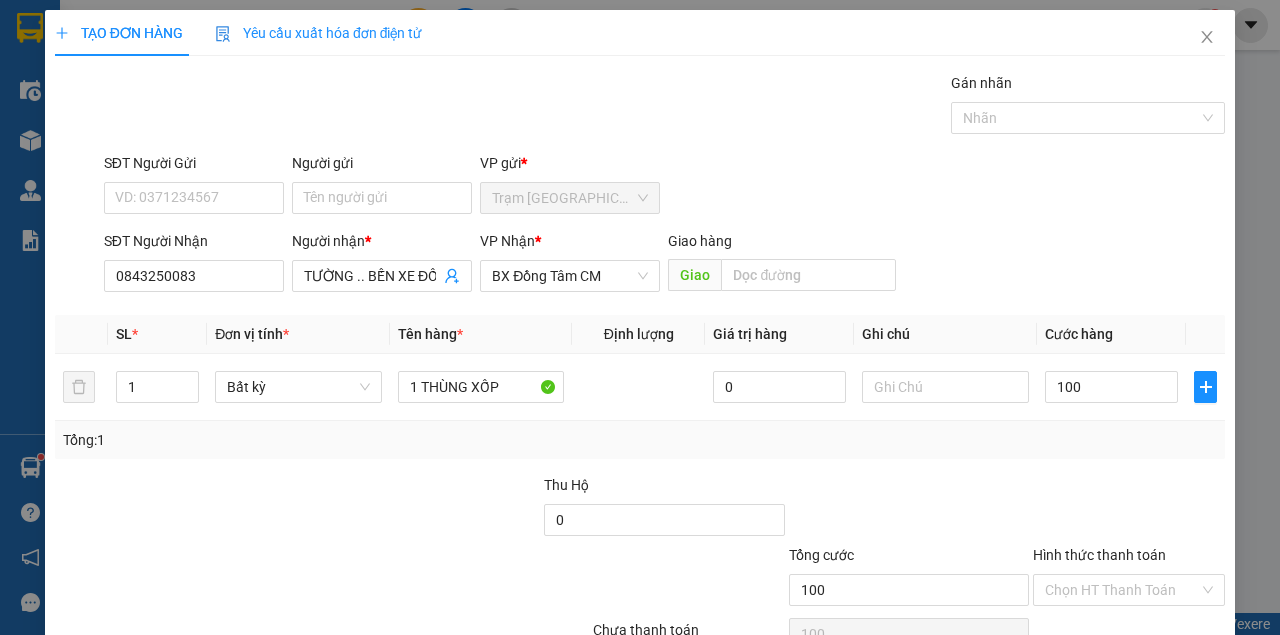 type on "100.000" 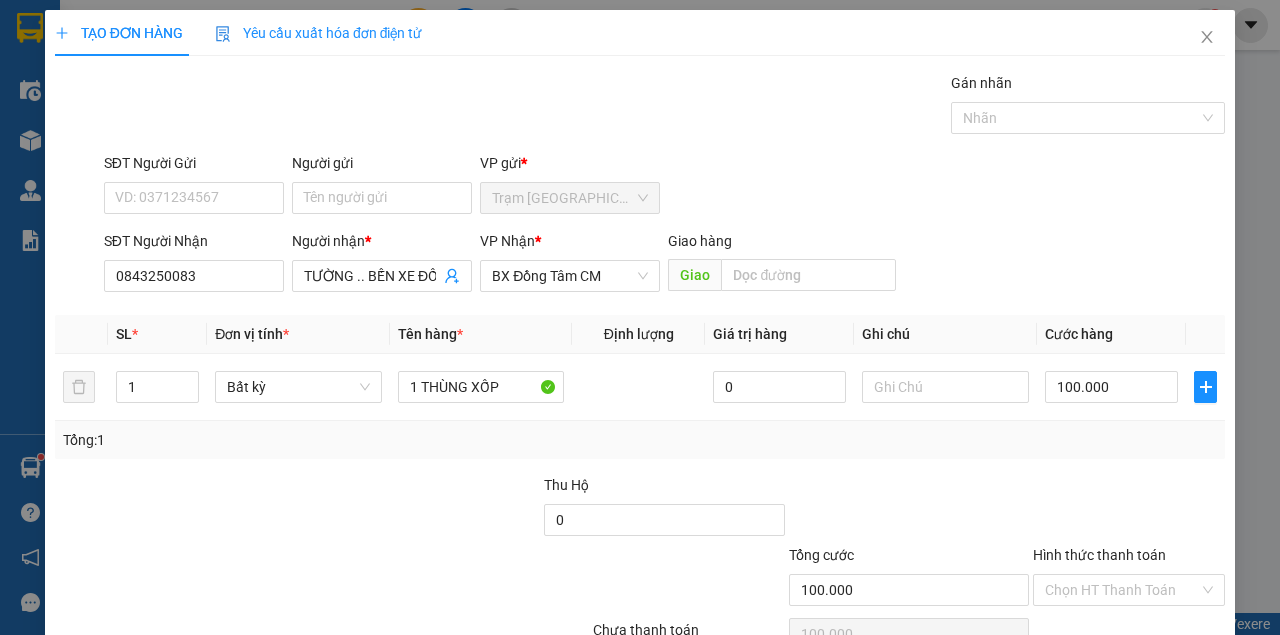 click on "Transit Pickup Surcharge Ids Transit Deliver Surcharge Ids Transit Deliver Surcharge Transit Deliver Surcharge Gói vận chuyển  * Tiêu chuẩn Gán nhãn   Nhãn SĐT Người Gửi VD: 0371234567 Người gửi Tên người gửi VP gửi  * Trạm Sài Gòn SĐT Người Nhận 0843250083 Người nhận  * TƯỜNG .. BẾN XE ĐỒNG TÂM VP Nhận  * BX Đồng Tâm CM Giao hàng Giao SL  * Đơn vị tính  * Tên hàng  * Định lượng Giá trị hàng Ghi chú Cước hàng                   1 Bất kỳ 1 THÙNG XỐP 0 100.000 Tổng:  1 Thu Hộ 0 Tổng cước 100.000 Hình thức thanh toán Chọn HT Thanh Toán Số tiền thu trước 0 Chưa thanh toán 100.000 Chọn HT Thanh Toán Lưu nháp Xóa Thông tin Lưu Lưu và In" at bounding box center (640, 386) 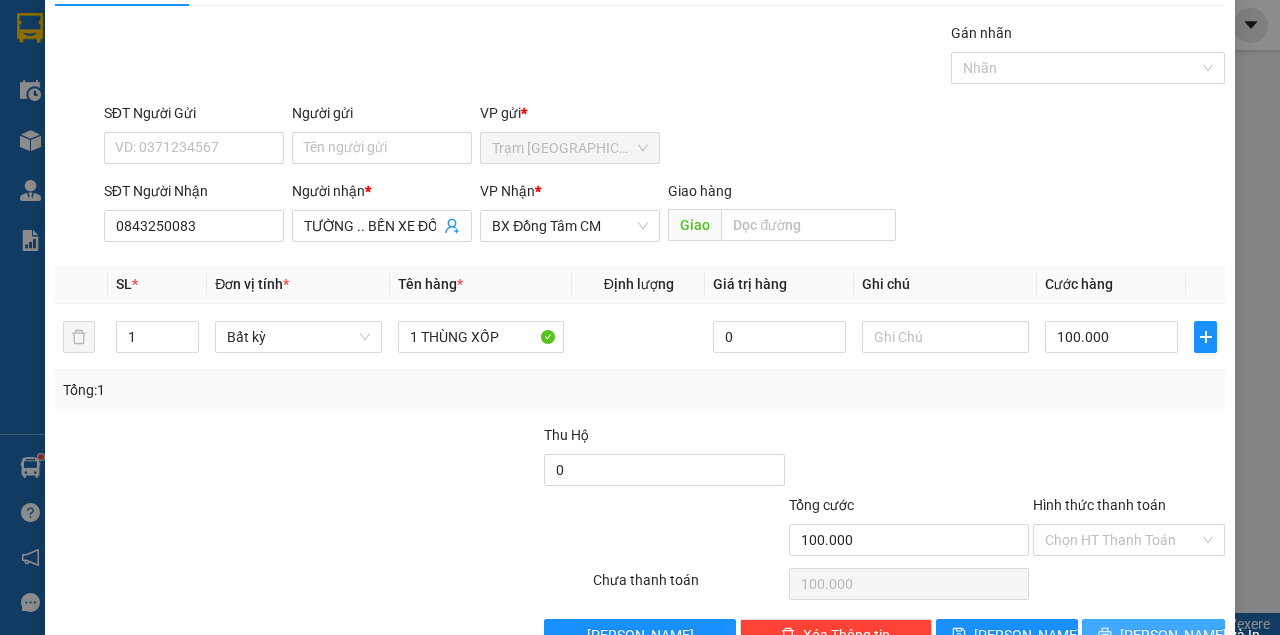 scroll, scrollTop: 102, scrollLeft: 0, axis: vertical 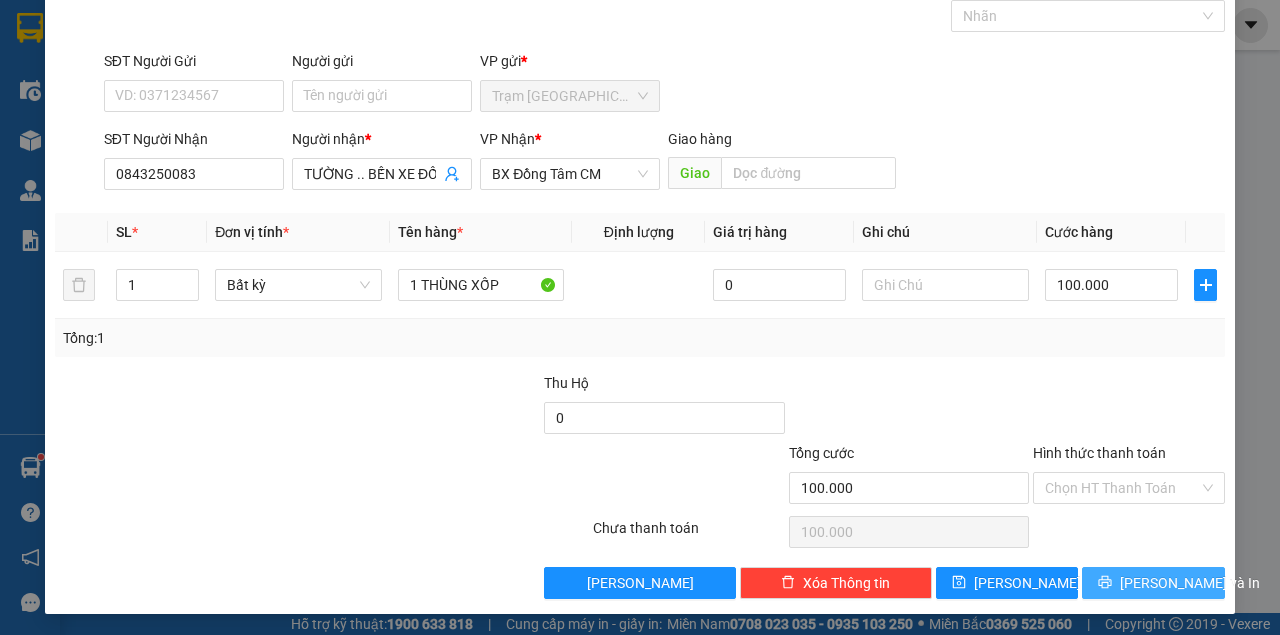 click on "[PERSON_NAME] và In" at bounding box center [1153, 583] 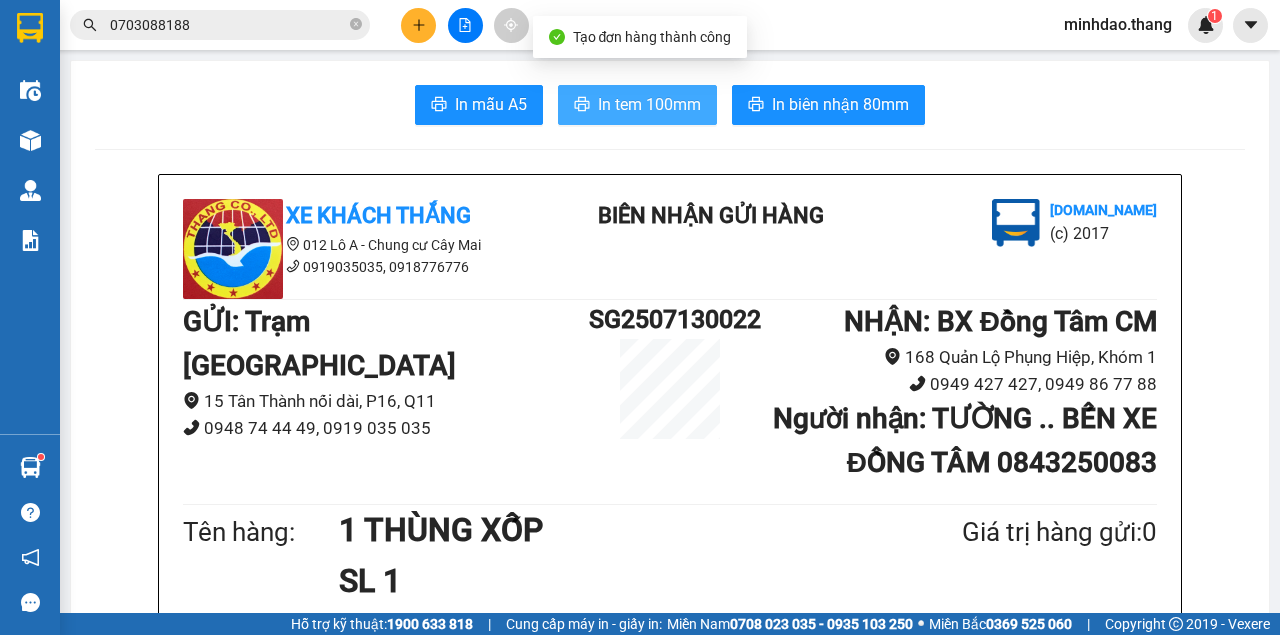 click on "In tem 100mm" at bounding box center [649, 104] 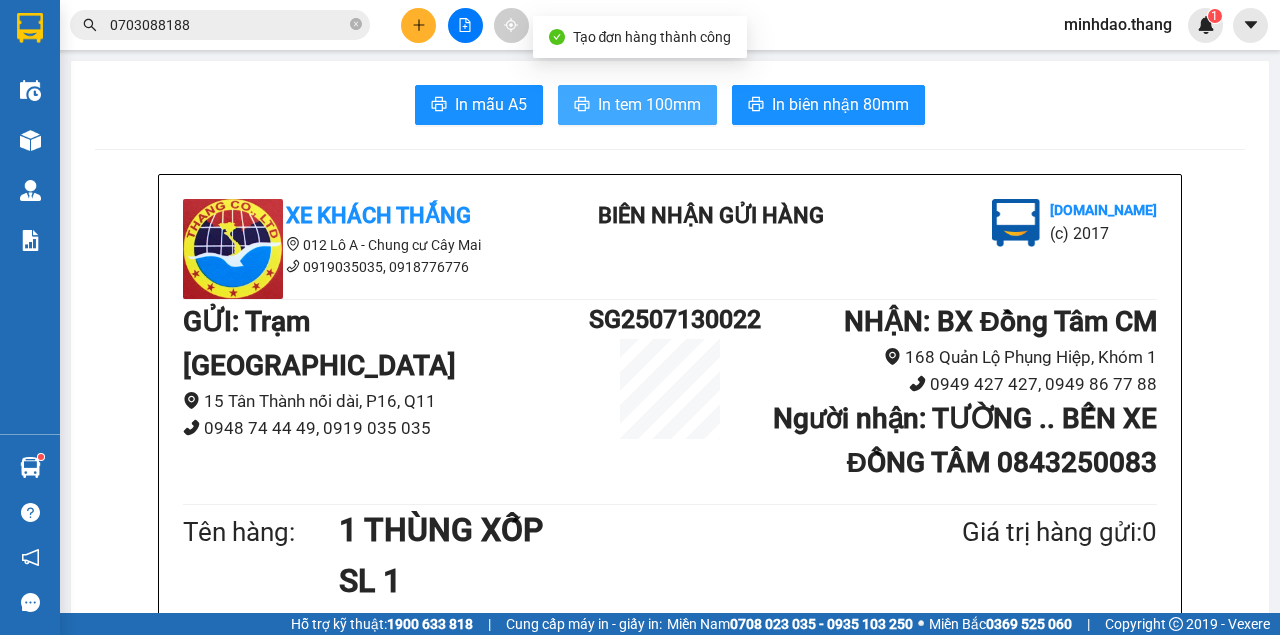 scroll, scrollTop: 0, scrollLeft: 0, axis: both 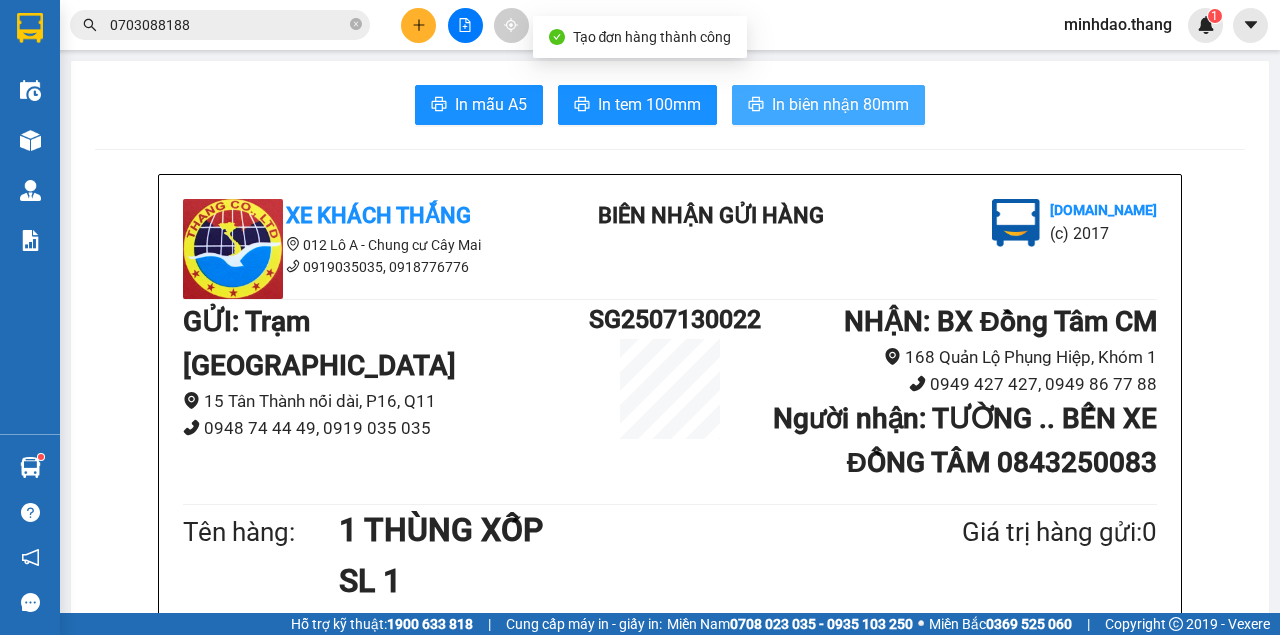 click on "In biên nhận 80mm" at bounding box center [840, 104] 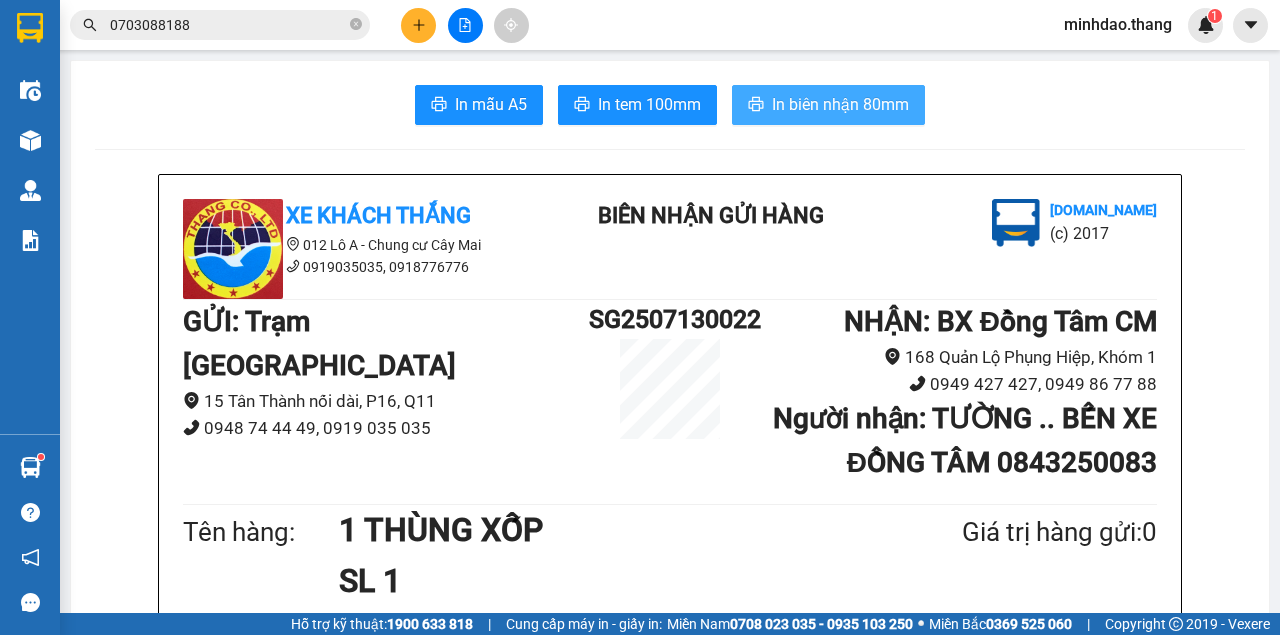 scroll, scrollTop: 0, scrollLeft: 0, axis: both 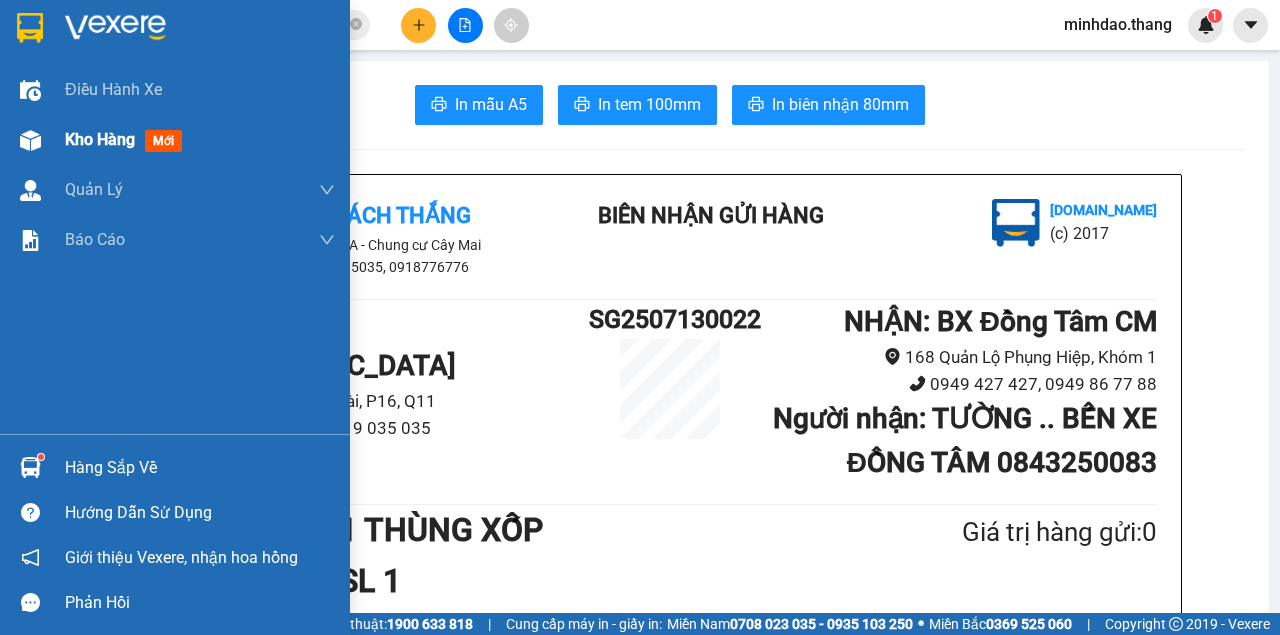 click on "Kho hàng mới" at bounding box center [175, 140] 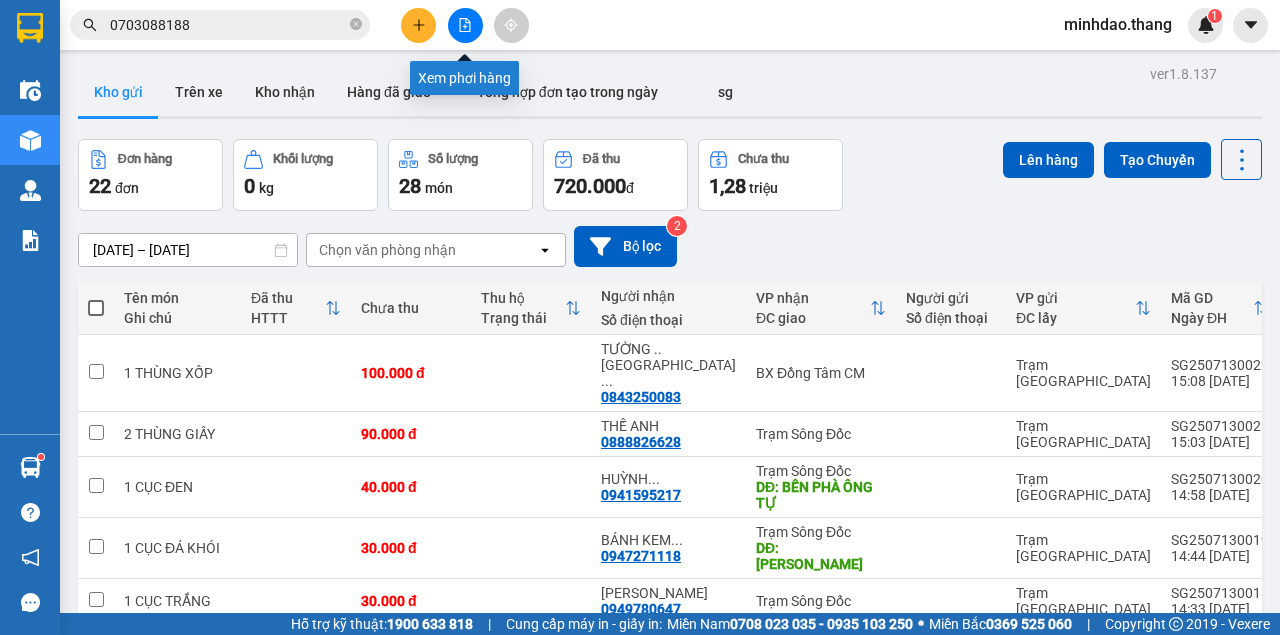click at bounding box center (465, 25) 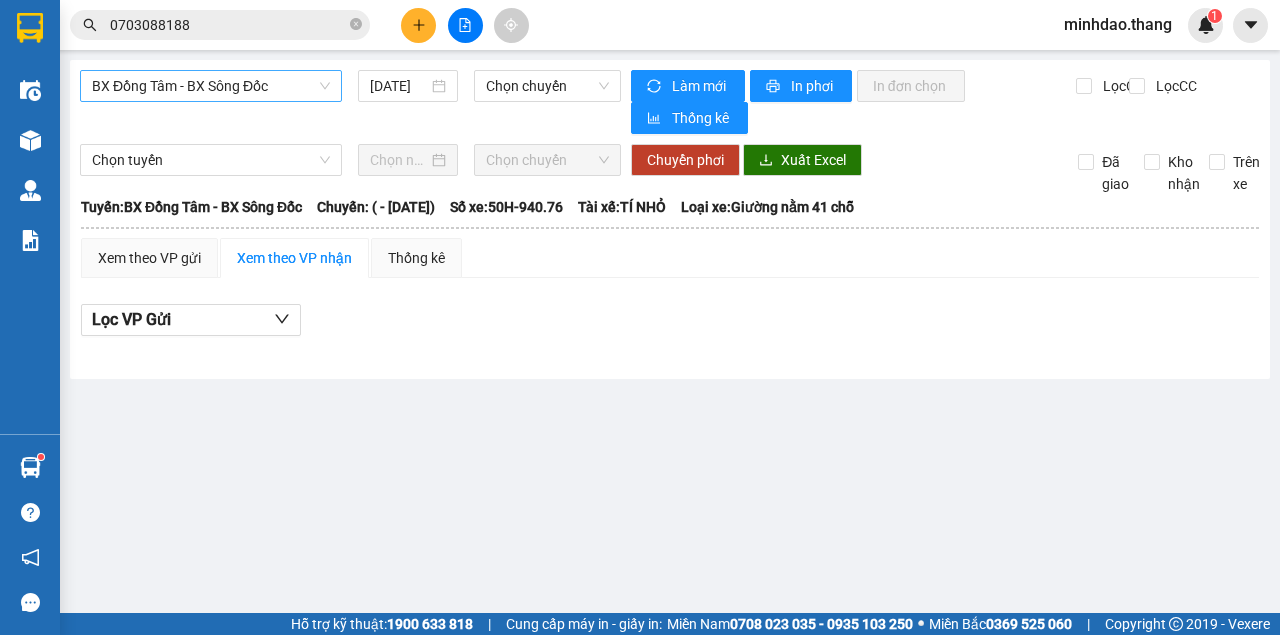 click on "BX Đồng Tâm - BX Sông Đốc" at bounding box center (211, 86) 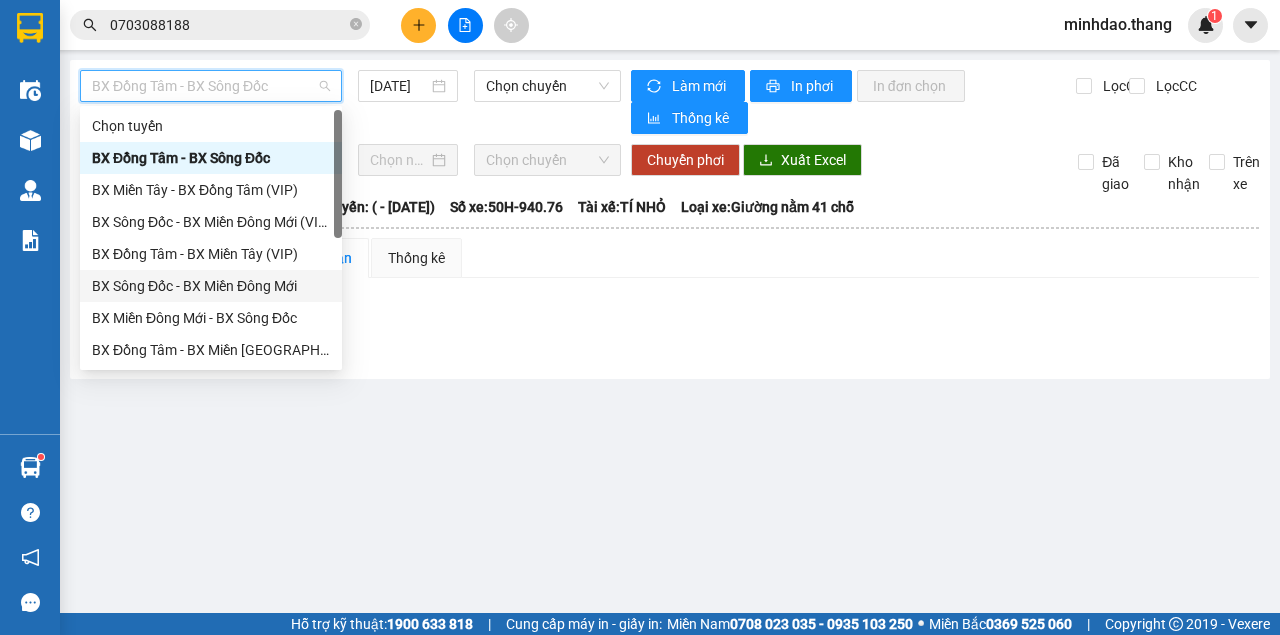 click on "BX Sông Đốc - BX Miền Đông Mới" at bounding box center (211, 286) 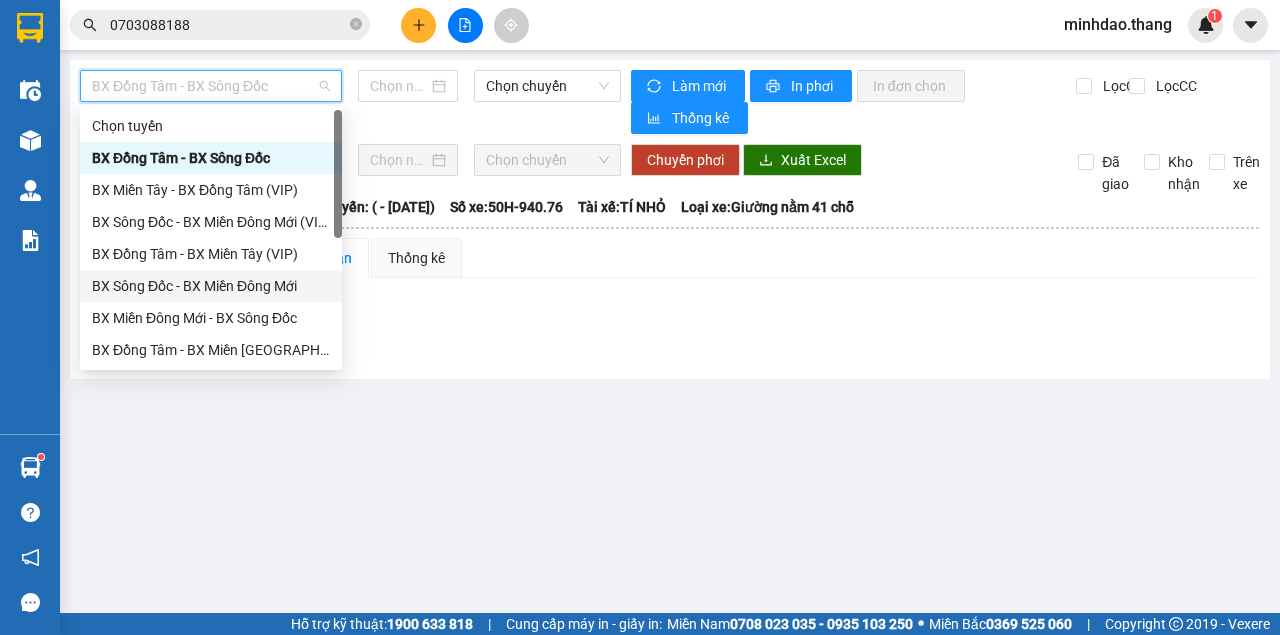 type on "[DATE]" 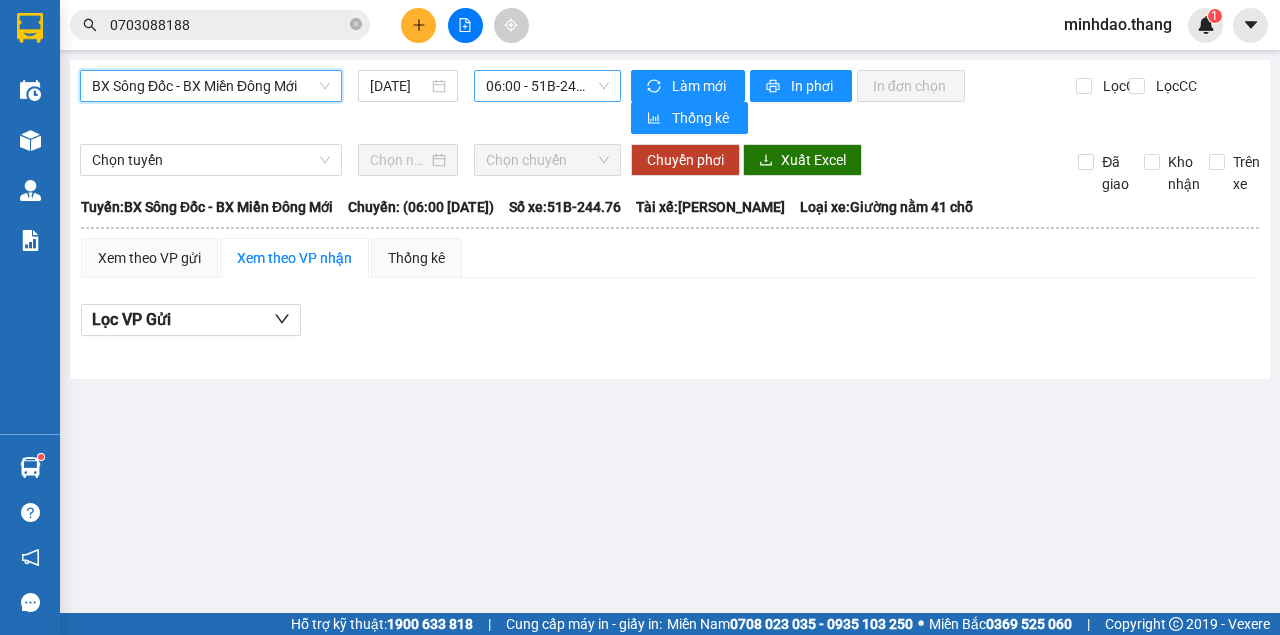 click on "06:00     - 51B-244.76" at bounding box center (547, 86) 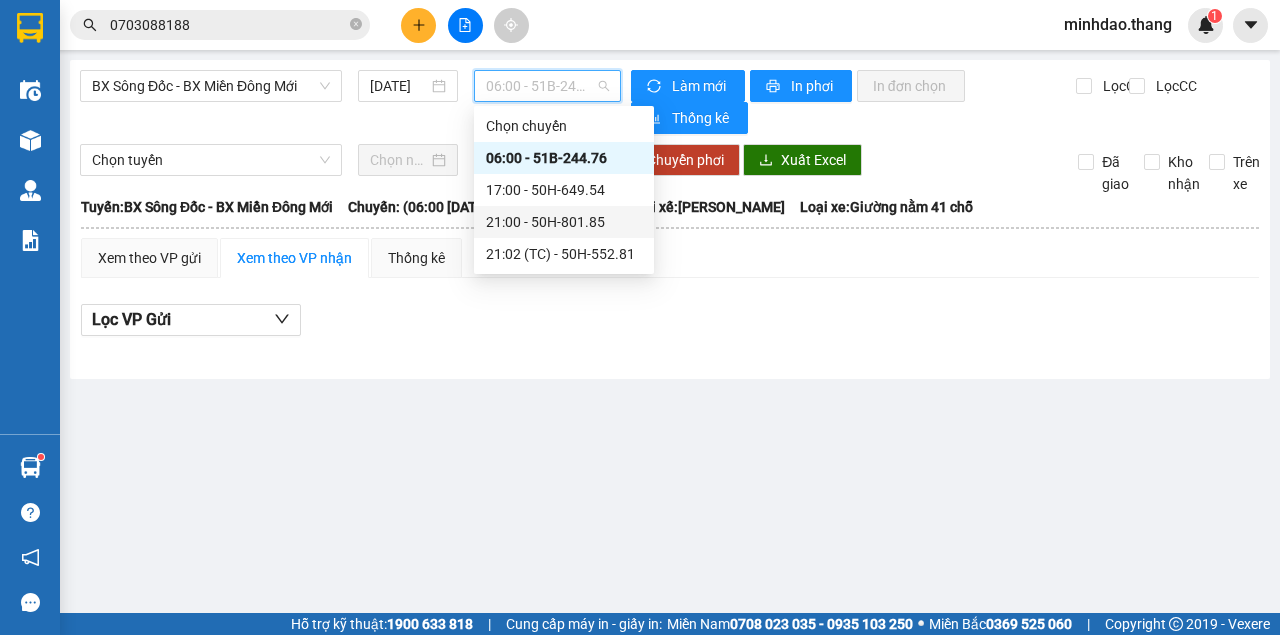 click on "21:00     - 50H-801.85" at bounding box center [564, 222] 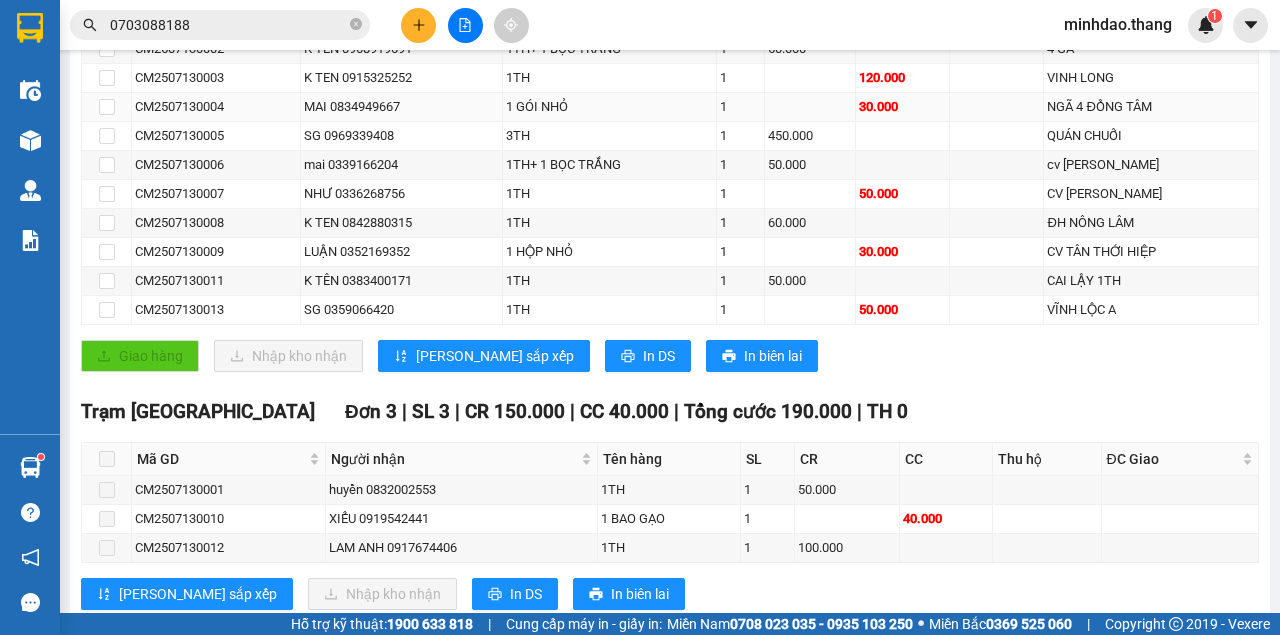 scroll, scrollTop: 478, scrollLeft: 0, axis: vertical 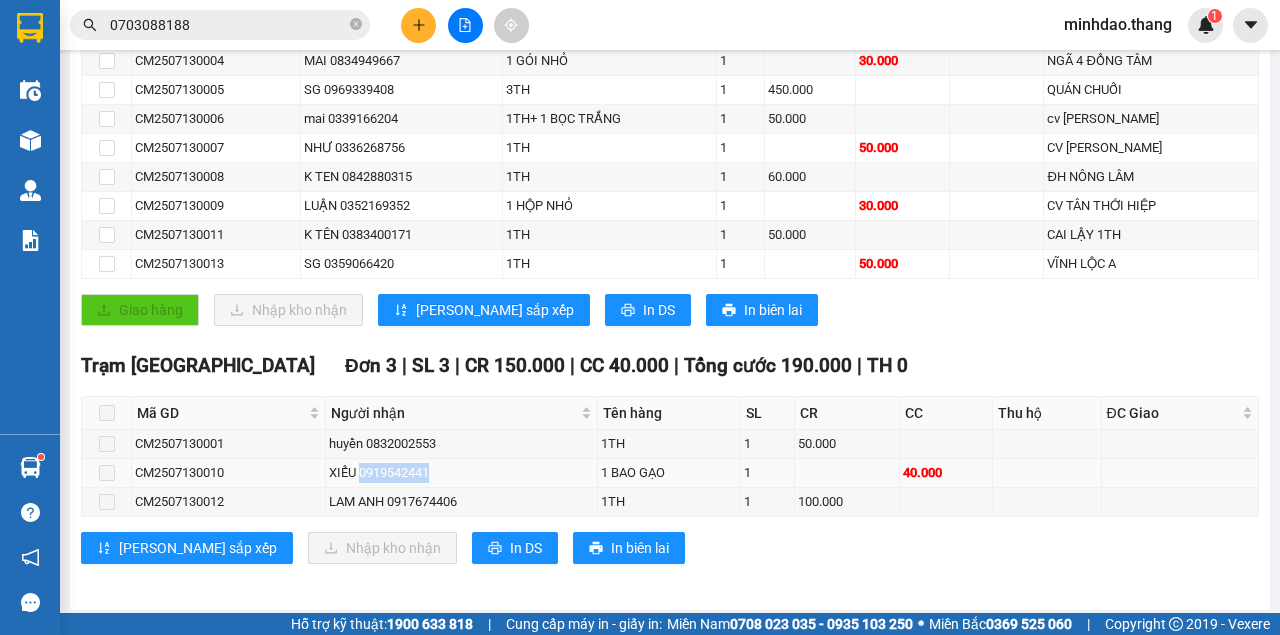 copy on "0919542441" 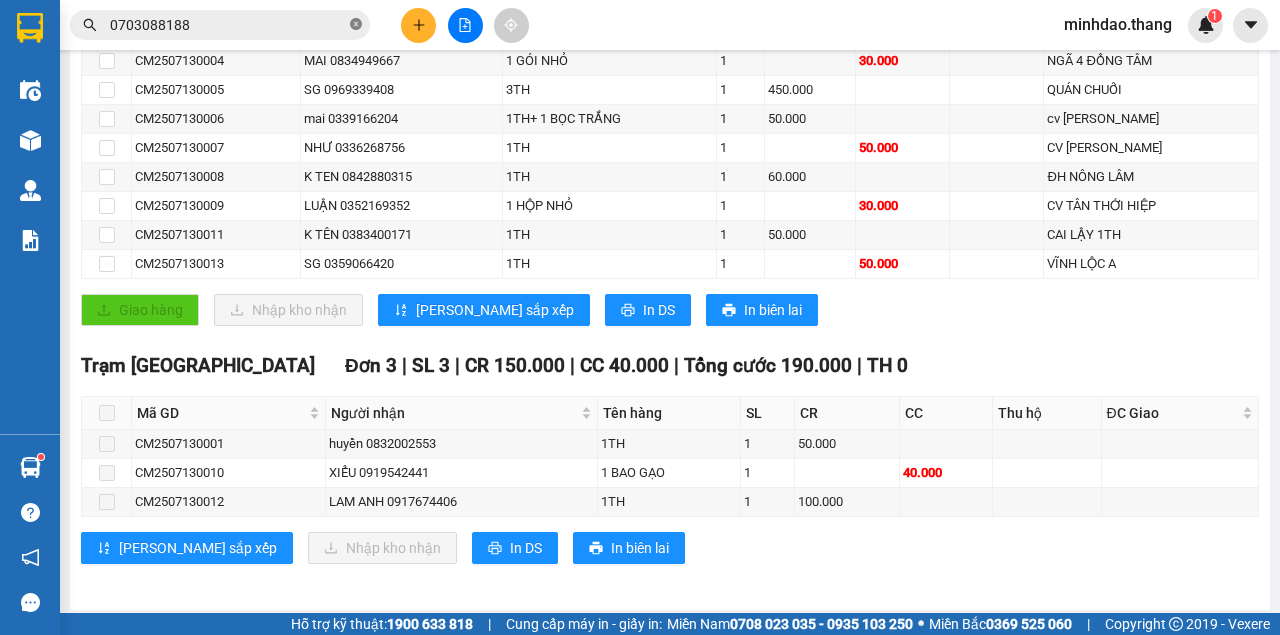click 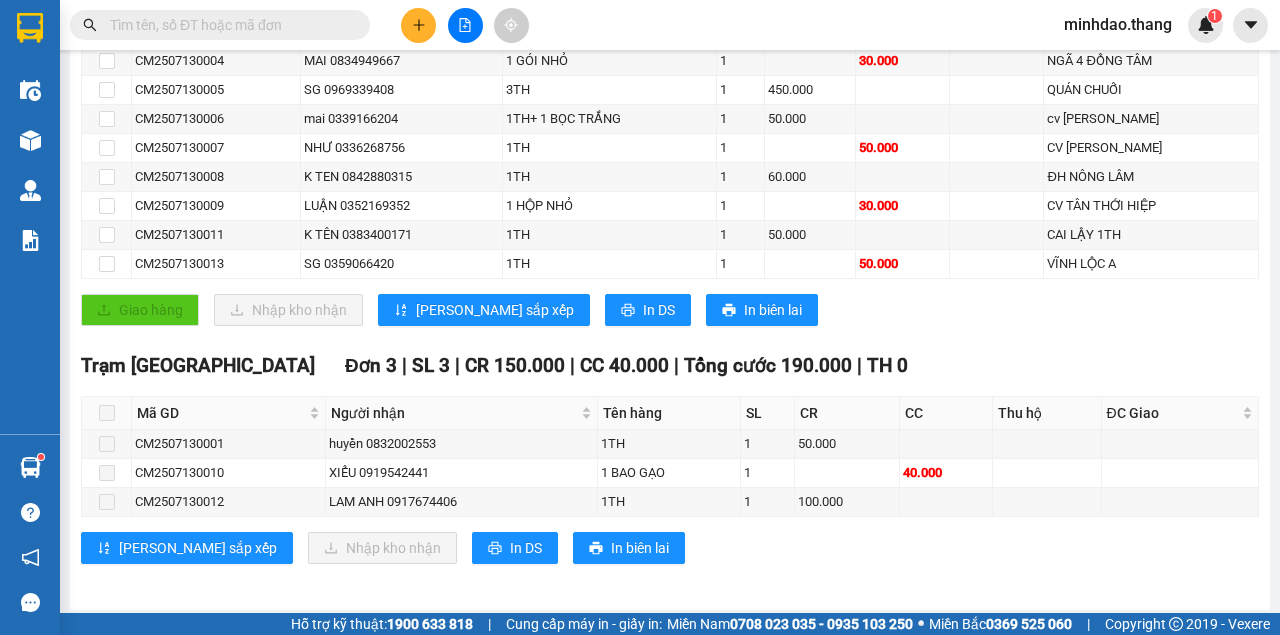 click at bounding box center [228, 25] 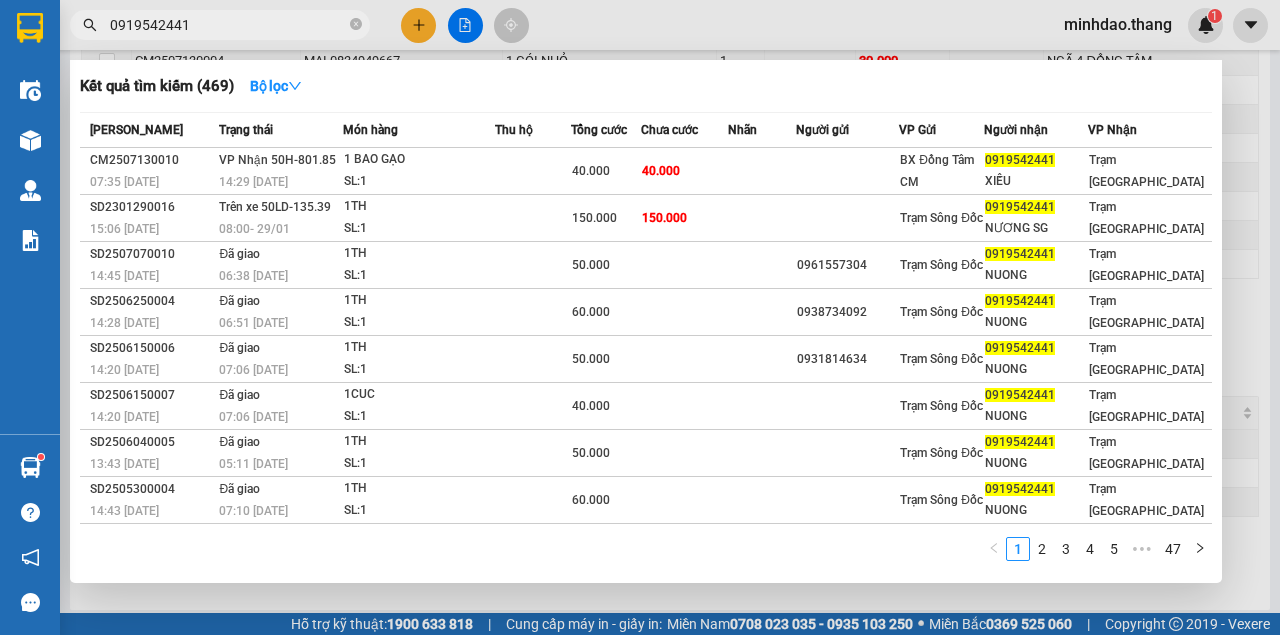 type on "0919542441" 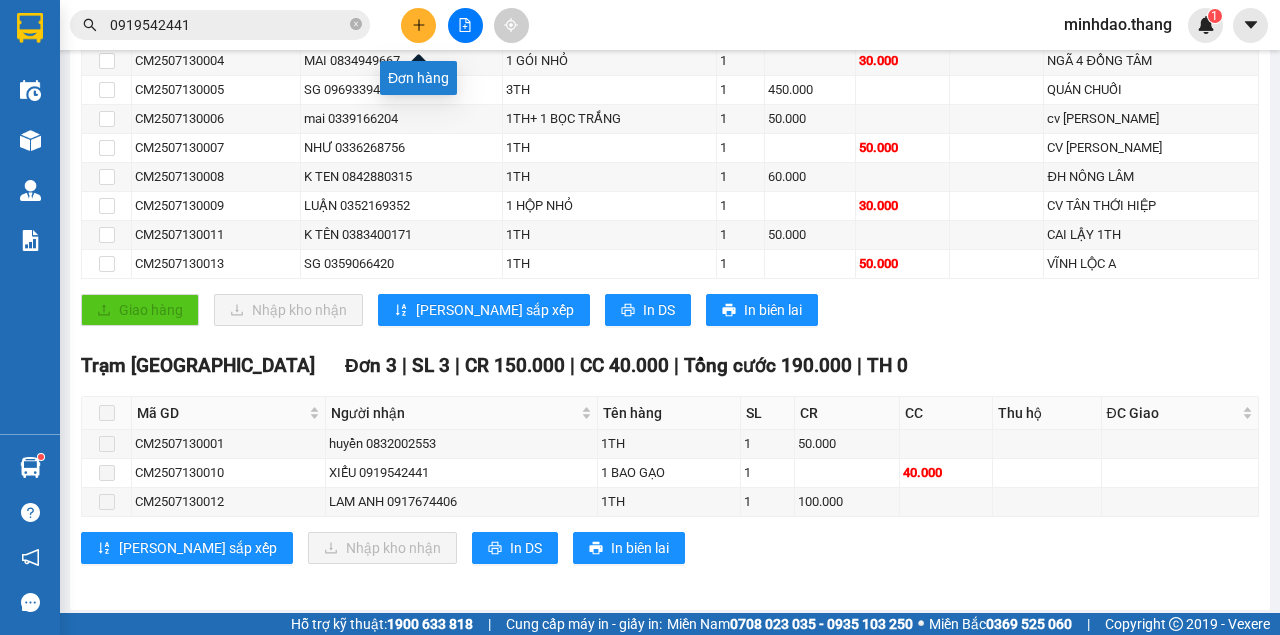 click 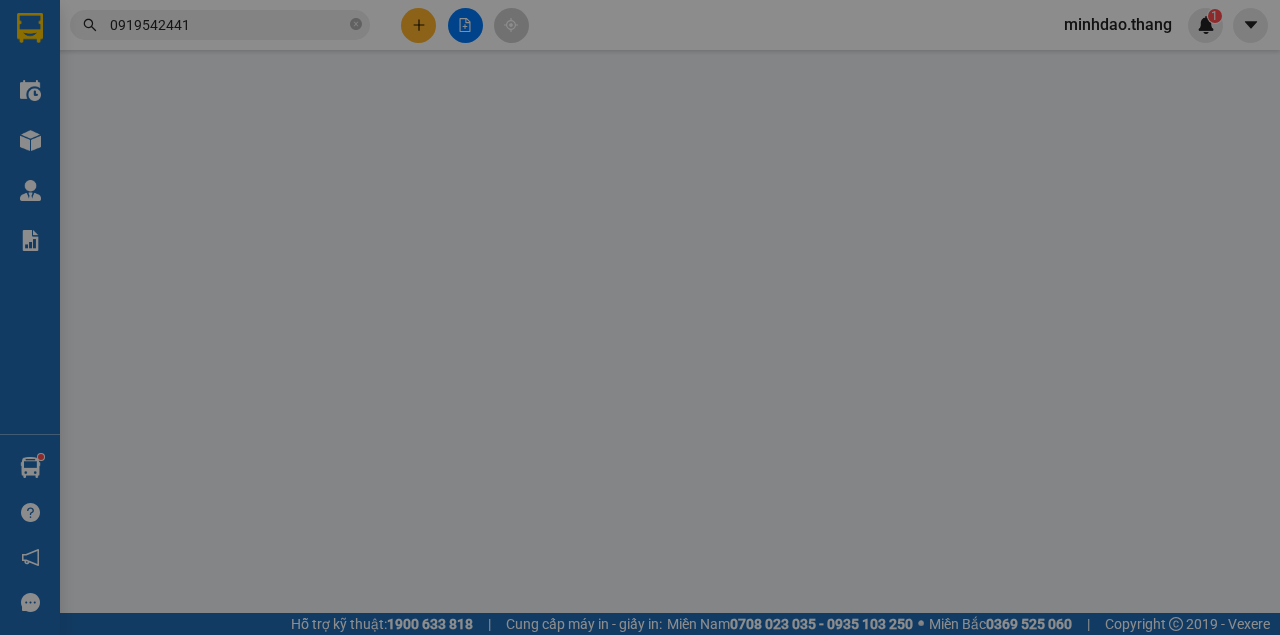 scroll, scrollTop: 0, scrollLeft: 0, axis: both 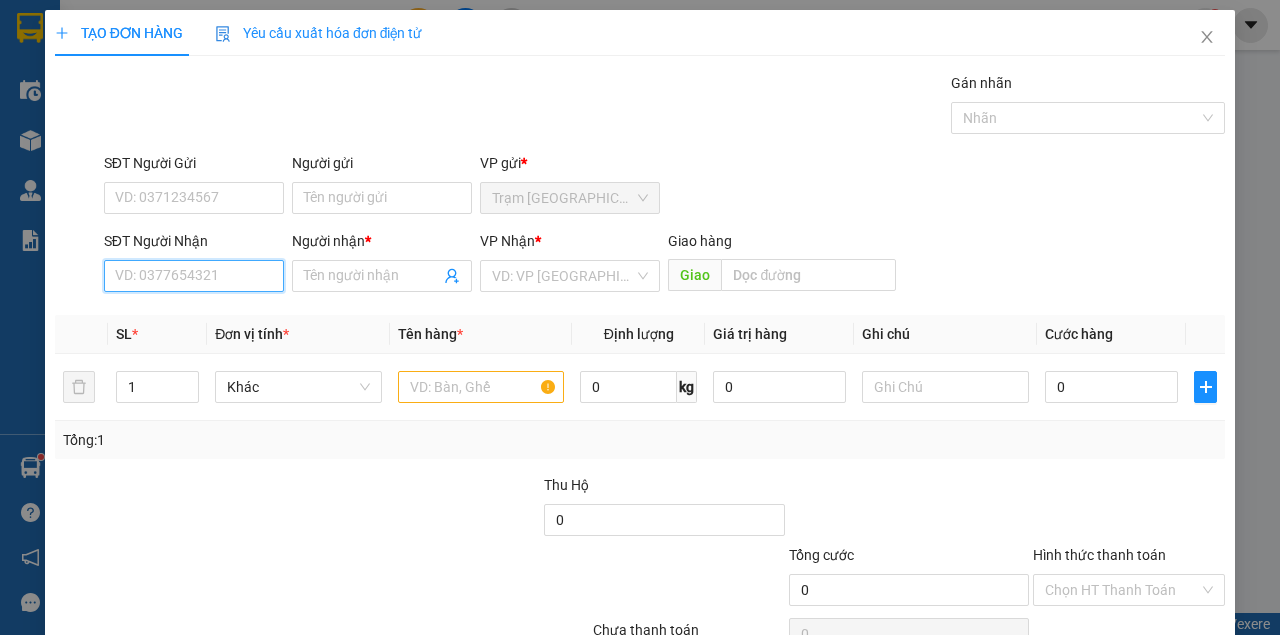 click on "SĐT Người Nhận" at bounding box center [194, 276] 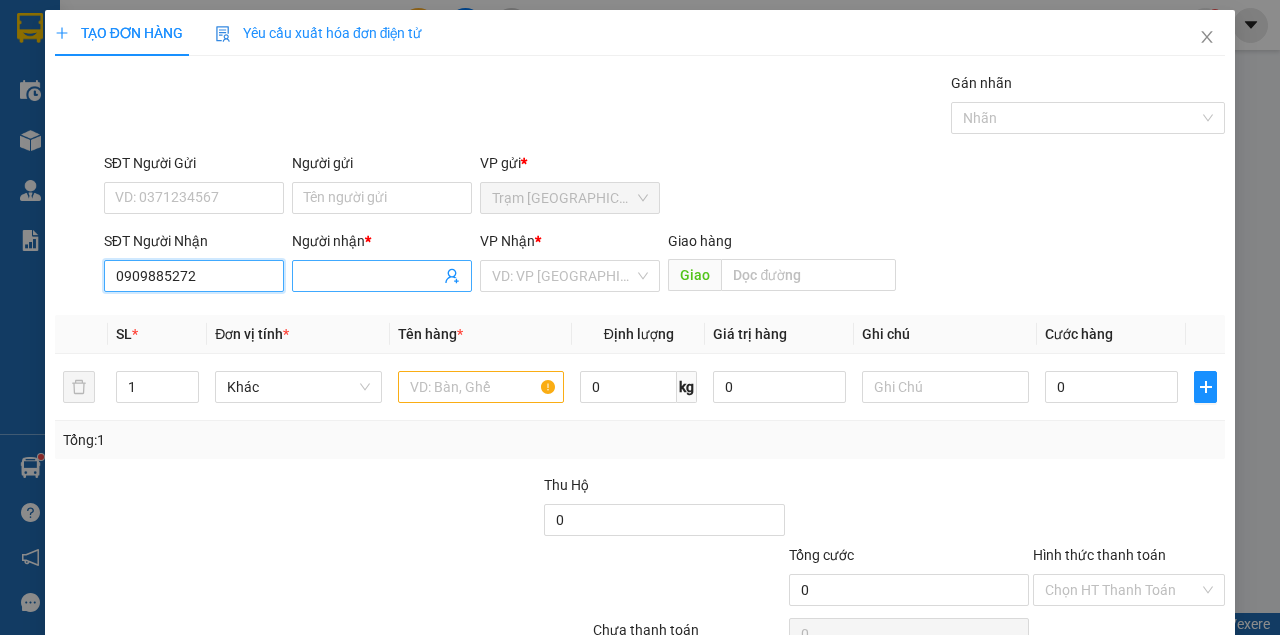type on "0909885272" 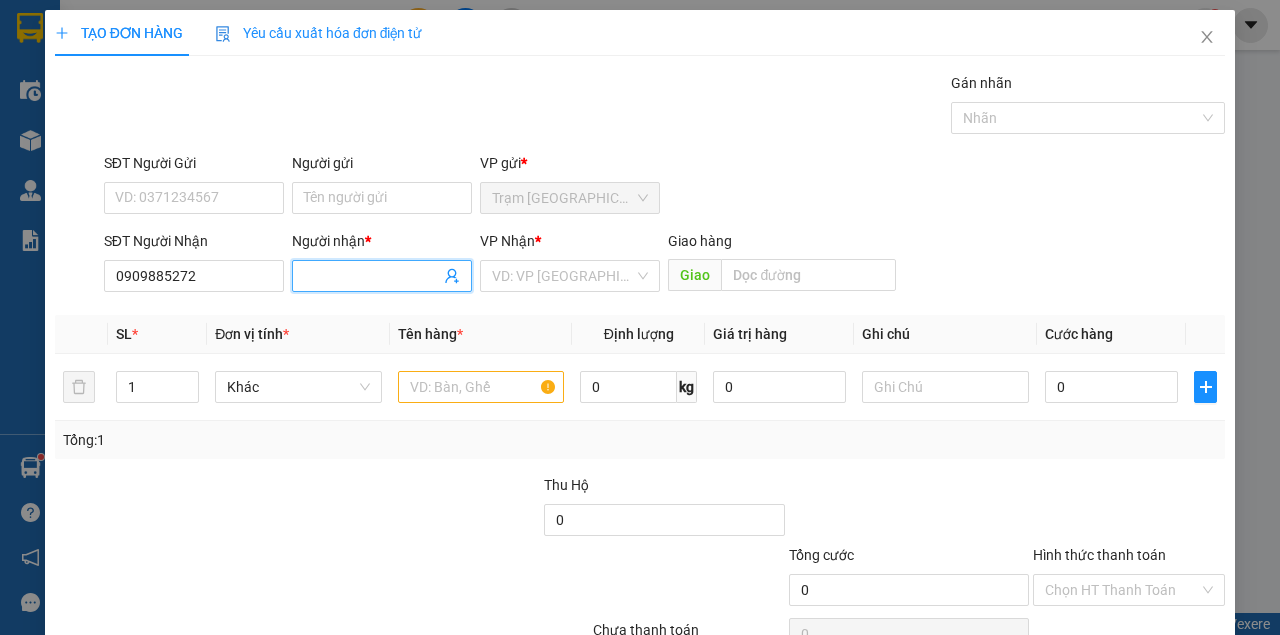 click on "Người nhận  *" at bounding box center (372, 276) 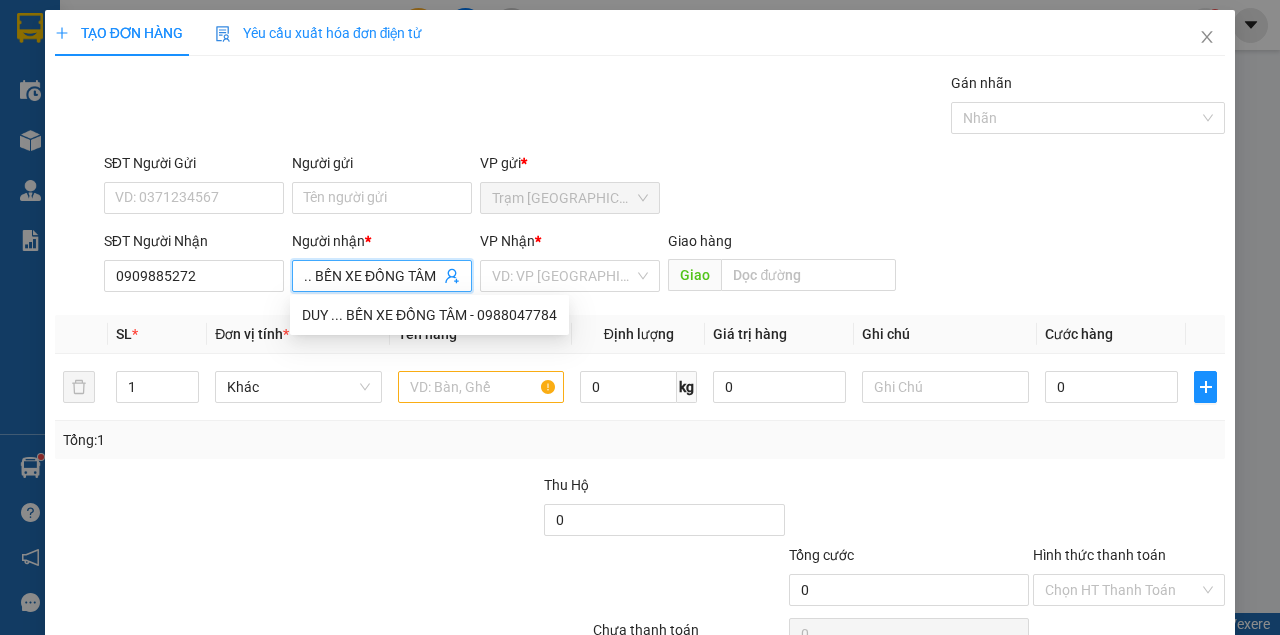 scroll, scrollTop: 0, scrollLeft: 37, axis: horizontal 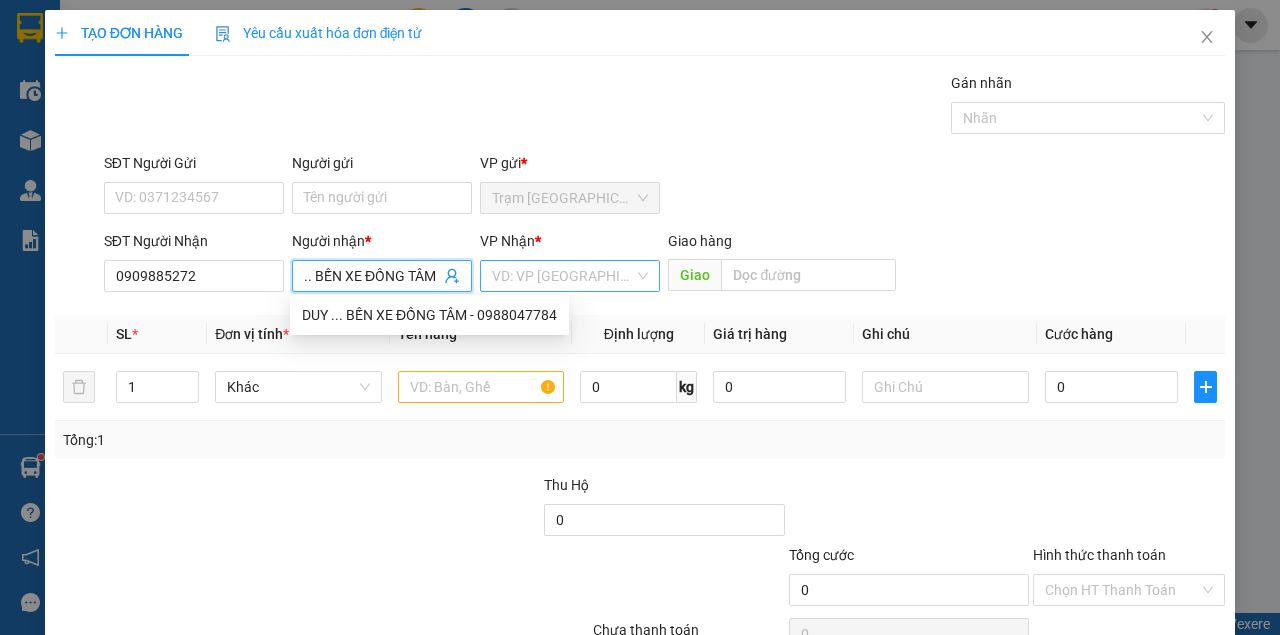 type on "DUY ... BẾN XE ĐỒNG TÂM" 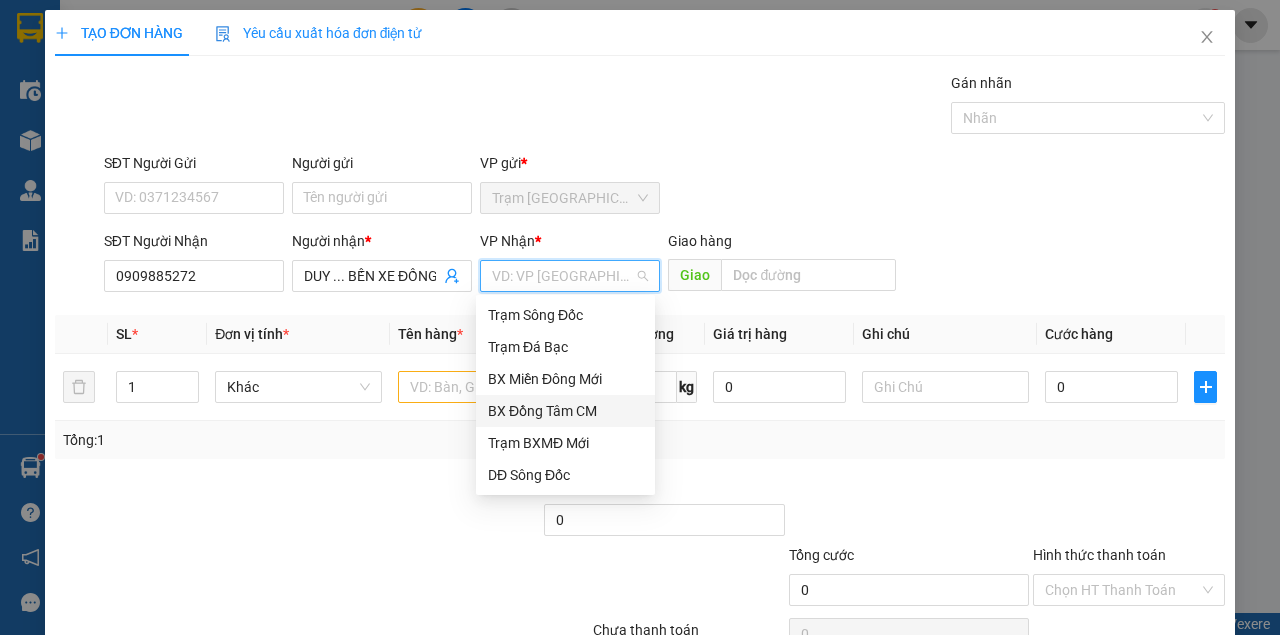 click on "BX Đồng Tâm CM" at bounding box center [565, 411] 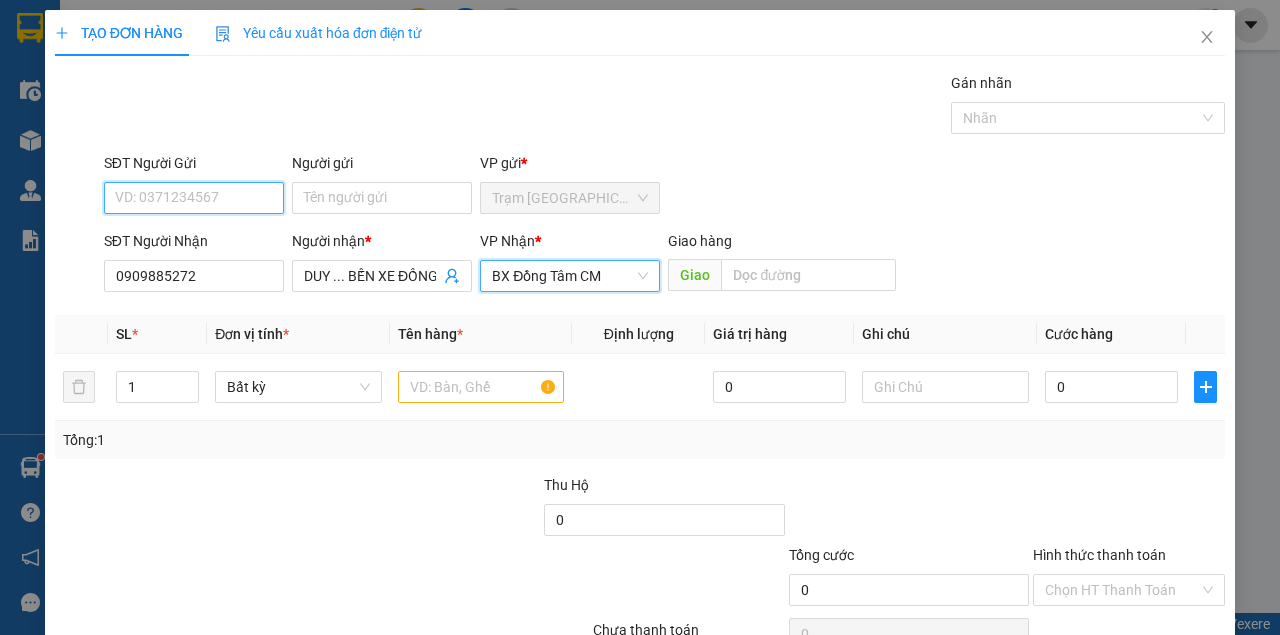 click on "SĐT Người Gửi" at bounding box center (194, 198) 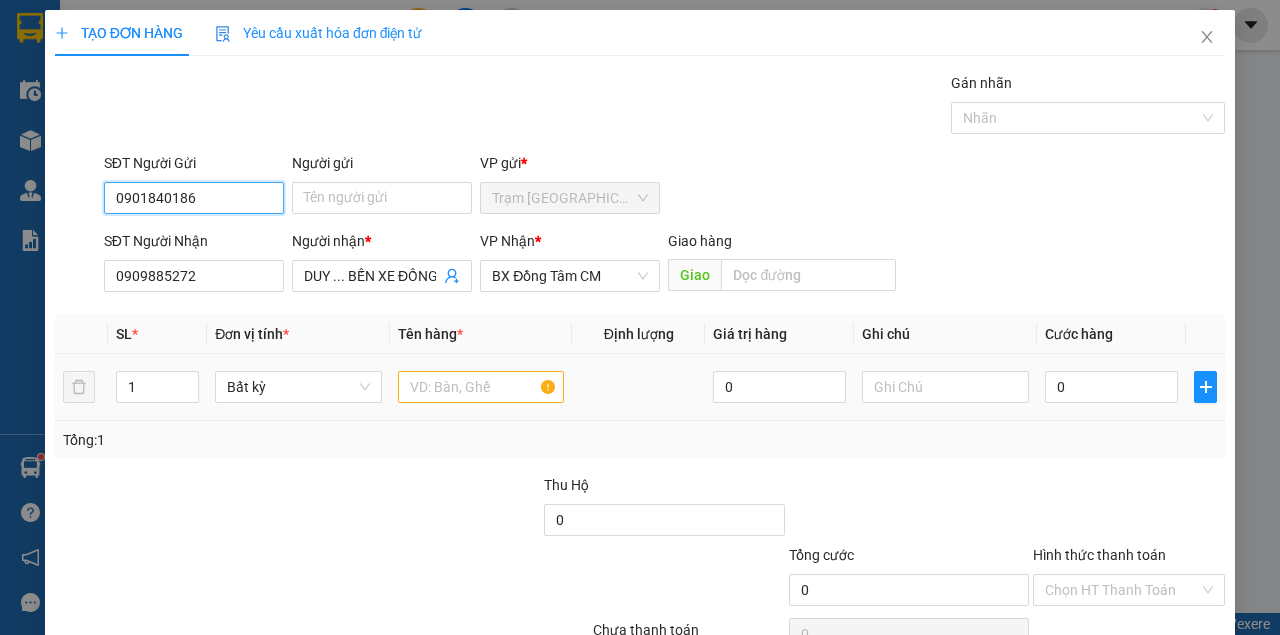 type on "0901840186" 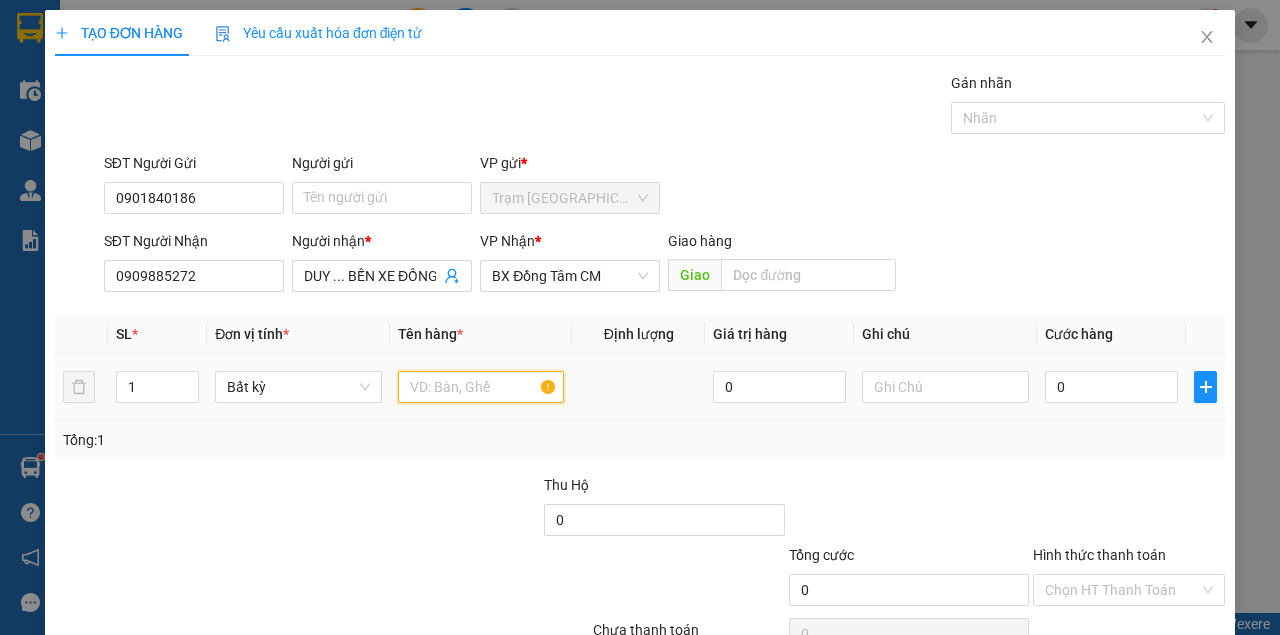 click at bounding box center (481, 387) 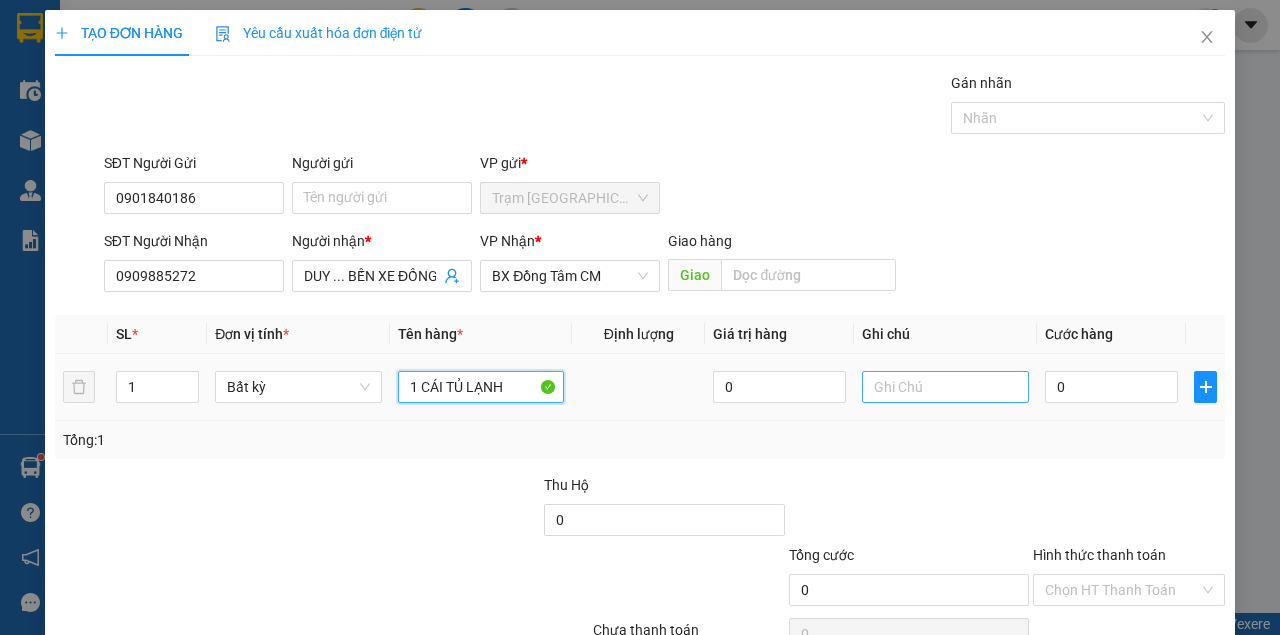 type on "1 CÁI TỦ LẠNH" 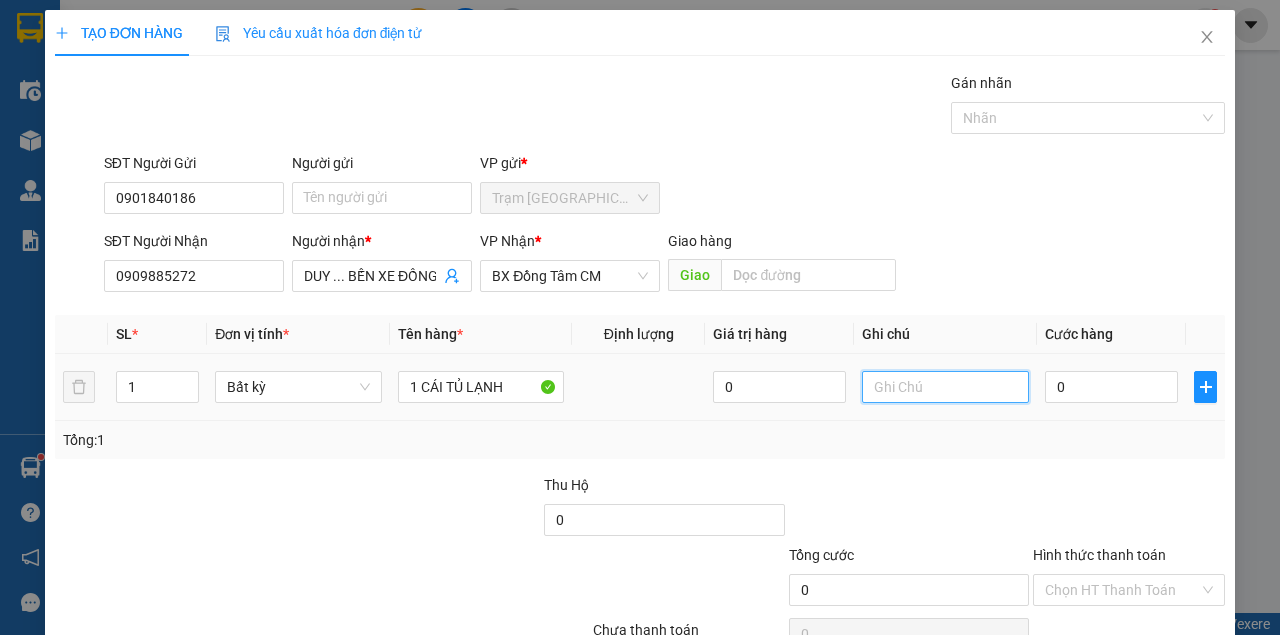click at bounding box center (945, 387) 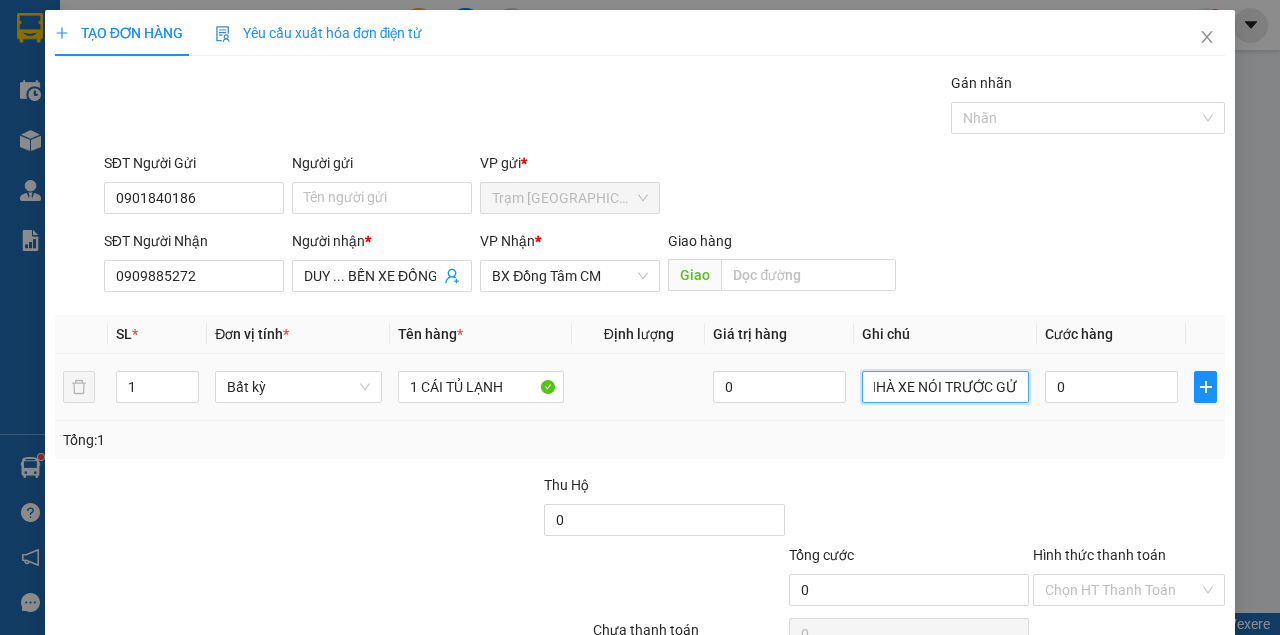 scroll, scrollTop: 0, scrollLeft: 0, axis: both 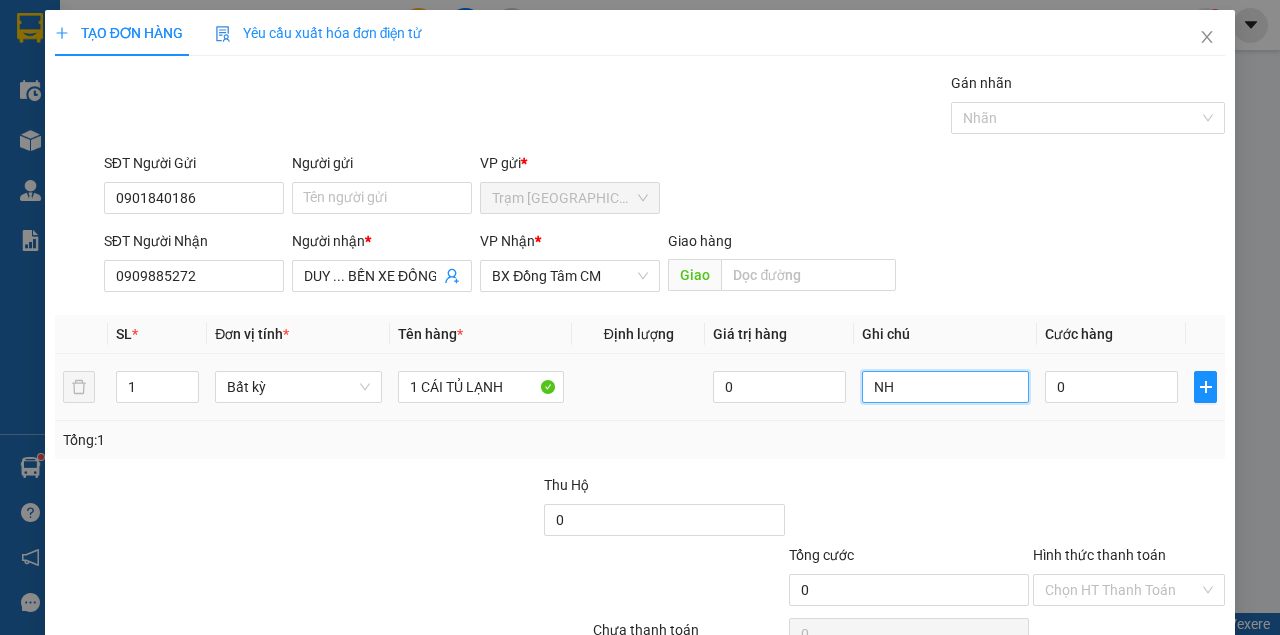 type on "N" 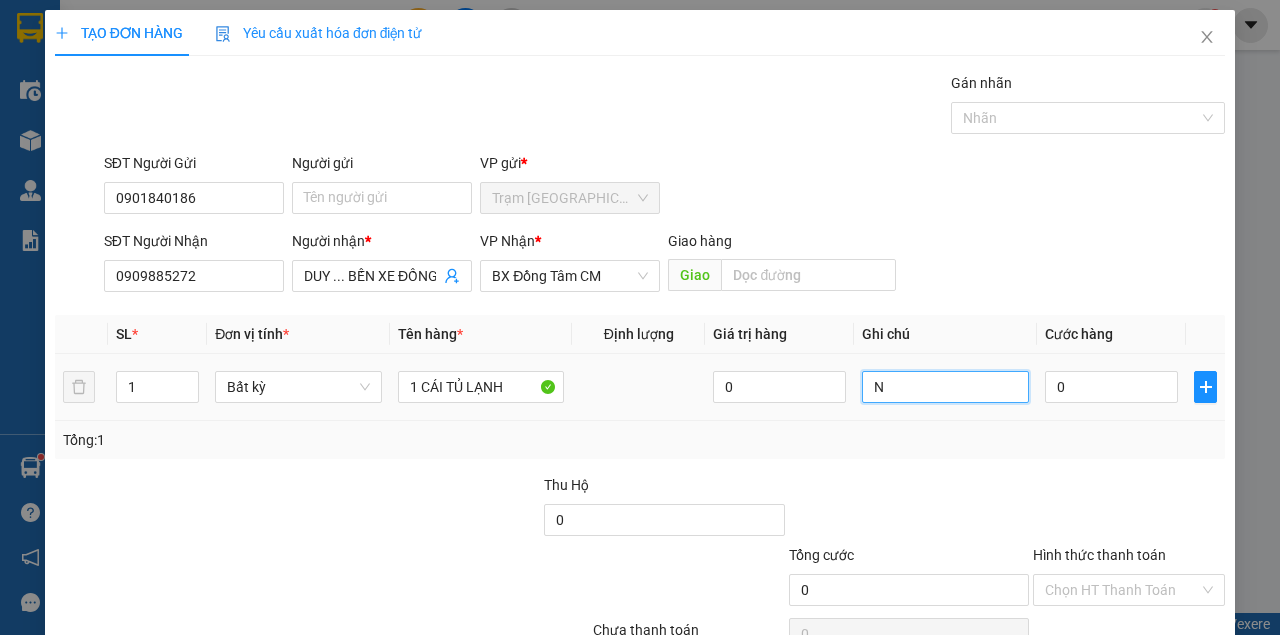 type 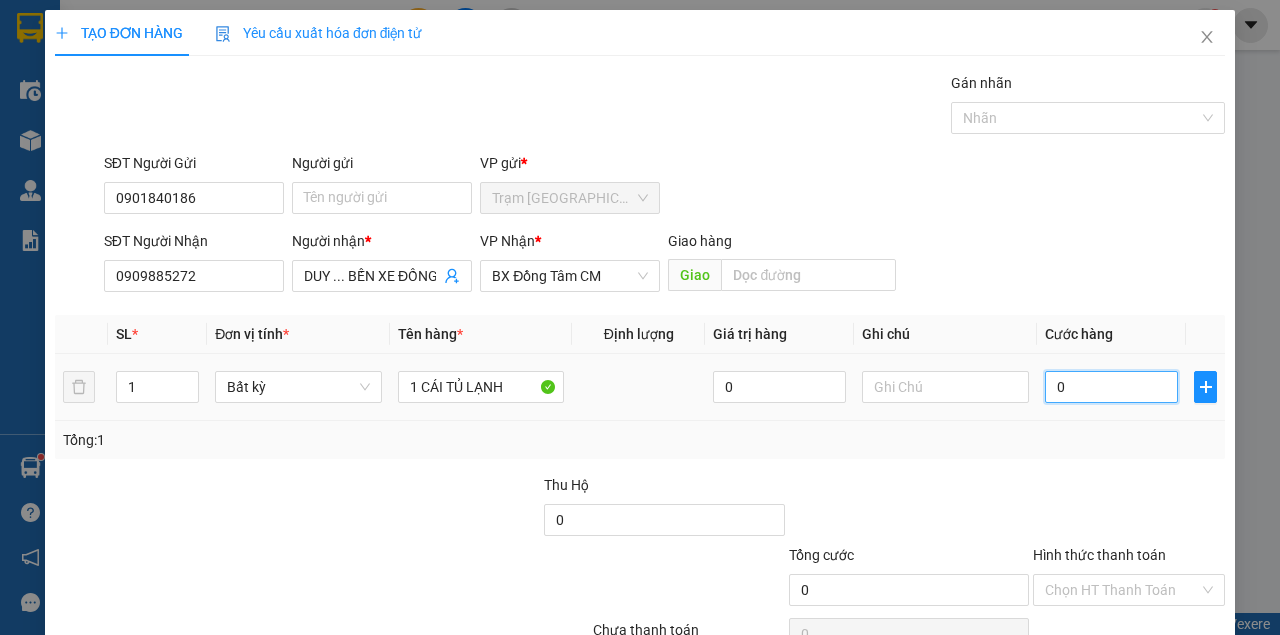 click on "0" at bounding box center [1111, 387] 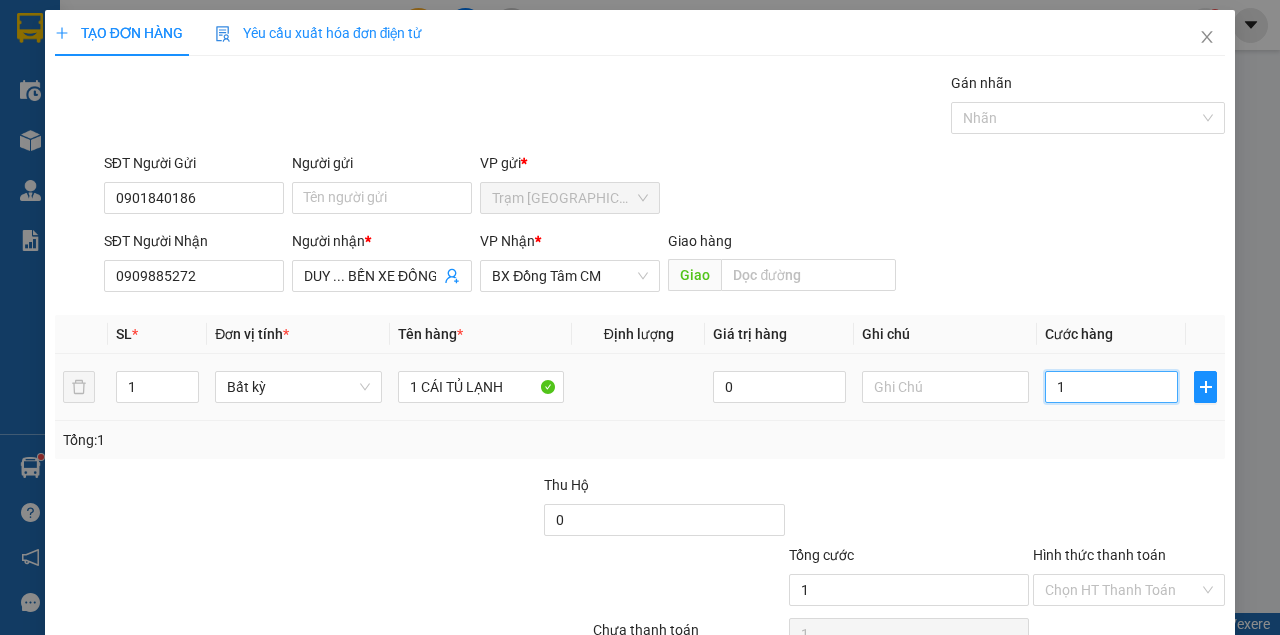 type on "15" 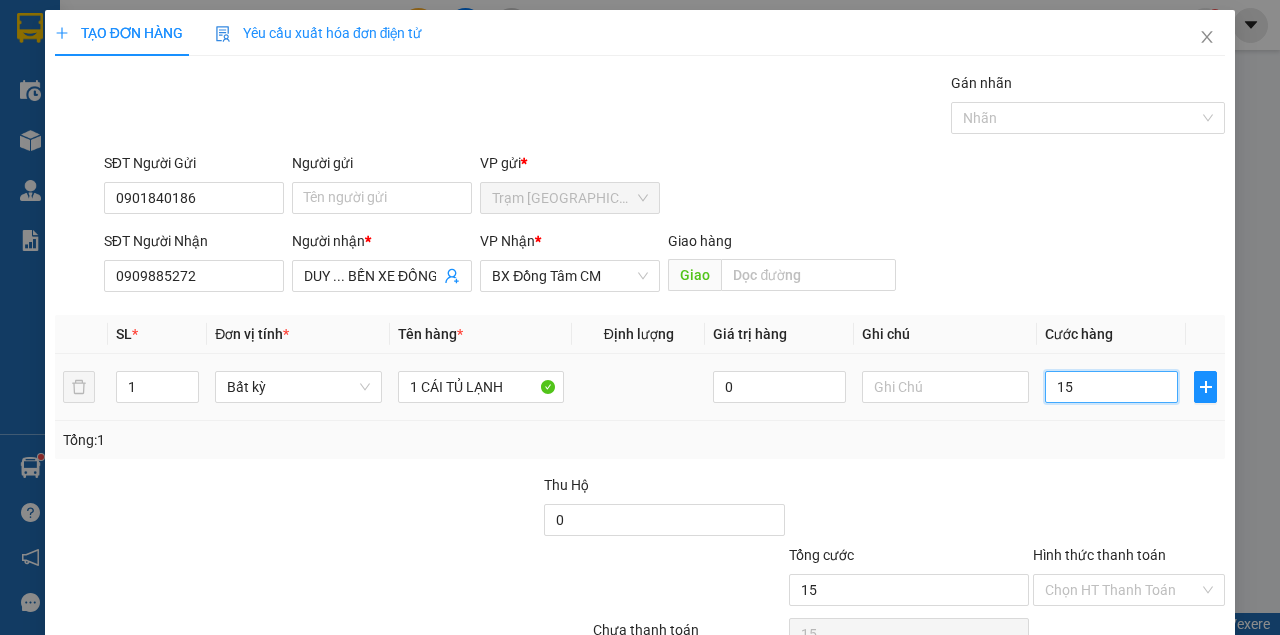 type on "150" 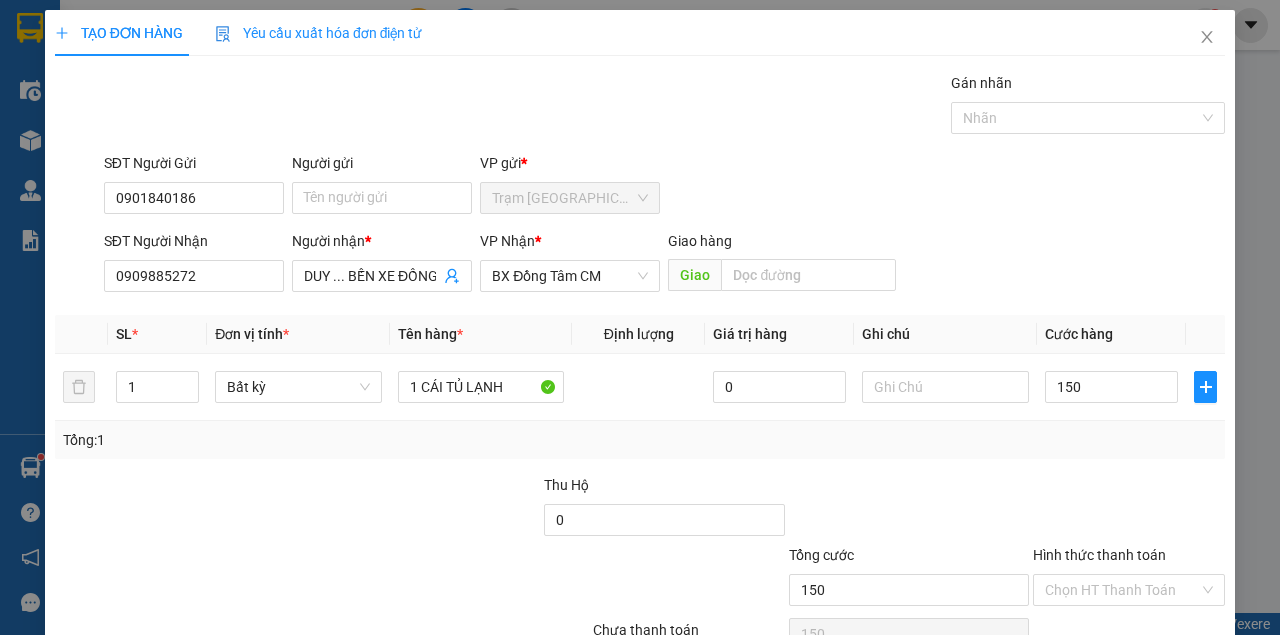type on "150.000" 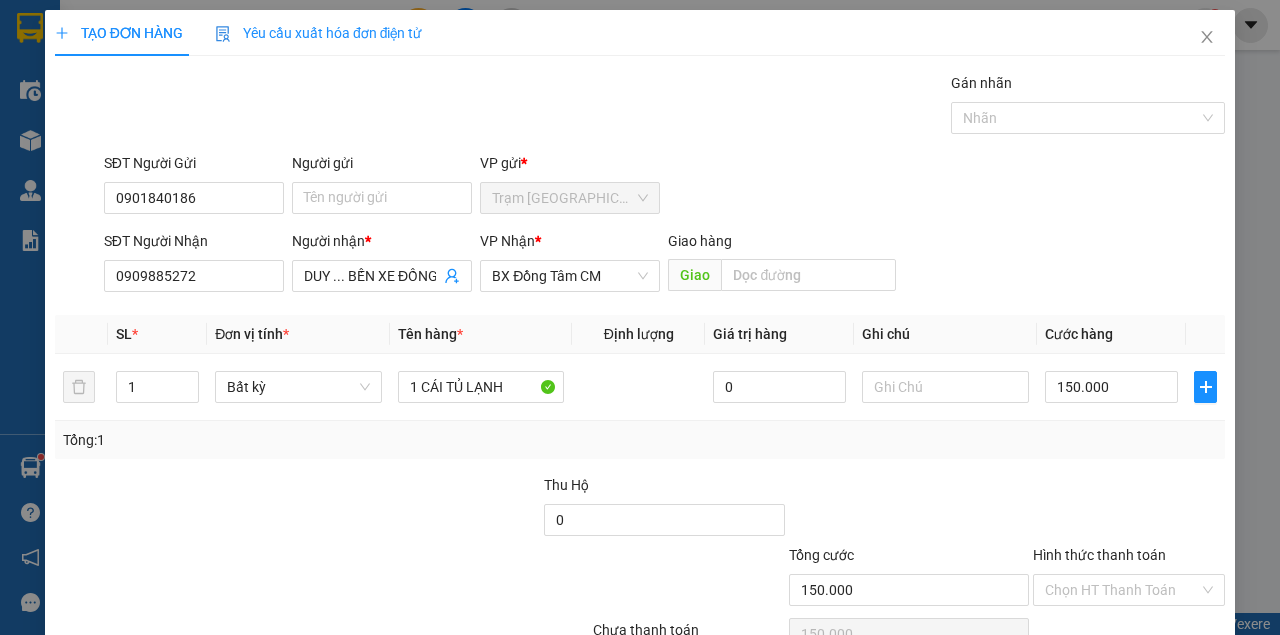 drag, startPoint x: 1155, startPoint y: 478, endPoint x: 1138, endPoint y: 479, distance: 17.029387 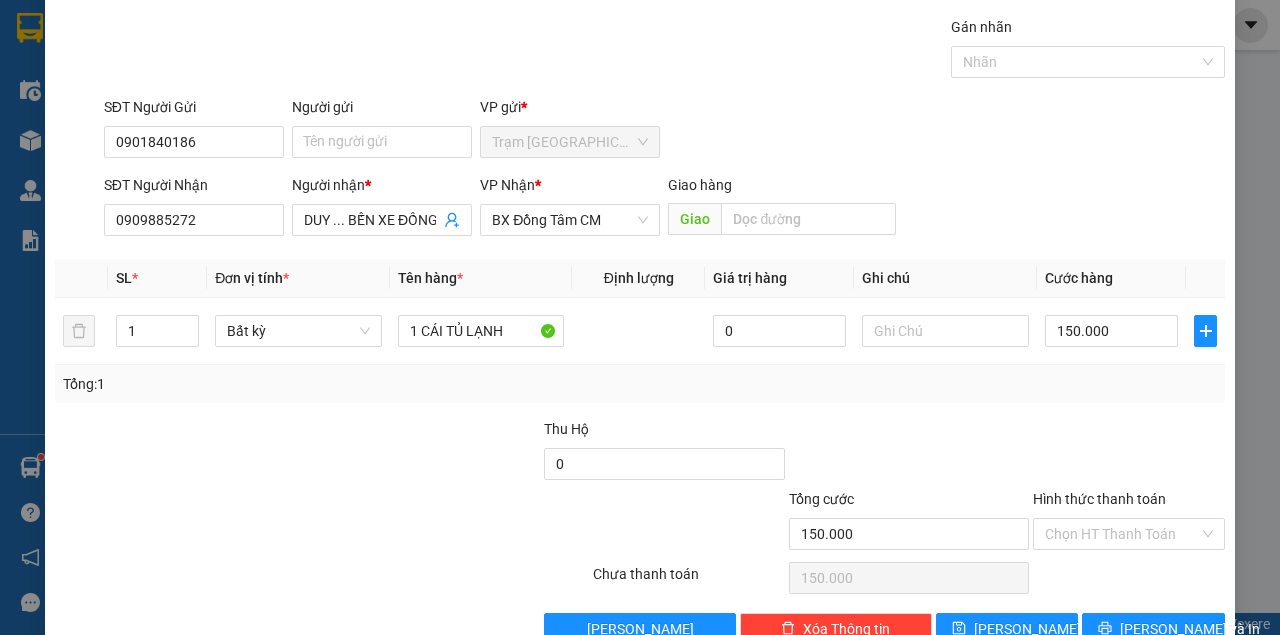 scroll, scrollTop: 102, scrollLeft: 0, axis: vertical 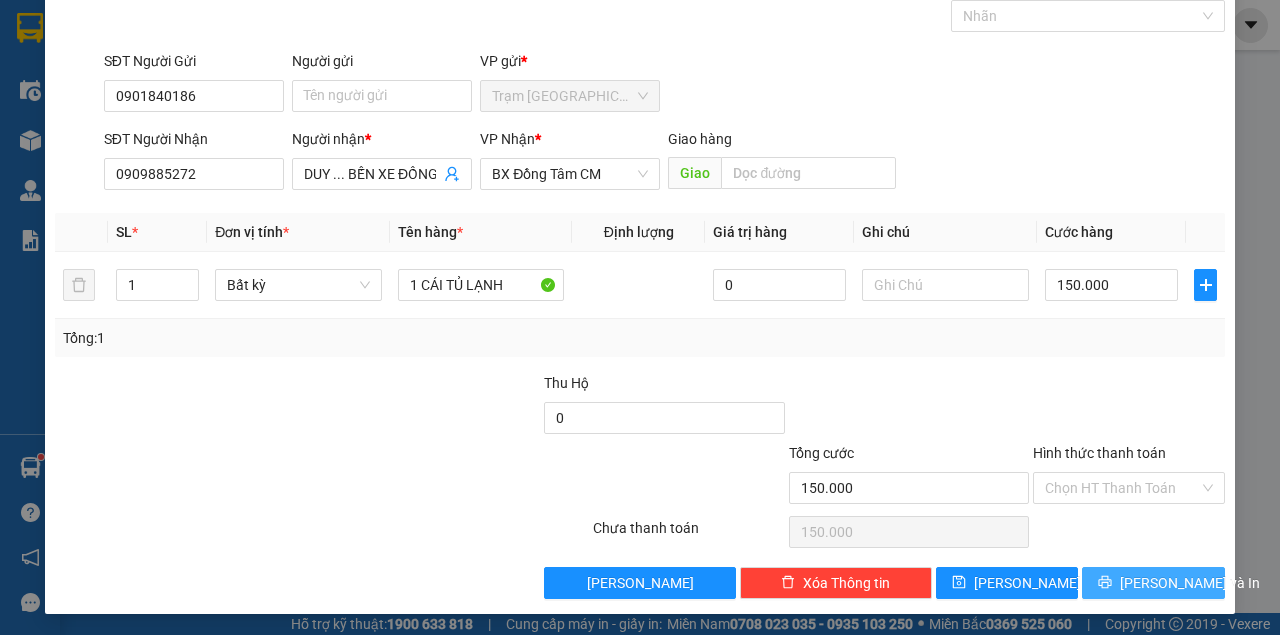 click on "[PERSON_NAME] và In" at bounding box center (1153, 583) 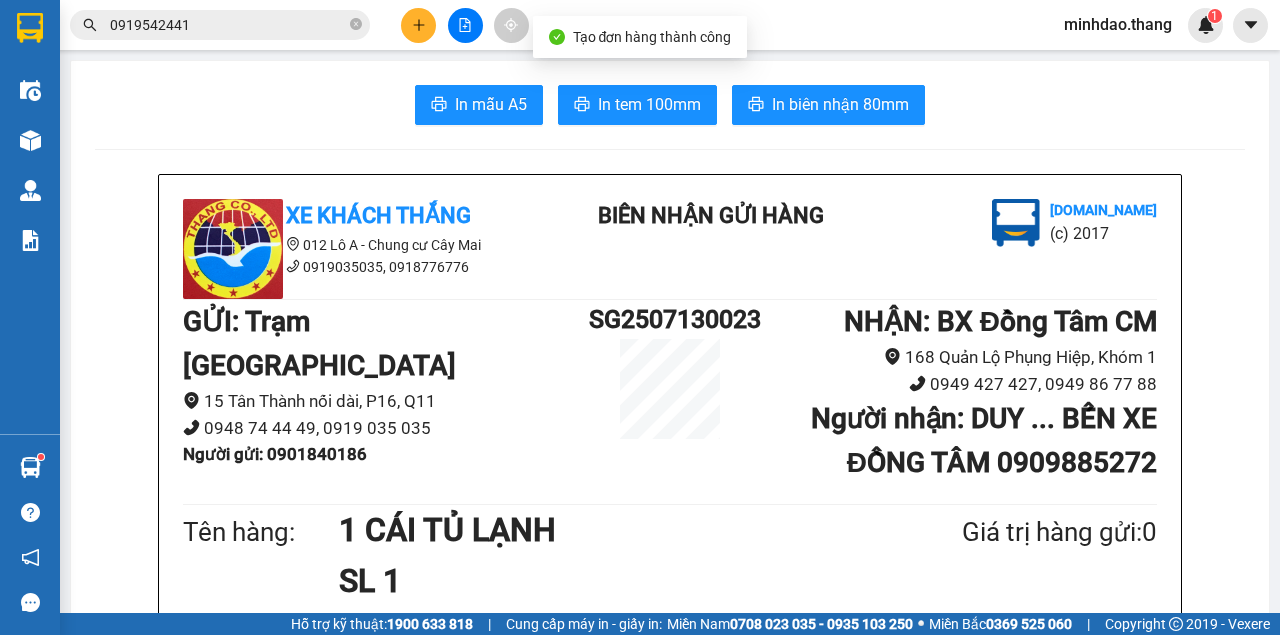 click on "In mẫu A5
In tem 100mm
In biên nhận 80mm Xe Khách THẮNG   012 Lô A - Chung cư Cây Mai   0919035035, 0918776776 BIÊN NHẬN GỬI HÀNG Vexere.com (c) 2017 GỬI :   Trạm Sài Gòn   15 Tân Thành nối dài, P16, Q11   0948 74 44 49, 0919 035 035 Người gửi :    0901840186 SG2507130023 NHẬN :   BX Đồng Tâm CM   168 Quản Lộ Phụng Hiệp, Khóm 1   0949 427 427, 0949 86 77 88 Người nhận :   DUY ... BẾN XE ĐỒNG TÂM  0909885272 Tên hàng: 1 CÁI TỦ LẠNH  SL 1 Giá trị hàng gửi:  0 CC   150.000 Tổng phải thu:   150.000 Quy định nhận/gửi hàng : Quý Khách phải báo mã số trên Biên Nhận Gửi Hàng khi nhận hàng, phải trình CMND và giấy giới thiệu đối với hàng gửi bảo đảm, hàng có giá trị. Hàng gửi phải được nhận trong vòng 05 ngày kể từ ngày gửi. Quá thời hạn trên, Công Ty không chịu trách nhiệm. Hàng Kính, Dễ Vỡ,...Công Ty không bồi thường." at bounding box center (670, 1326) 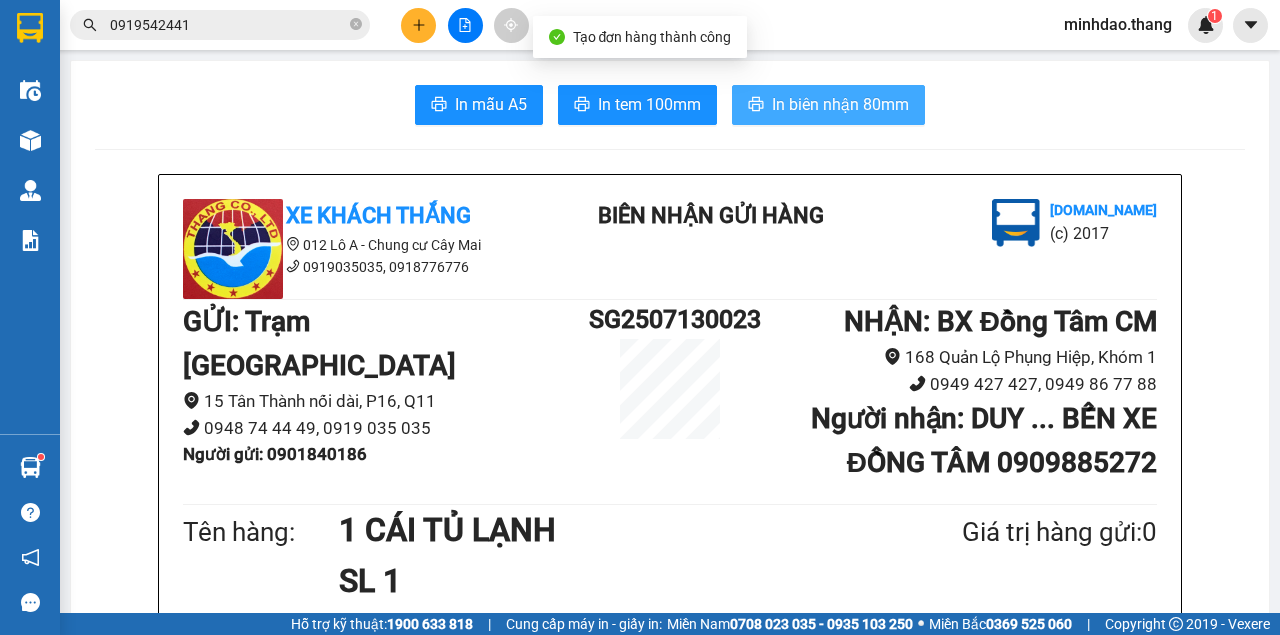 click on "In biên nhận 80mm" at bounding box center (840, 104) 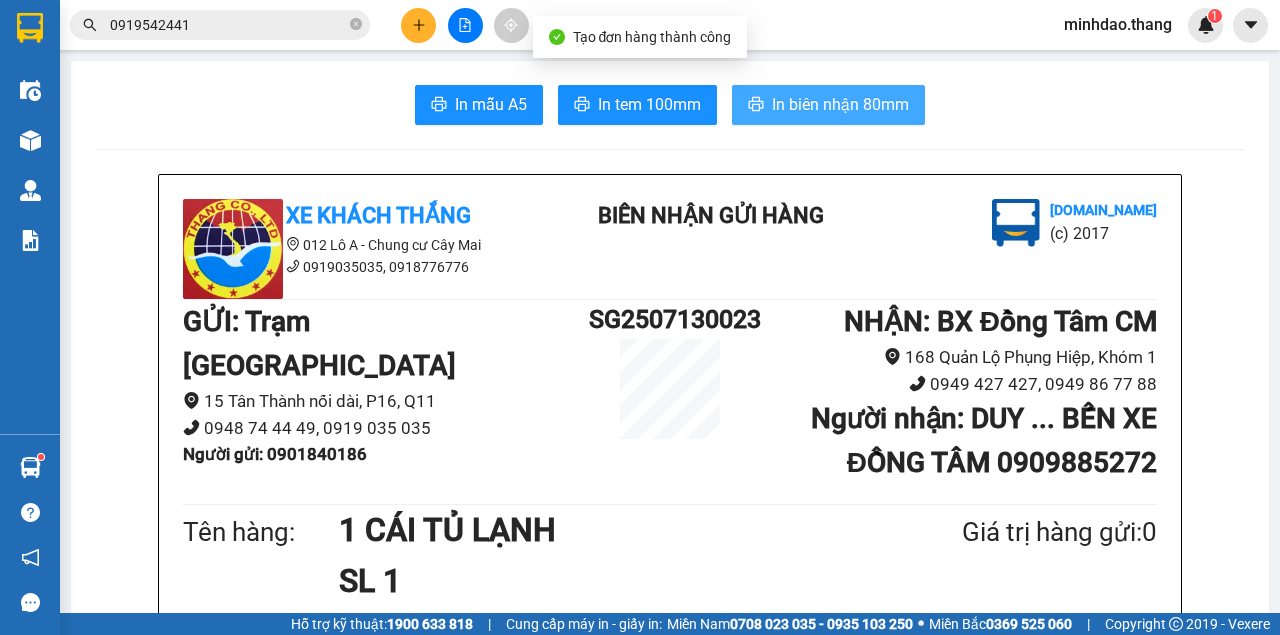 scroll, scrollTop: 0, scrollLeft: 0, axis: both 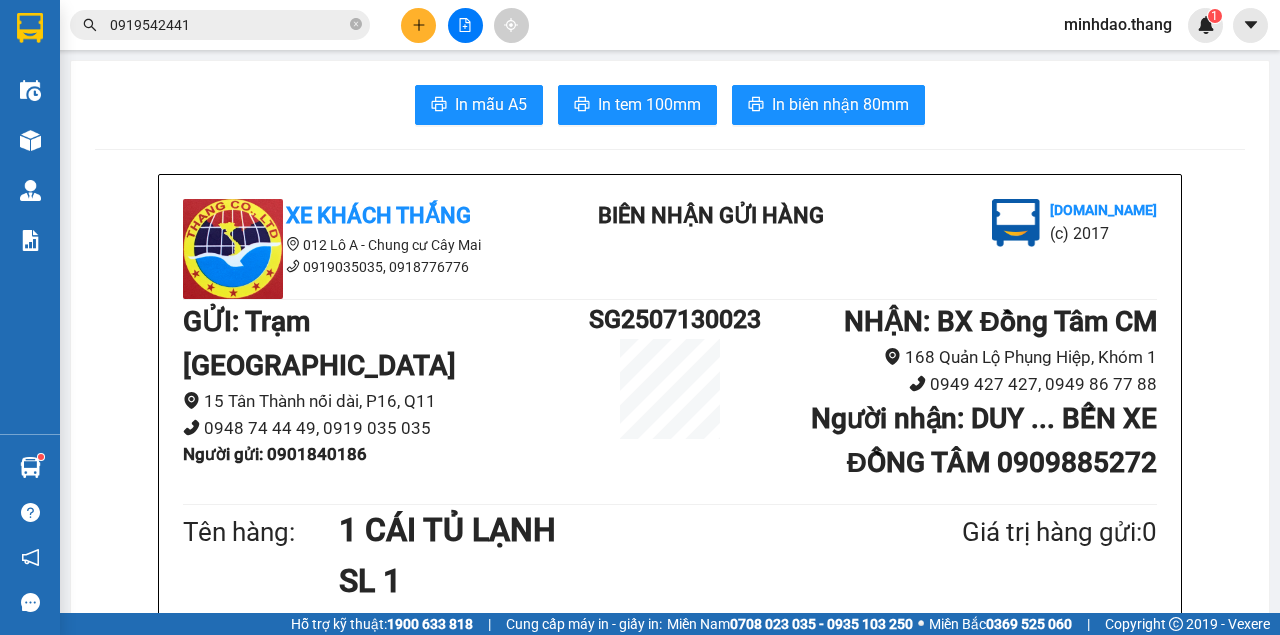click on "In mẫu A5
In tem 100mm
In biên nhận 80mm Xe Khách THẮNG   012 Lô A - Chung cư Cây Mai   0919035035, 0918776776 BIÊN NHẬN GỬI HÀNG Vexere.com (c) 2017 GỬI :   Trạm Sài Gòn   15 Tân Thành nối dài, P16, Q11   0948 74 44 49, 0919 035 035 Người gửi :    0901840186 SG2507130023 NHẬN :   BX Đồng Tâm CM   168 Quản Lộ Phụng Hiệp, Khóm 1   0949 427 427, 0949 86 77 88 Người nhận :   DUY ... BẾN XE ĐỒNG TÂM  0909885272 Tên hàng: 1 CÁI TỦ LẠNH  SL 1 Giá trị hàng gửi:  0 CC   150.000 Tổng phải thu:   150.000 Quy định nhận/gửi hàng : Quý Khách phải báo mã số trên Biên Nhận Gửi Hàng khi nhận hàng, phải trình CMND và giấy giới thiệu đối với hàng gửi bảo đảm, hàng có giá trị. Hàng gửi phải được nhận trong vòng 05 ngày kể từ ngày gửi. Quá thời hạn trên, Công Ty không chịu trách nhiệm. Hàng Kính, Dễ Vỡ,...Công Ty không bồi thường." at bounding box center [670, 1326] 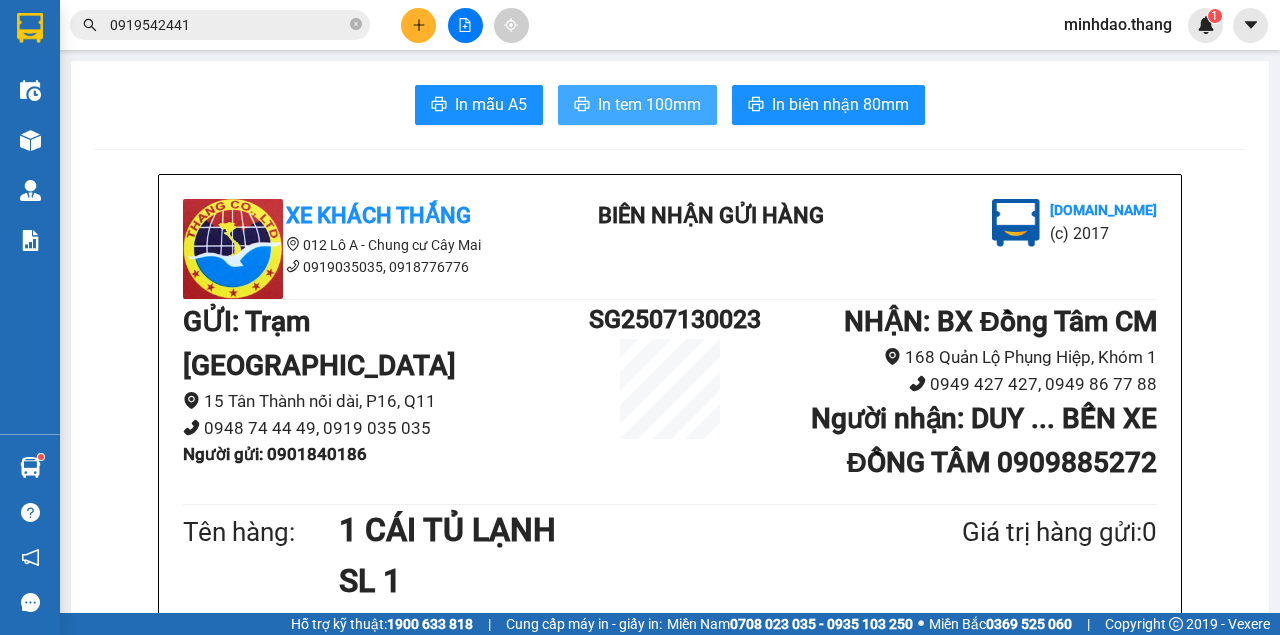 click on "In tem 100mm" at bounding box center [649, 104] 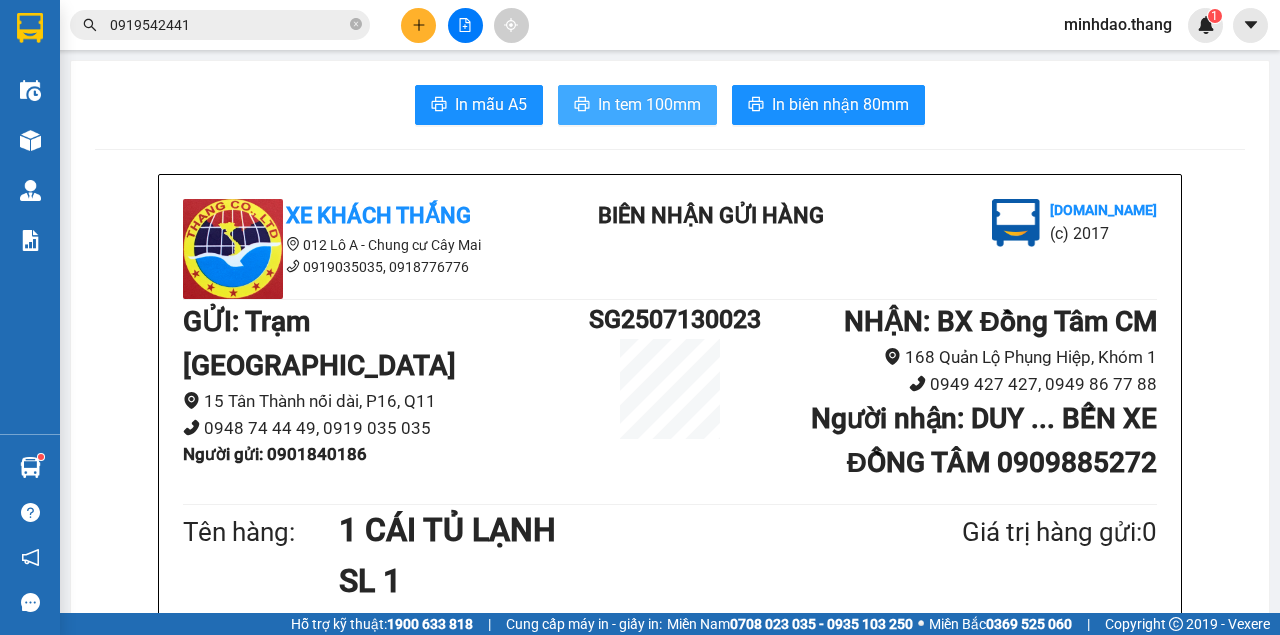 scroll, scrollTop: 0, scrollLeft: 0, axis: both 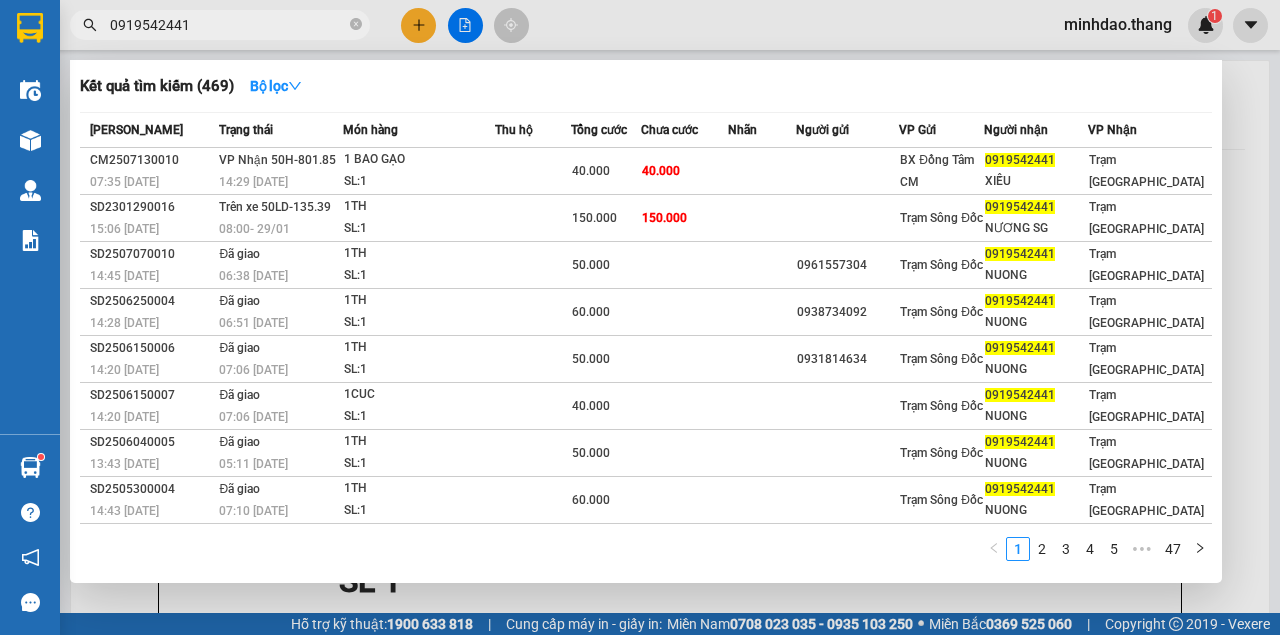 click on "0919542441" at bounding box center (228, 25) 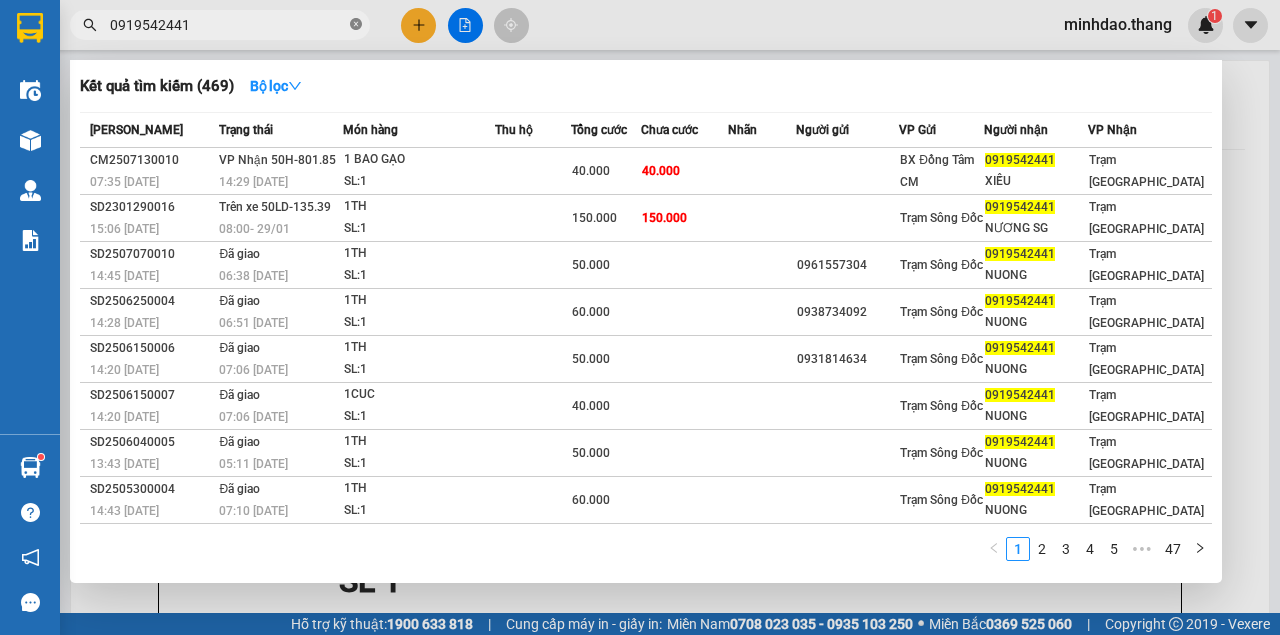 click 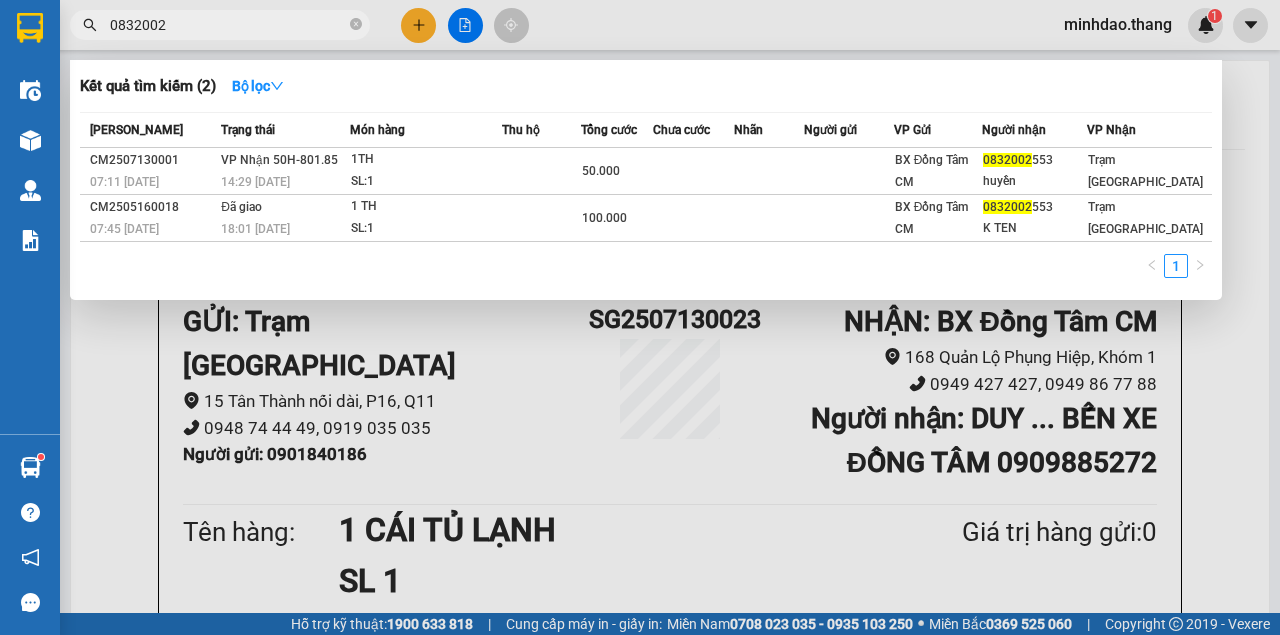 type on "0832002" 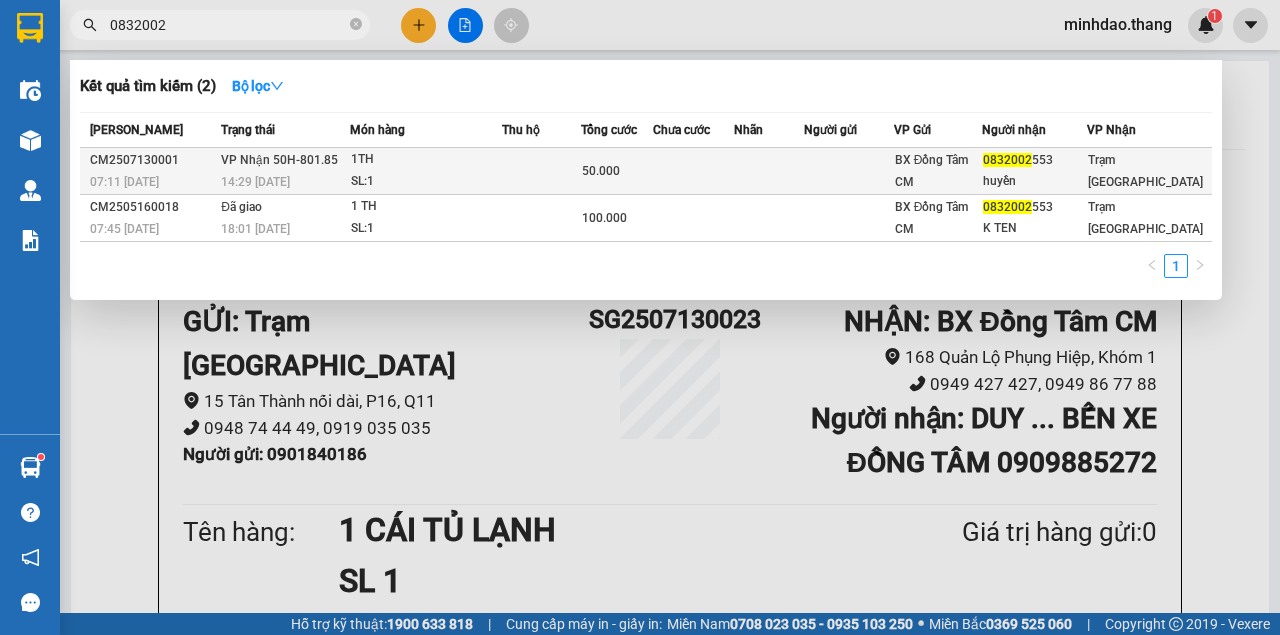 click at bounding box center [693, 171] 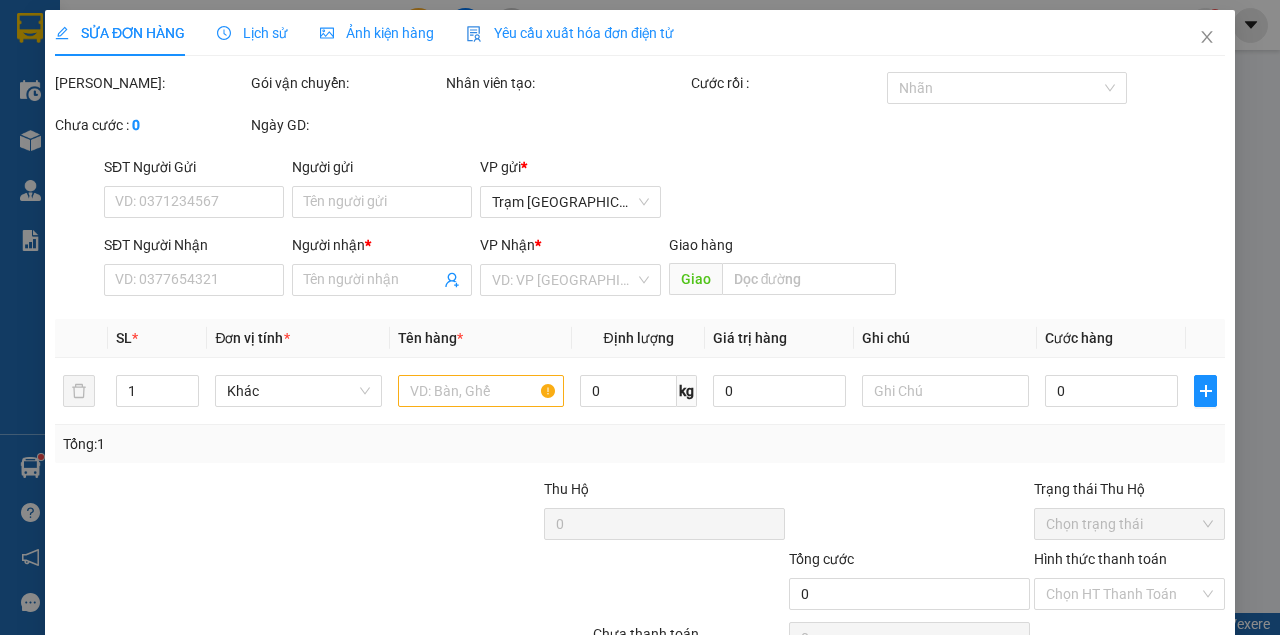 type on "0832002553" 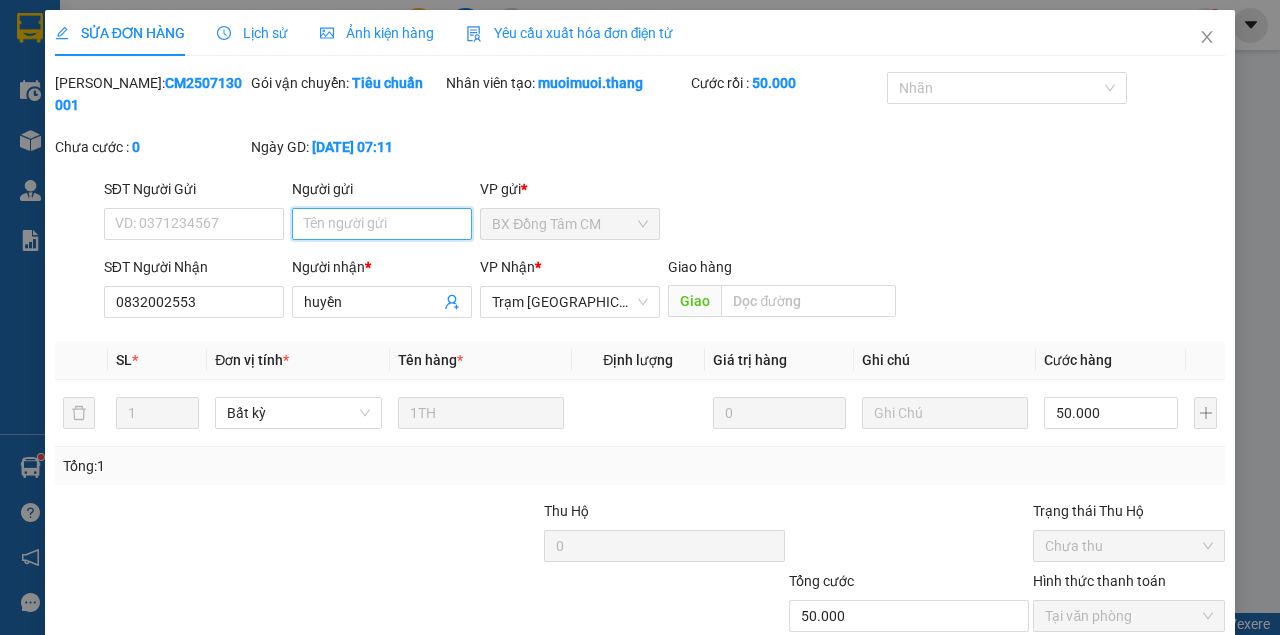 click on "Người gửi" at bounding box center (382, 224) 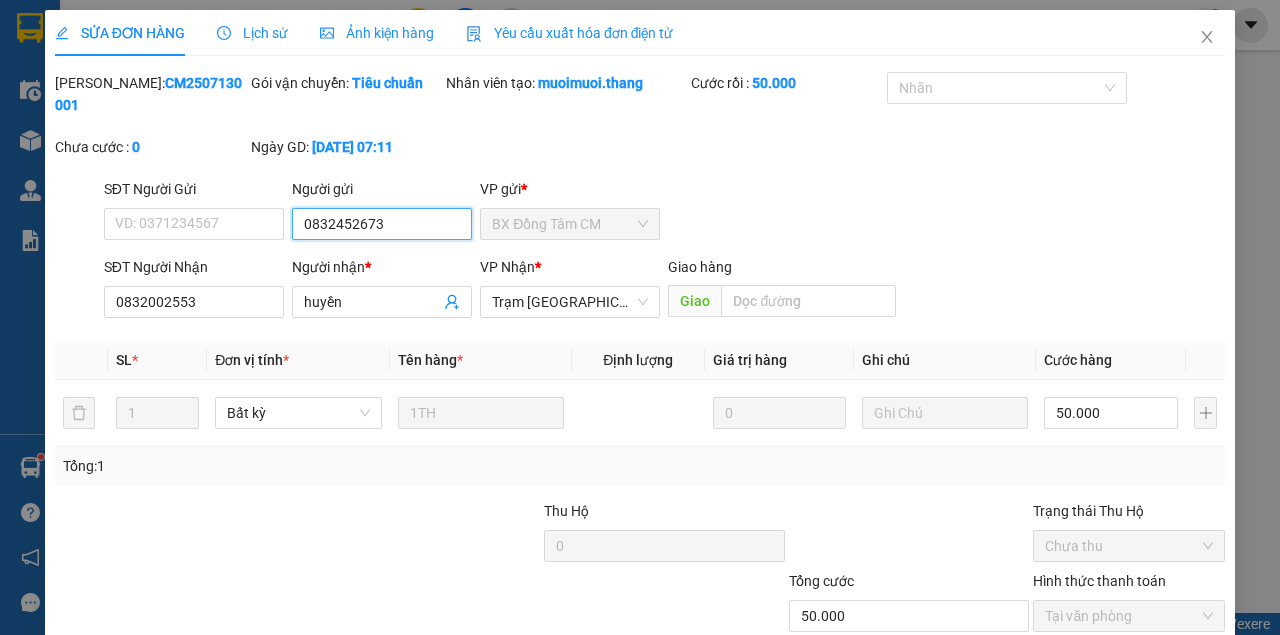 scroll, scrollTop: 129, scrollLeft: 0, axis: vertical 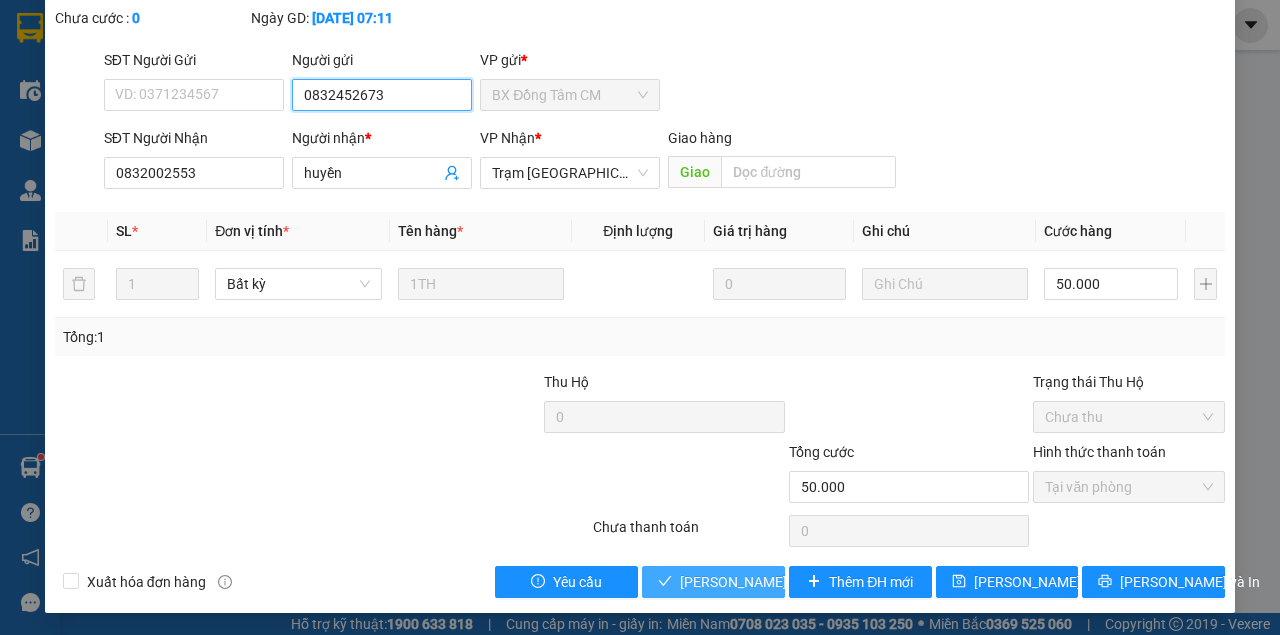 type on "0832452673" 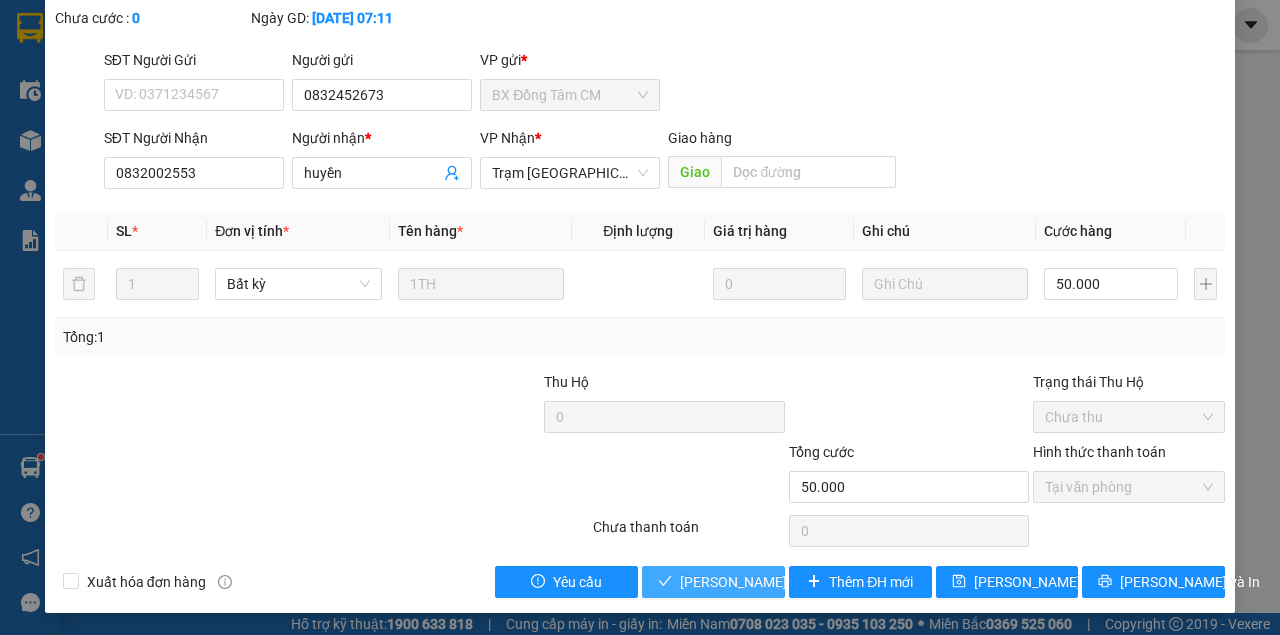 click on "Lưu và Giao hàng" at bounding box center [776, 582] 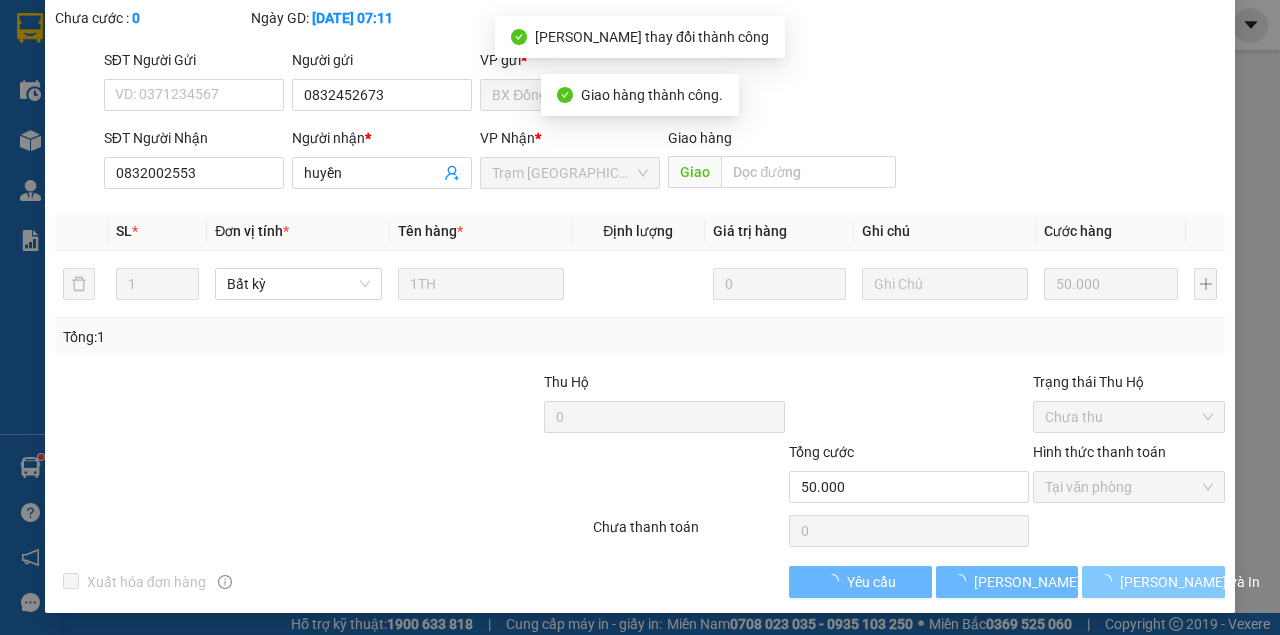 scroll, scrollTop: 151, scrollLeft: 0, axis: vertical 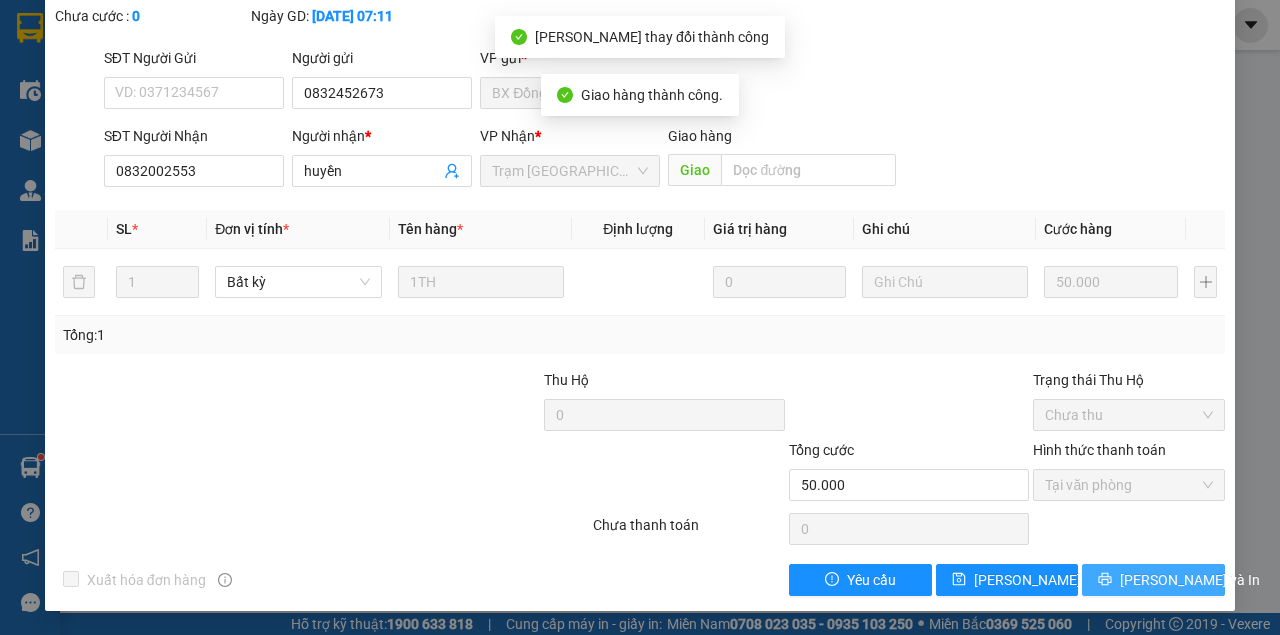 click on "[PERSON_NAME] và In" at bounding box center [1190, 580] 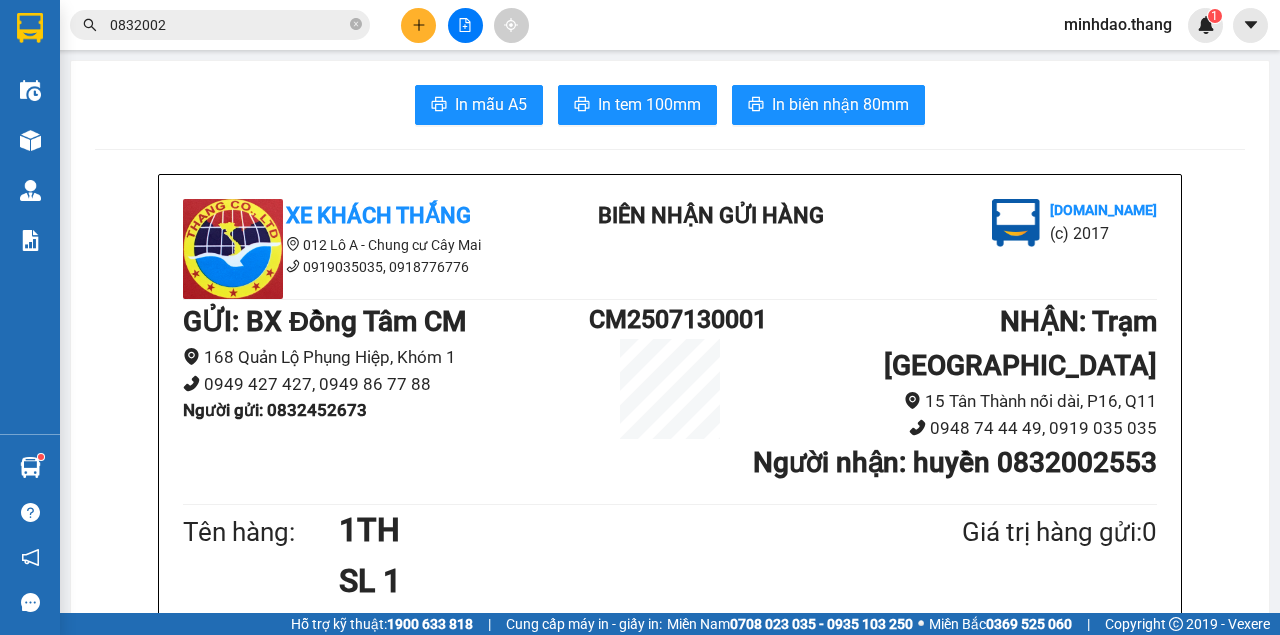 click on "0832002" at bounding box center [228, 25] 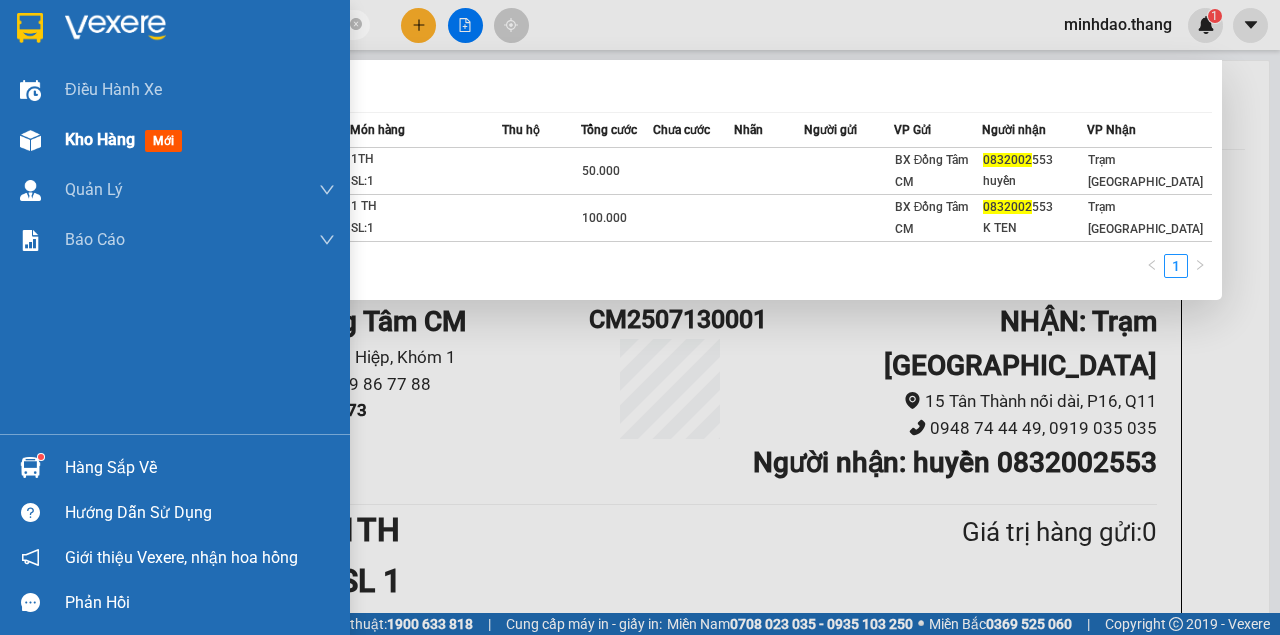 click on "Kho hàng mới" at bounding box center [175, 140] 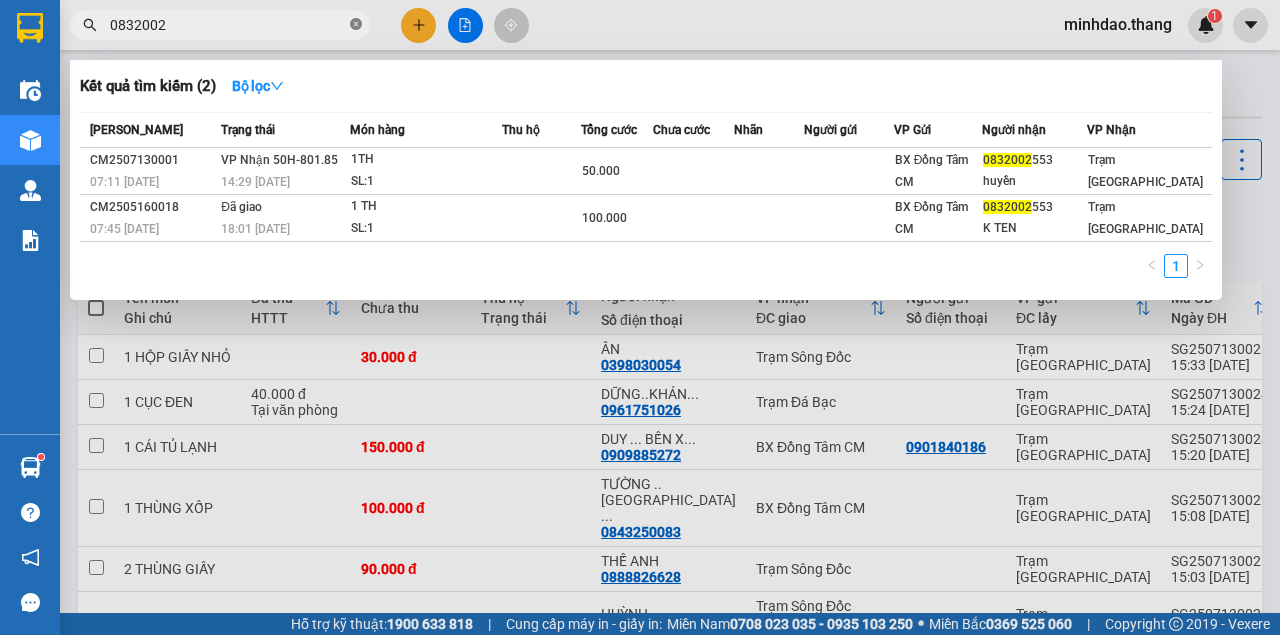 click 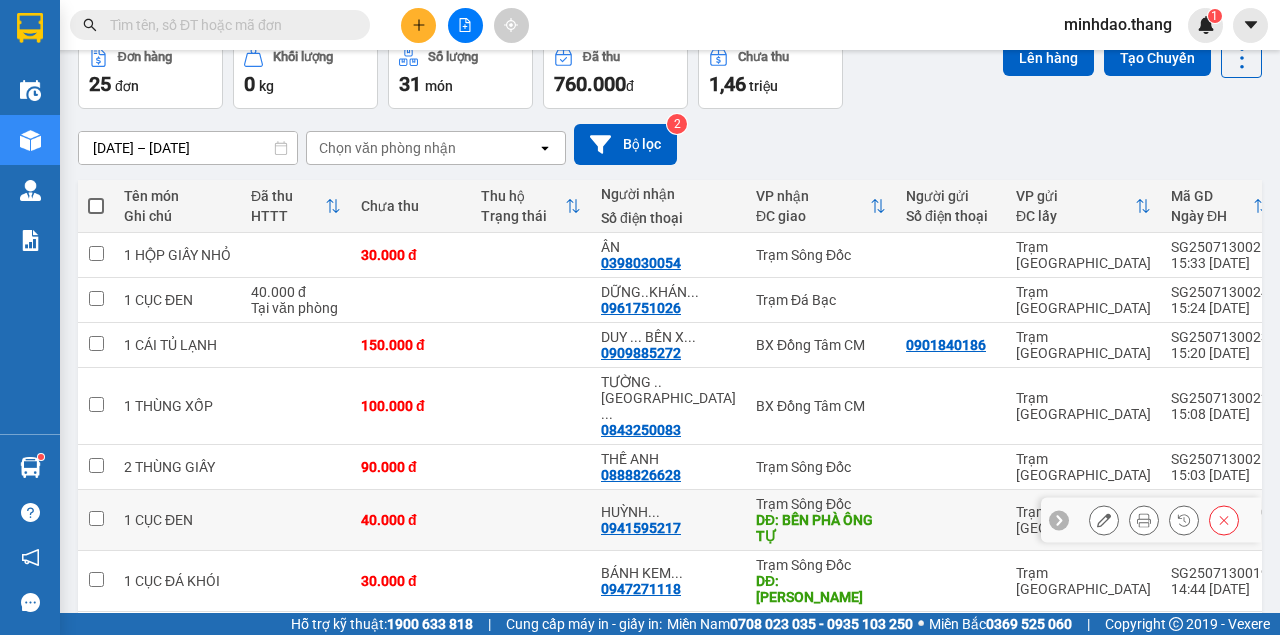 scroll, scrollTop: 133, scrollLeft: 0, axis: vertical 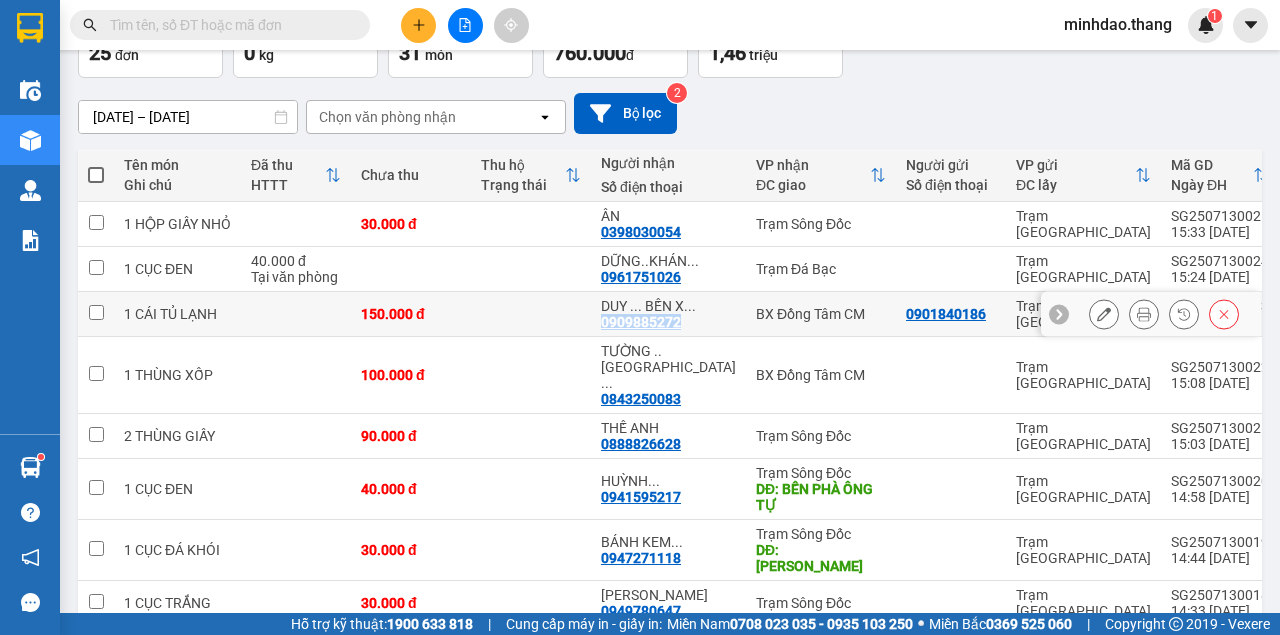 copy on "0909885272" 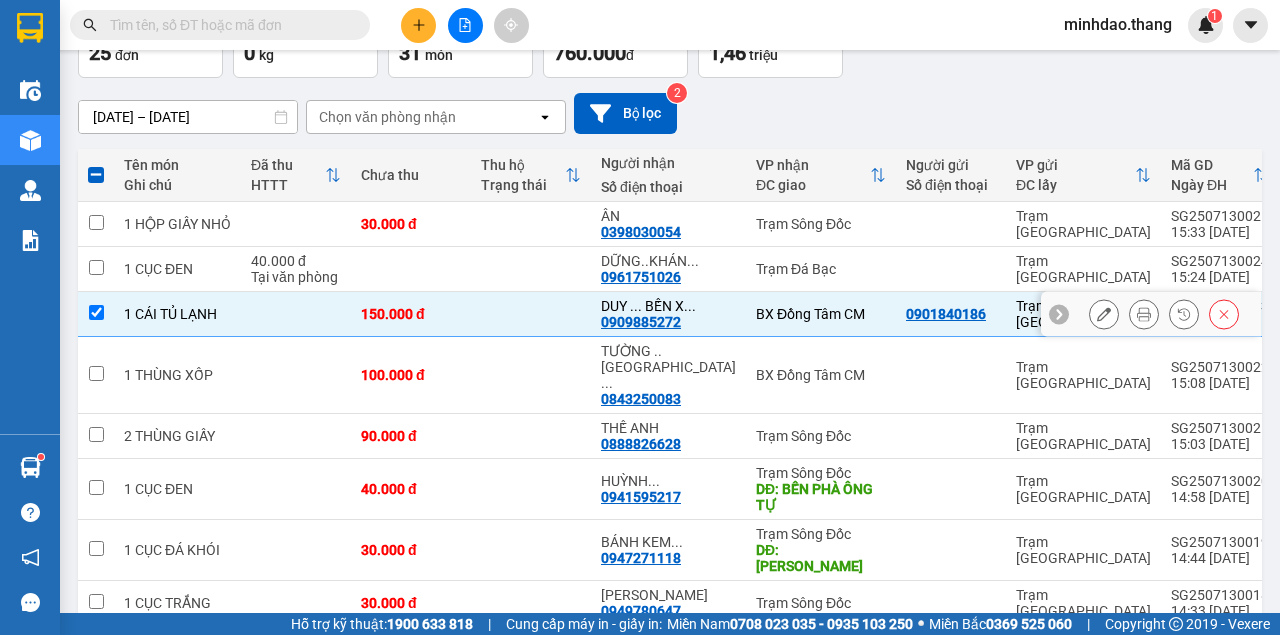 click on "DUY ... BẾN X ... 0909885272" at bounding box center (668, 314) 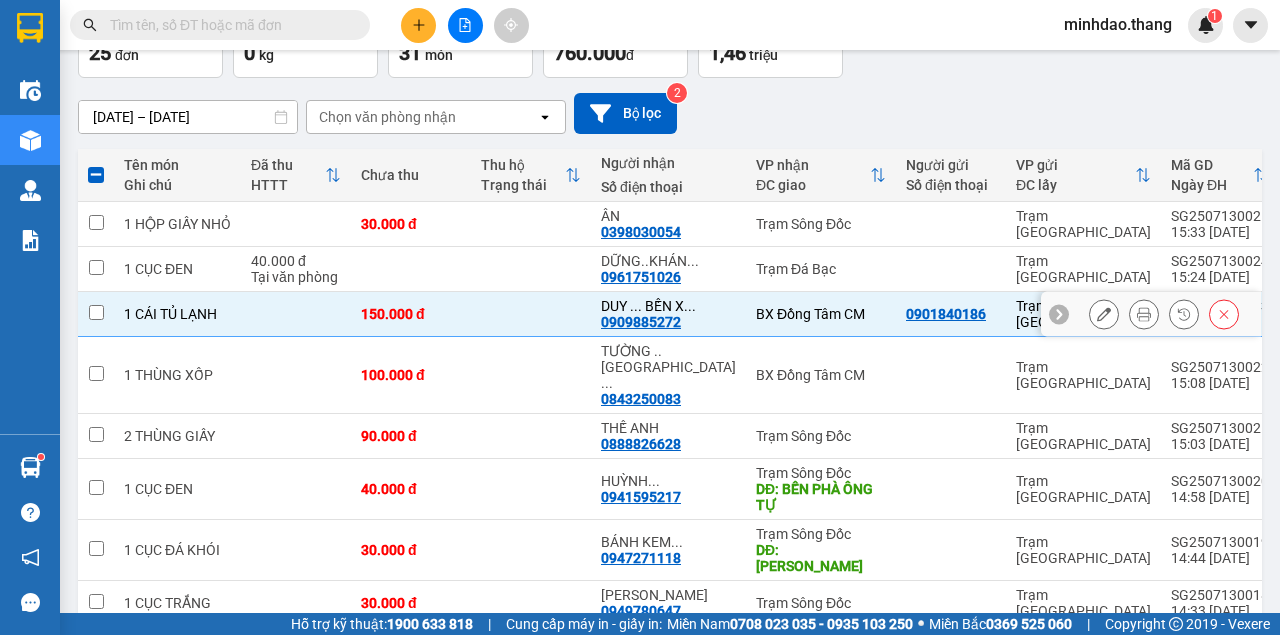 checkbox on "false" 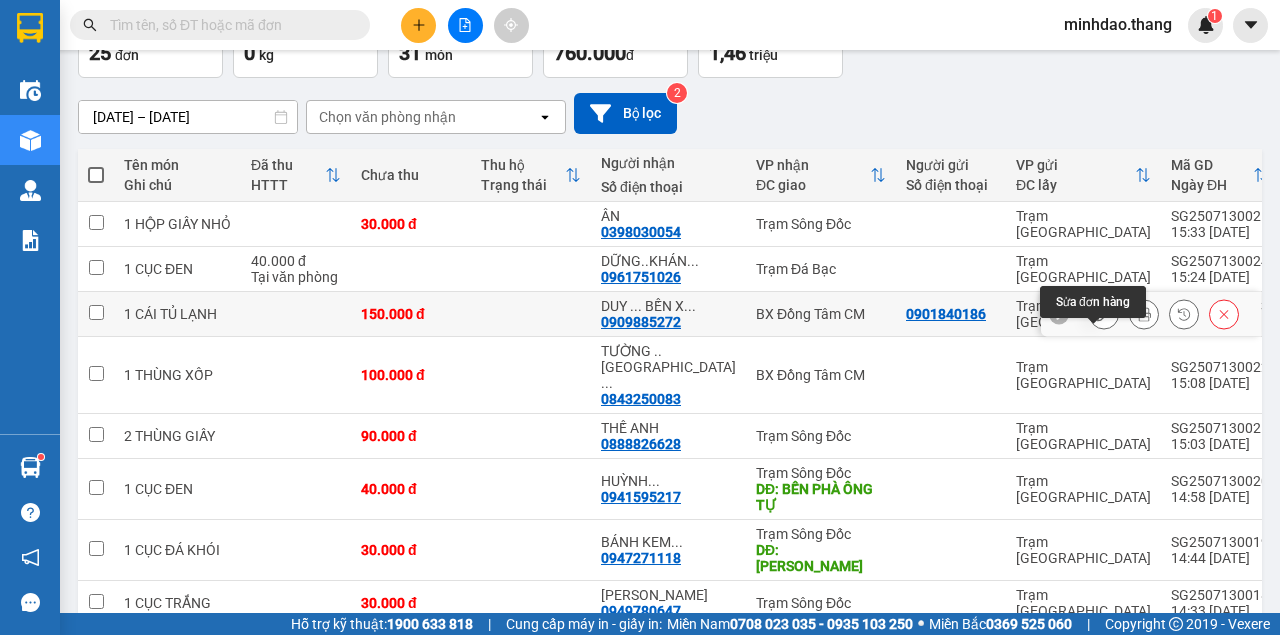 click 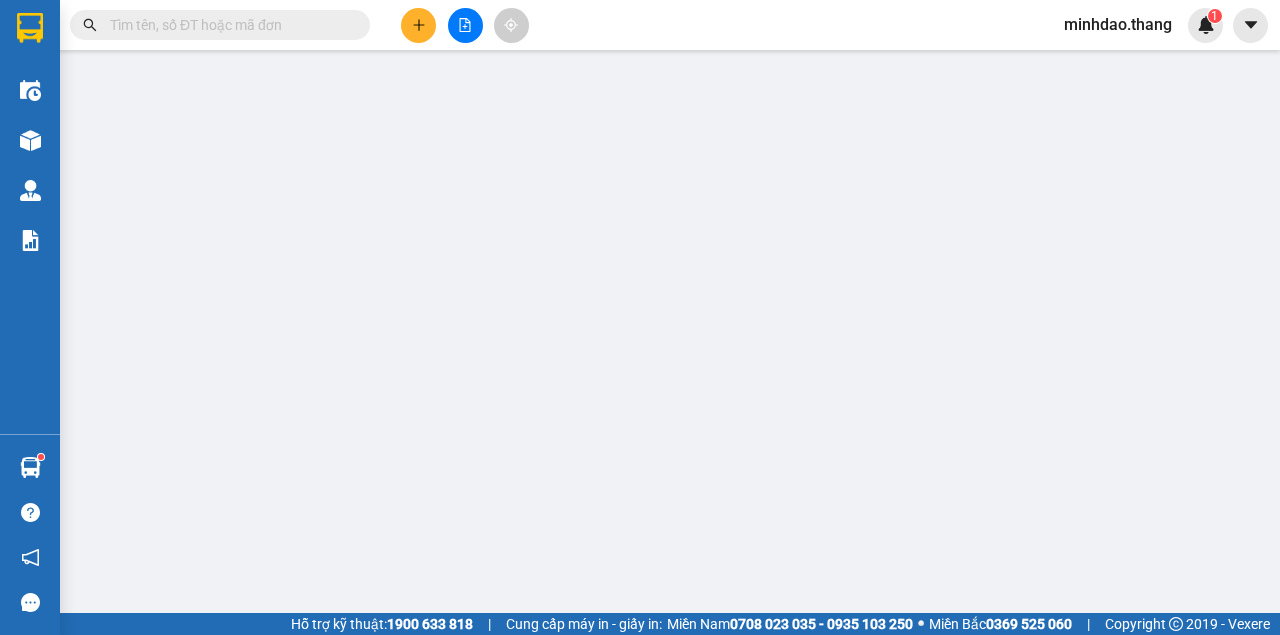 scroll, scrollTop: 0, scrollLeft: 0, axis: both 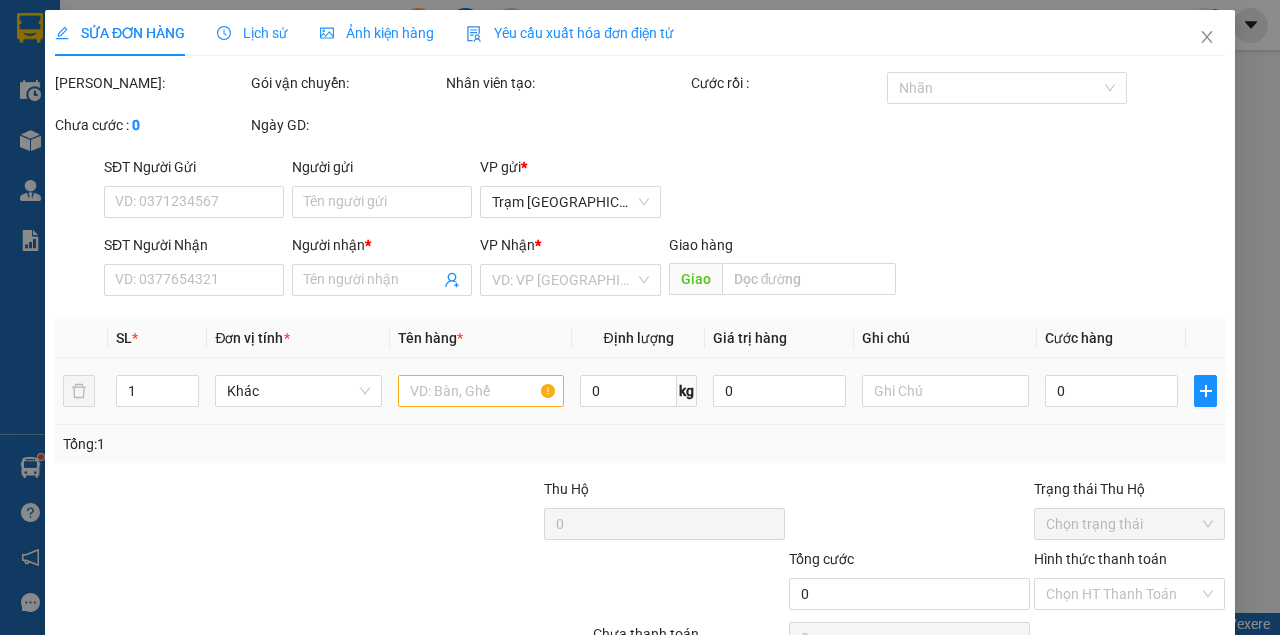 type on "0901840186" 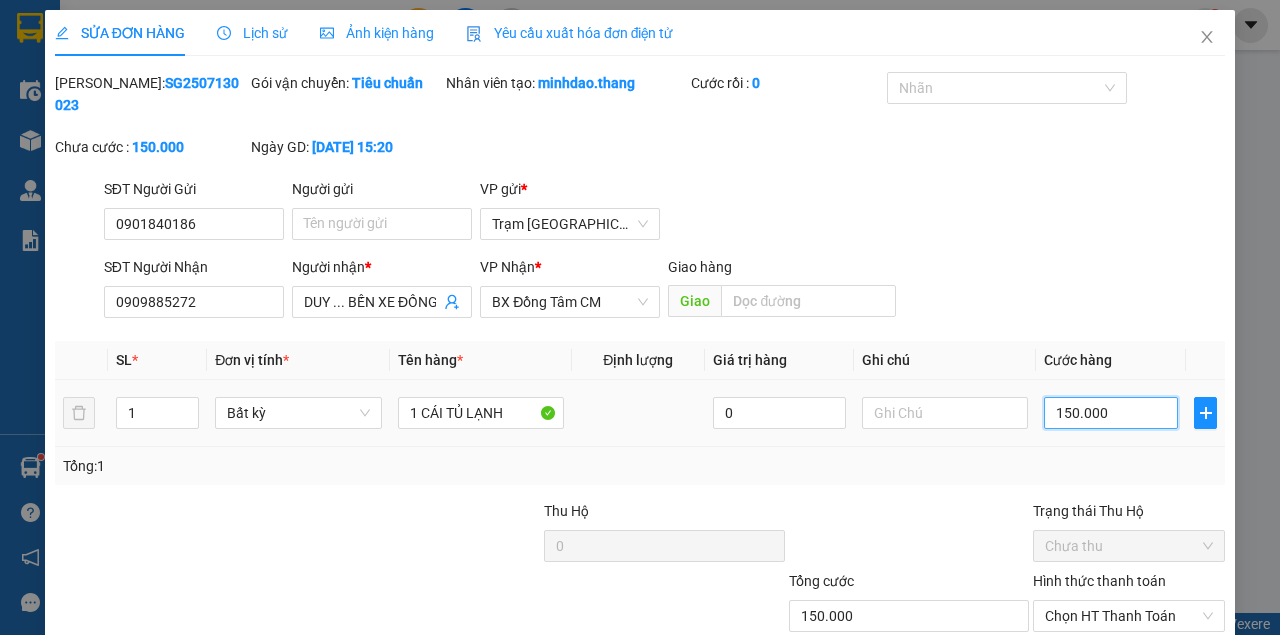 click on "150.000" at bounding box center [1111, 413] 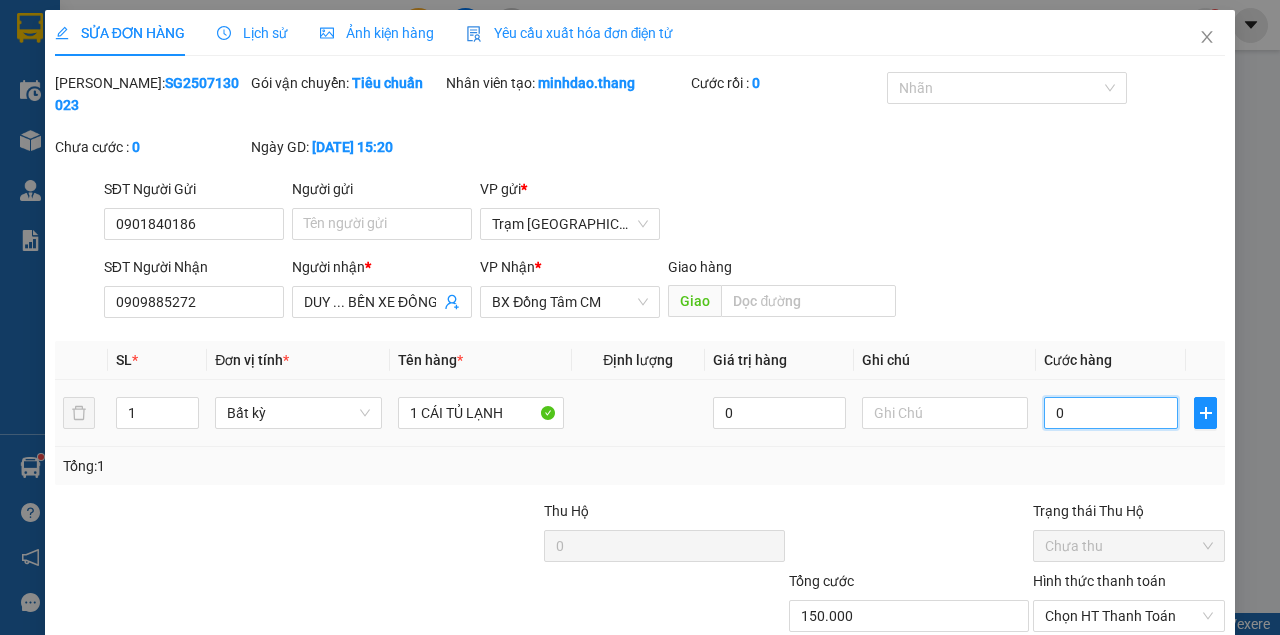 type on "0" 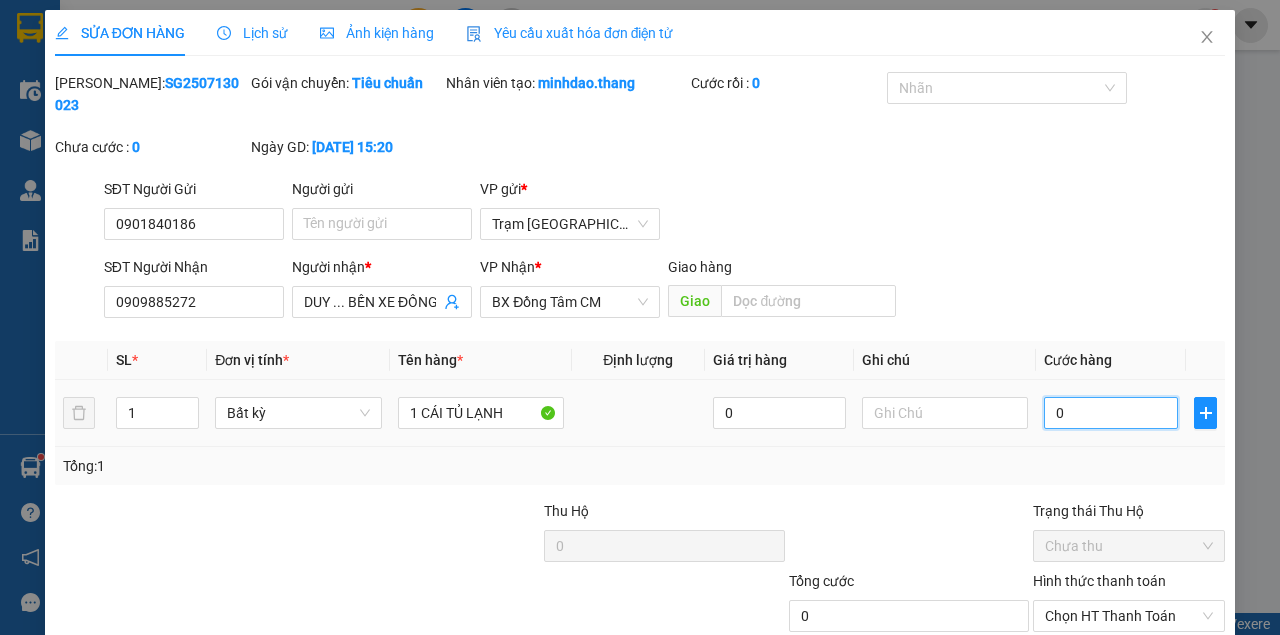 type on "1" 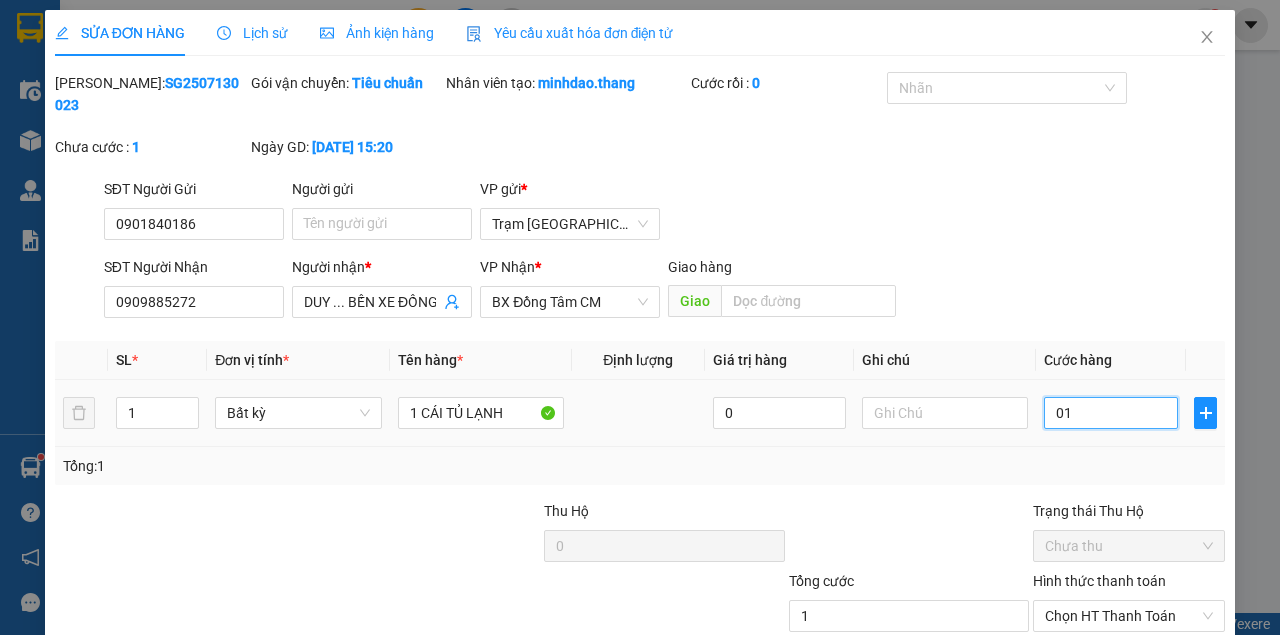type on "10" 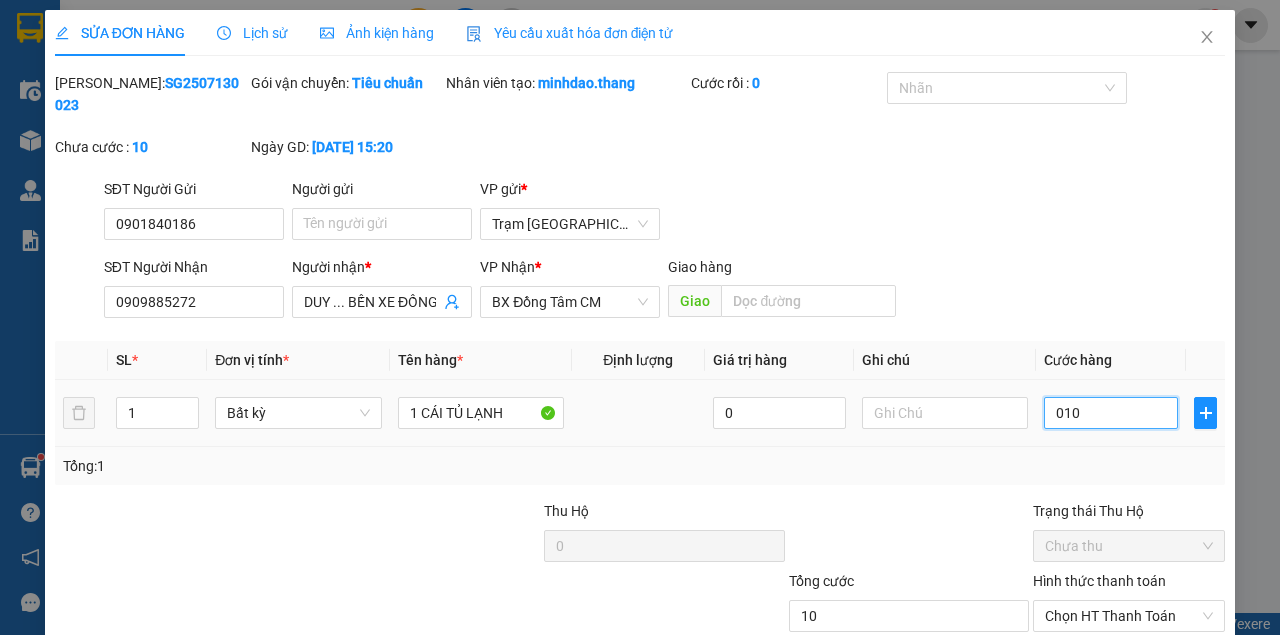 type on "100" 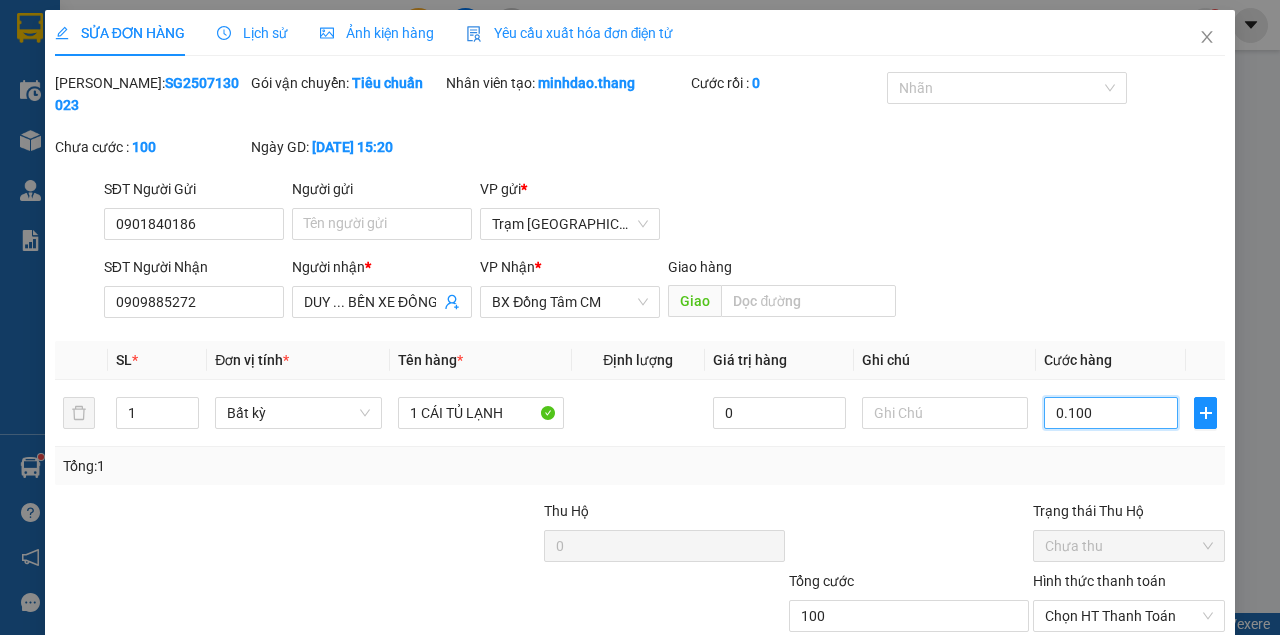 type on "0.100" 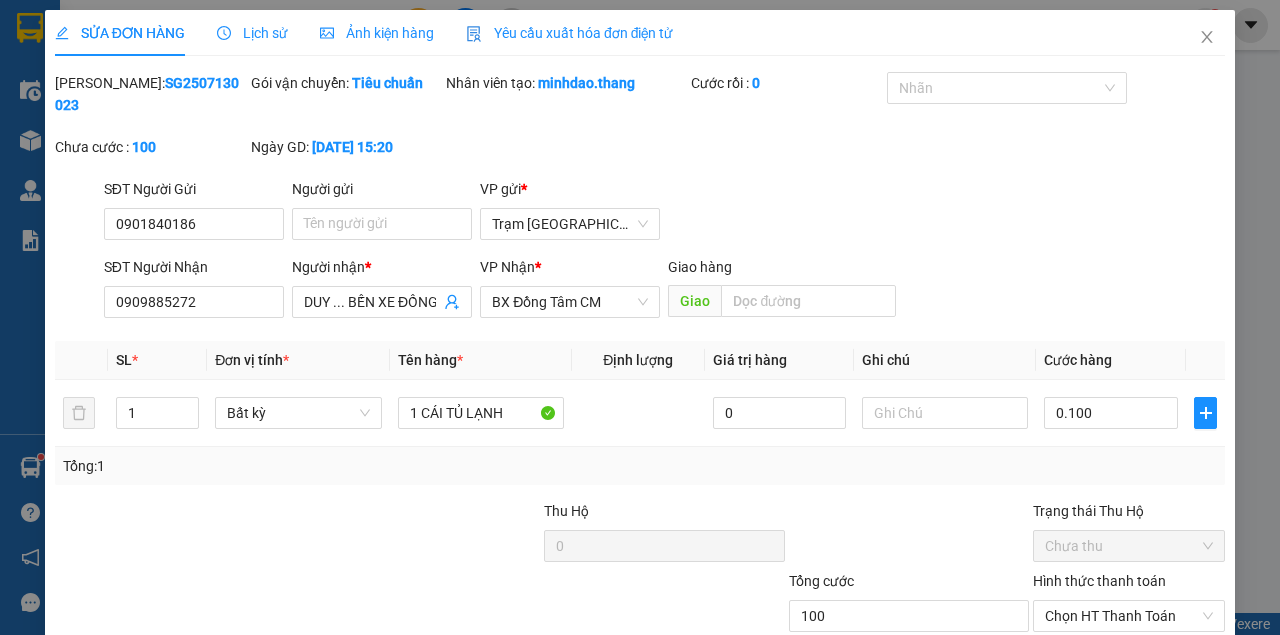 type on "100.000" 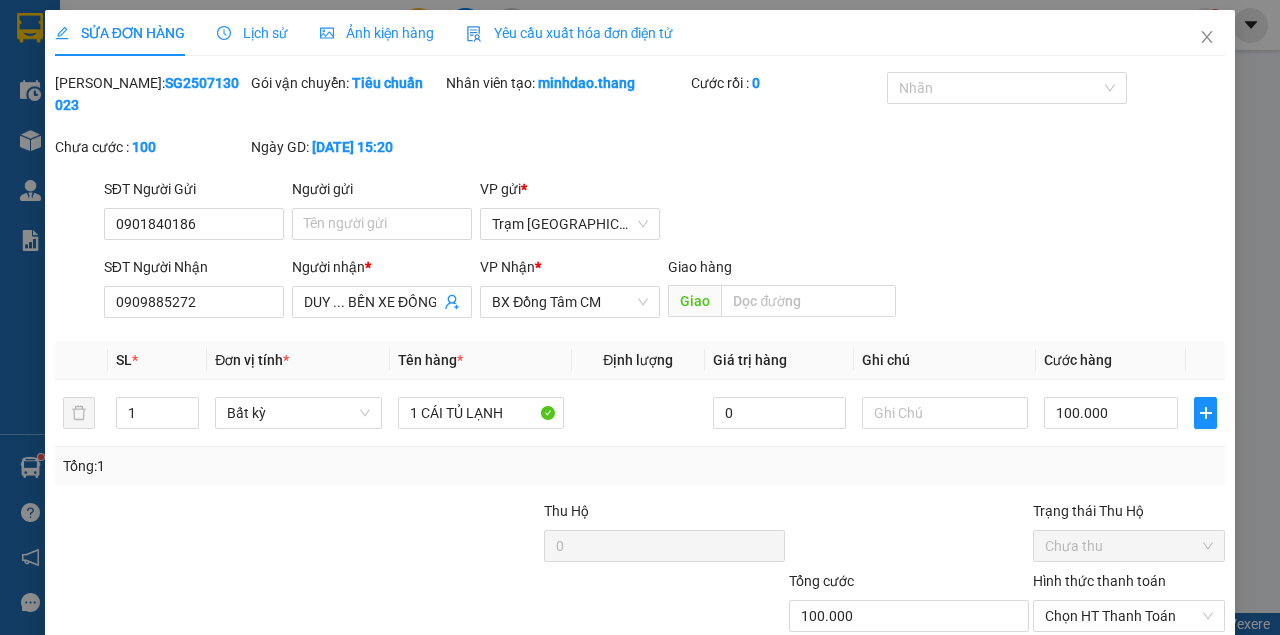 click at bounding box center (909, 535) 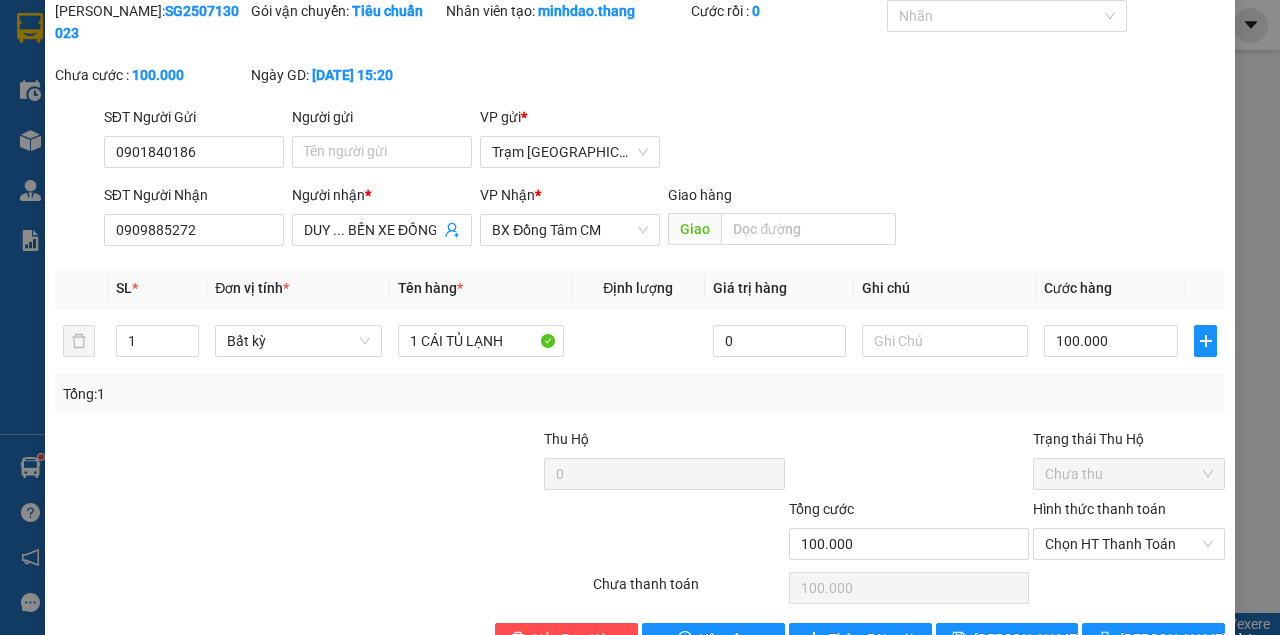 scroll, scrollTop: 129, scrollLeft: 0, axis: vertical 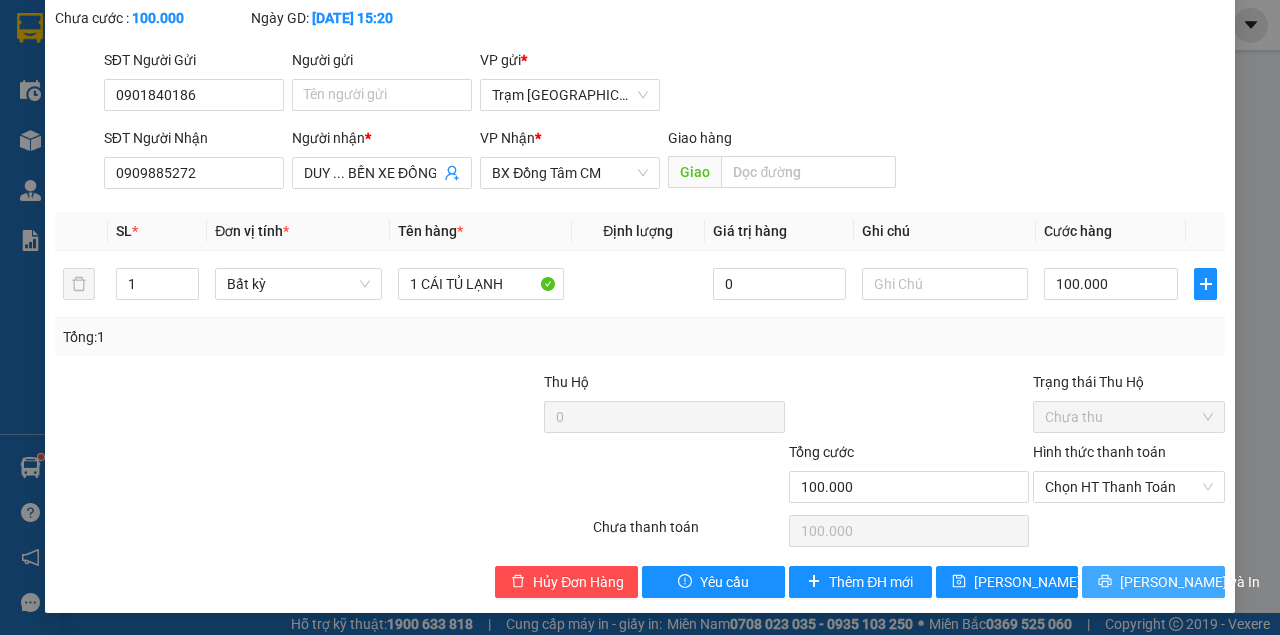 click on "[PERSON_NAME] và In" at bounding box center (1153, 582) 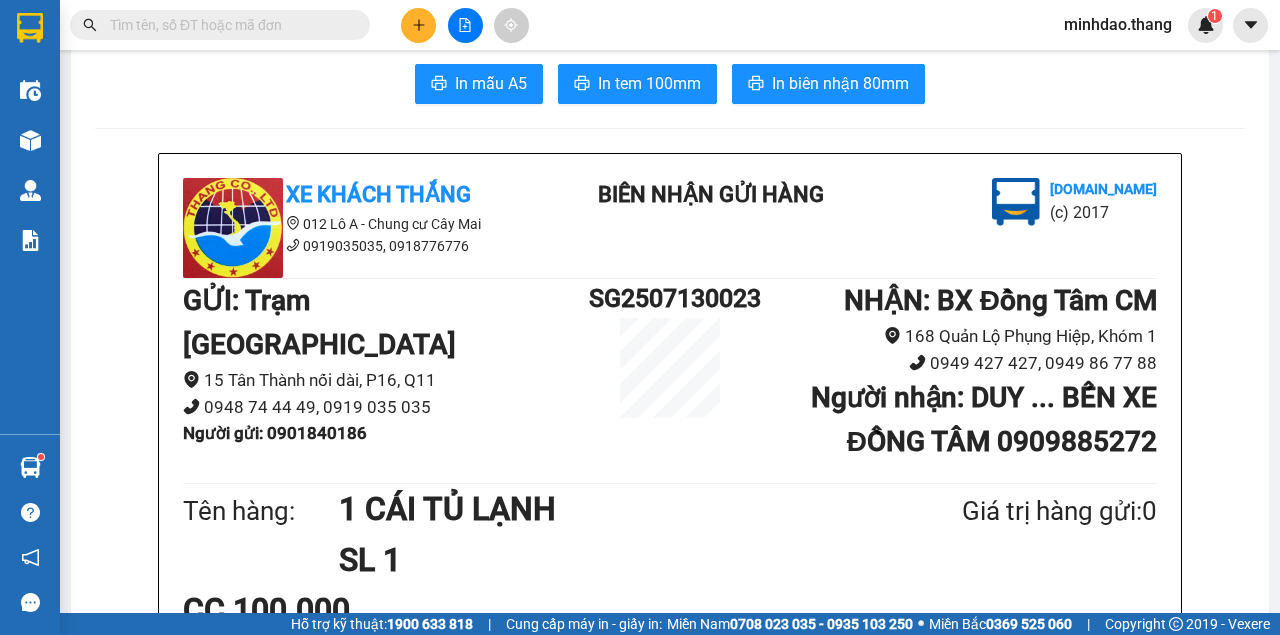 scroll, scrollTop: 0, scrollLeft: 0, axis: both 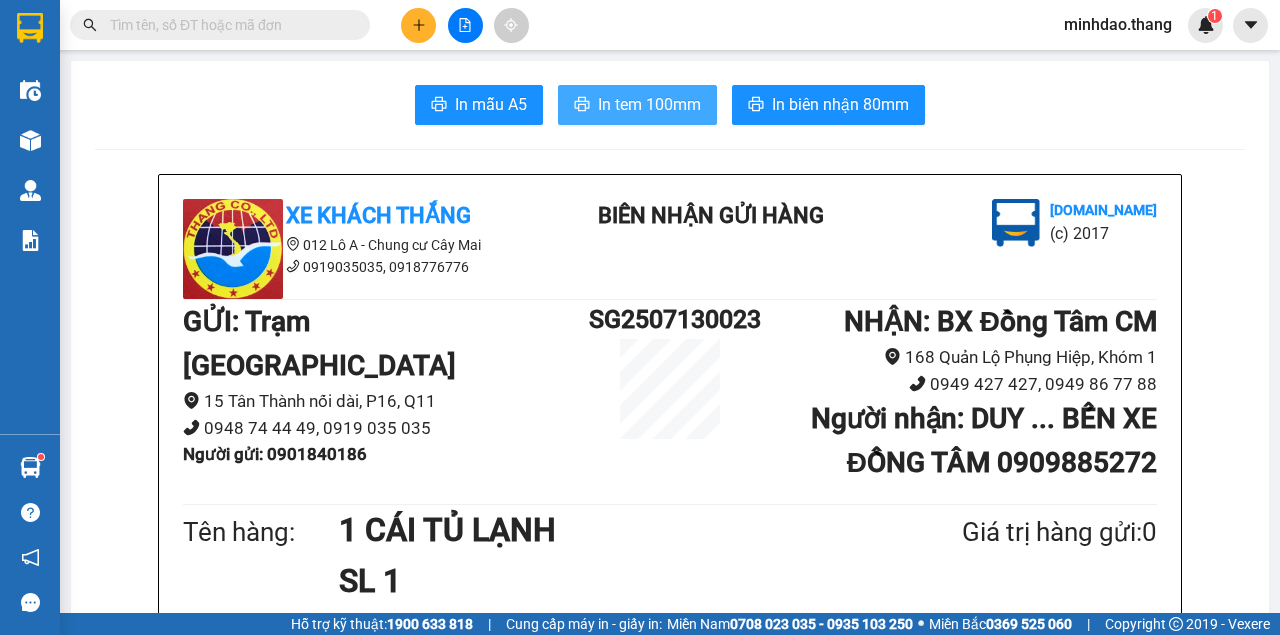 click on "In tem 100mm" at bounding box center [649, 104] 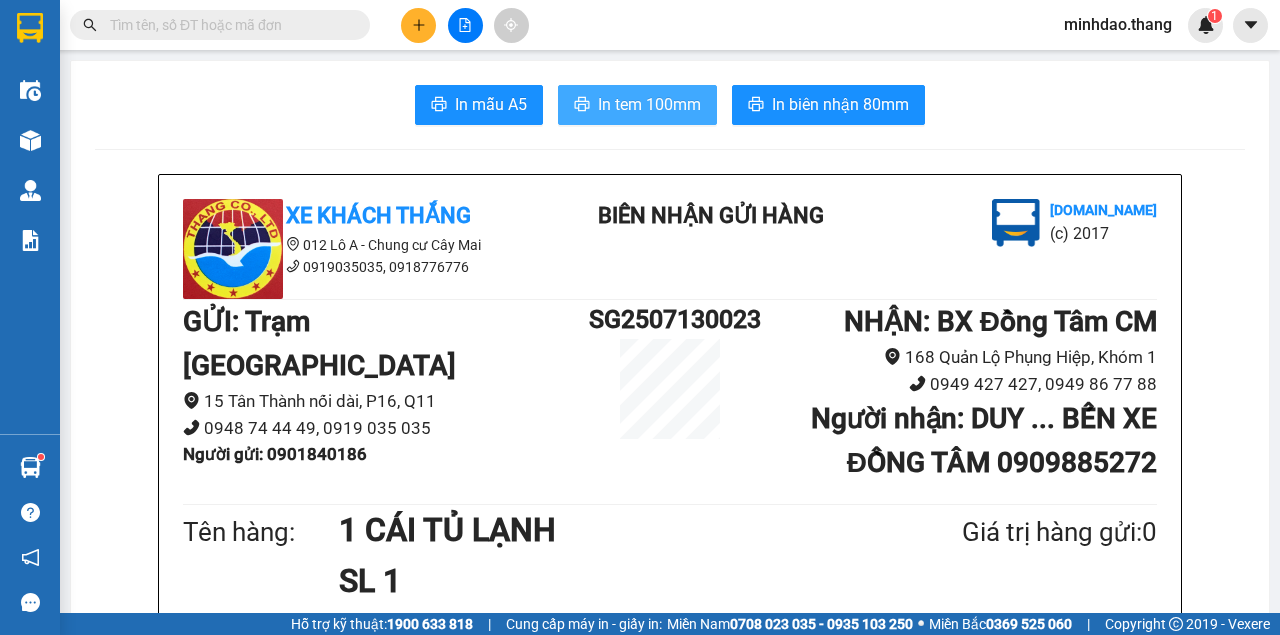 scroll, scrollTop: 0, scrollLeft: 0, axis: both 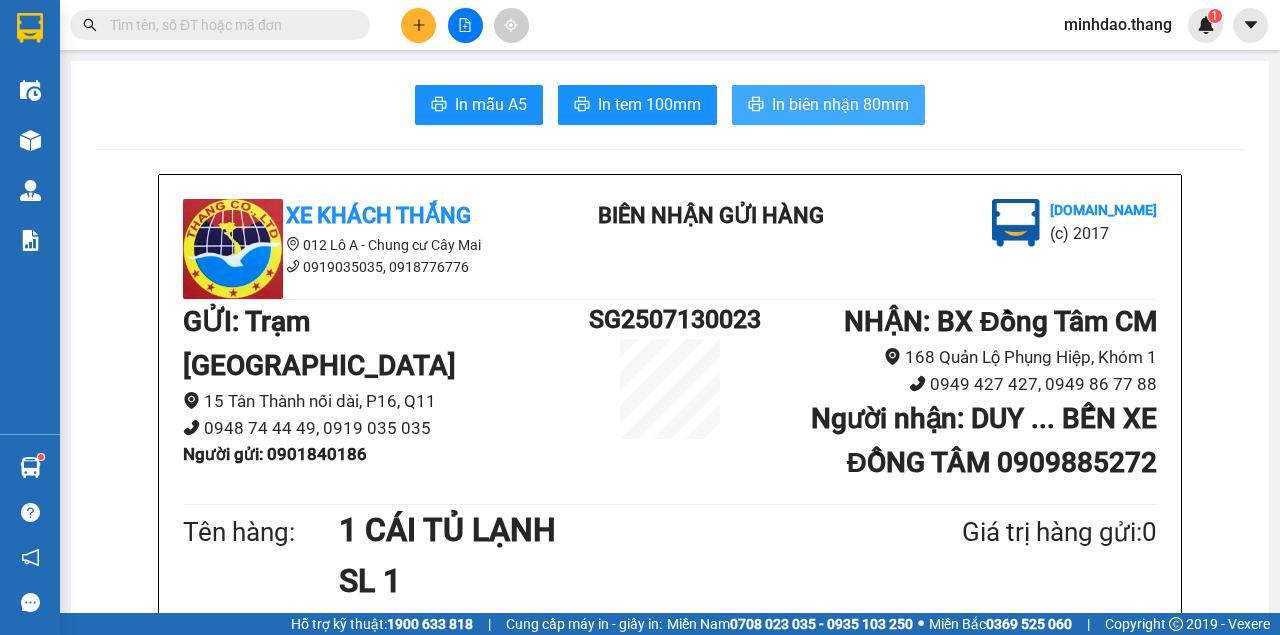 click on "In biên nhận 80mm" at bounding box center [828, 105] 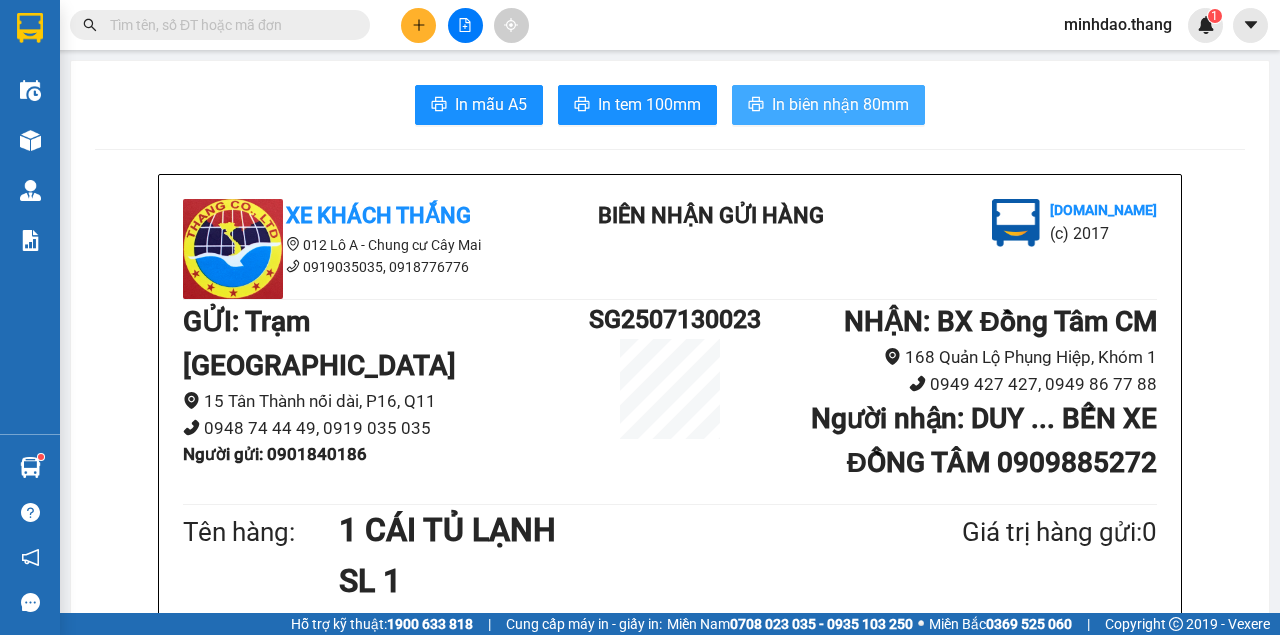 scroll, scrollTop: 0, scrollLeft: 0, axis: both 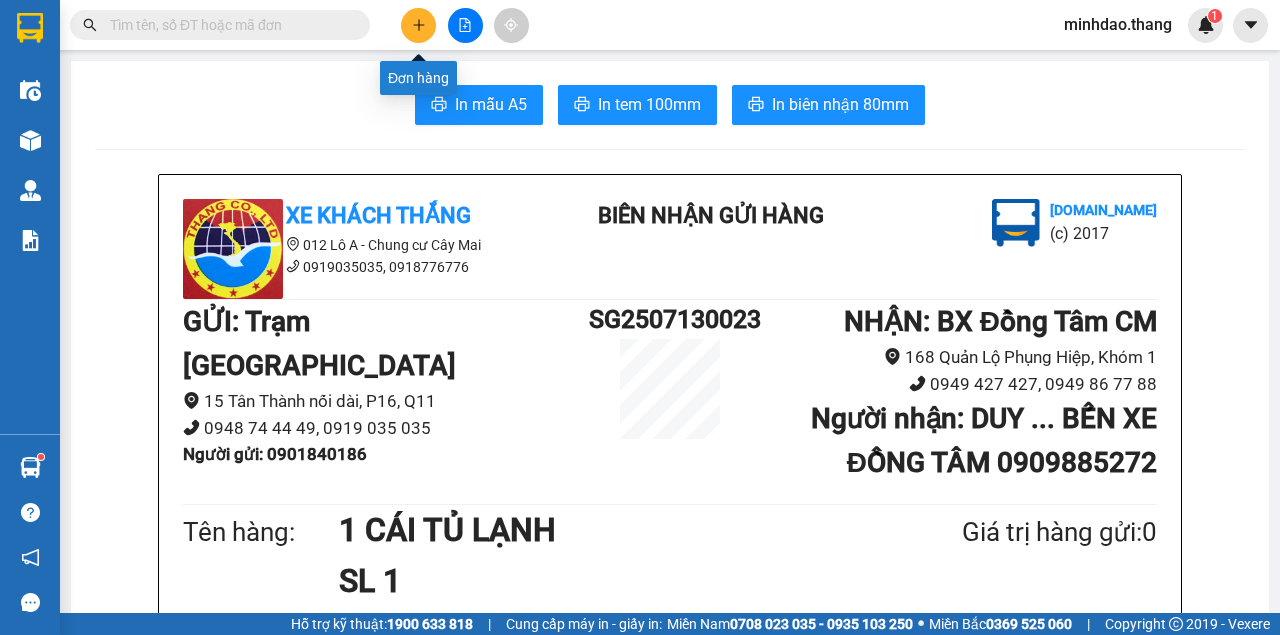 click 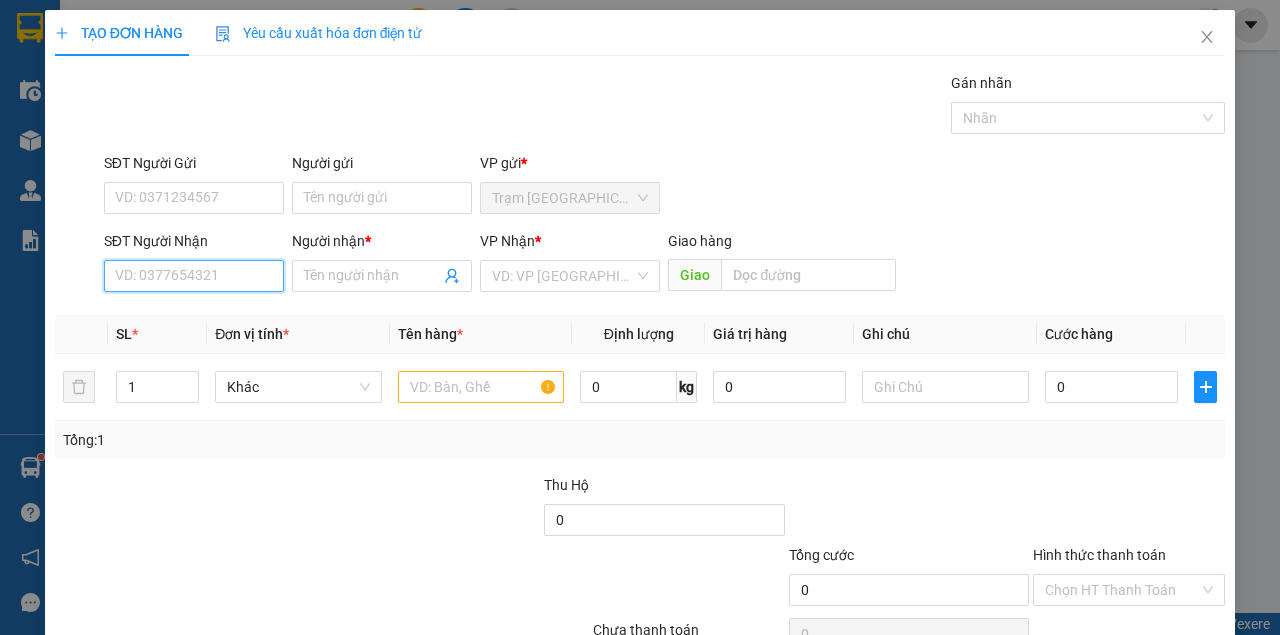 click on "SĐT Người Nhận" at bounding box center [194, 276] 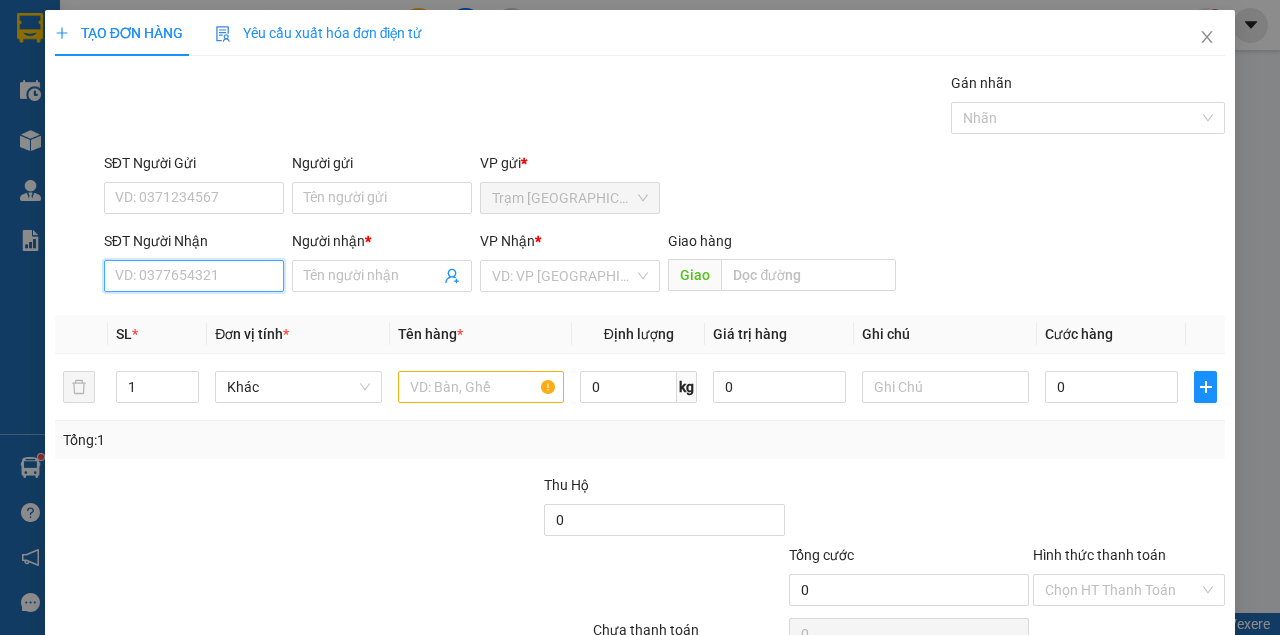 click on "SĐT Người Nhận" at bounding box center [194, 276] 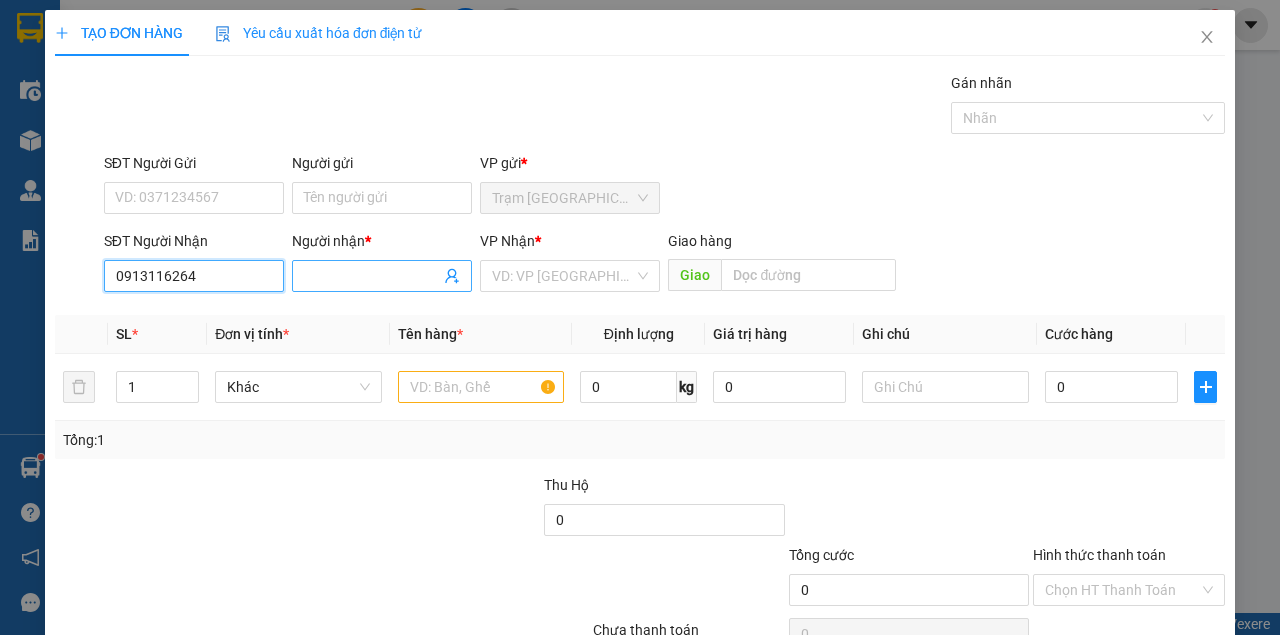 type on "0913116264" 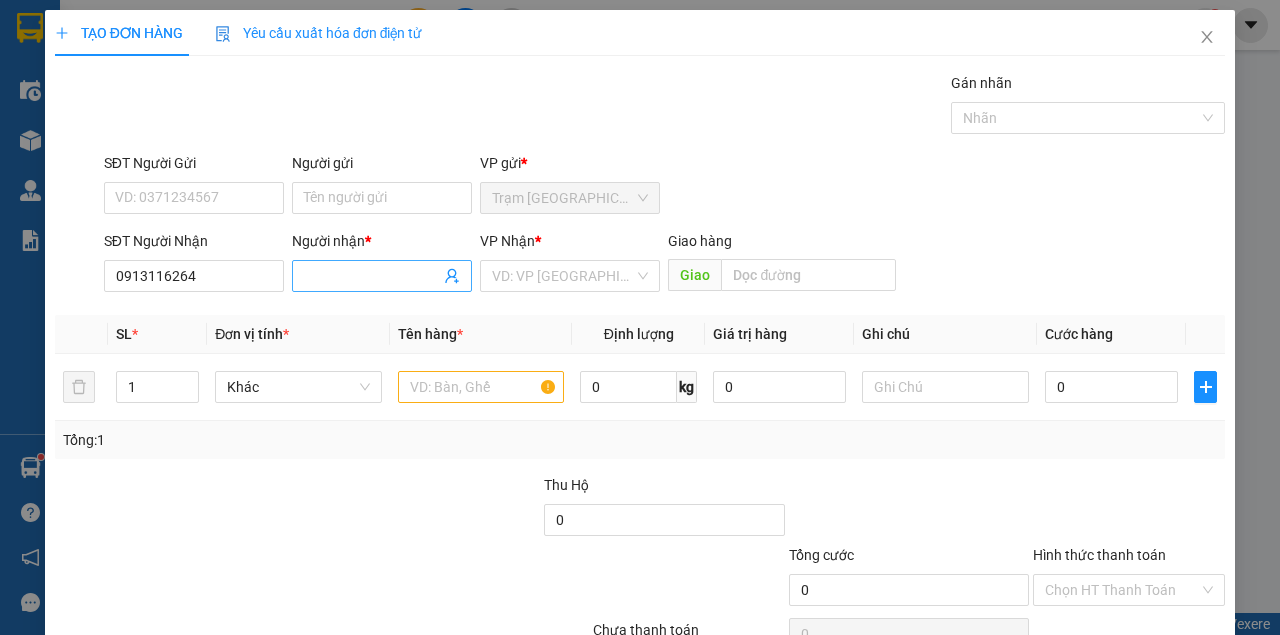 click on "Người nhận  *" at bounding box center (372, 276) 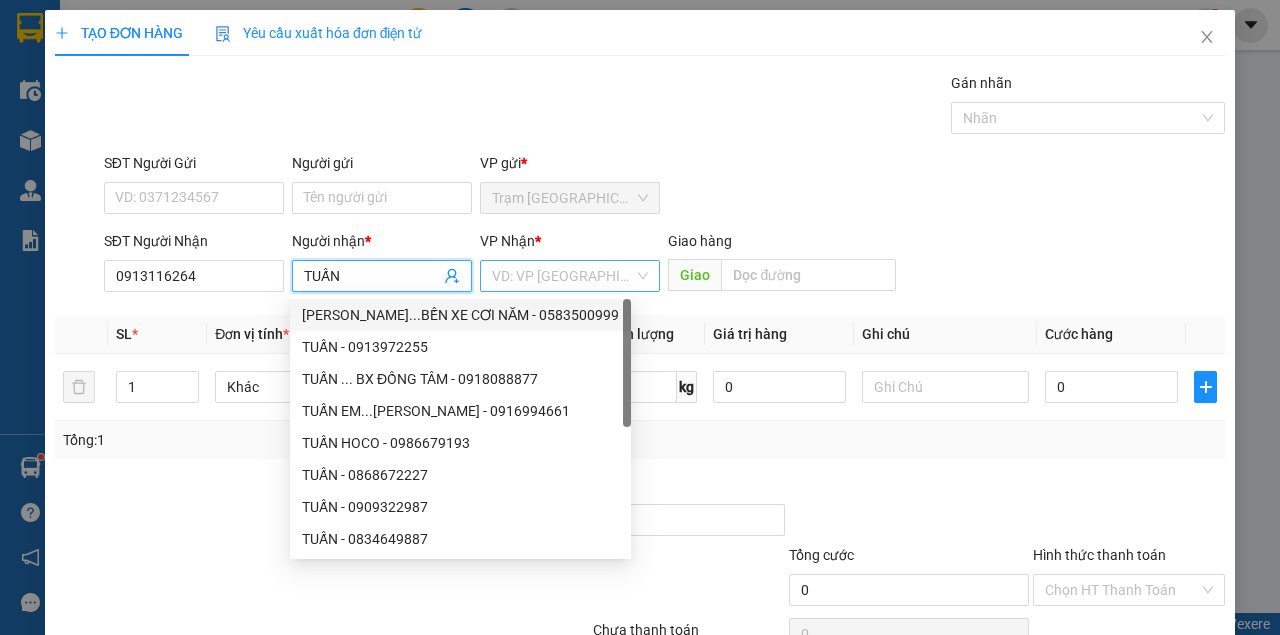 type on "TUẤN" 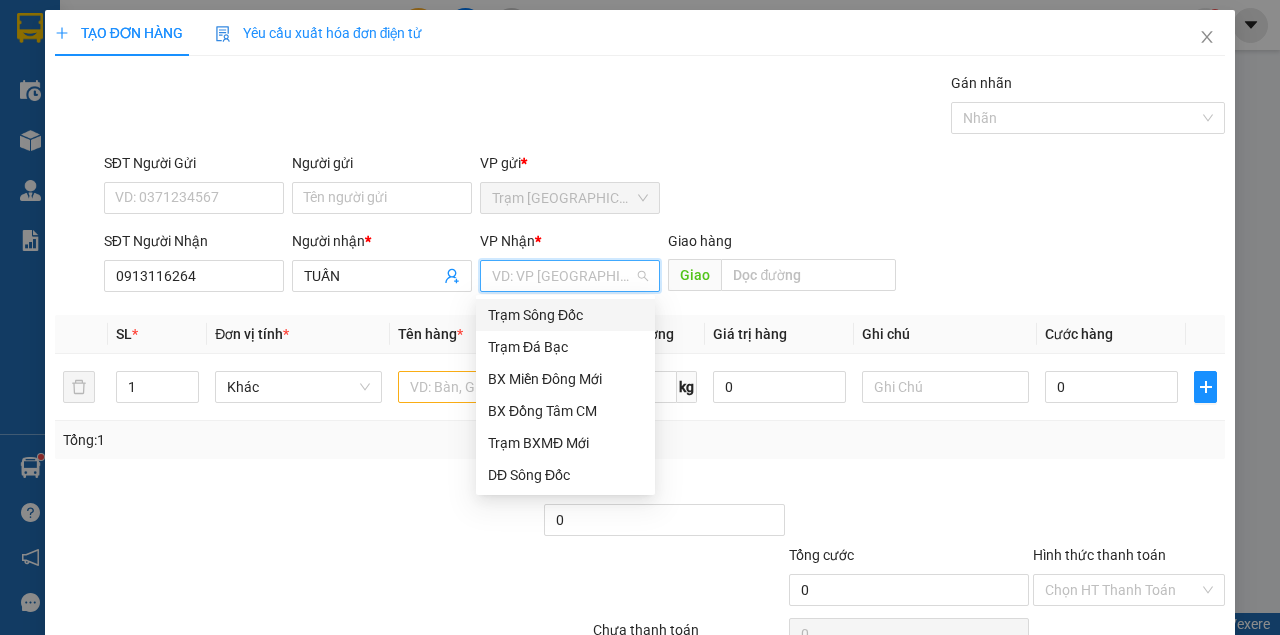 click on "Trạm Sông Đốc" at bounding box center (565, 315) 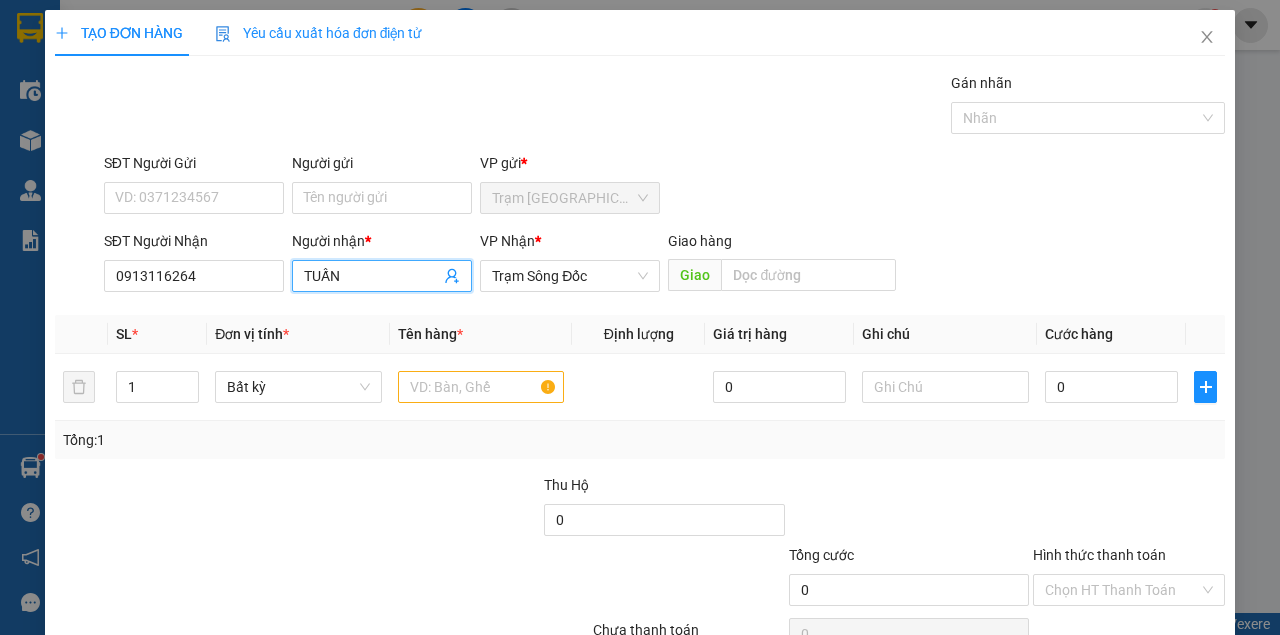 click on "TUẤN" at bounding box center (372, 276) 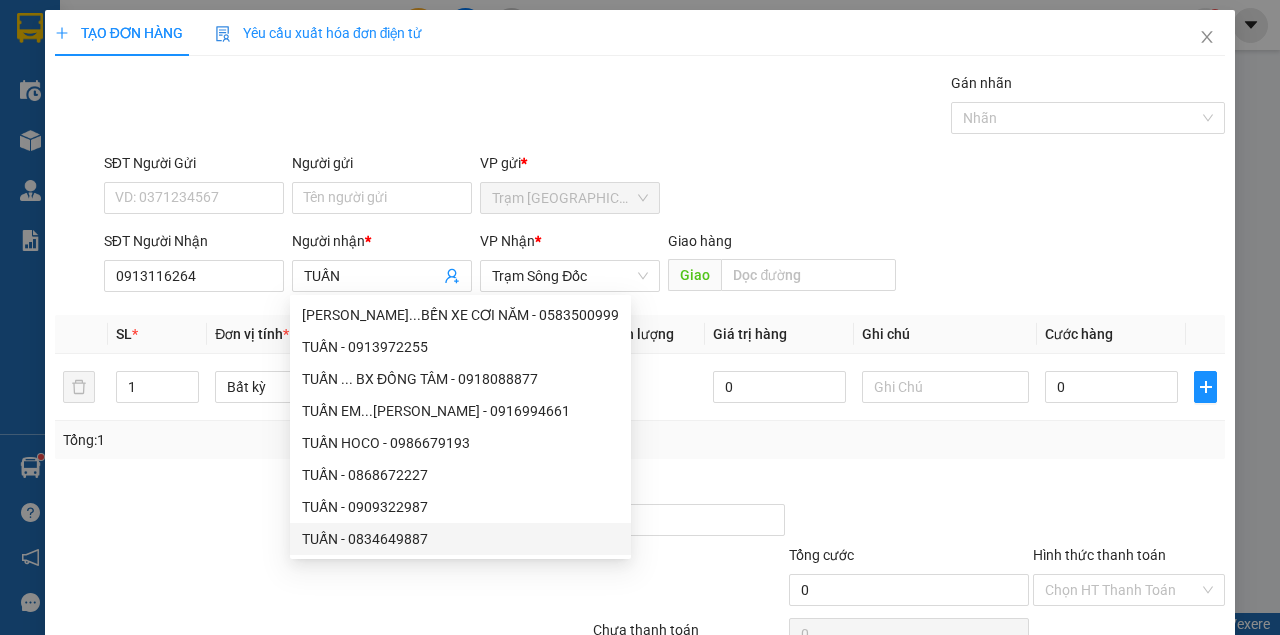 click at bounding box center [493, 579] 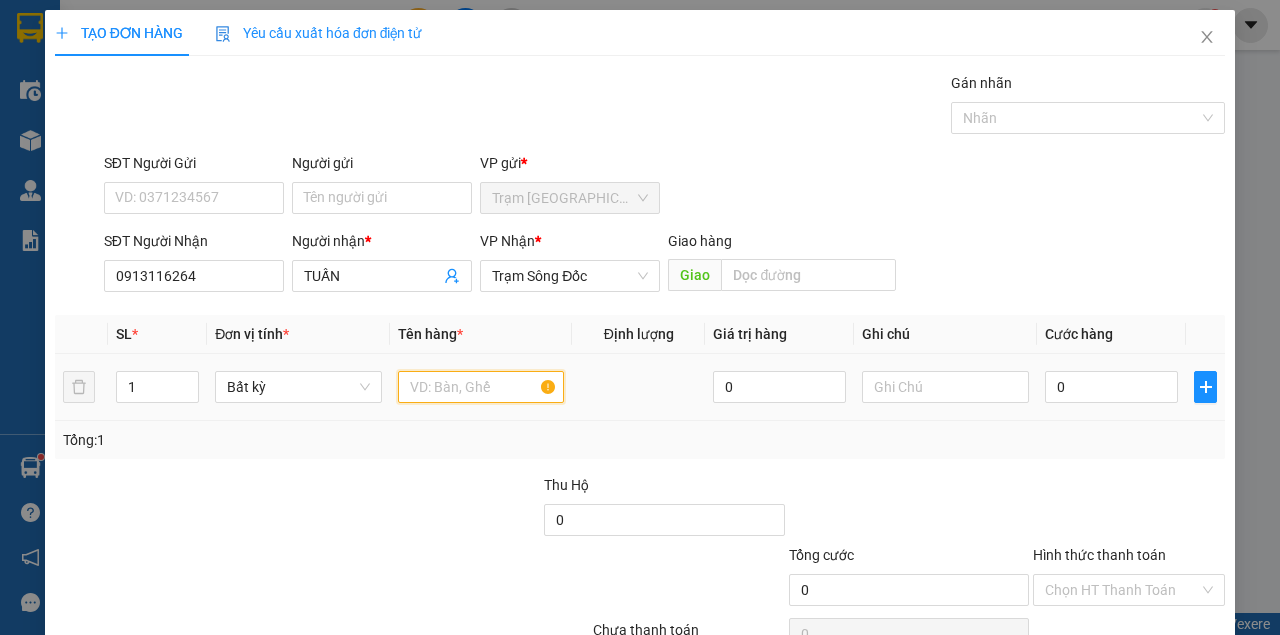 click at bounding box center (481, 387) 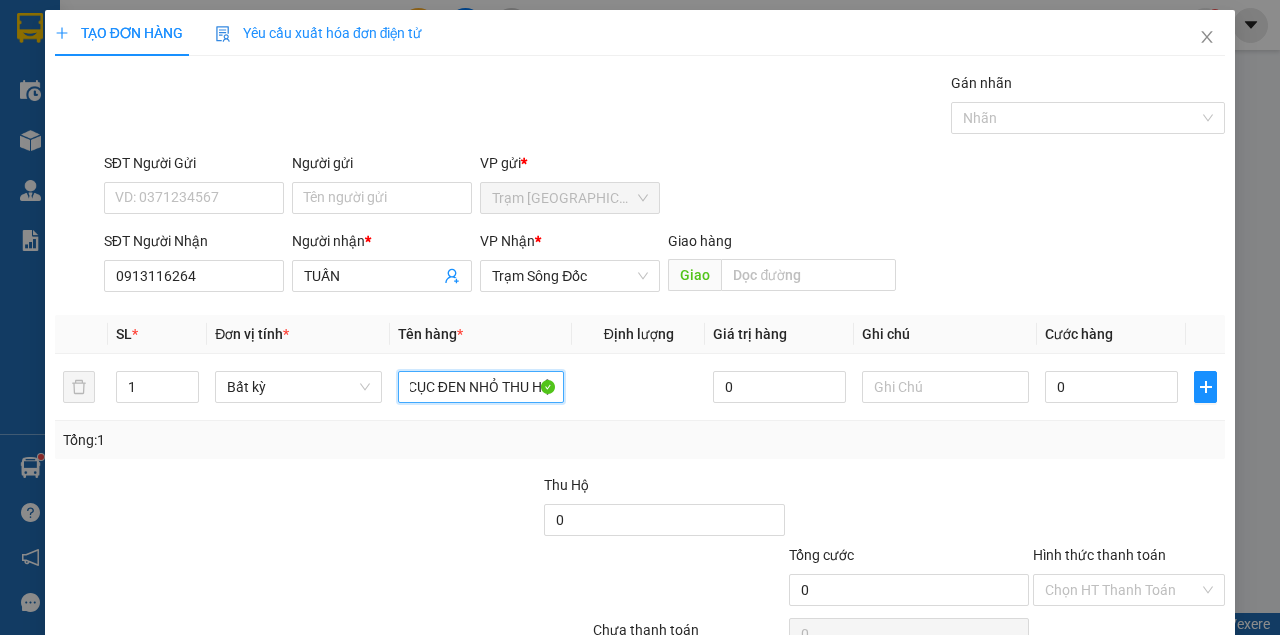 scroll, scrollTop: 0, scrollLeft: 21, axis: horizontal 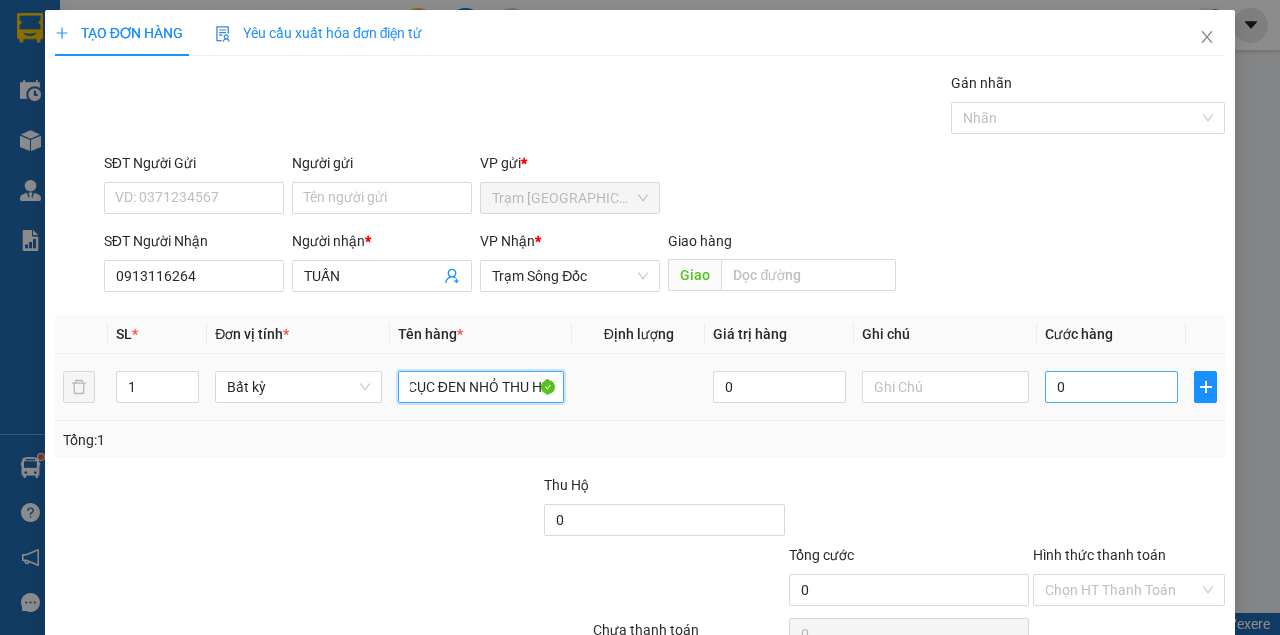 type on "1 CỤC ĐEN NHỎ THU HỘ" 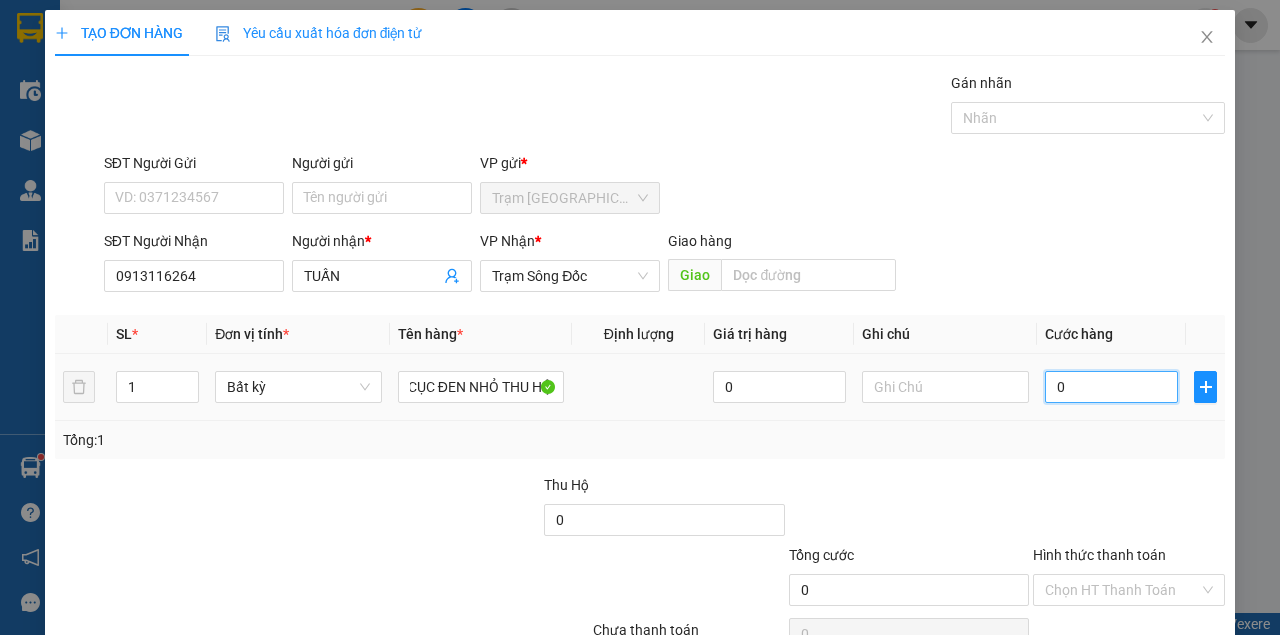 scroll, scrollTop: 0, scrollLeft: 0, axis: both 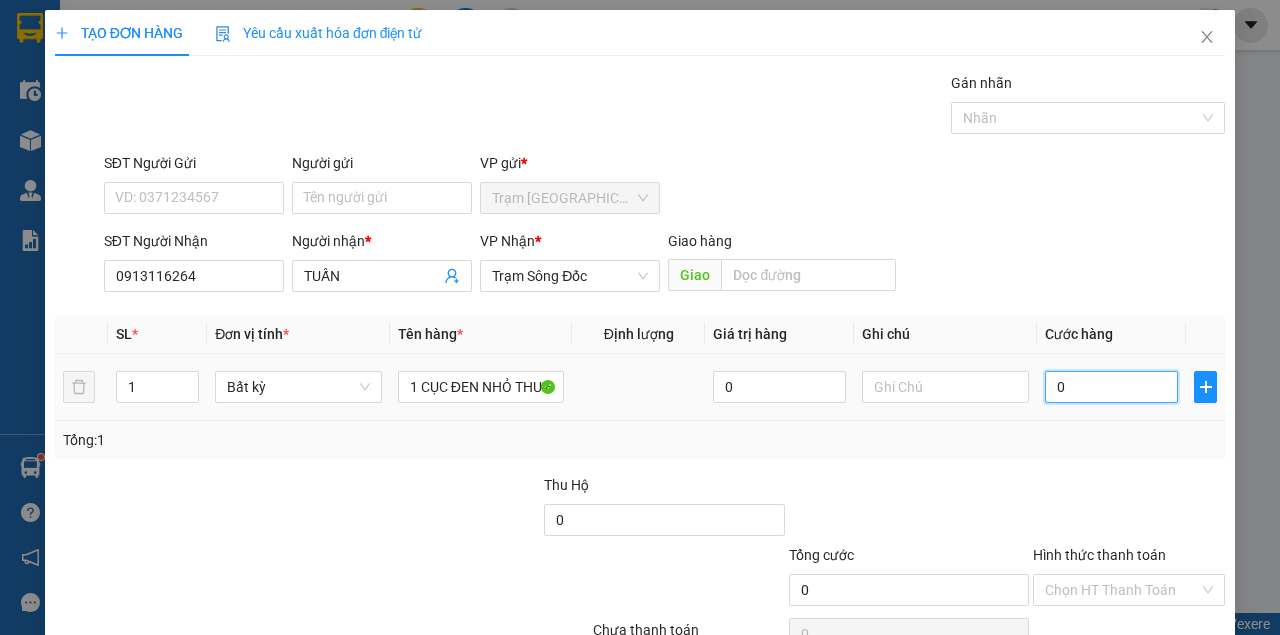 click on "0" at bounding box center [1111, 387] 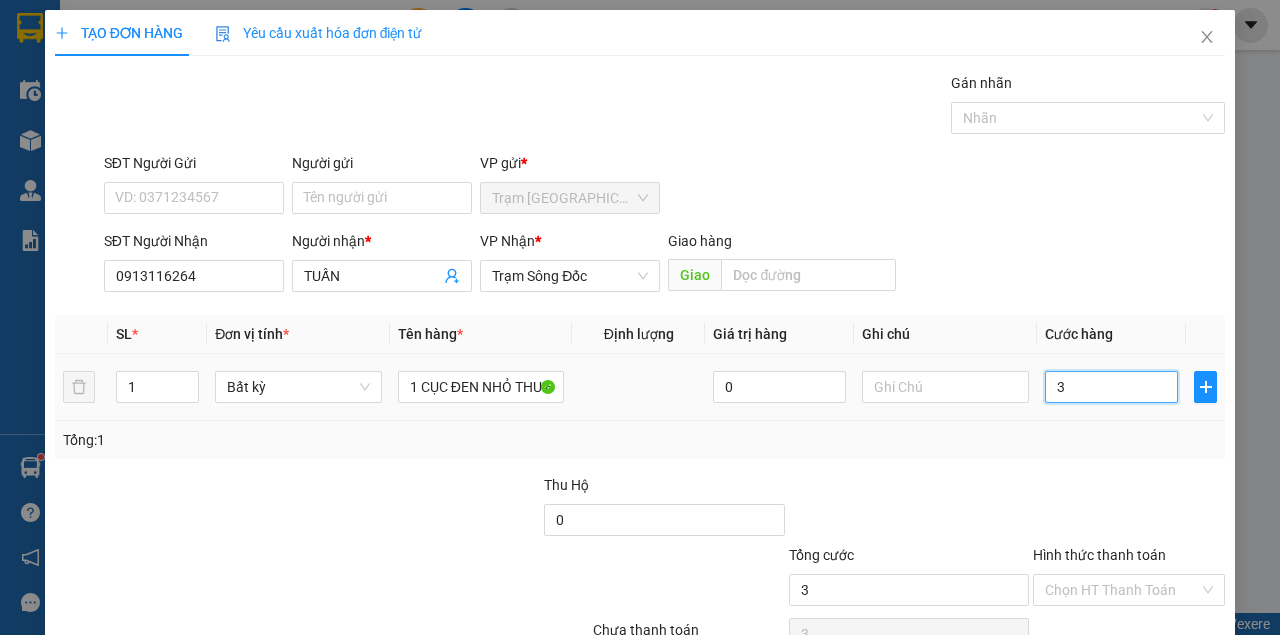 type on "30" 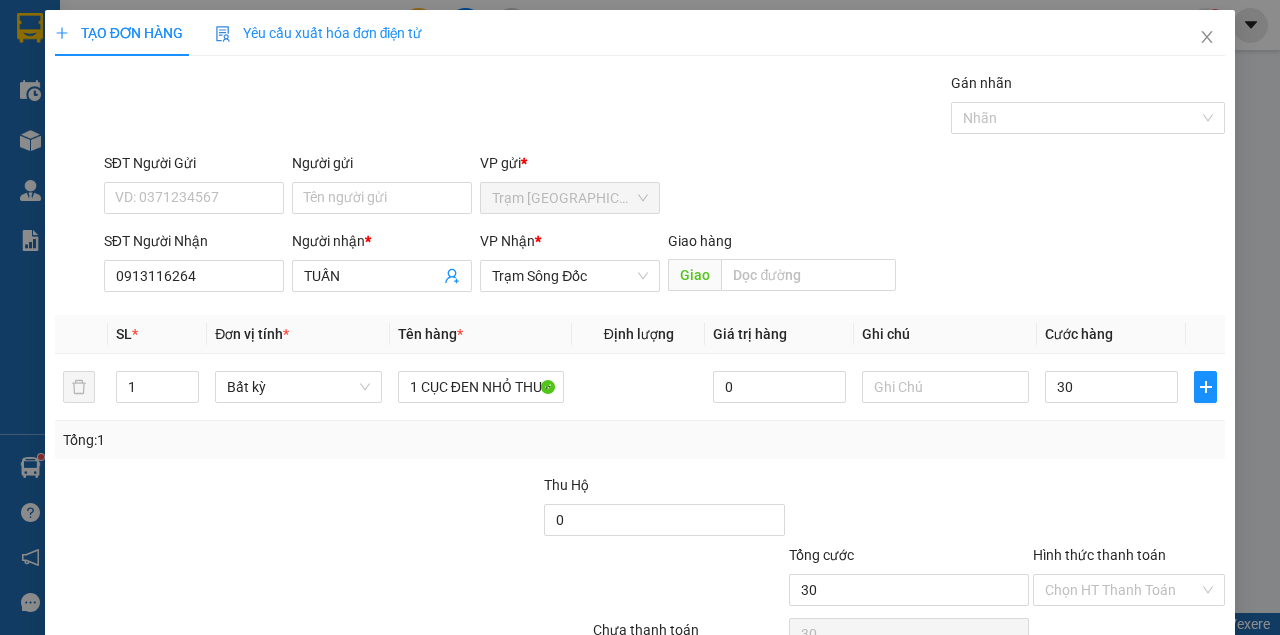 type on "30.000" 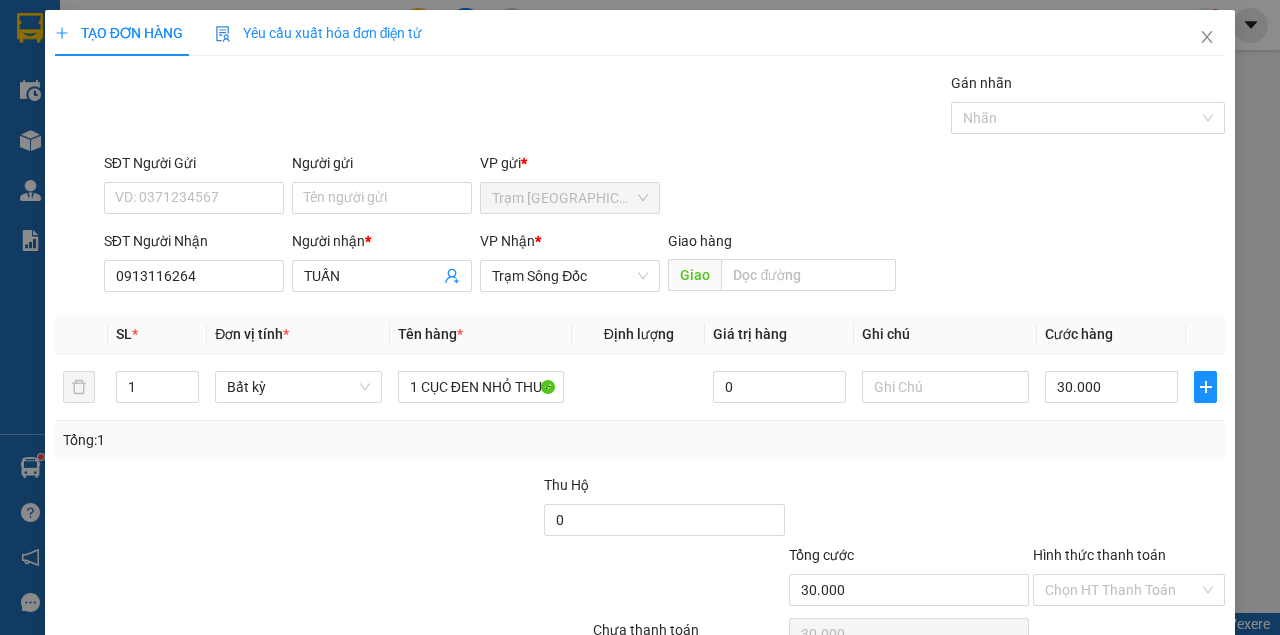 click on "Transit Pickup Surcharge Ids Transit Deliver Surcharge Ids Transit Deliver Surcharge Transit Deliver Surcharge Gói vận chuyển  * Tiêu chuẩn Gán nhãn   Nhãn SĐT Người Gửi VD: 0371234567 Người gửi Tên người gửi VP gửi  * Trạm Sài Gòn SĐT Người Nhận 0913116264 Người nhận  * TUẤN VP Nhận  * Trạm Sông Đốc Giao hàng Giao SL  * Đơn vị tính  * Tên hàng  * Định lượng Giá trị hàng Ghi chú Cước hàng                   1 Bất kỳ 1 CỤC ĐEN NHỎ THU HỘ 0 30.000 Tổng:  1 Thu Hộ 0 Tổng cước 30.000 Hình thức thanh toán Chọn HT Thanh Toán Số tiền thu trước 0 Chưa thanh toán 30.000 Chọn HT Thanh Toán Lưu nháp Xóa Thông tin Lưu Lưu và In 1 CỤC ĐEN NHỎ THU HỘ" at bounding box center [640, 386] 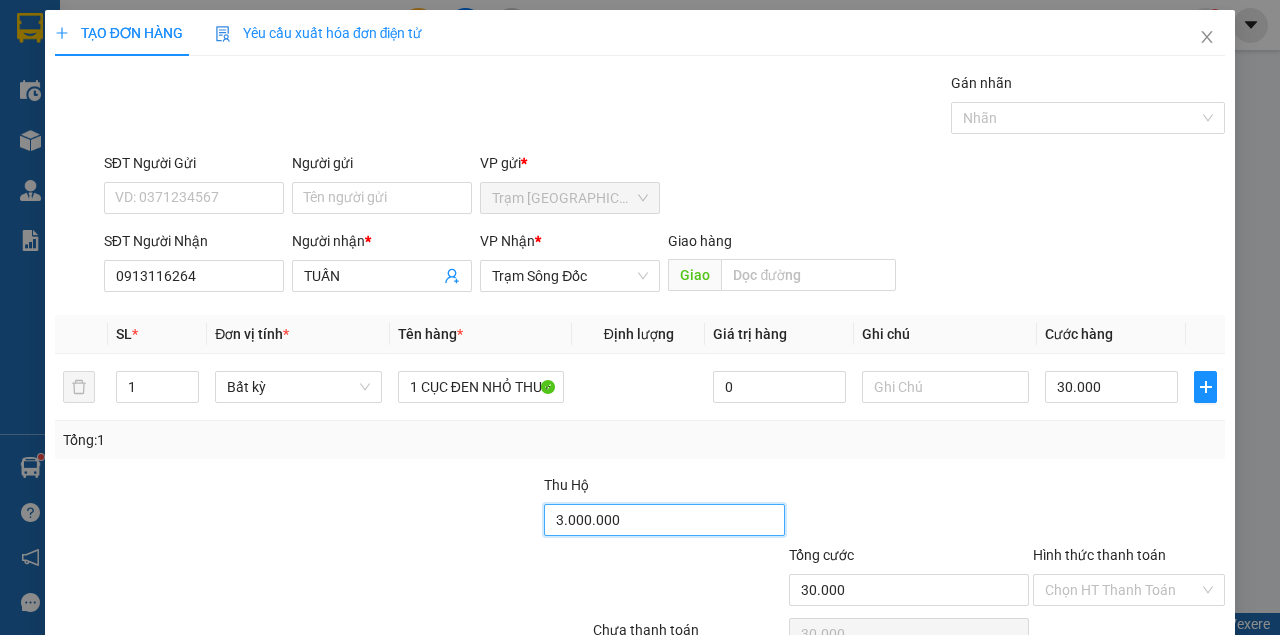 drag, startPoint x: 552, startPoint y: 518, endPoint x: 631, endPoint y: 518, distance: 79 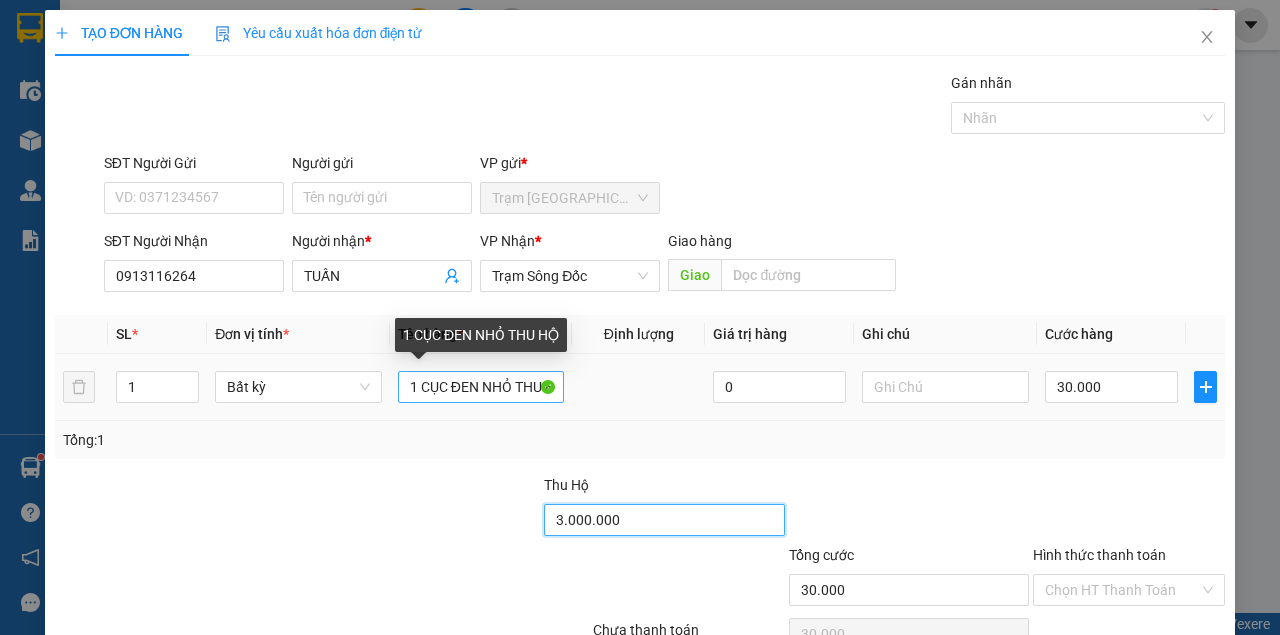 type on "3.000.000" 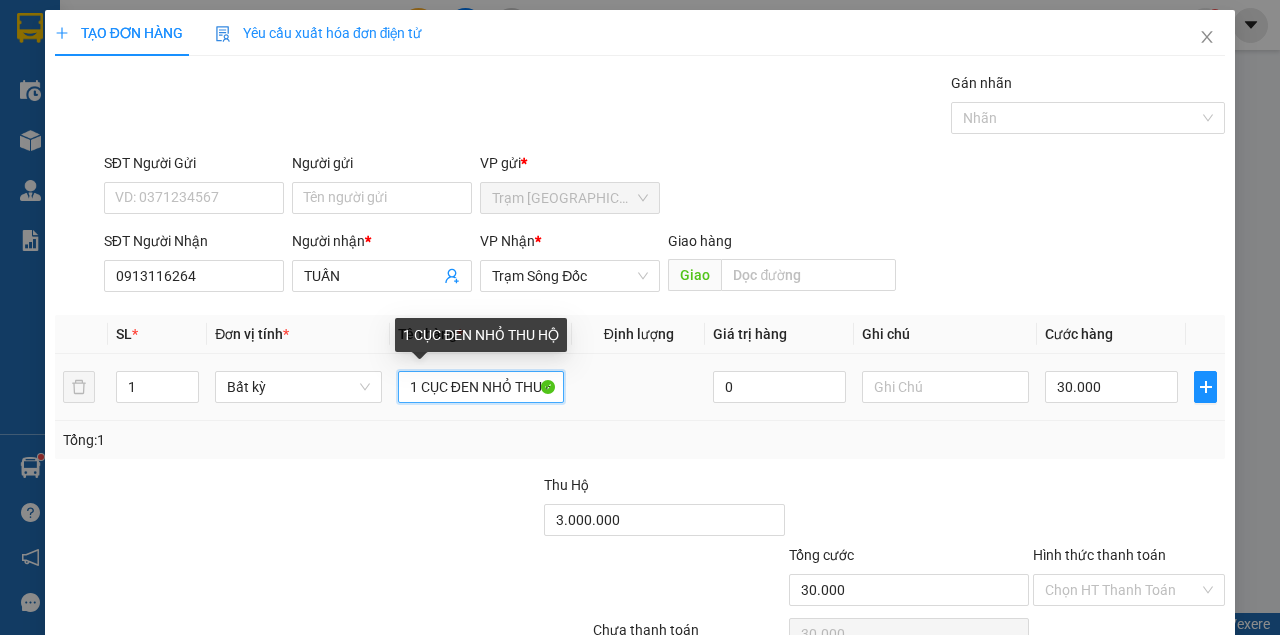 click on "1 CỤC ĐEN NHỎ THU HỘ" at bounding box center (481, 387) 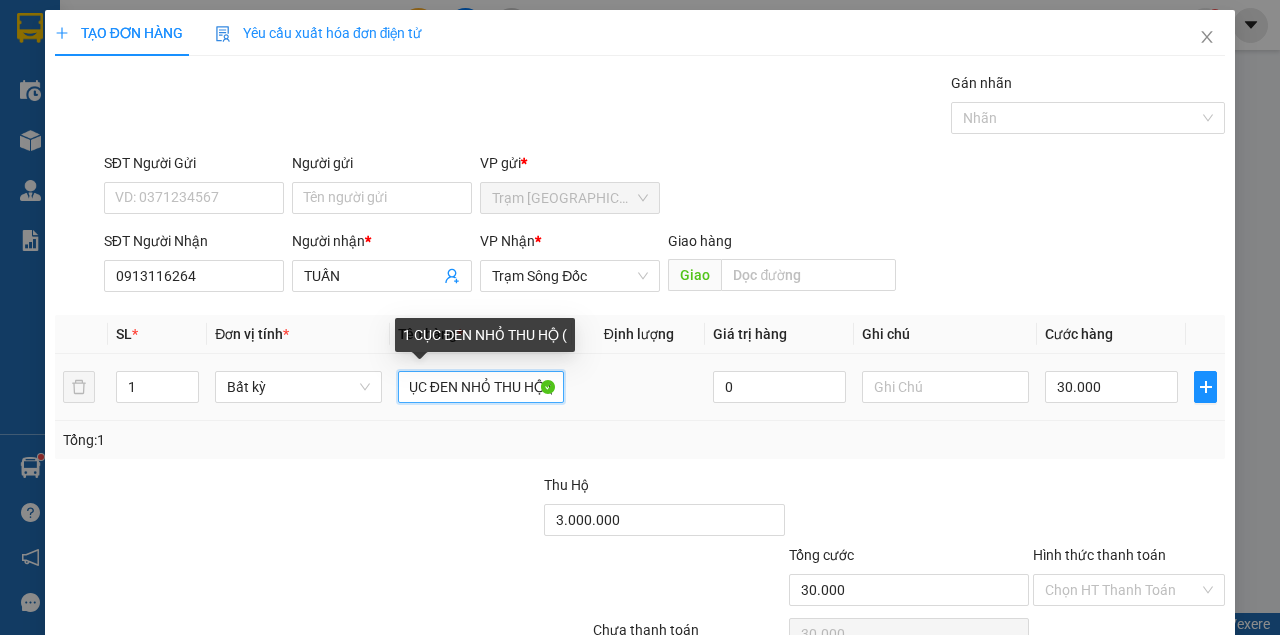 scroll, scrollTop: 0, scrollLeft: 29, axis: horizontal 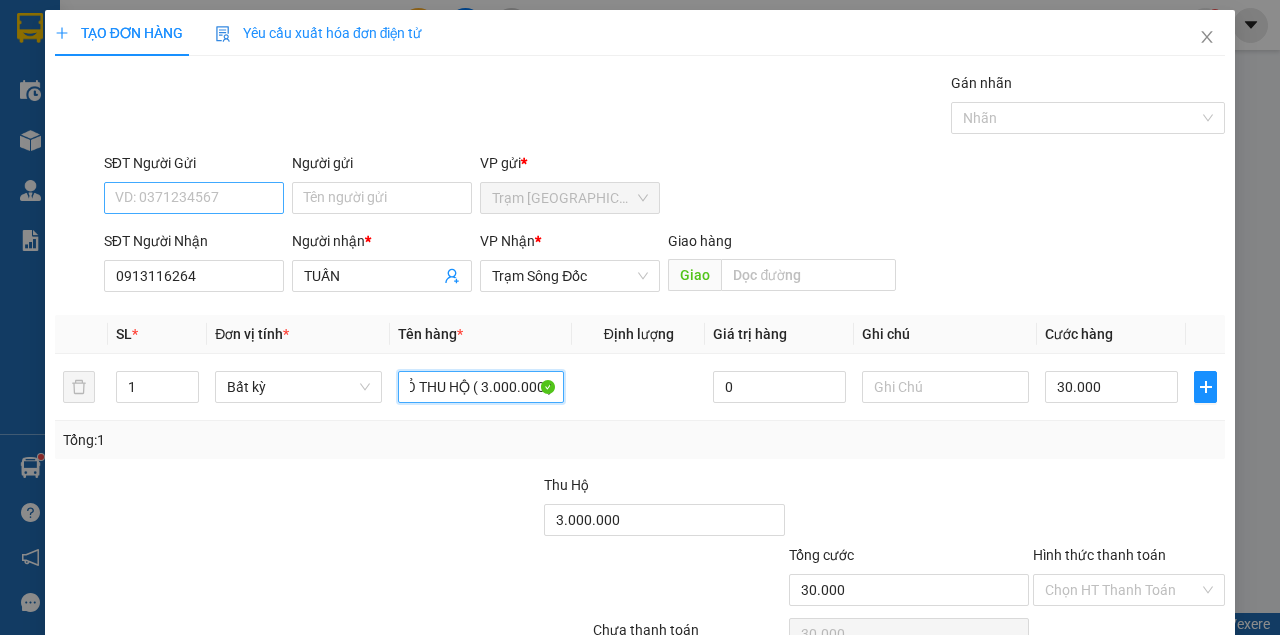 type on "1 CỤC ĐEN NHỎ THU HỘ ( 3.000.000 )" 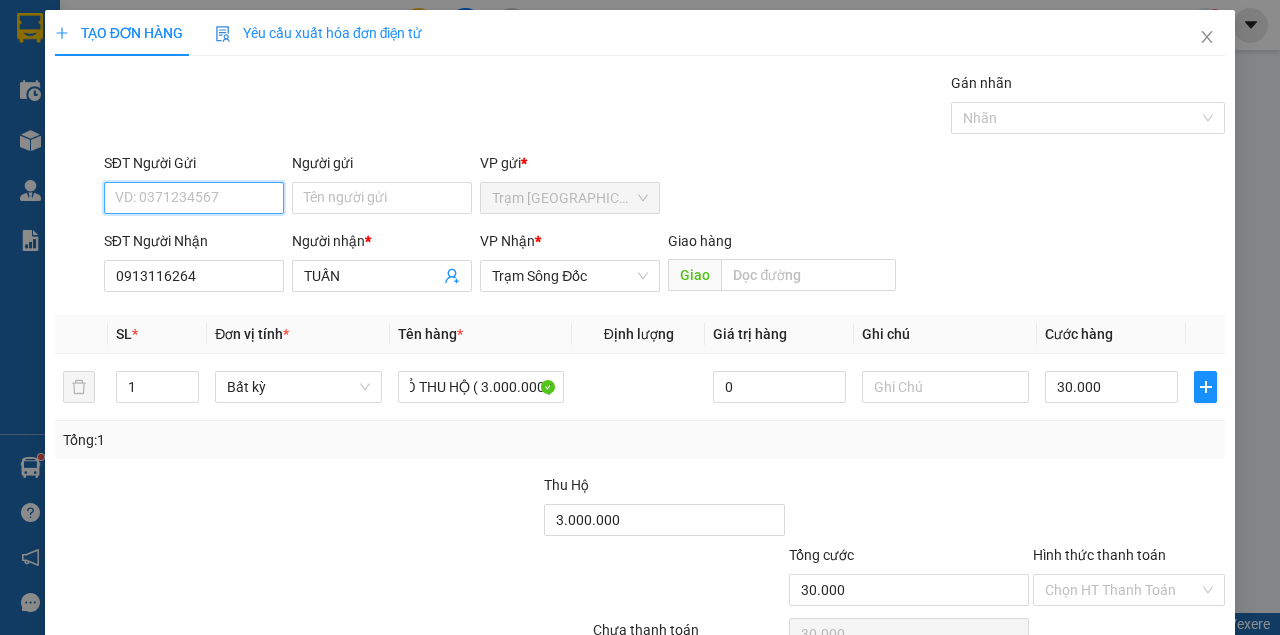 click on "SĐT Người Gửi" at bounding box center [194, 198] 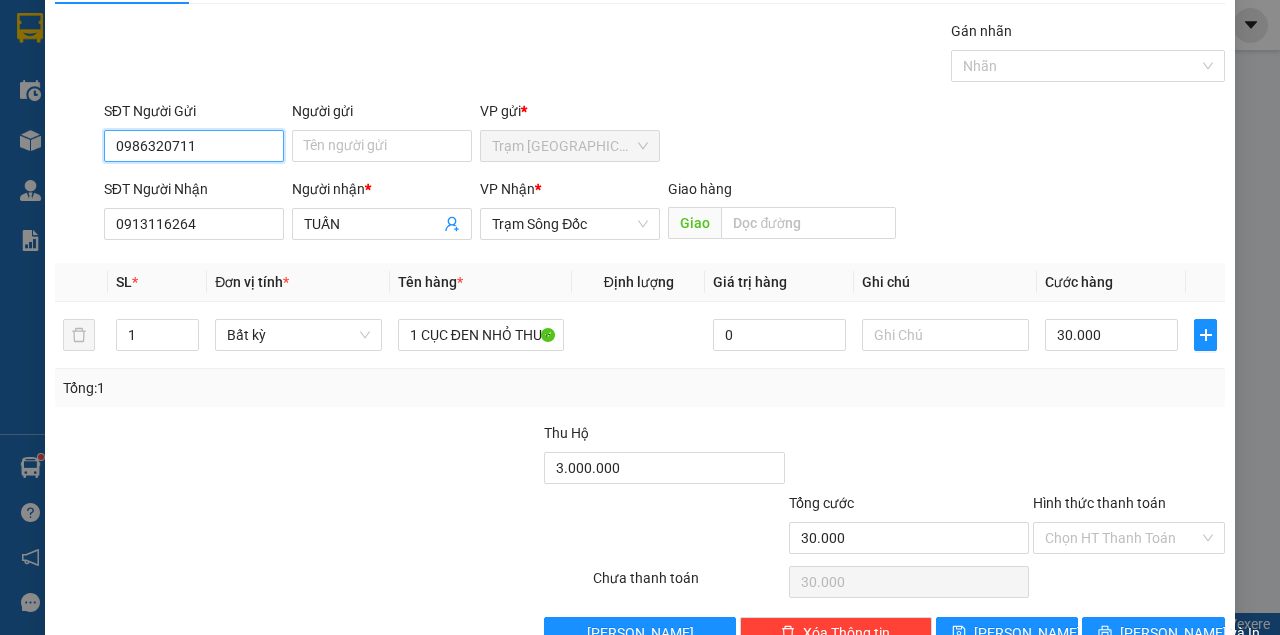 scroll, scrollTop: 102, scrollLeft: 0, axis: vertical 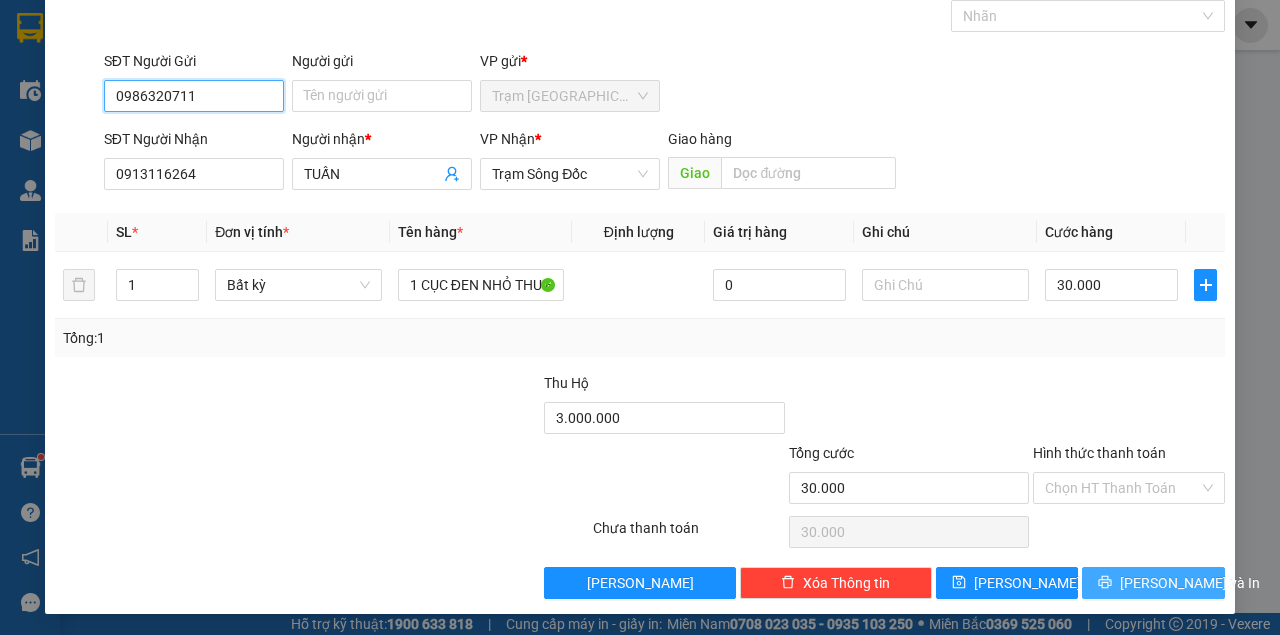 type on "0986320711" 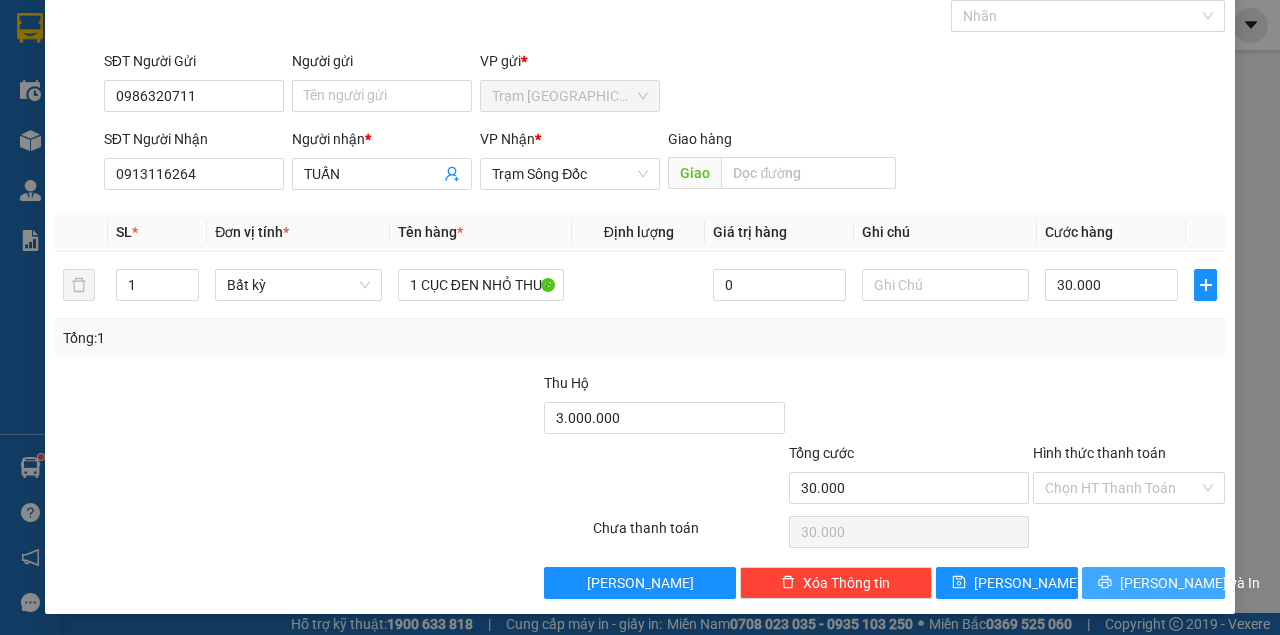 click on "[PERSON_NAME] và In" at bounding box center [1153, 583] 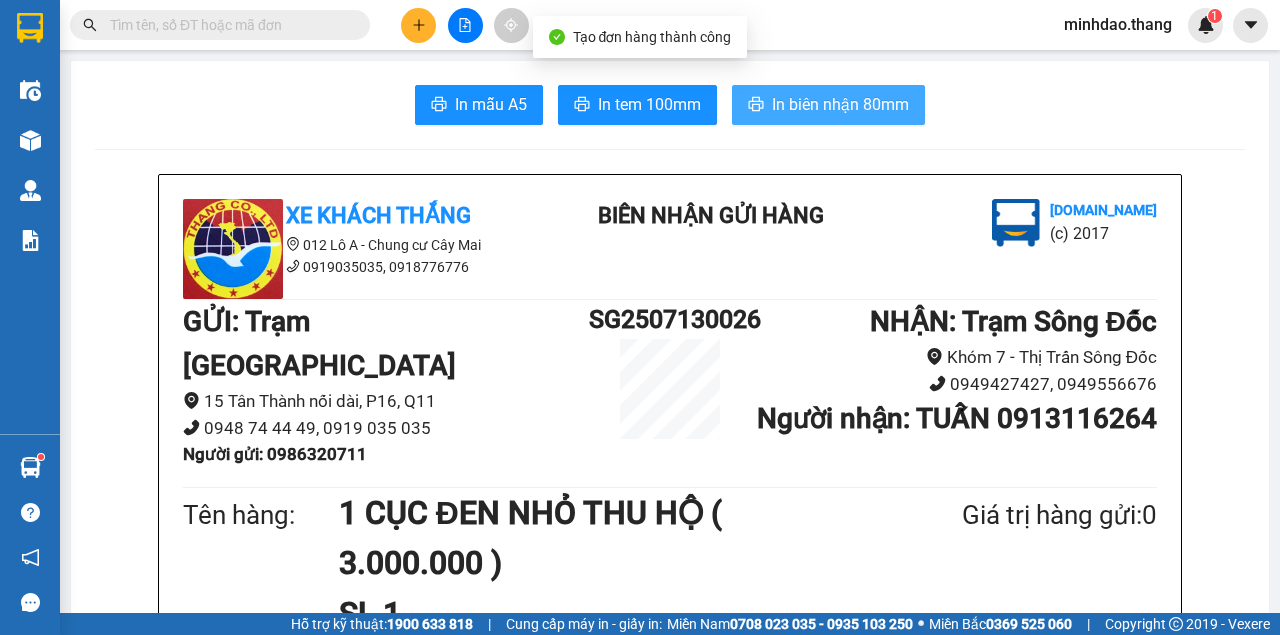 click on "In biên nhận 80mm" at bounding box center [840, 104] 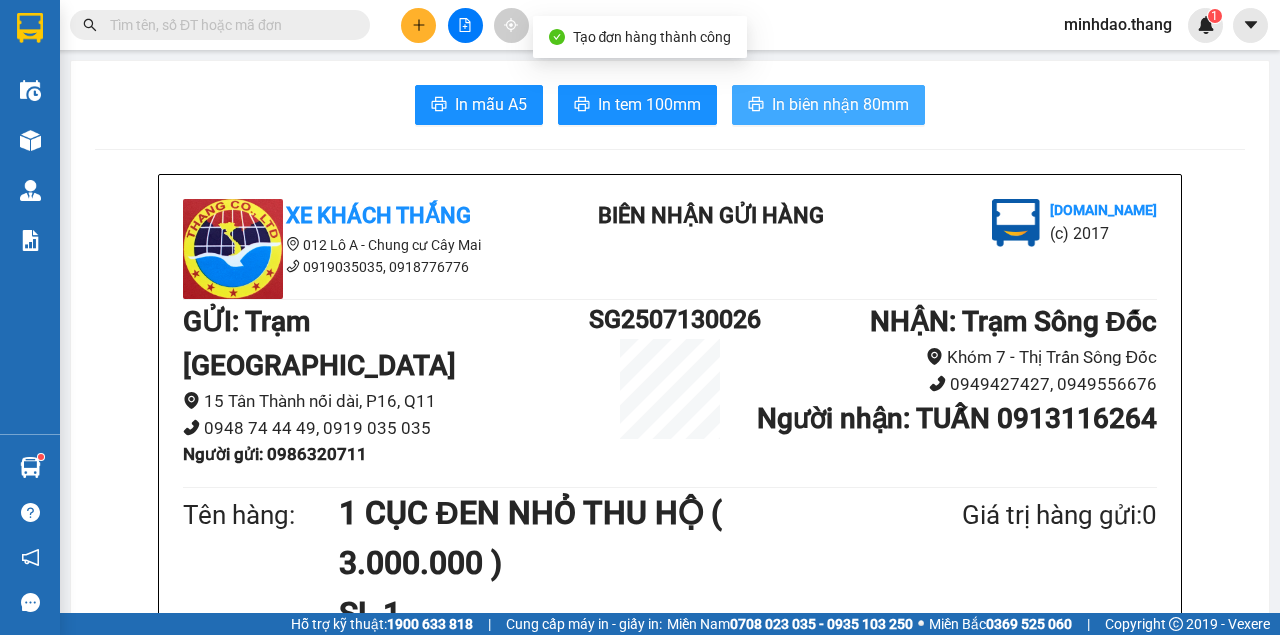 scroll, scrollTop: 0, scrollLeft: 0, axis: both 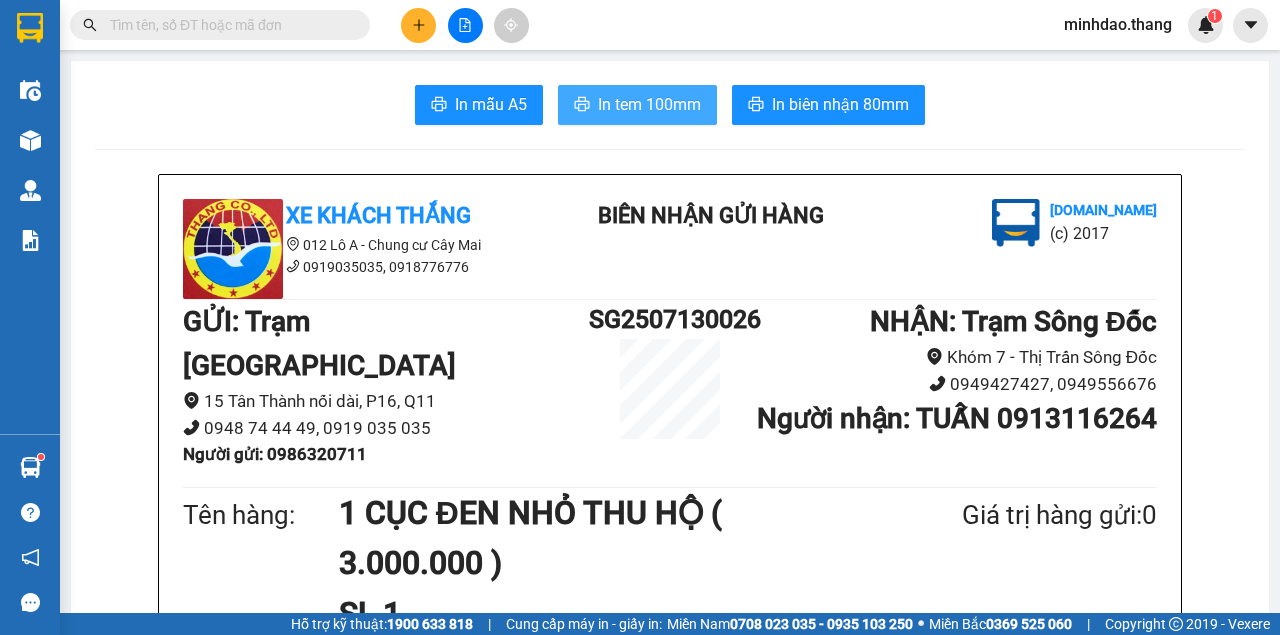click on "In tem 100mm" at bounding box center (649, 104) 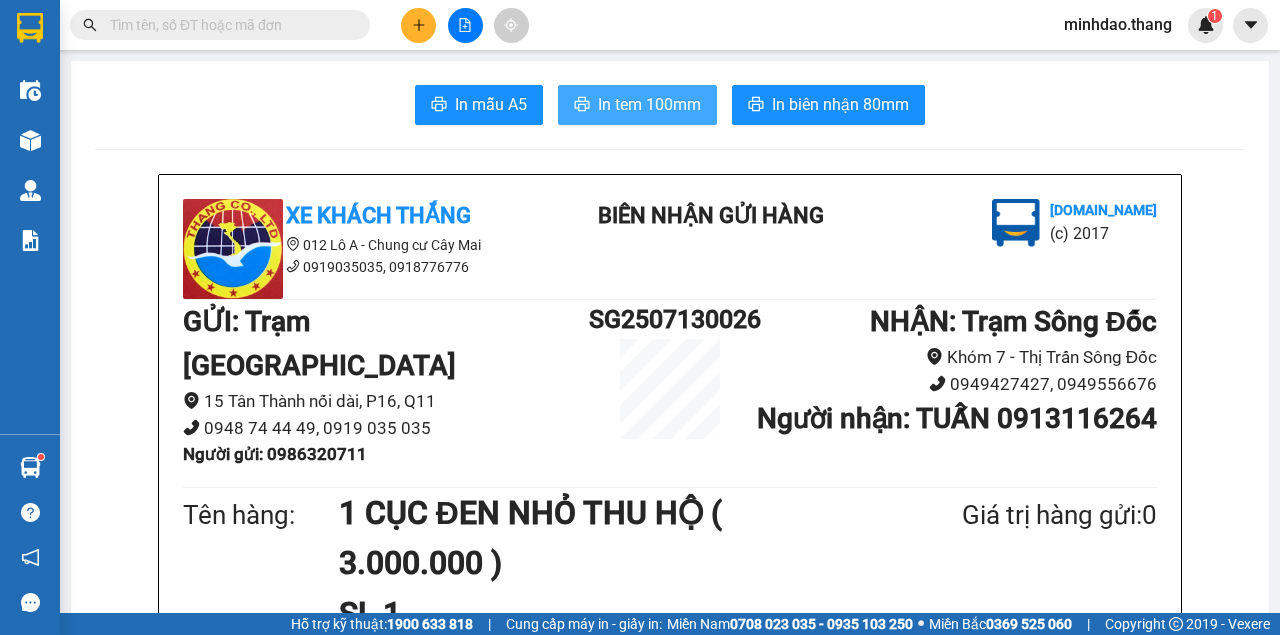 scroll, scrollTop: 0, scrollLeft: 0, axis: both 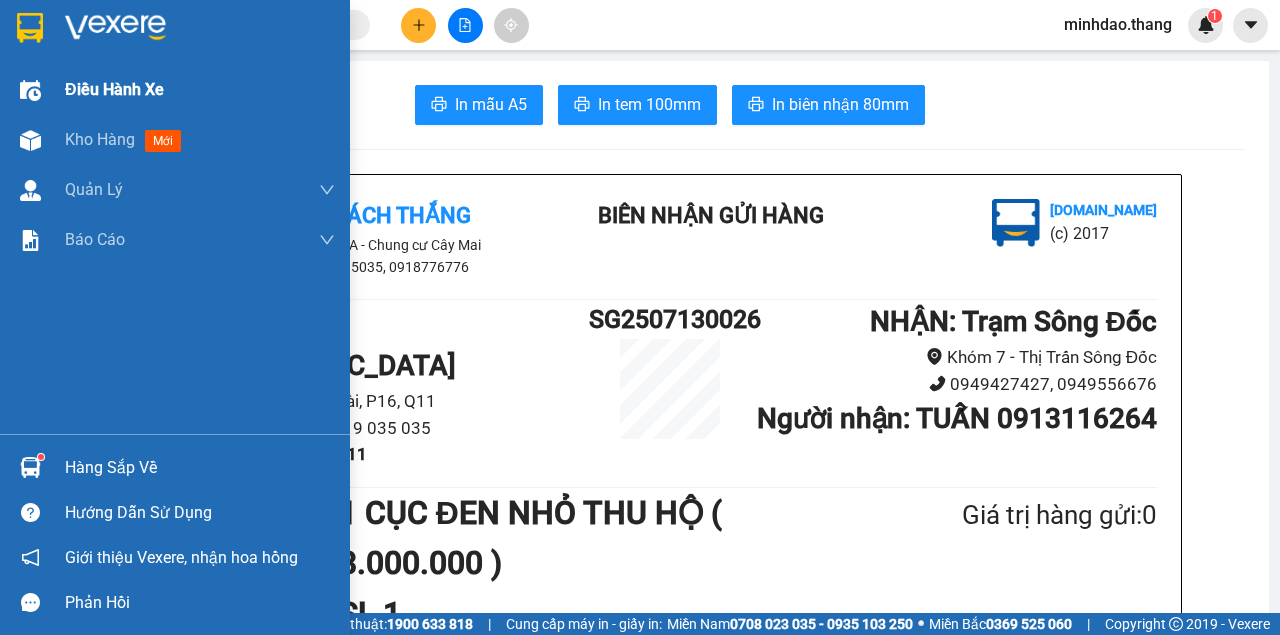click at bounding box center (30, 90) 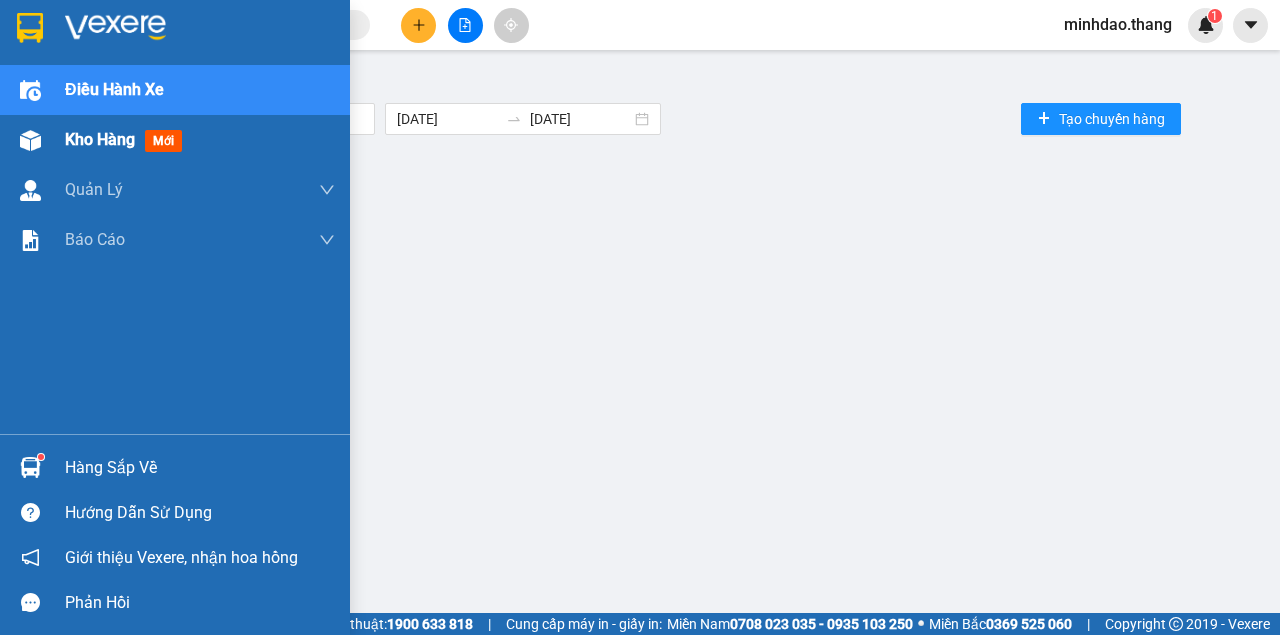 click at bounding box center [30, 140] 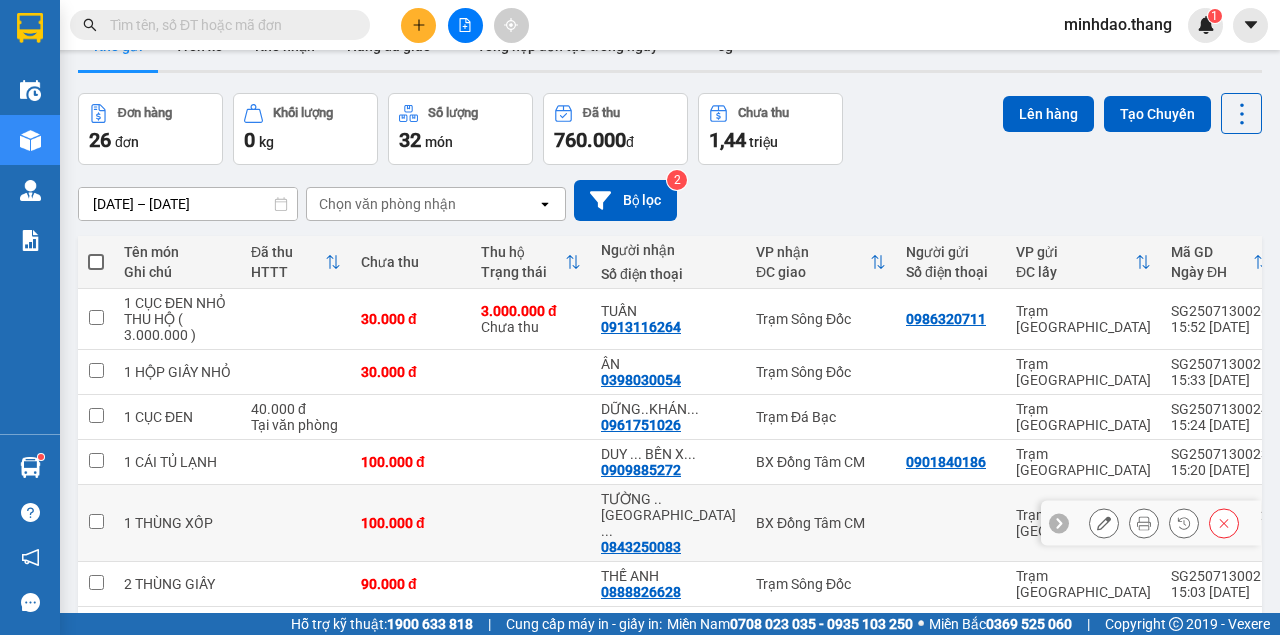 scroll, scrollTop: 66, scrollLeft: 0, axis: vertical 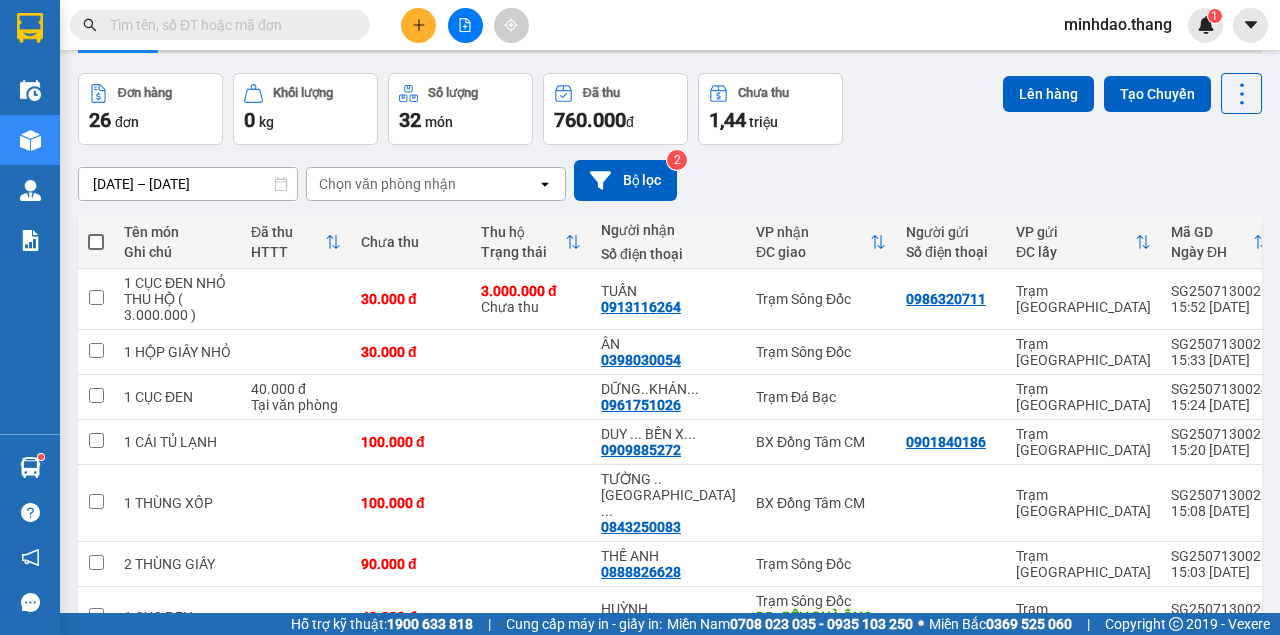 click at bounding box center (228, 25) 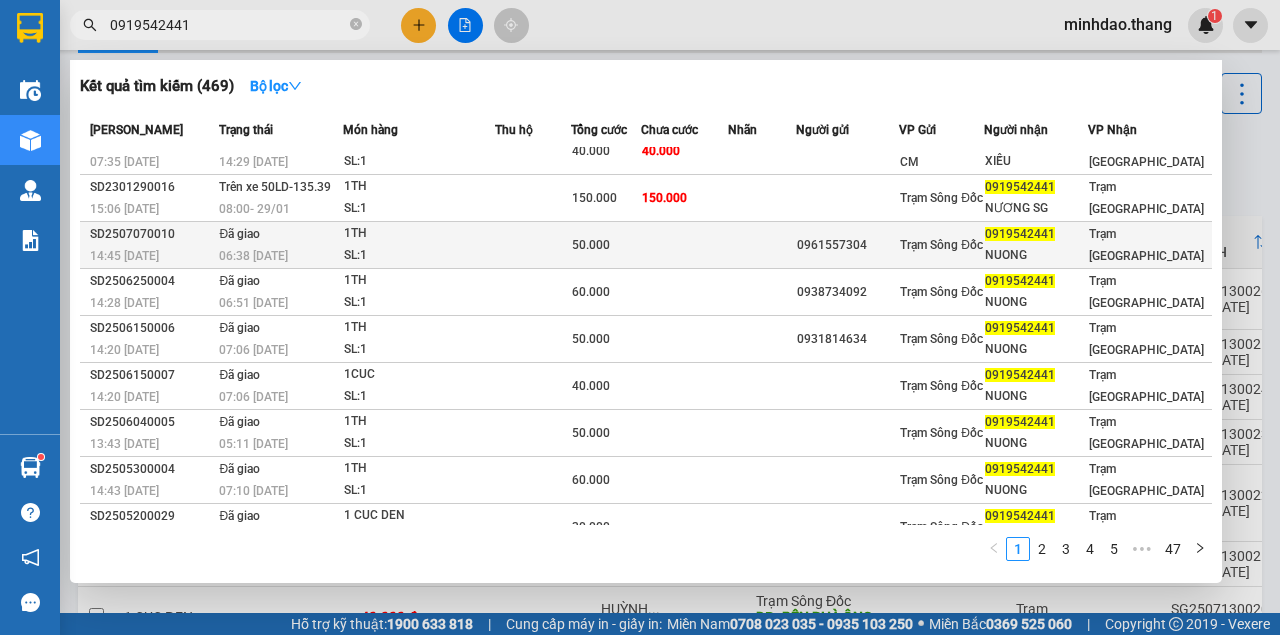 scroll, scrollTop: 0, scrollLeft: 0, axis: both 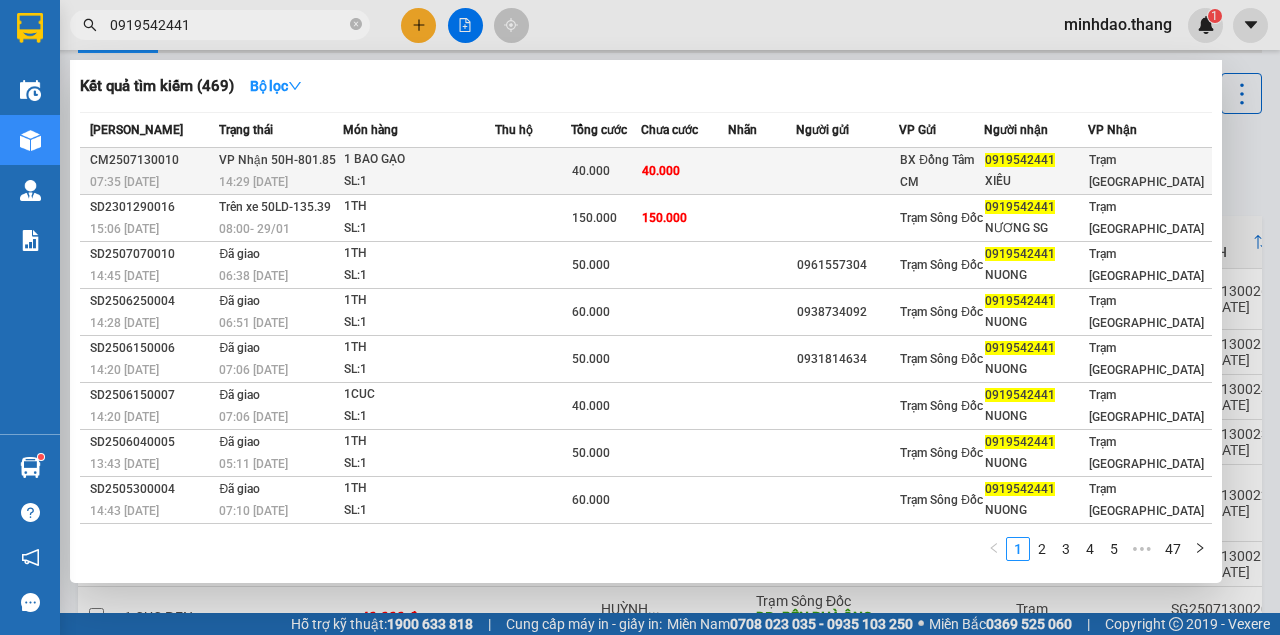 type on "0919542441" 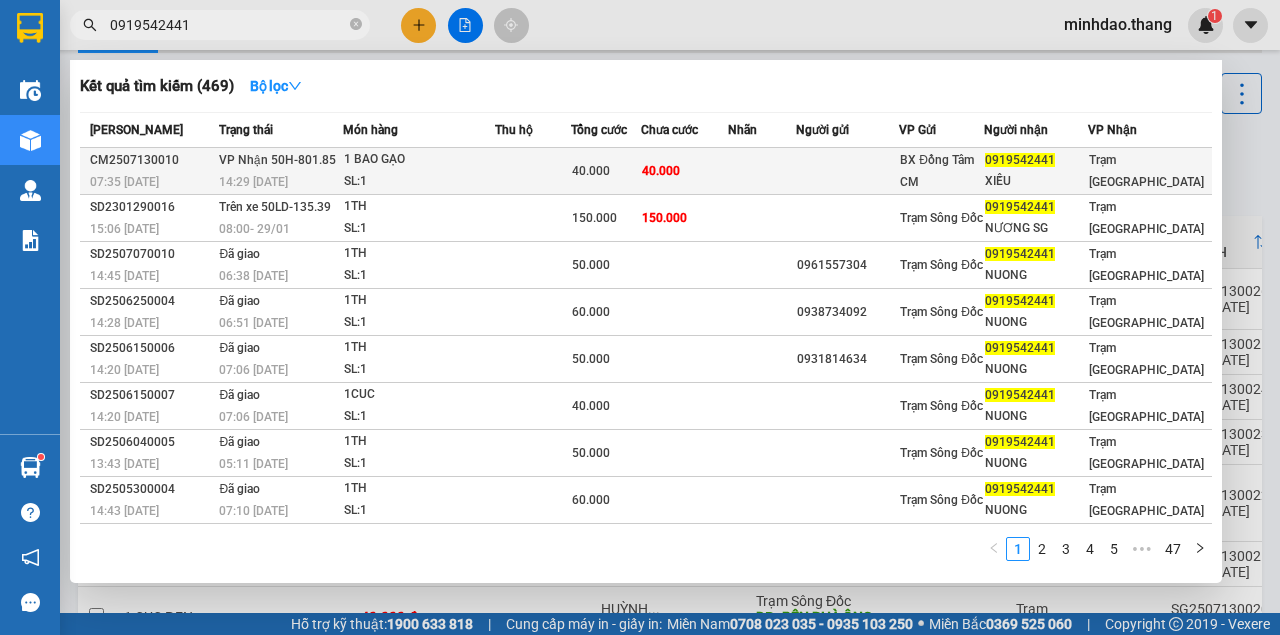 click at bounding box center [762, 171] 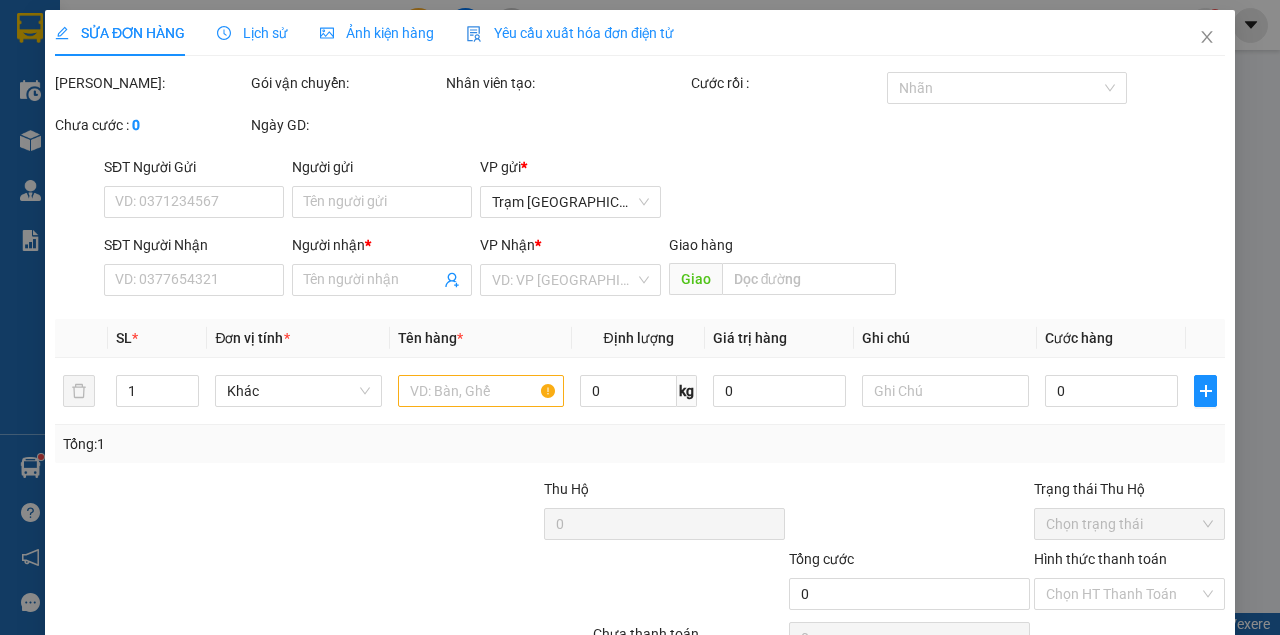 type on "0919542441" 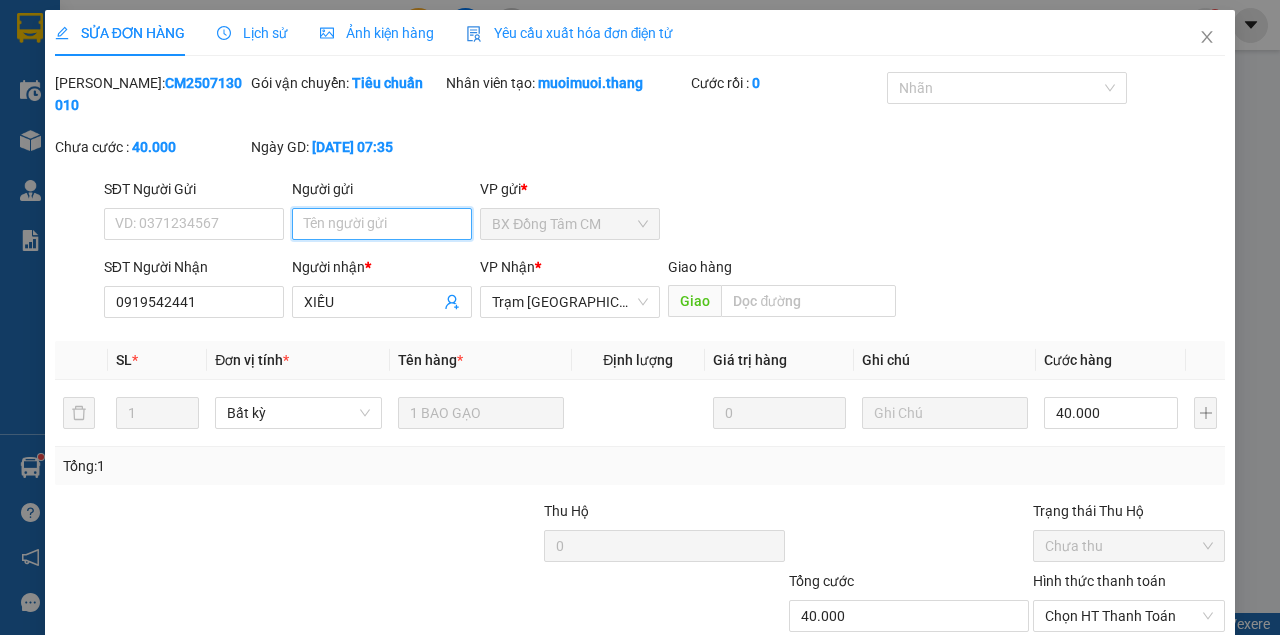 click on "Người gửi" at bounding box center [382, 224] 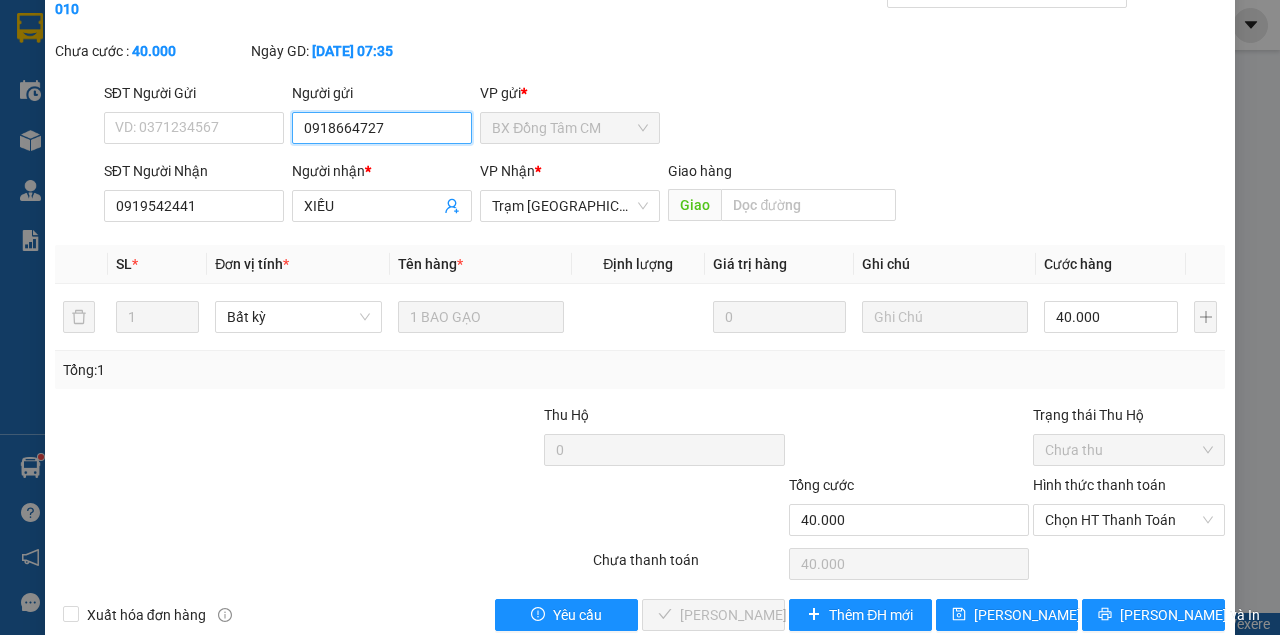 scroll, scrollTop: 129, scrollLeft: 0, axis: vertical 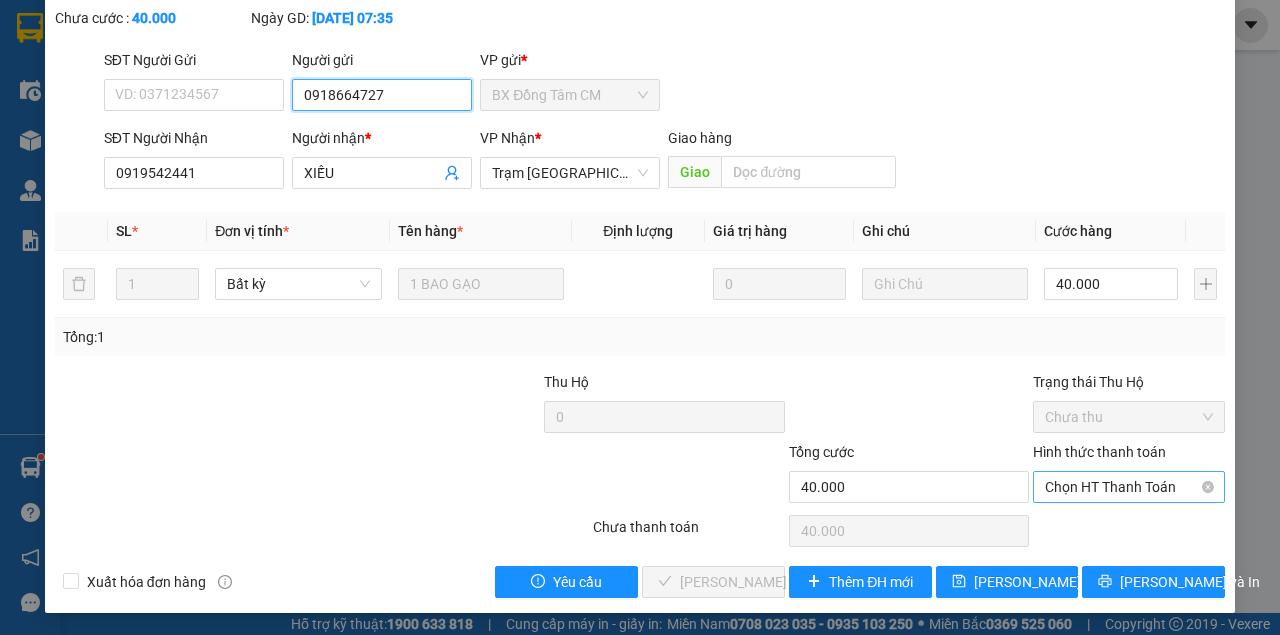 drag, startPoint x: 1074, startPoint y: 484, endPoint x: 1076, endPoint y: 497, distance: 13.152946 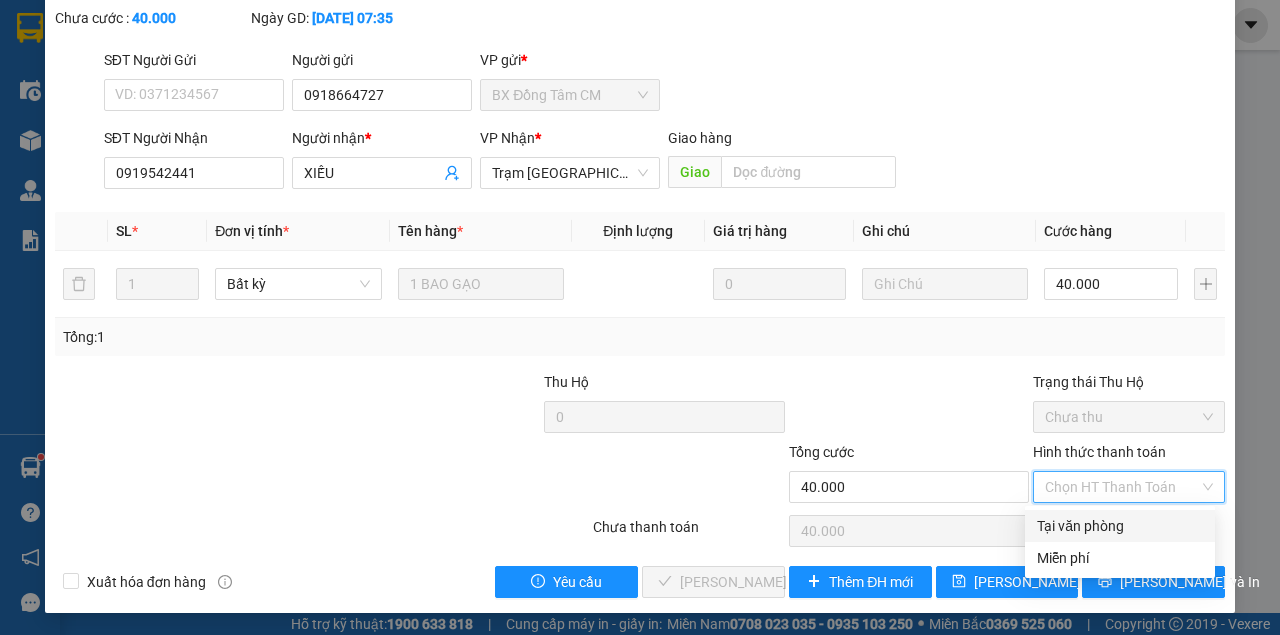 drag, startPoint x: 1076, startPoint y: 516, endPoint x: 1036, endPoint y: 528, distance: 41.761227 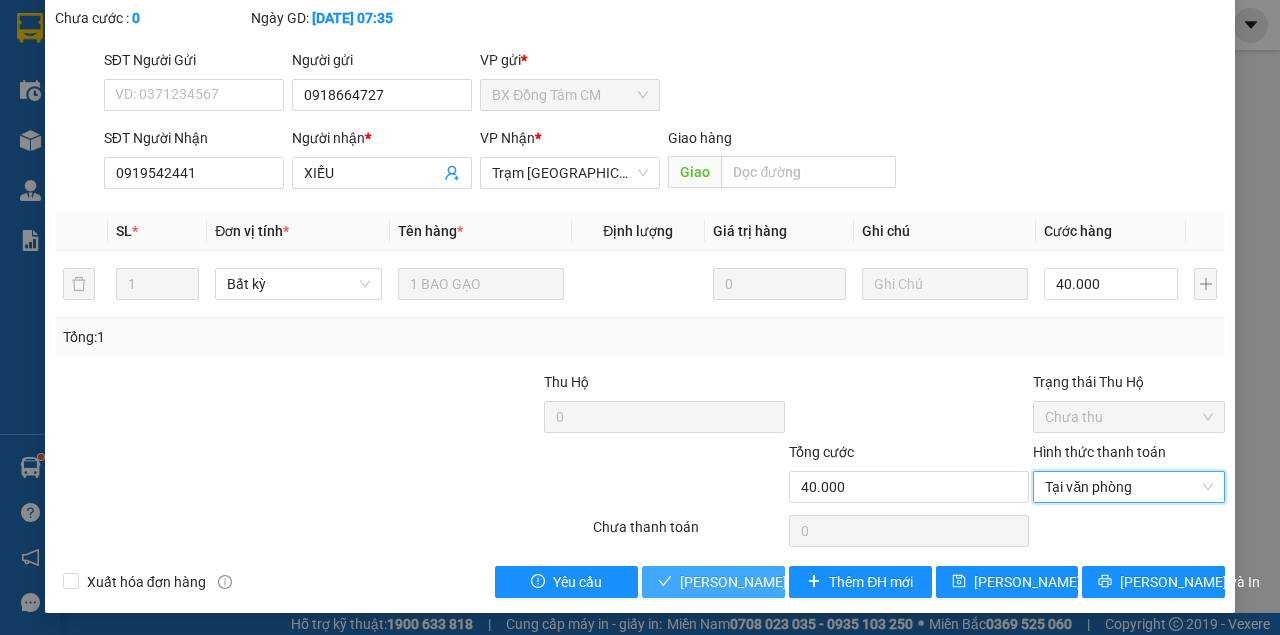 drag, startPoint x: 742, startPoint y: 584, endPoint x: 753, endPoint y: 579, distance: 12.083046 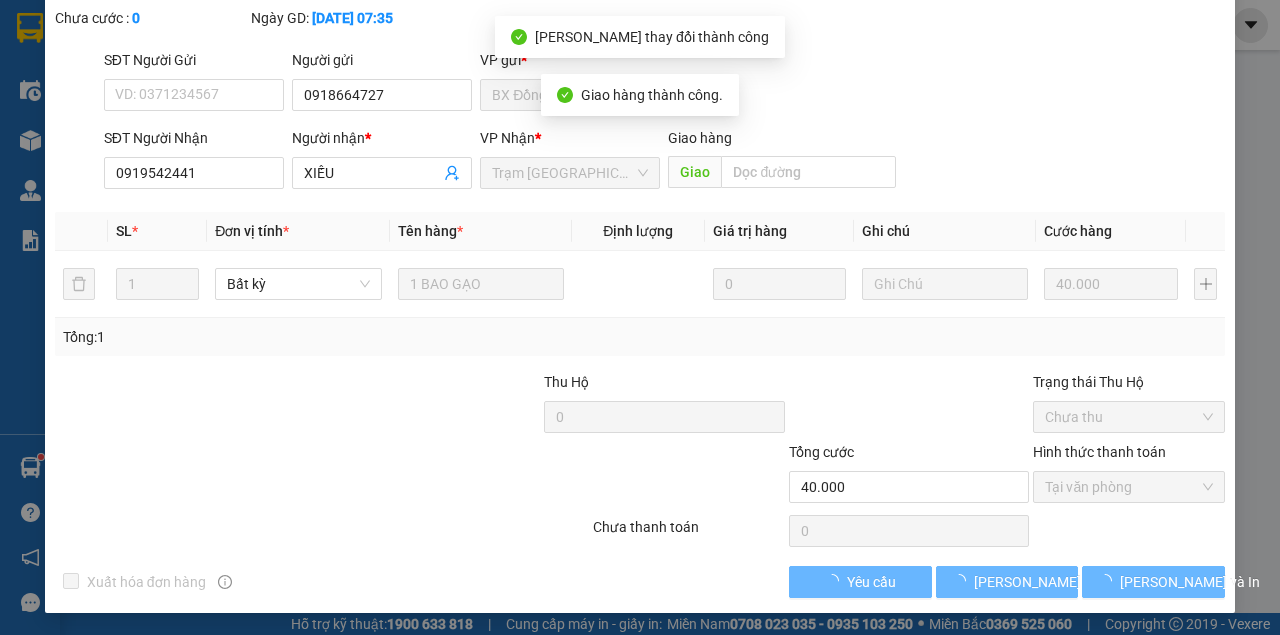 scroll, scrollTop: 151, scrollLeft: 0, axis: vertical 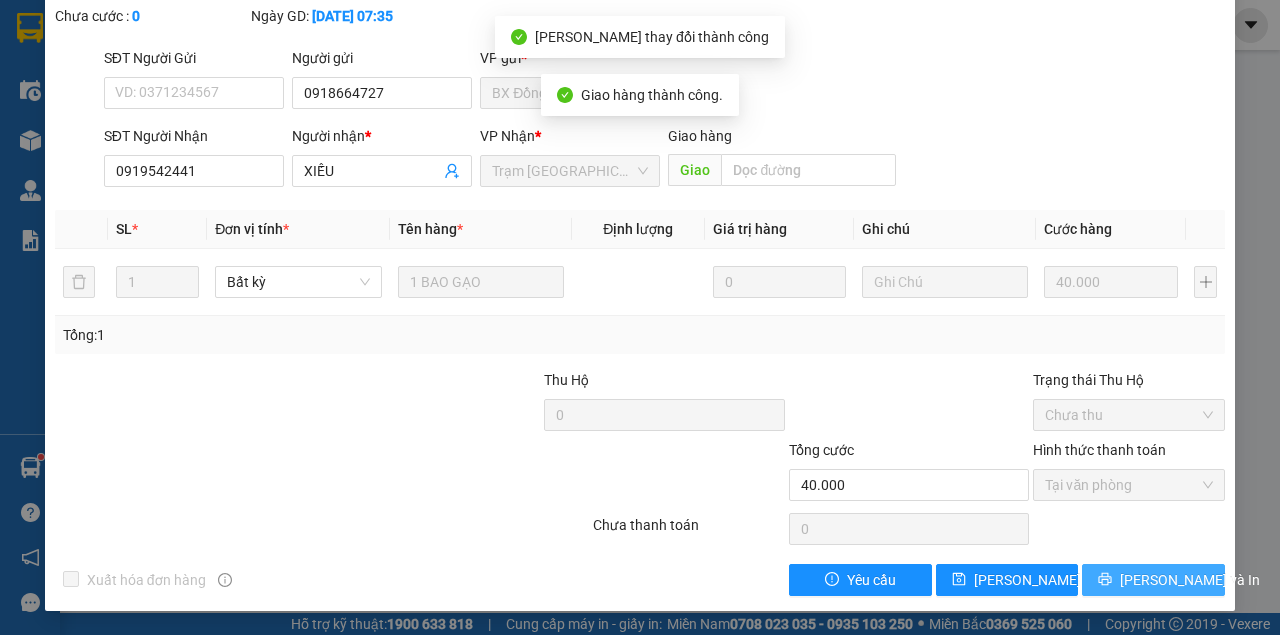 click on "[PERSON_NAME] và In" at bounding box center [1190, 580] 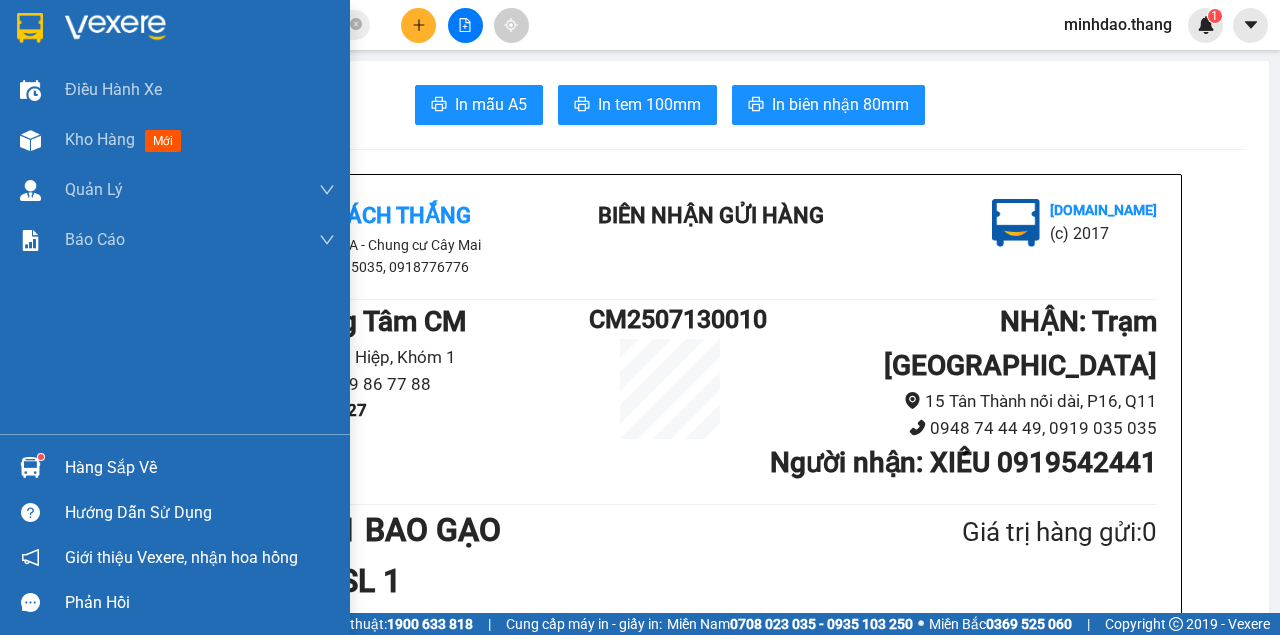 click on "Kho hàng mới" at bounding box center [175, 140] 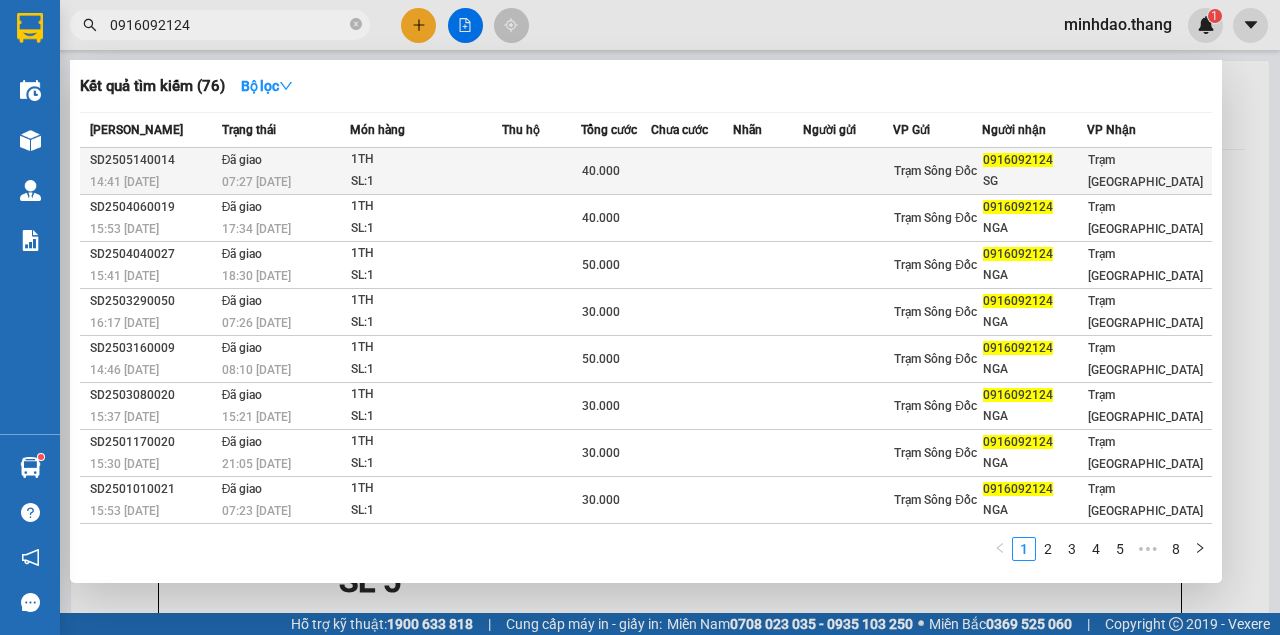 scroll, scrollTop: 0, scrollLeft: 0, axis: both 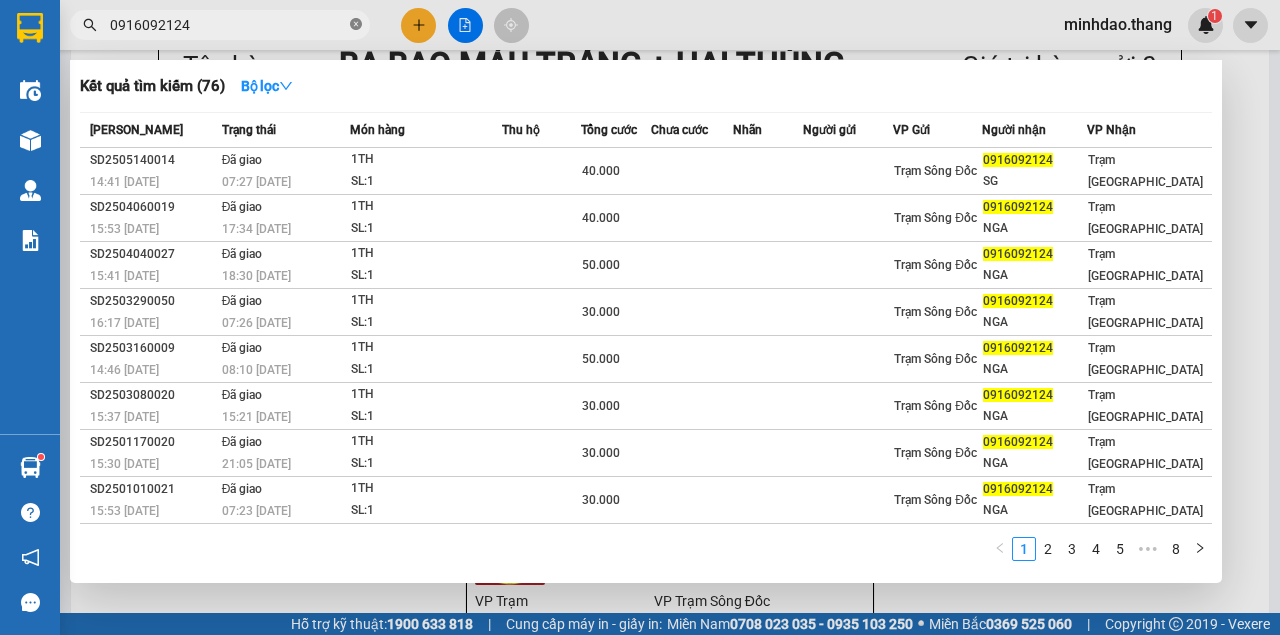 click 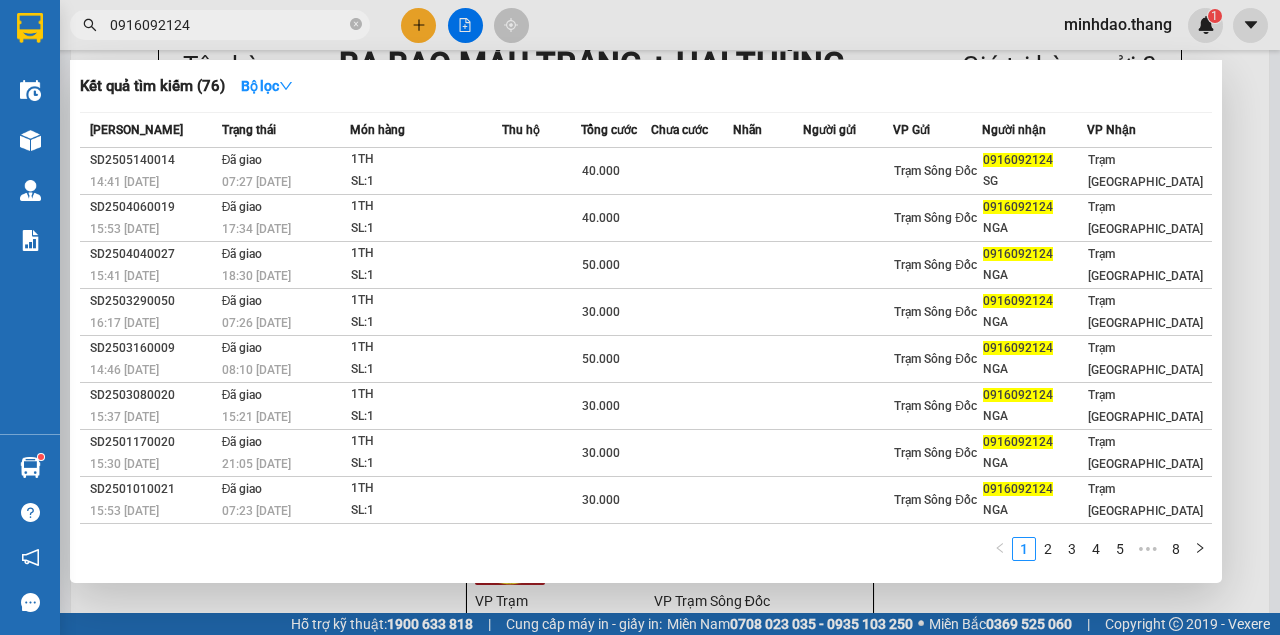 type 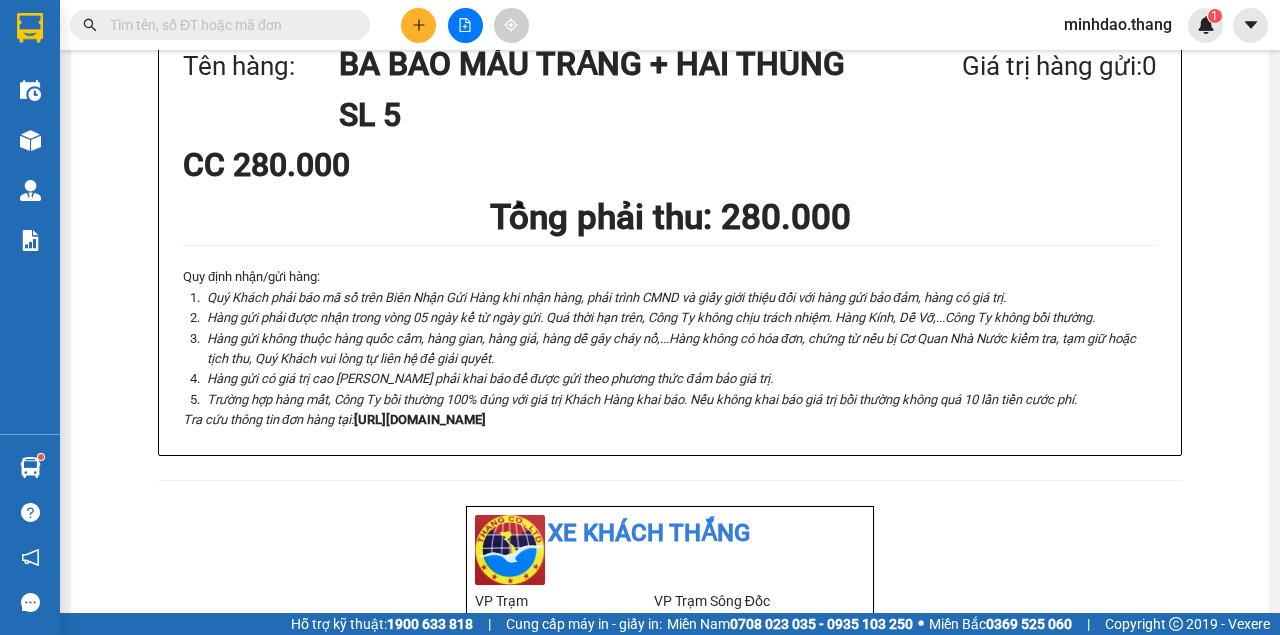click at bounding box center (418, 25) 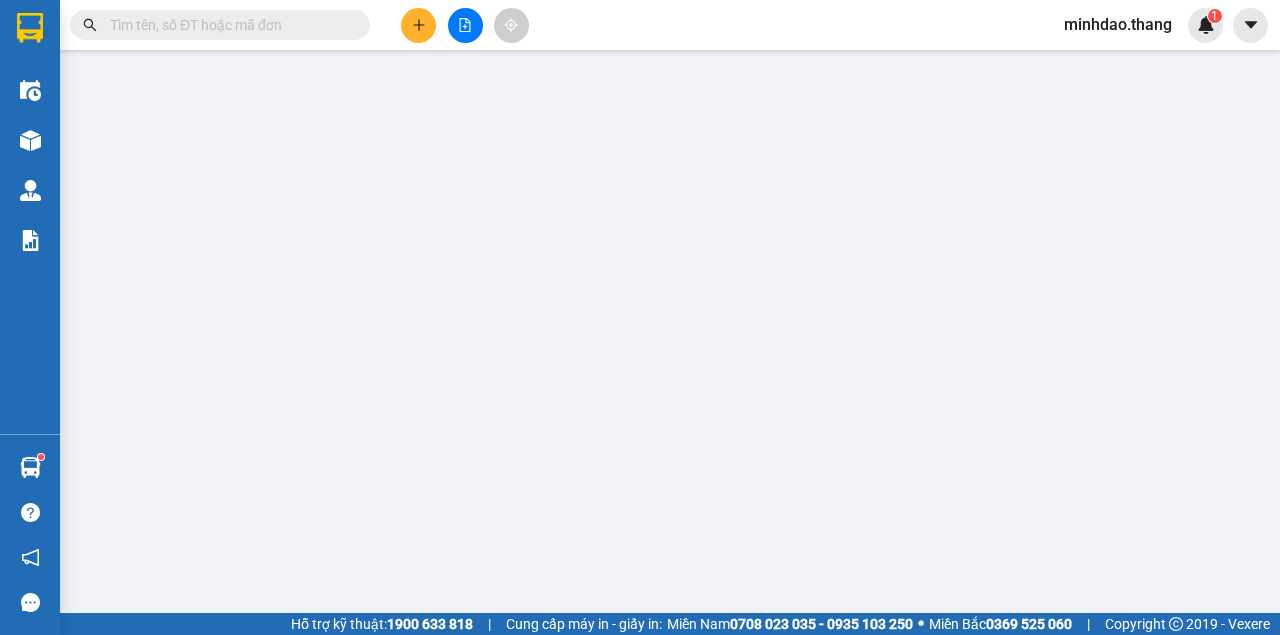 scroll, scrollTop: 0, scrollLeft: 0, axis: both 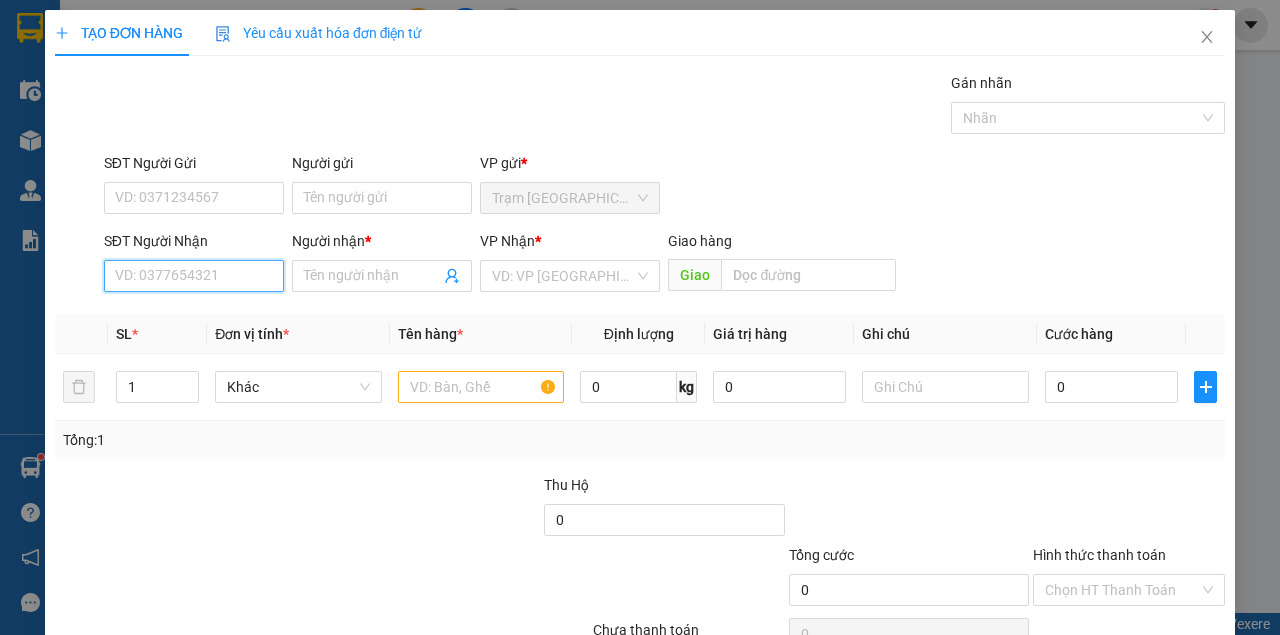 click on "SĐT Người Nhận" at bounding box center [194, 276] 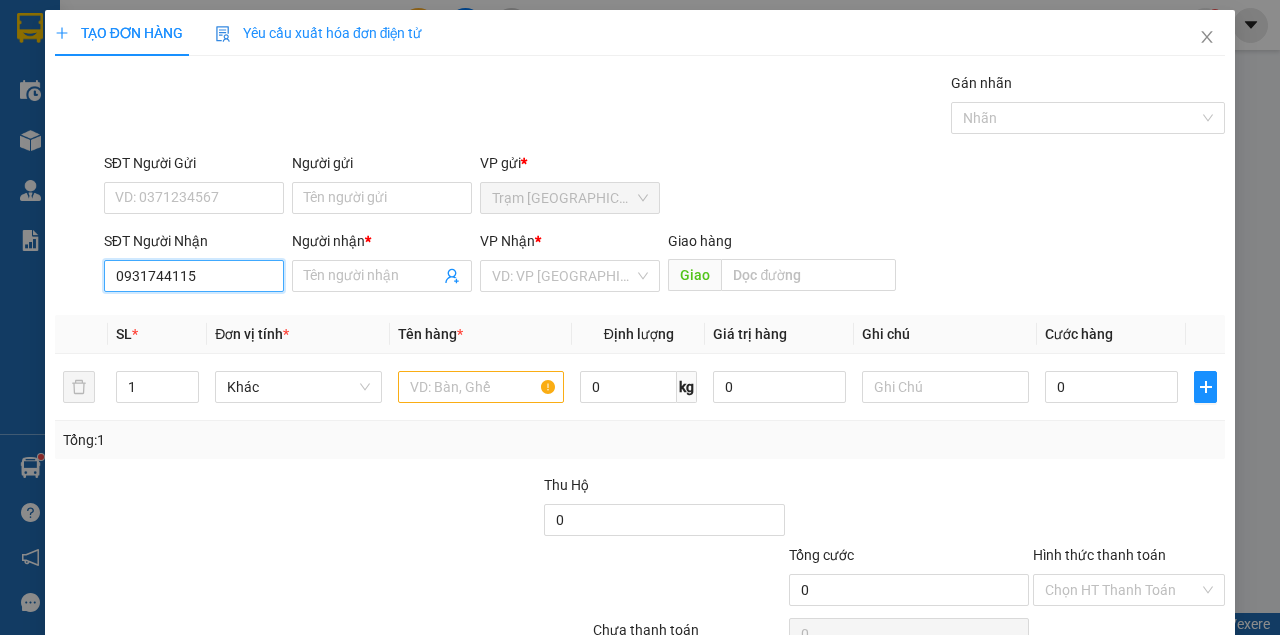 click on "0931744115" at bounding box center [194, 276] 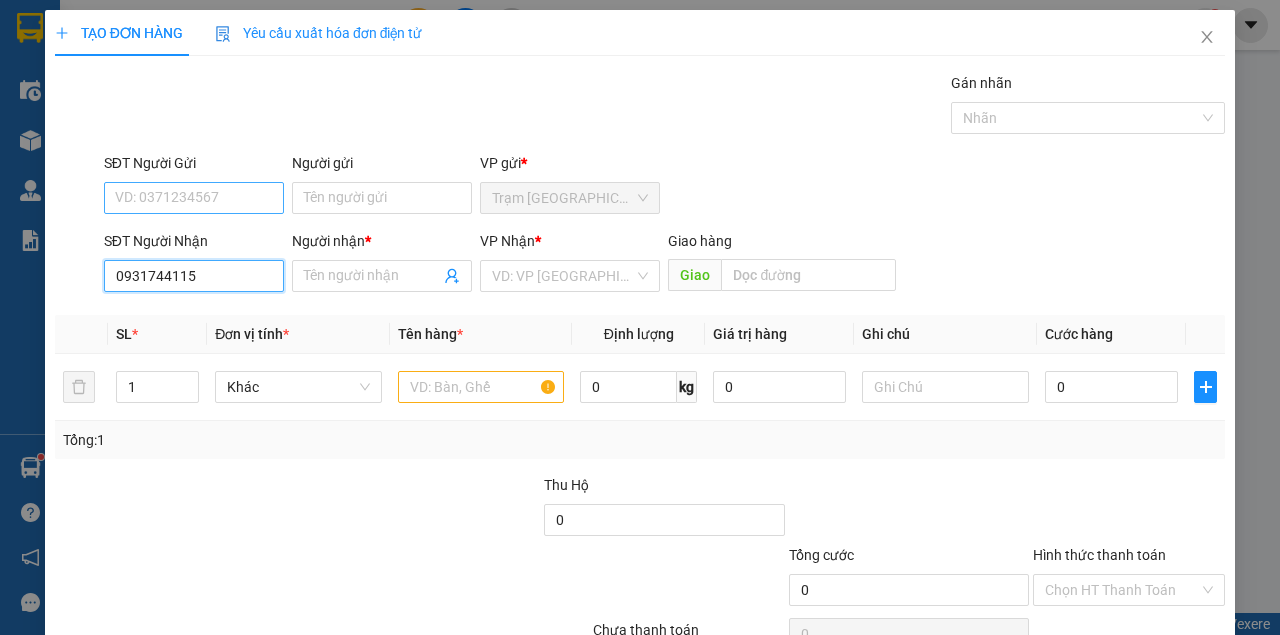 type on "0931744115" 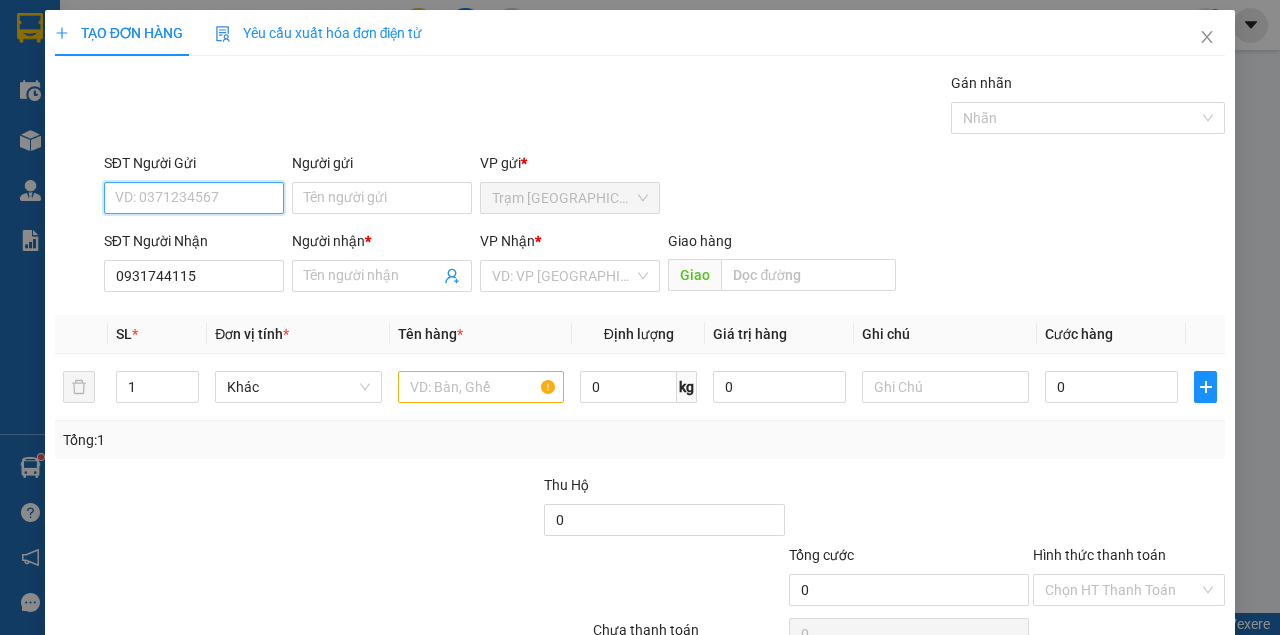 click on "SĐT Người Gửi" at bounding box center (194, 198) 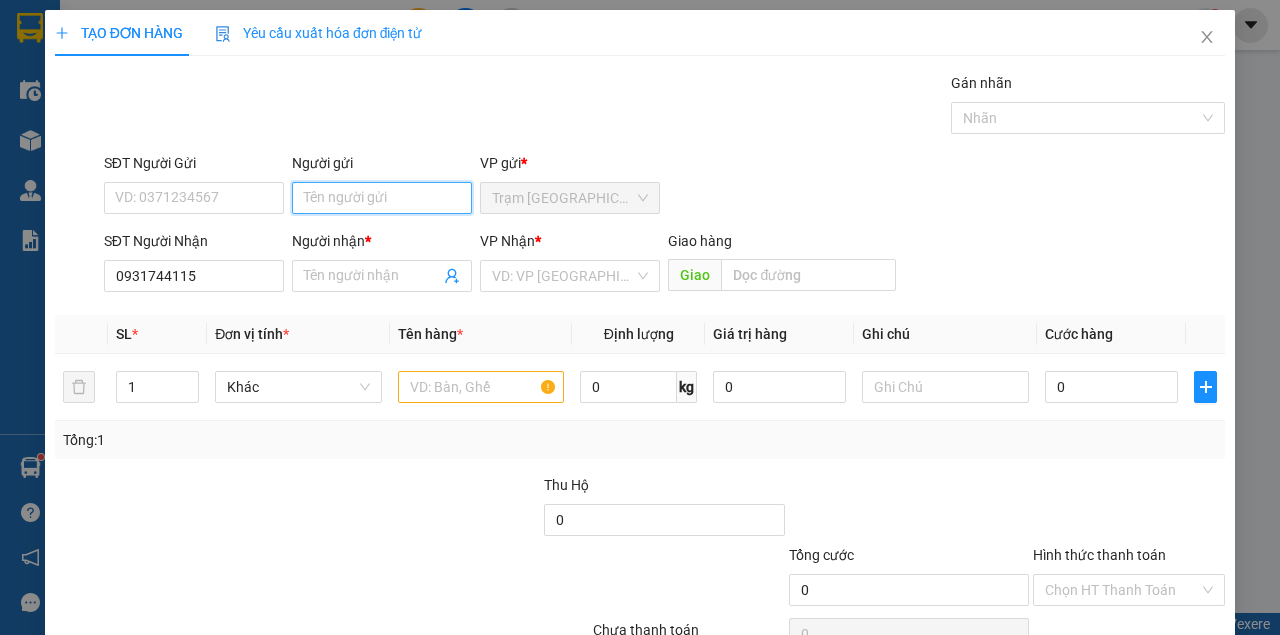 click on "Người gửi" at bounding box center [382, 198] 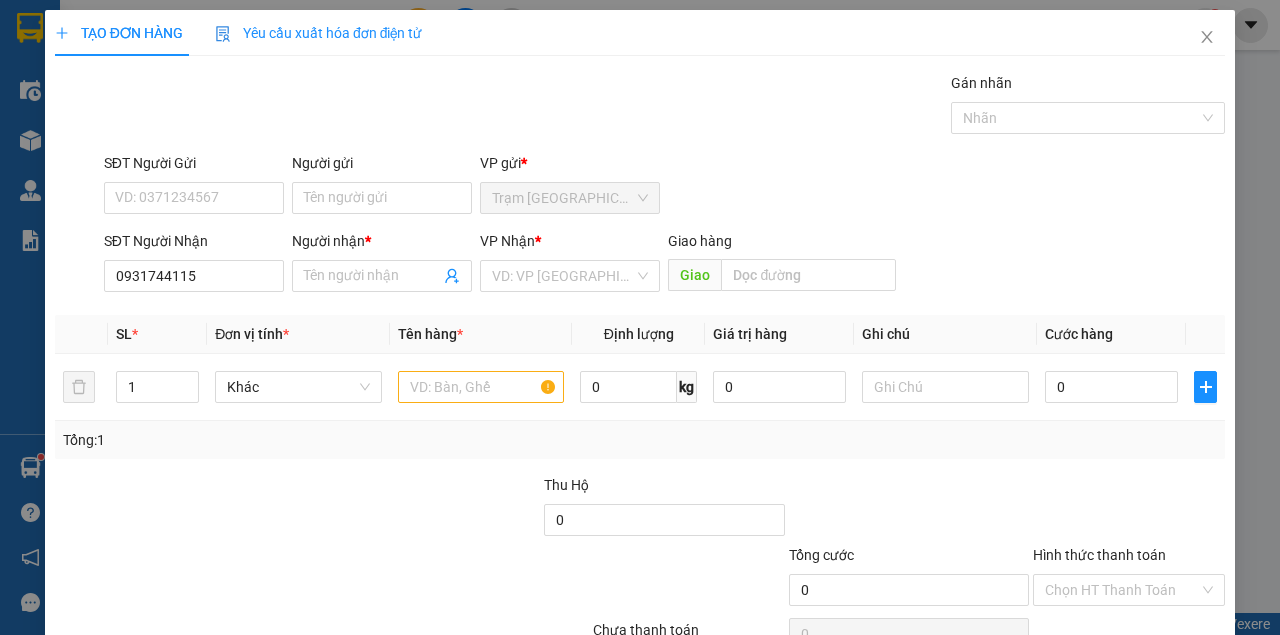 click on "SĐT Người Nhận 0931744115" at bounding box center [194, 265] 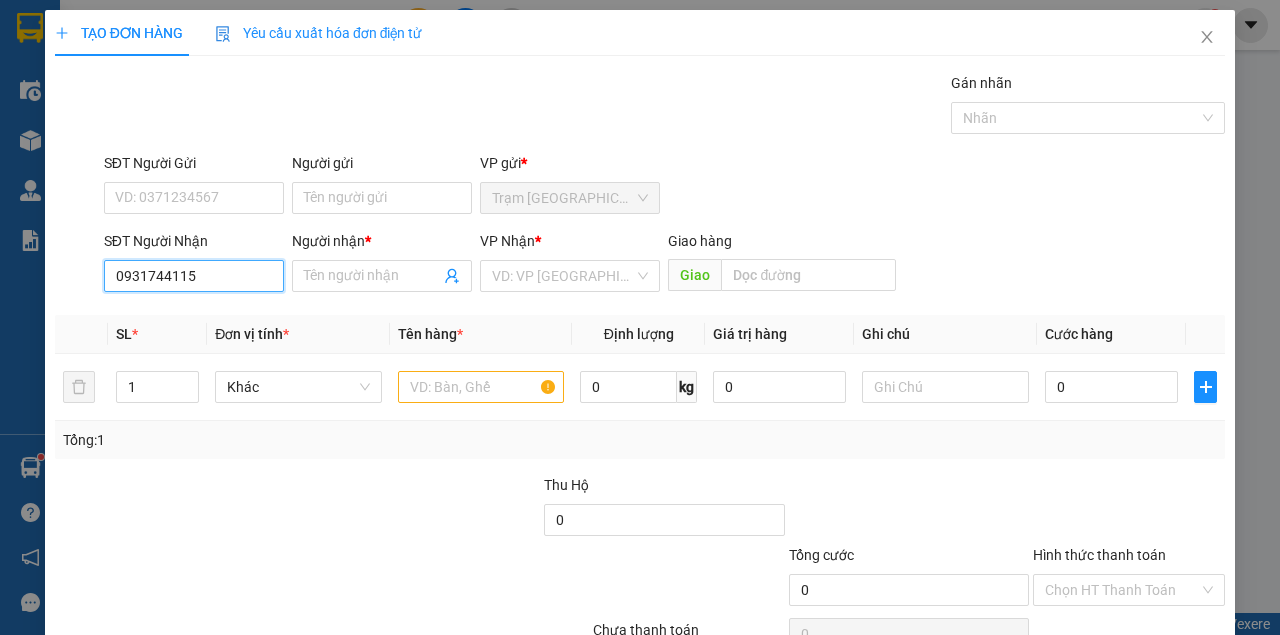 click on "0931744115" at bounding box center (194, 276) 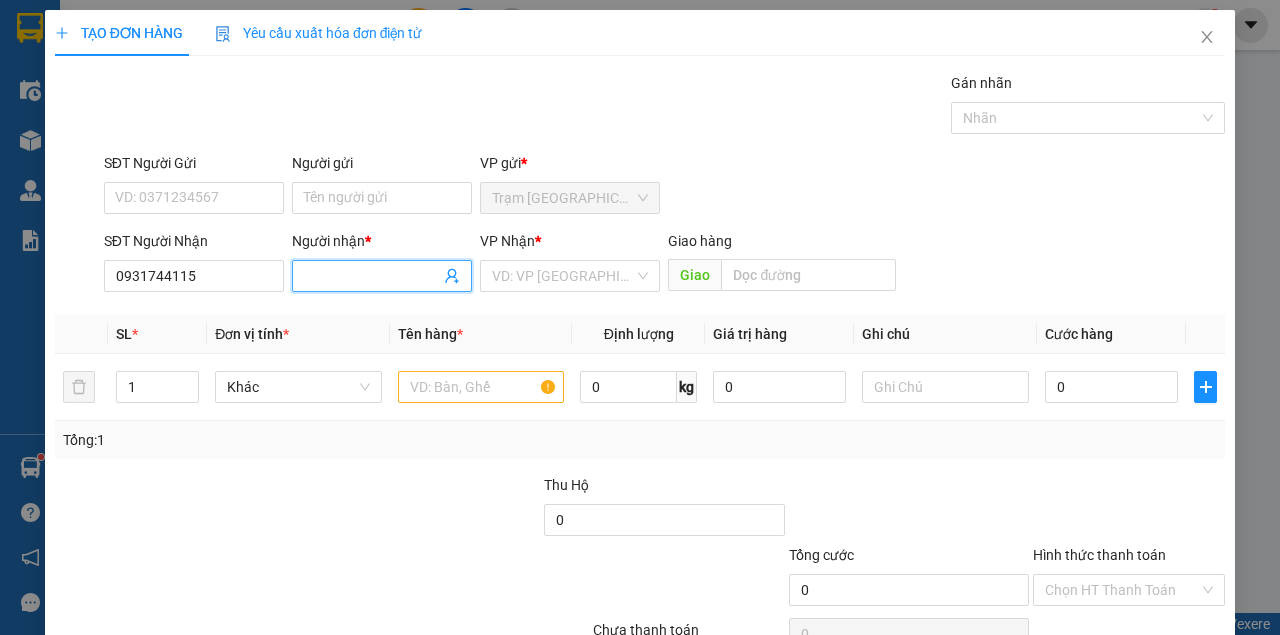 click on "Người nhận  *" at bounding box center [372, 276] 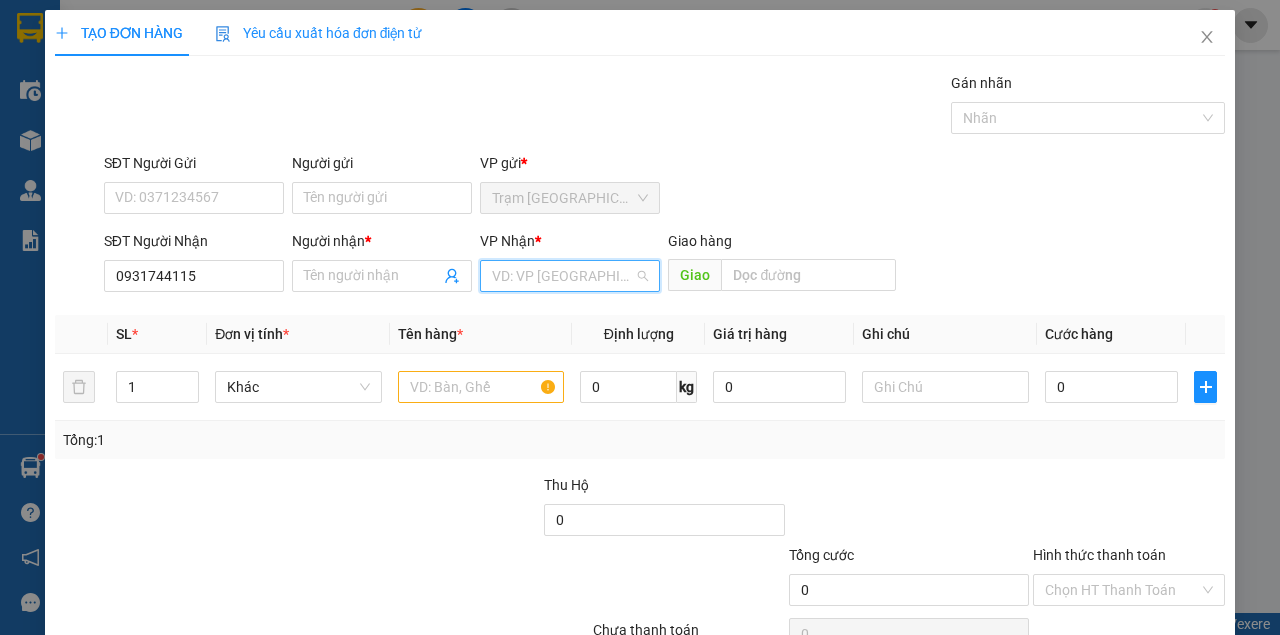 click at bounding box center [563, 276] 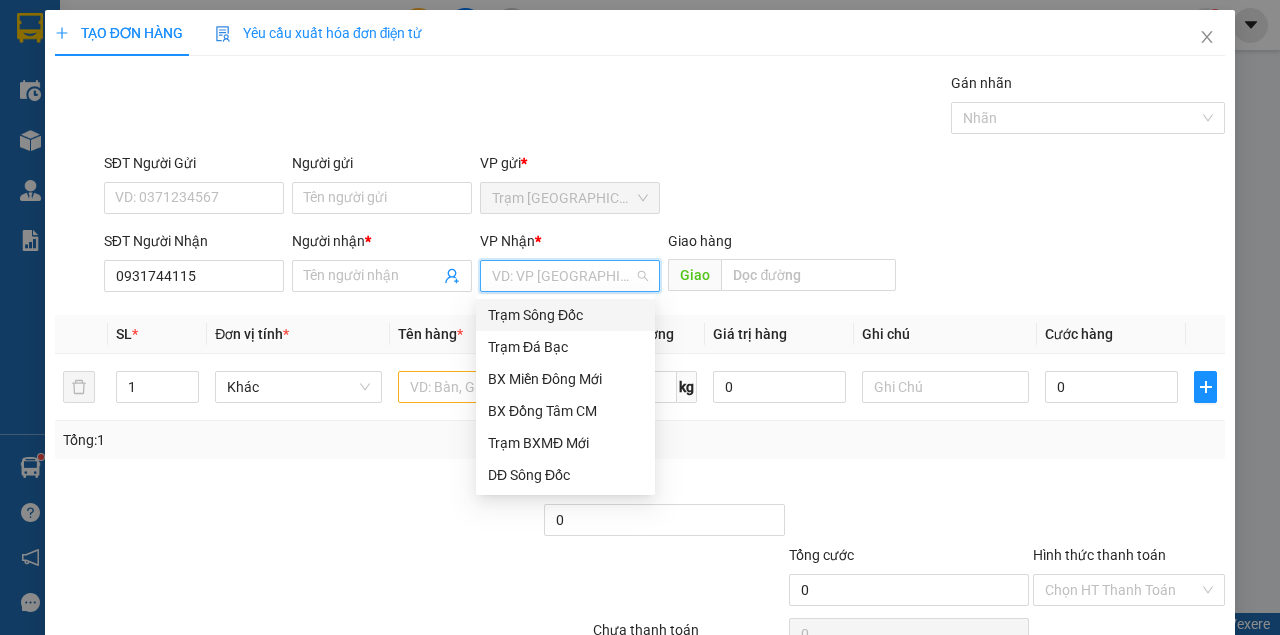click on "Trạm [GEOGRAPHIC_DATA]" at bounding box center (570, 198) 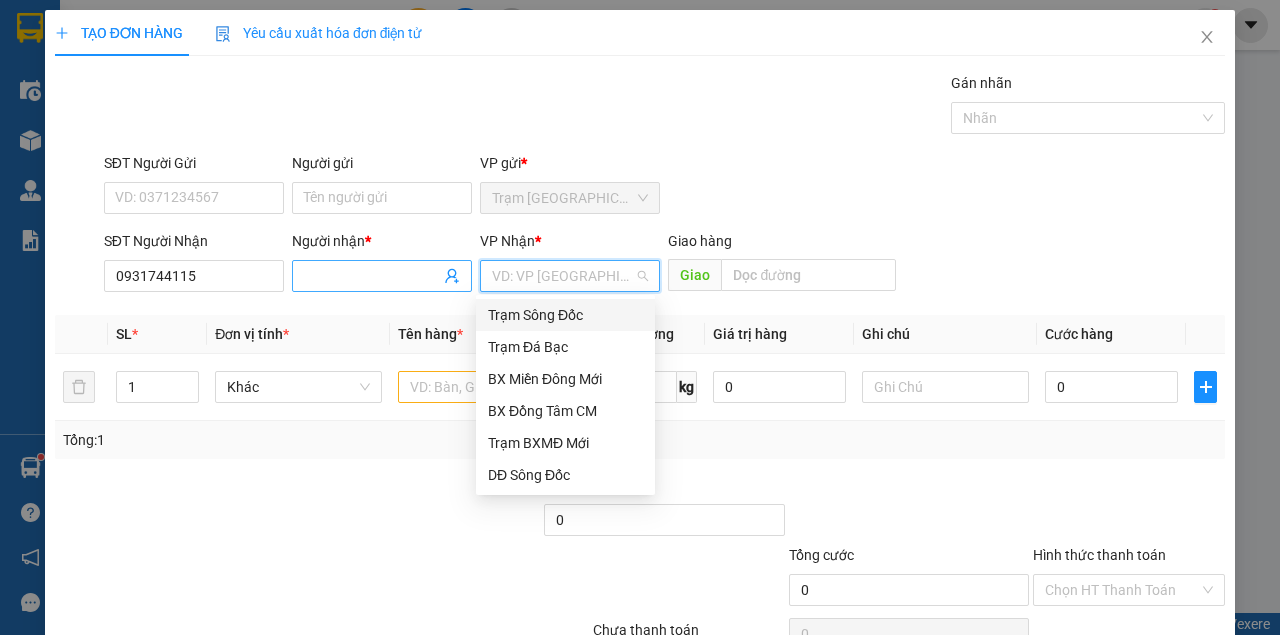 click on "Người nhận  *" at bounding box center (372, 276) 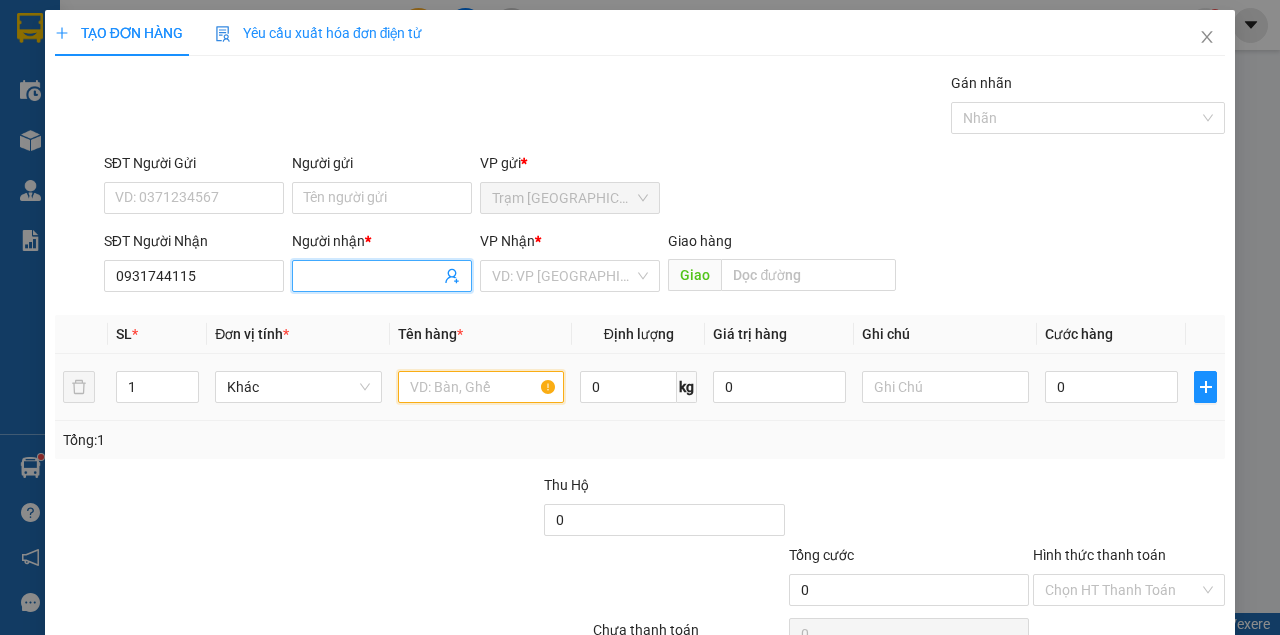 click at bounding box center [481, 387] 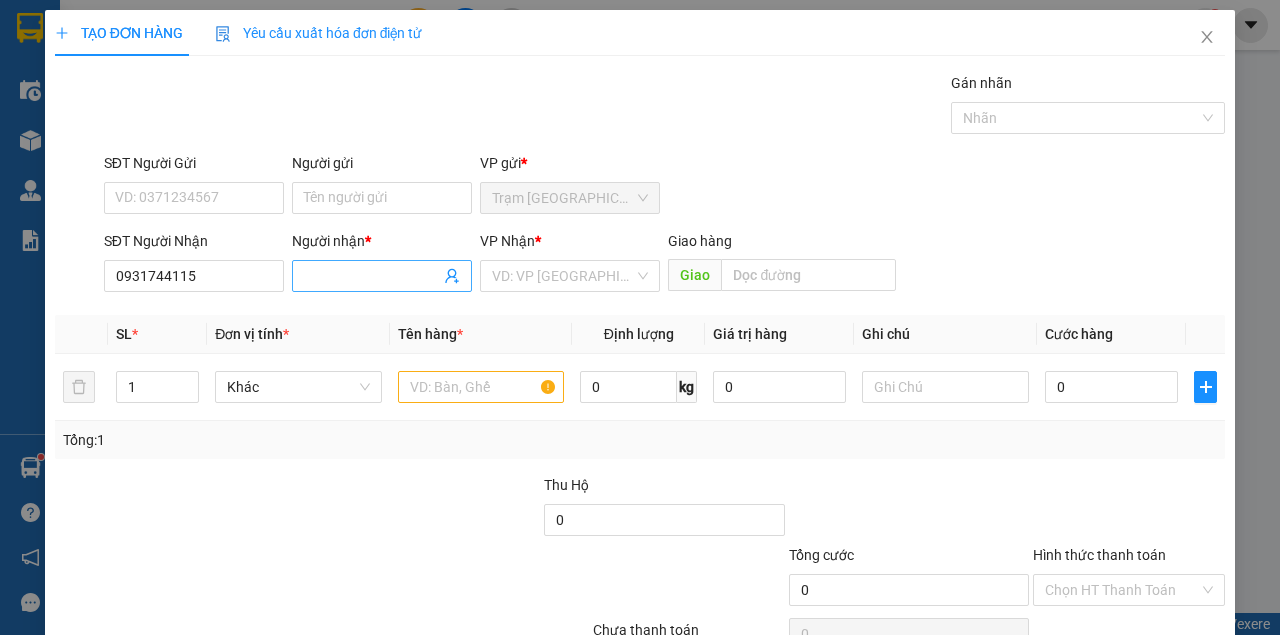 click on "Người nhận  *" at bounding box center (372, 276) 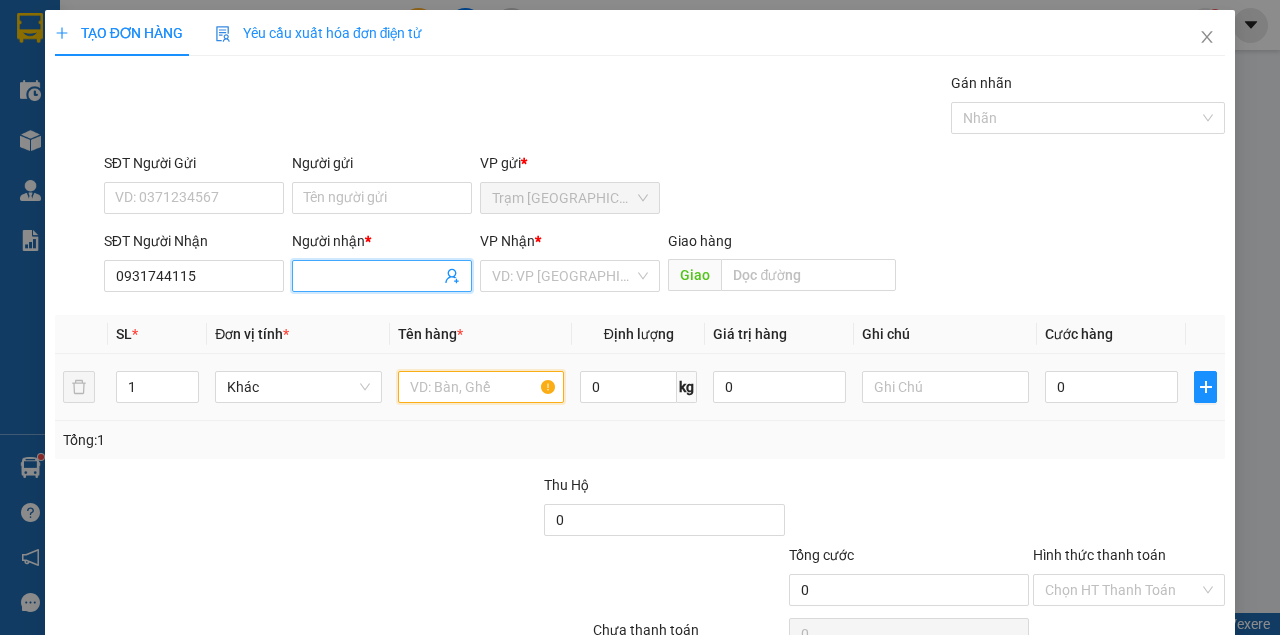 click at bounding box center (481, 387) 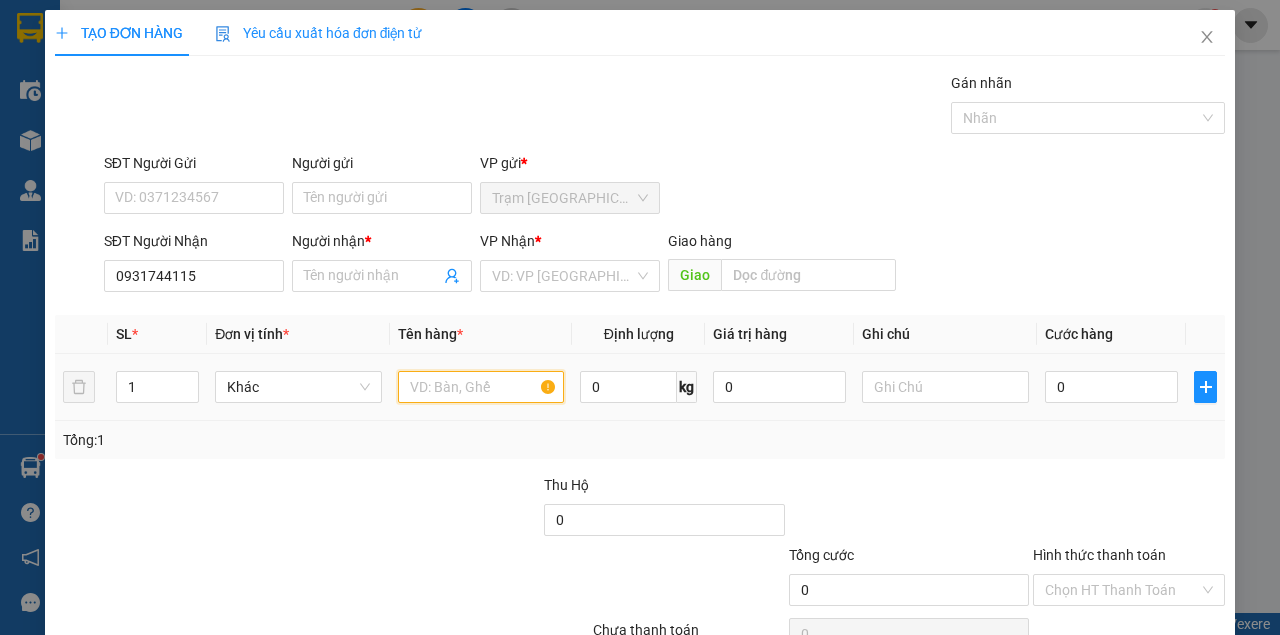type on "1" 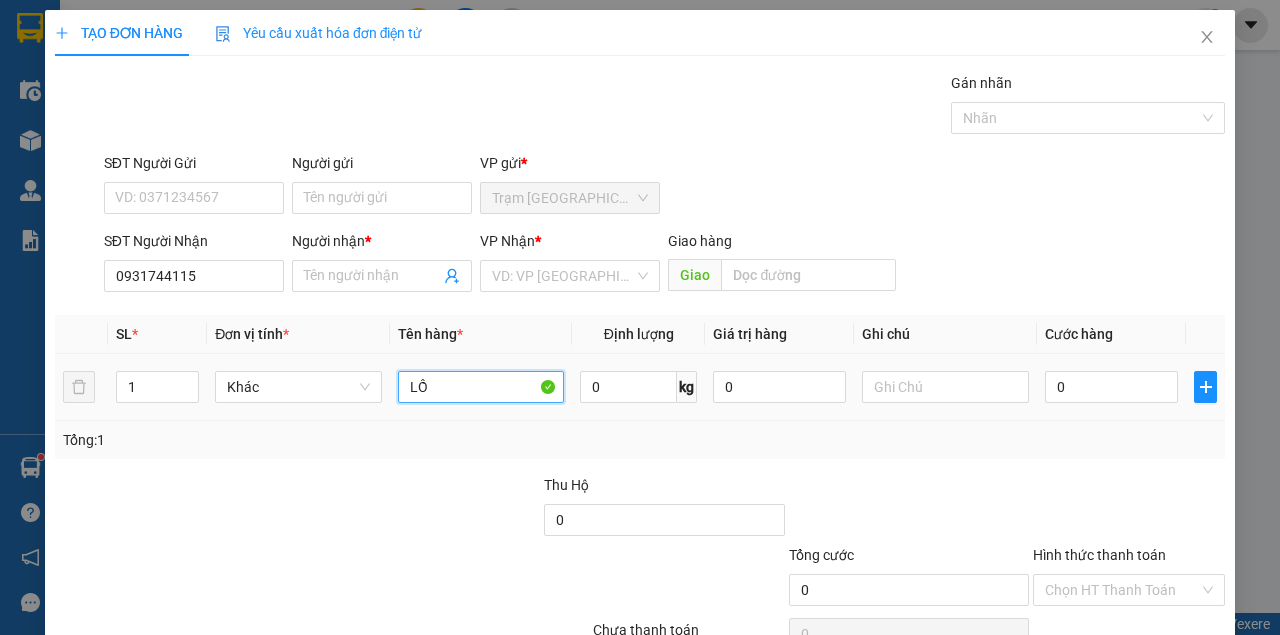 type on "L" 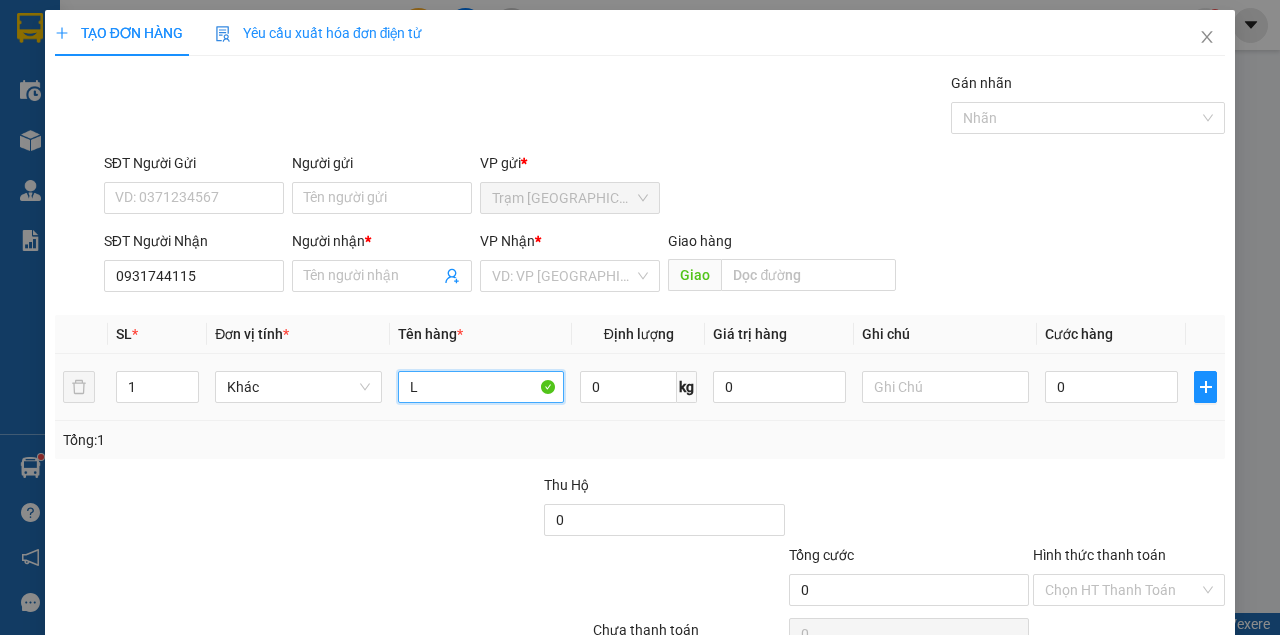 type 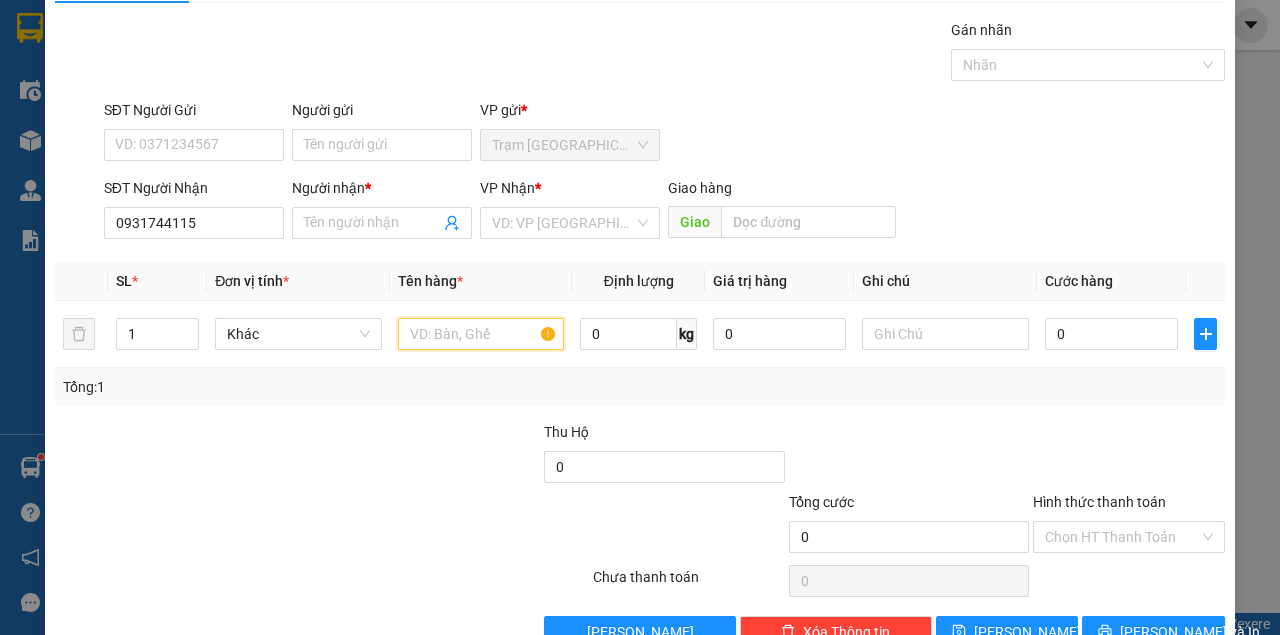 scroll, scrollTop: 102, scrollLeft: 0, axis: vertical 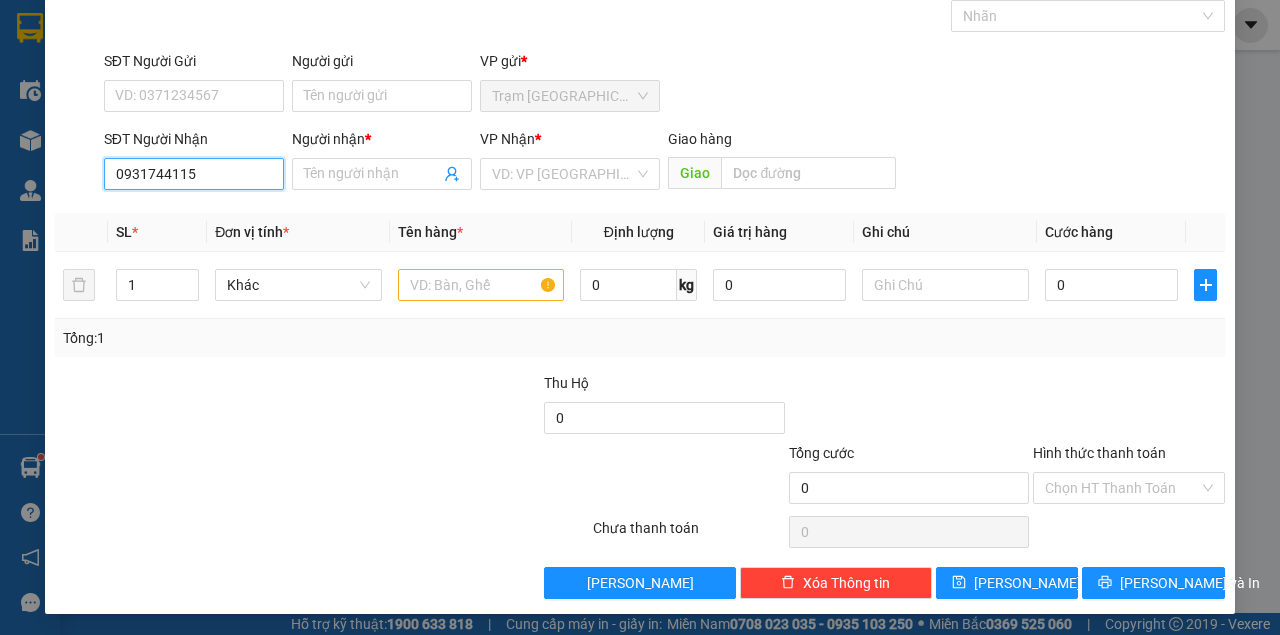 click on "0931744115" at bounding box center [194, 174] 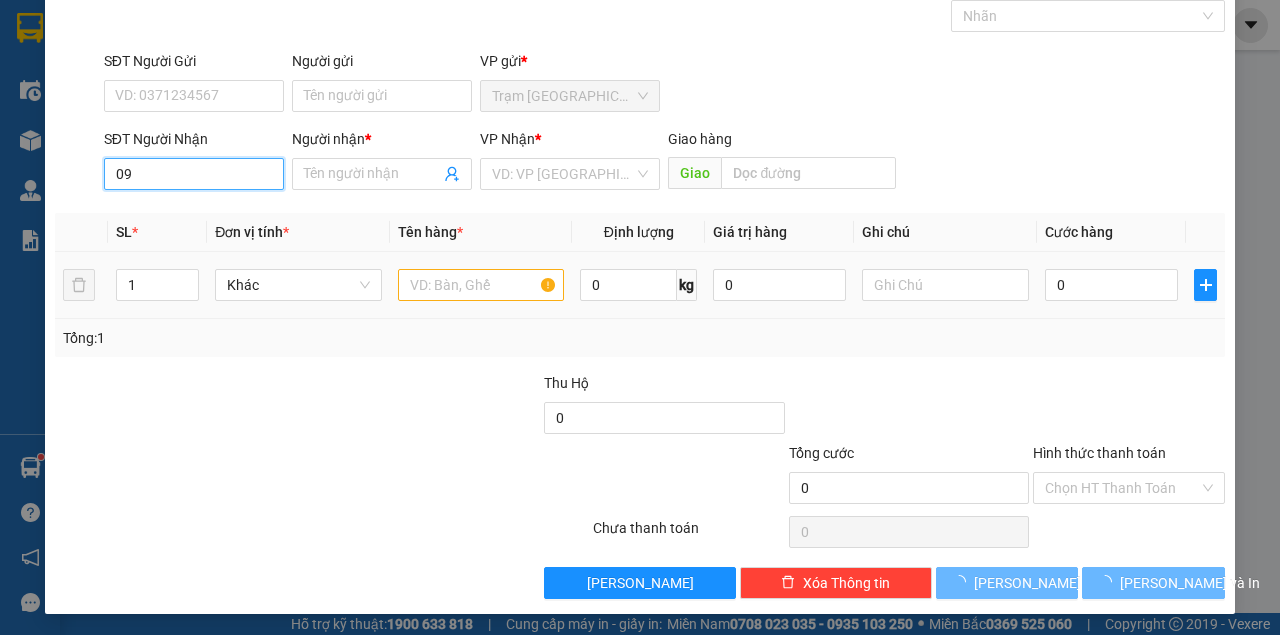 type on "0" 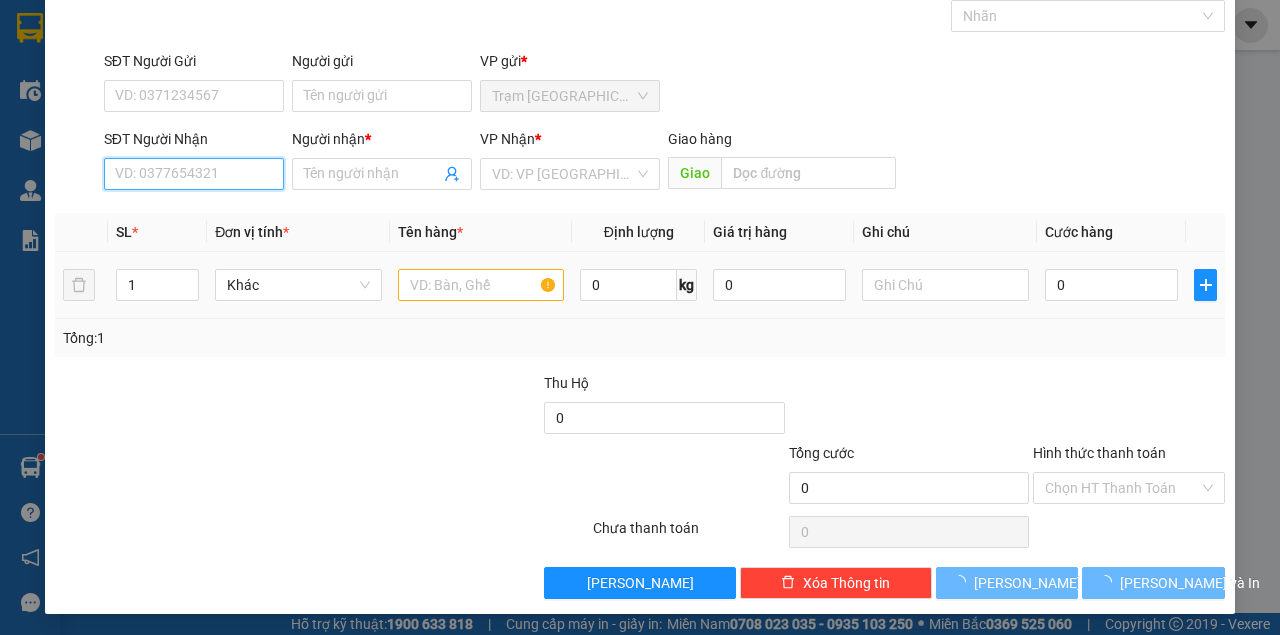 type 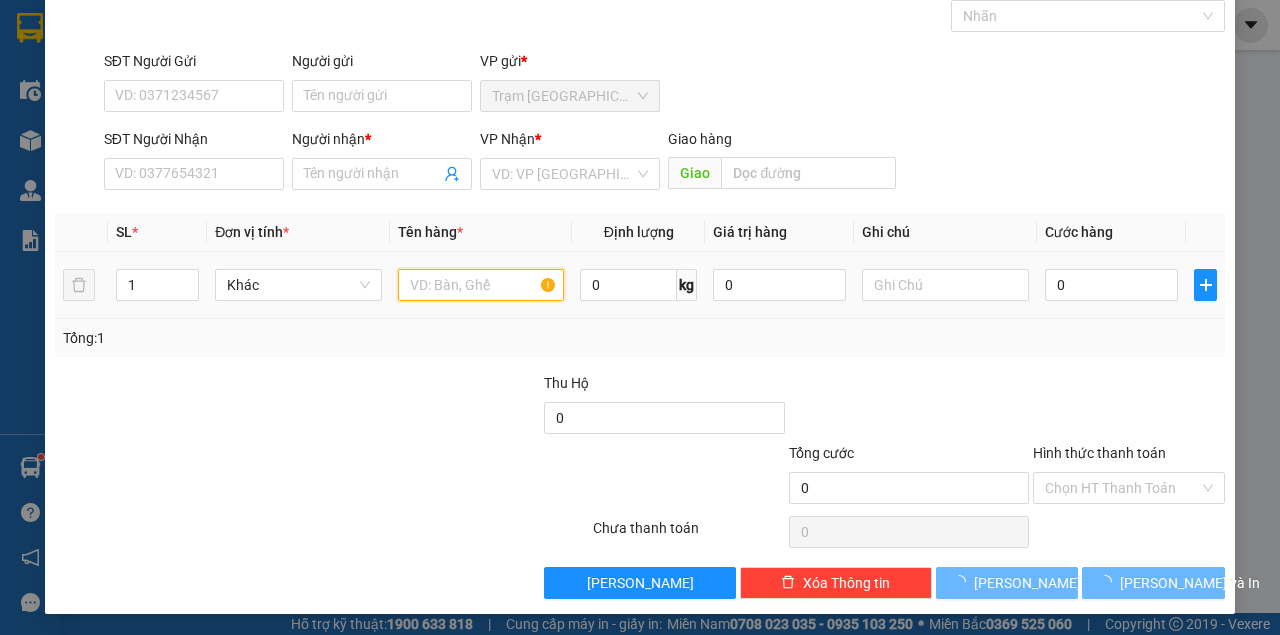 click at bounding box center [481, 285] 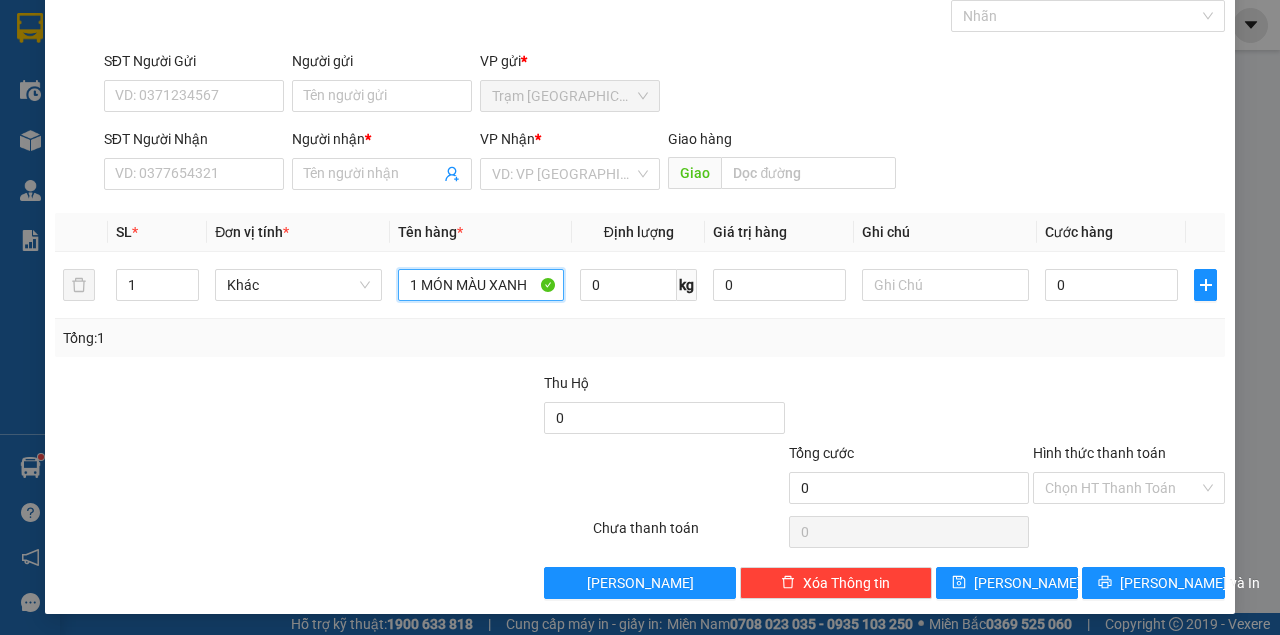 type on "1 MÓN MÀU XANH" 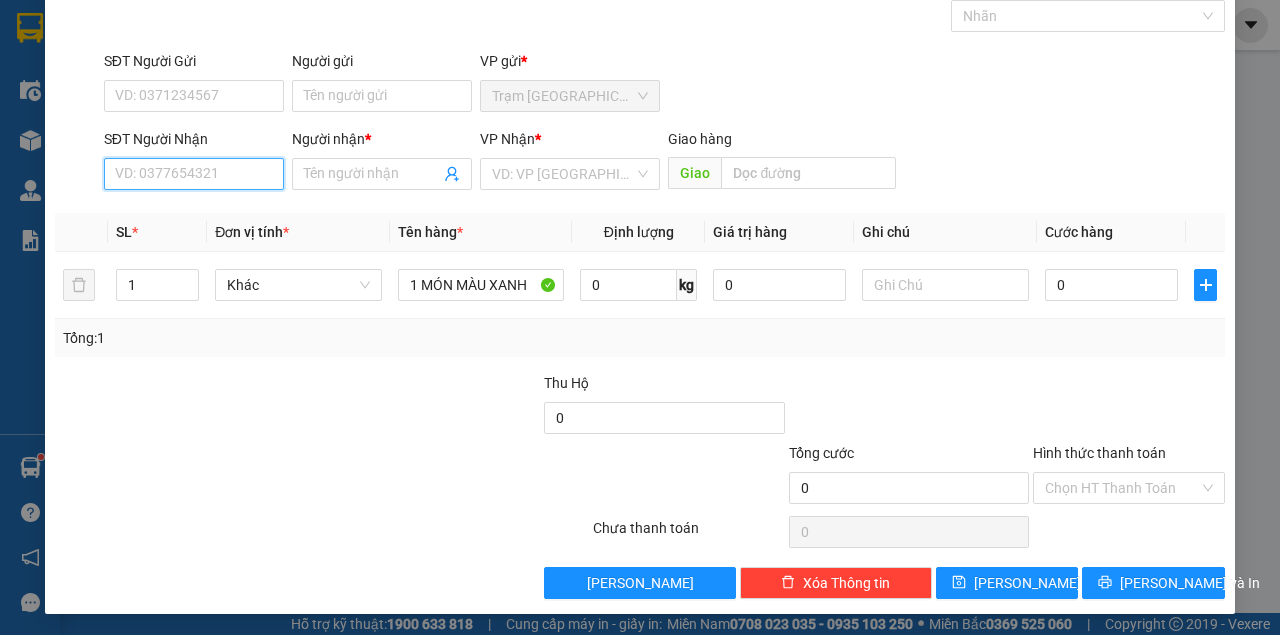 click on "SĐT Người Nhận" at bounding box center (194, 174) 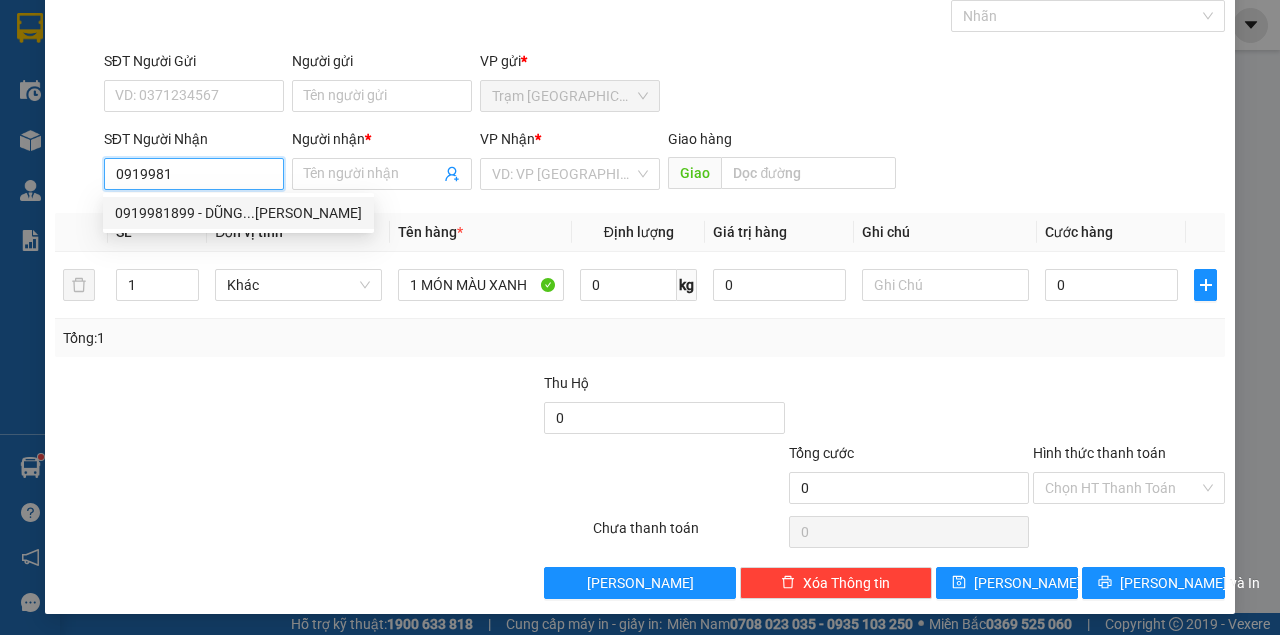 click on "0919981899 - DŨNG...TRẦN VĂN THỜI" at bounding box center [238, 213] 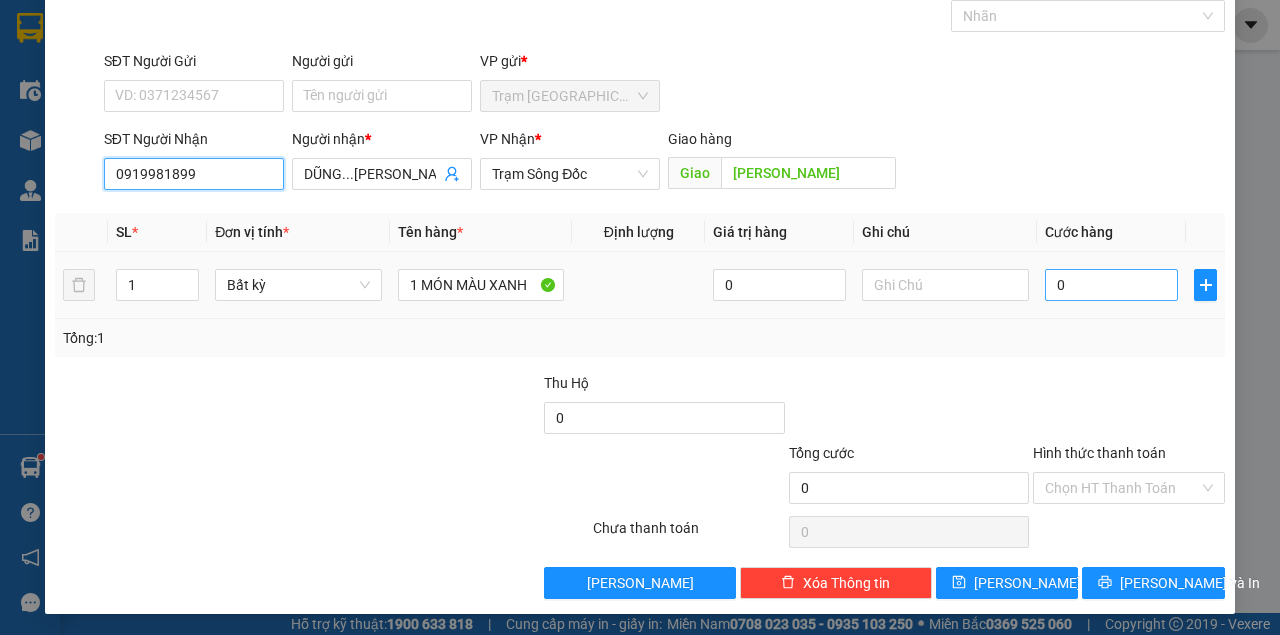 type on "0919981899" 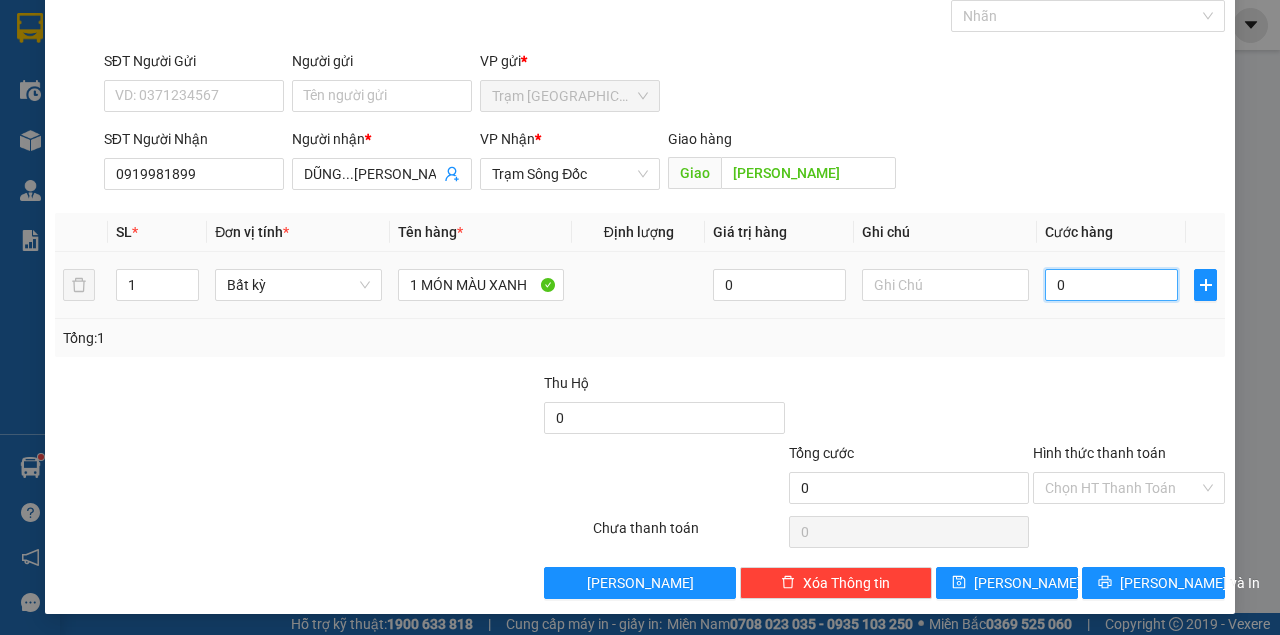 type on "3" 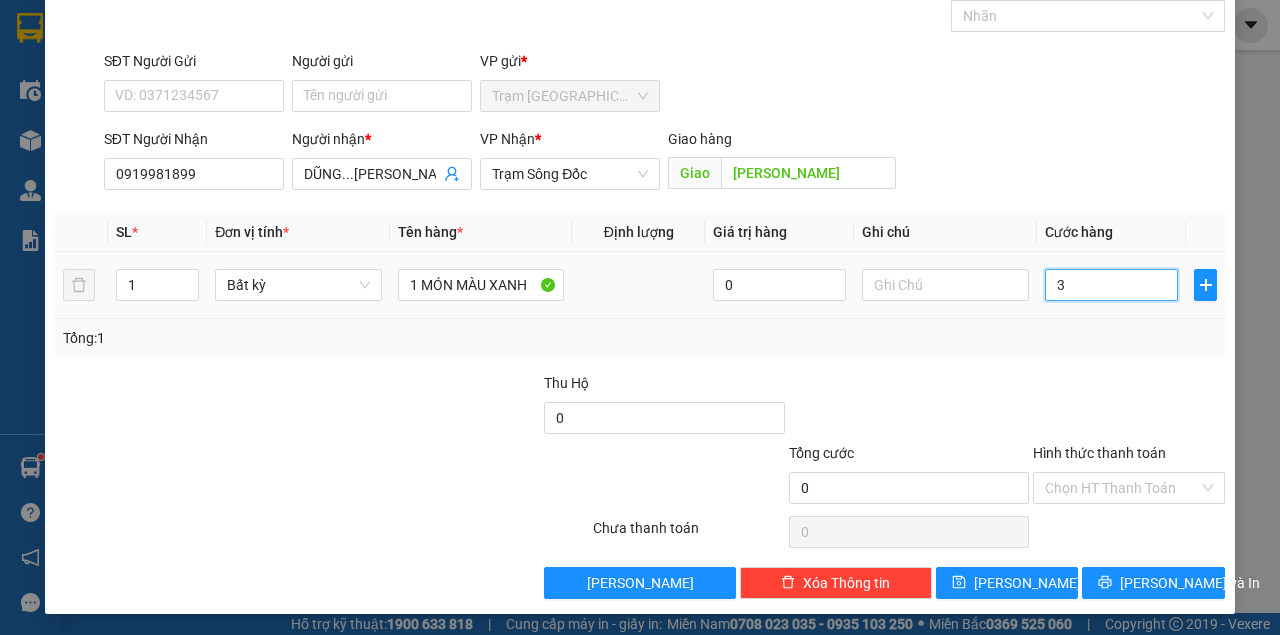 type on "3" 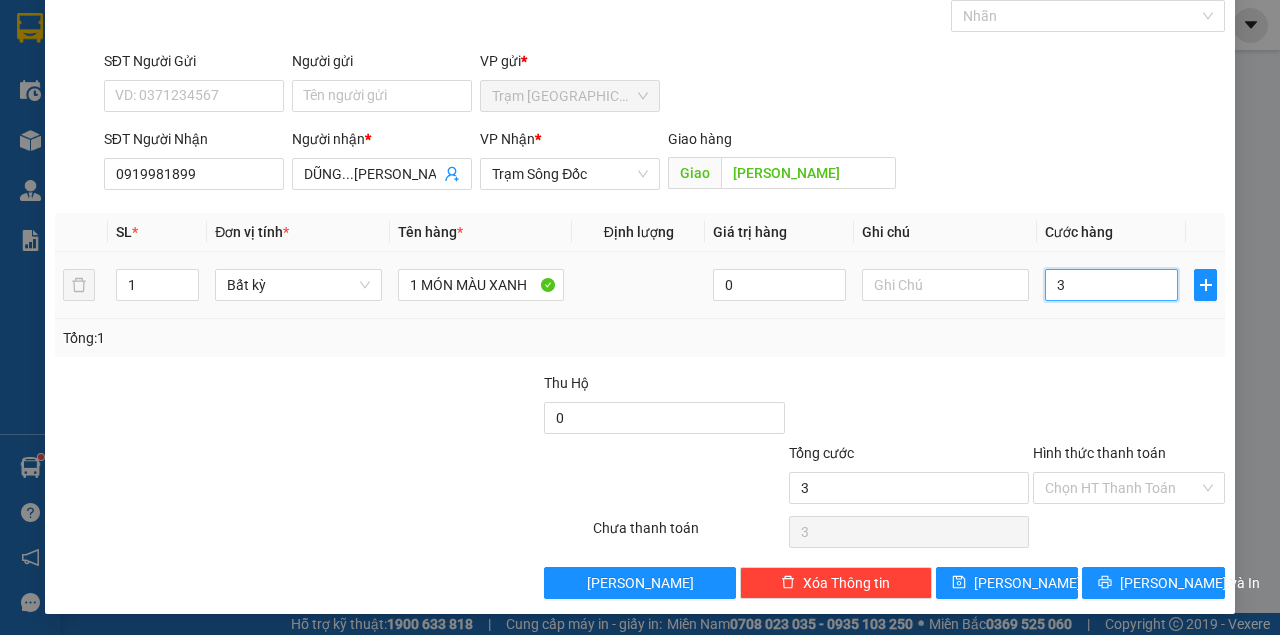 type on "30" 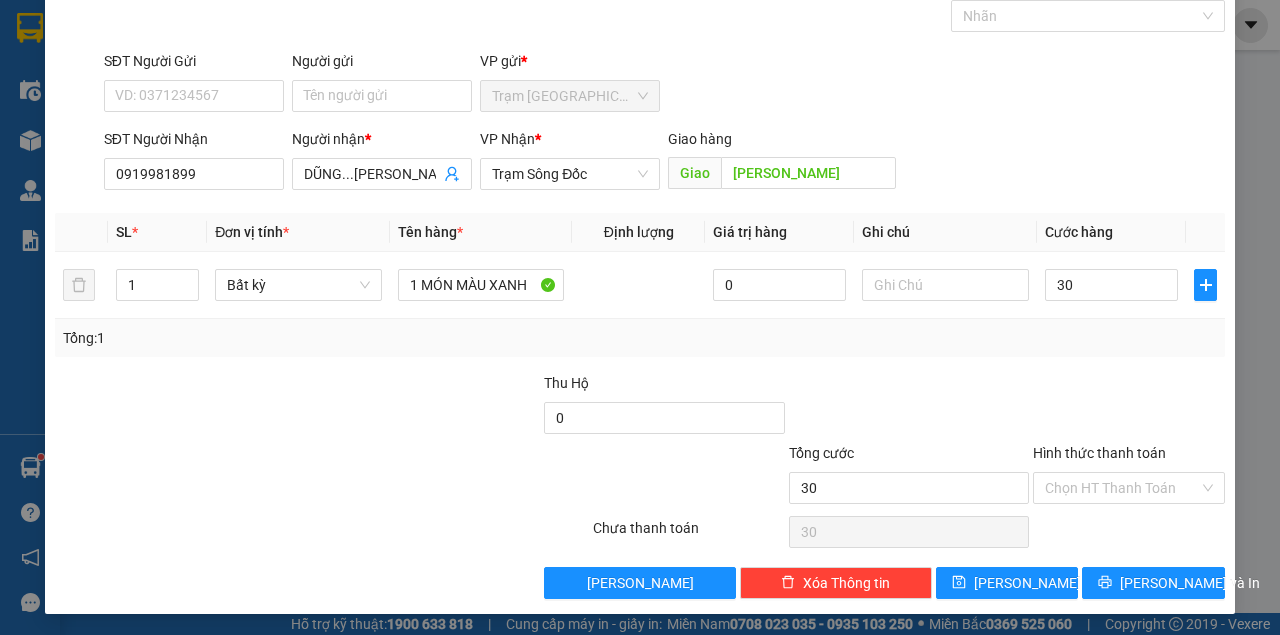 type on "30.000" 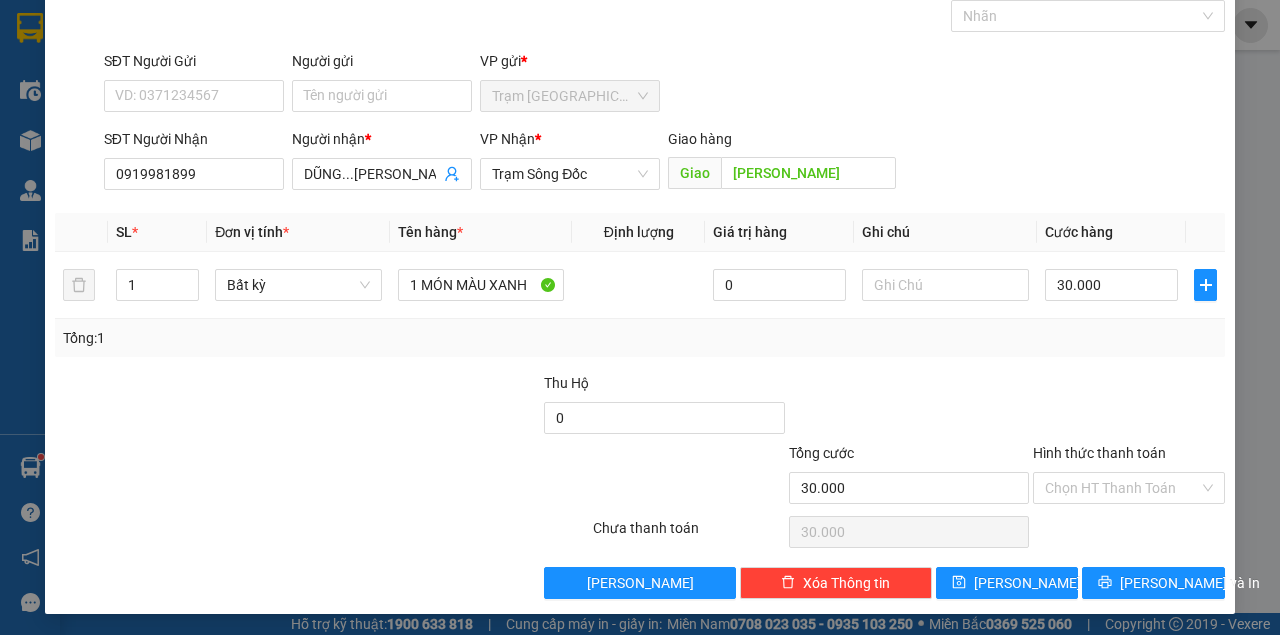 click at bounding box center [1129, 407] 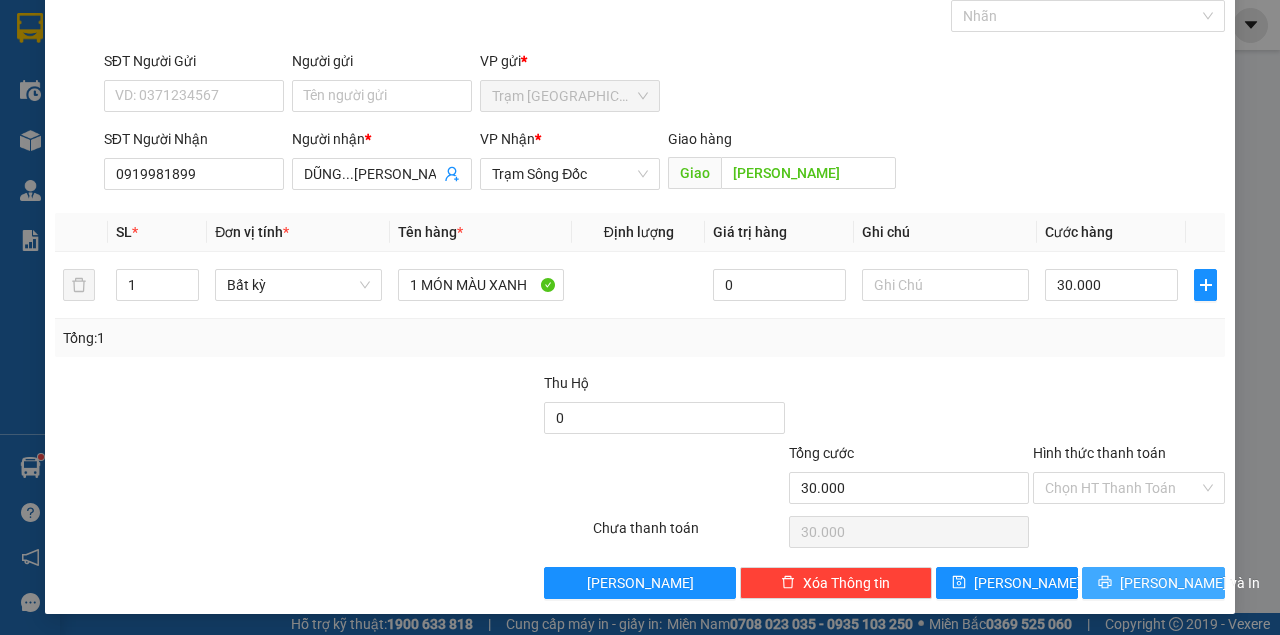 click on "[PERSON_NAME] và In" at bounding box center [1153, 583] 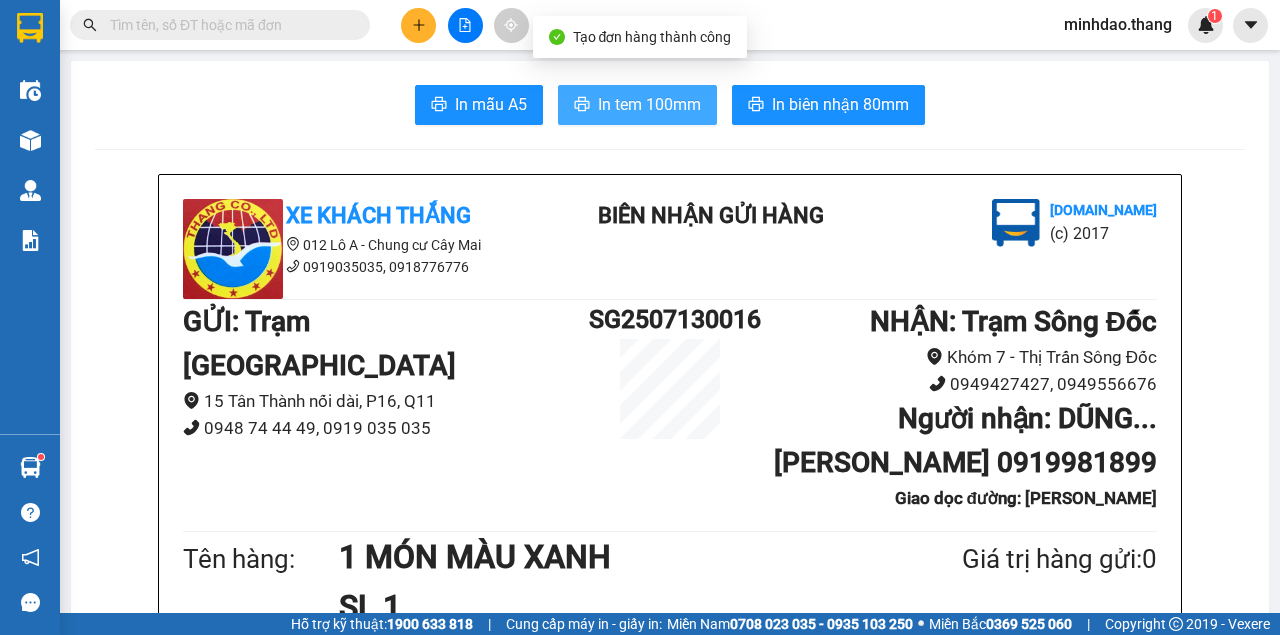 click on "In tem 100mm" at bounding box center (649, 104) 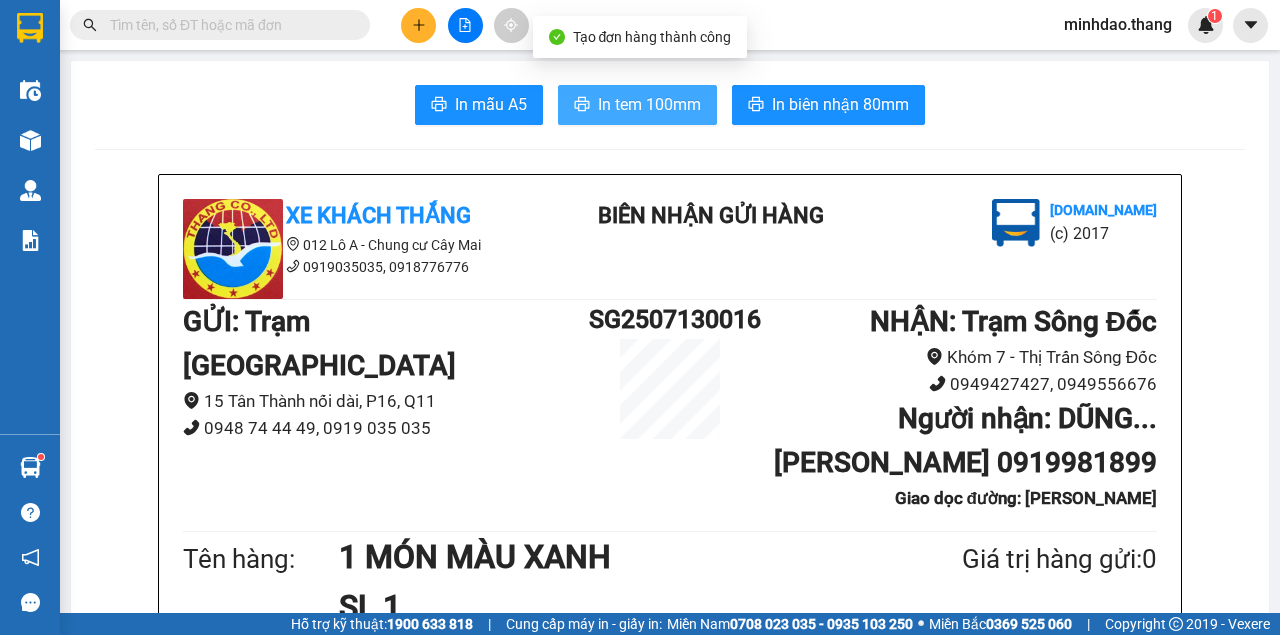 scroll, scrollTop: 0, scrollLeft: 0, axis: both 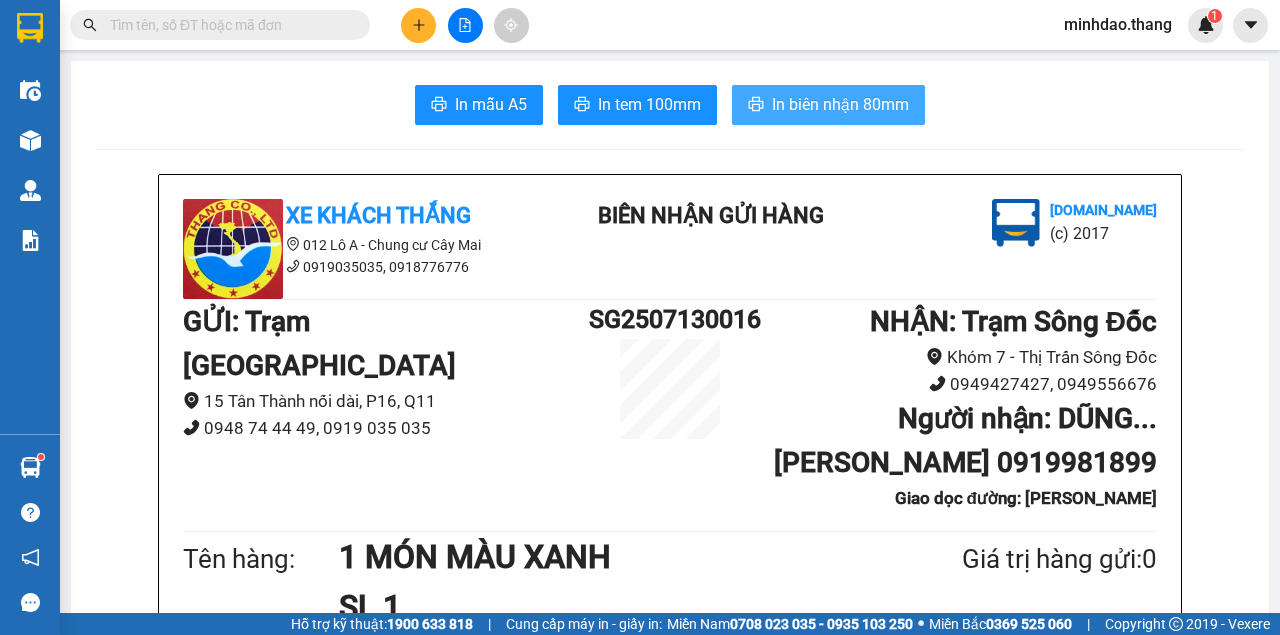 click on "In biên nhận 80mm" at bounding box center [840, 104] 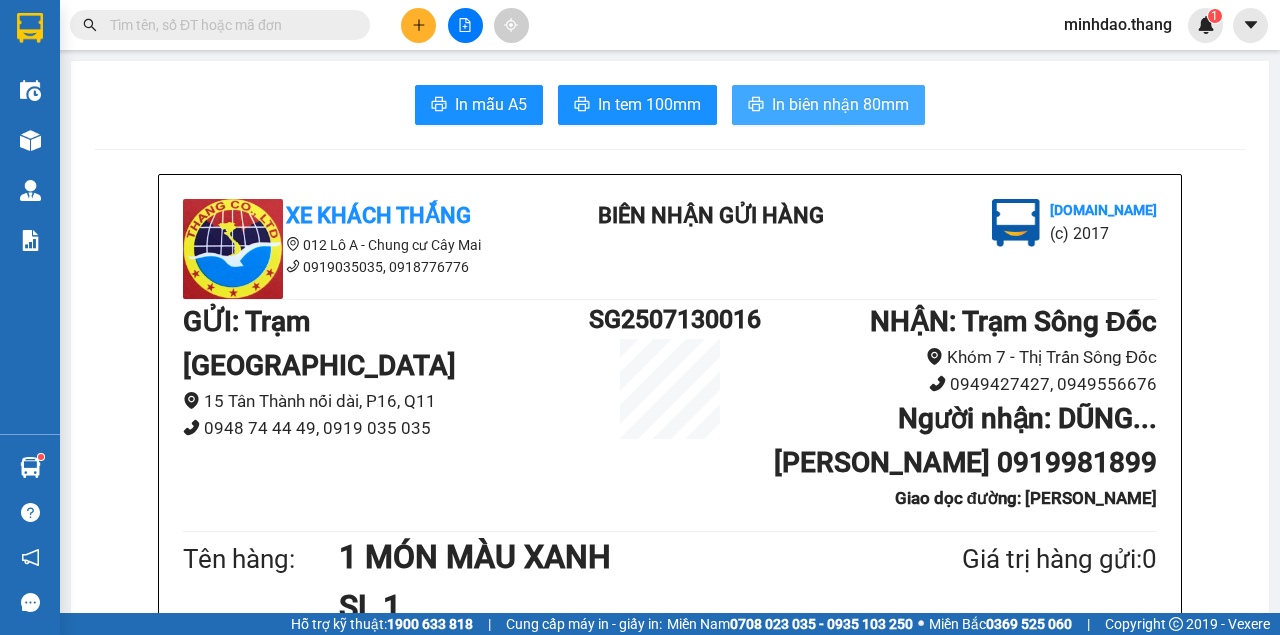 scroll, scrollTop: 0, scrollLeft: 0, axis: both 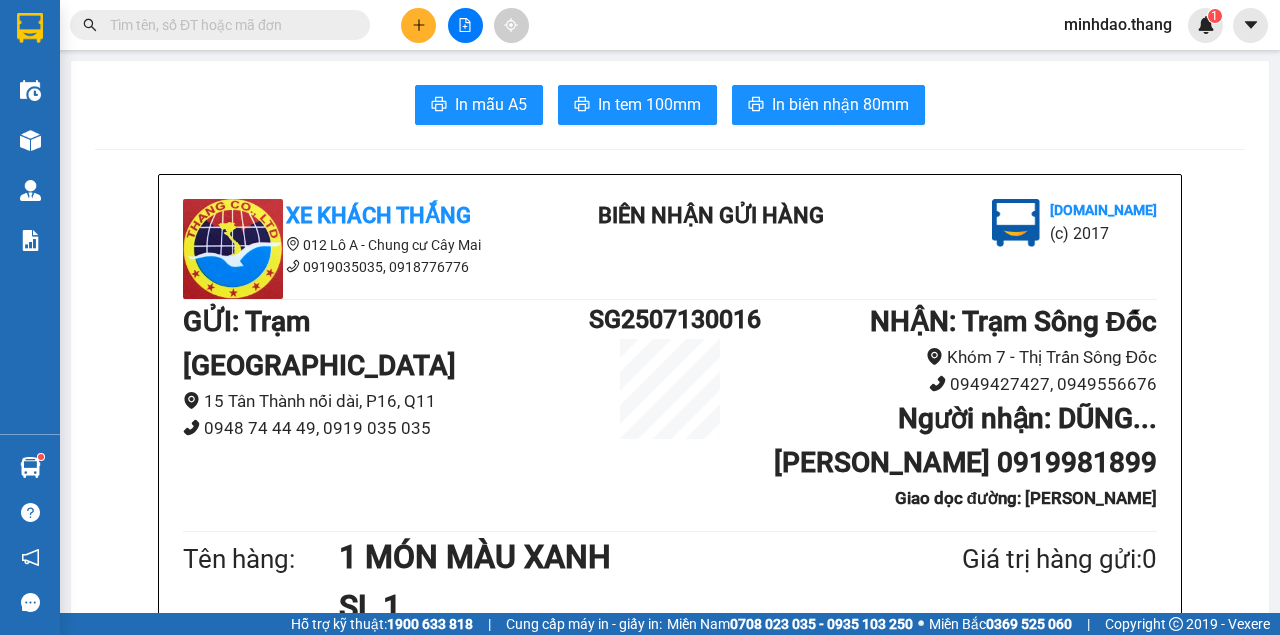 click at bounding box center (465, 25) 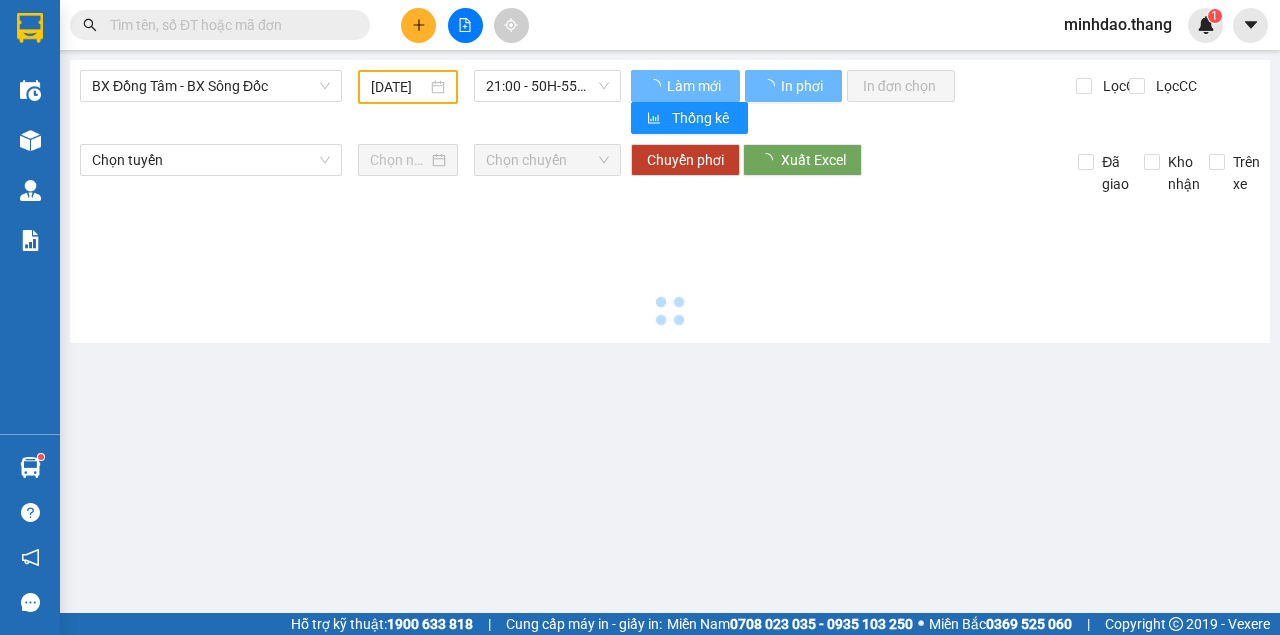 type on "[DATE]" 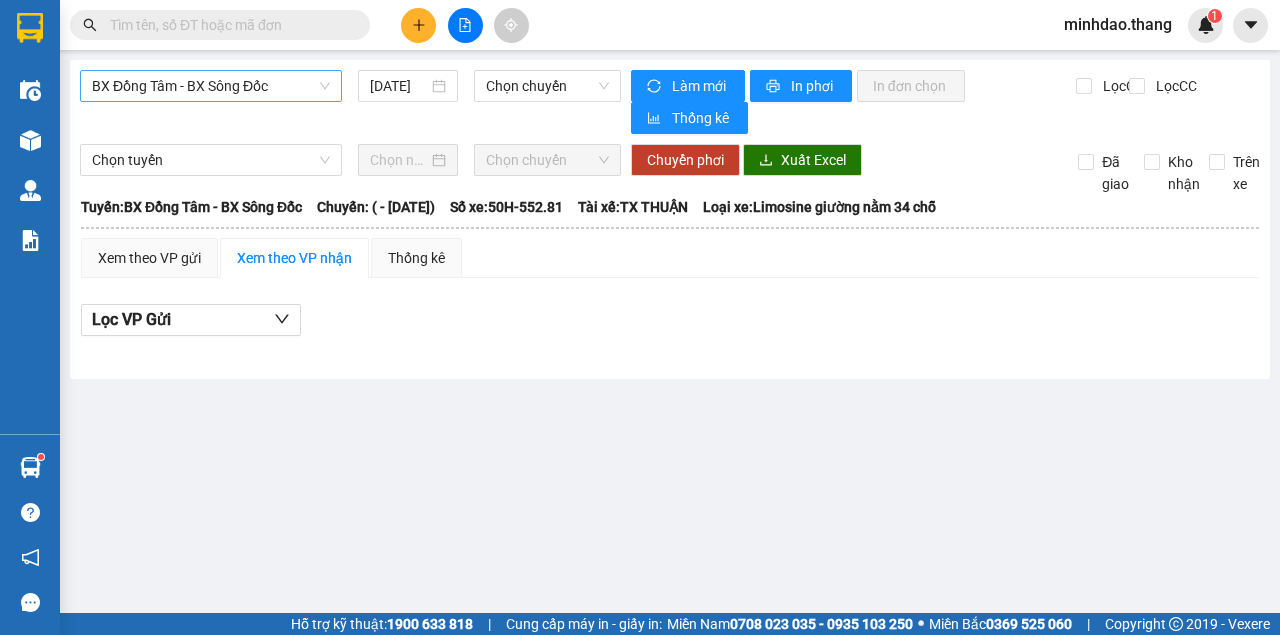 click on "BX Đồng Tâm - BX Sông Đốc" at bounding box center (211, 86) 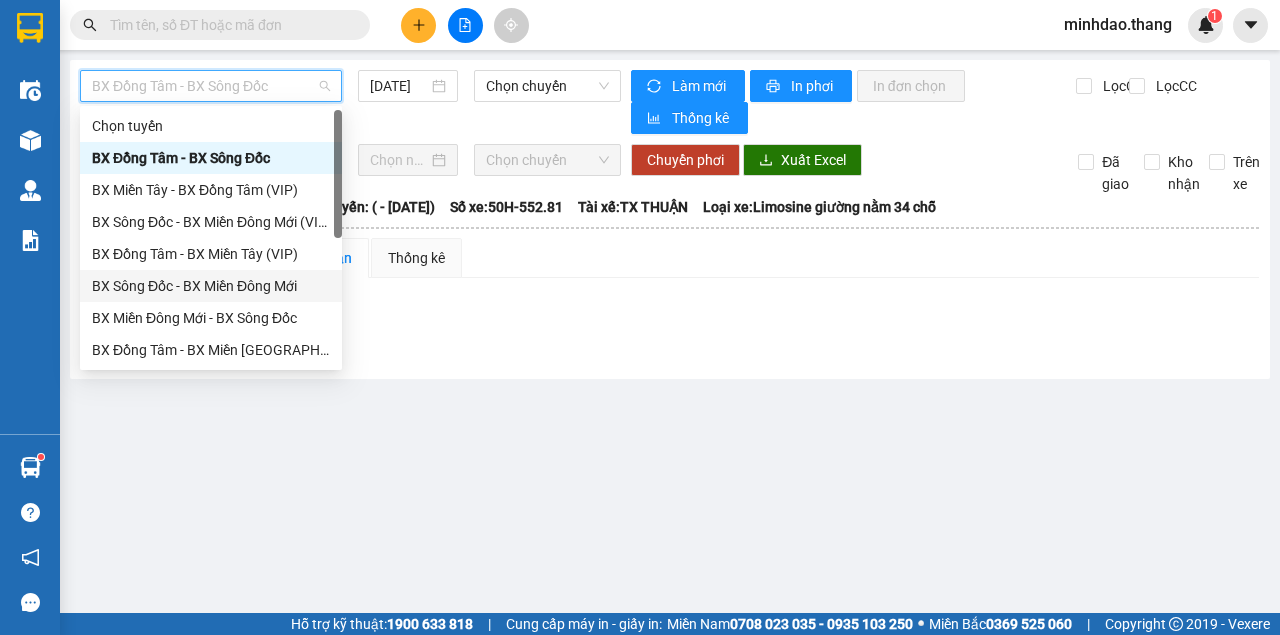 click on "BX Sông Đốc - BX Miền Đông Mới" at bounding box center [211, 286] 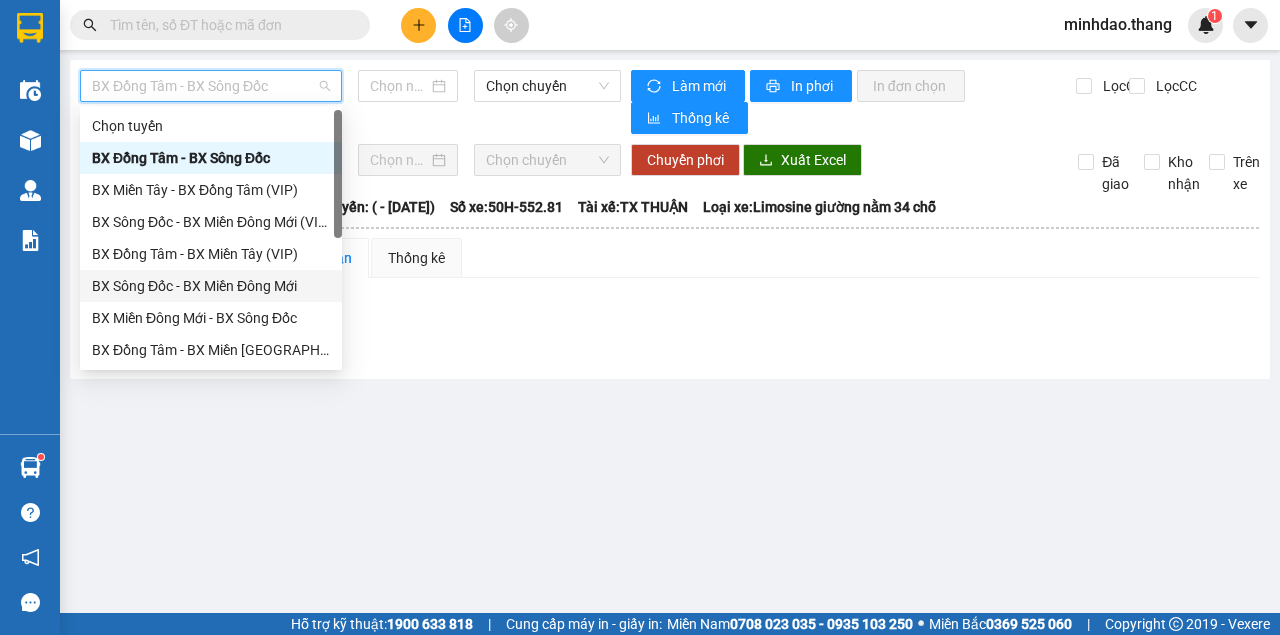 type on "[DATE]" 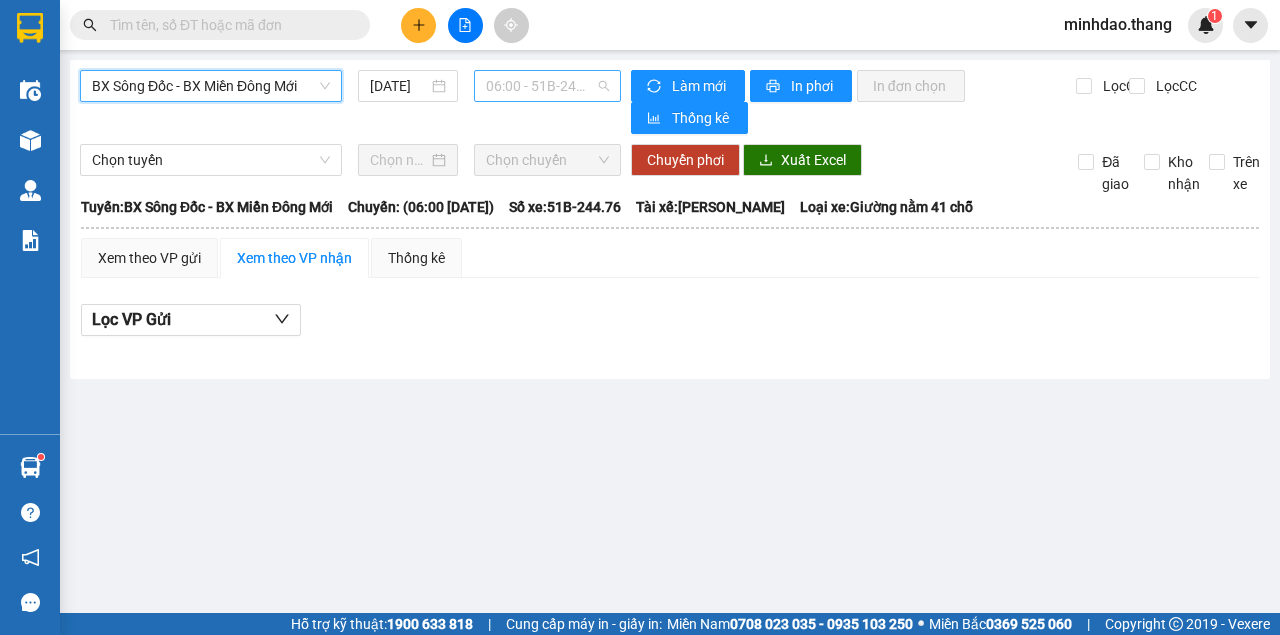 click on "06:00     - 51B-244.76" at bounding box center [547, 86] 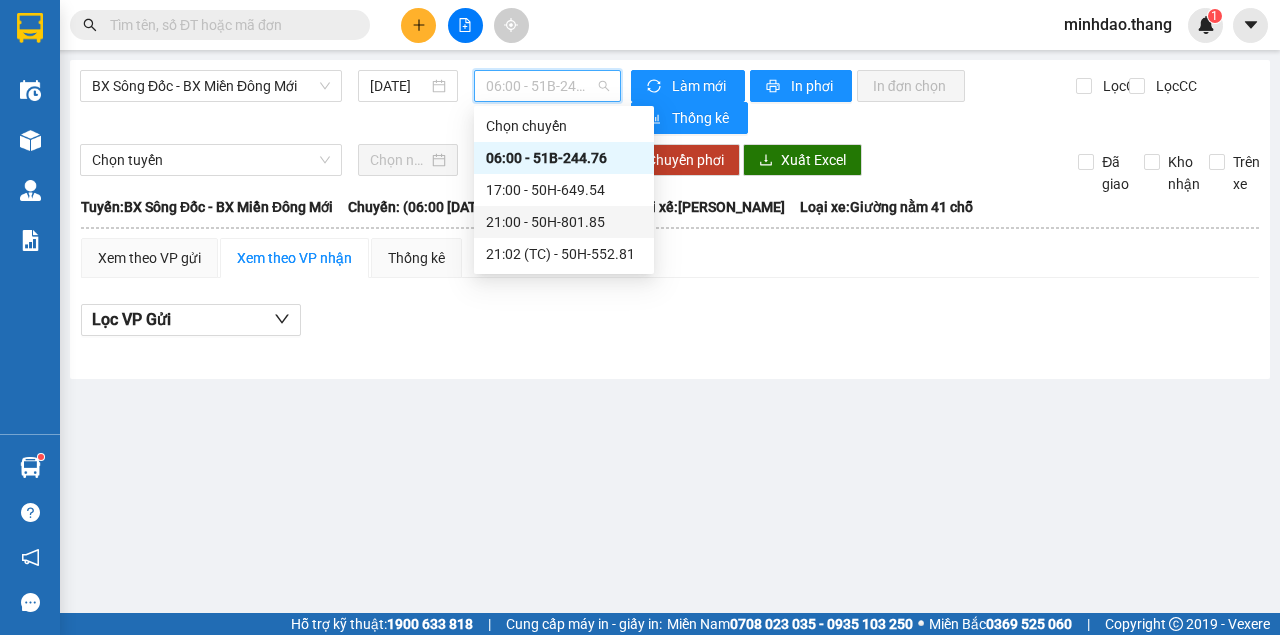 click on "21:00     - 50H-801.85" at bounding box center [564, 222] 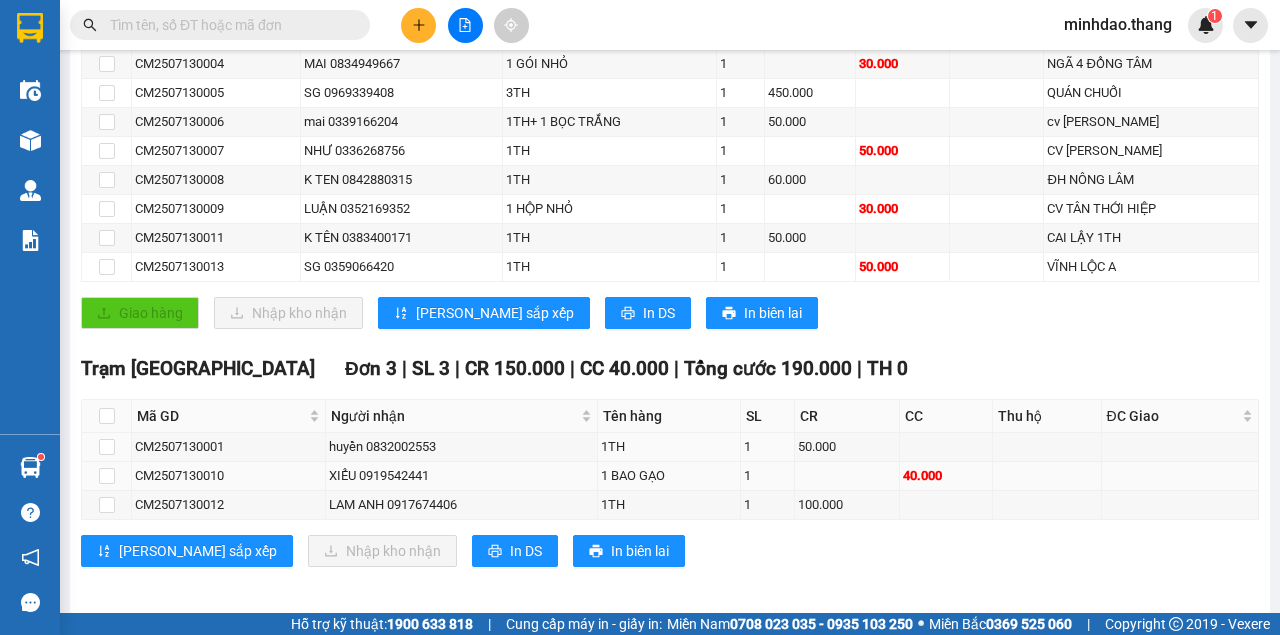 scroll, scrollTop: 478, scrollLeft: 0, axis: vertical 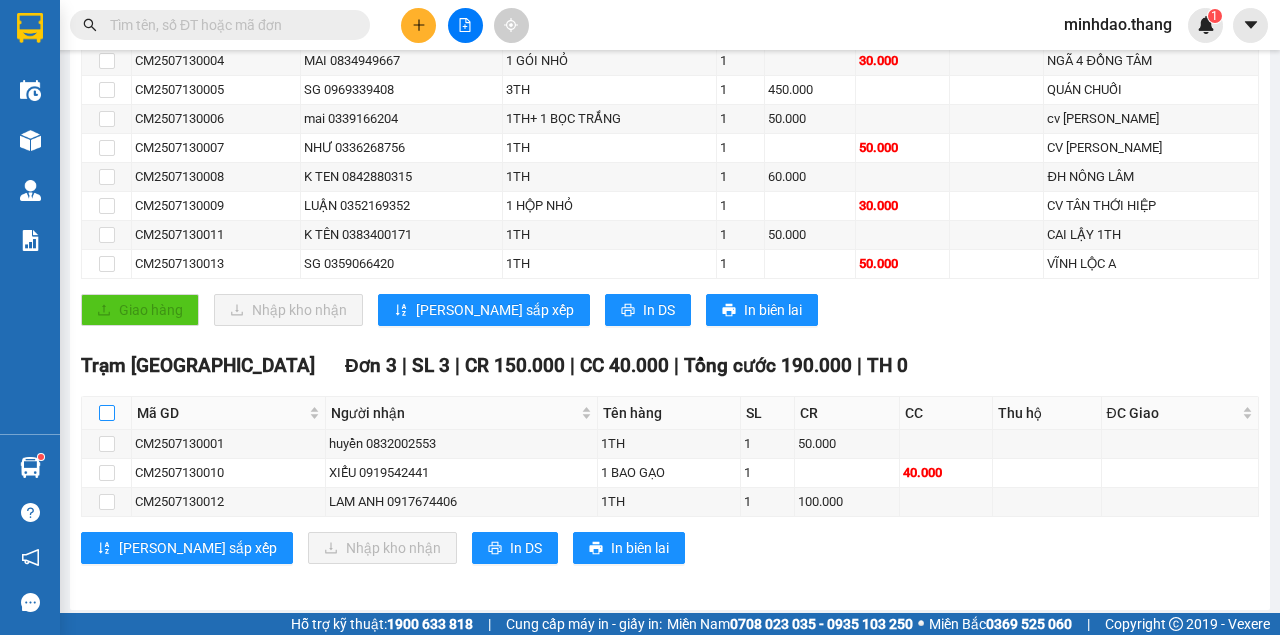 click at bounding box center (107, 413) 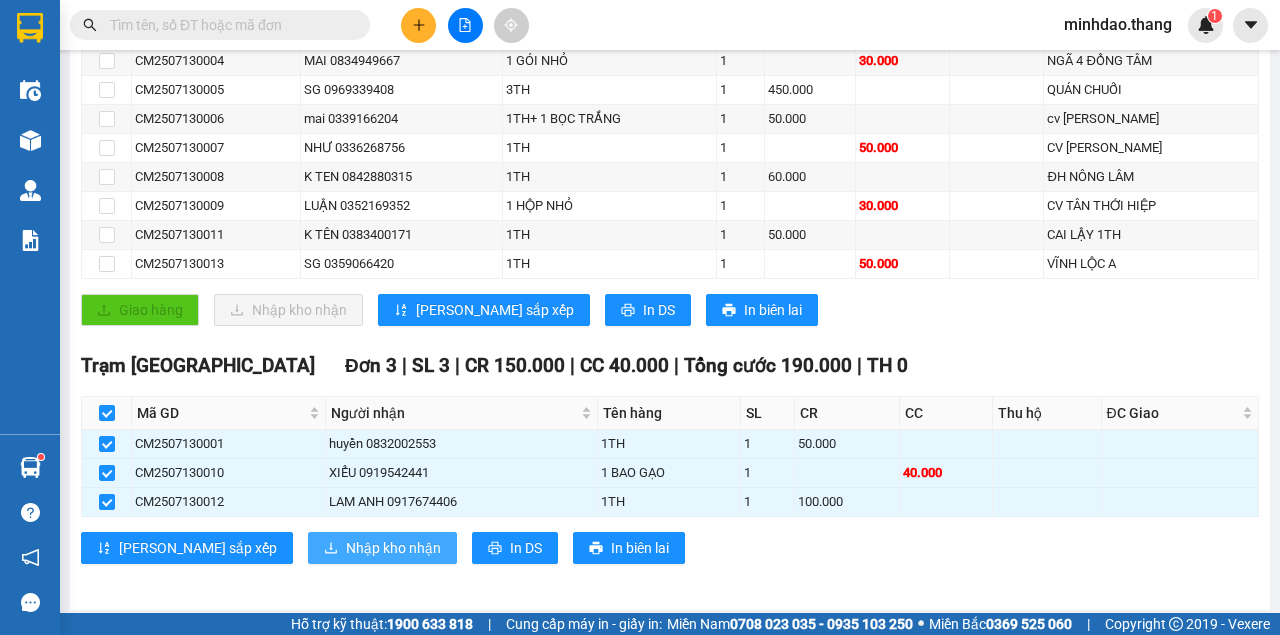 click on "Nhập kho nhận" at bounding box center [382, 548] 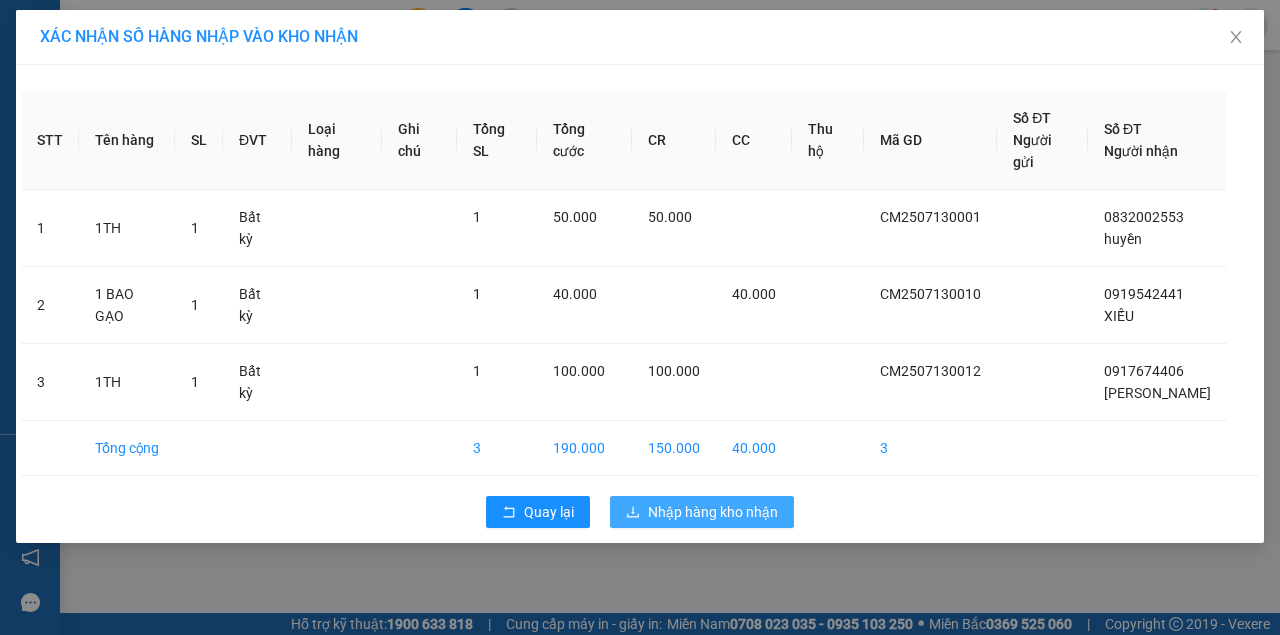 click on "Nhập hàng kho nhận" at bounding box center (713, 512) 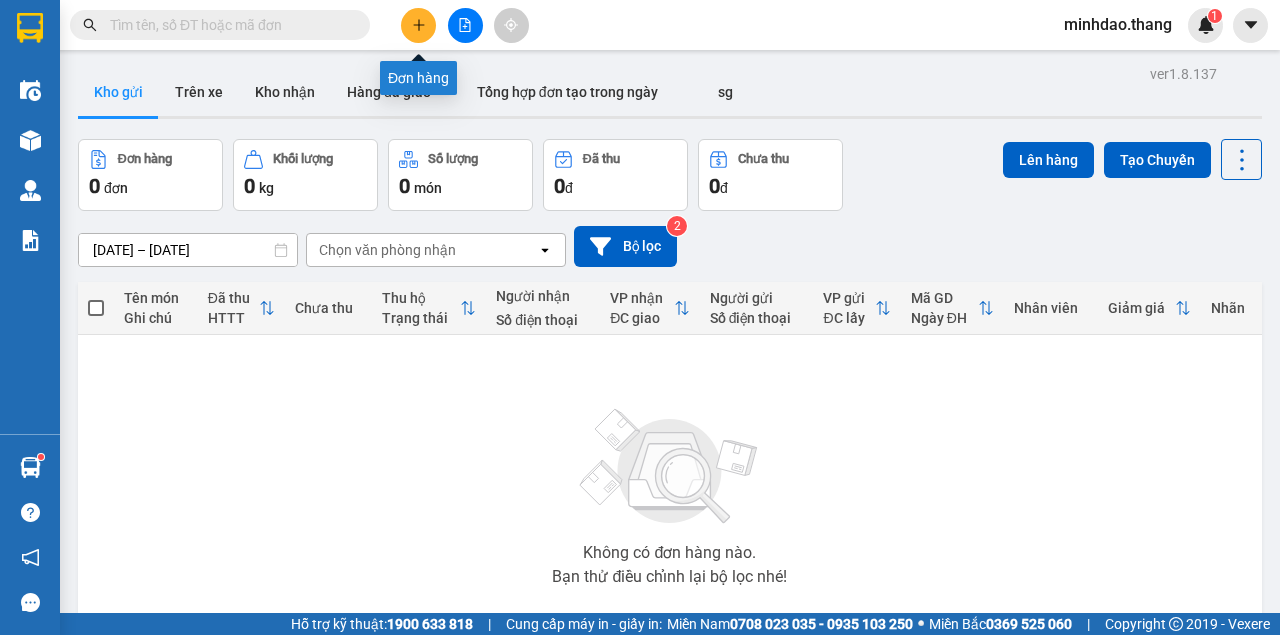click at bounding box center [418, 25] 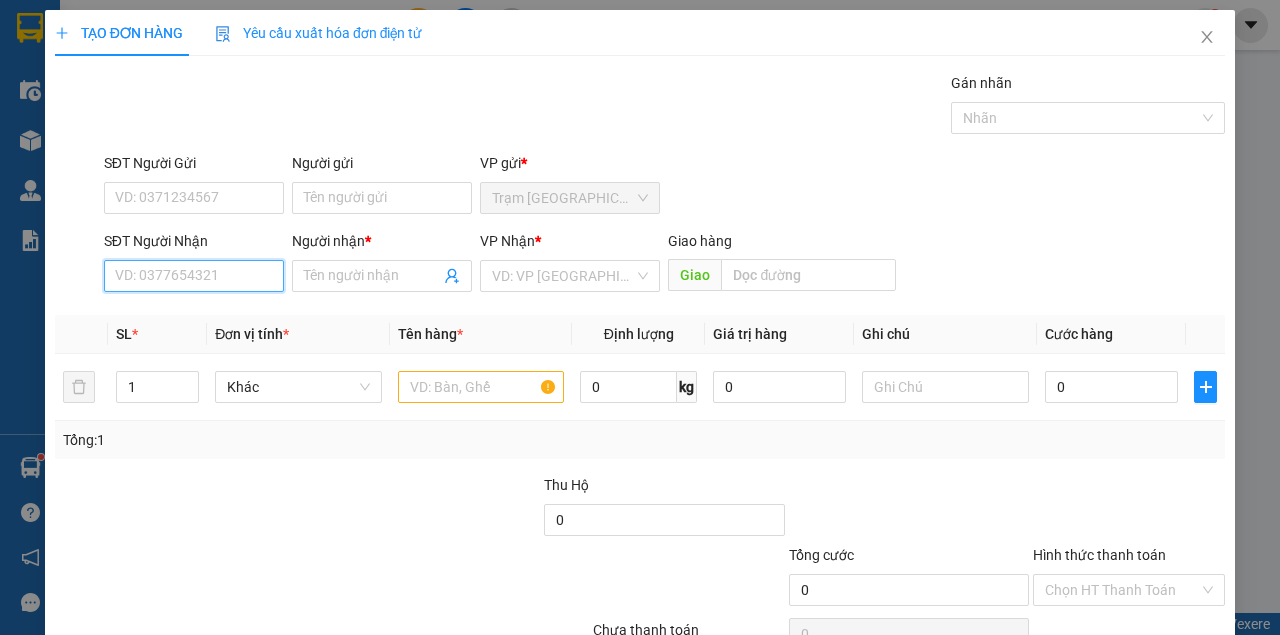 click on "SĐT Người Nhận" at bounding box center [194, 276] 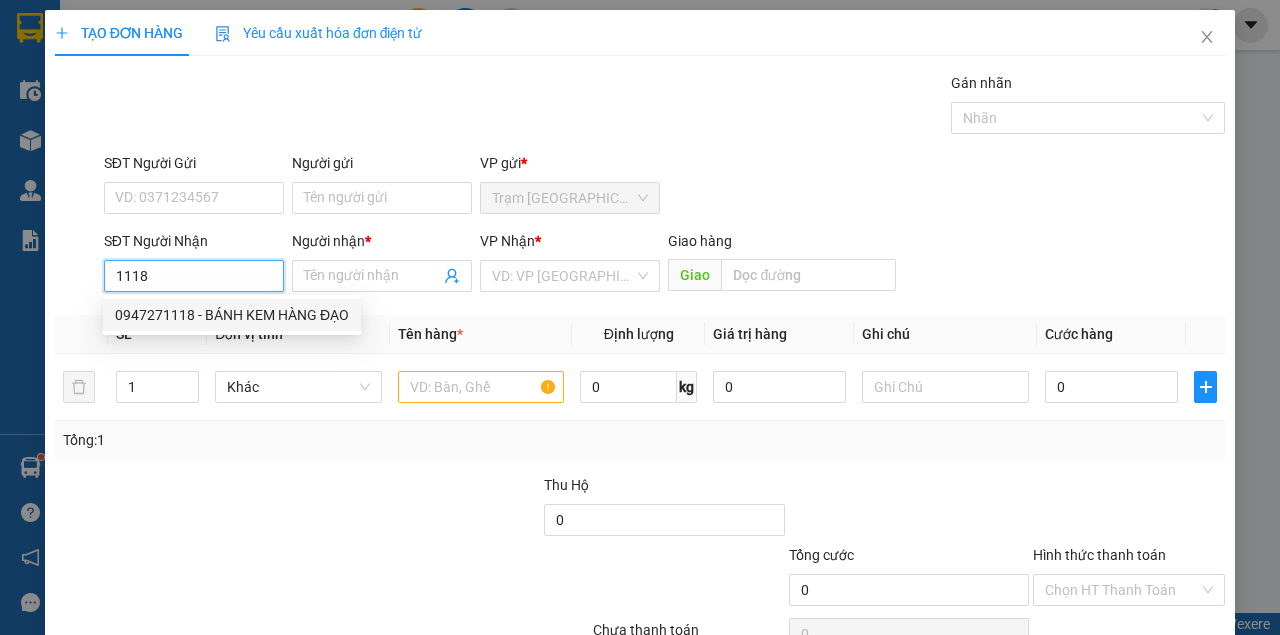 click on "0947271118 - BÁNH KEM HÀNG ĐẠO" at bounding box center [232, 315] 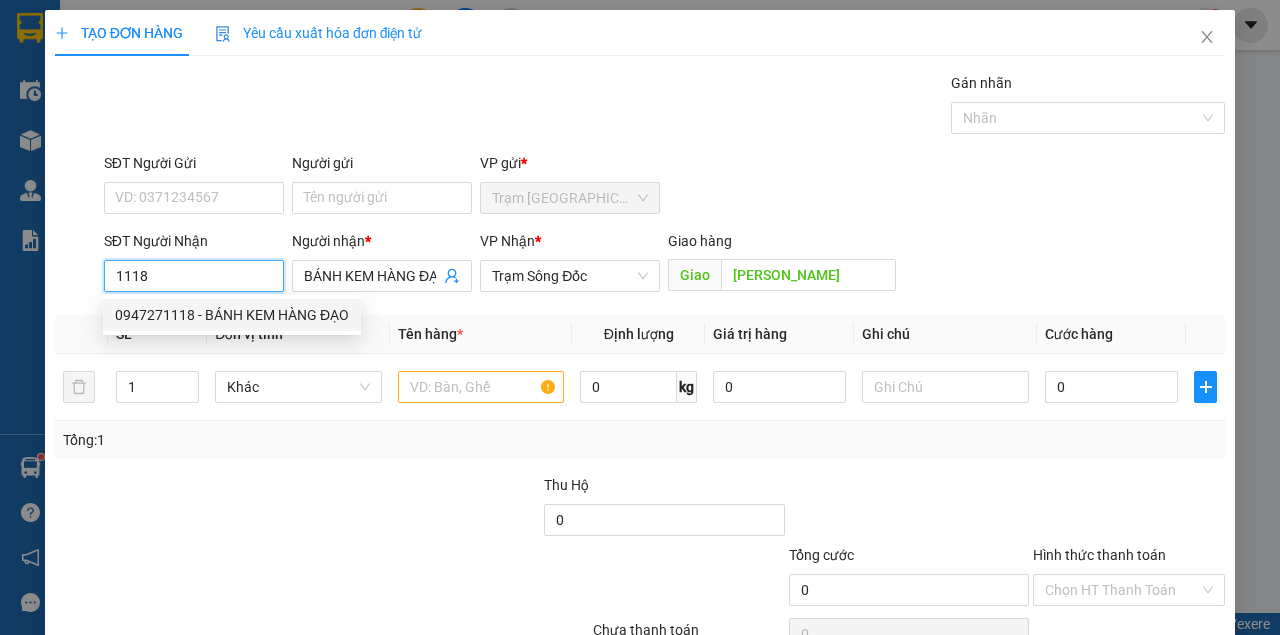 type on "0947271118" 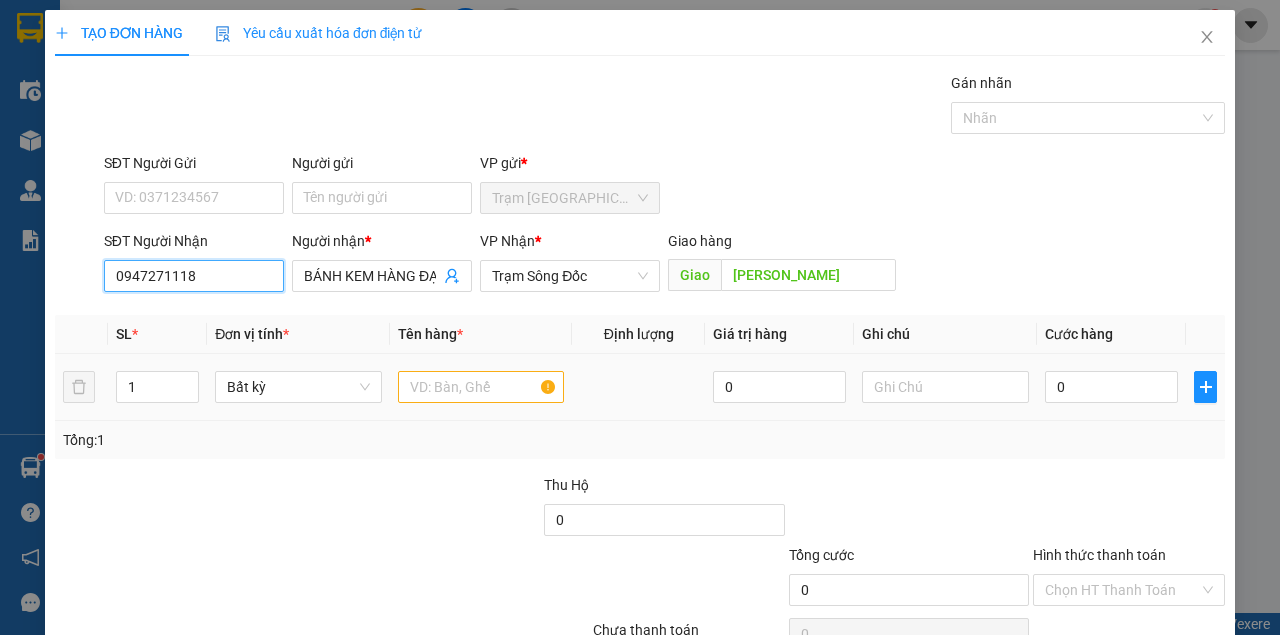 type on "0947271118" 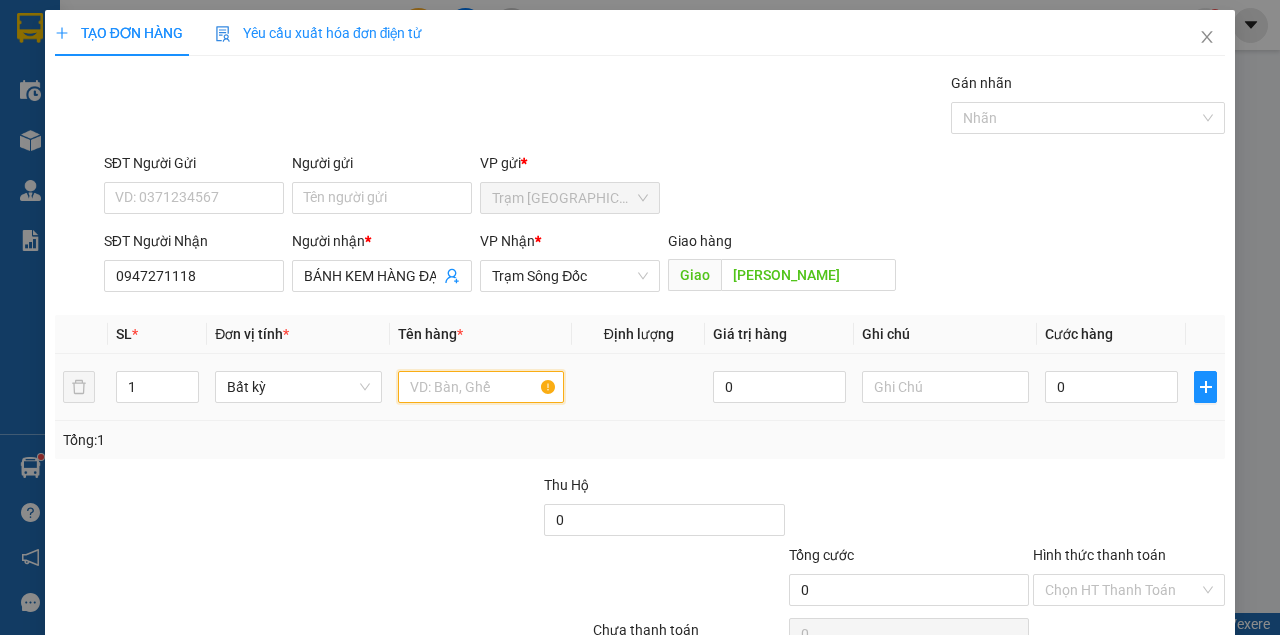 click at bounding box center (481, 387) 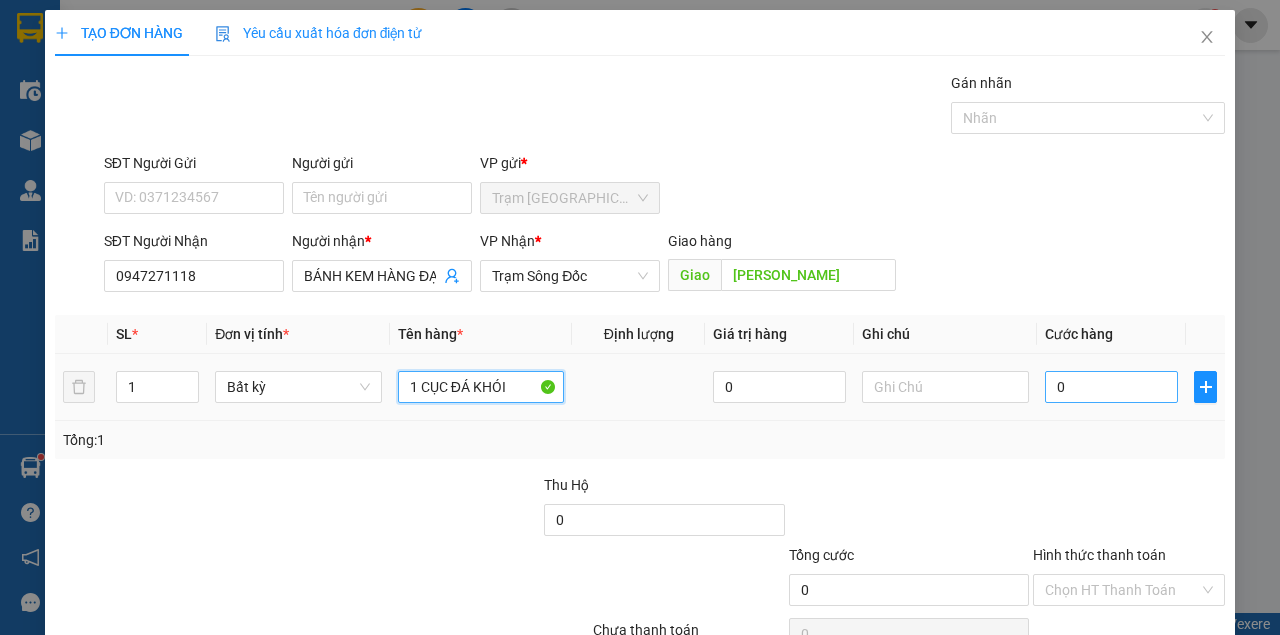 type on "1 CỤC ĐÁ KHÓI" 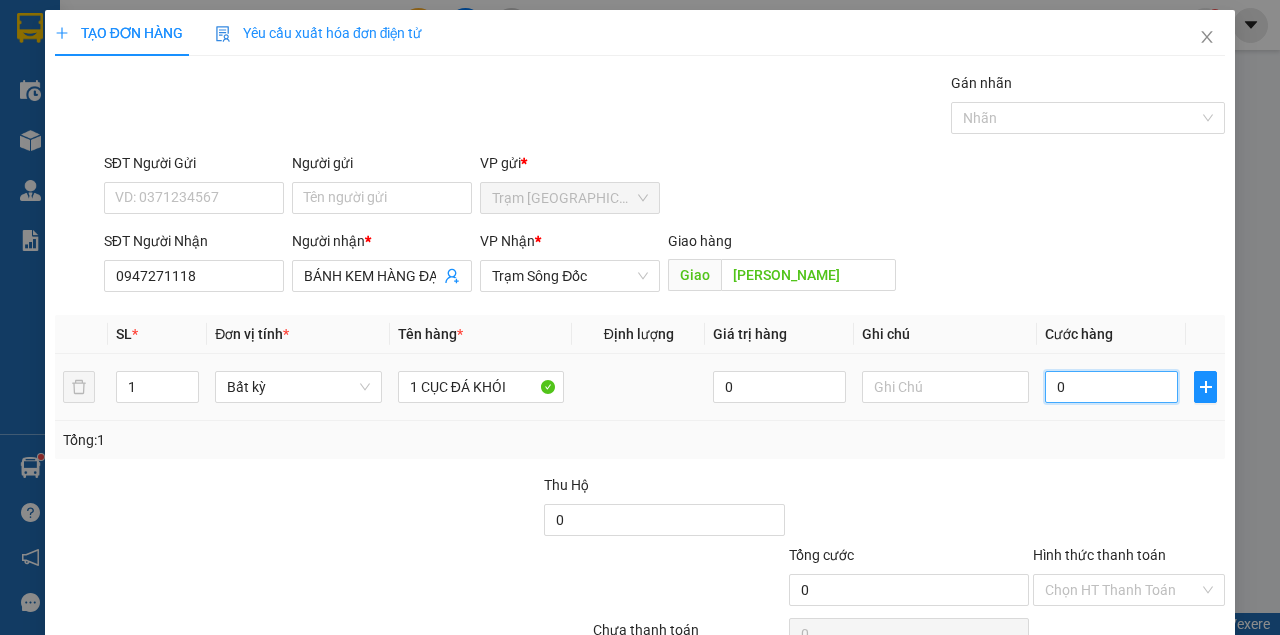 click on "0" at bounding box center [1111, 387] 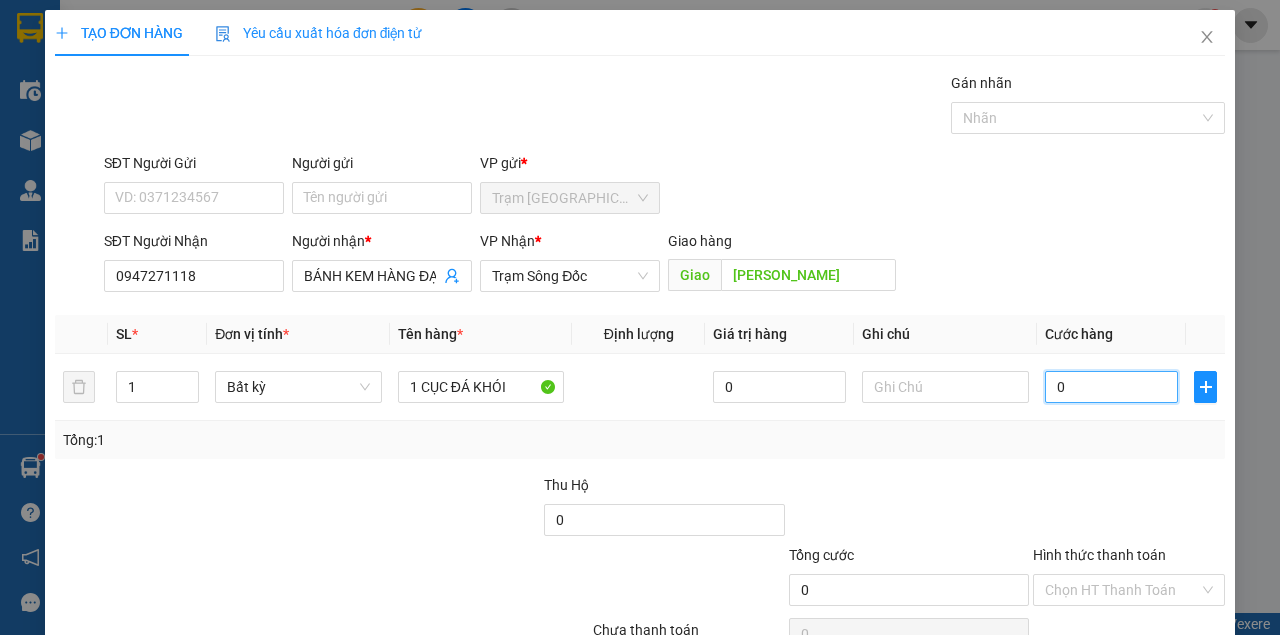 type on "3" 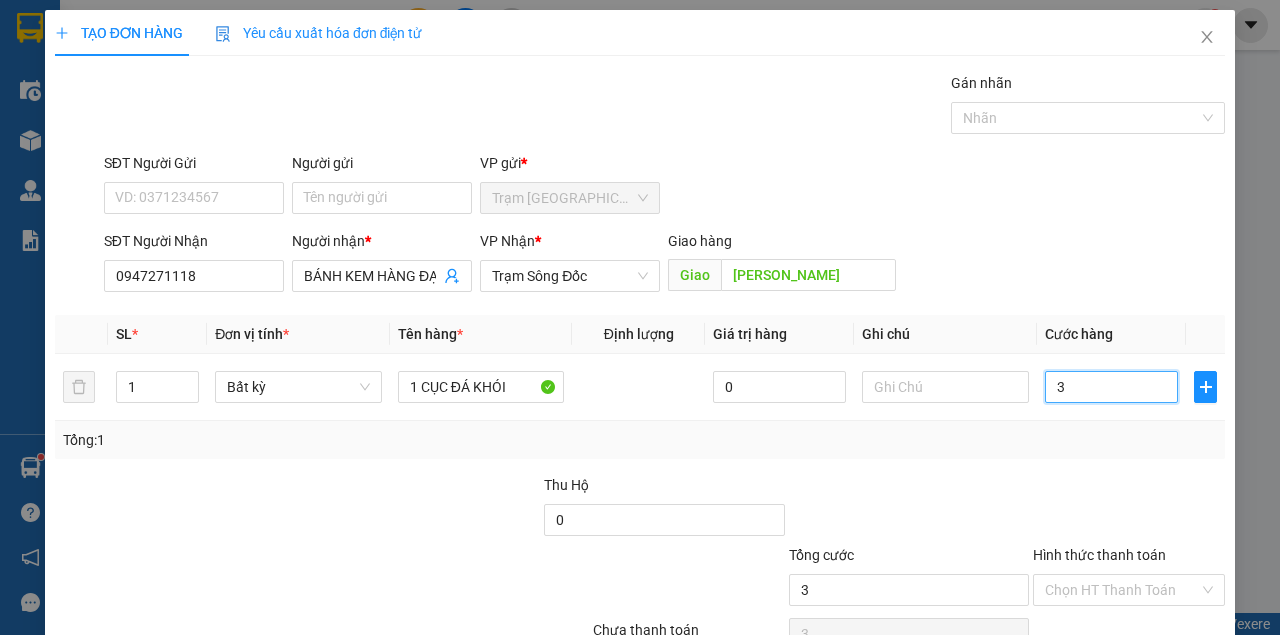 type on "30" 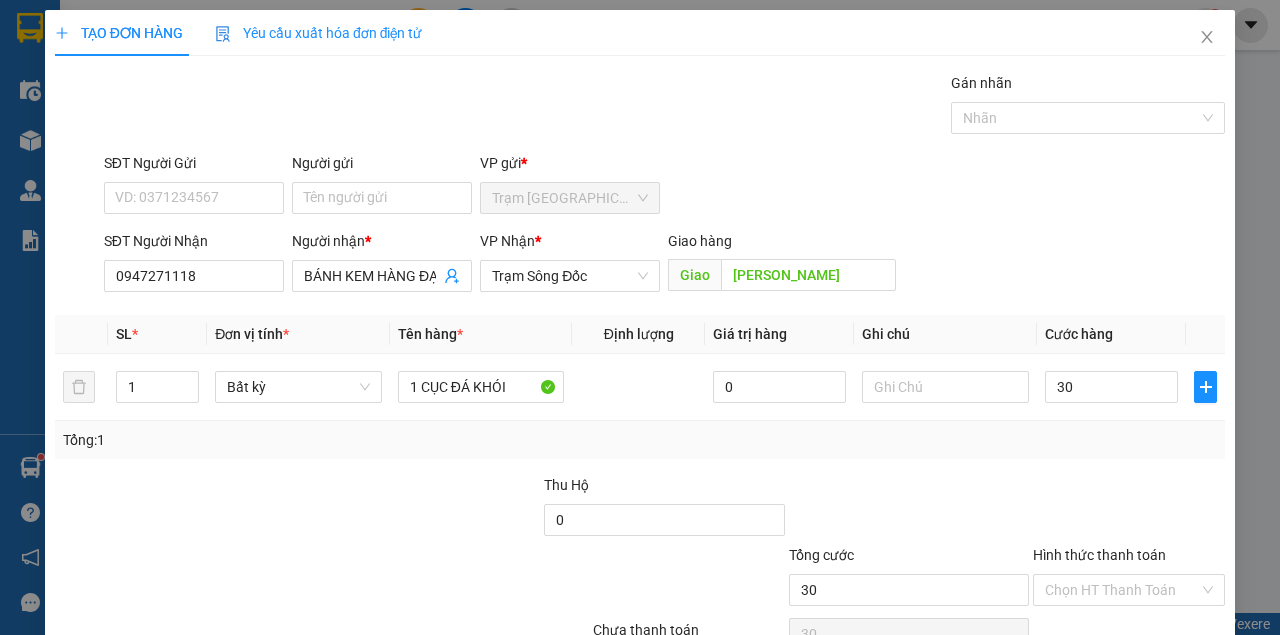 type on "30.000" 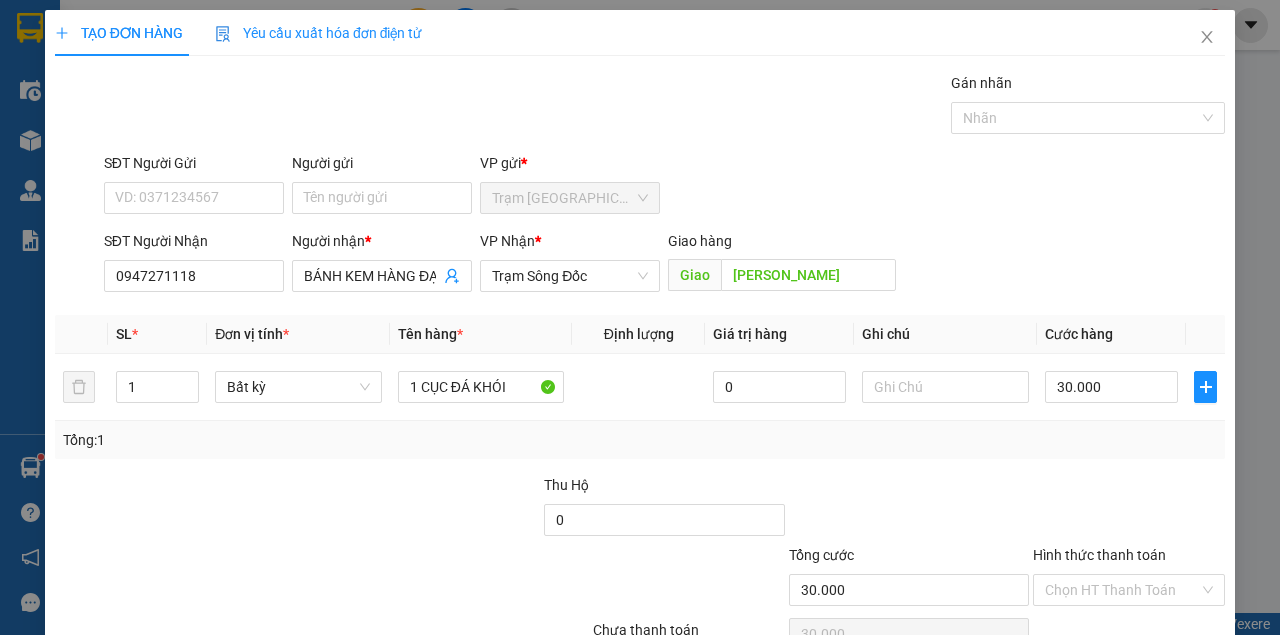 click at bounding box center (1129, 509) 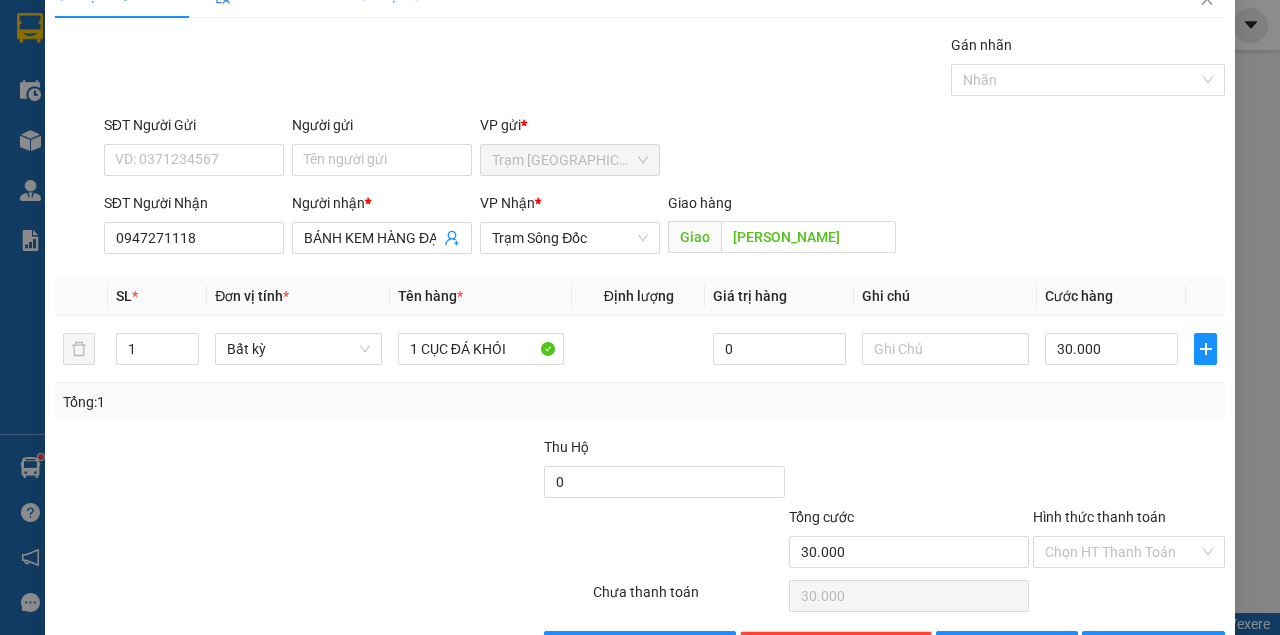 scroll, scrollTop: 102, scrollLeft: 0, axis: vertical 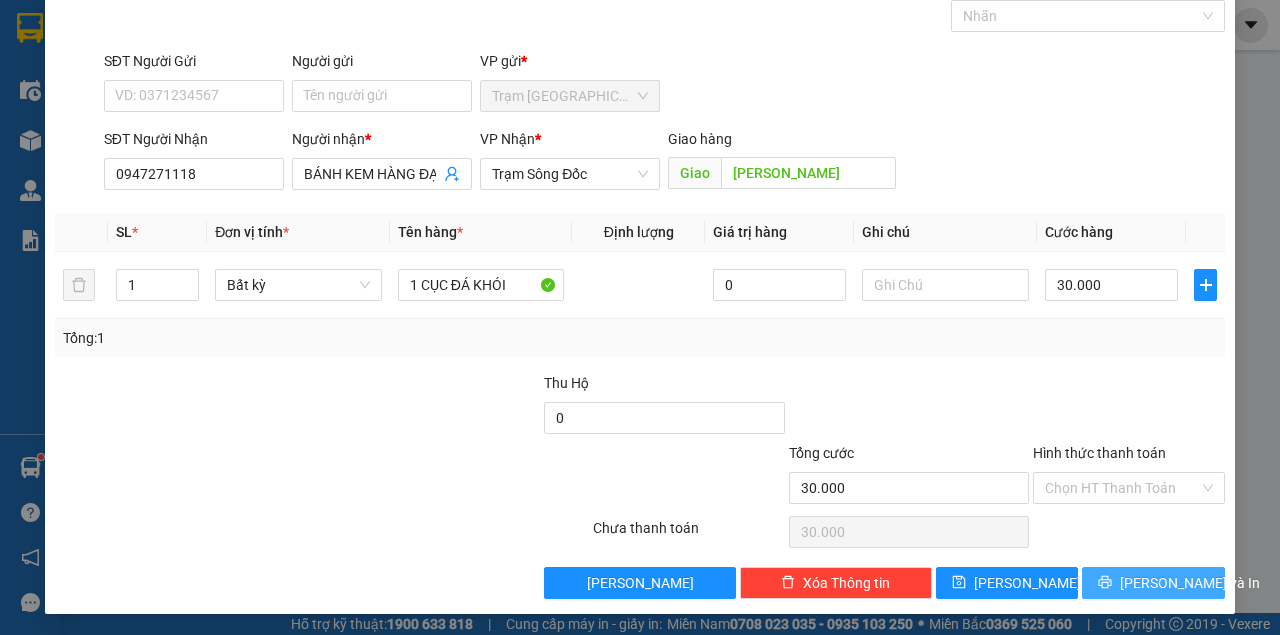 click on "[PERSON_NAME] và In" at bounding box center [1190, 583] 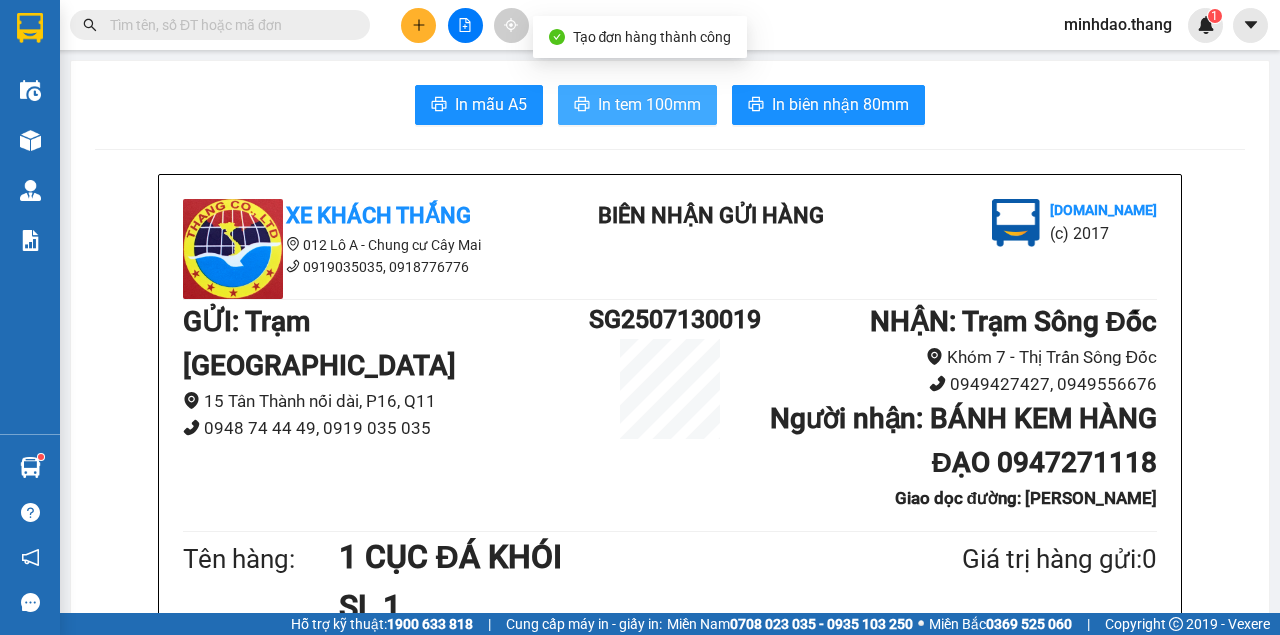 click on "In tem 100mm" at bounding box center [649, 104] 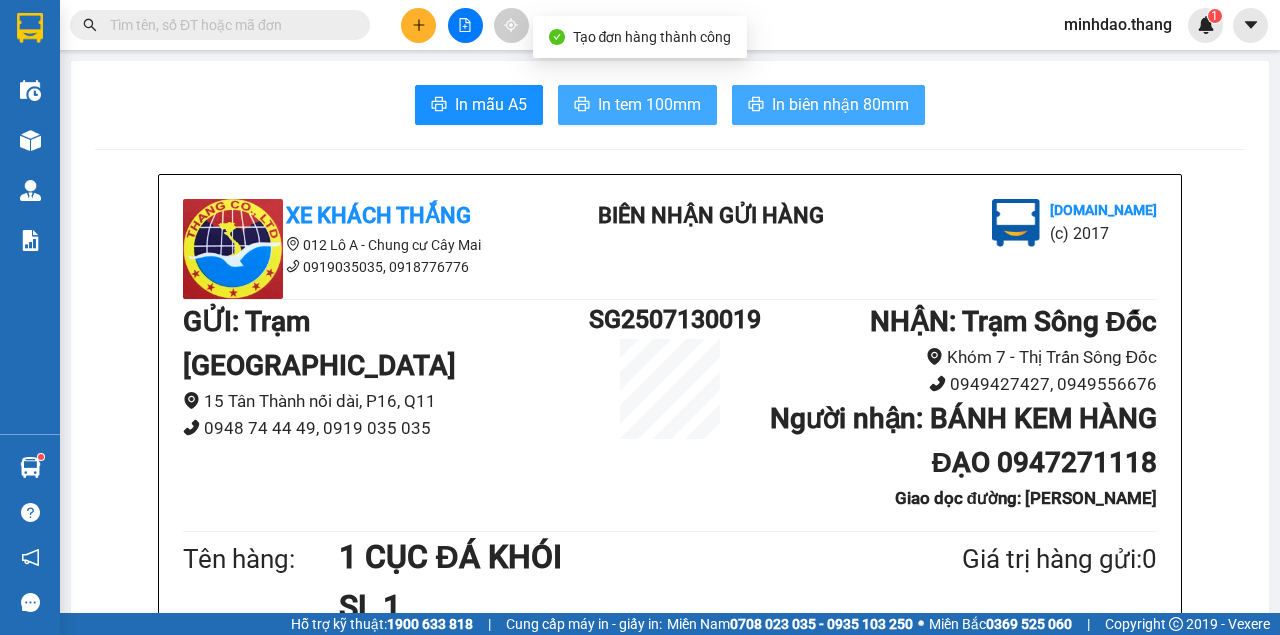 scroll, scrollTop: 0, scrollLeft: 0, axis: both 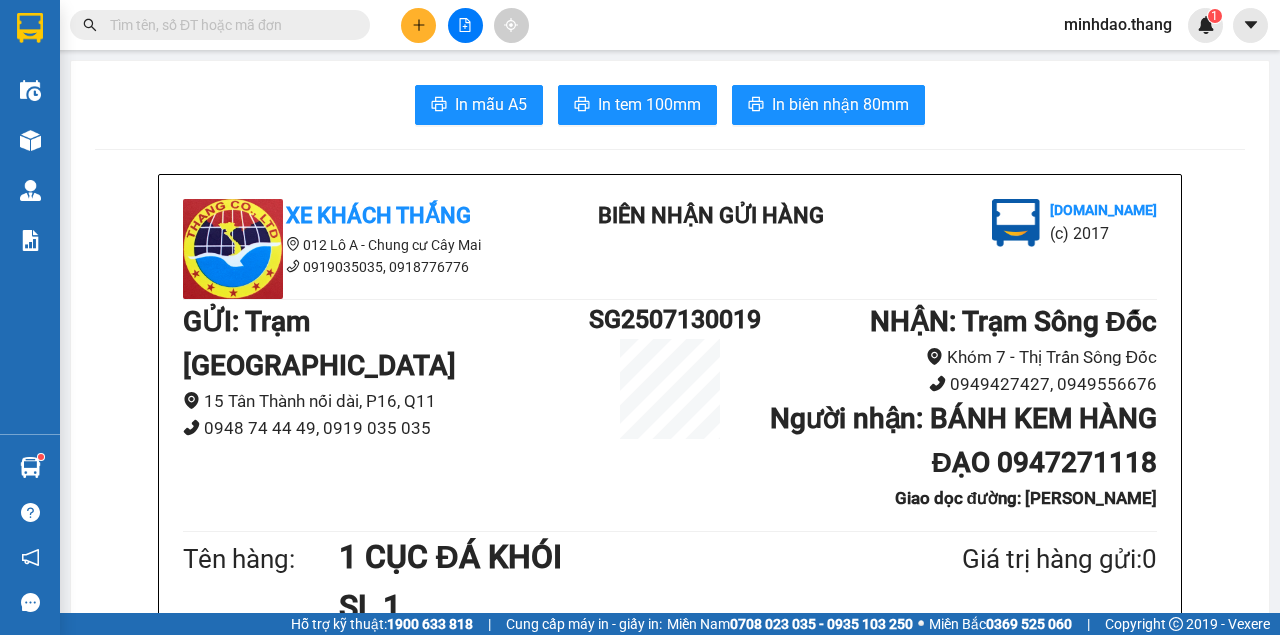 click on "In mẫu A5
In tem 100mm
In biên nhận 80mm Xe Khách THẮNG   012 Lô A - Chung cư Cây Mai   0919035035, 0918776776 BIÊN NHẬN GỬI HÀNG Vexere.com (c) 2017 GỬI :   Trạm Sài Gòn   15 Tân Thành nối dài, P16, Q11   0948 74 44 49, 0919 035 035 SG2507130019 NHẬN :   Trạm Sông Đốc   Khóm 7 - Thị Trấn Sông Đốc   0949427427, 0949556676 Người nhận :   BÁNH KEM HÀNG ĐẠO 0947271118 Giao dọc đường: TRẦN VĂN THỜI  Tên hàng: 1 CỤC ĐÁ KHÓI  SL 1 Giá trị hàng gửi:  0 CC   30.000 Tổng phải thu:   30.000 Quy định nhận/gửi hàng : Quý Khách phải báo mã số trên Biên Nhận Gửi Hàng khi nhận hàng, phải trình CMND và giấy giới thiệu đối với hàng gửi bảo đảm, hàng có giá trị. Hàng gửi phải được nhận trong vòng 05 ngày kể từ ngày gửi. Quá thời hạn trên, Công Ty không chịu trách nhiệm. Hàng Kính, Dễ Vỡ,...Công Ty không bồi thường. Xe Khách THẮNG" at bounding box center [670, 1347] 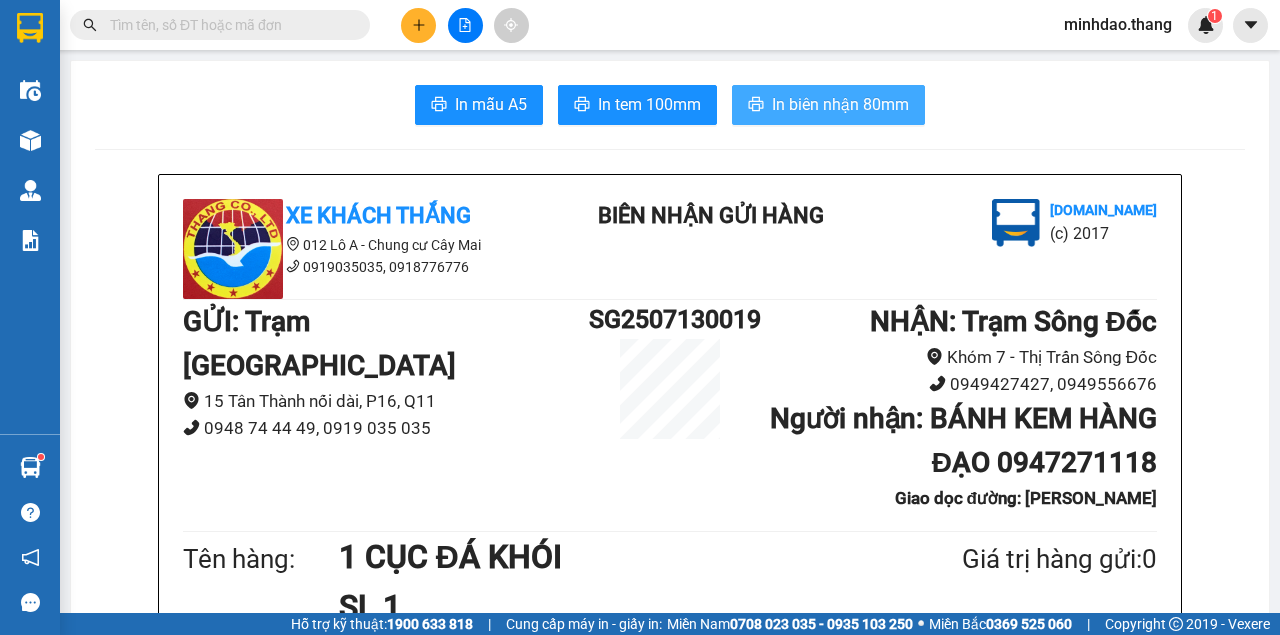 click on "In biên nhận 80mm" at bounding box center (840, 104) 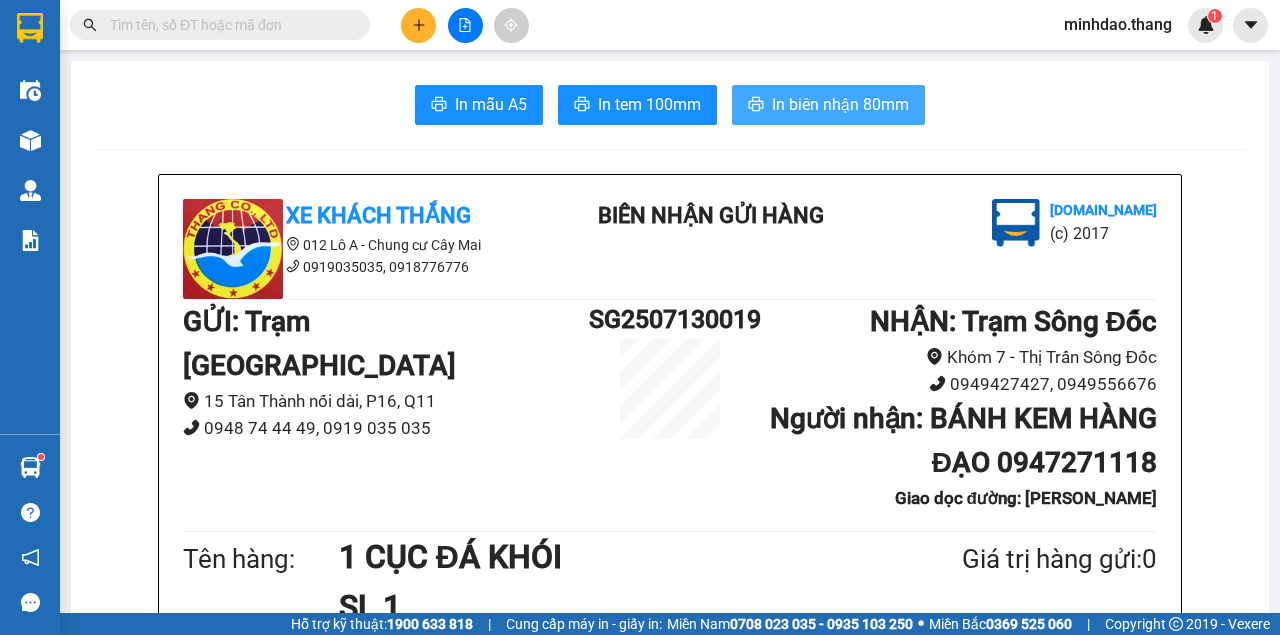 scroll, scrollTop: 0, scrollLeft: 0, axis: both 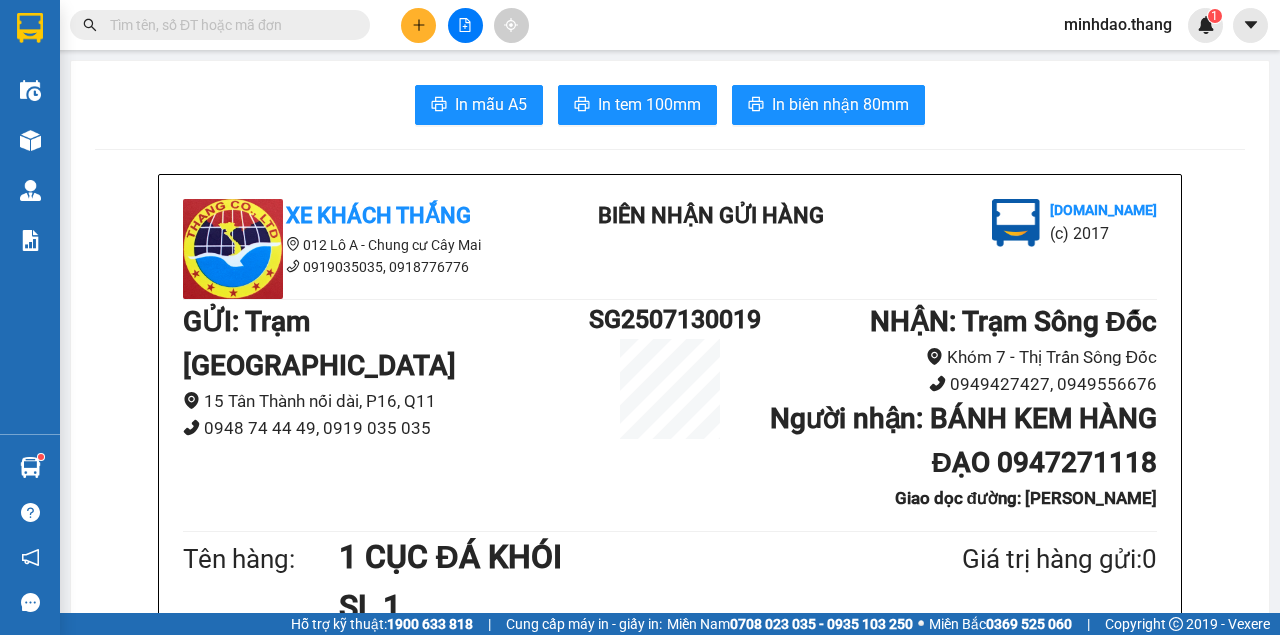 click at bounding box center [228, 25] 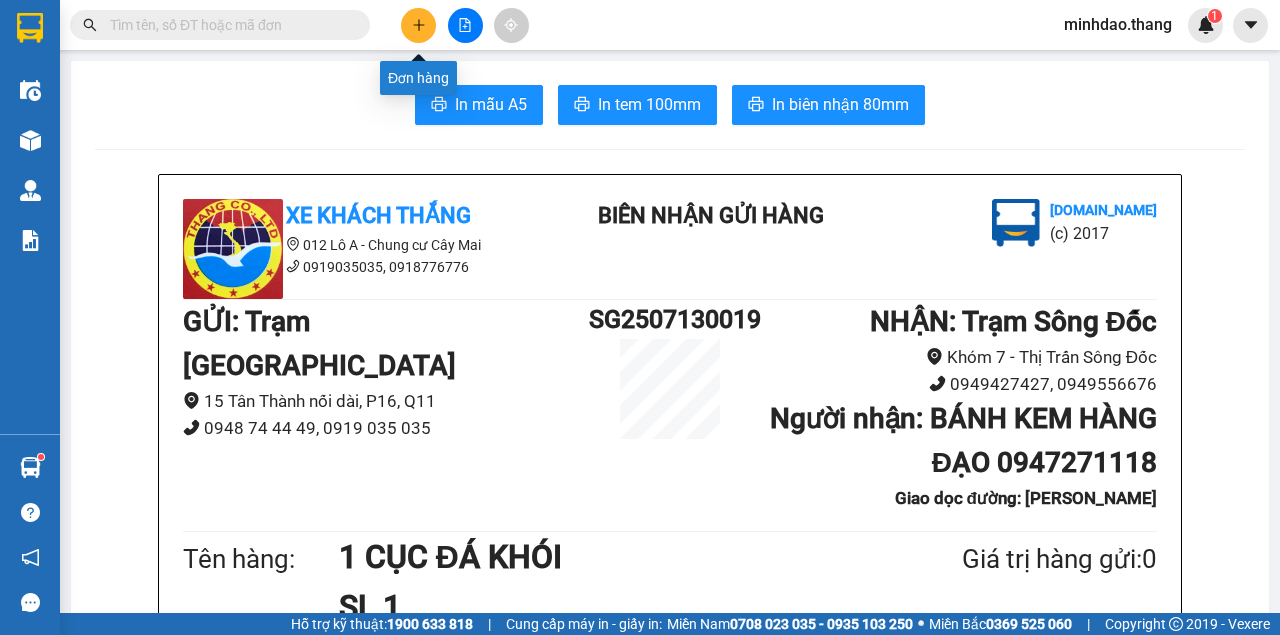 click at bounding box center [418, 25] 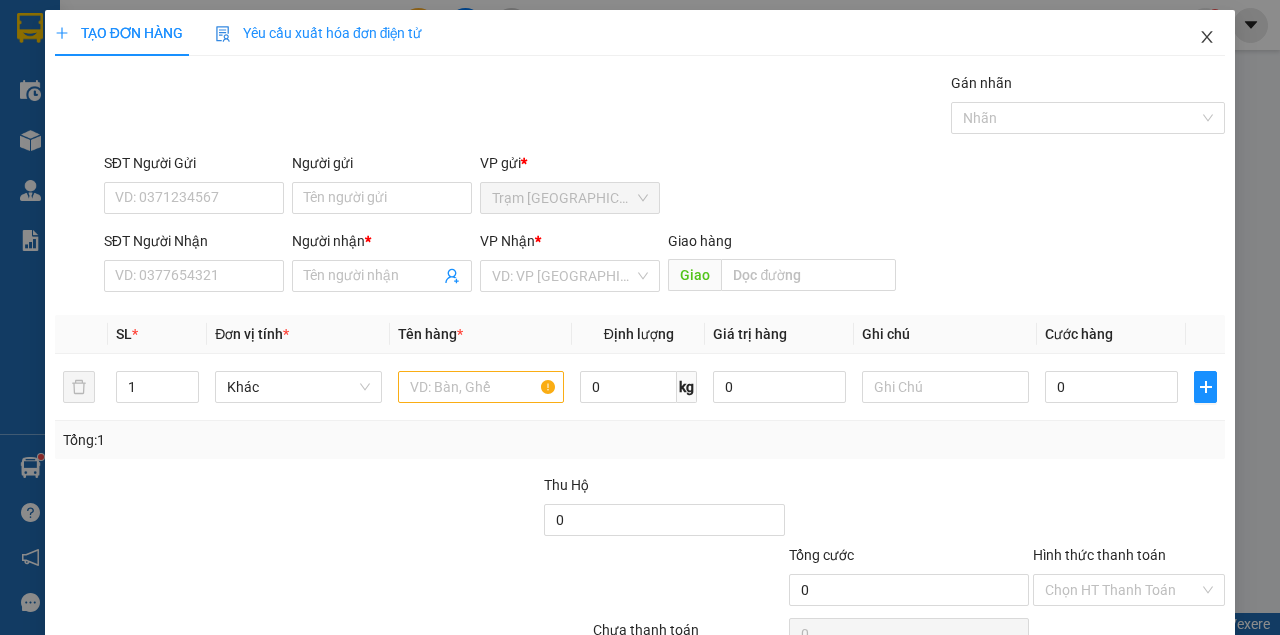 click 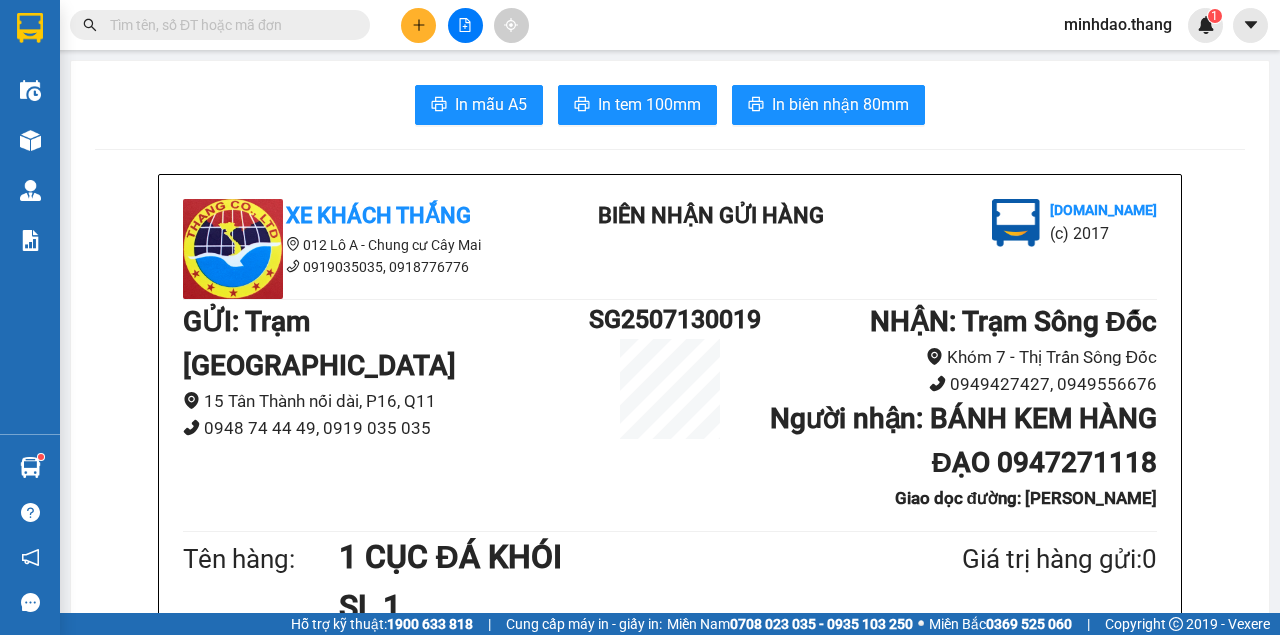 click at bounding box center [228, 25] 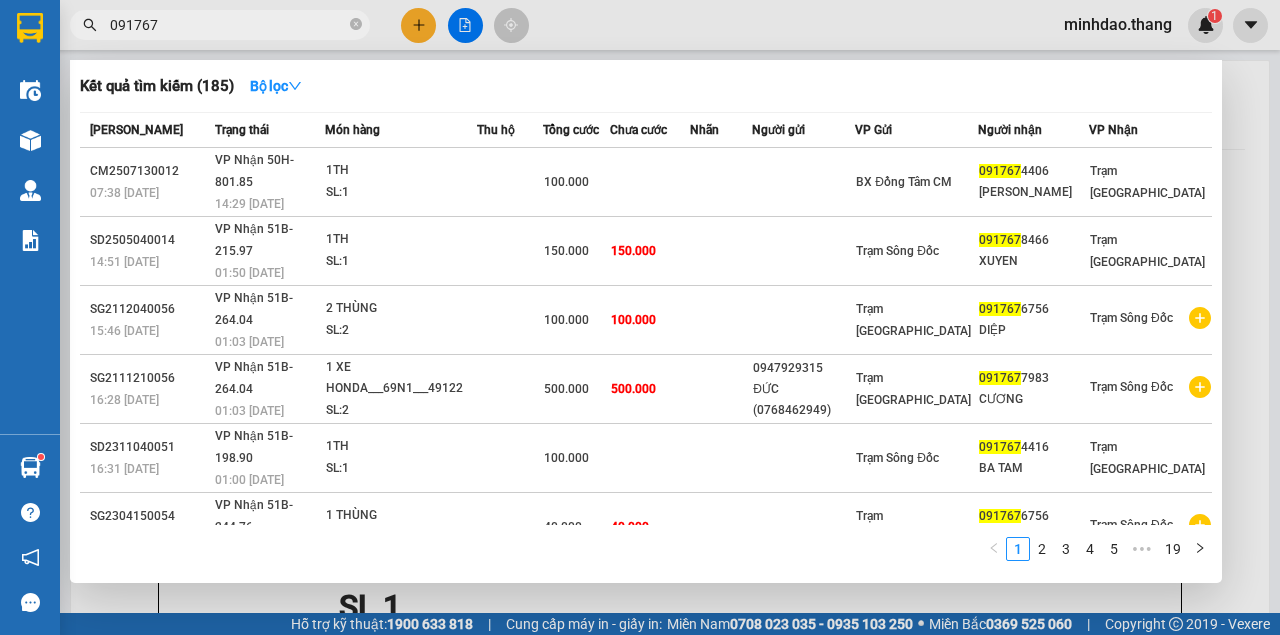 type on "091767" 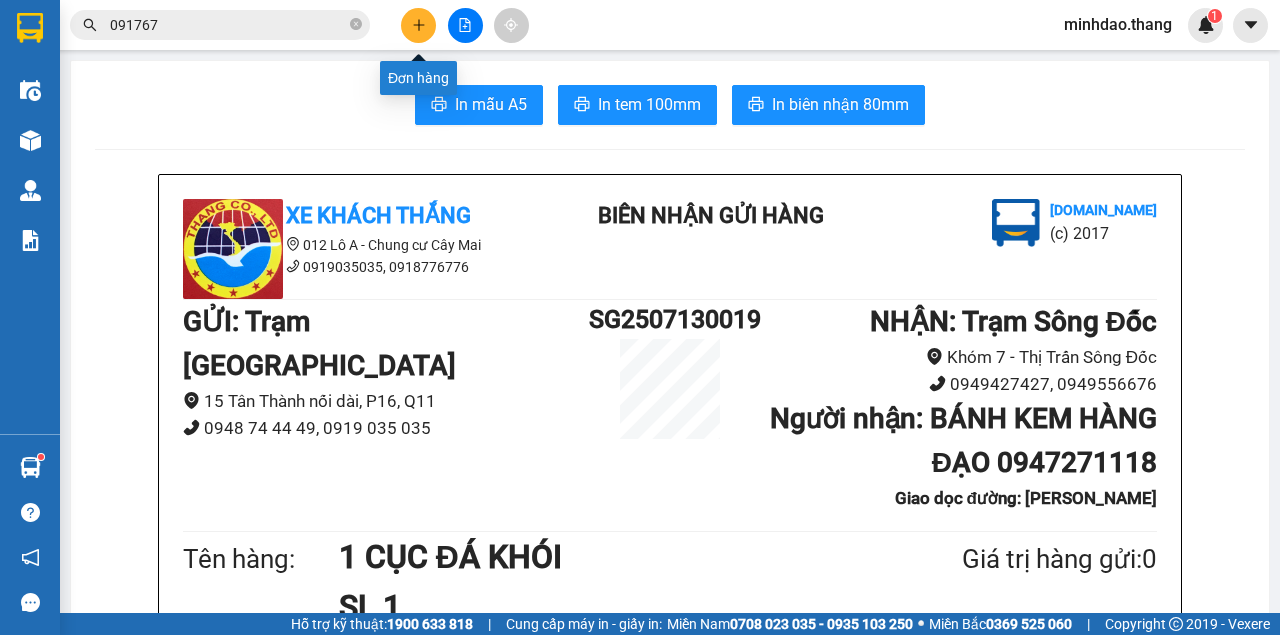 click at bounding box center (418, 25) 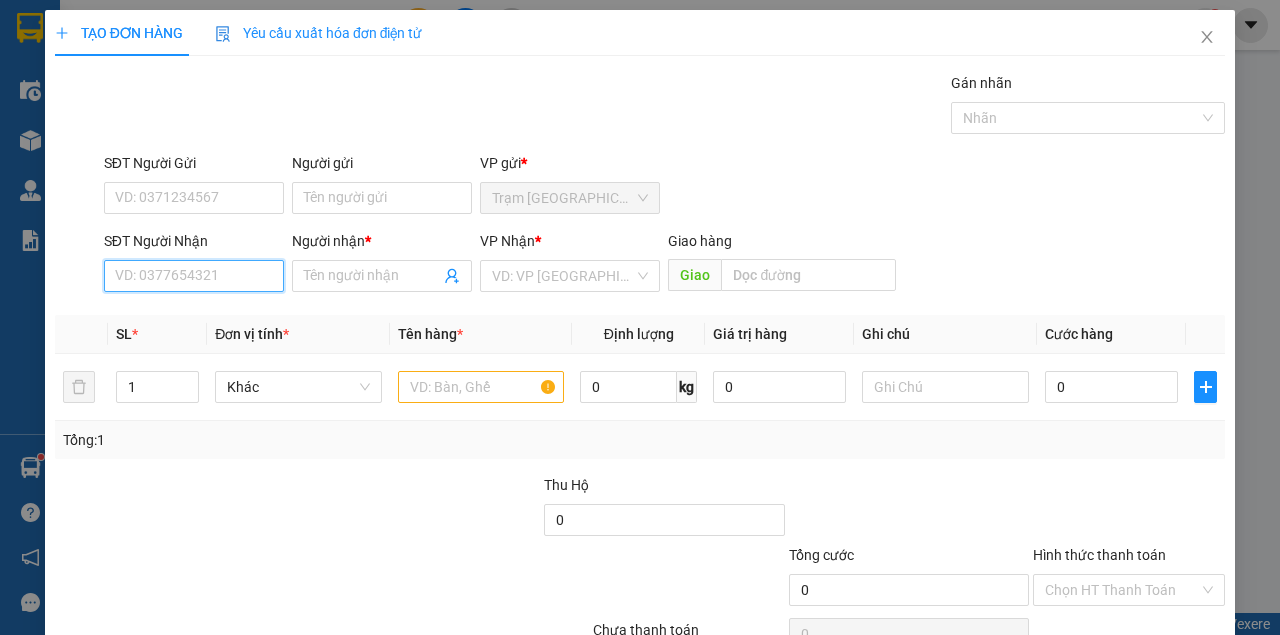 click on "SĐT Người Nhận" at bounding box center (194, 276) 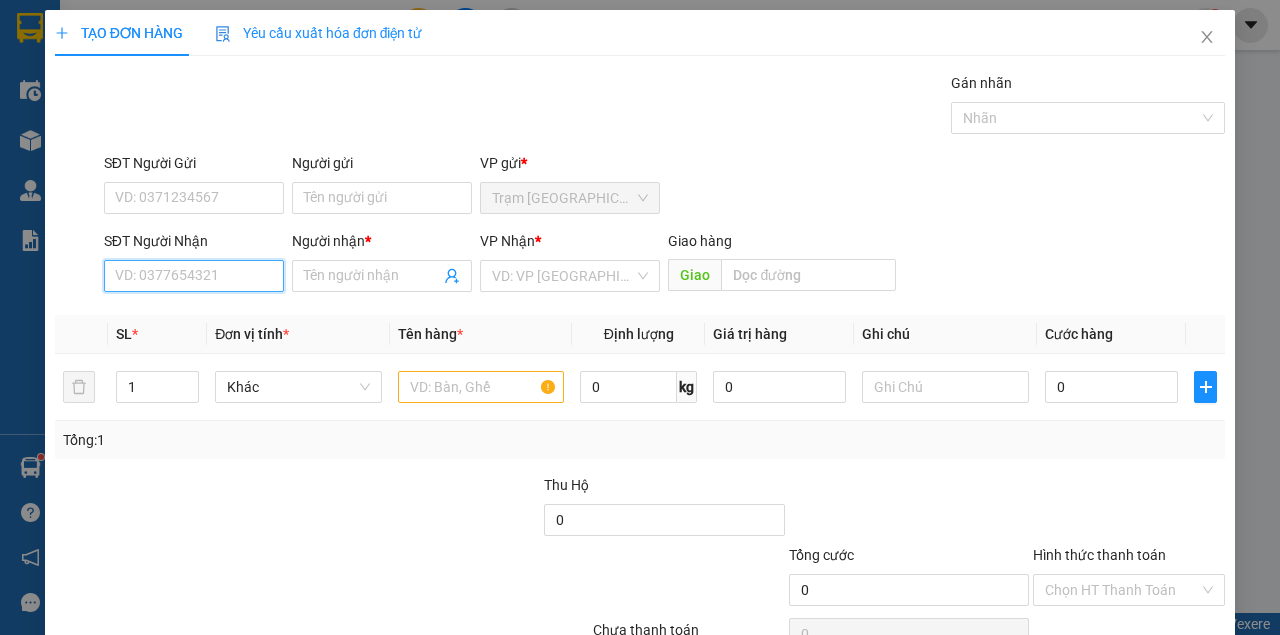 type on "0" 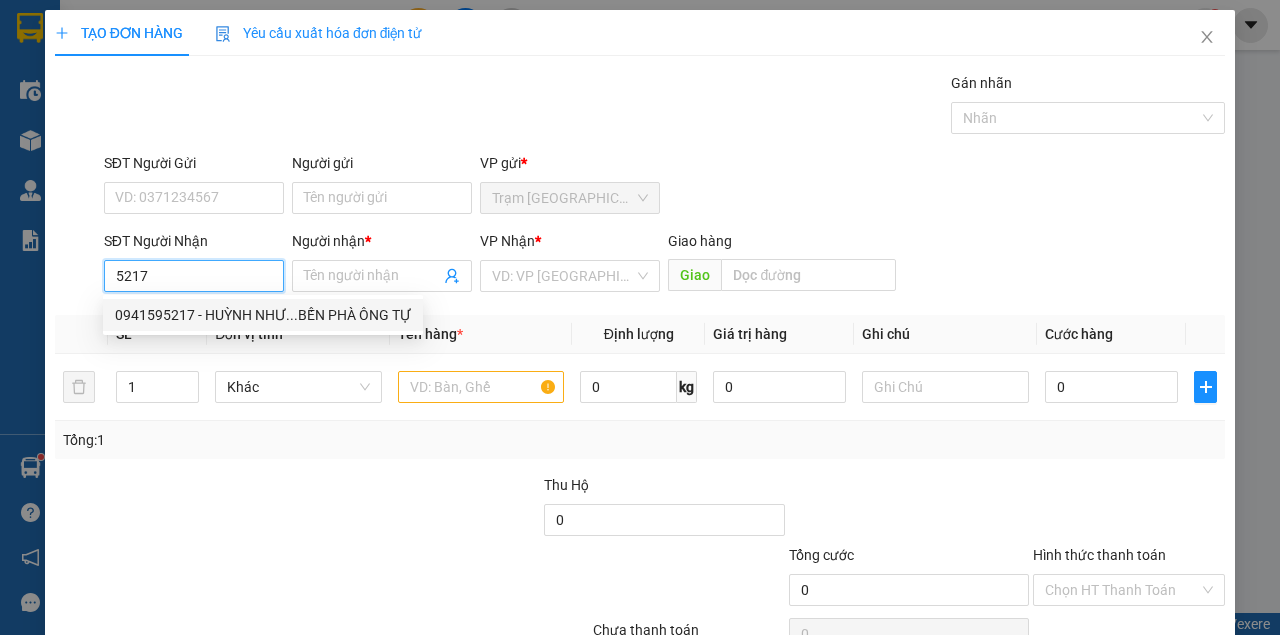 click on "0941595217 - HUỲNH NHƯ...BẾN PHÀ ÔNG TỰ" at bounding box center [263, 315] 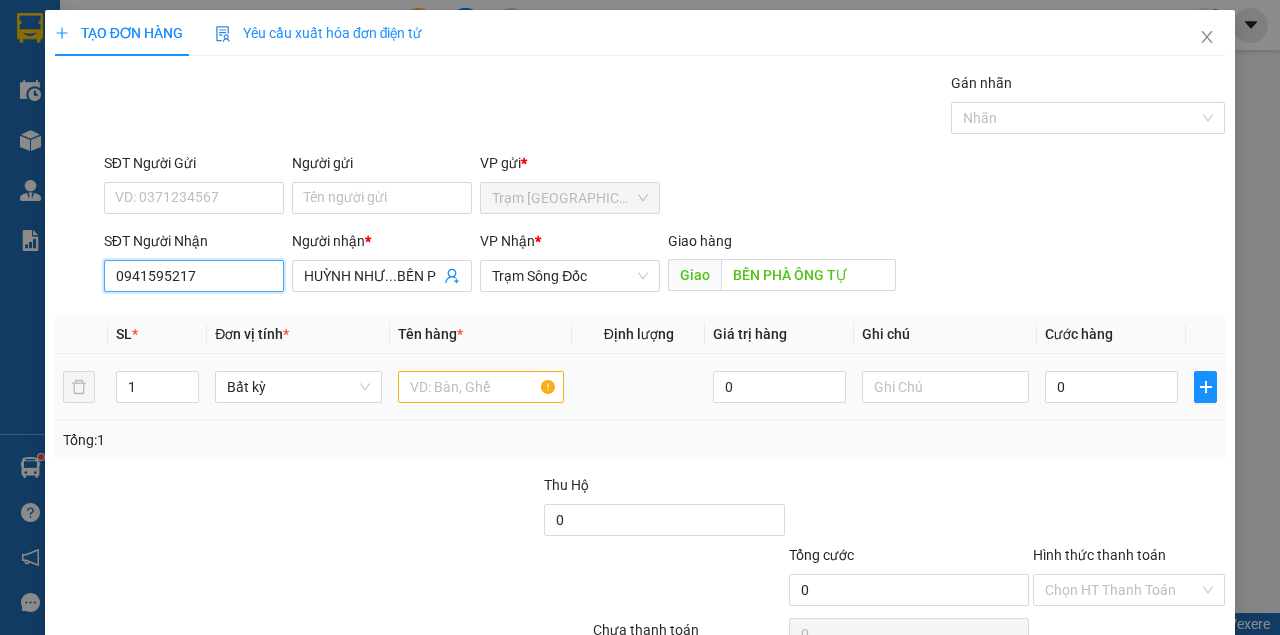 type on "0941595217" 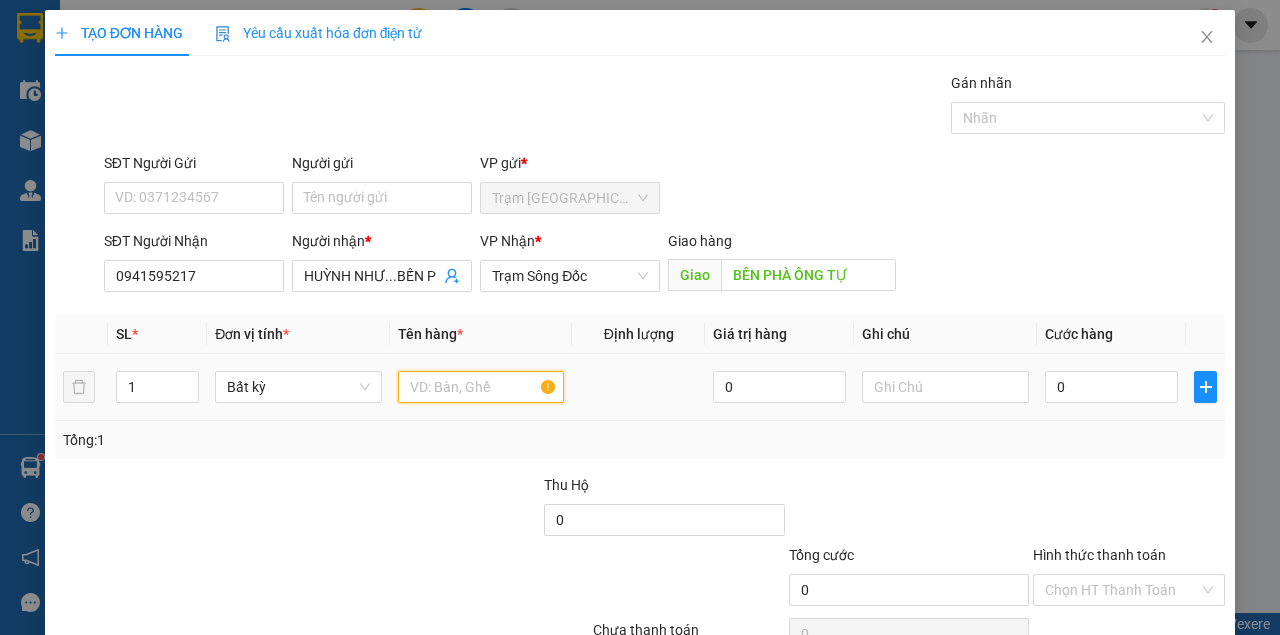 click at bounding box center [481, 387] 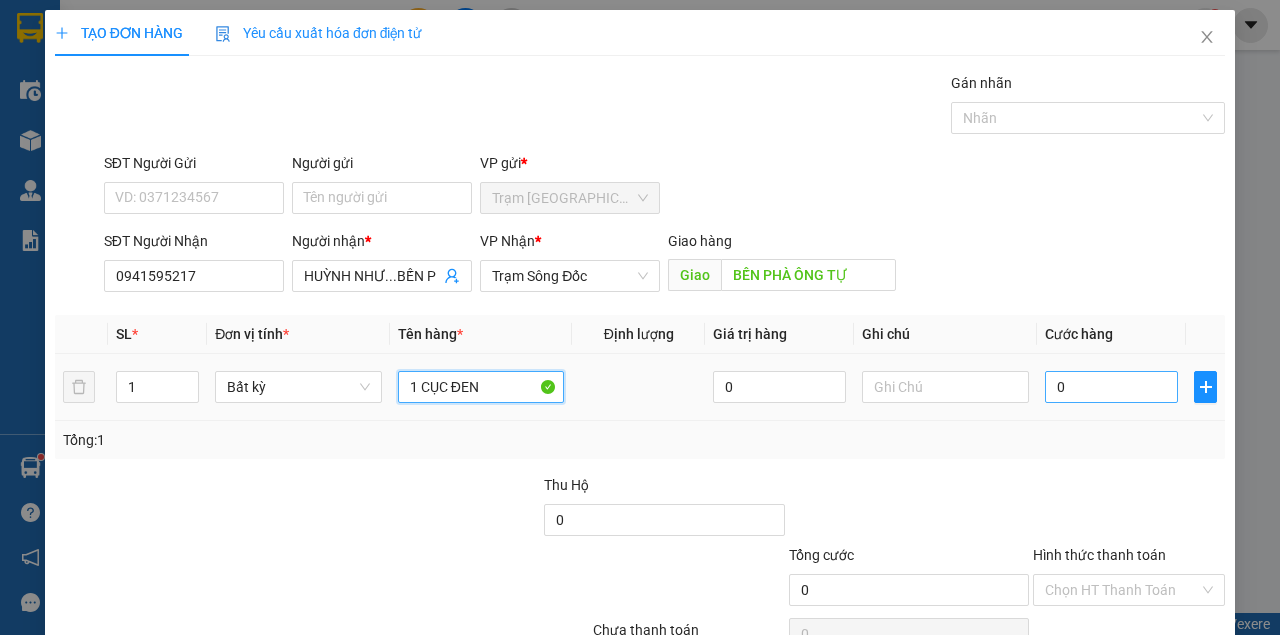 type on "1 CỤC ĐEN" 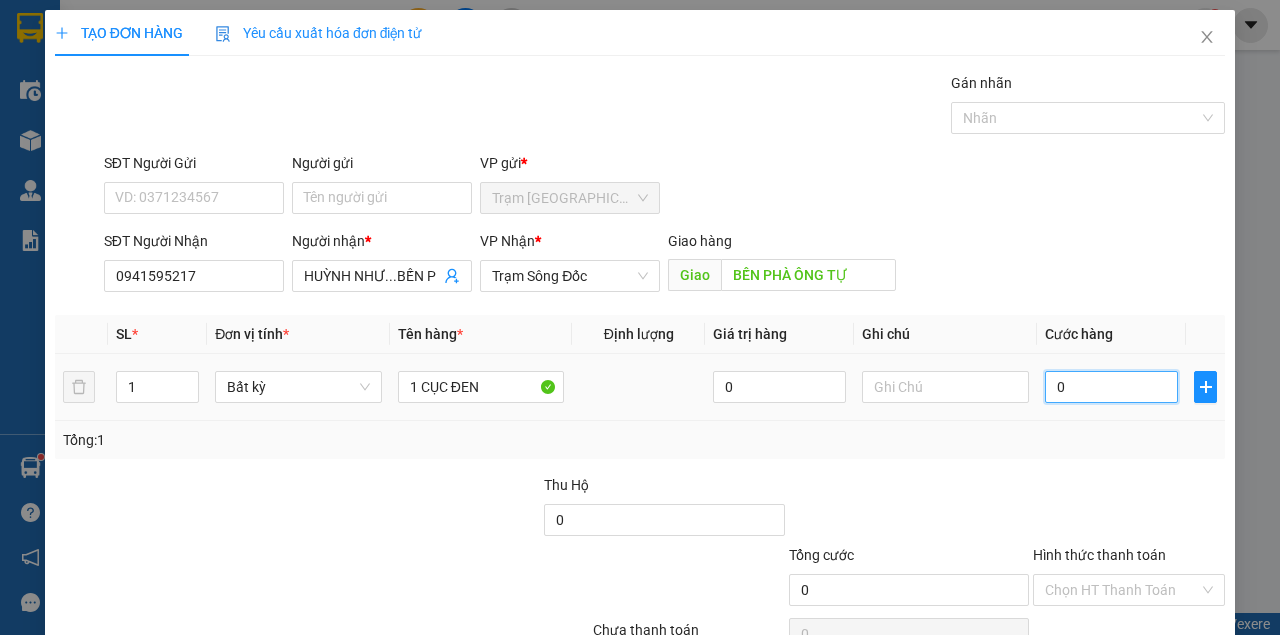 click on "0" at bounding box center (1111, 387) 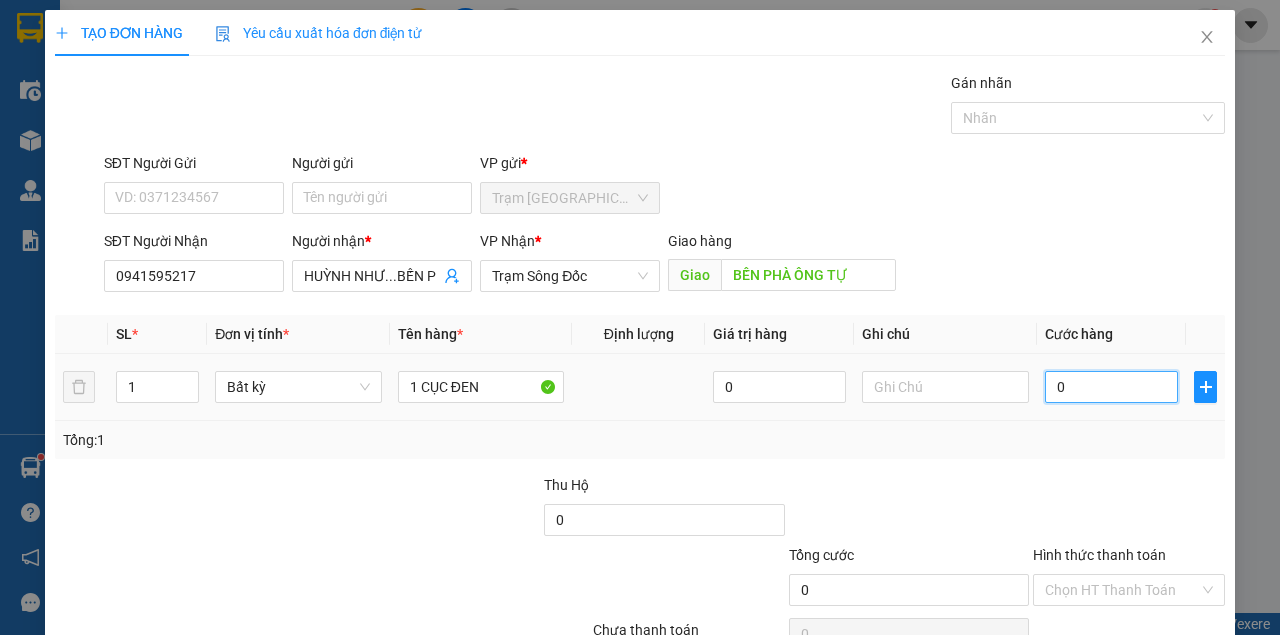 type on "4" 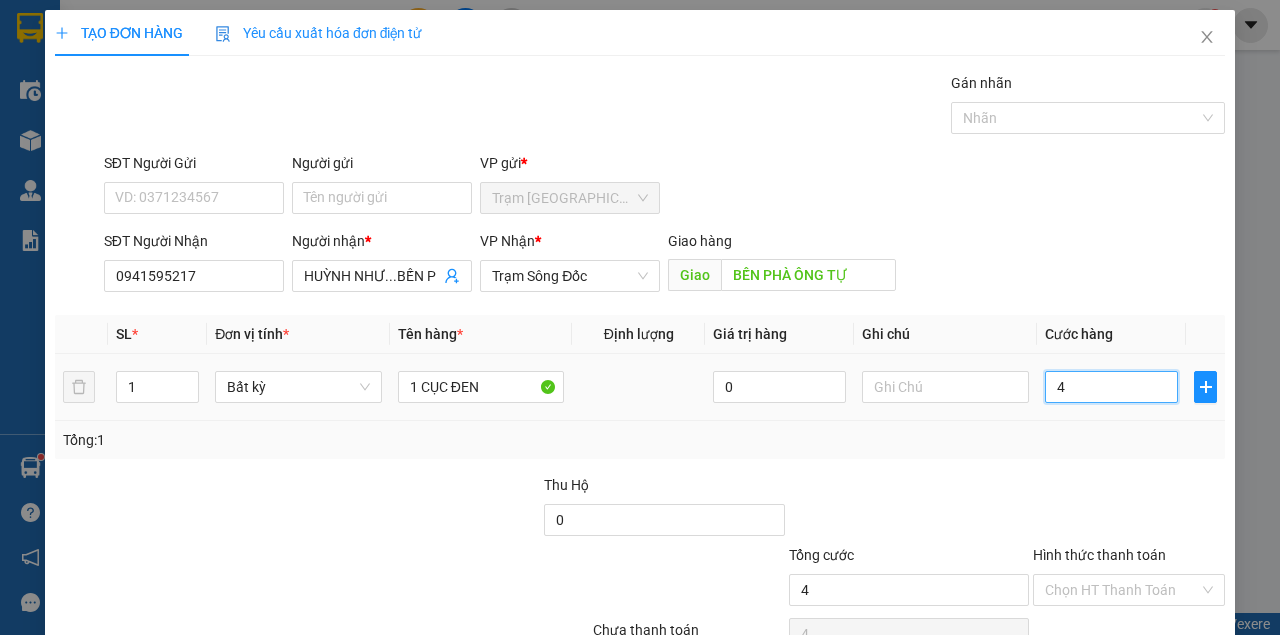 type on "40" 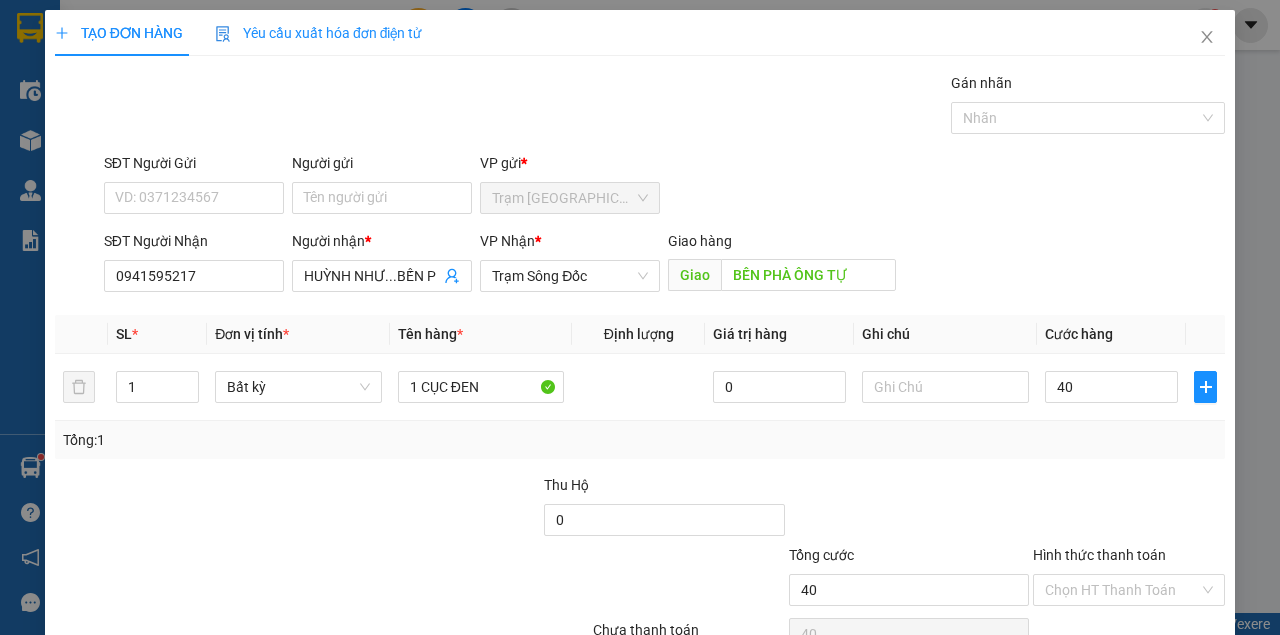 type on "40.000" 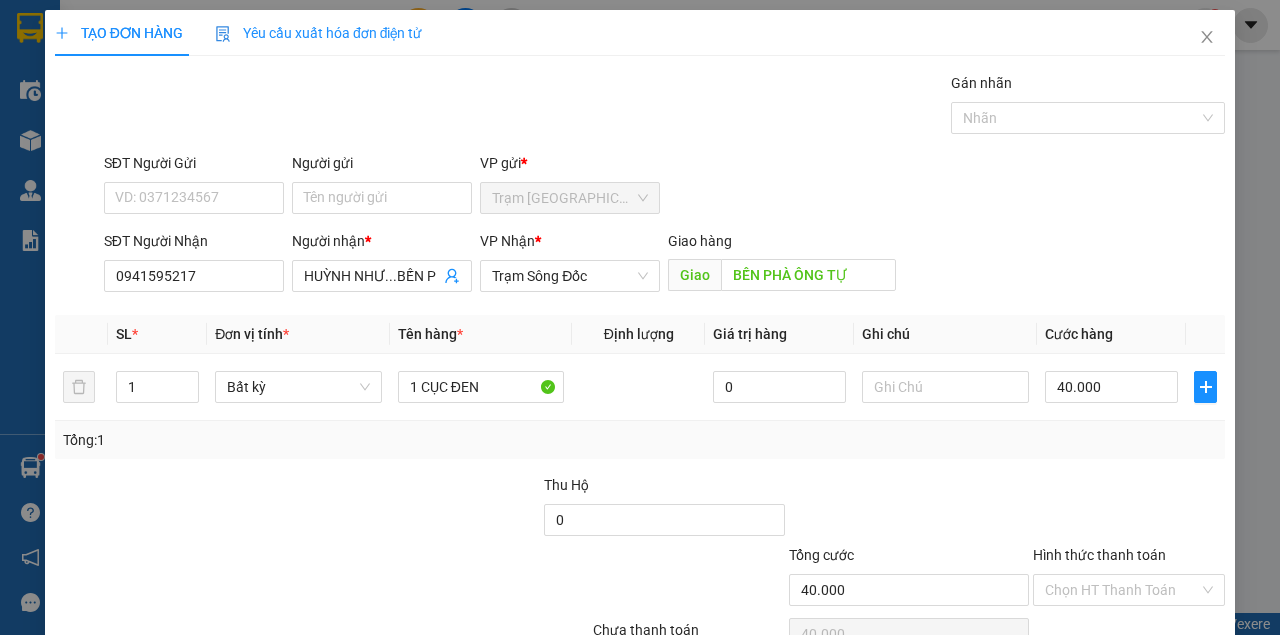 click at bounding box center [1129, 509] 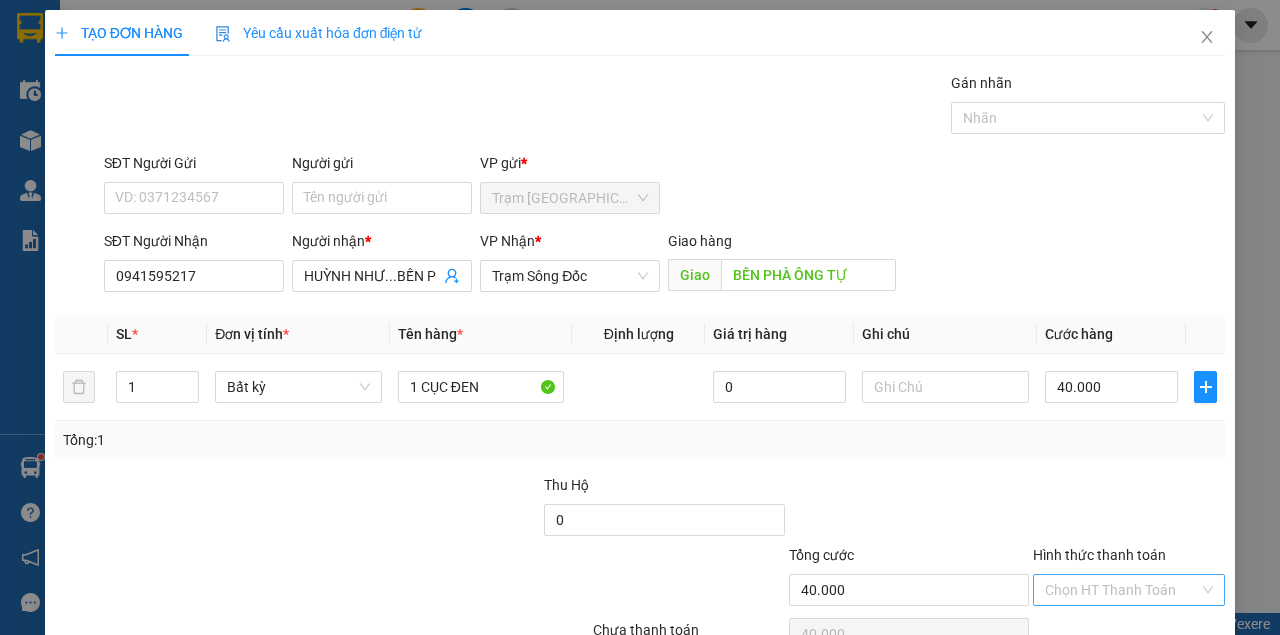 scroll, scrollTop: 102, scrollLeft: 0, axis: vertical 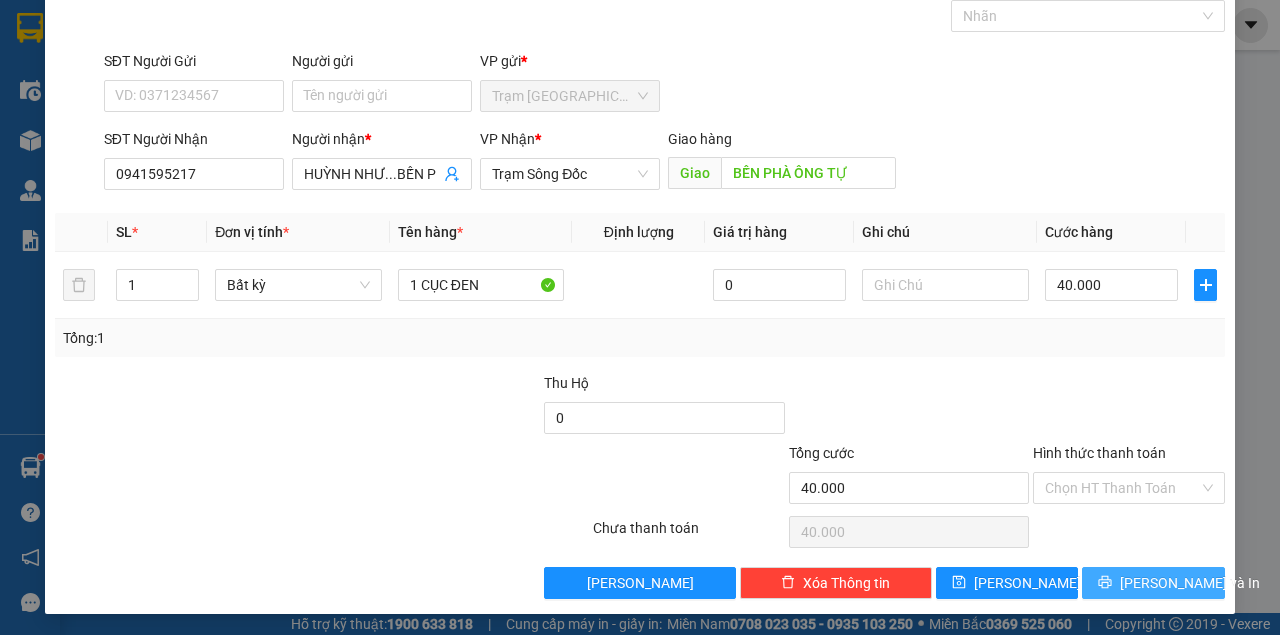 click on "[PERSON_NAME] và In" at bounding box center [1153, 583] 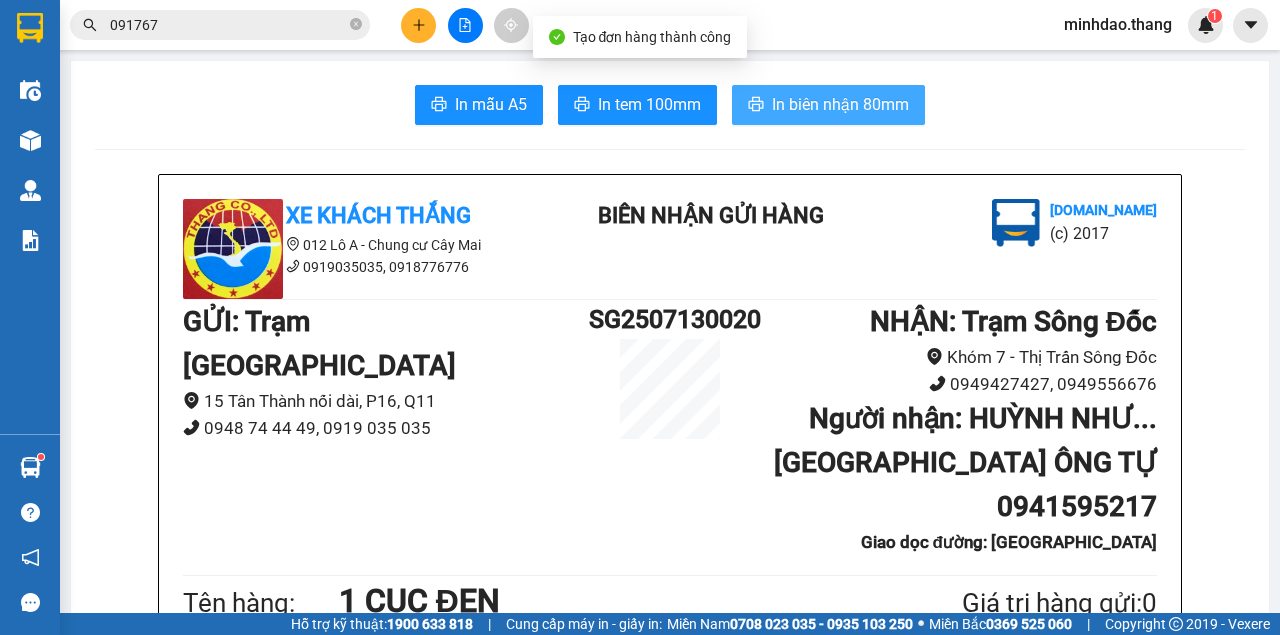 click on "In biên nhận 80mm" at bounding box center (828, 105) 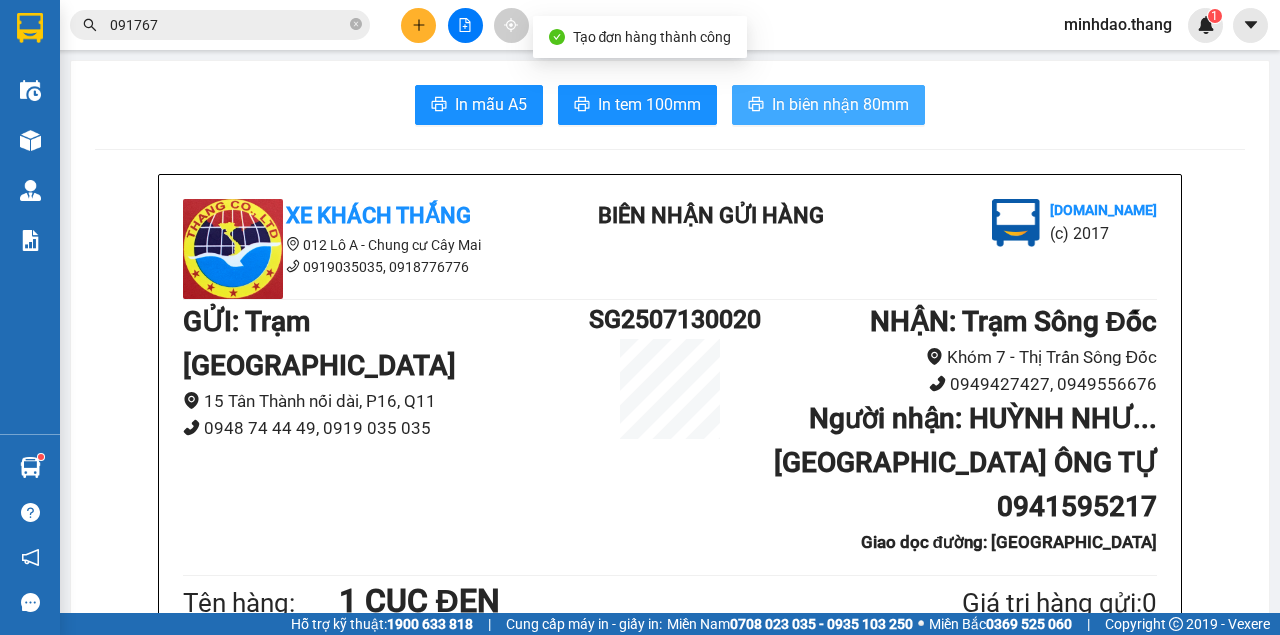 scroll, scrollTop: 0, scrollLeft: 0, axis: both 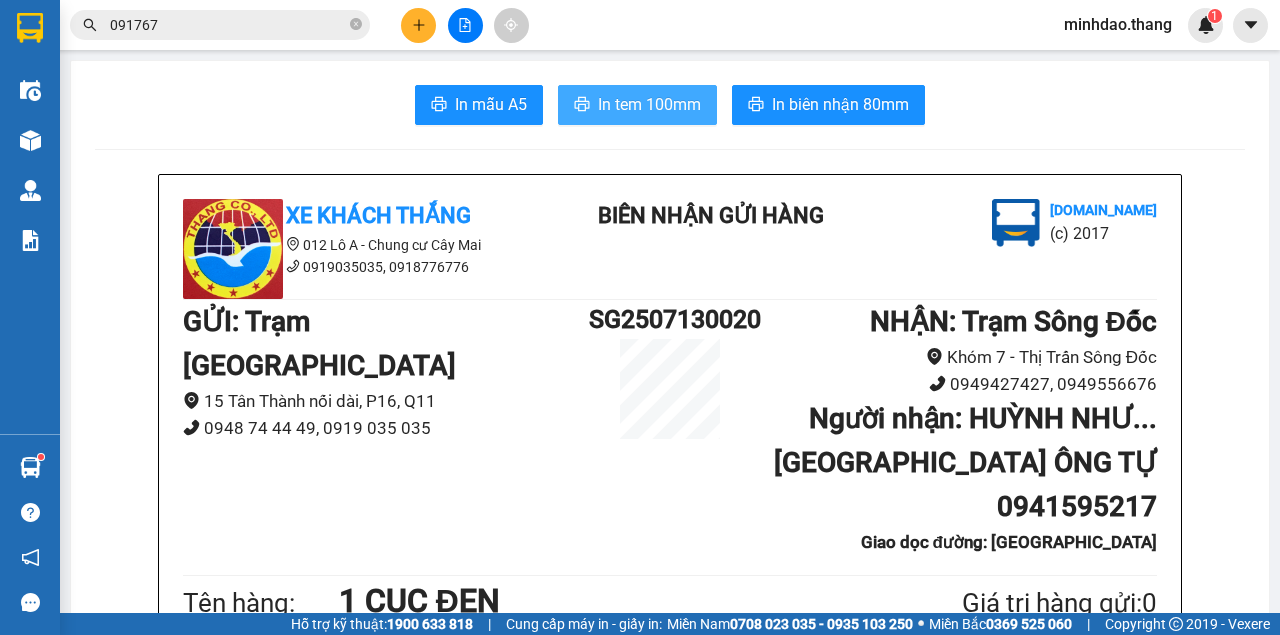 click on "In tem 100mm" at bounding box center (649, 104) 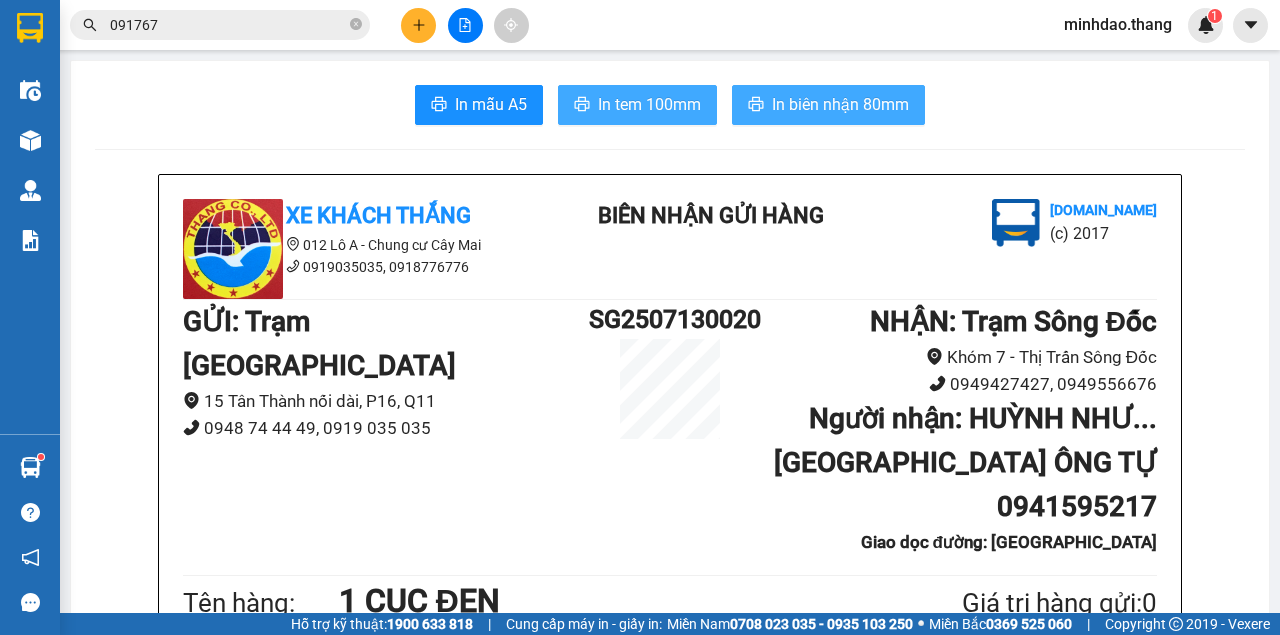 scroll, scrollTop: 0, scrollLeft: 0, axis: both 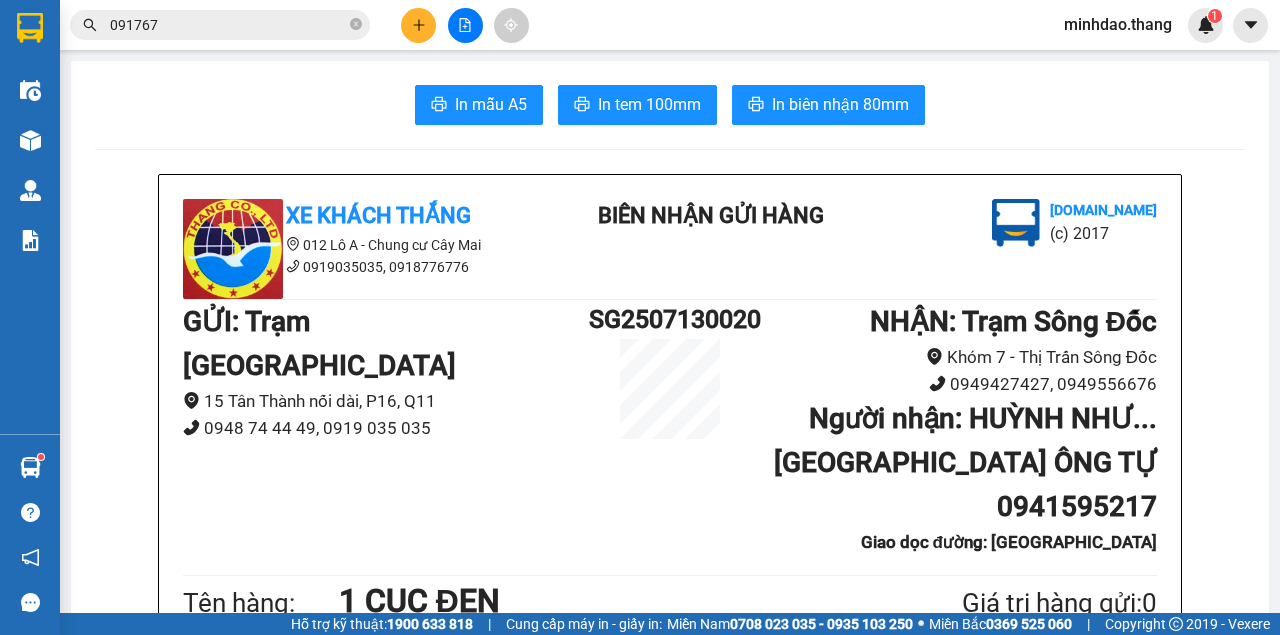 click 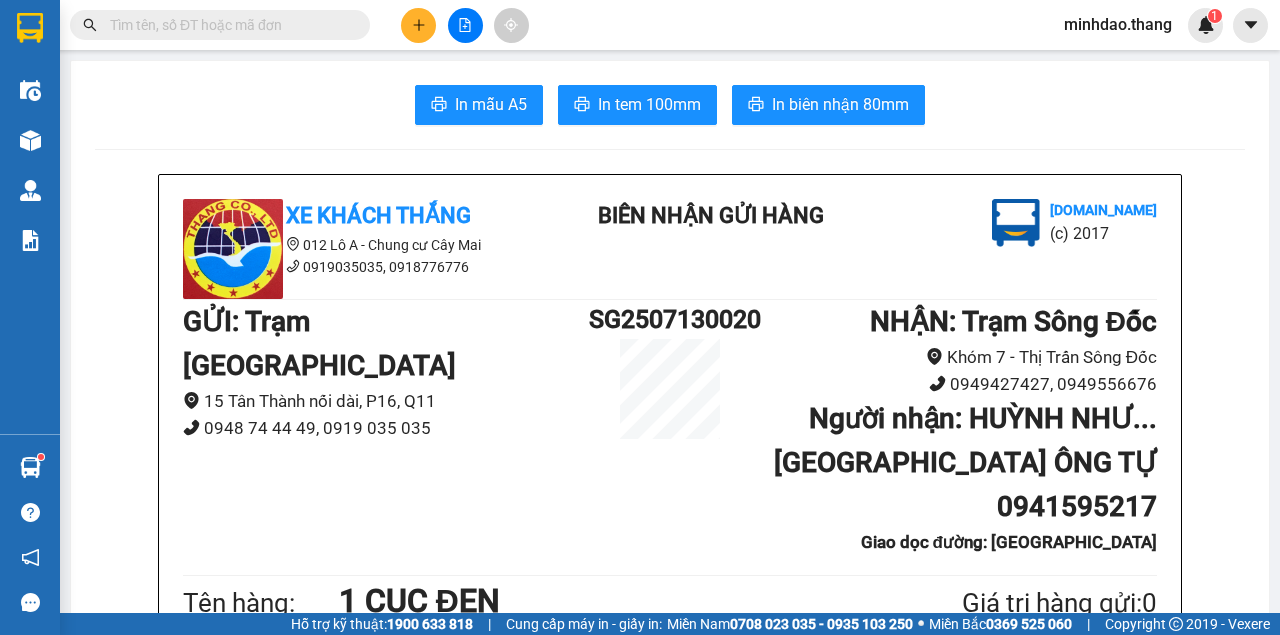 click at bounding box center (228, 25) 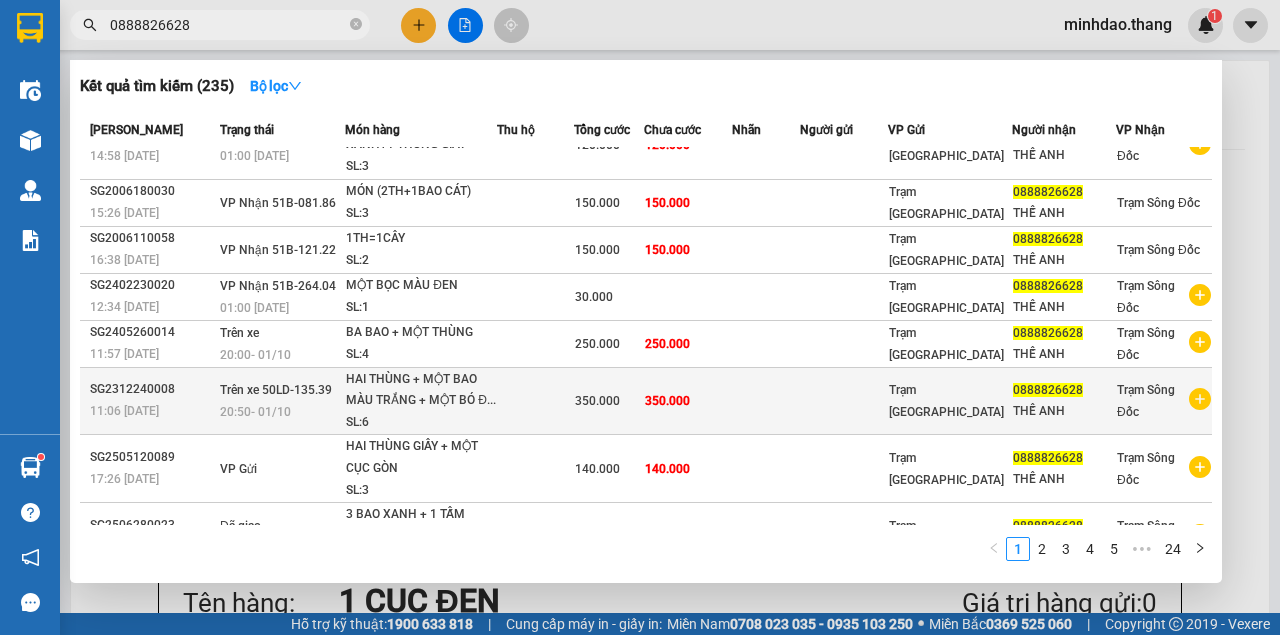 scroll, scrollTop: 194, scrollLeft: 0, axis: vertical 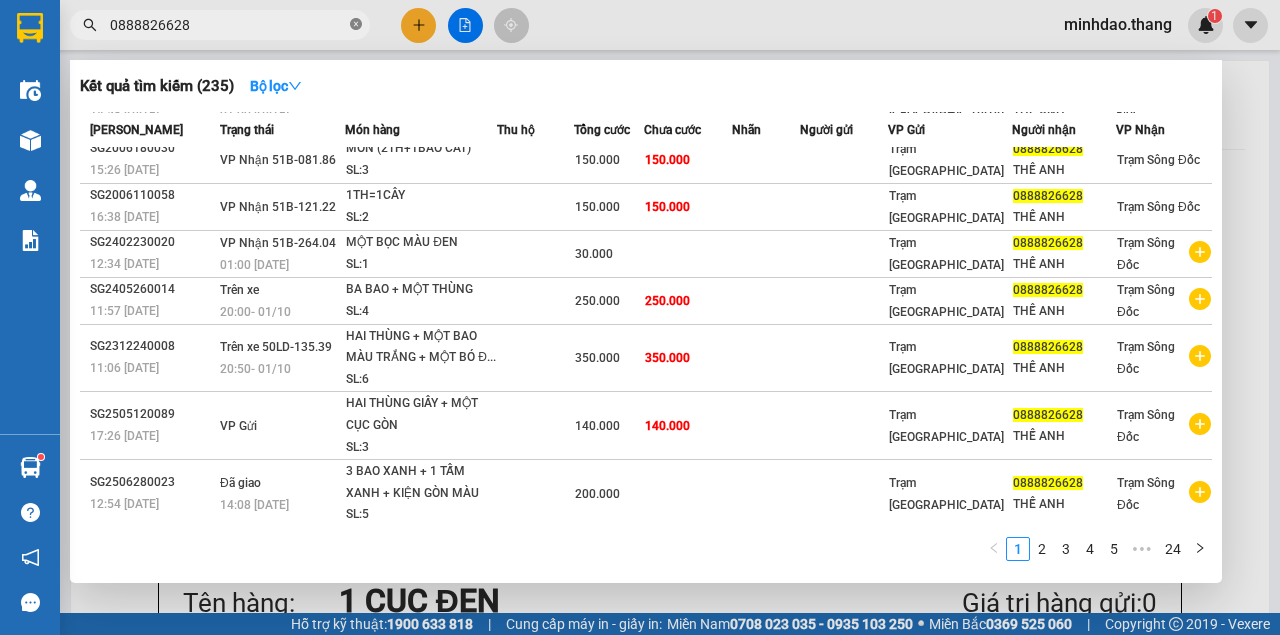 click 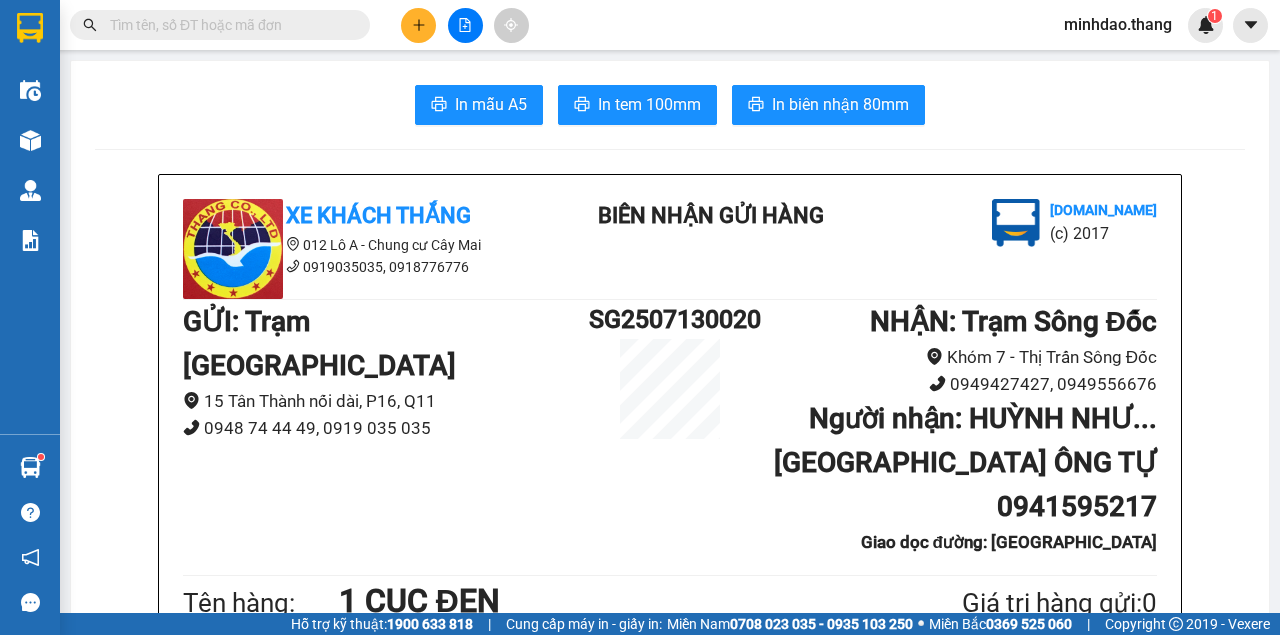 click at bounding box center [418, 25] 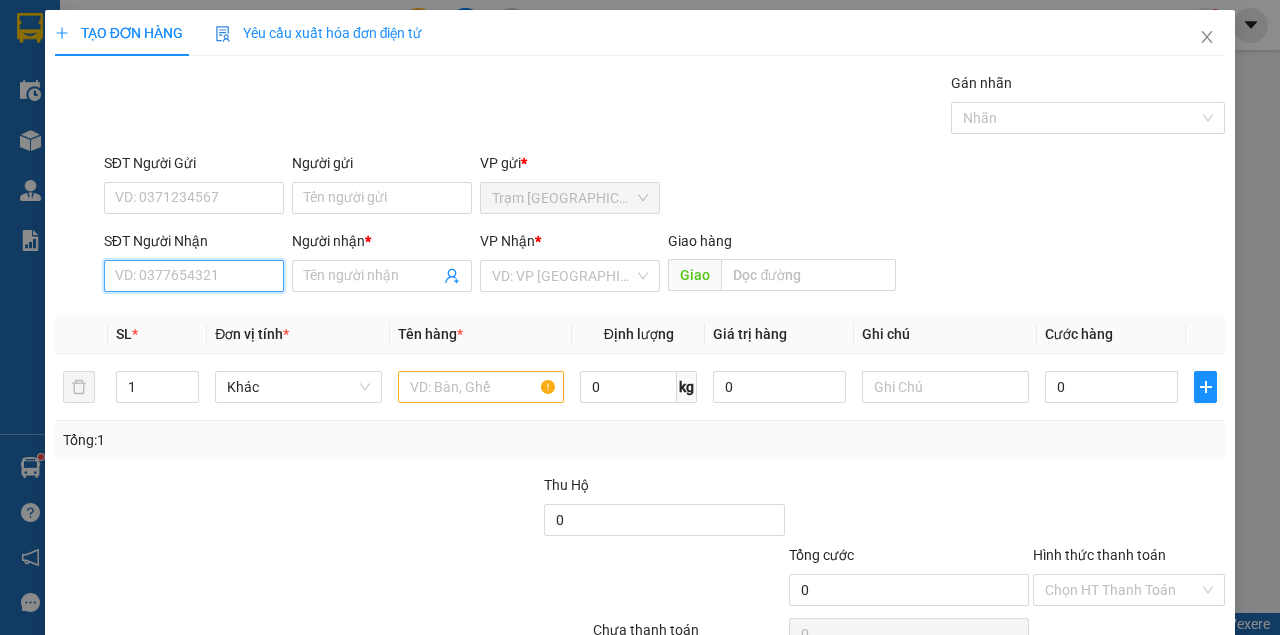 click on "SĐT Người Nhận" at bounding box center (194, 276) 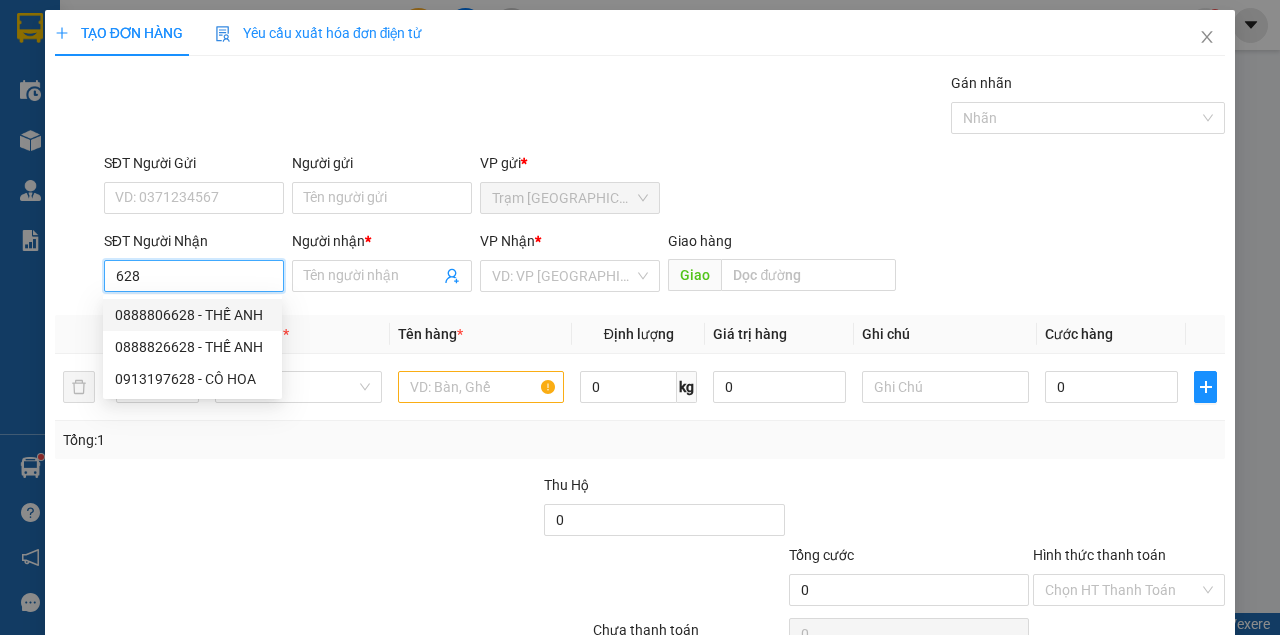 drag, startPoint x: 120, startPoint y: 314, endPoint x: 172, endPoint y: 323, distance: 52.773098 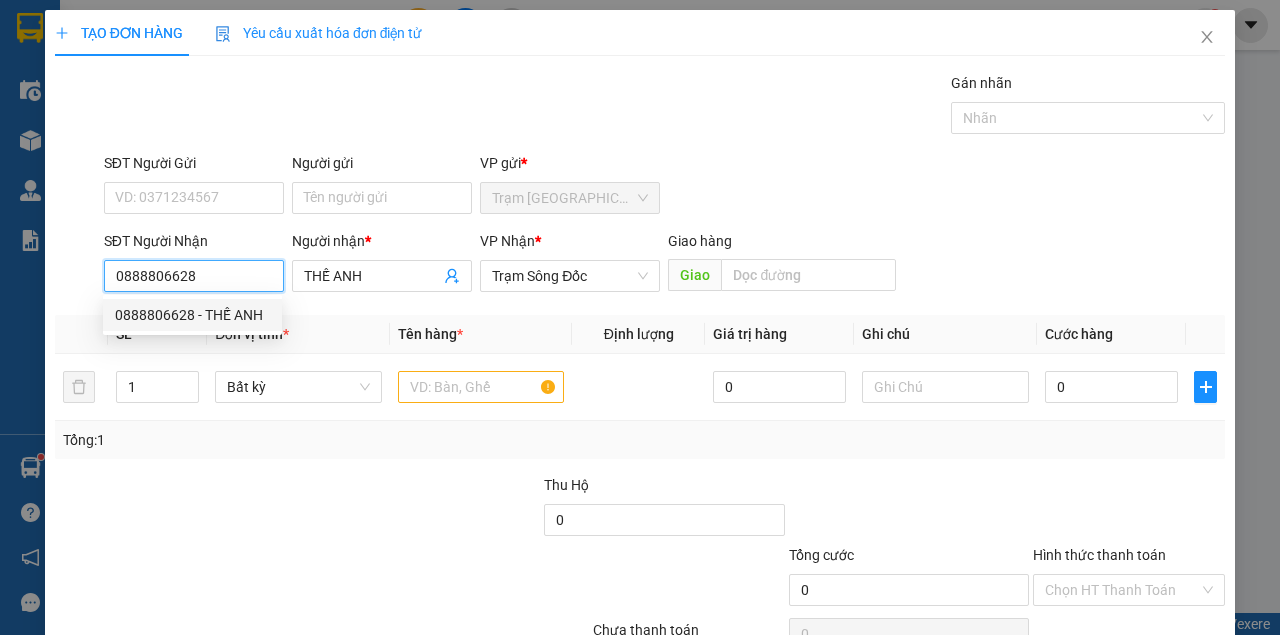 drag, startPoint x: 124, startPoint y: 272, endPoint x: 204, endPoint y: 274, distance: 80.024994 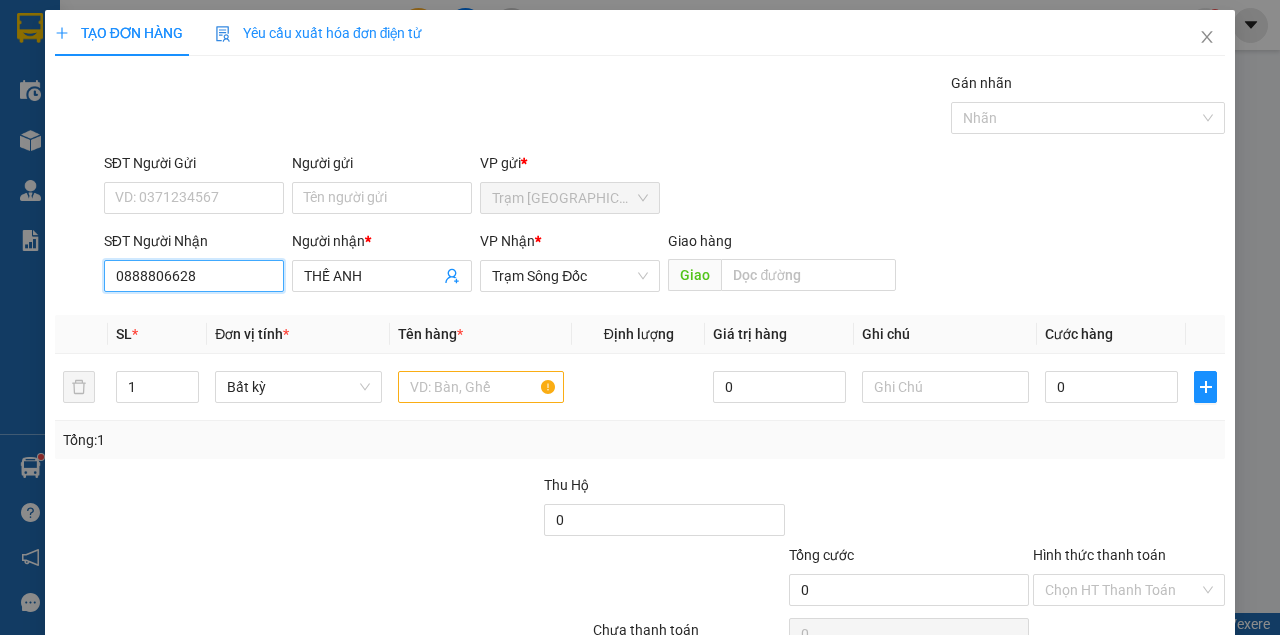 click on "0888806628" at bounding box center (194, 276) 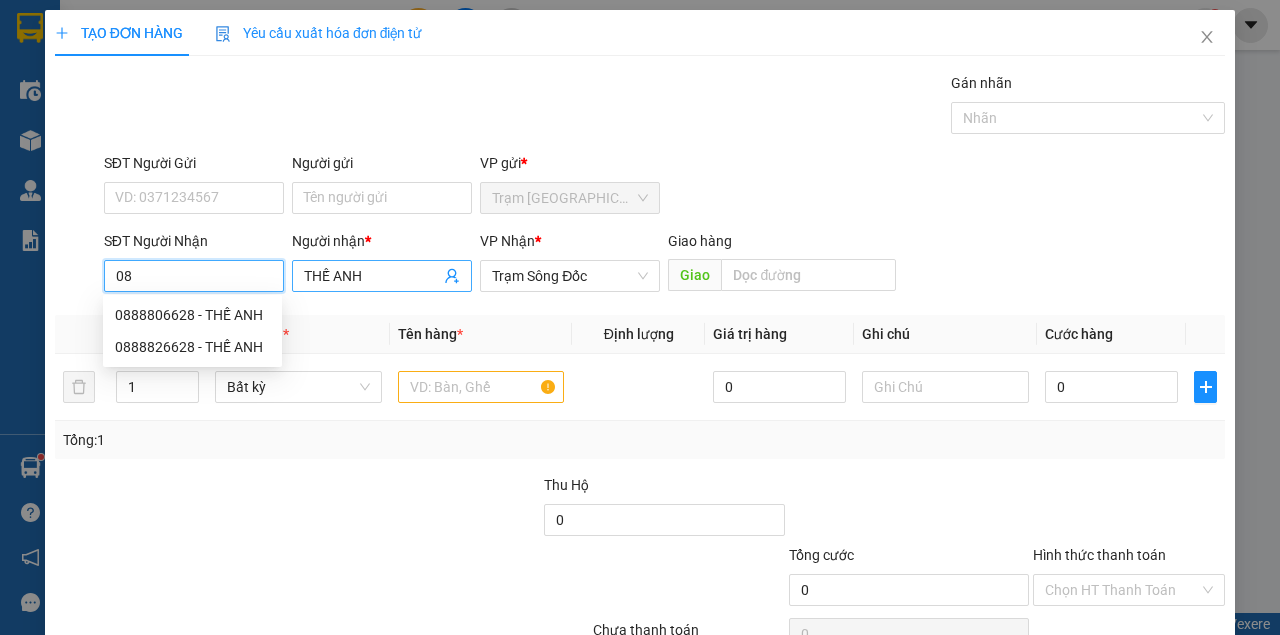 type on "0" 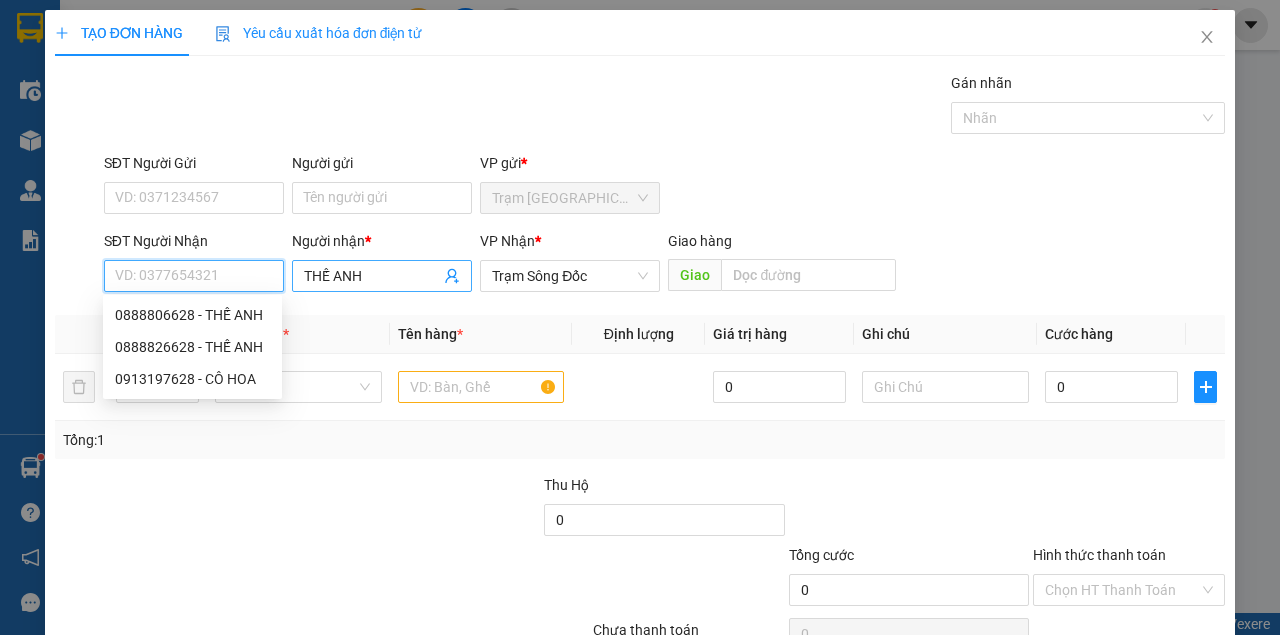 type 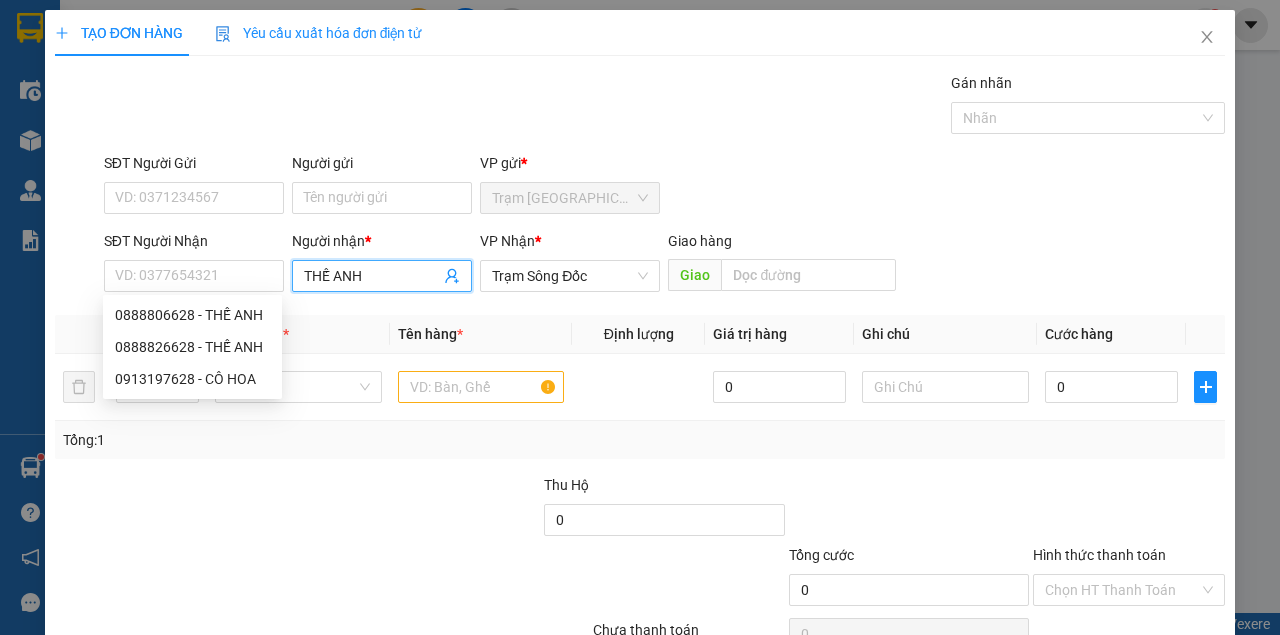 click on "THẾ ANH" at bounding box center (372, 276) 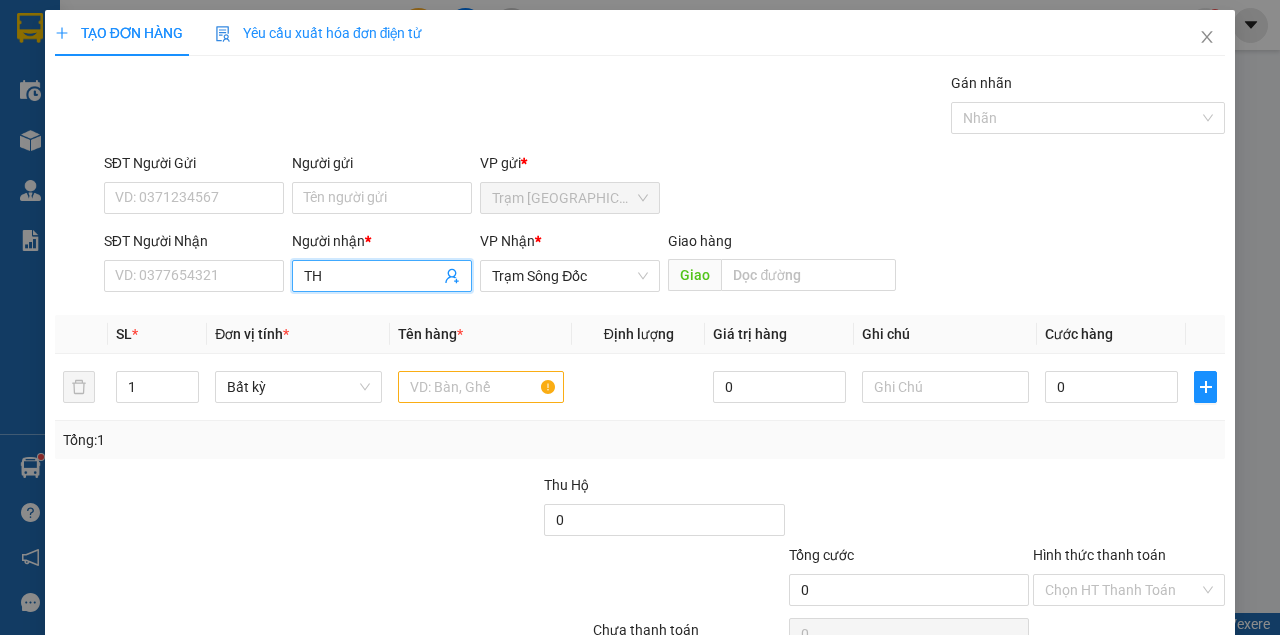 type on "T" 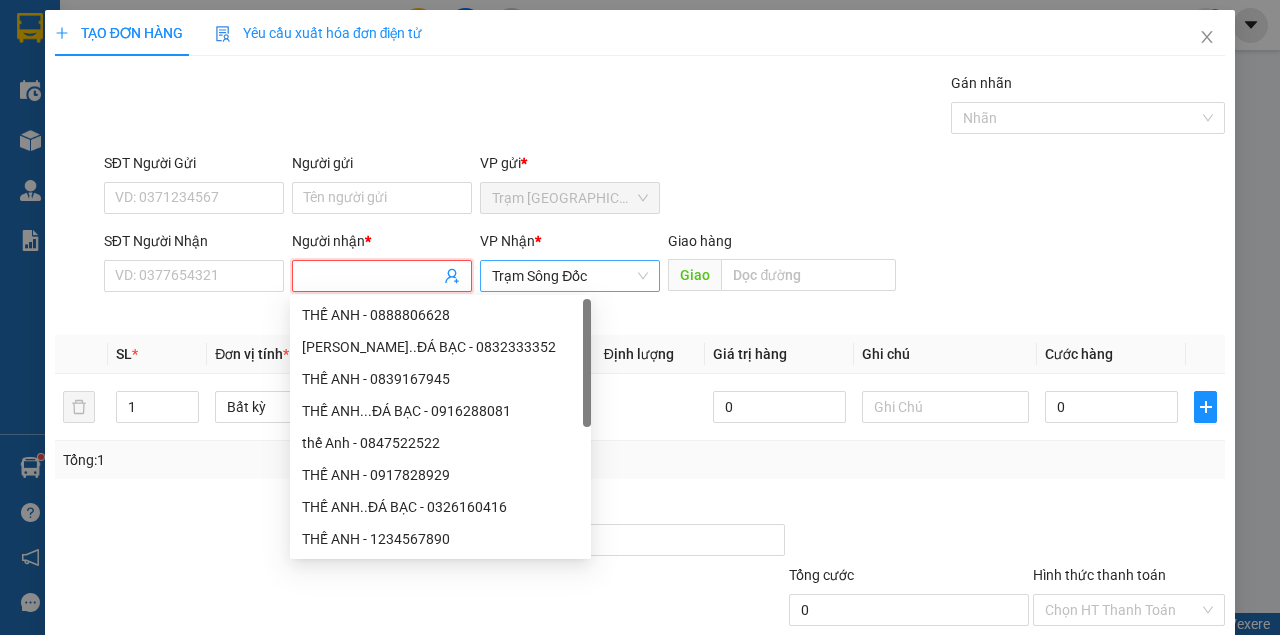 click on "Trạm Sông Đốc" at bounding box center (570, 276) 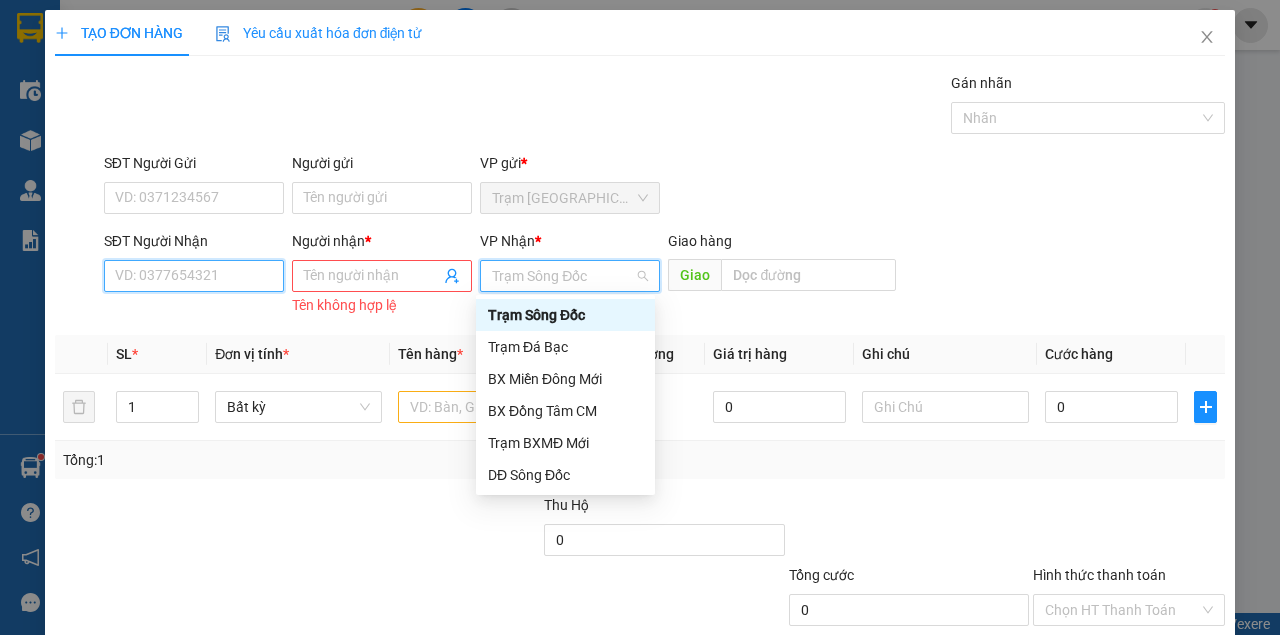 click on "SĐT Người Nhận" at bounding box center (194, 276) 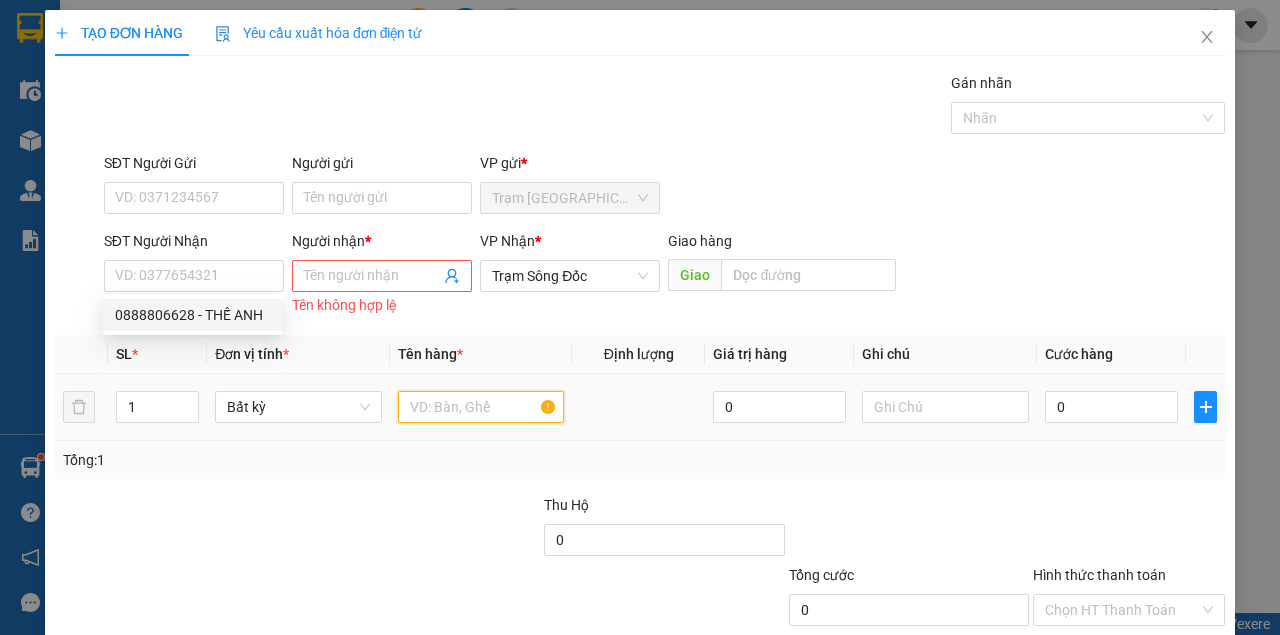 click at bounding box center (481, 407) 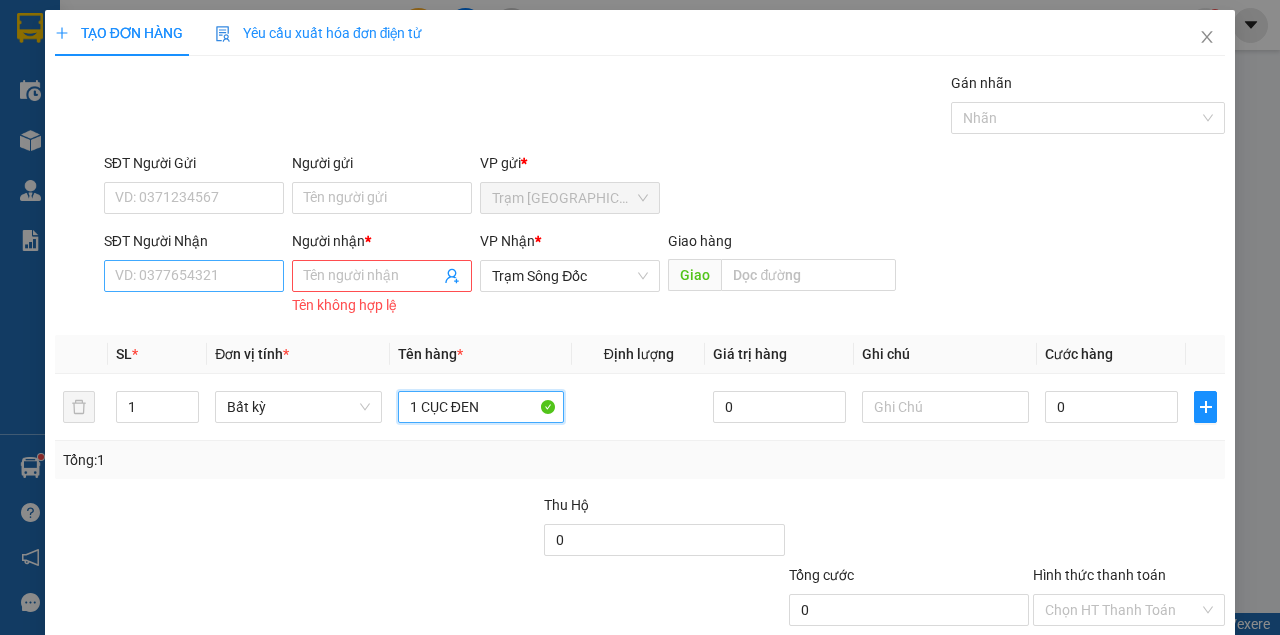 type on "1 CỤC ĐEN" 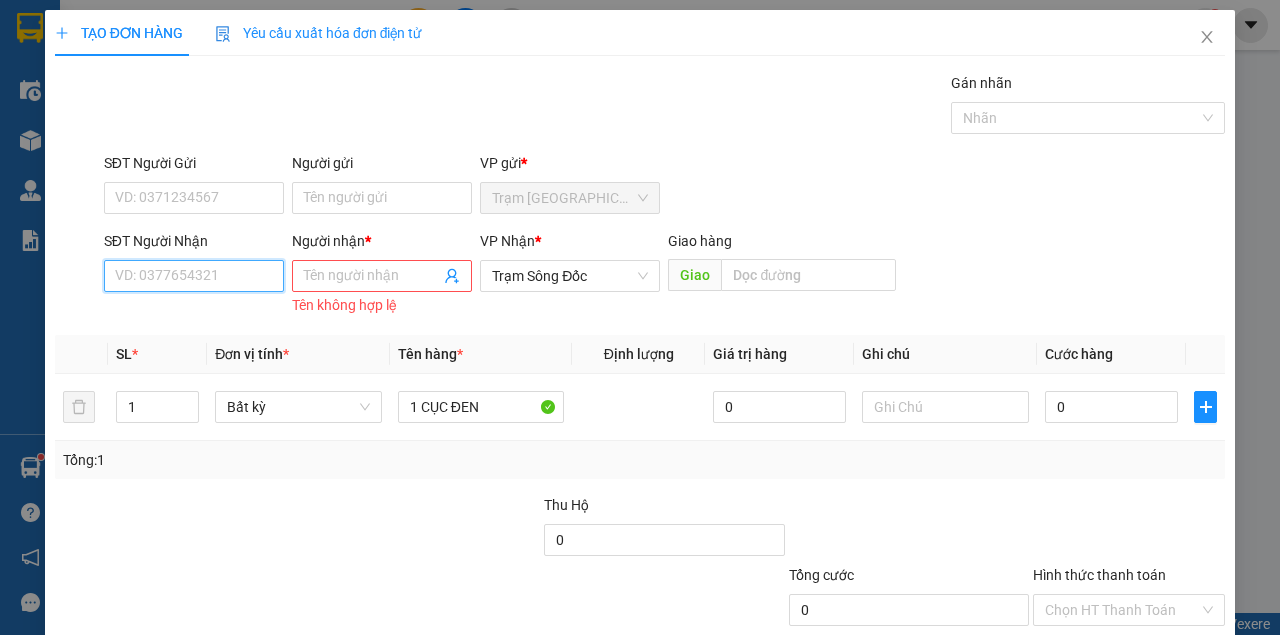 click on "SĐT Người Nhận" at bounding box center [194, 276] 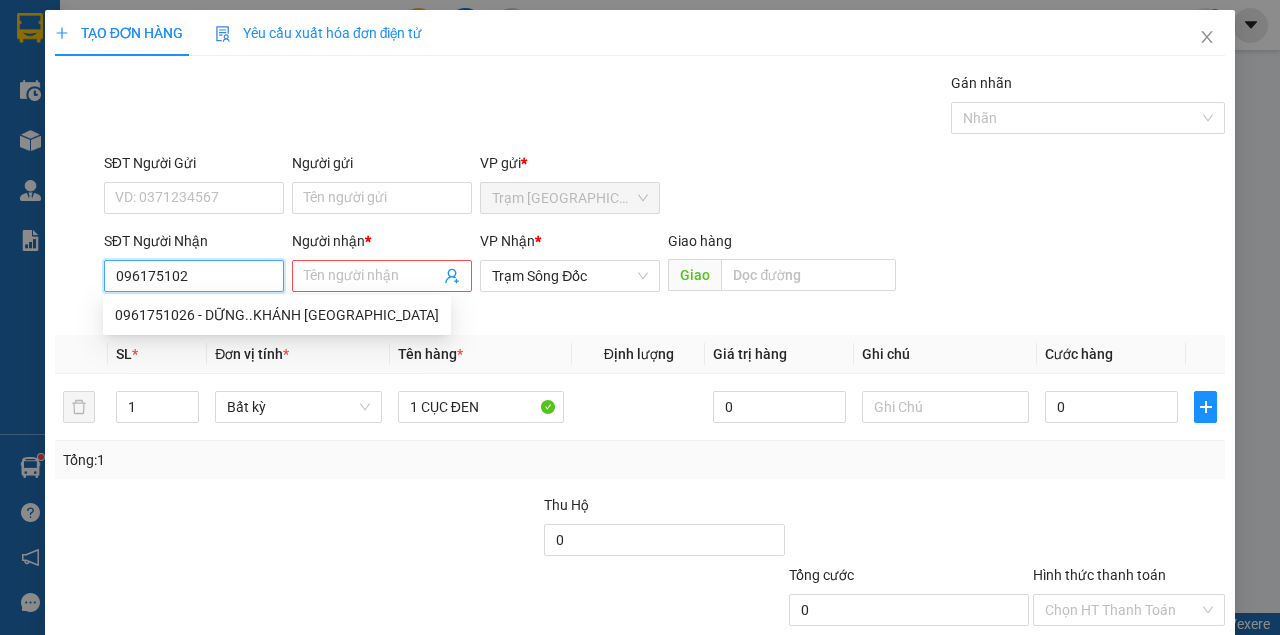 type on "0961751026" 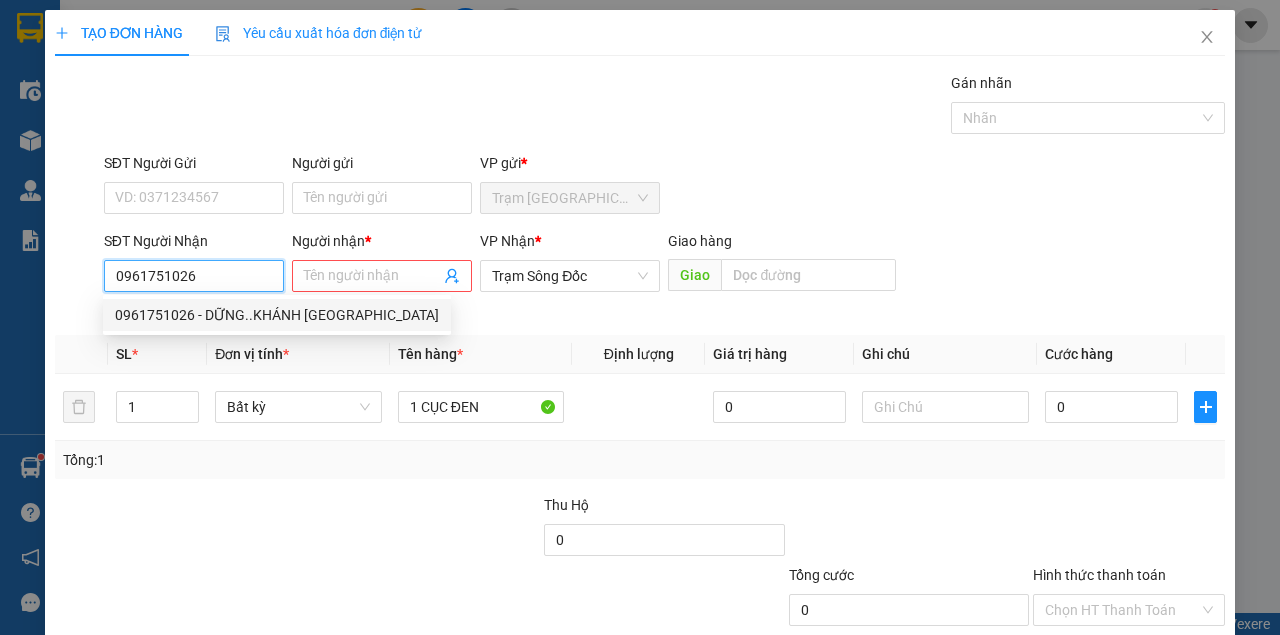 click on "0961751026 - DỮNG..KHÁNH BÌNH TÂY BẮC" at bounding box center (277, 315) 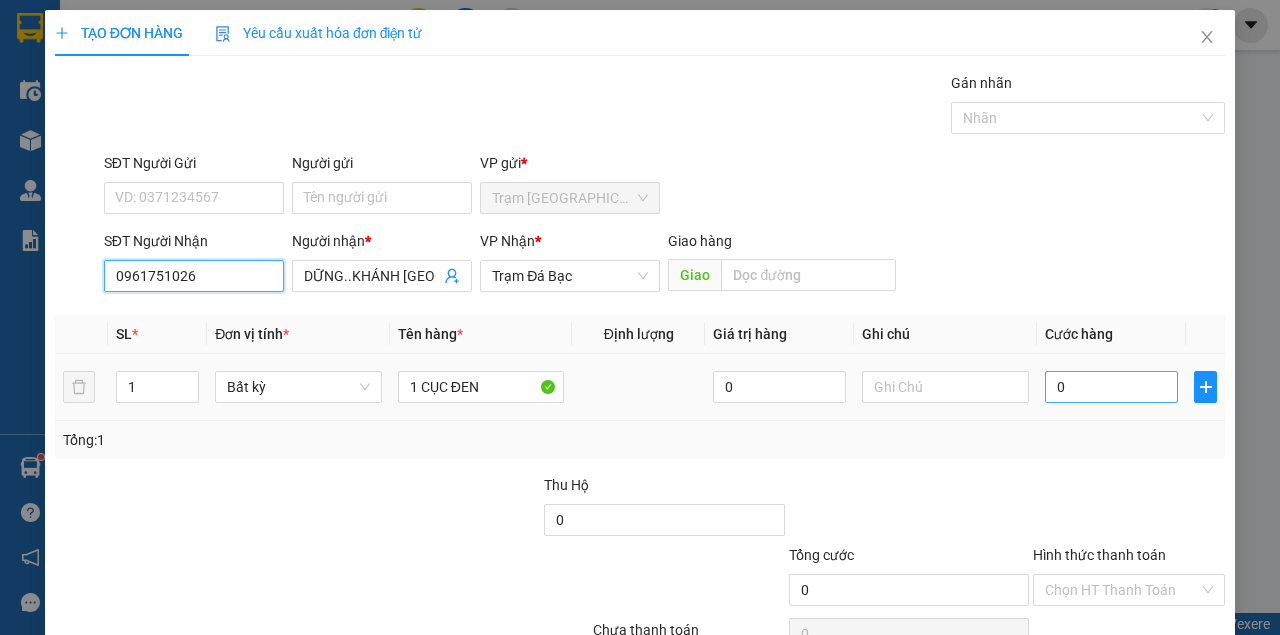 type on "0961751026" 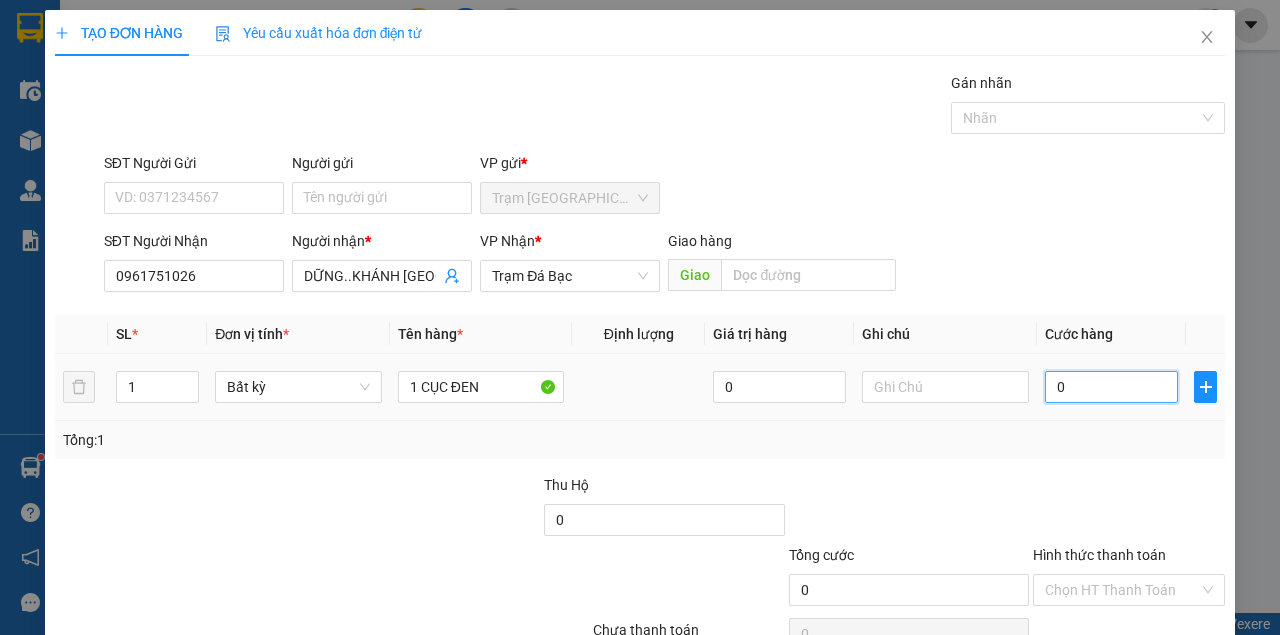 click on "0" at bounding box center [1111, 387] 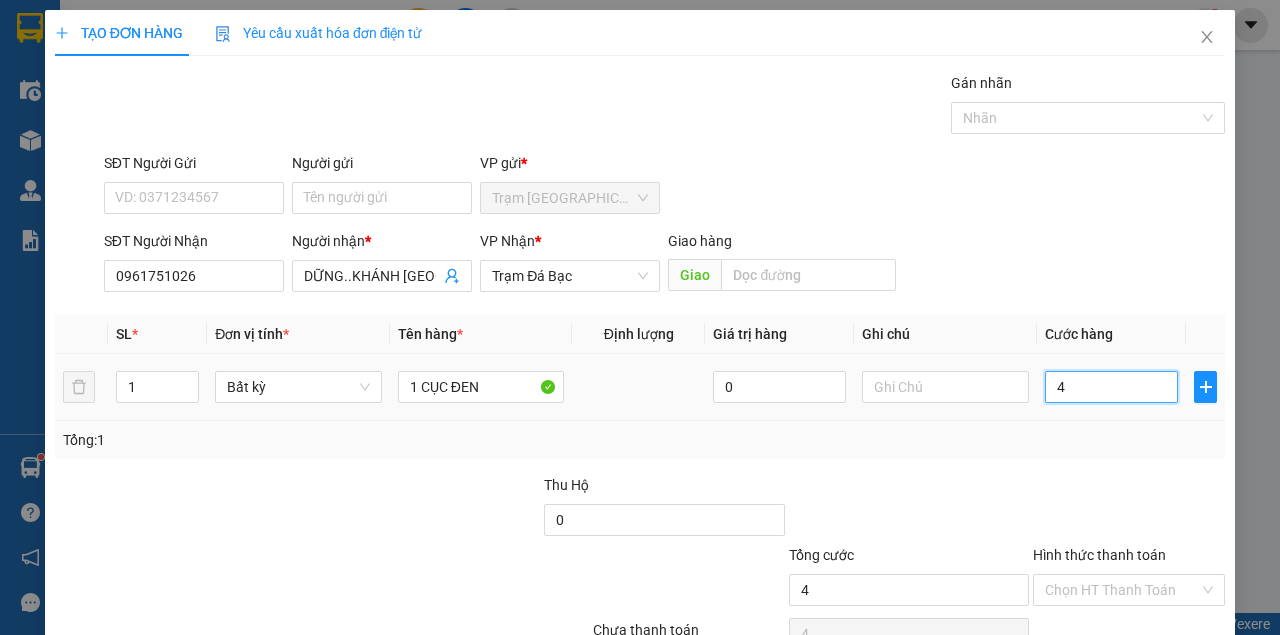 type on "40" 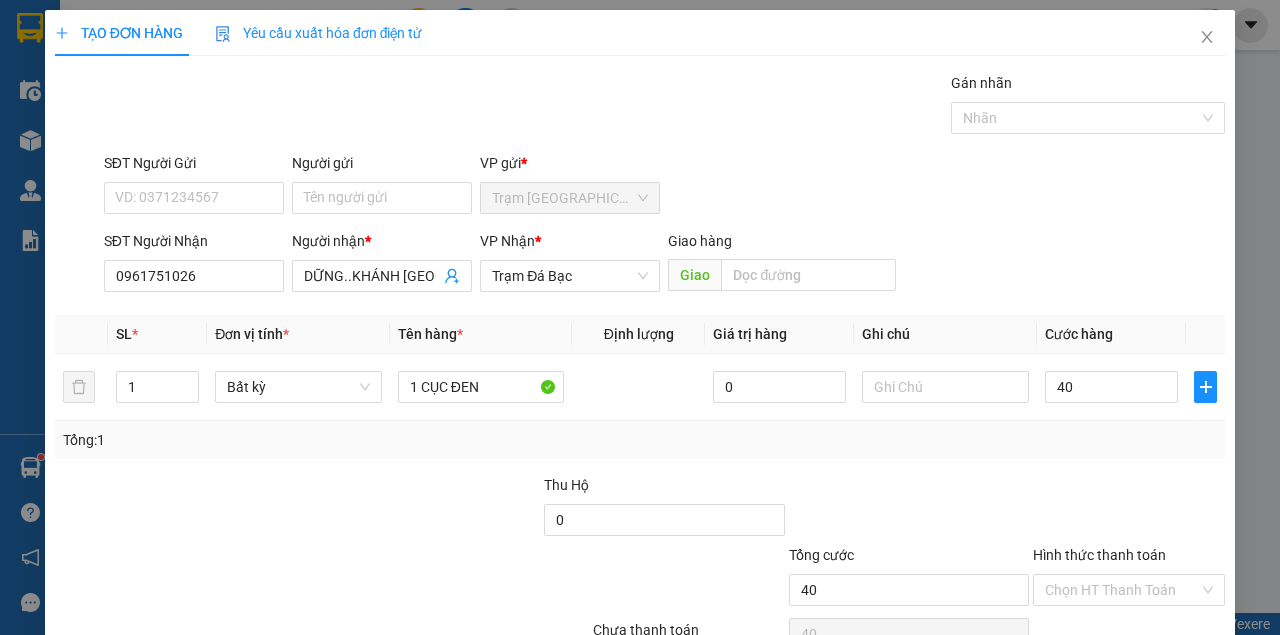 type on "40.000" 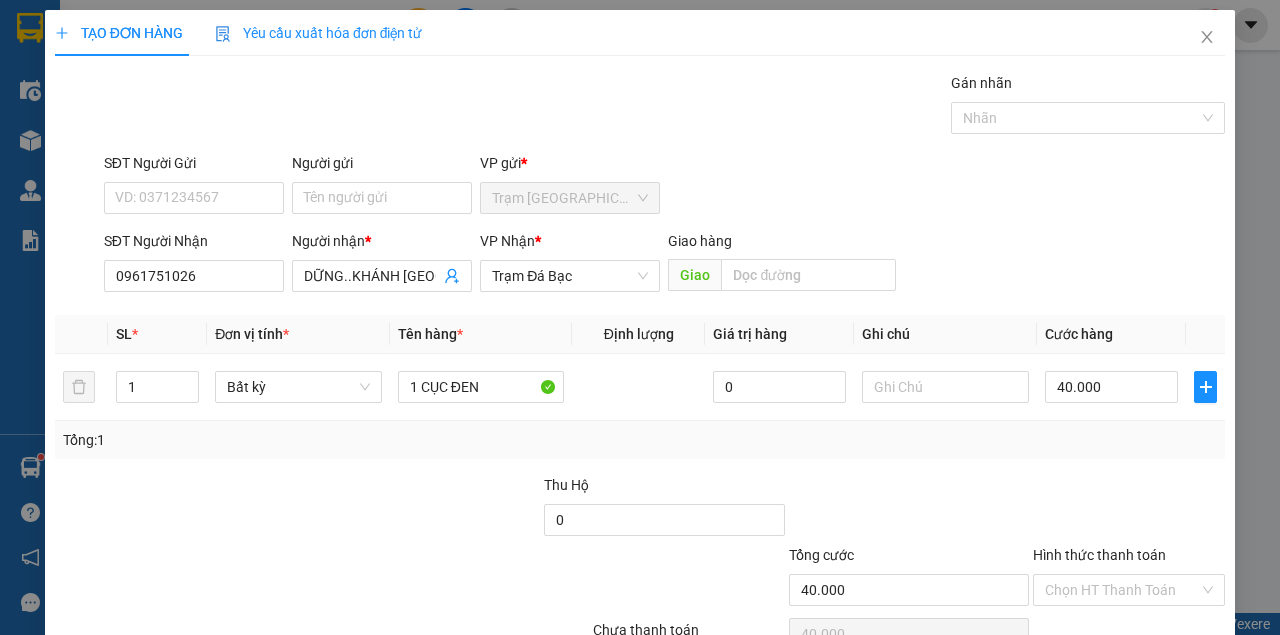 click on "Tổng:  1" at bounding box center (640, 440) 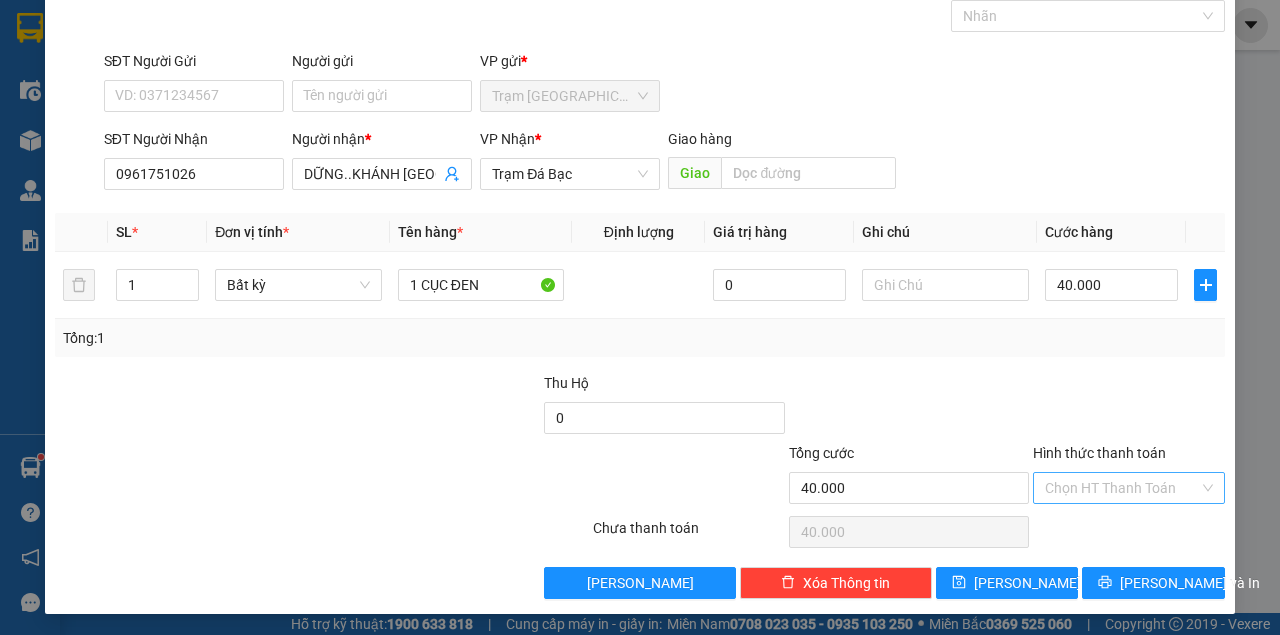drag, startPoint x: 1070, startPoint y: 482, endPoint x: 1078, endPoint y: 498, distance: 17.888544 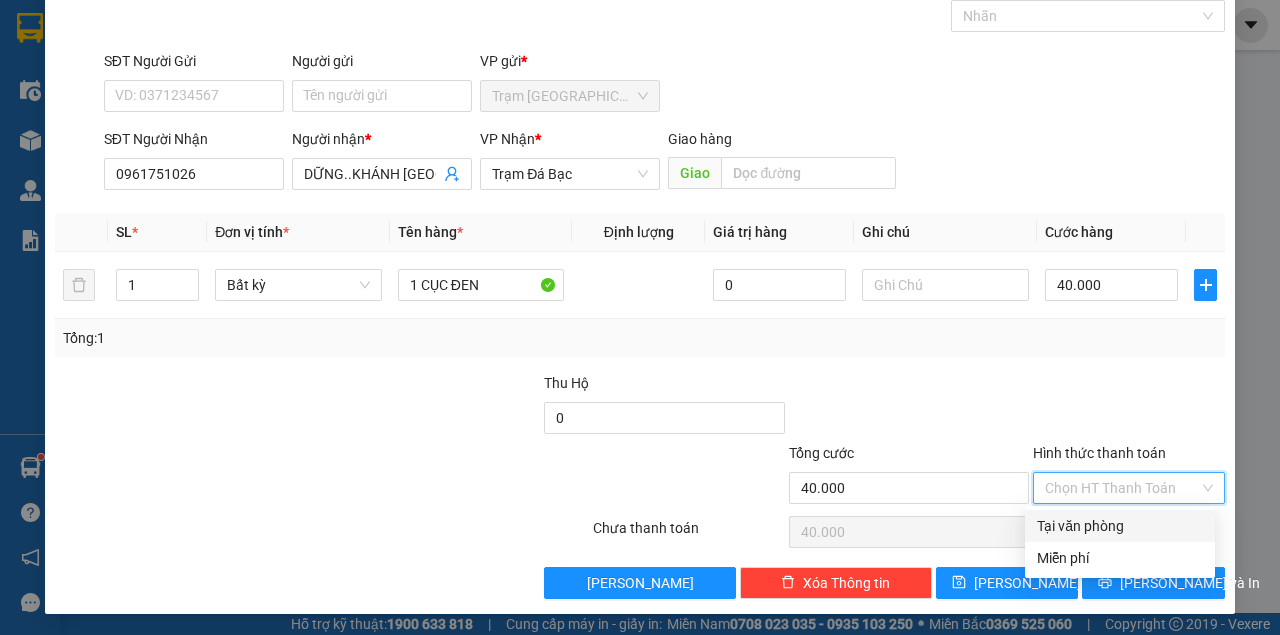 click on "Tại văn phòng" at bounding box center [1120, 526] 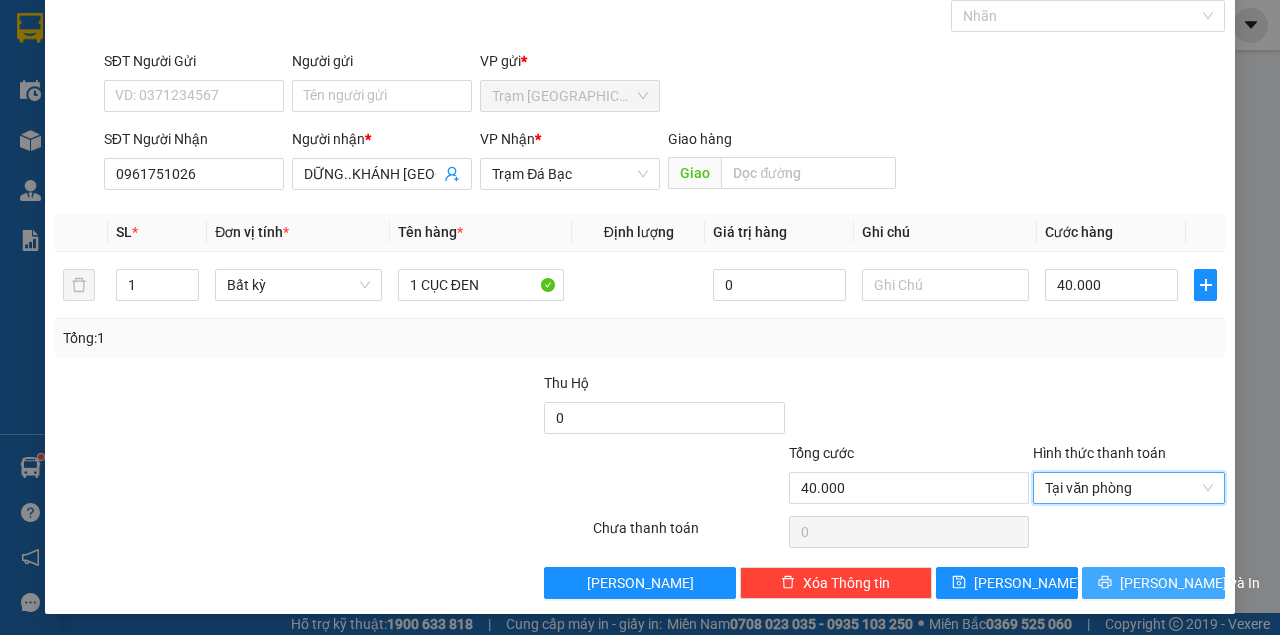 click on "[PERSON_NAME] và In" at bounding box center (1153, 583) 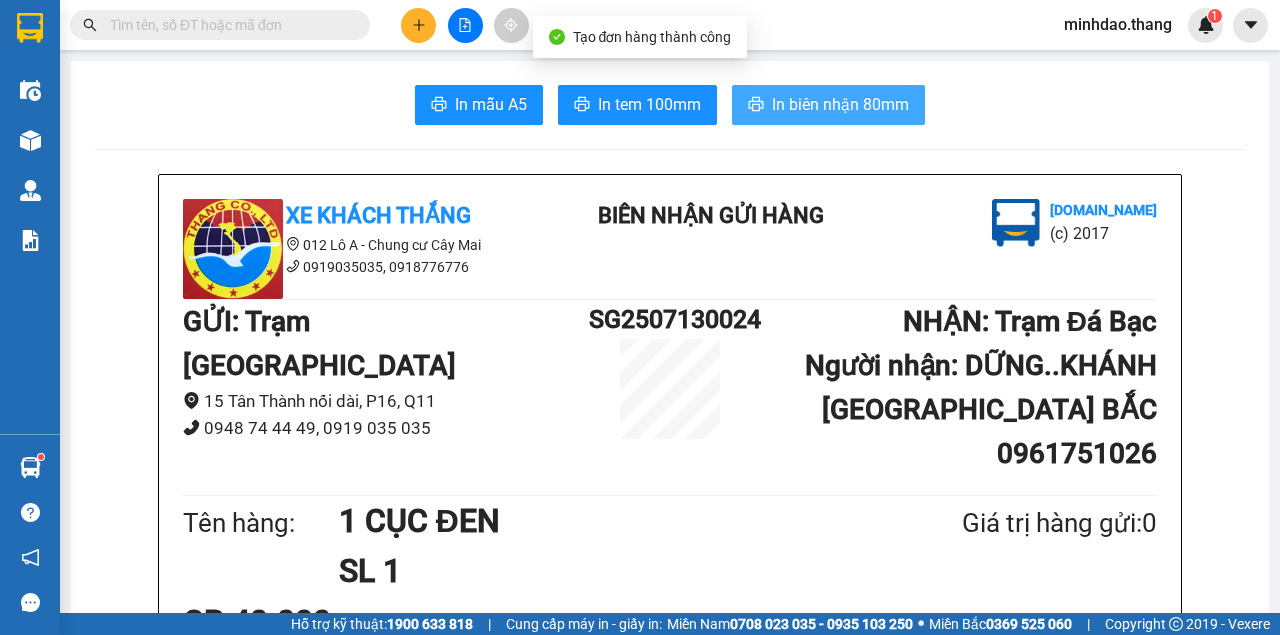 click on "In biên nhận 80mm" at bounding box center [828, 105] 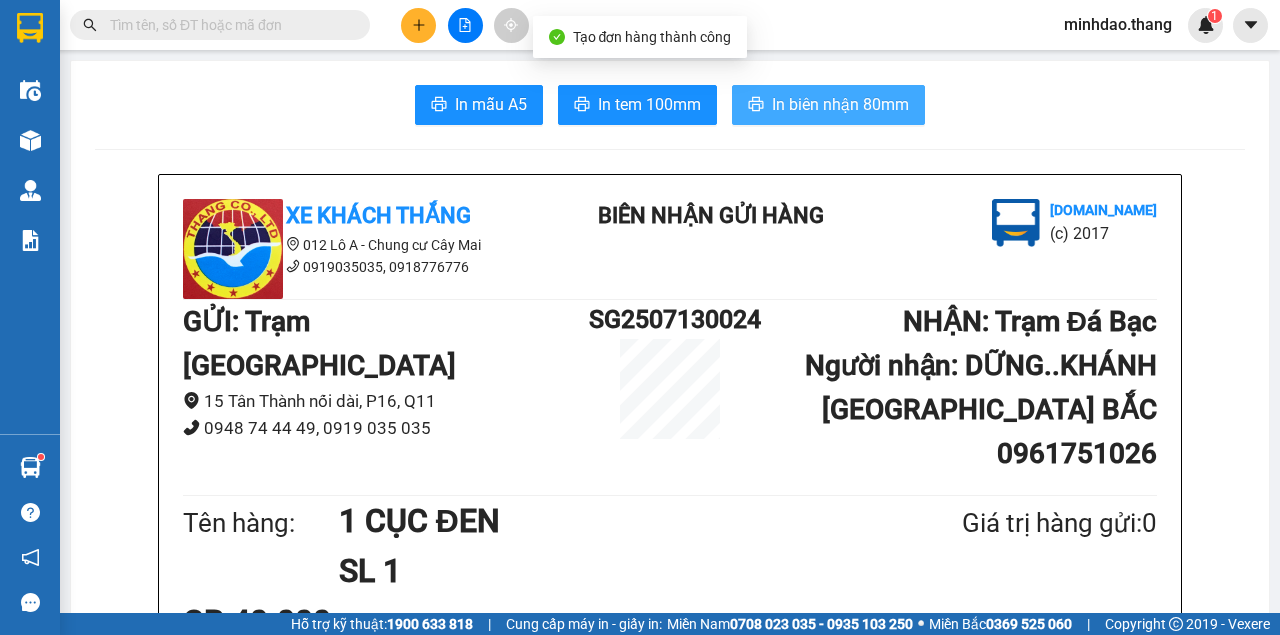 scroll, scrollTop: 0, scrollLeft: 0, axis: both 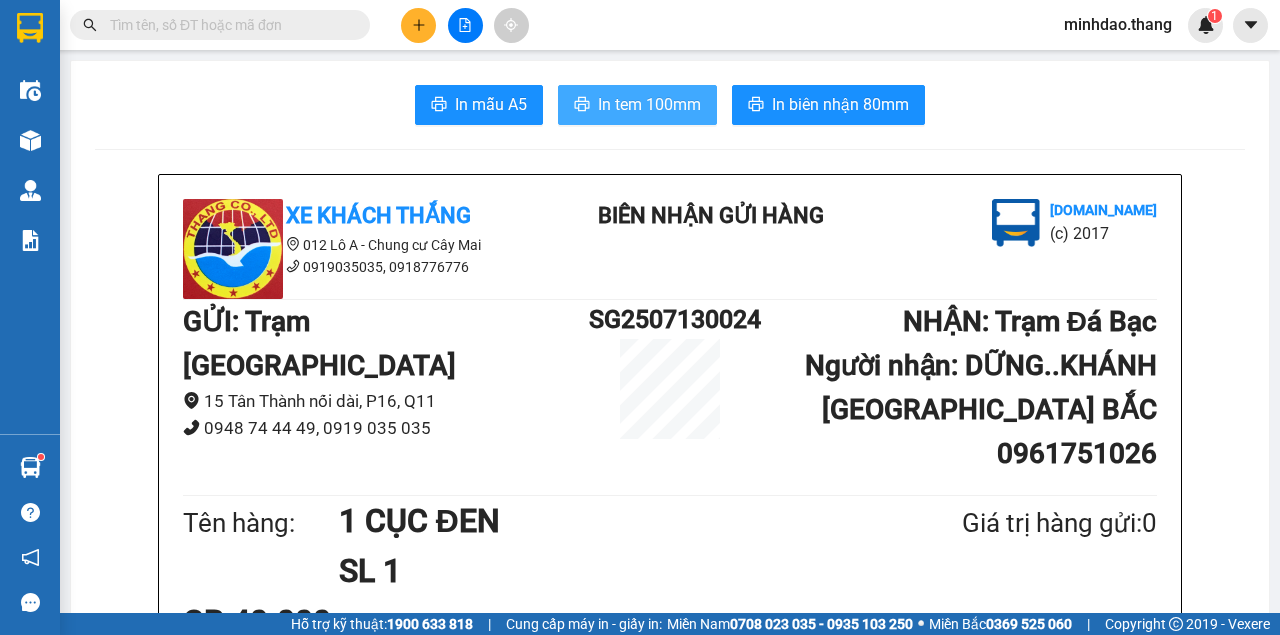 click on "In tem 100mm" at bounding box center (637, 105) 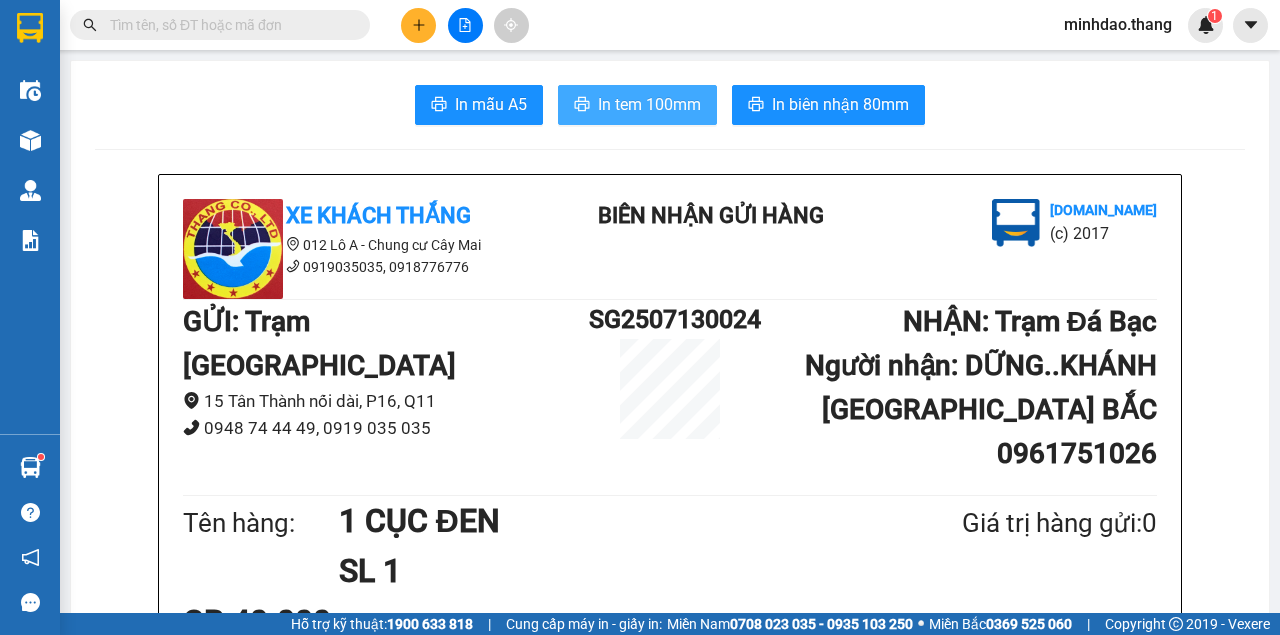 scroll, scrollTop: 0, scrollLeft: 0, axis: both 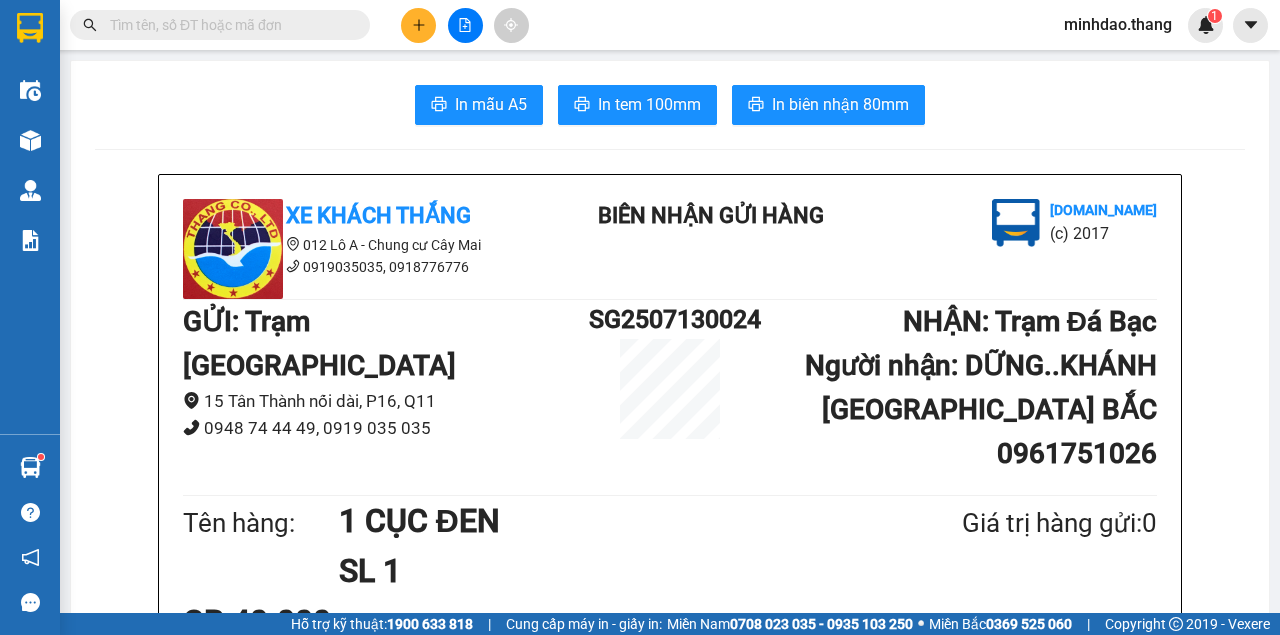click at bounding box center [228, 25] 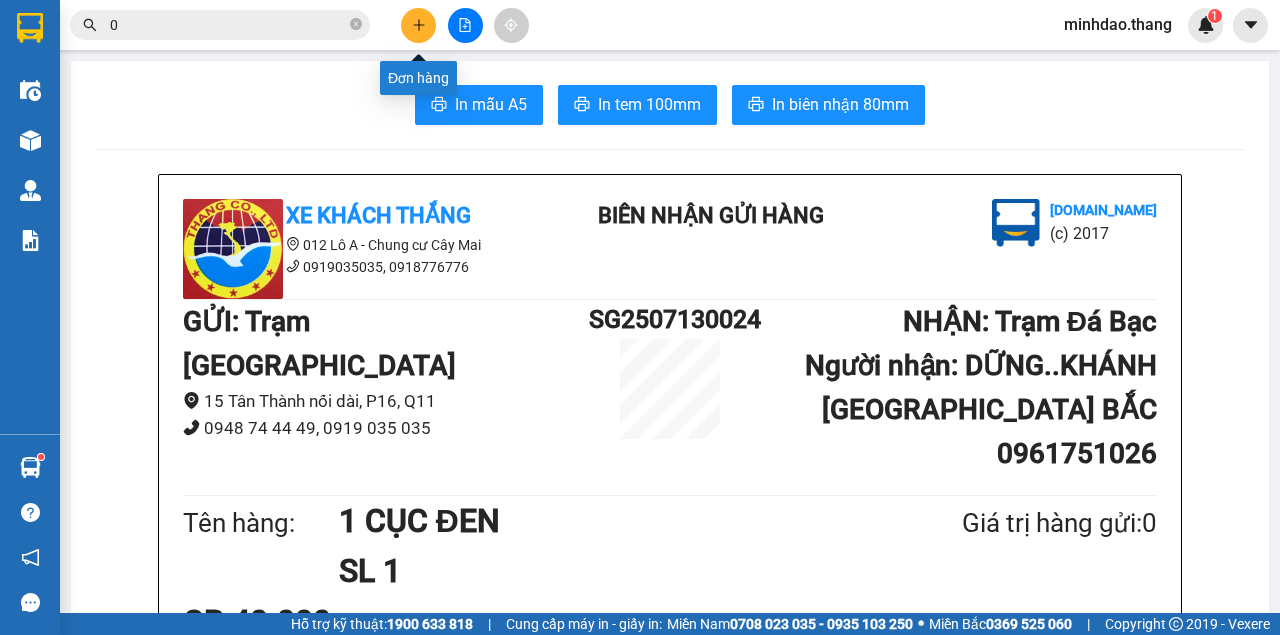 click at bounding box center (418, 25) 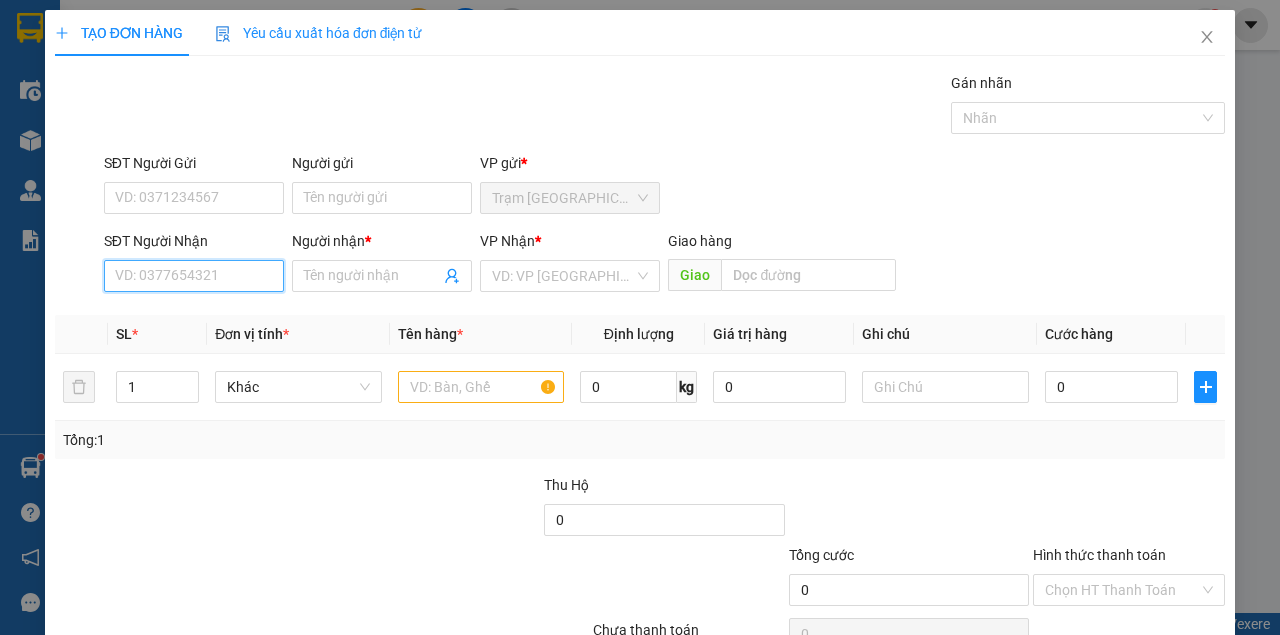 click on "SĐT Người Nhận" at bounding box center (194, 276) 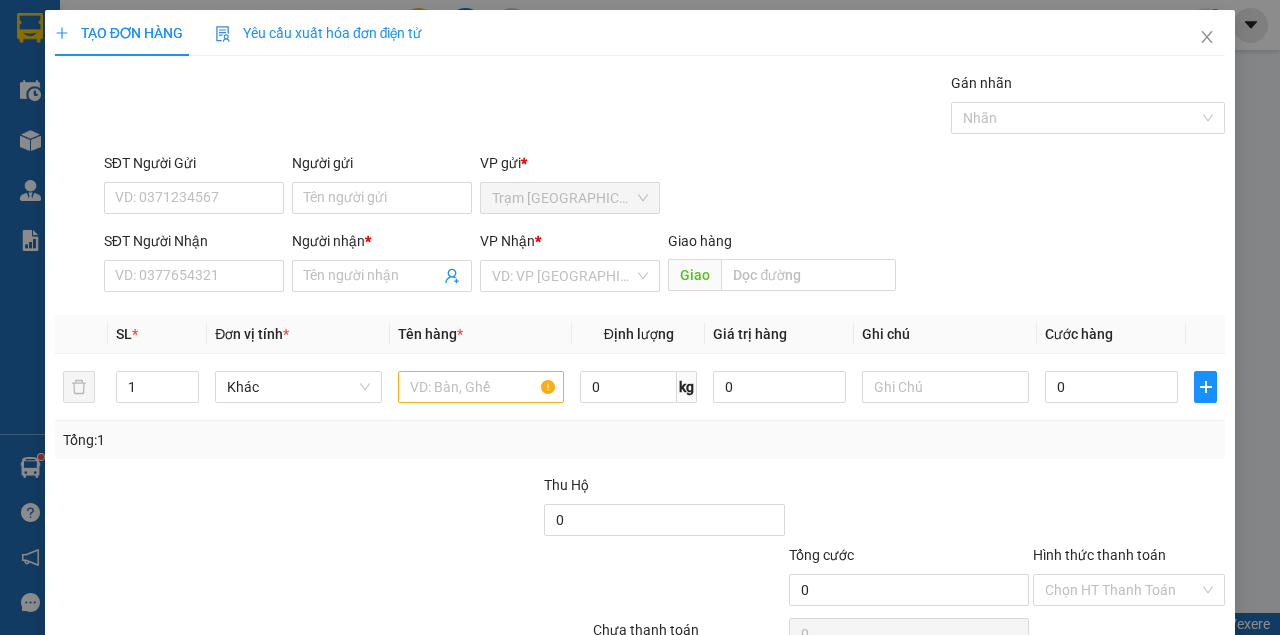 click at bounding box center [419, 509] 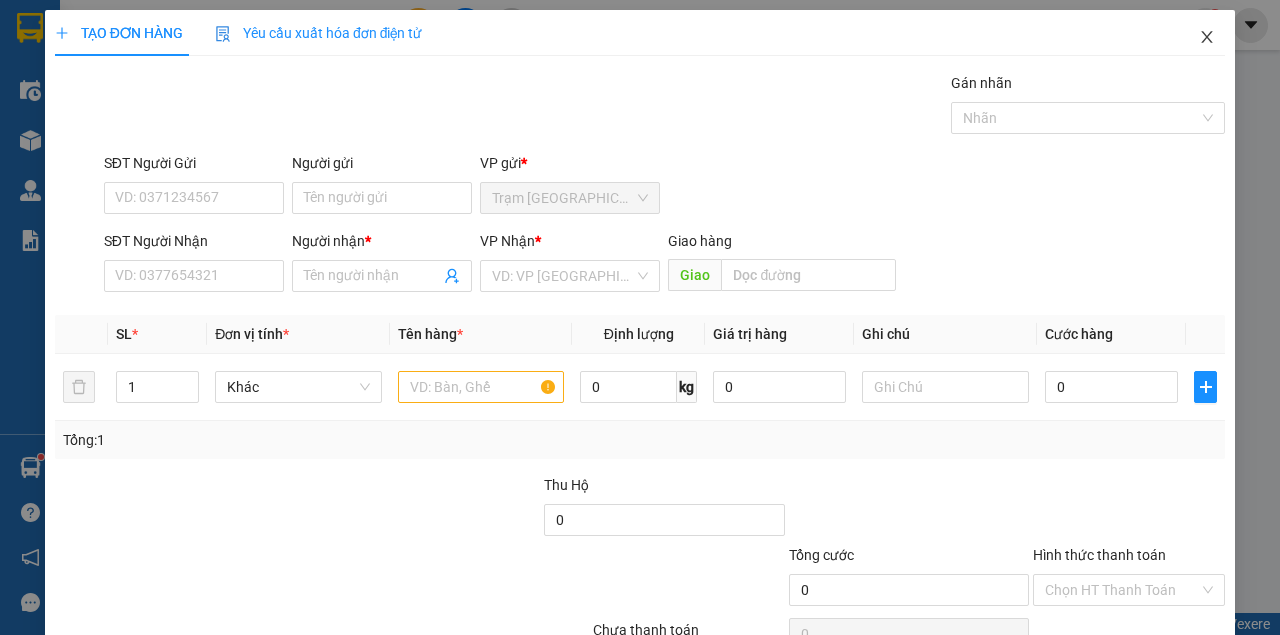 click 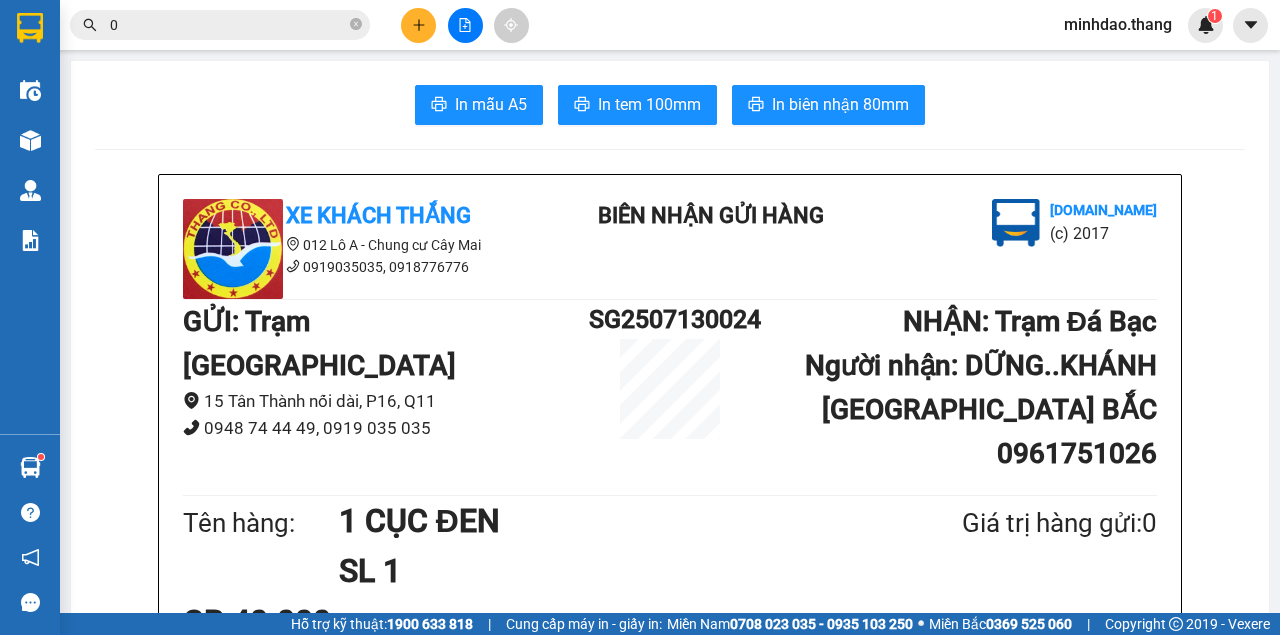 drag, startPoint x: 327, startPoint y: 25, endPoint x: 323, endPoint y: 14, distance: 11.7046995 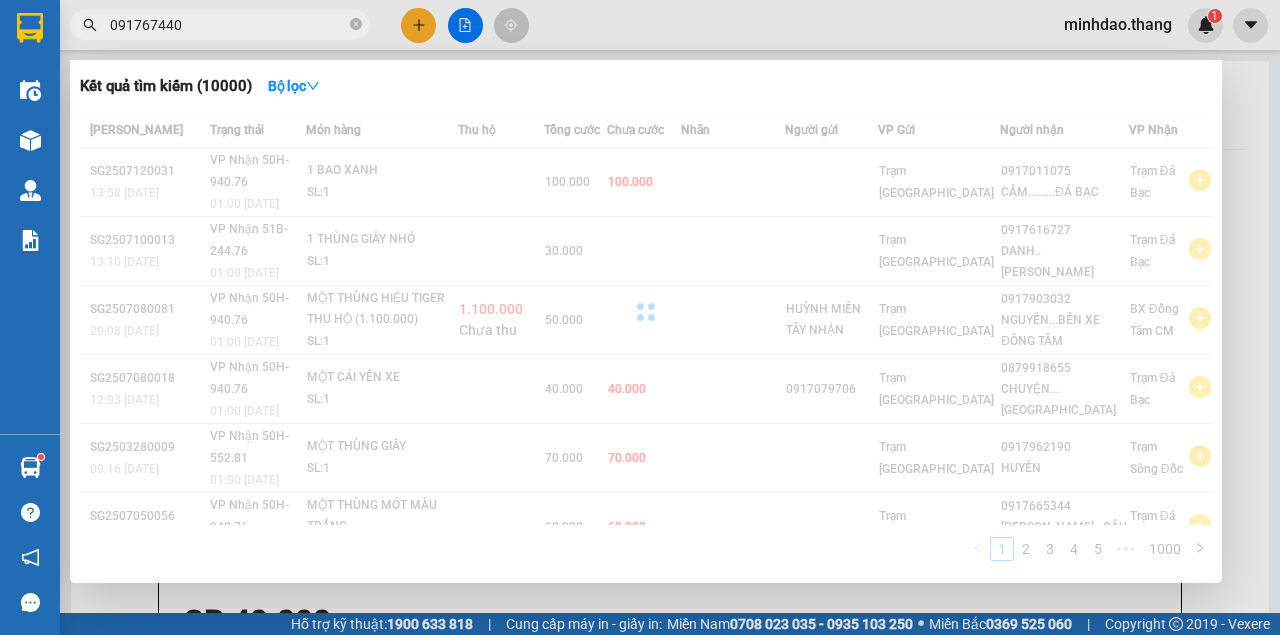 type on "0917674406" 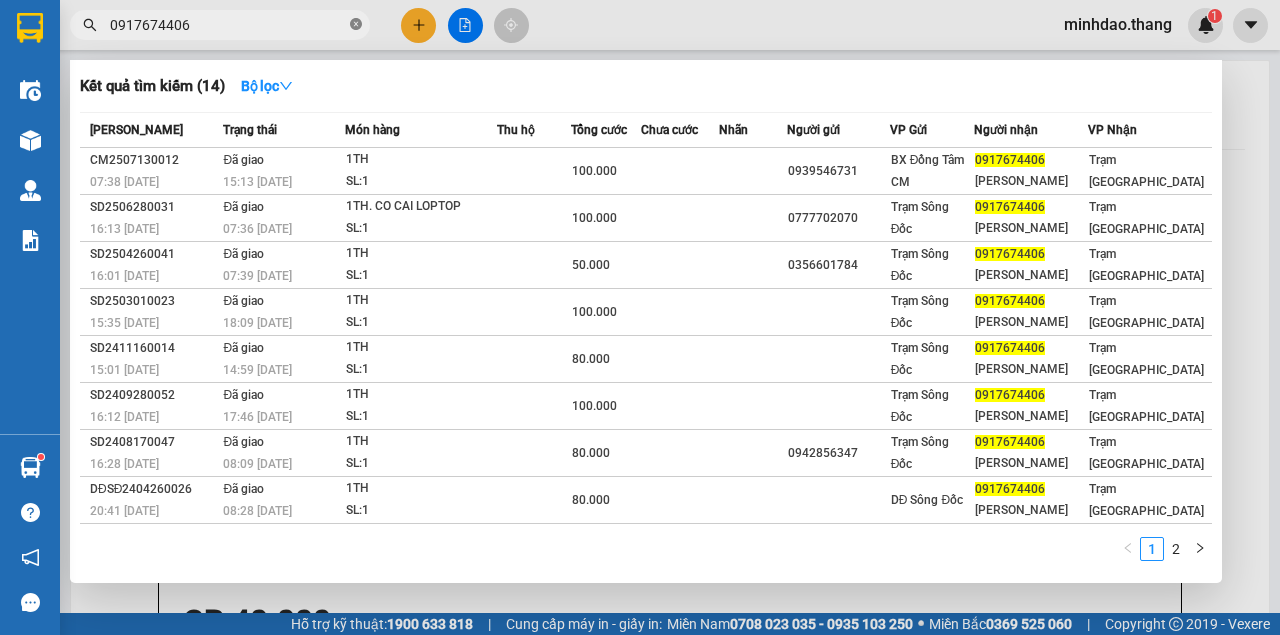 click 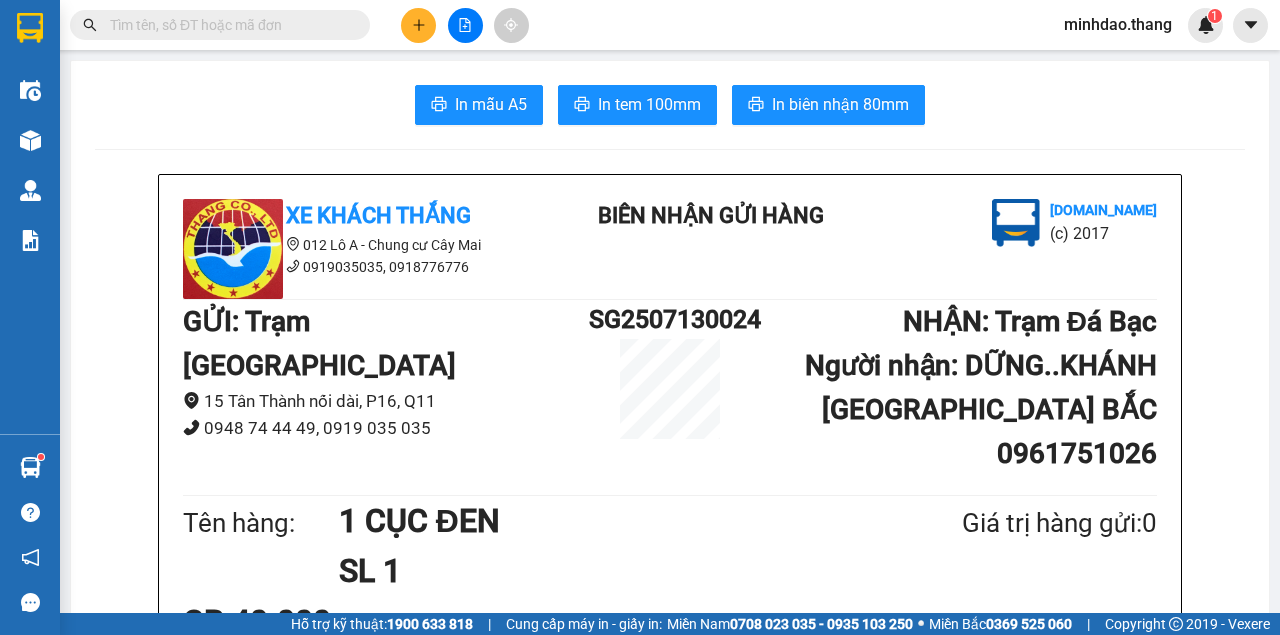 click at bounding box center [228, 25] 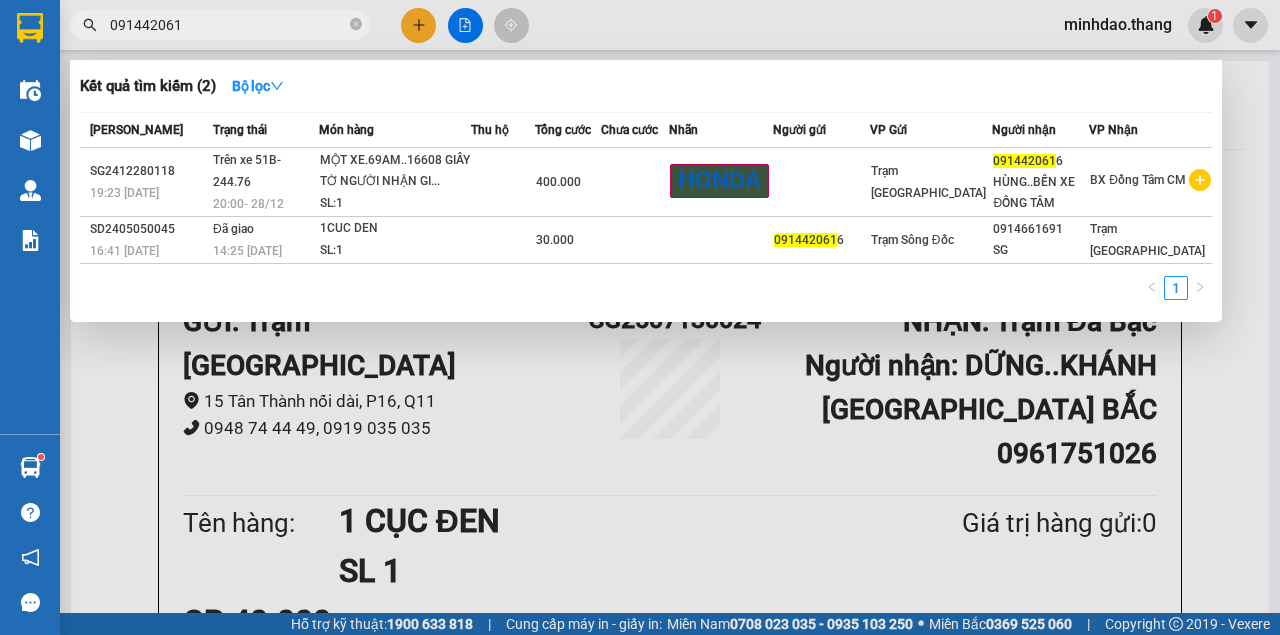 type on "0914420616" 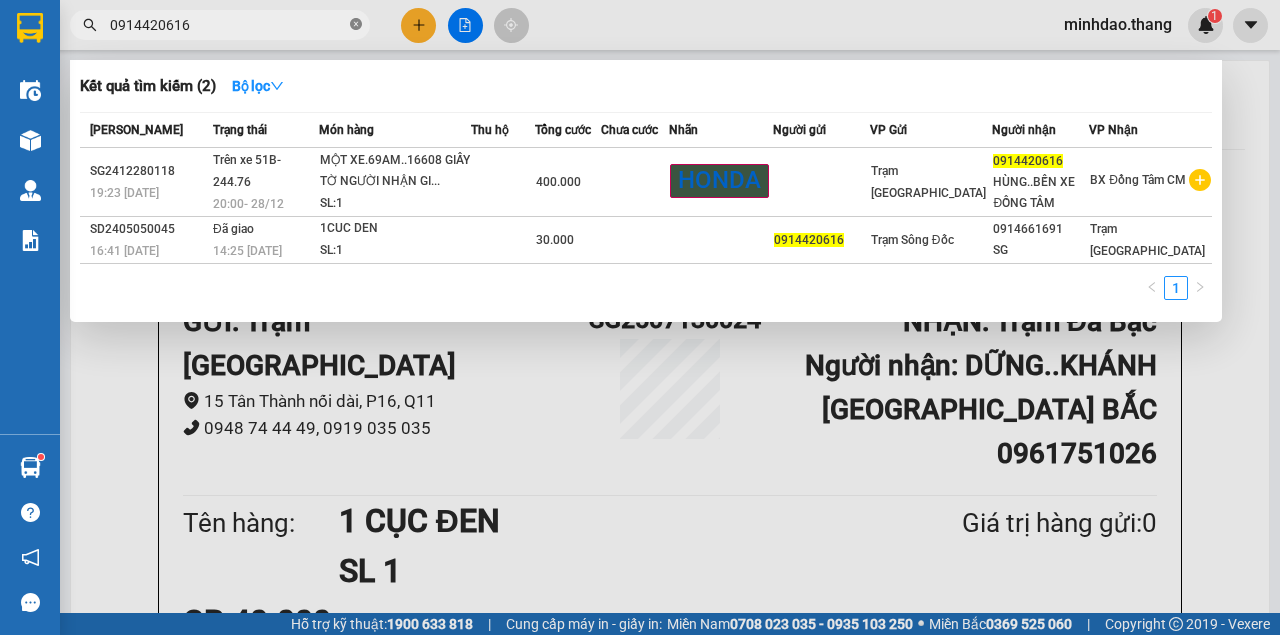 click 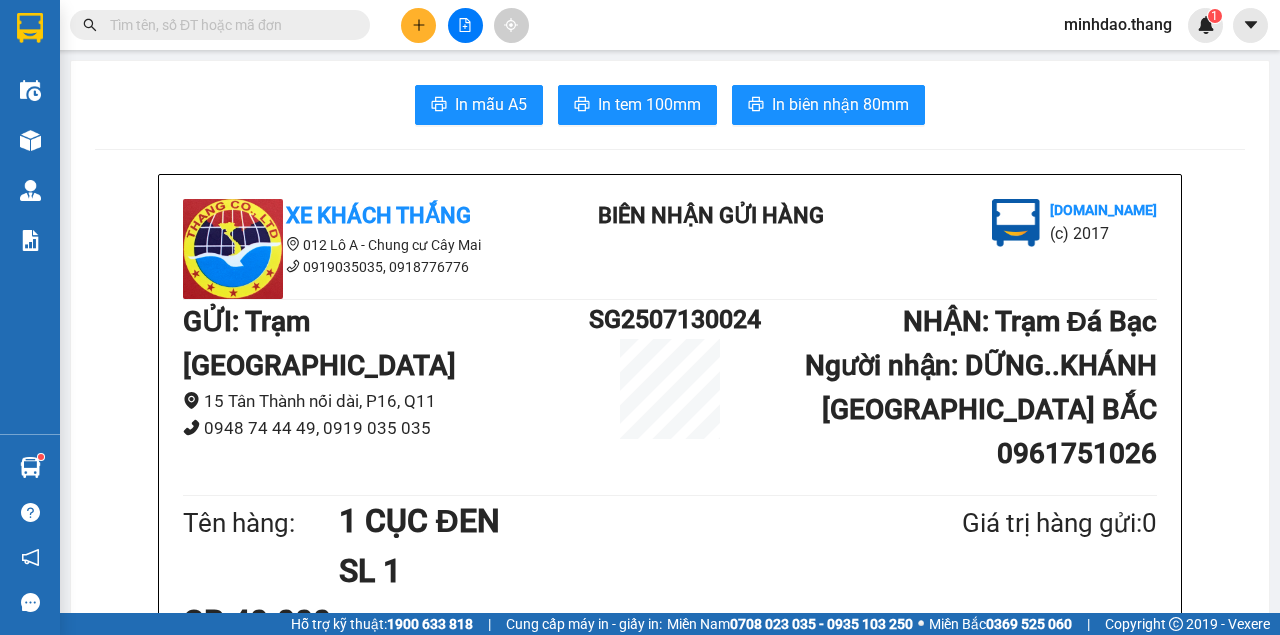 type 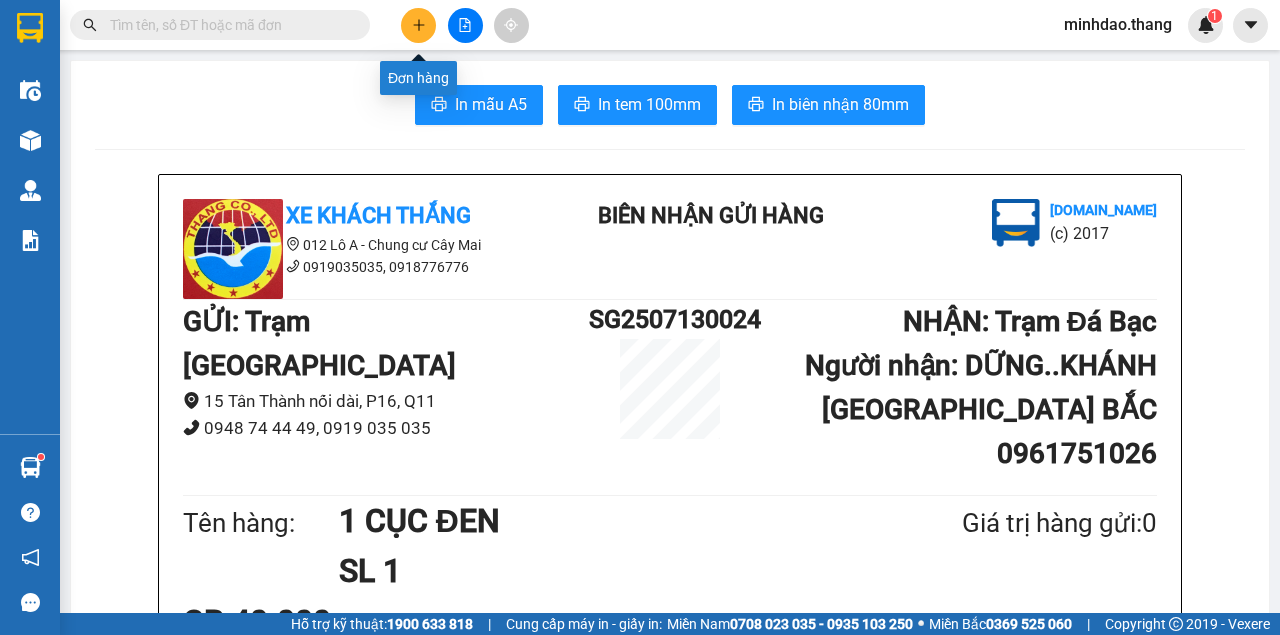 click 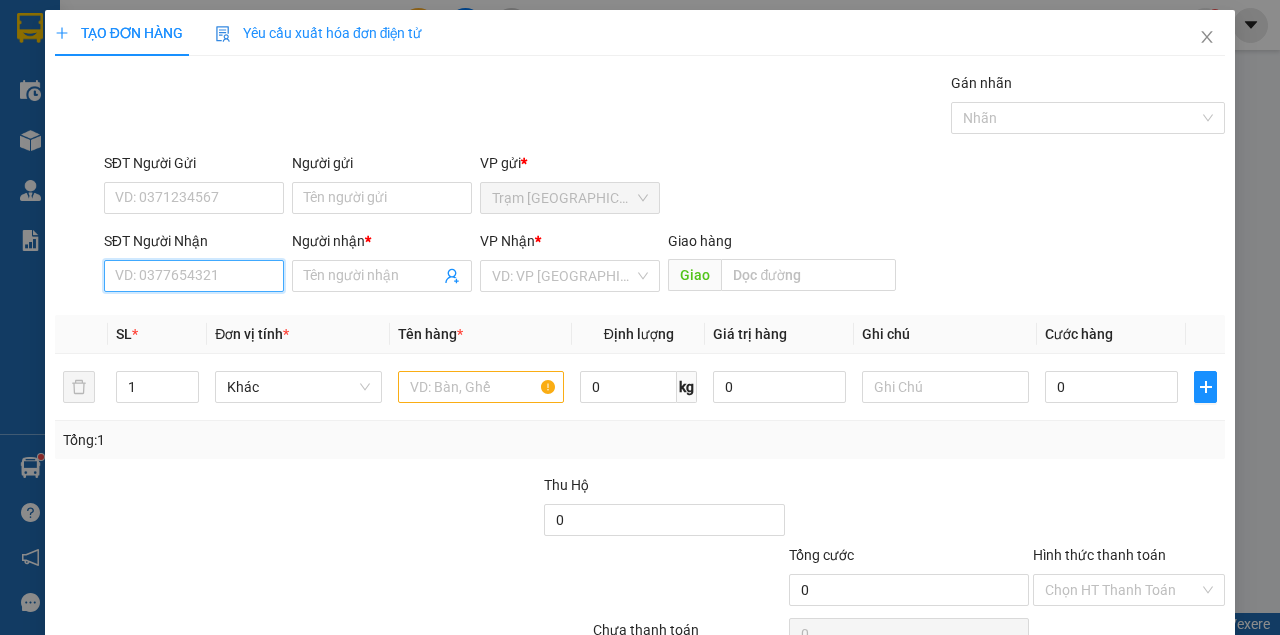 click on "SĐT Người Nhận" at bounding box center (194, 276) 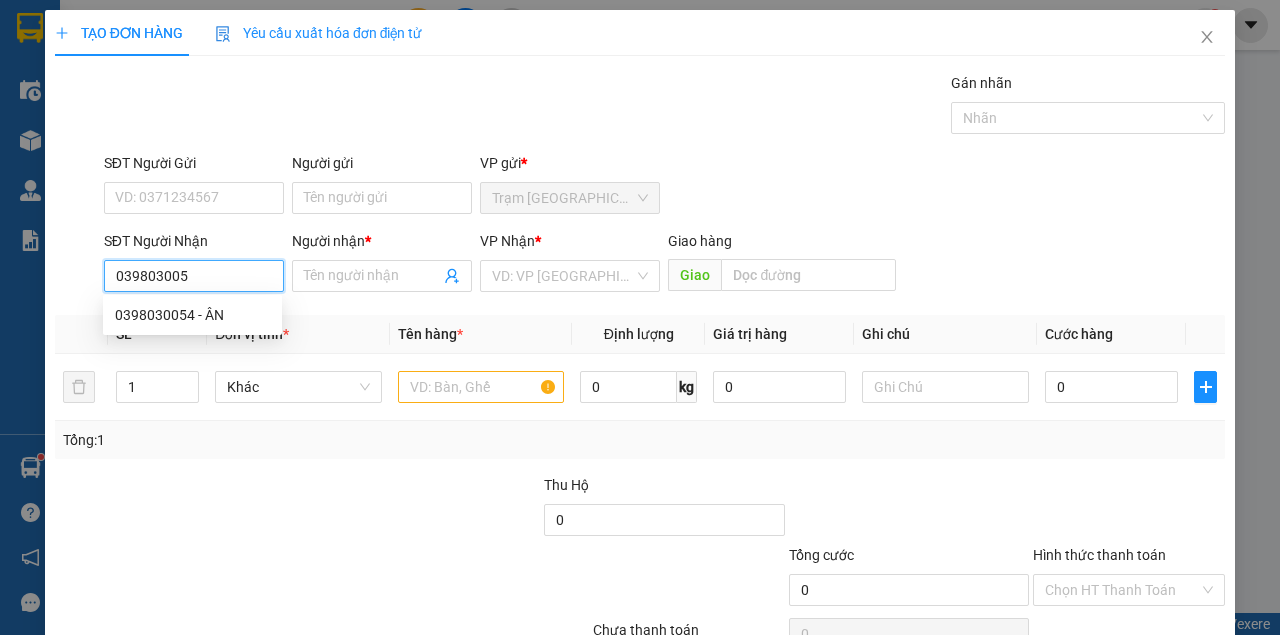 type on "0398030054" 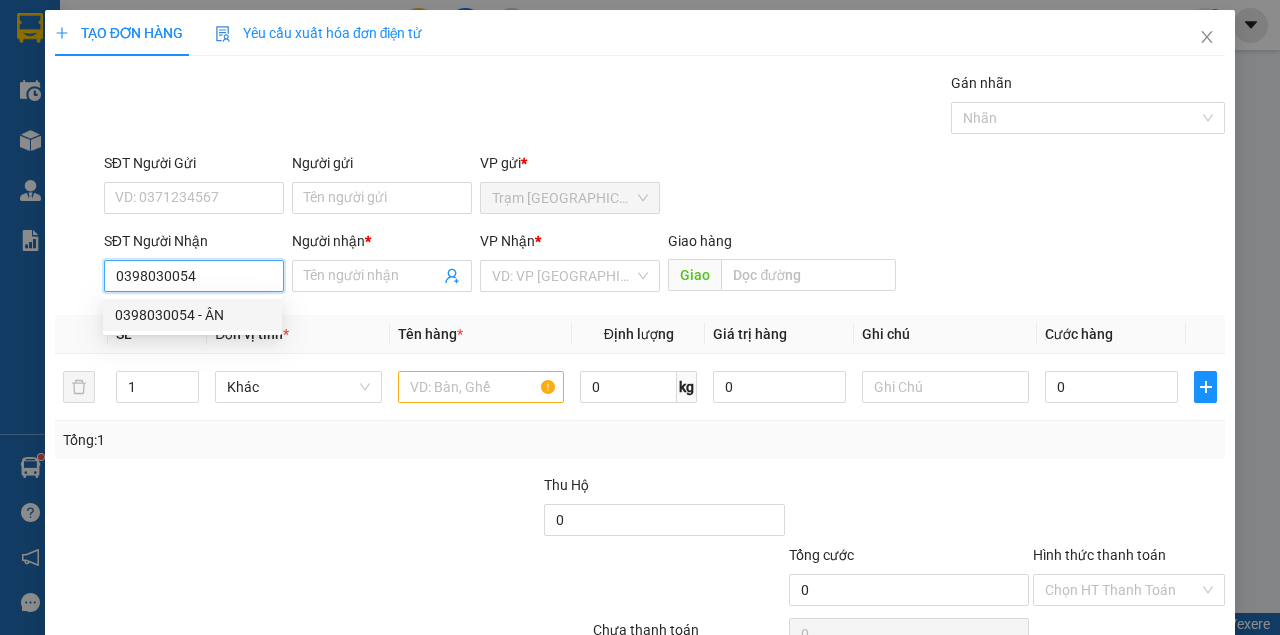 drag, startPoint x: 186, startPoint y: 319, endPoint x: 205, endPoint y: 304, distance: 24.207438 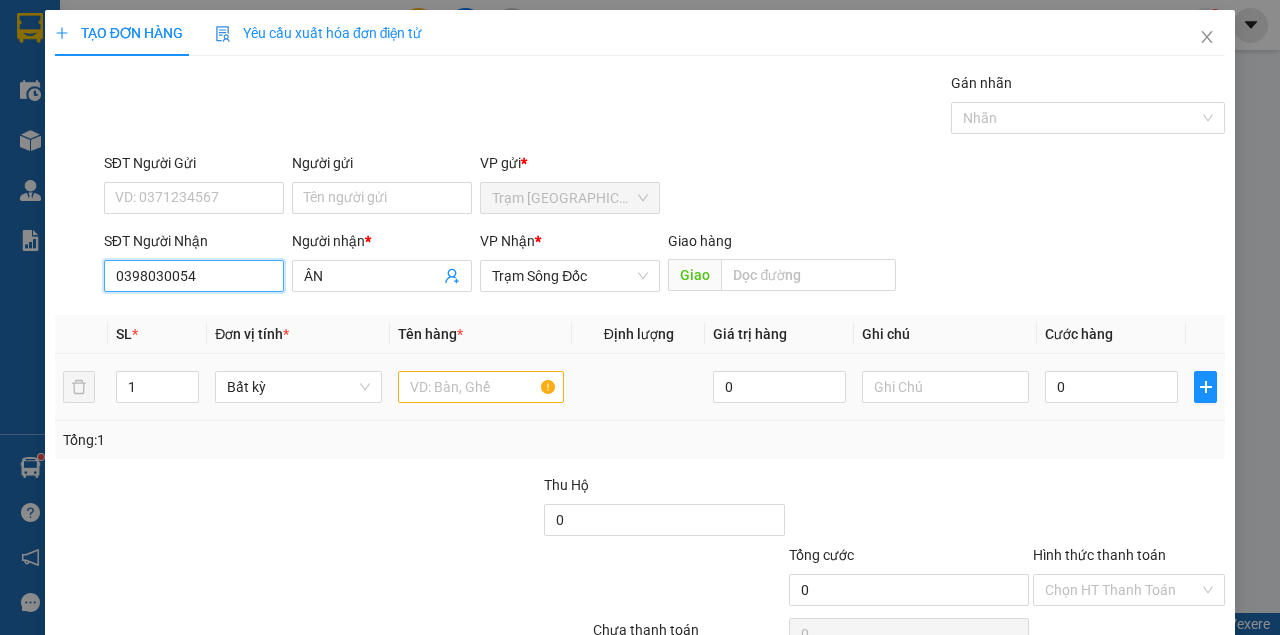 type on "0398030054" 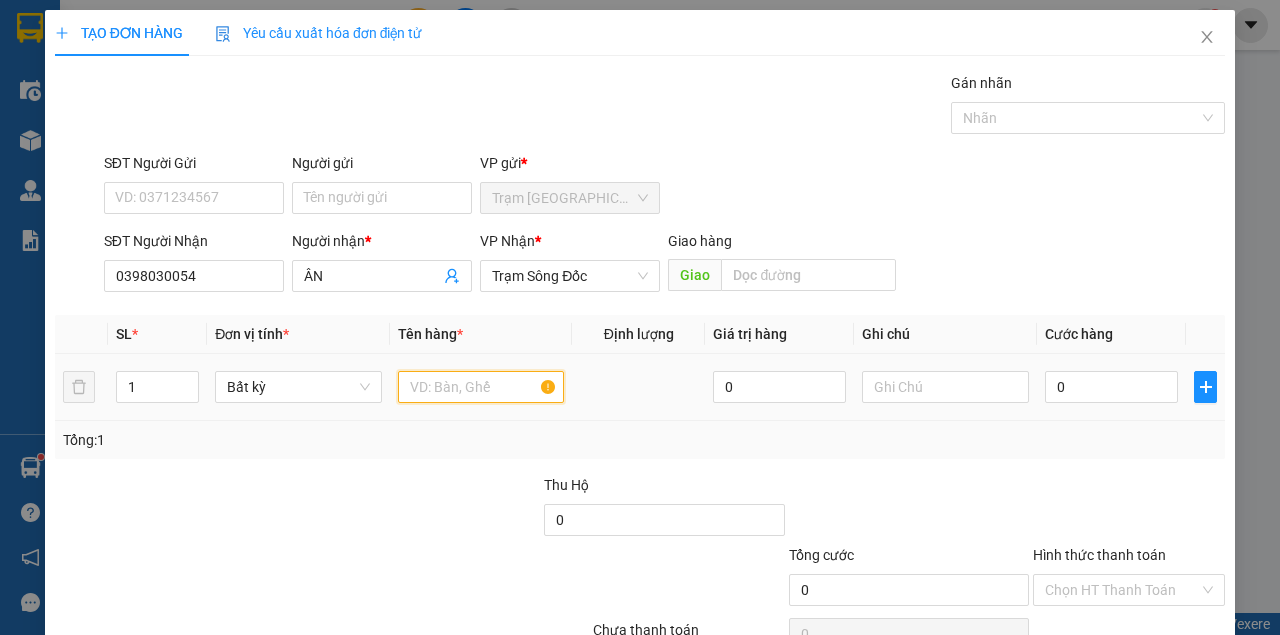 click at bounding box center (481, 387) 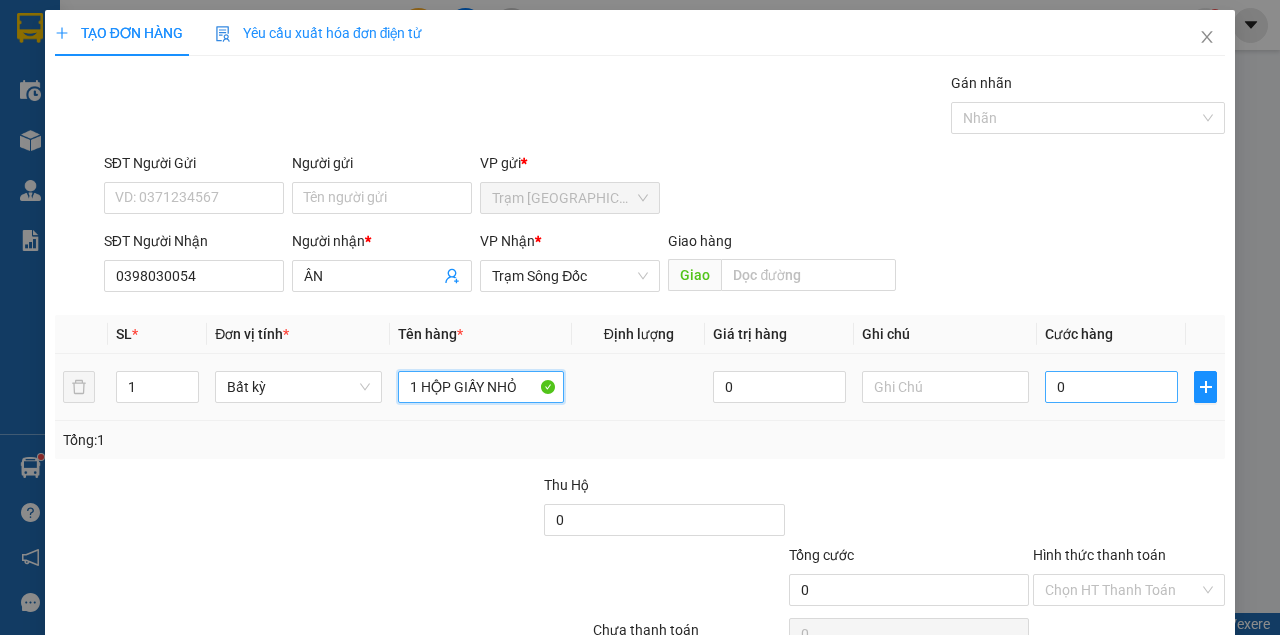 type on "1 HỘP GIẤY NHỎ" 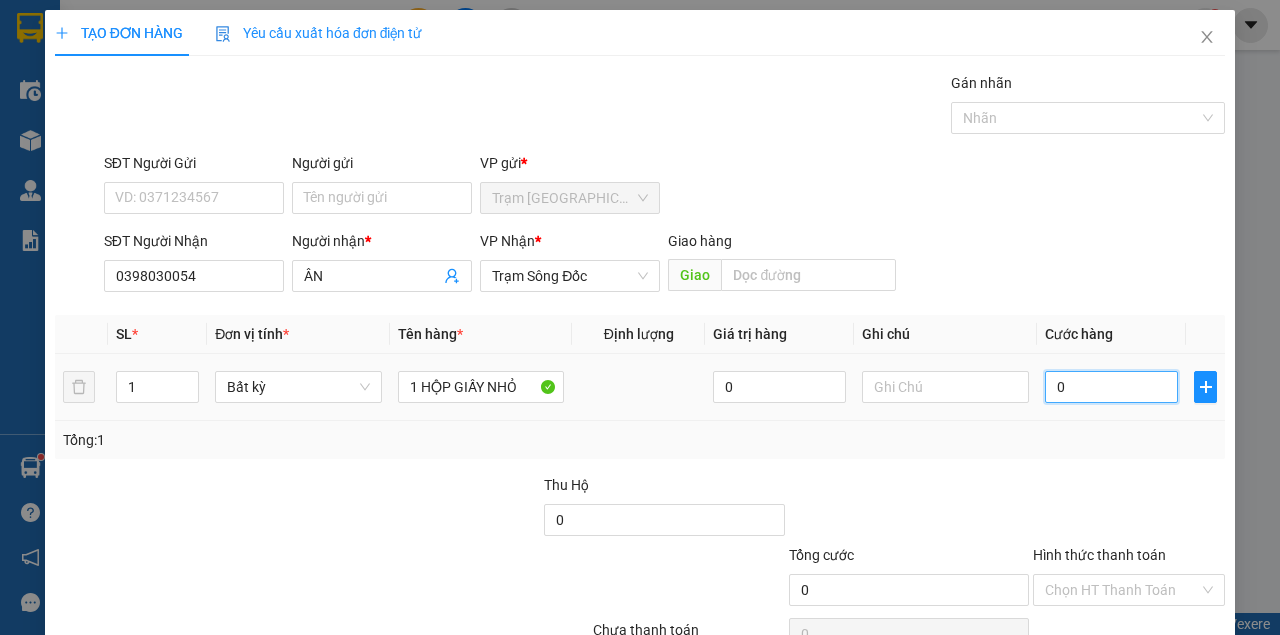 click on "0" at bounding box center (1111, 387) 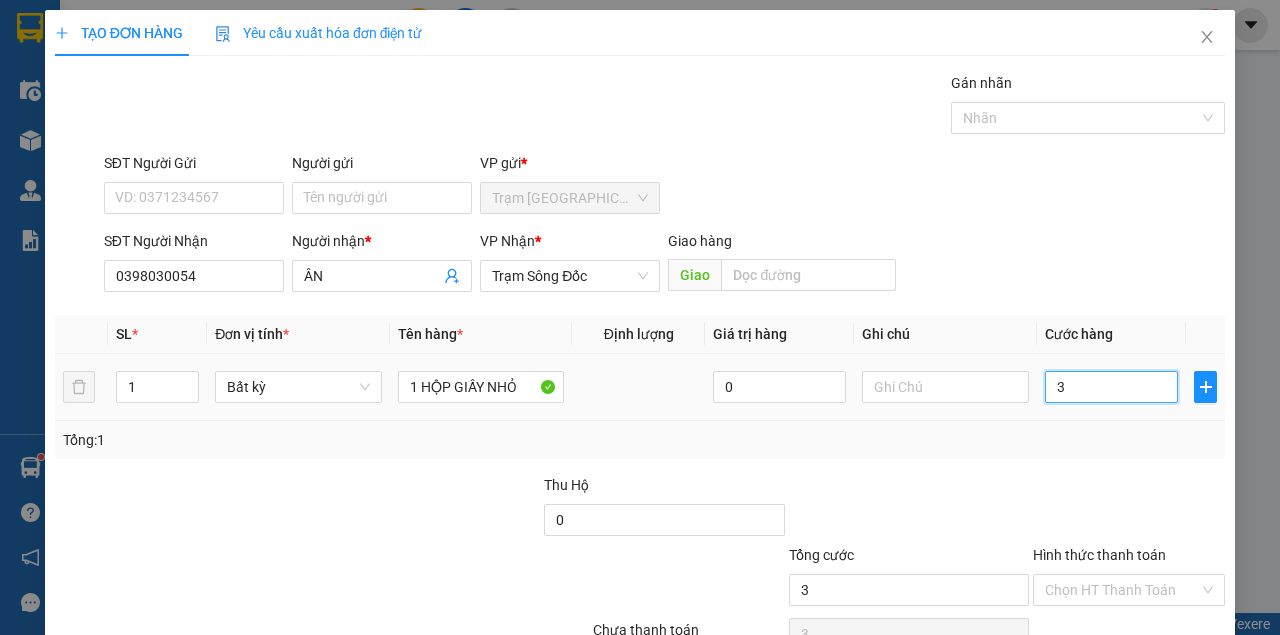 type on "30" 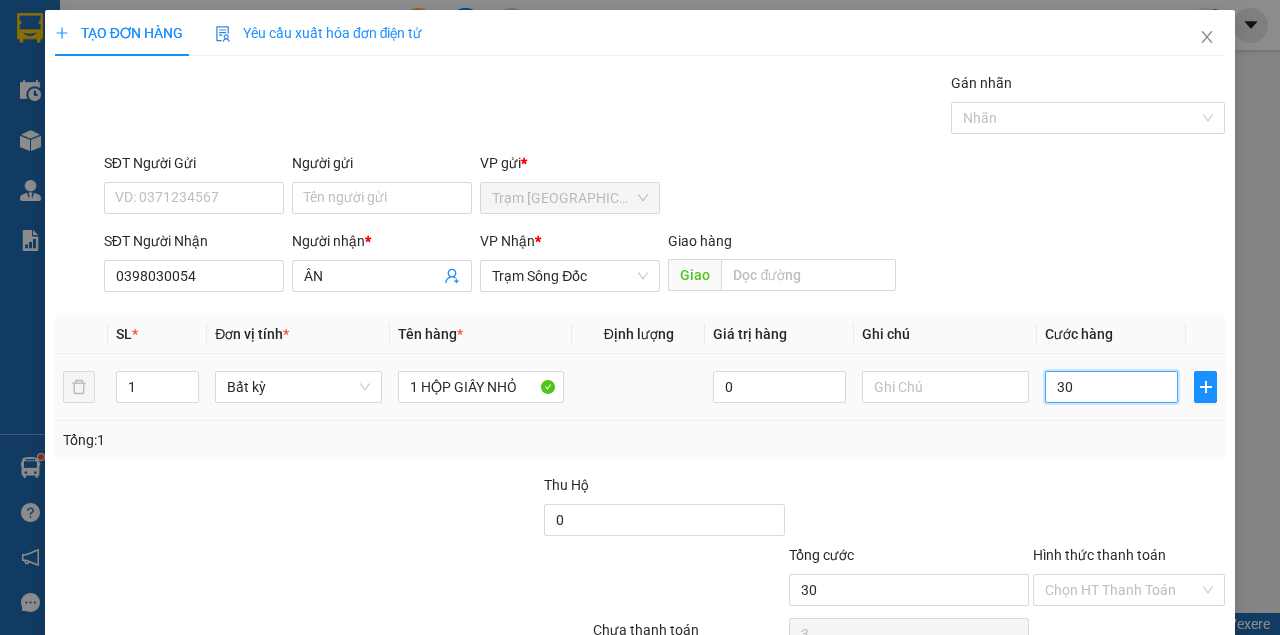 type on "30" 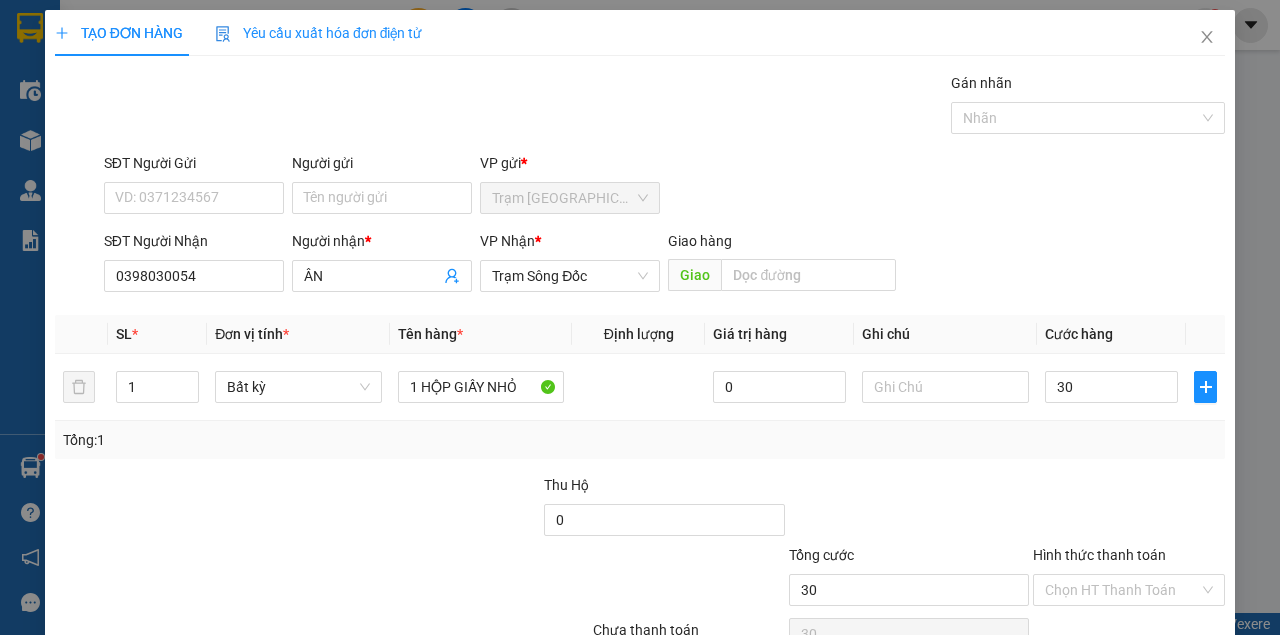 type on "30.000" 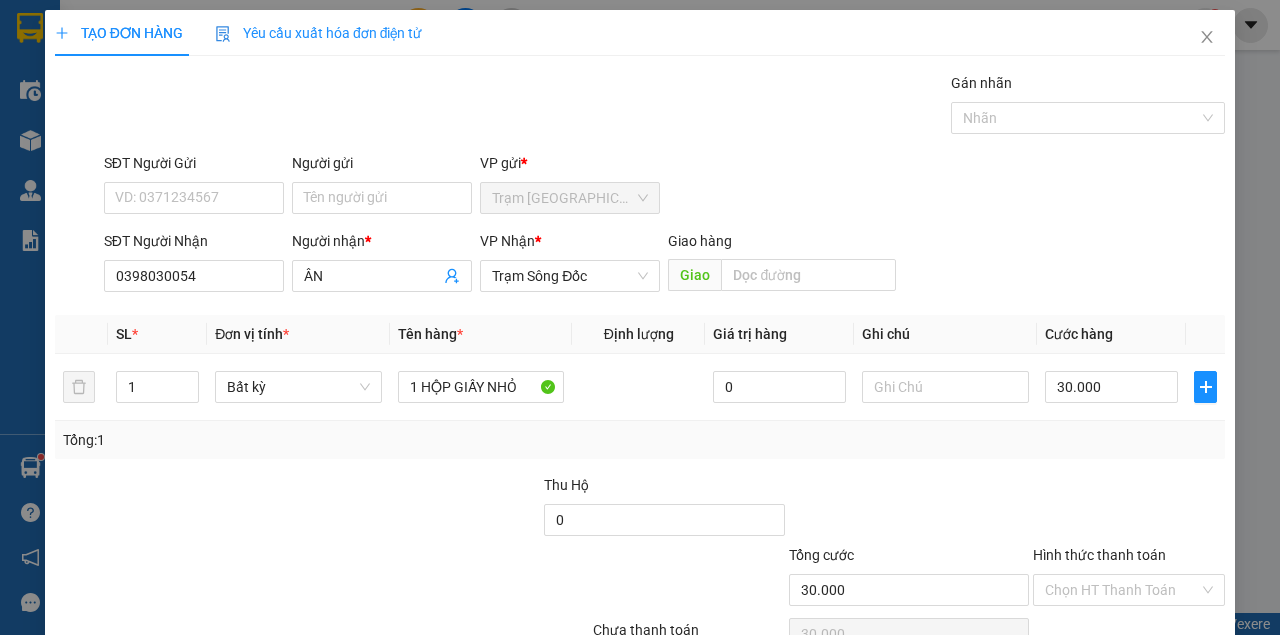 click on "Tổng:  1" at bounding box center [640, 440] 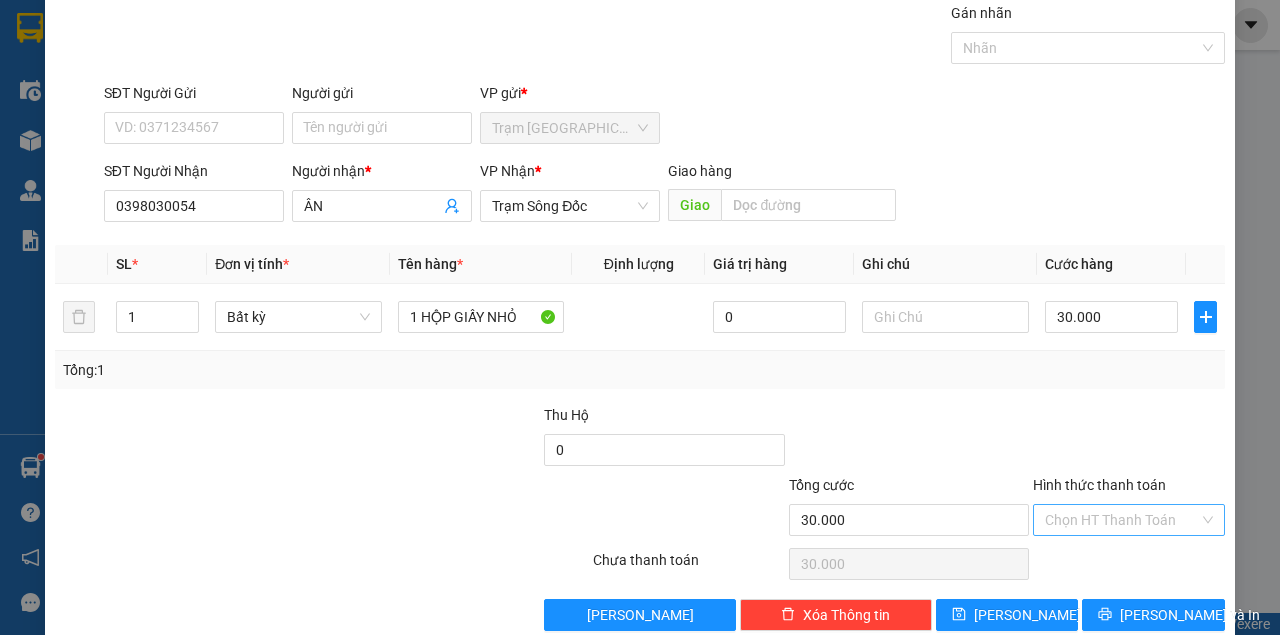 scroll, scrollTop: 102, scrollLeft: 0, axis: vertical 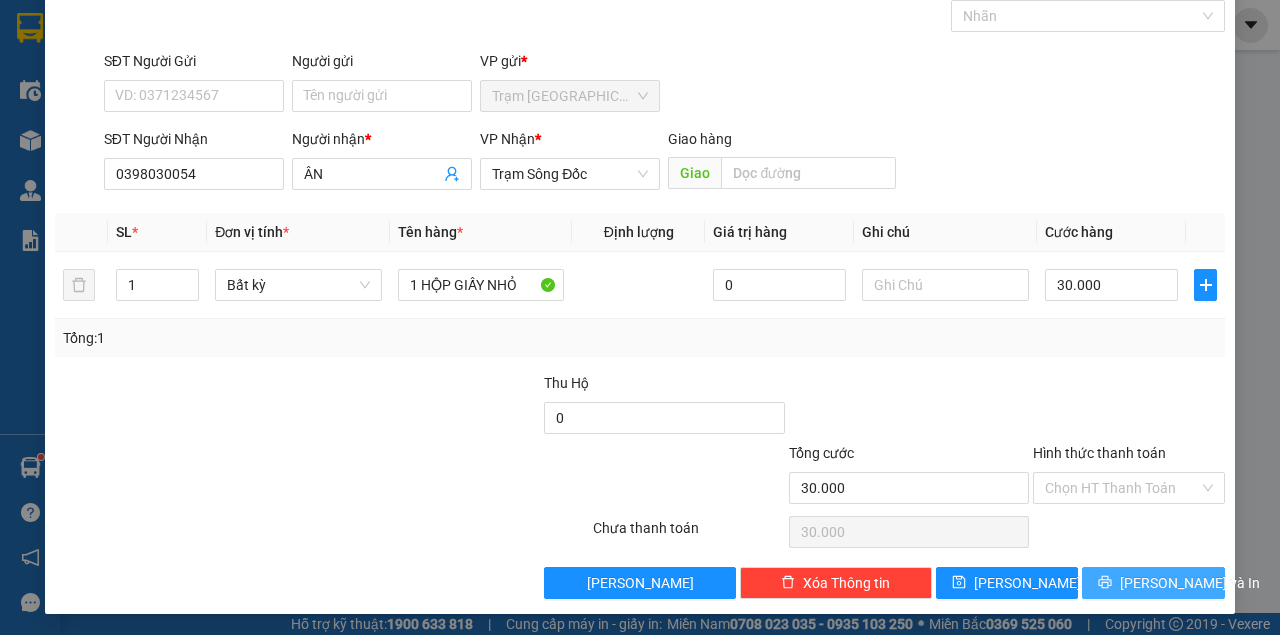 click on "[PERSON_NAME] và In" at bounding box center (1190, 583) 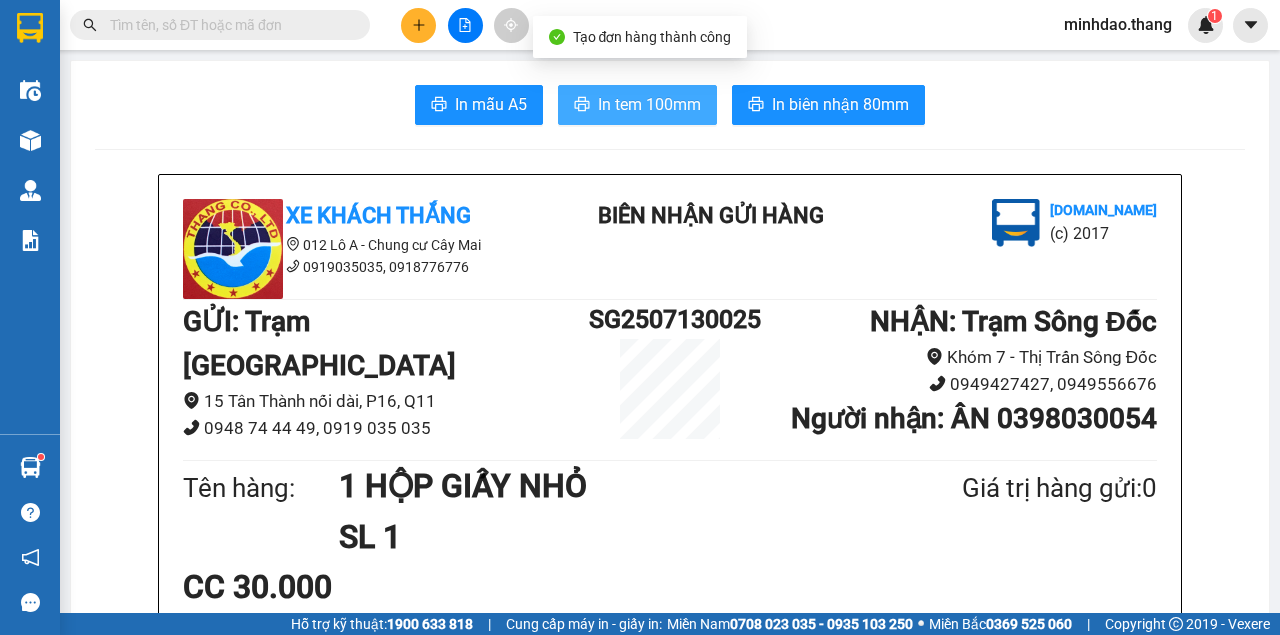 click on "In tem 100mm" at bounding box center (649, 104) 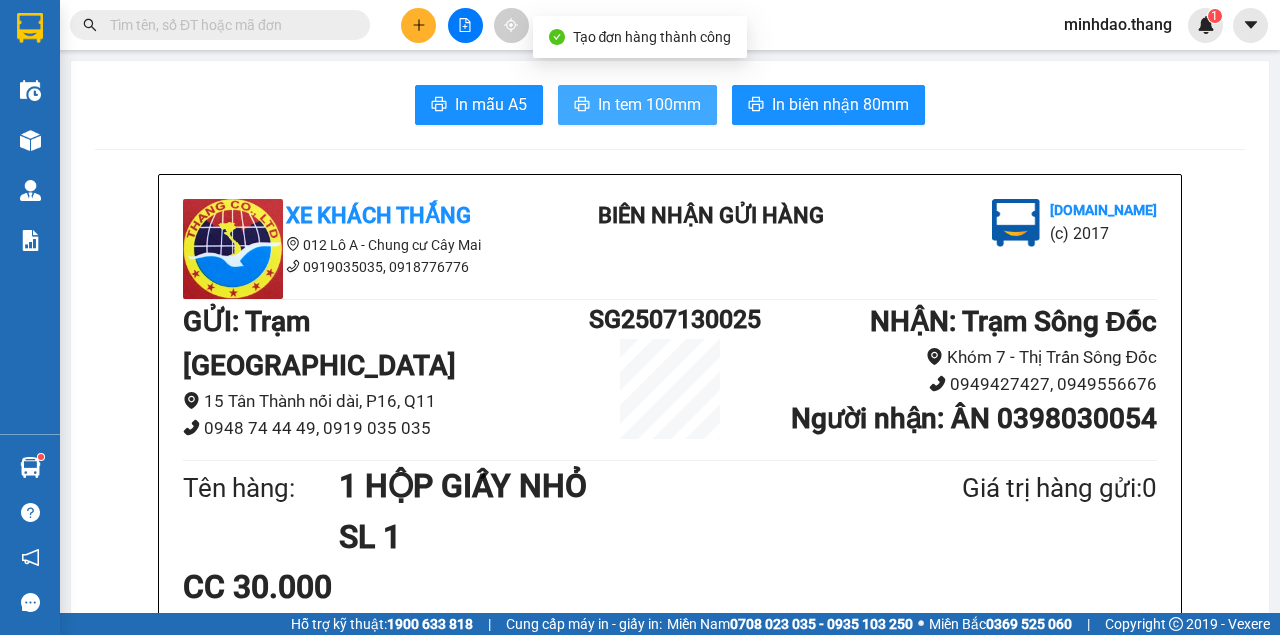 scroll, scrollTop: 0, scrollLeft: 0, axis: both 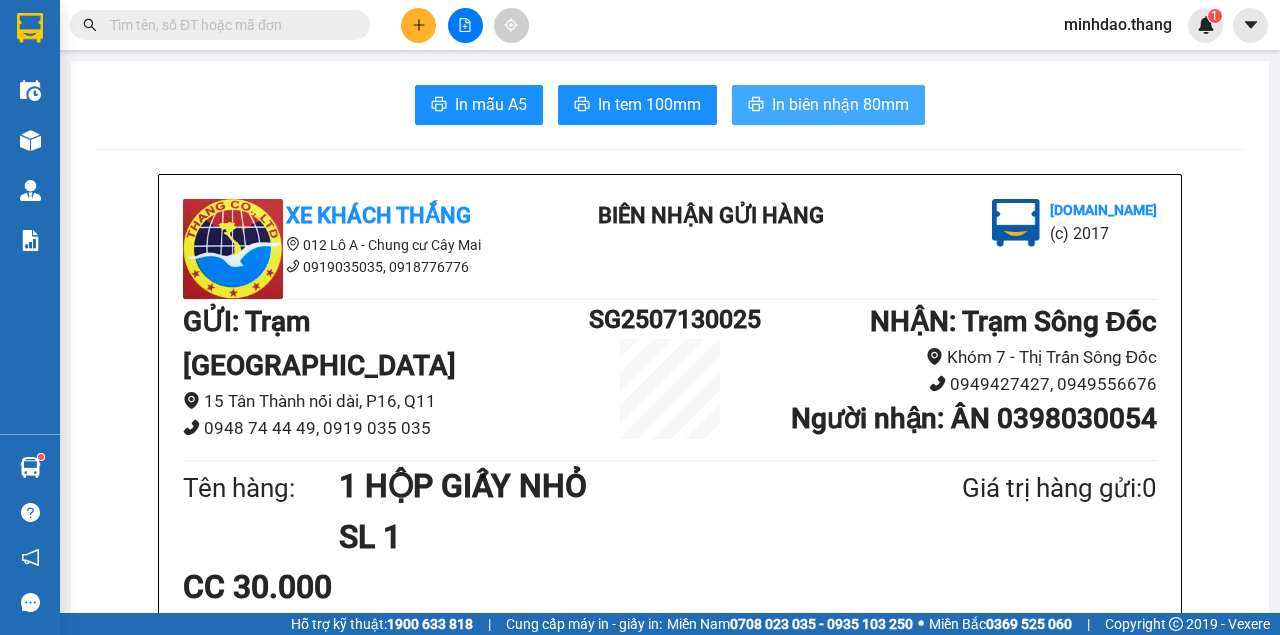 click on "In biên nhận 80mm" at bounding box center (840, 104) 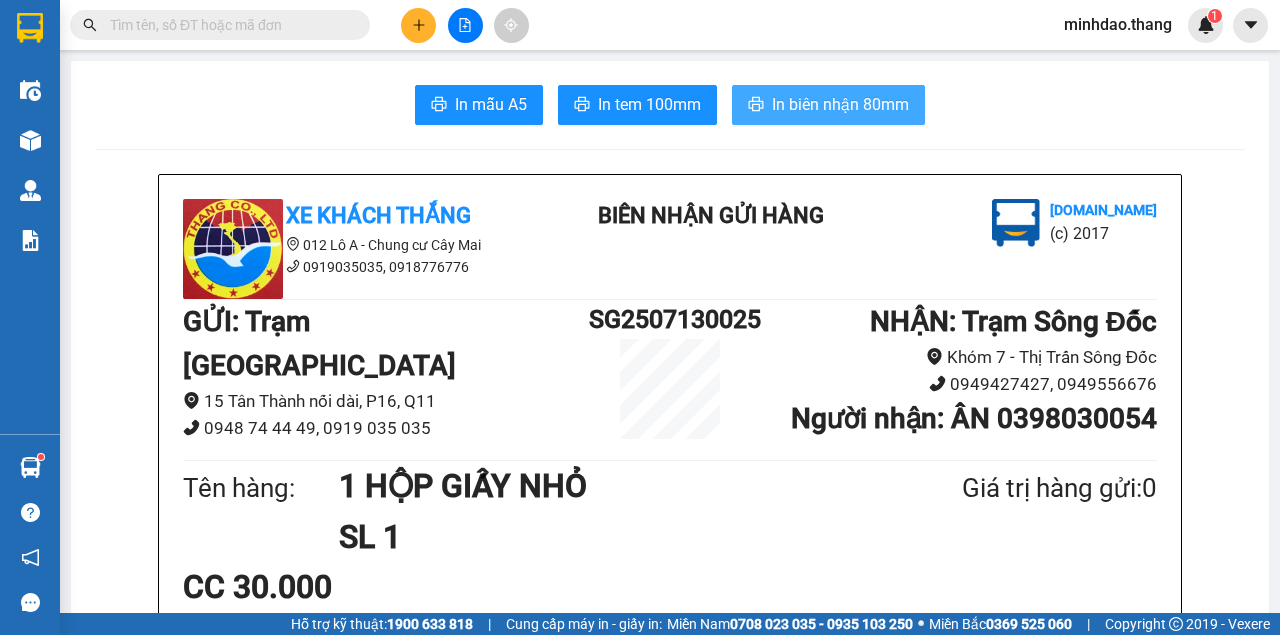 scroll, scrollTop: 0, scrollLeft: 0, axis: both 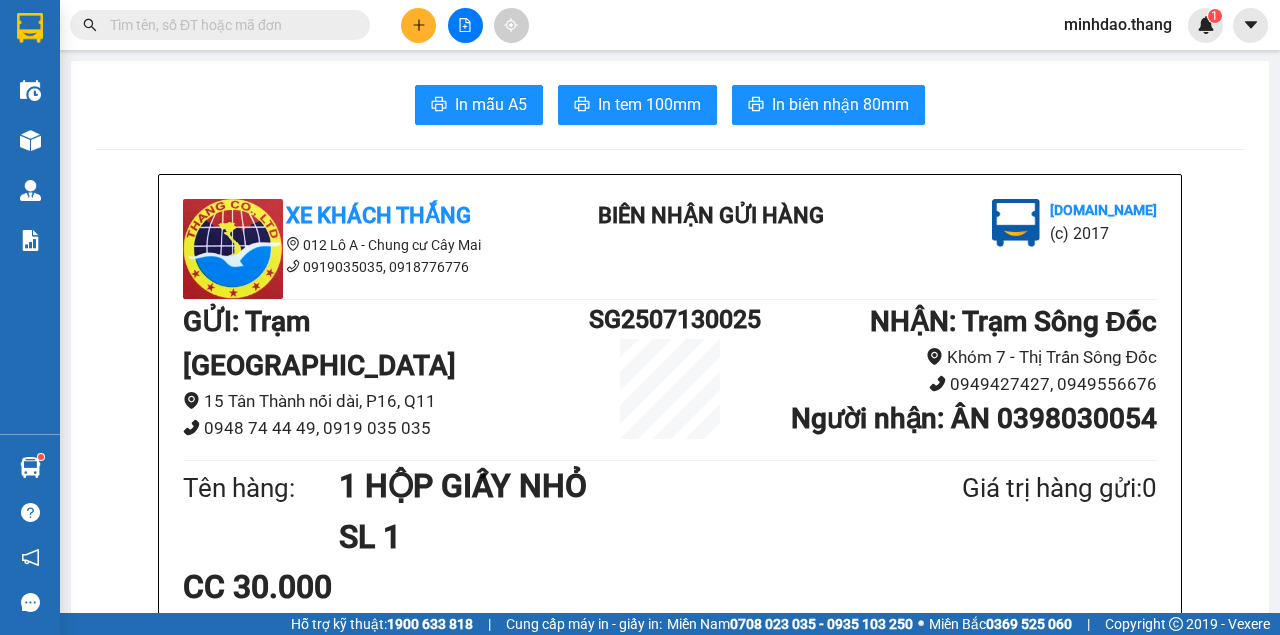 click 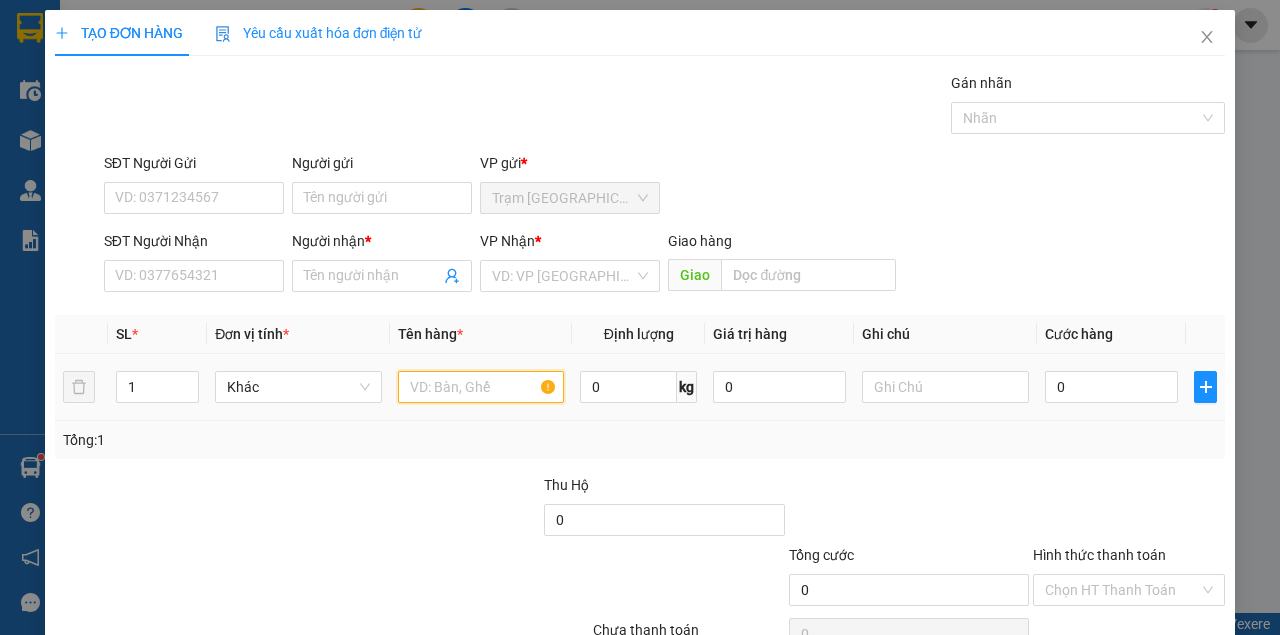 click at bounding box center [481, 387] 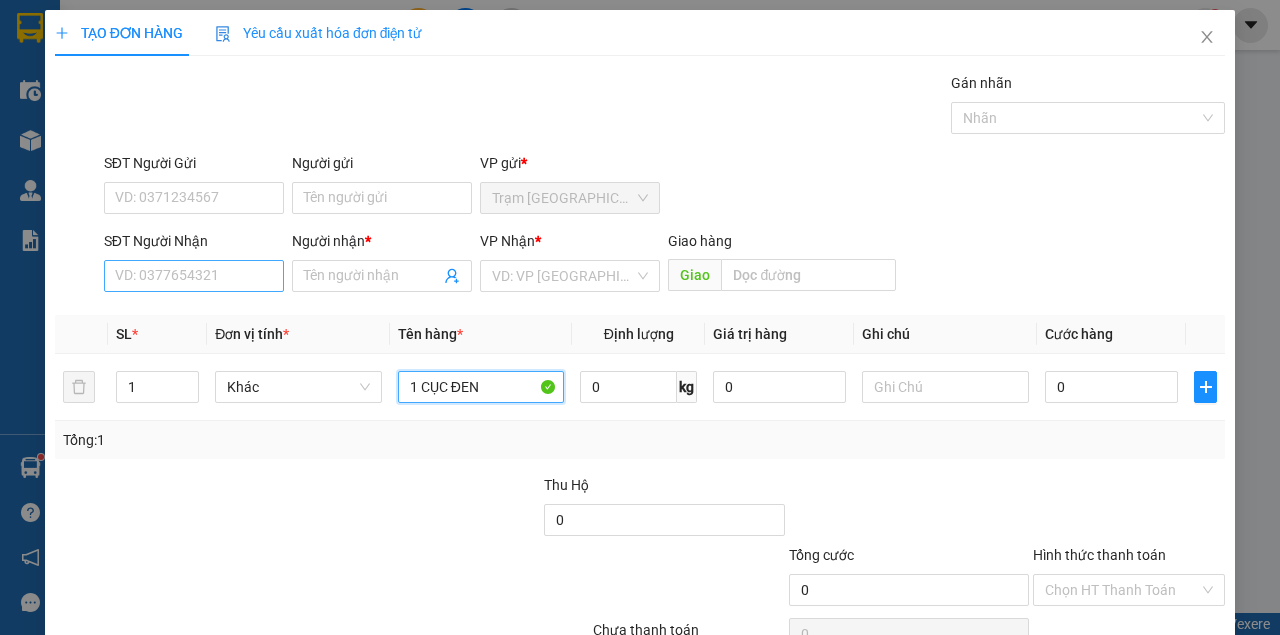 type on "1 CỤC ĐEN" 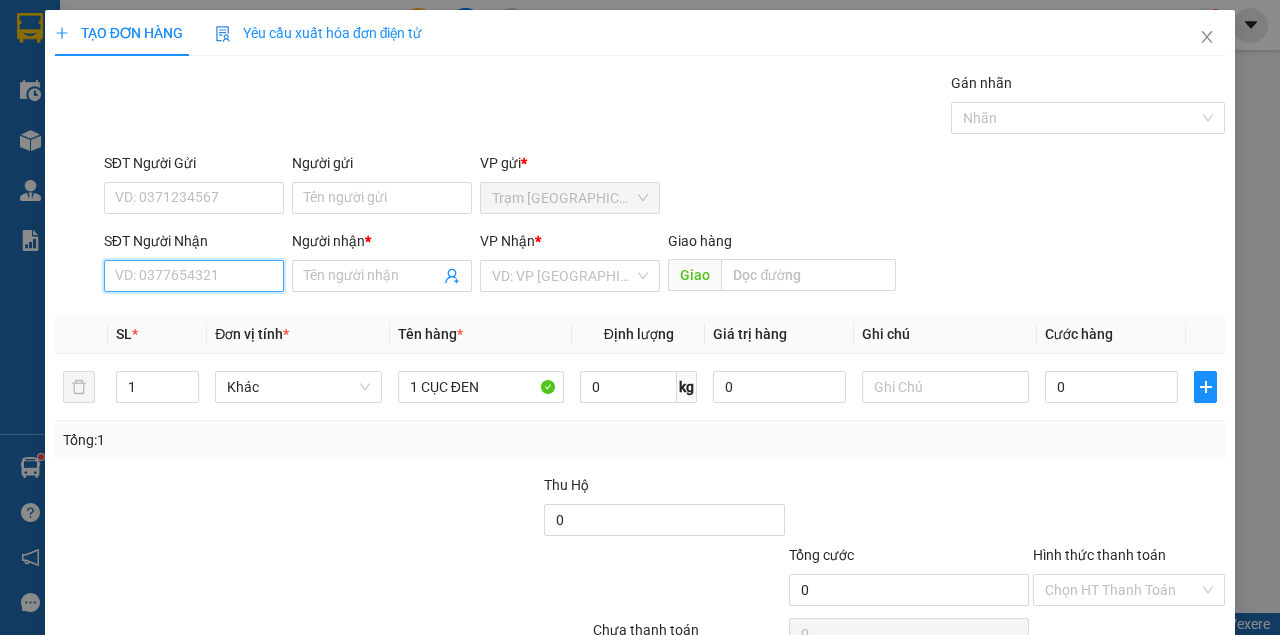 click on "SĐT Người Nhận" at bounding box center [194, 276] 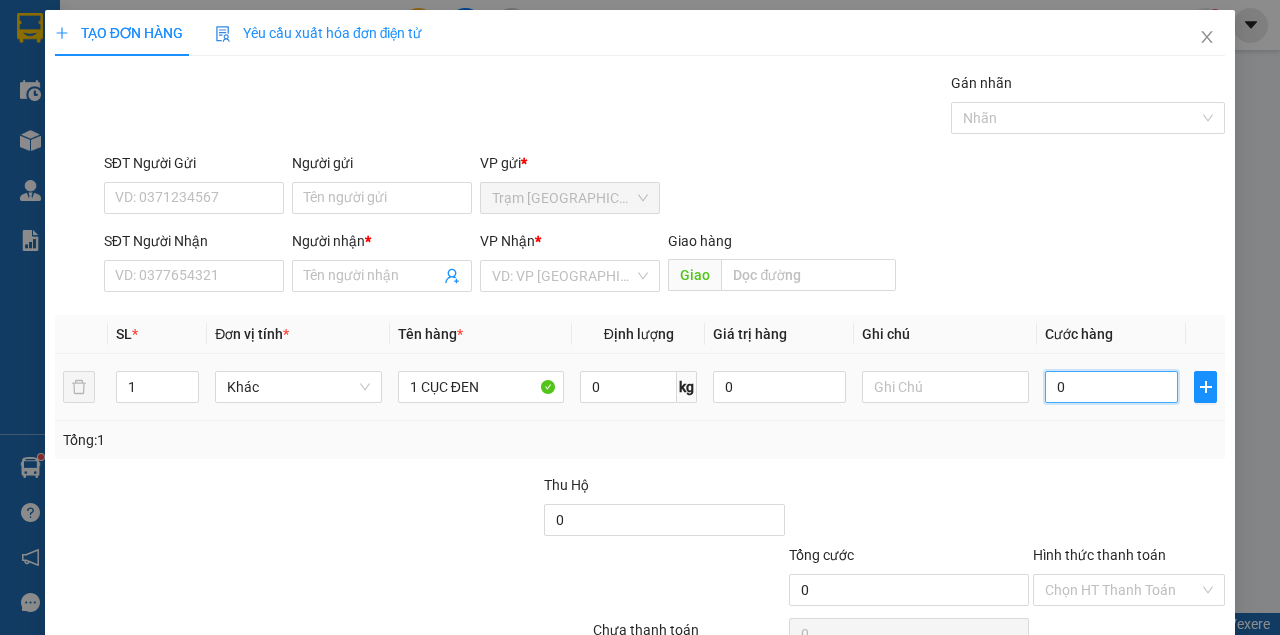 click on "0" at bounding box center (1111, 387) 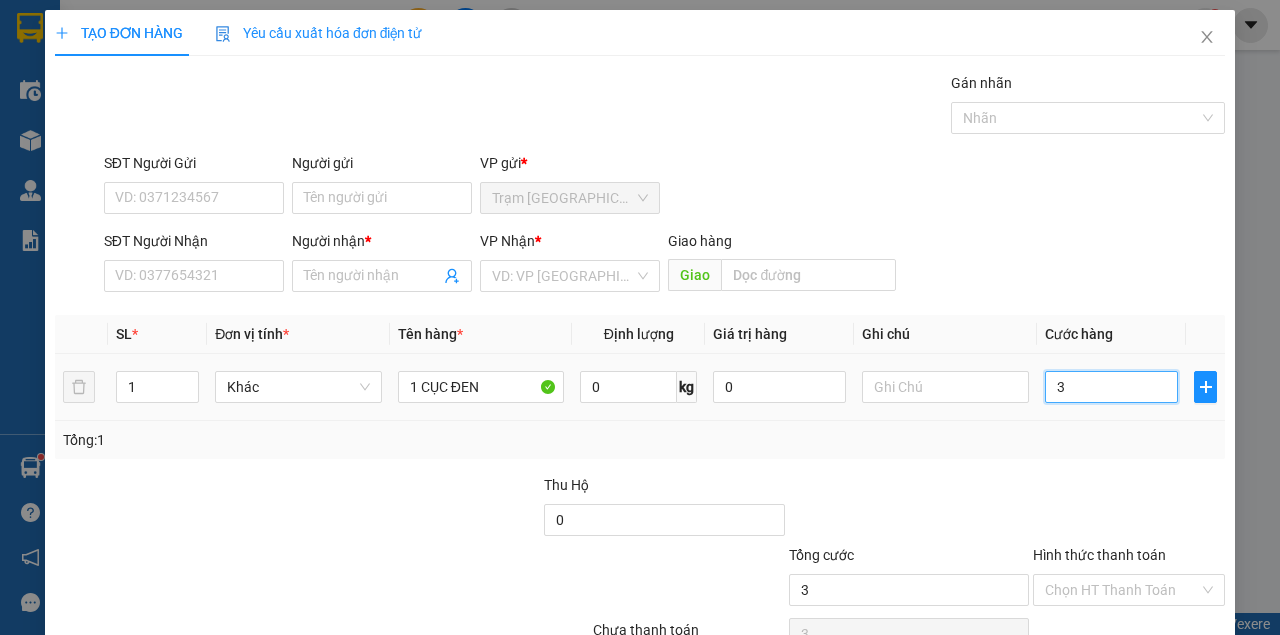 type on "30" 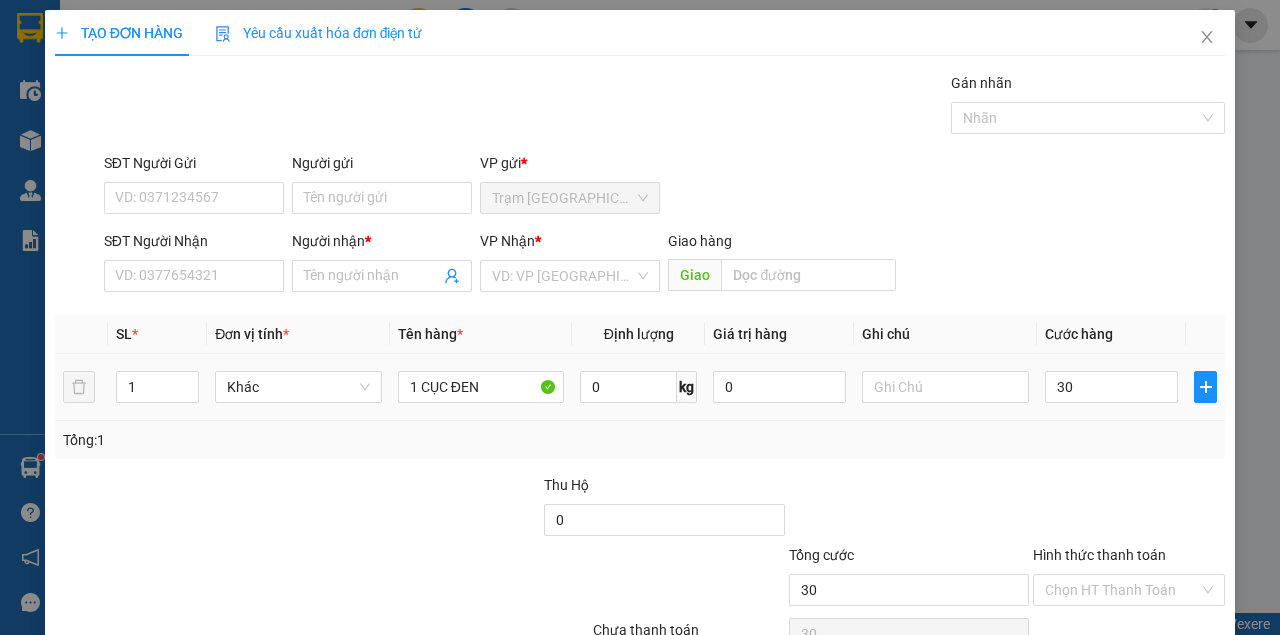 type on "30.000" 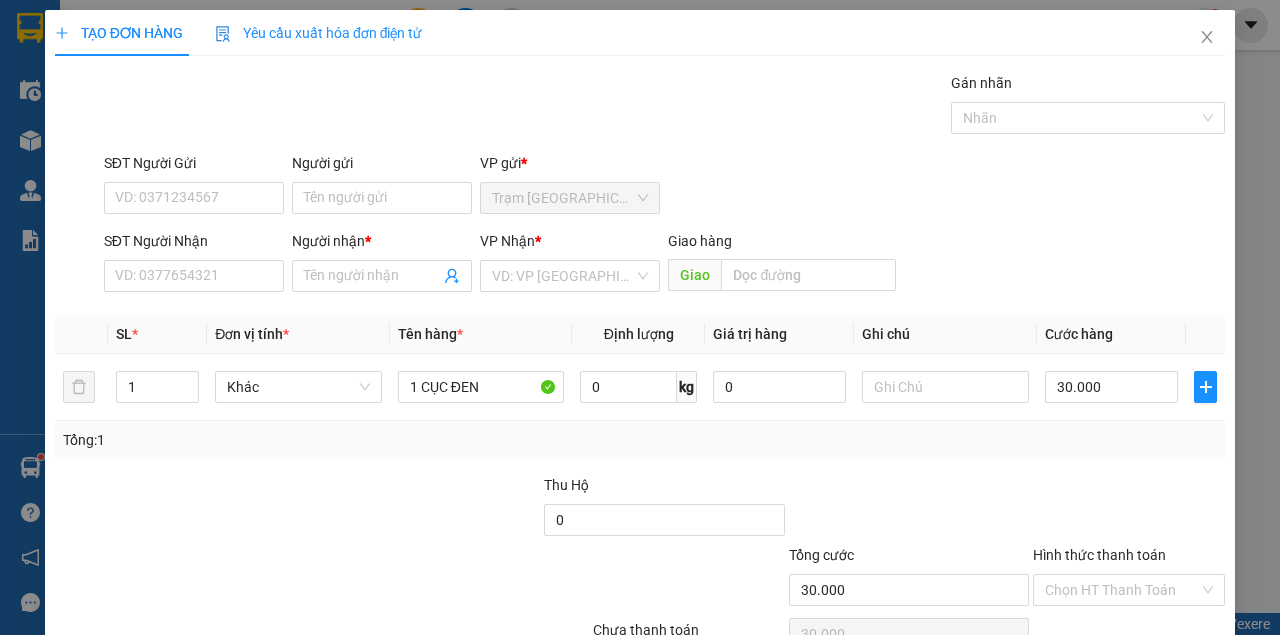 drag, startPoint x: 1054, startPoint y: 460, endPoint x: 1041, endPoint y: 456, distance: 13.601471 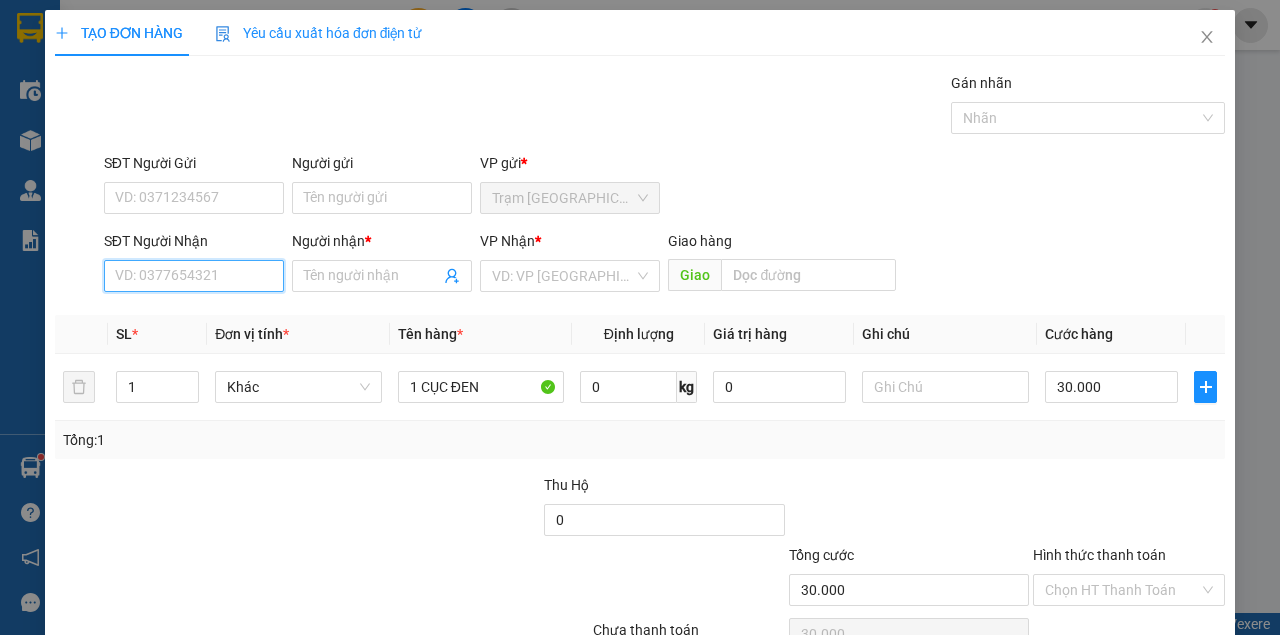 click on "SĐT Người Nhận" at bounding box center [194, 276] 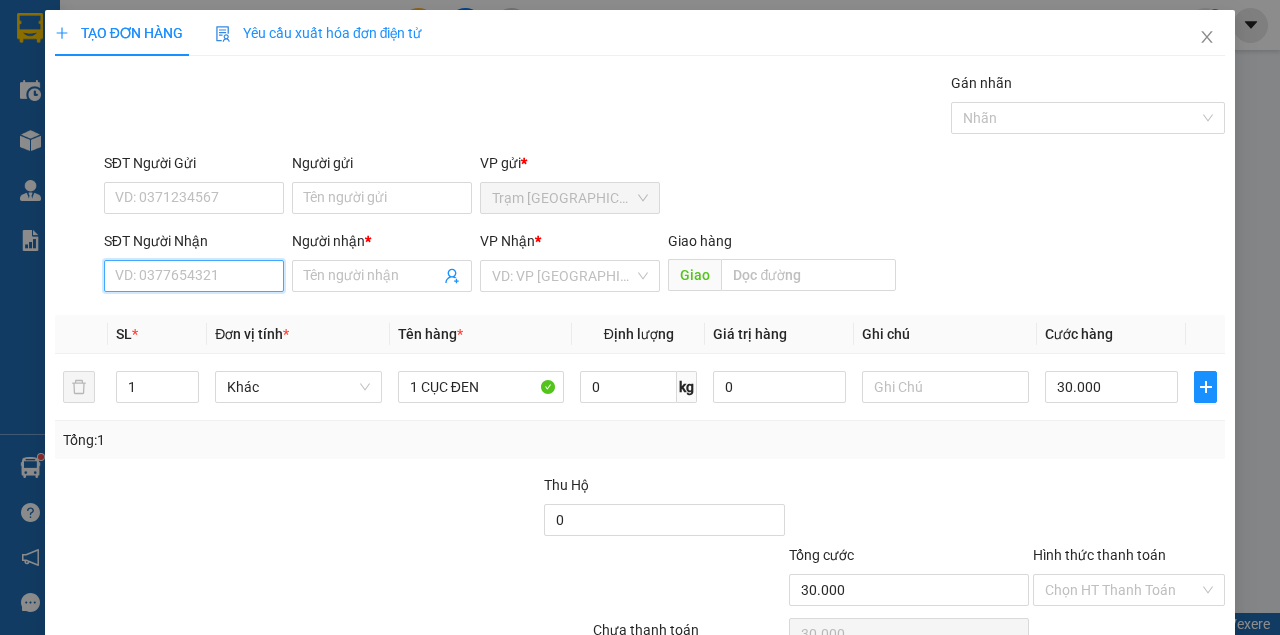 type on "0" 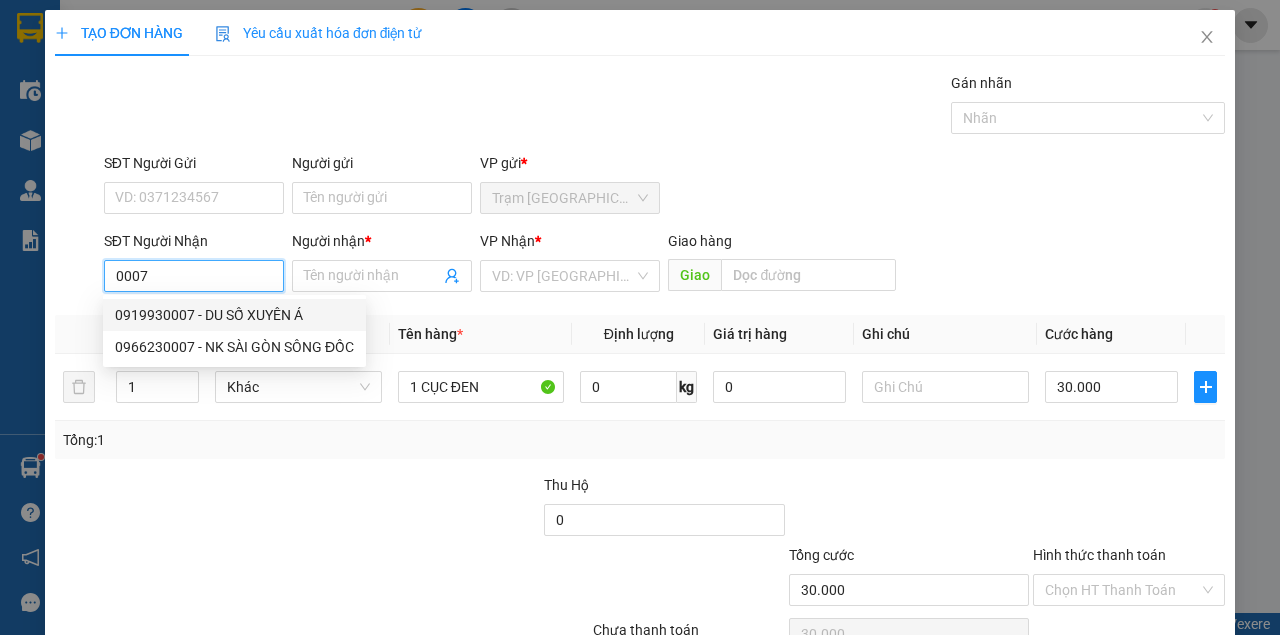 click on "0919930007 - DU SỐ  XUYÊN Á" at bounding box center [234, 315] 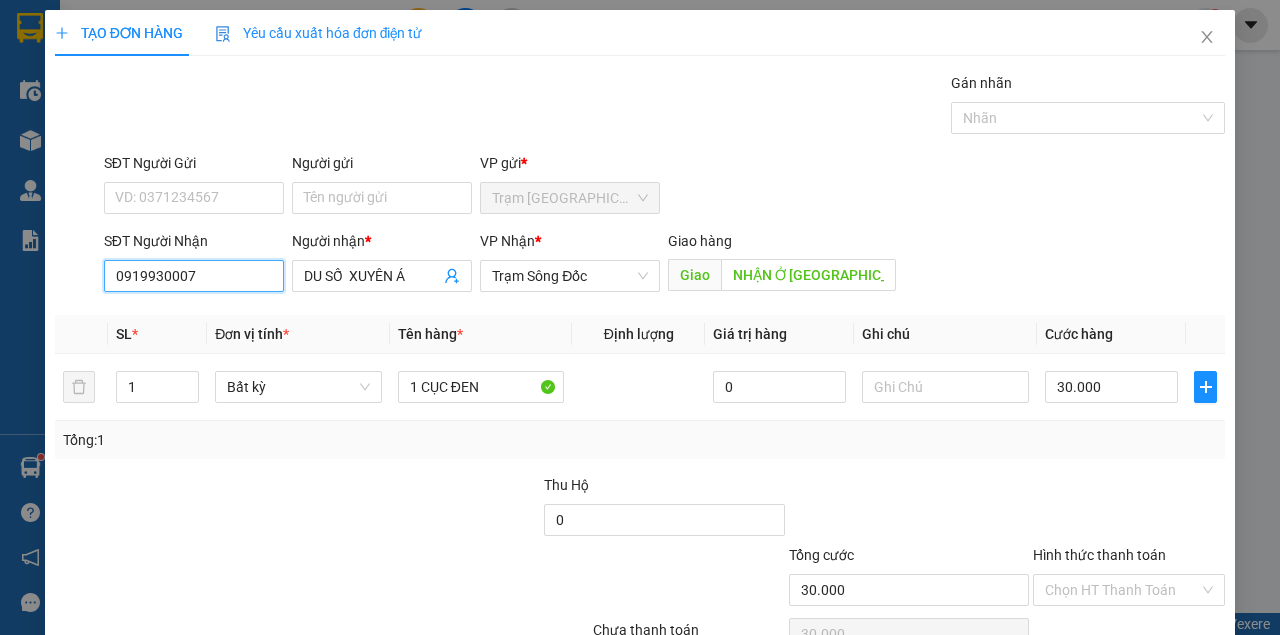 scroll, scrollTop: 102, scrollLeft: 0, axis: vertical 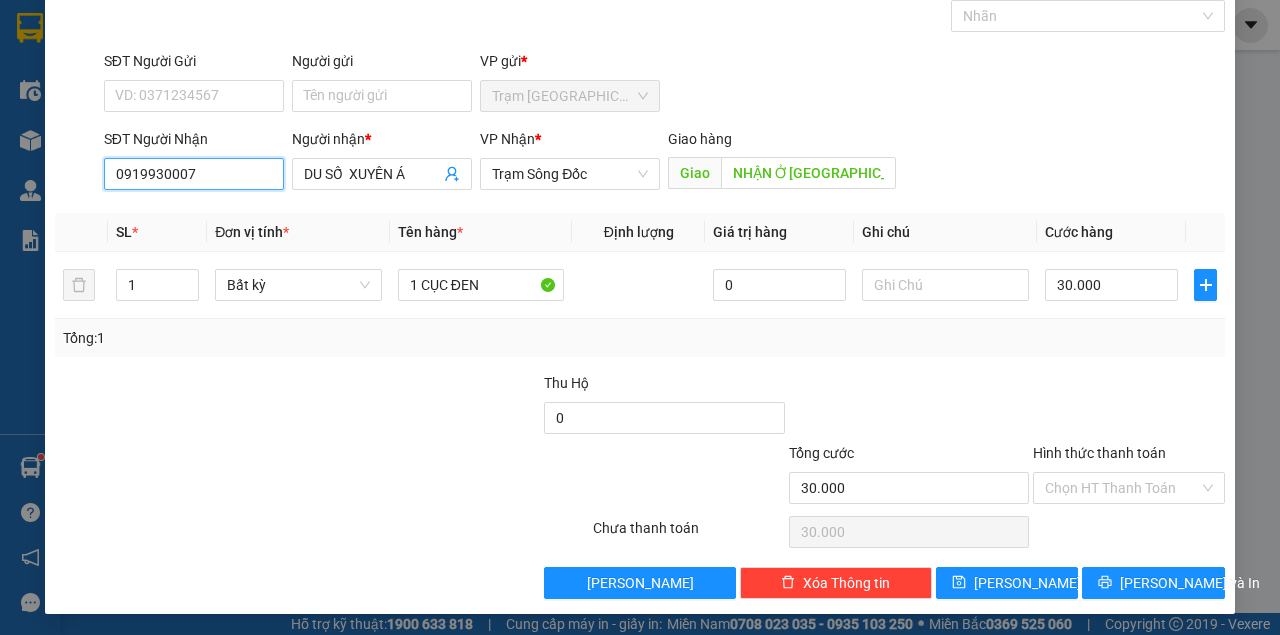 type on "0919930007" 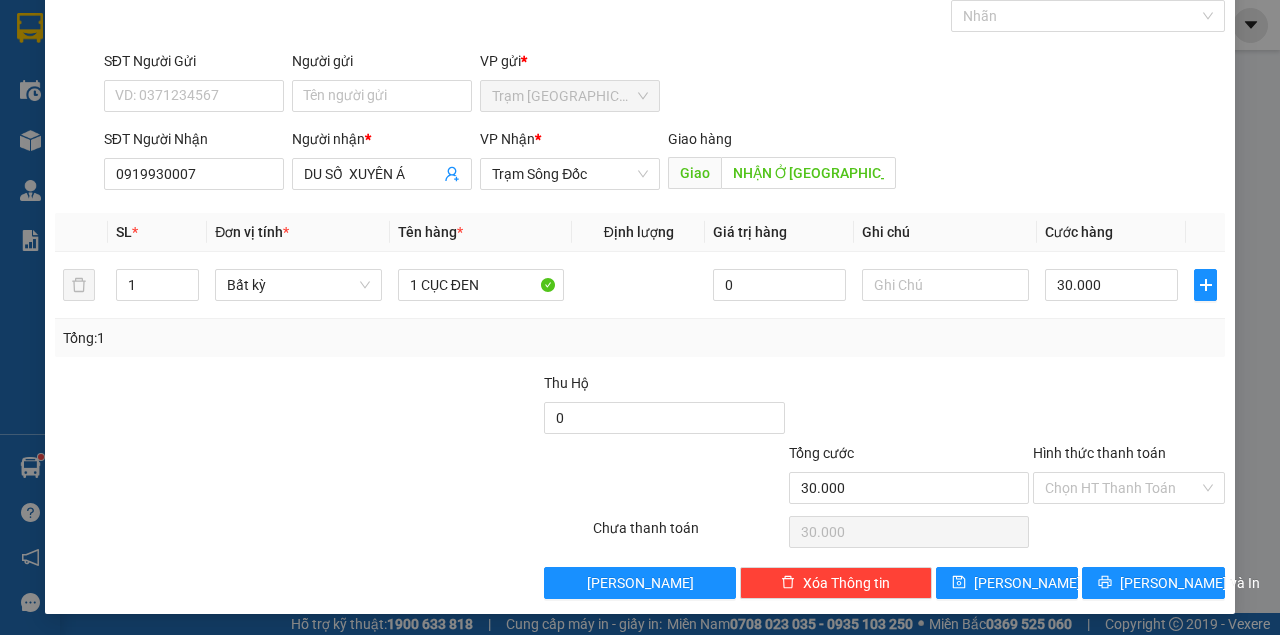 click on "Transit Pickup Surcharge Ids Transit Deliver Surcharge Ids Transit Deliver Surcharge Transit Deliver Surcharge Gói vận chuyển  * Tiêu chuẩn Gán nhãn   Nhãn SĐT Người Gửi VD: 0371234567 Người gửi Tên người gửi VP gửi  * Trạm Sài Gòn SĐT Người Nhận 0919930007 Người nhận  * DU SỐ  XUYÊN Á VP Nhận  * Trạm Sông Đốc Giao hàng Giao NHẬN Ở XUYÊN Á SL  * Đơn vị tính  * Tên hàng  * Định lượng Giá trị hàng Ghi chú Cước hàng                   1 Bất kỳ 1 CỤC ĐEN 0 30.000 Tổng:  1 Thu Hộ 0 Tổng cước 30.000 Hình thức thanh toán Chọn HT Thanh Toán Số tiền thu trước 0 Chưa thanh toán 30.000 Chọn HT Thanh Toán Lưu nháp Xóa Thông tin Lưu Lưu và In 1 CỤC ĐEN" at bounding box center [640, 284] 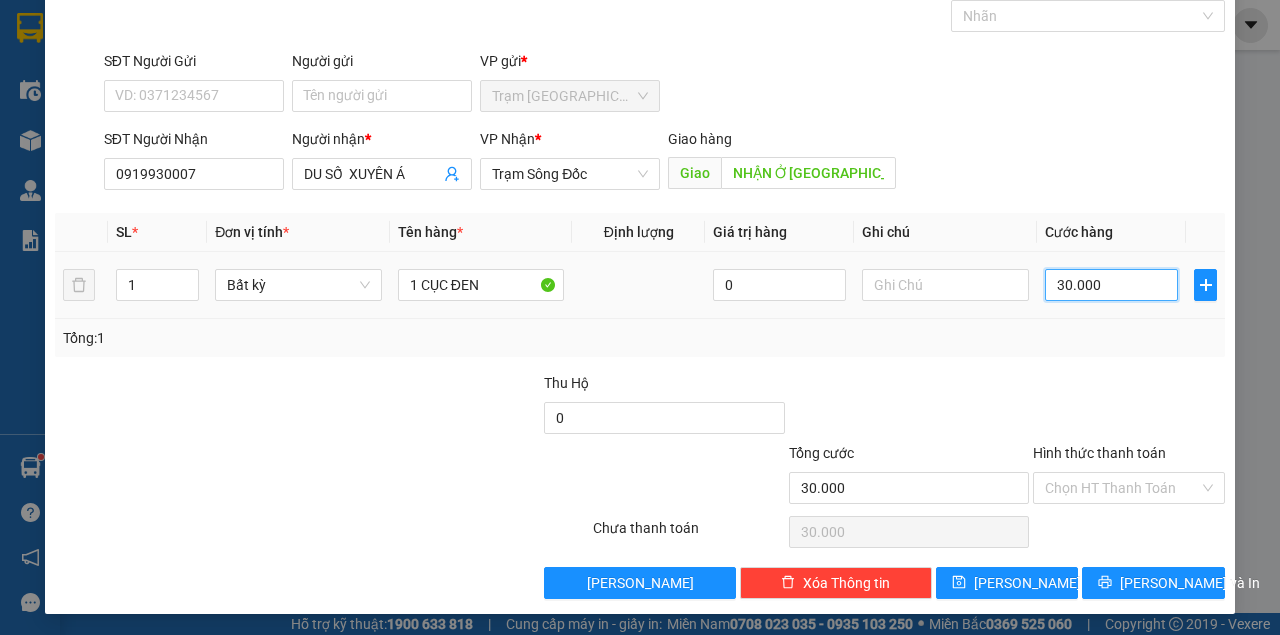 click on "30.000" at bounding box center (1111, 285) 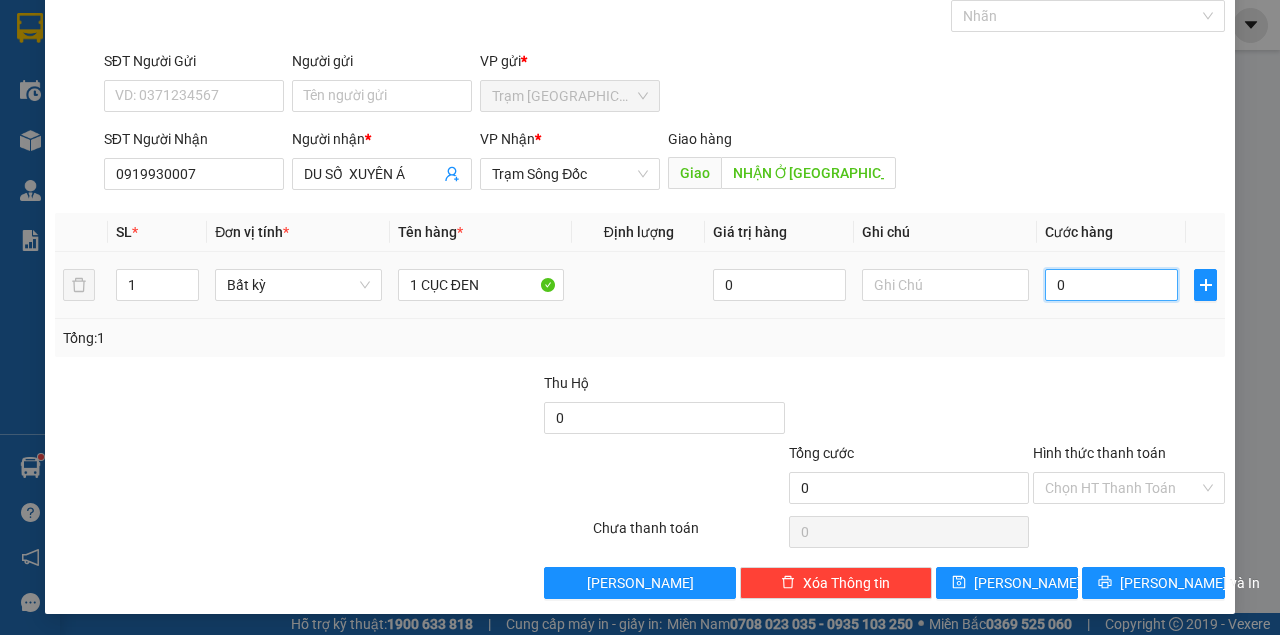 type on "04" 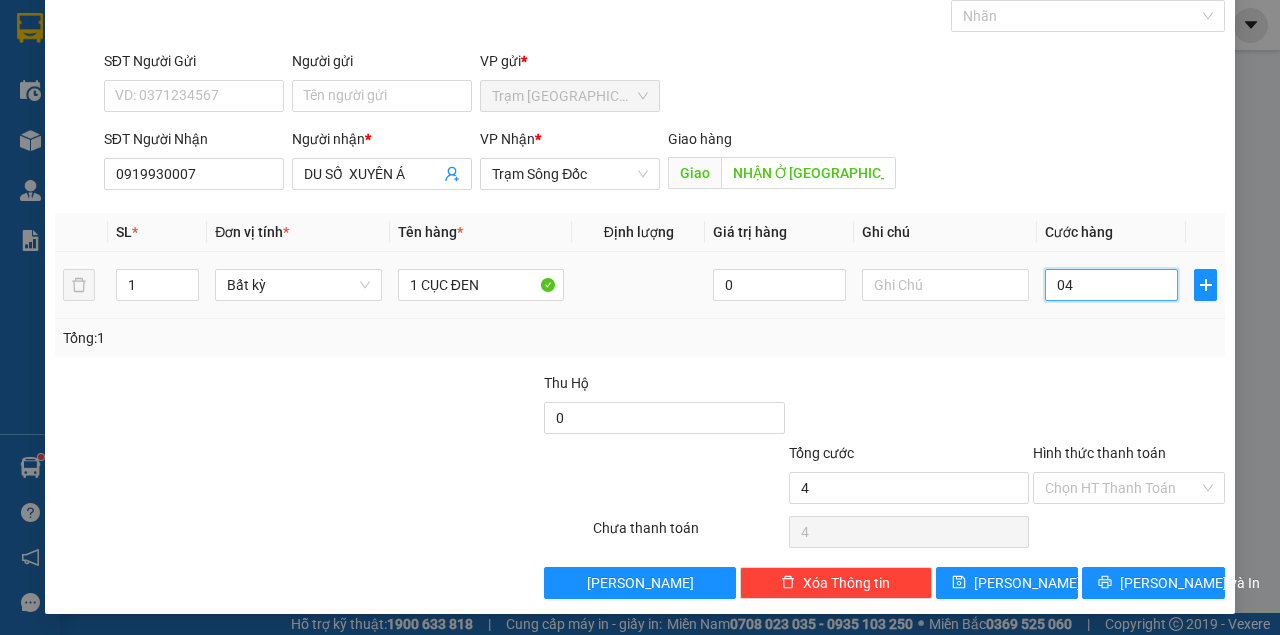 type on "040" 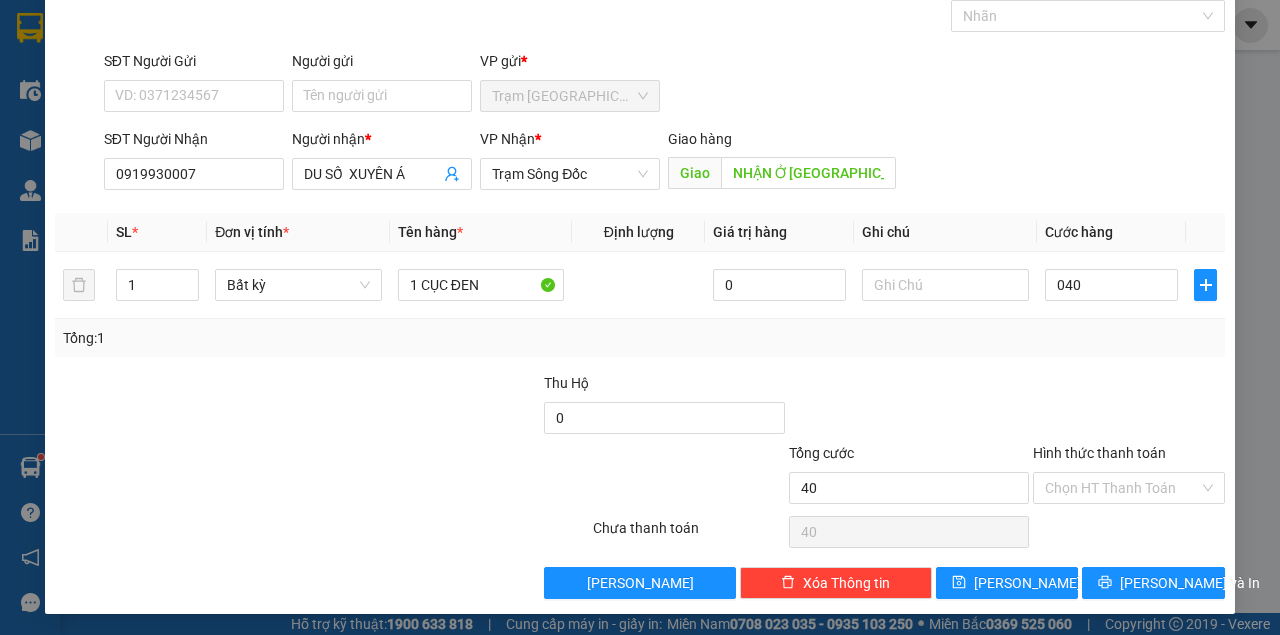 type on "40.000" 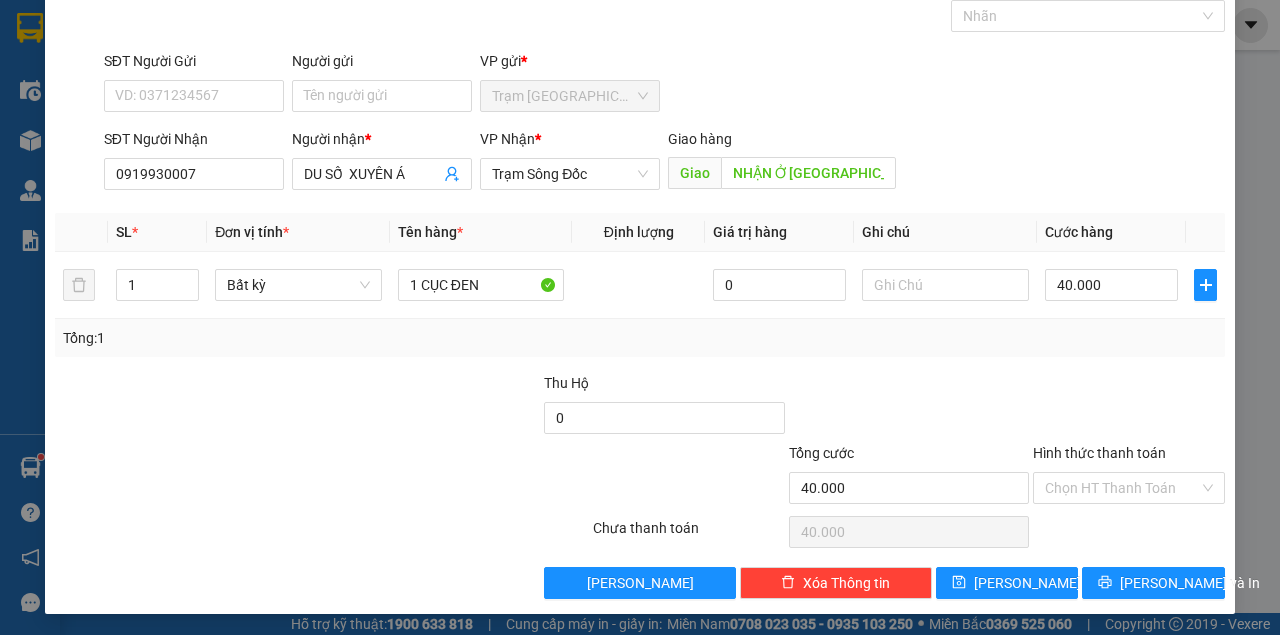 click at bounding box center [1129, 407] 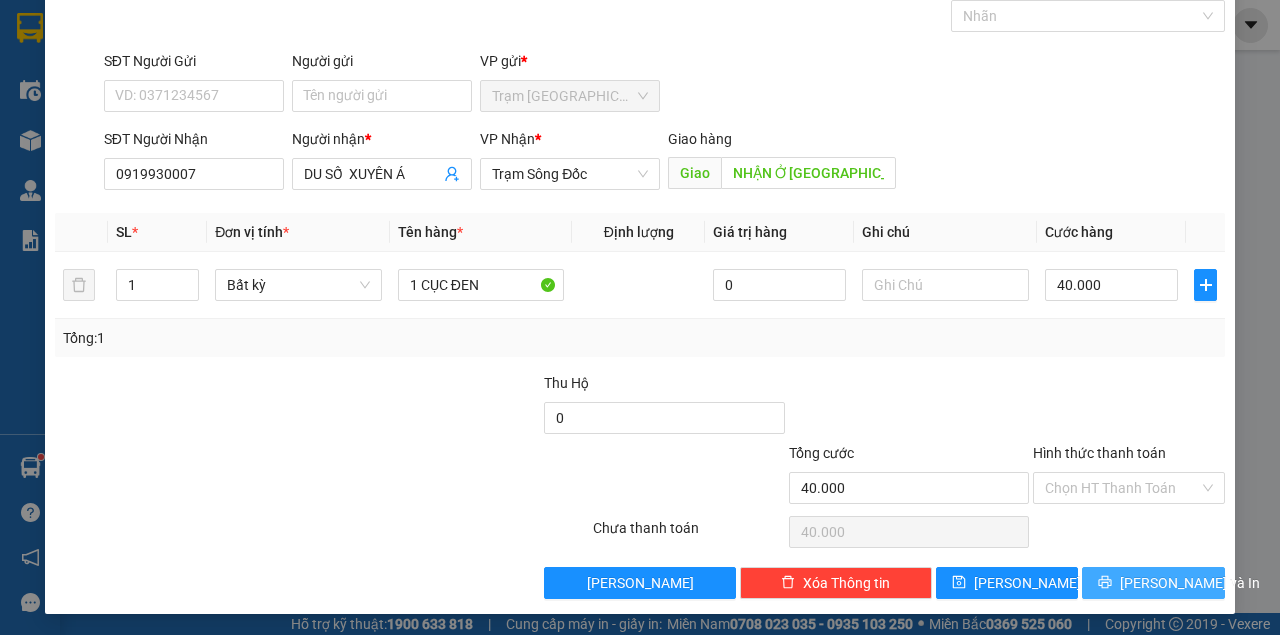 click on "[PERSON_NAME] và In" at bounding box center [1190, 583] 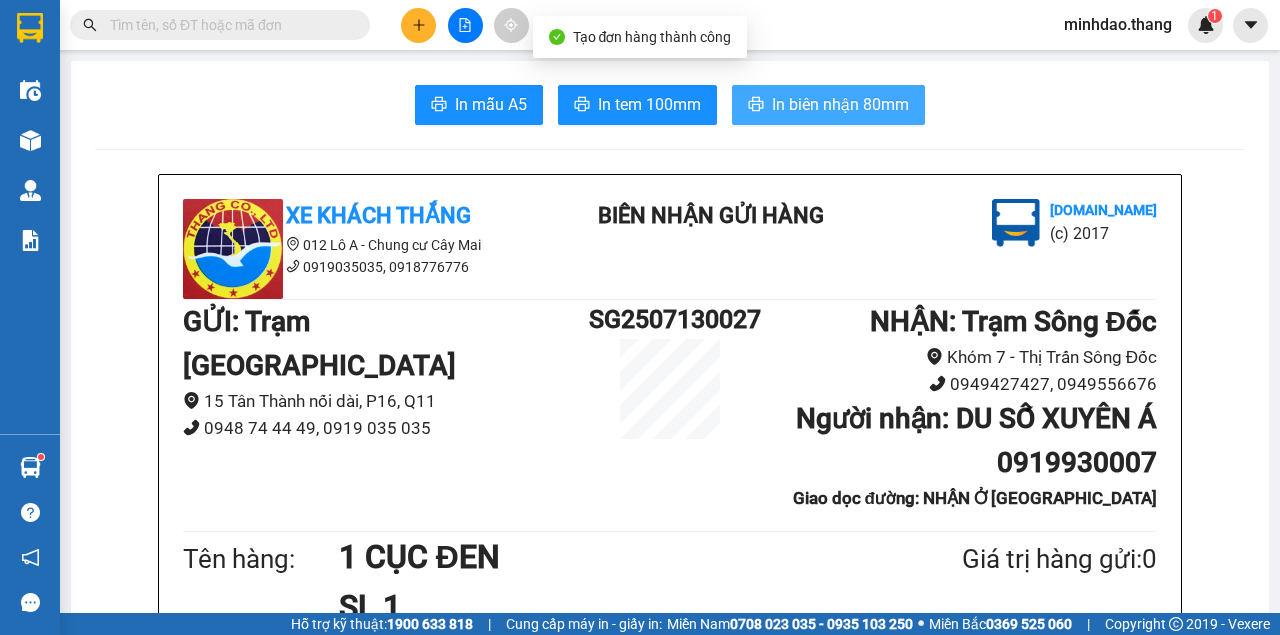click 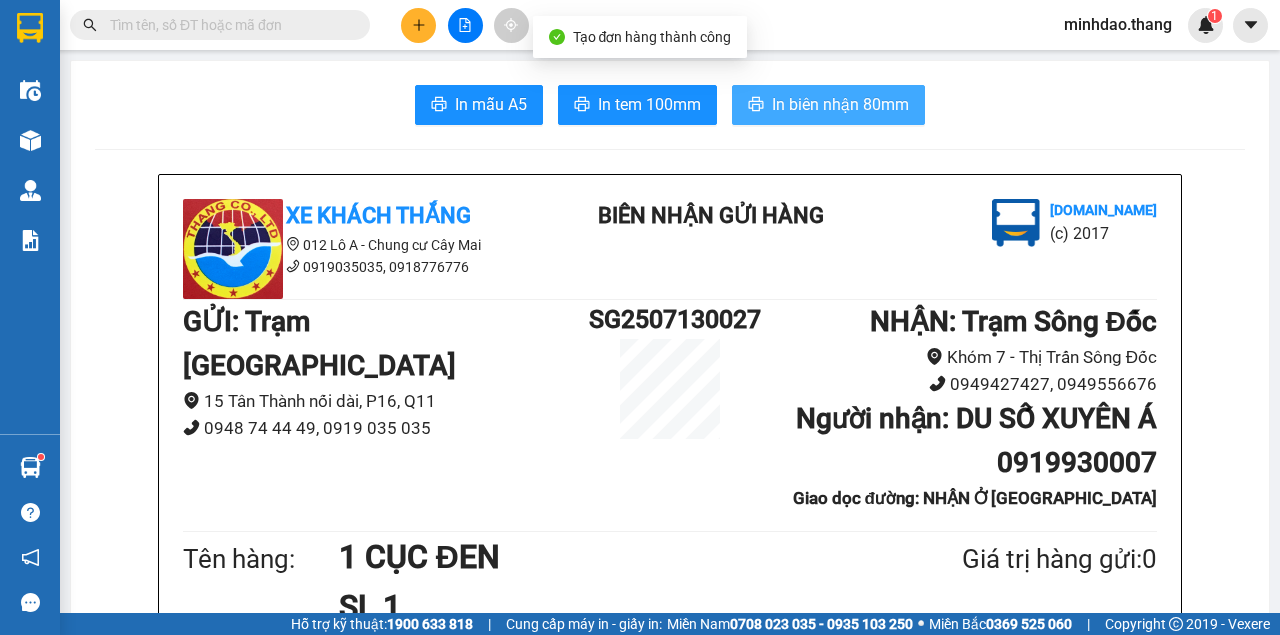 scroll, scrollTop: 0, scrollLeft: 0, axis: both 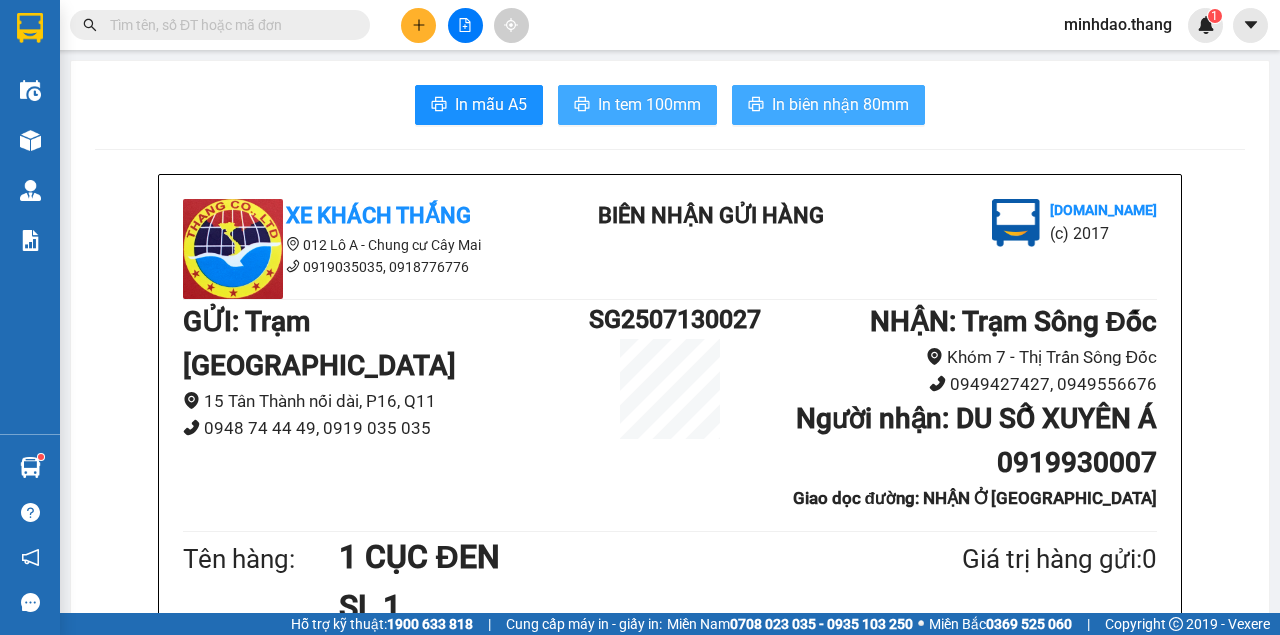drag, startPoint x: 672, startPoint y: 114, endPoint x: 762, endPoint y: 78, distance: 96.93297 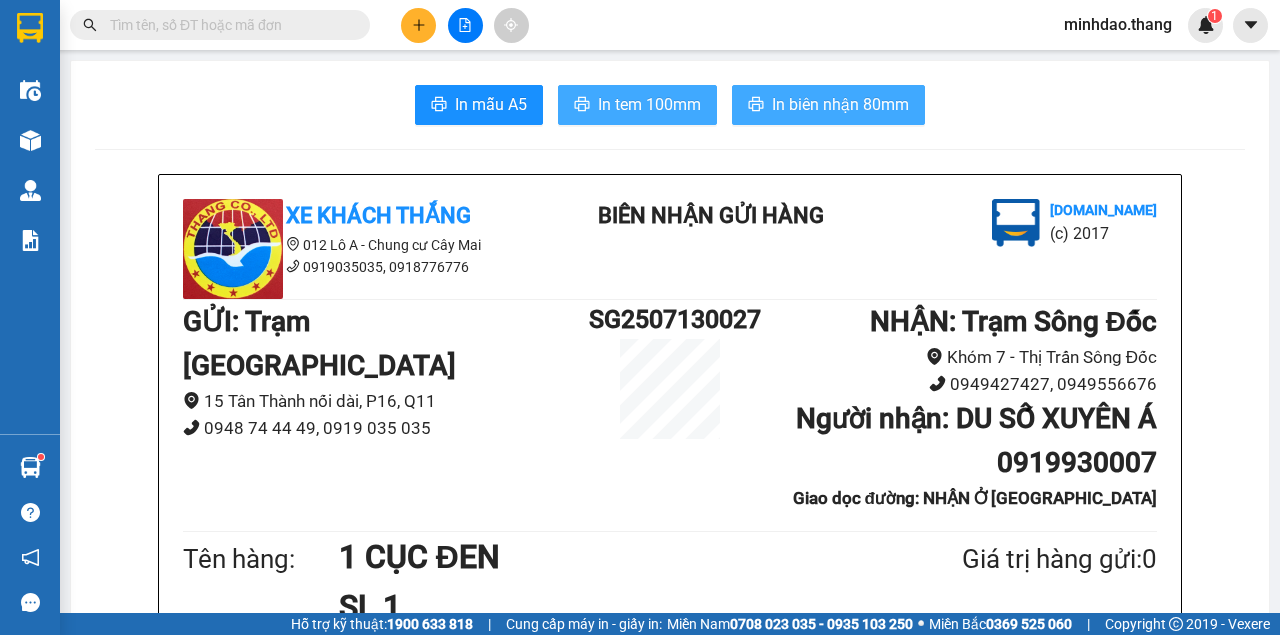 scroll, scrollTop: 0, scrollLeft: 0, axis: both 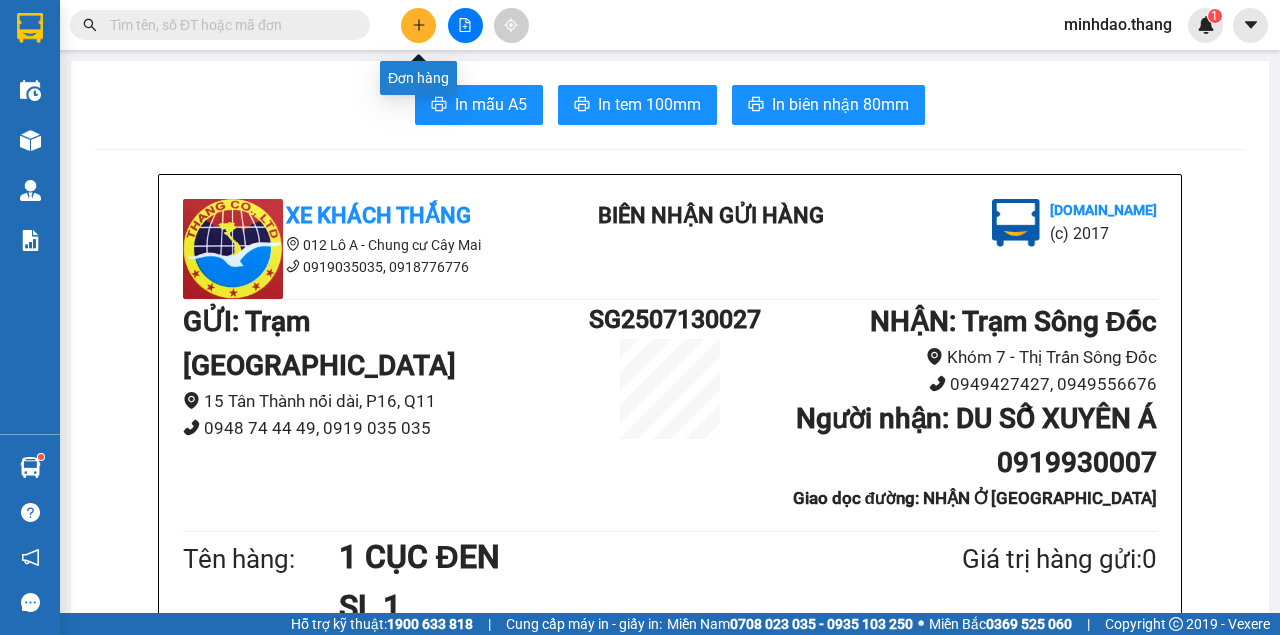 click at bounding box center (418, 25) 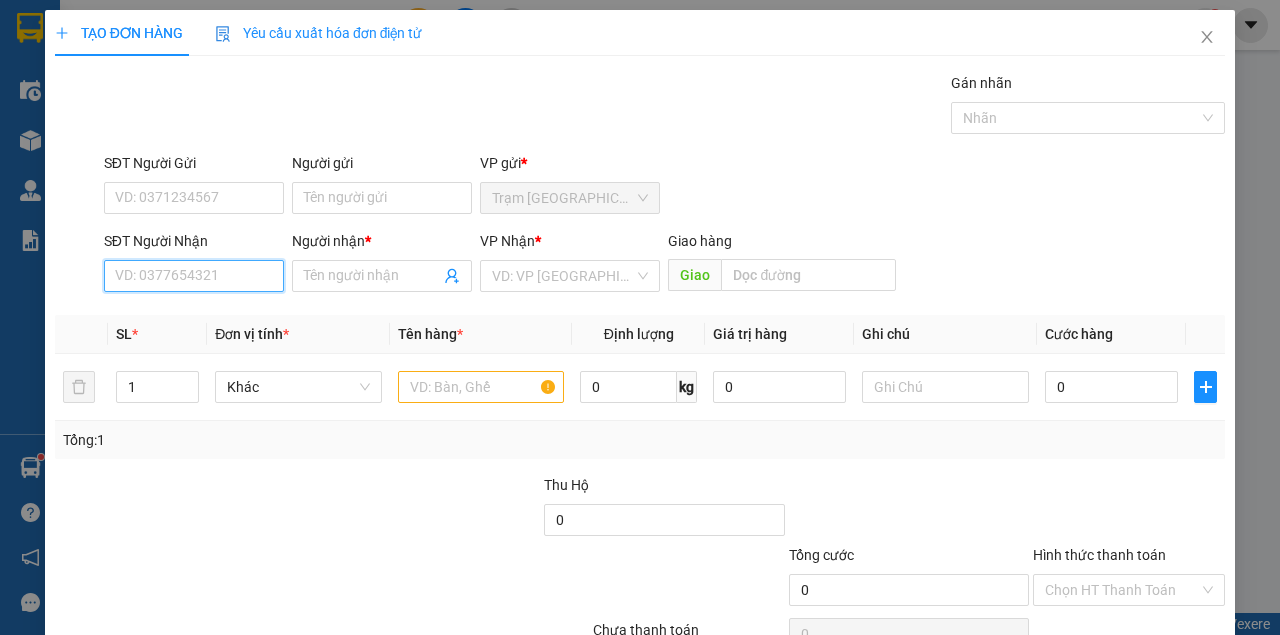 click on "SĐT Người Nhận" at bounding box center [194, 276] 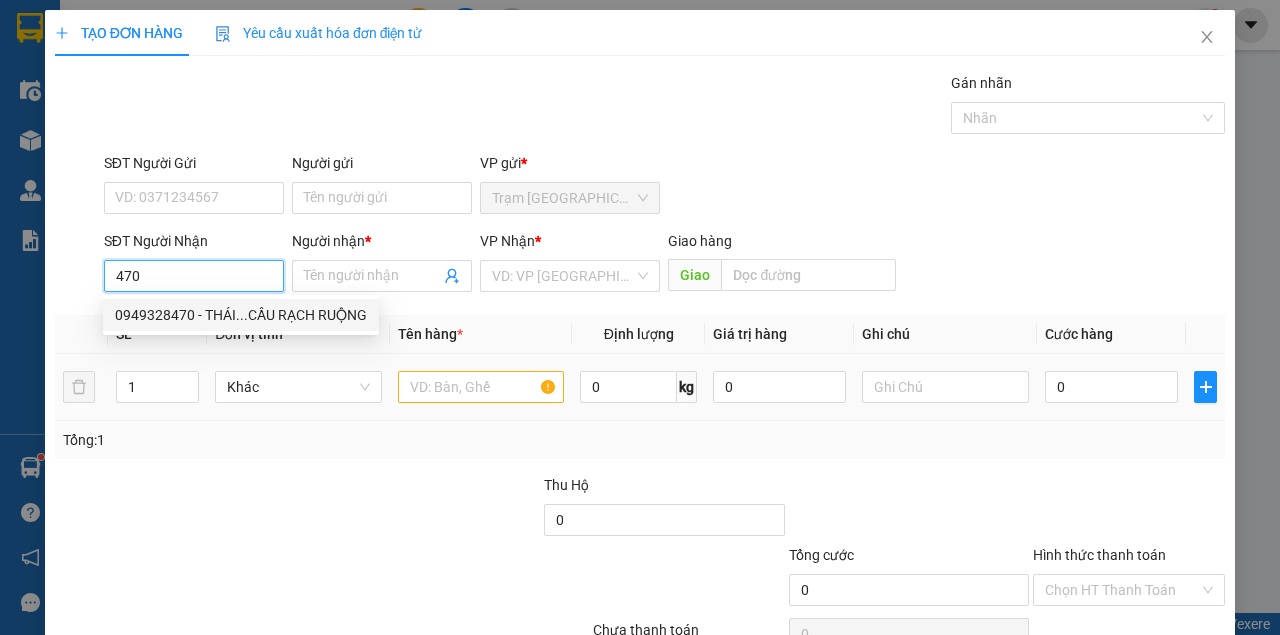 drag, startPoint x: 191, startPoint y: 308, endPoint x: 472, endPoint y: 407, distance: 297.92953 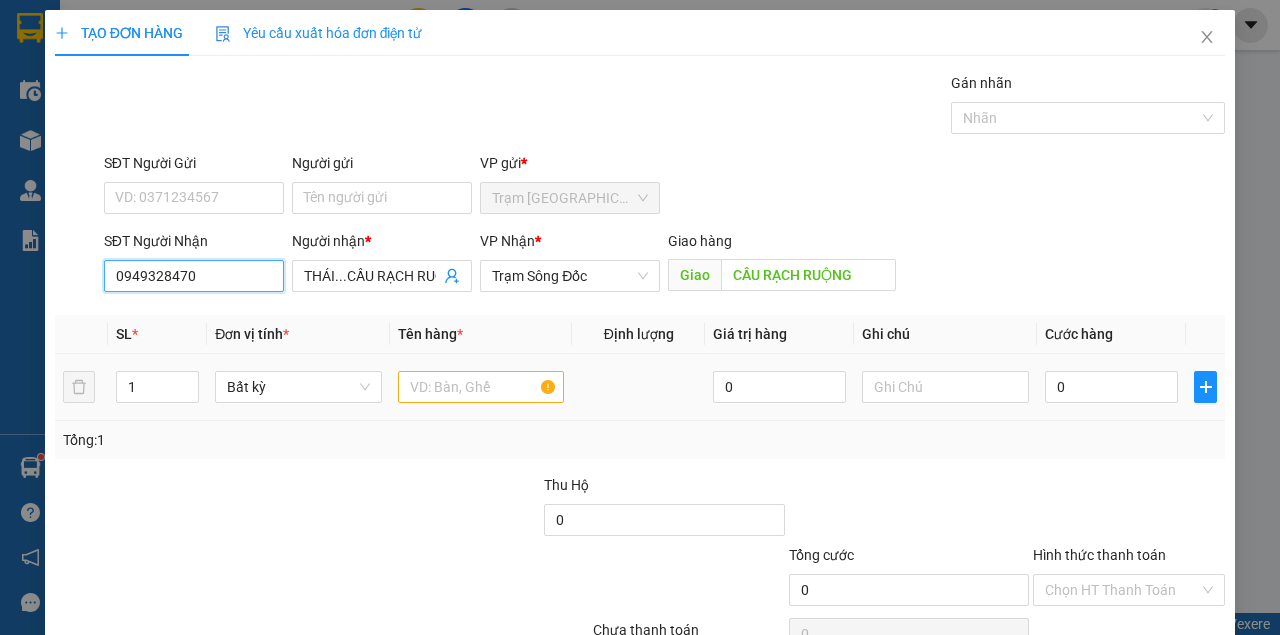 type on "0949328470" 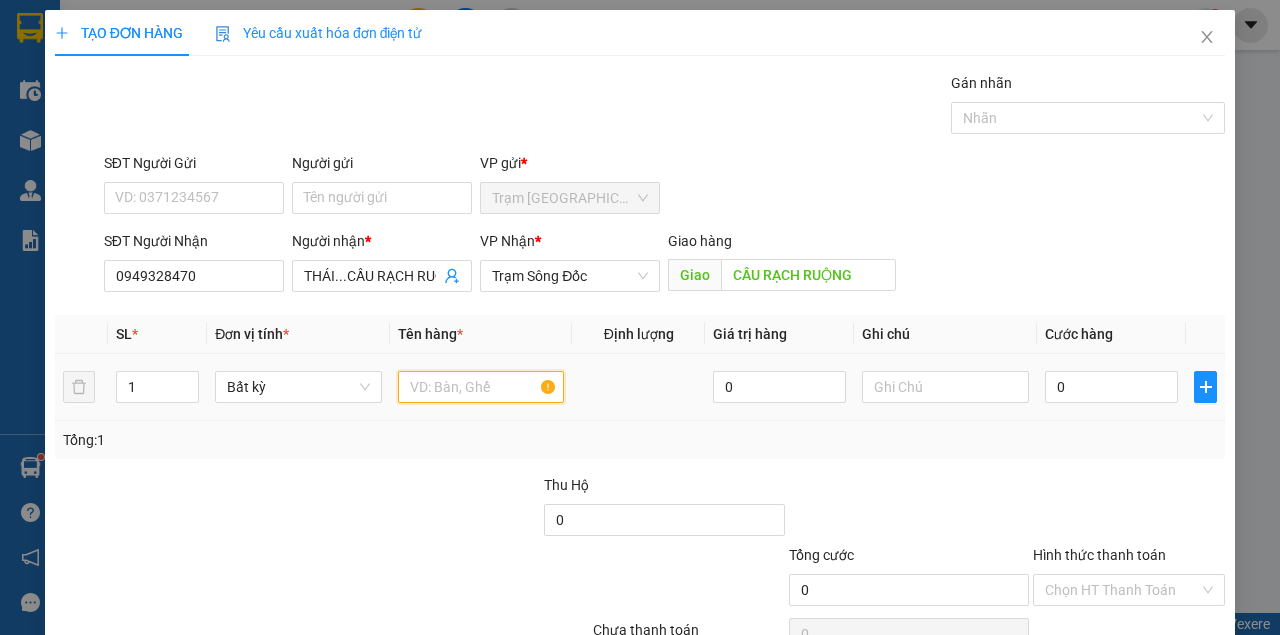click at bounding box center (481, 387) 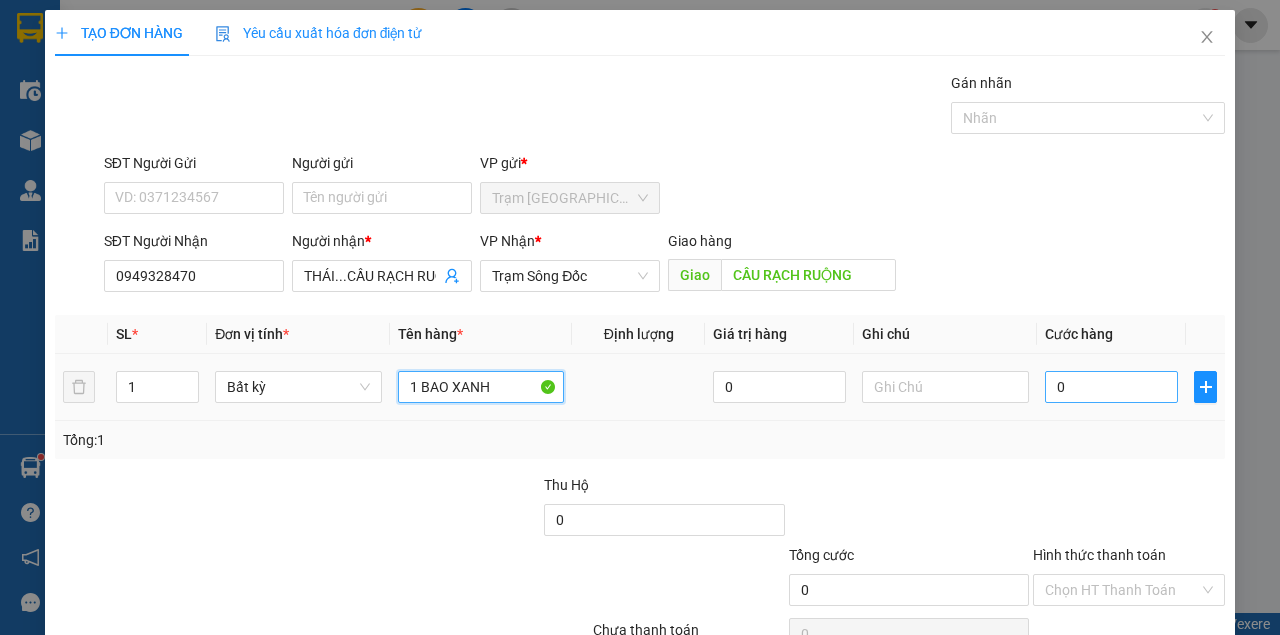 type on "1 BAO XANH" 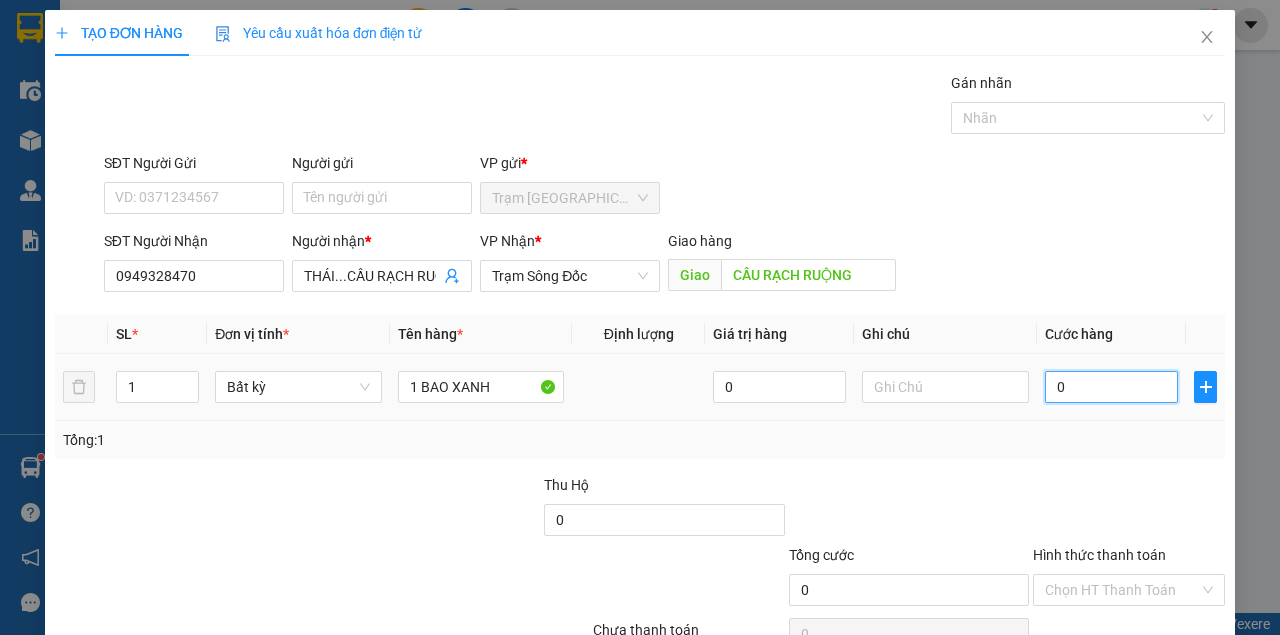 click on "0" at bounding box center (1111, 387) 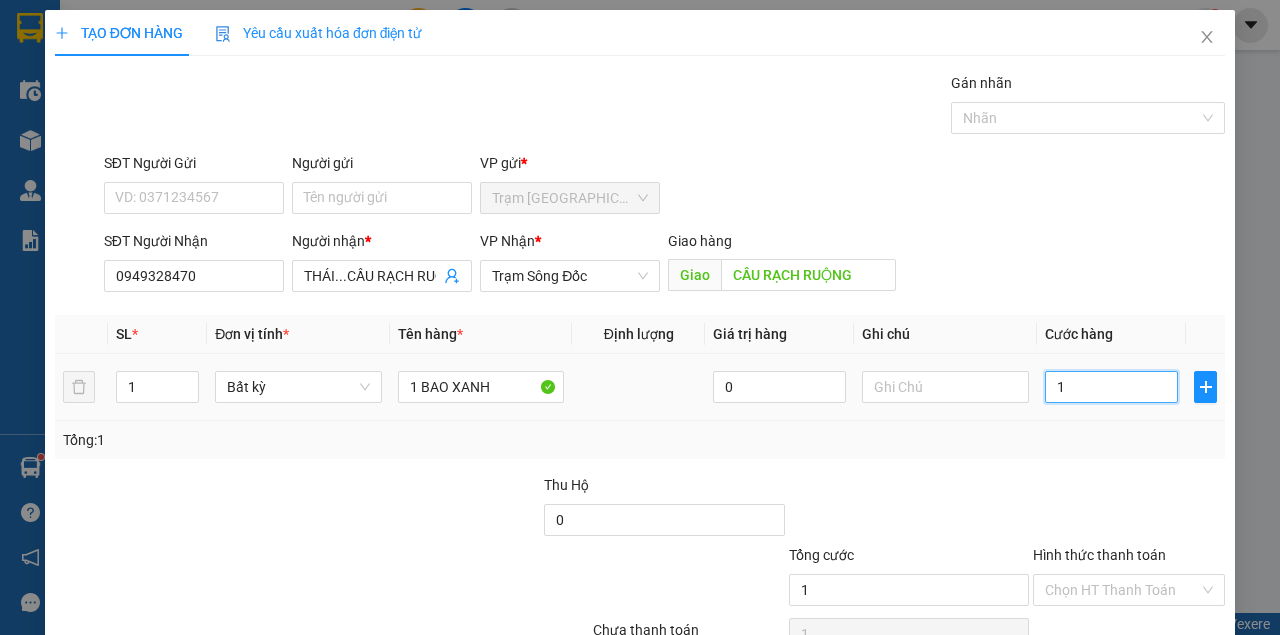 type on "10" 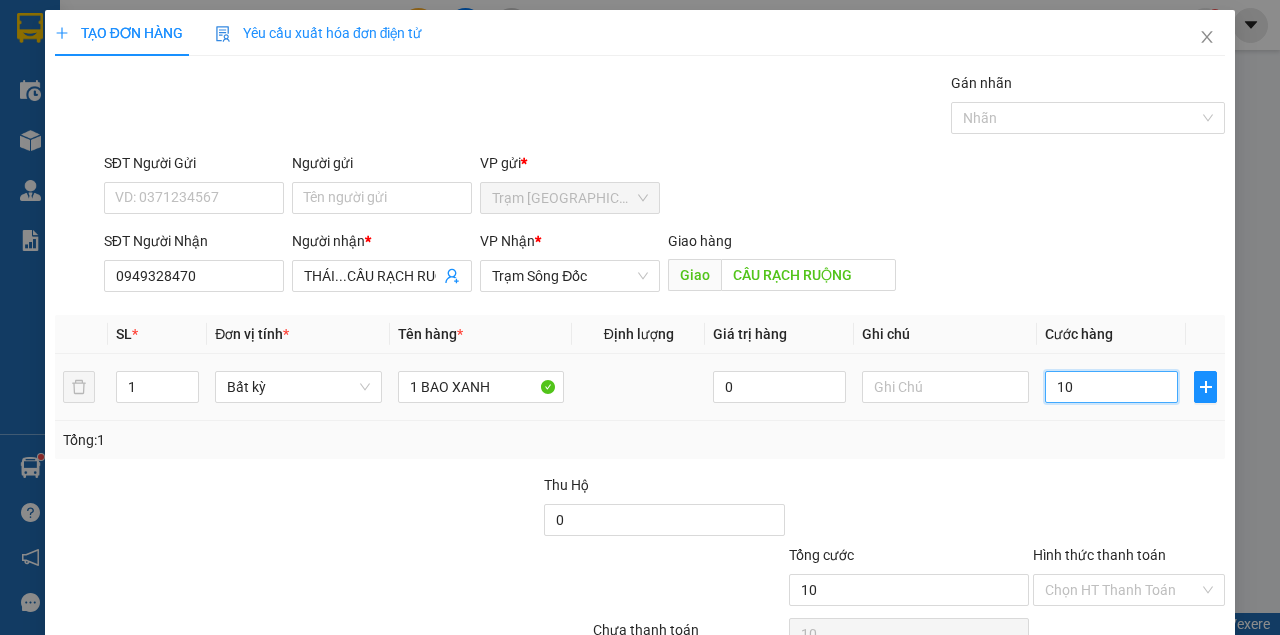 type on "100" 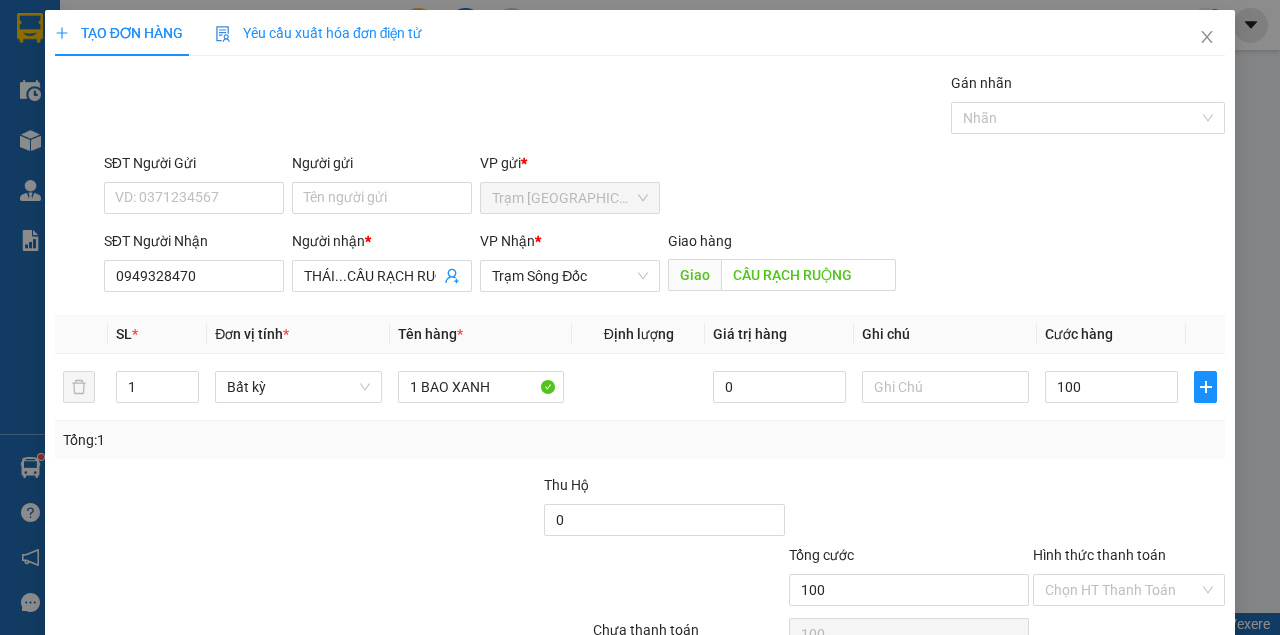 type on "100.000" 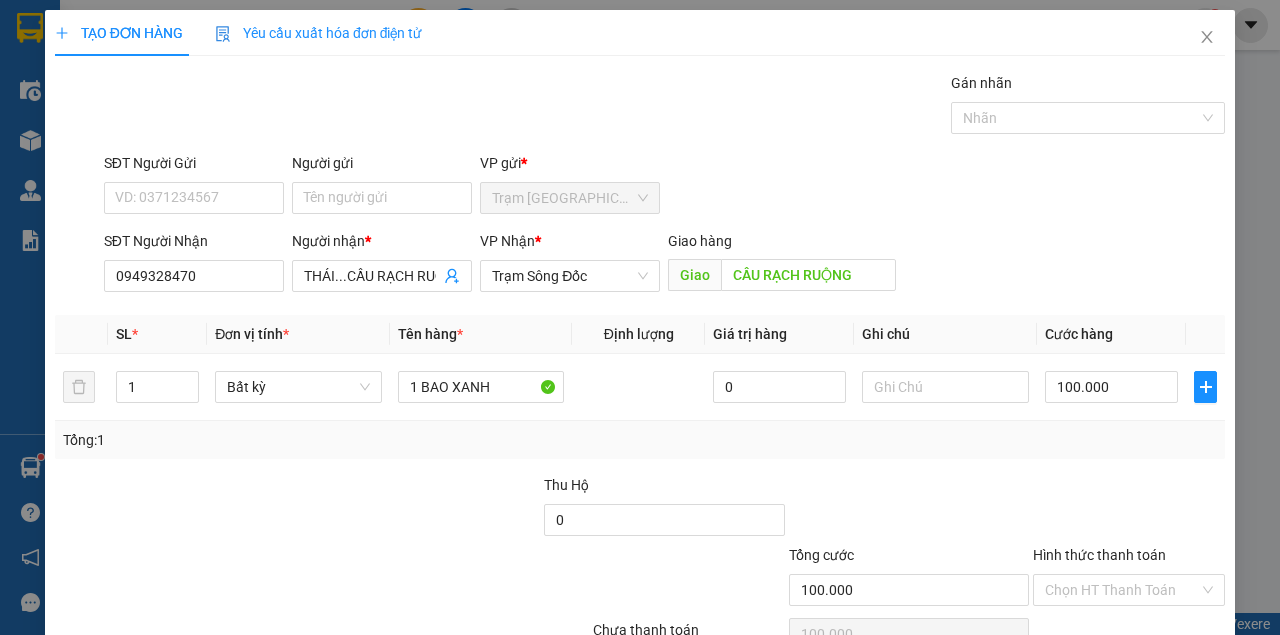 click on "Transit Pickup Surcharge Ids Transit Deliver Surcharge Ids Transit Deliver Surcharge Transit Deliver Surcharge Gói vận chuyển  * Tiêu chuẩn Gán nhãn   Nhãn SĐT Người Gửi VD: 0371234567 Người gửi Tên người gửi VP gửi  * Trạm Sài Gòn SĐT Người Nhận 0949328470 Người nhận  * THÁI...CẦU RẠCH RUỘNG VP Nhận  * Trạm Sông Đốc Giao hàng Giao CẦU RẠCH RUỘNG SL  * Đơn vị tính  * Tên hàng  * Định lượng Giá trị hàng Ghi chú Cước hàng                   1 Bất kỳ 1 BAO XANH 0 100.000 Tổng:  1 Thu Hộ 0 Tổng cước 100.000 Hình thức thanh toán Chọn HT Thanh Toán Số tiền thu trước 0 Chưa thanh toán 100.000 Chọn HT Thanh Toán Lưu nháp Xóa Thông tin Lưu Lưu và In" at bounding box center (640, 386) 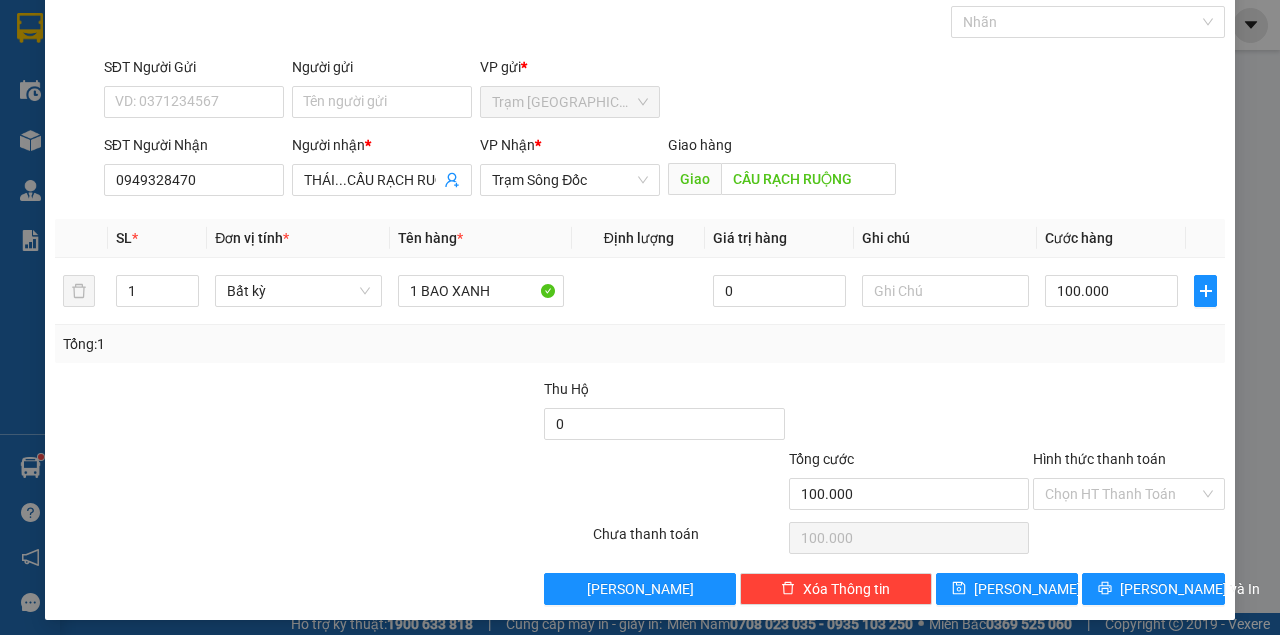 scroll, scrollTop: 102, scrollLeft: 0, axis: vertical 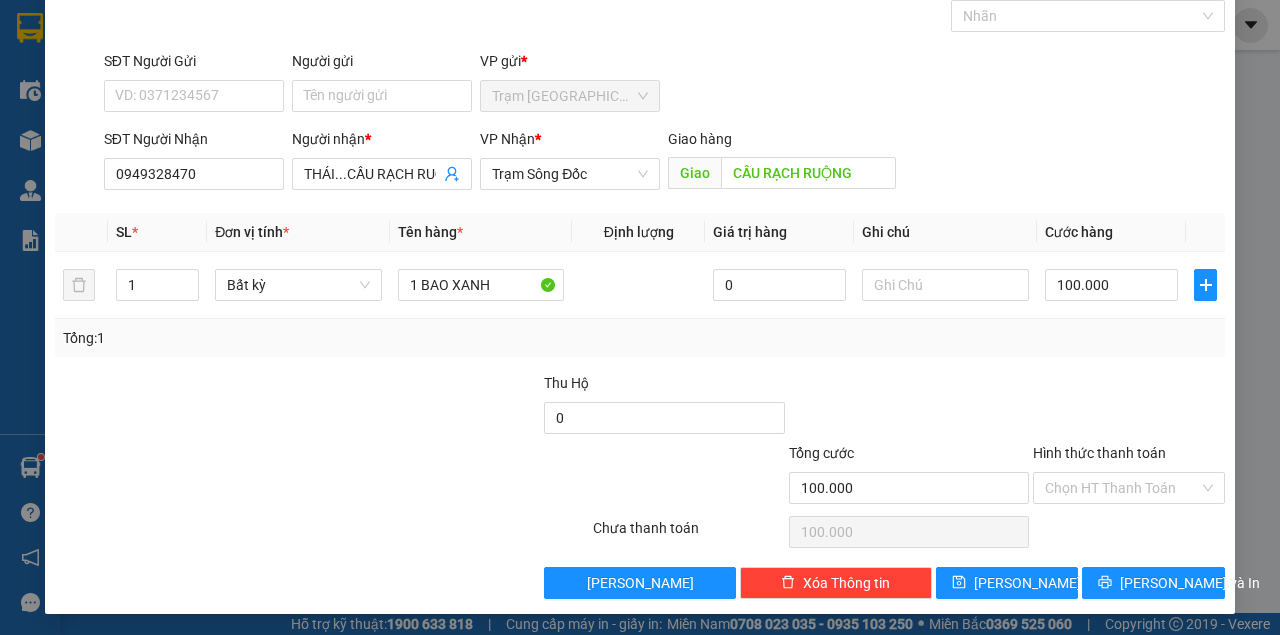 drag, startPoint x: 1116, startPoint y: 492, endPoint x: 1117, endPoint y: 502, distance: 10.049875 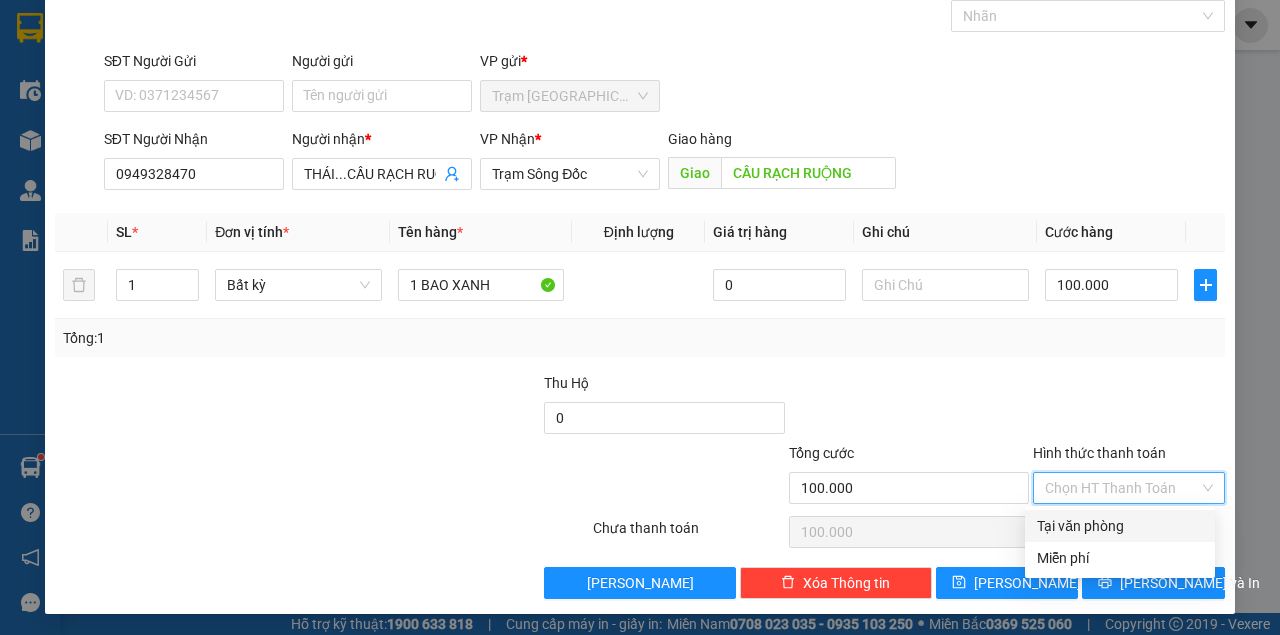 drag, startPoint x: 1123, startPoint y: 524, endPoint x: 1122, endPoint y: 539, distance: 15.033297 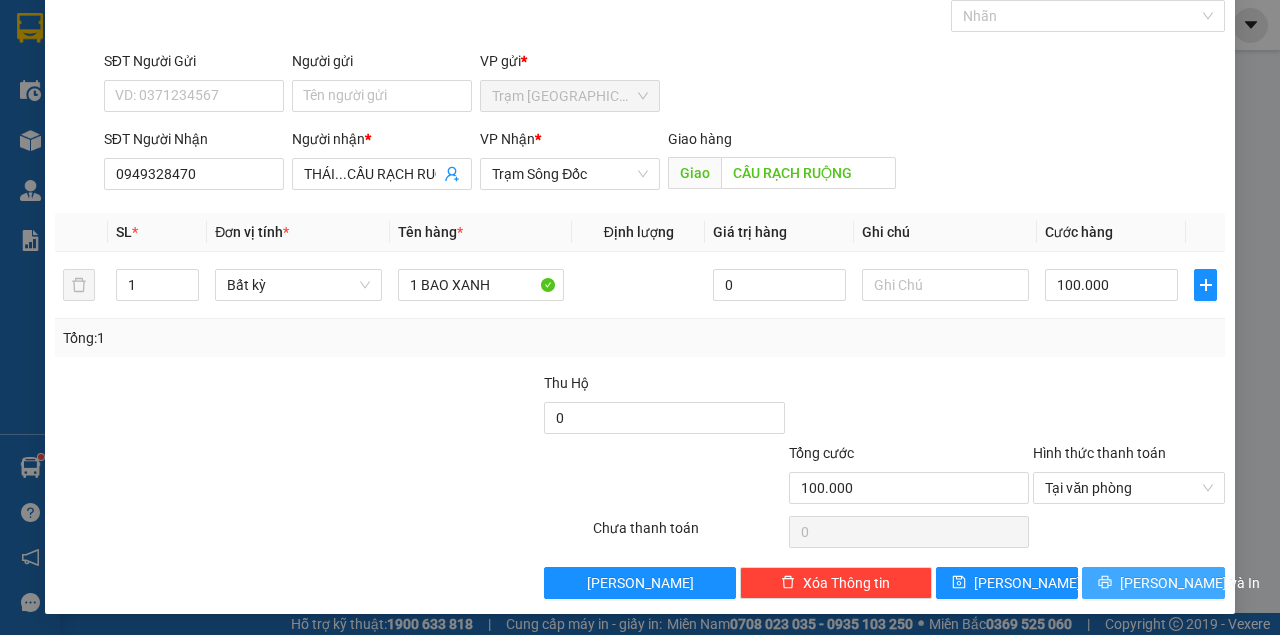 click on "[PERSON_NAME] và In" at bounding box center (1190, 583) 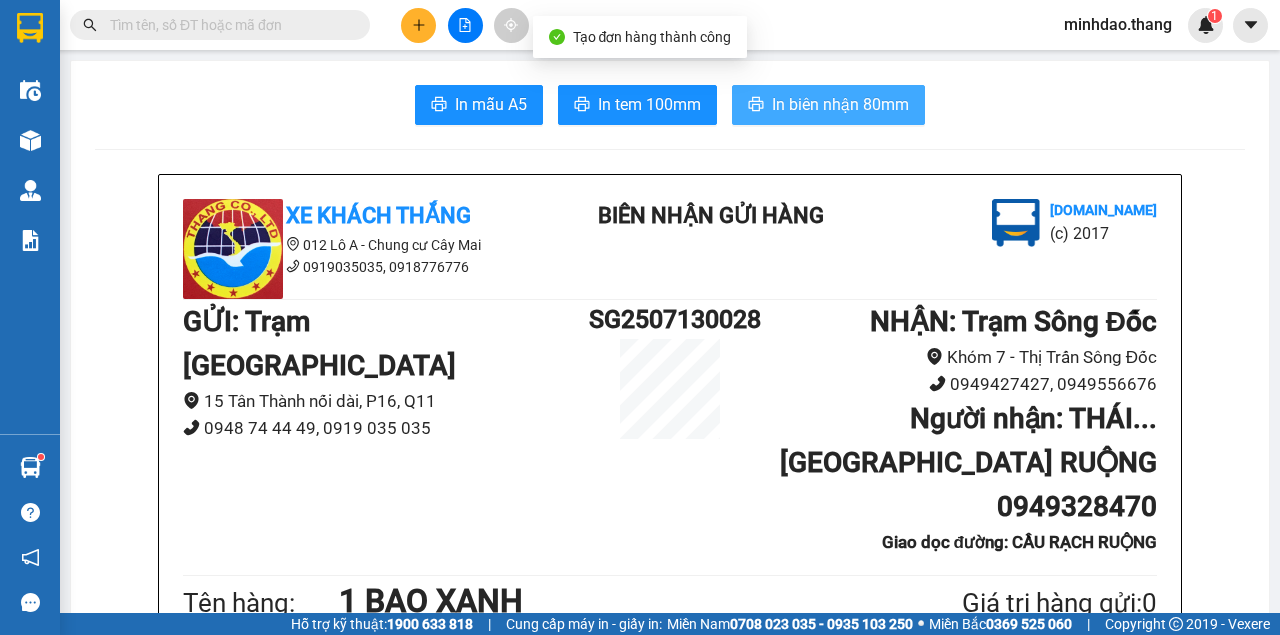 click on "In biên nhận 80mm" at bounding box center (840, 104) 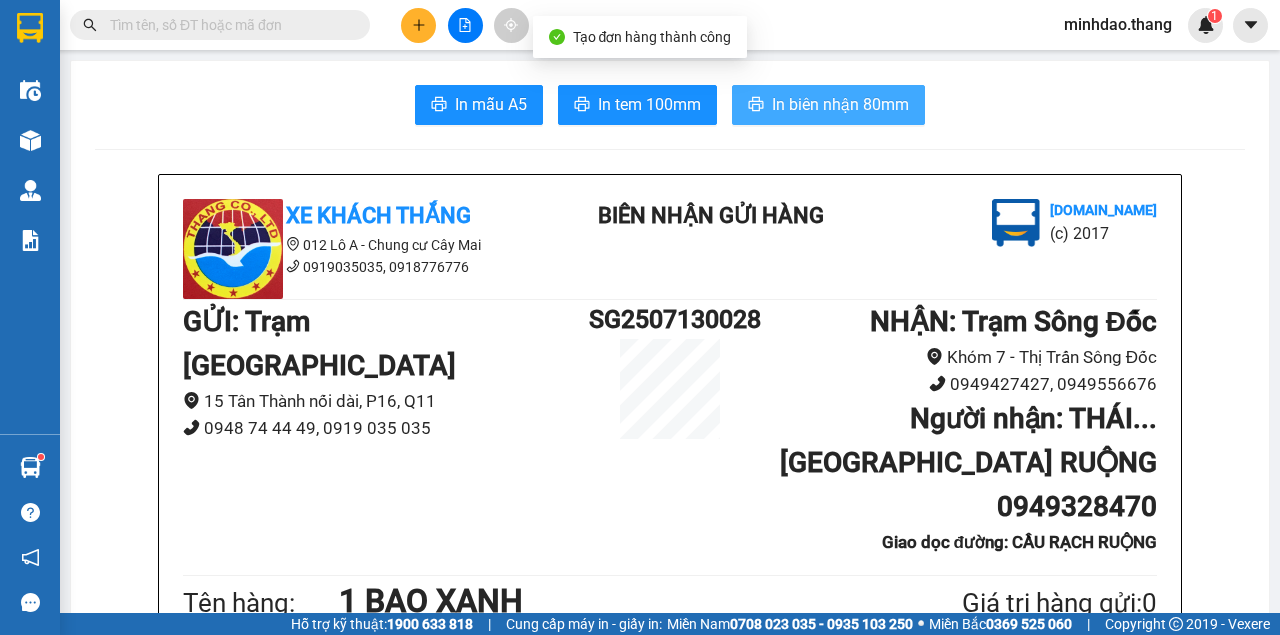 scroll, scrollTop: 0, scrollLeft: 0, axis: both 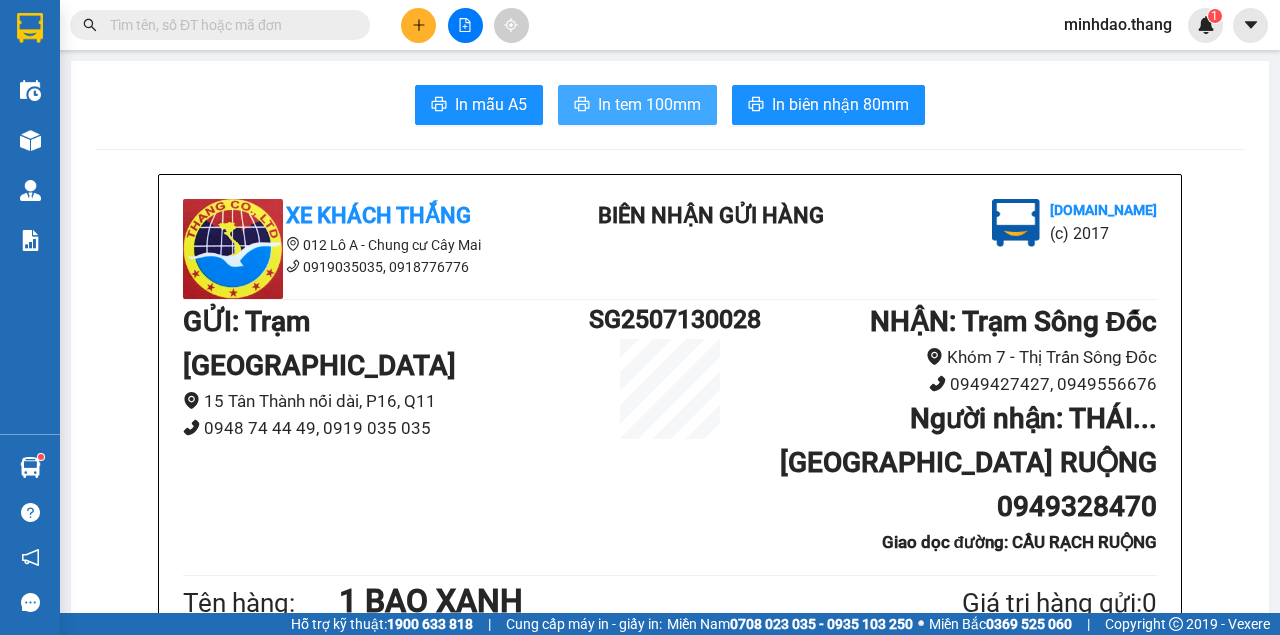 click 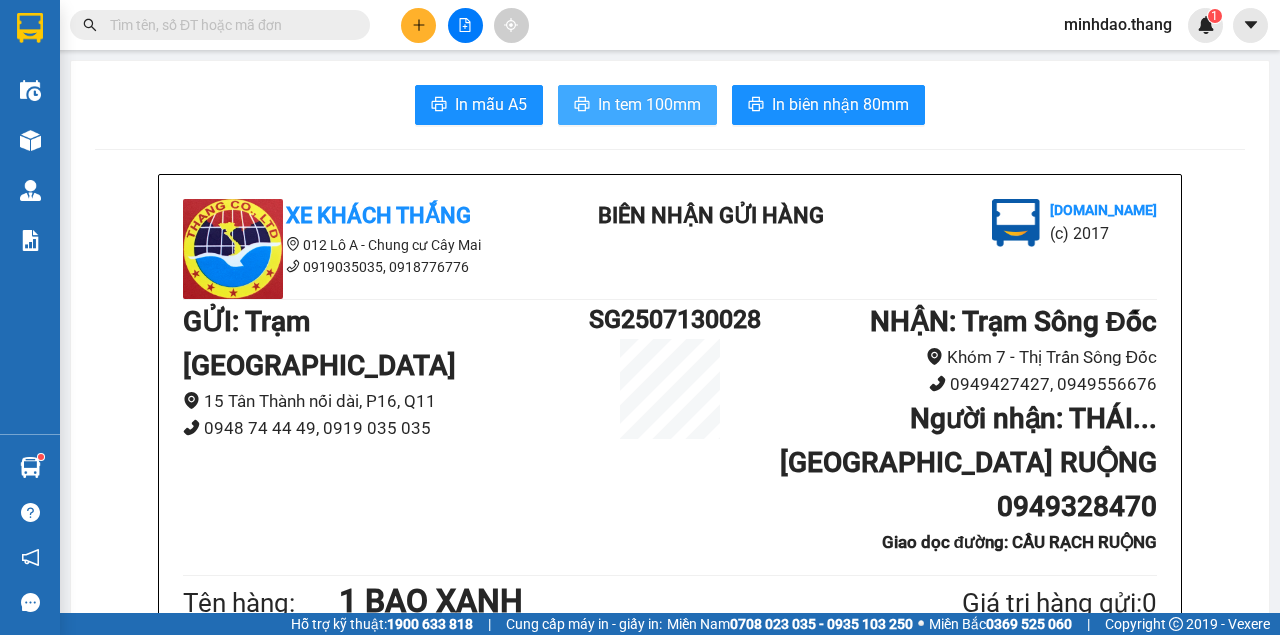 scroll, scrollTop: 0, scrollLeft: 0, axis: both 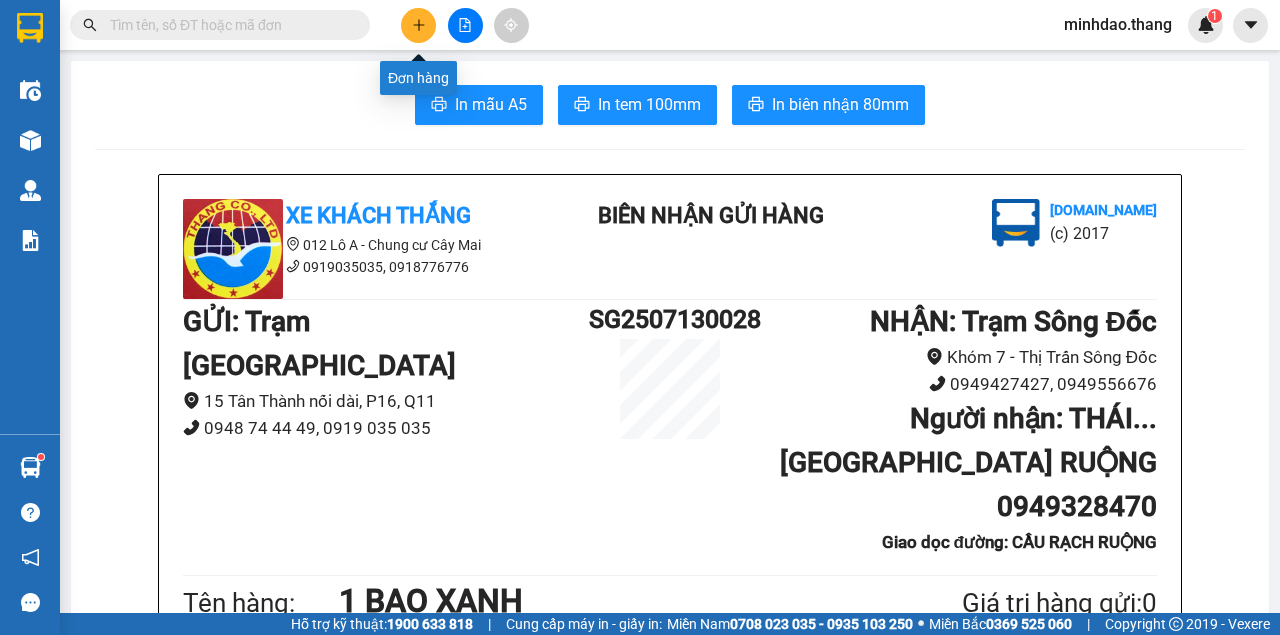click at bounding box center [418, 25] 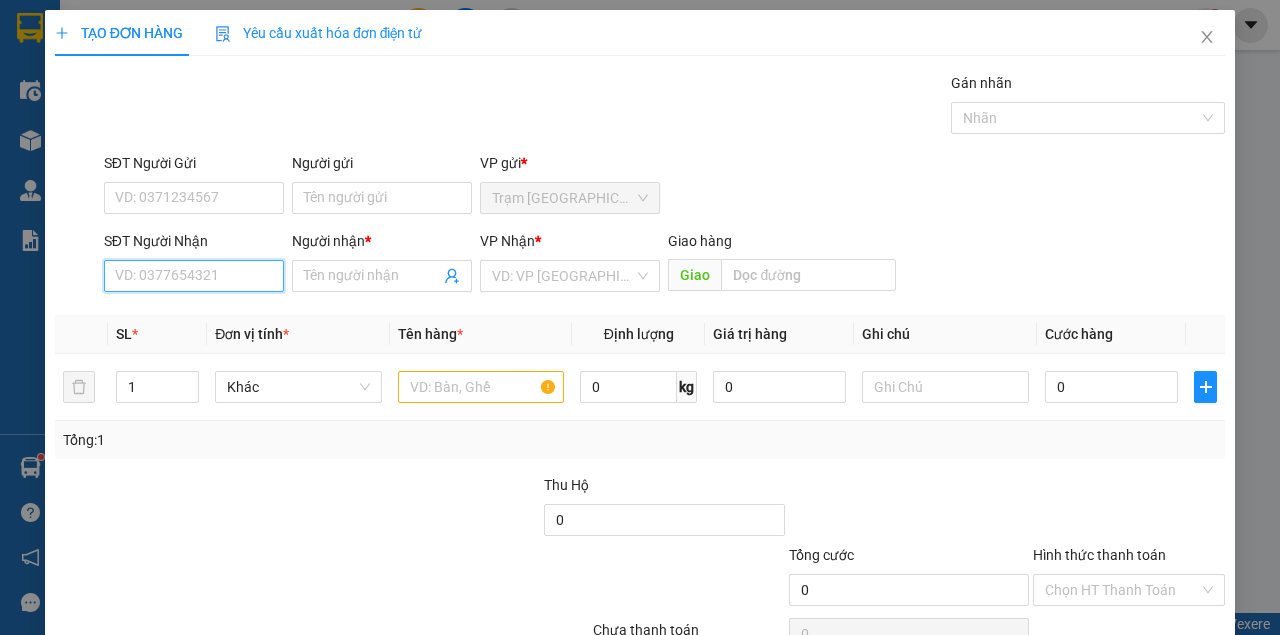 click on "SĐT Người Nhận" at bounding box center (194, 276) 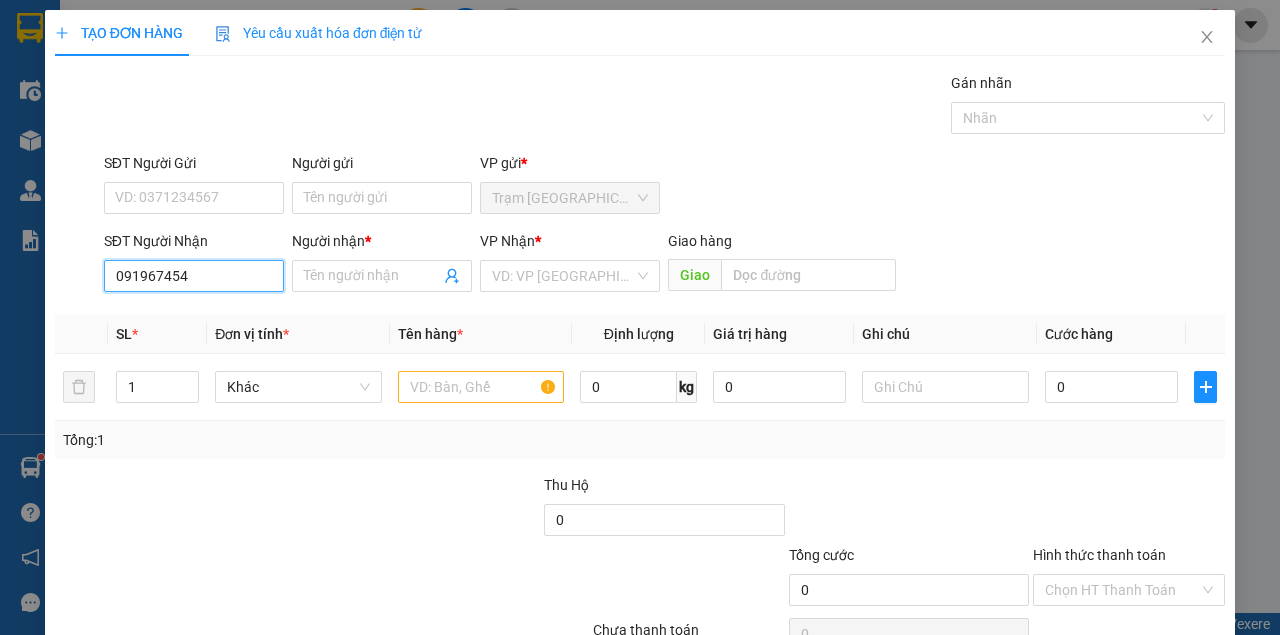 type on "0919674549" 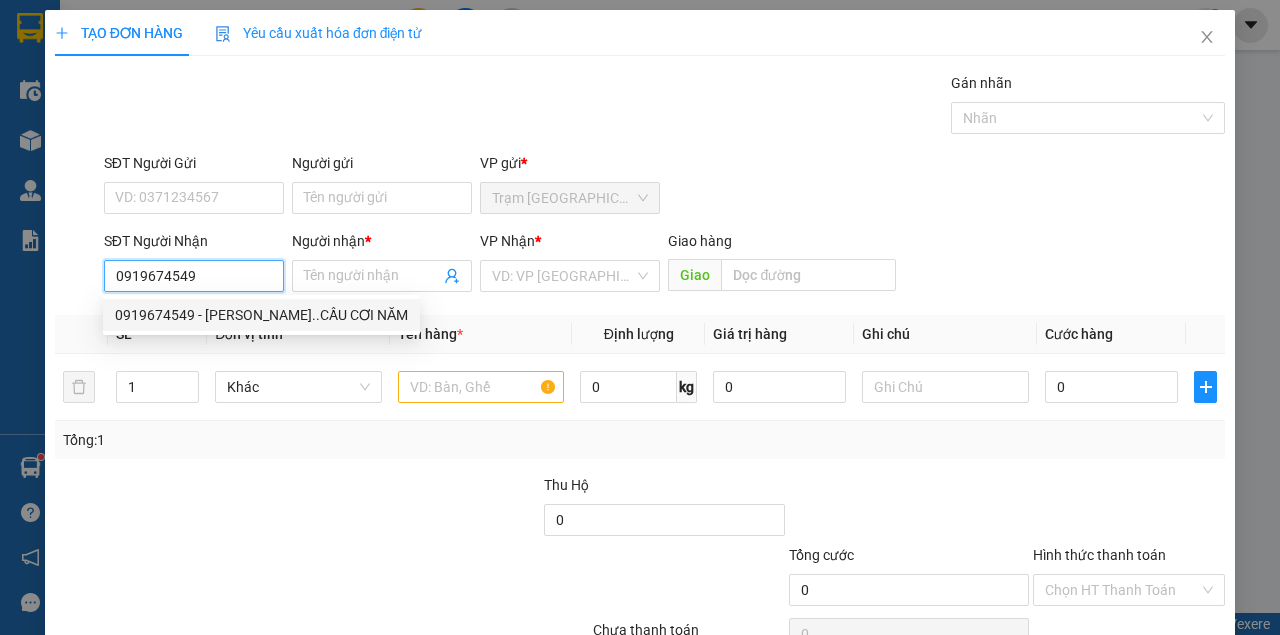 click on "0919674549 - NGỌC HÂN..CẦU CƠI NĂM" at bounding box center [261, 315] 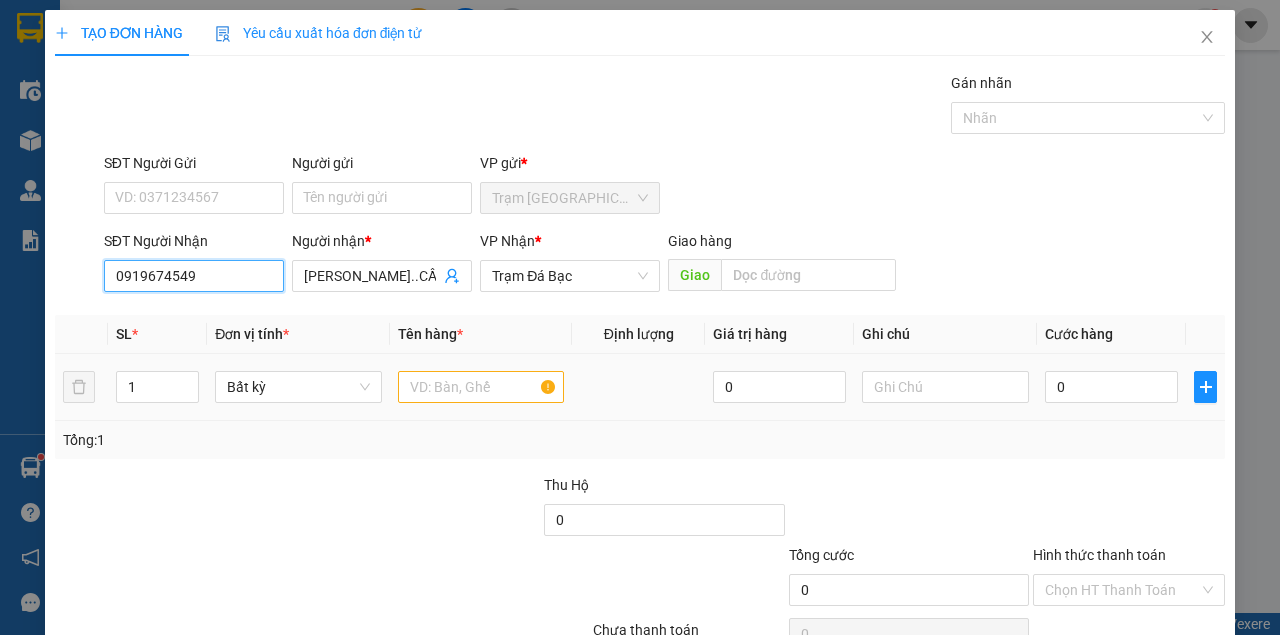 type on "0919674549" 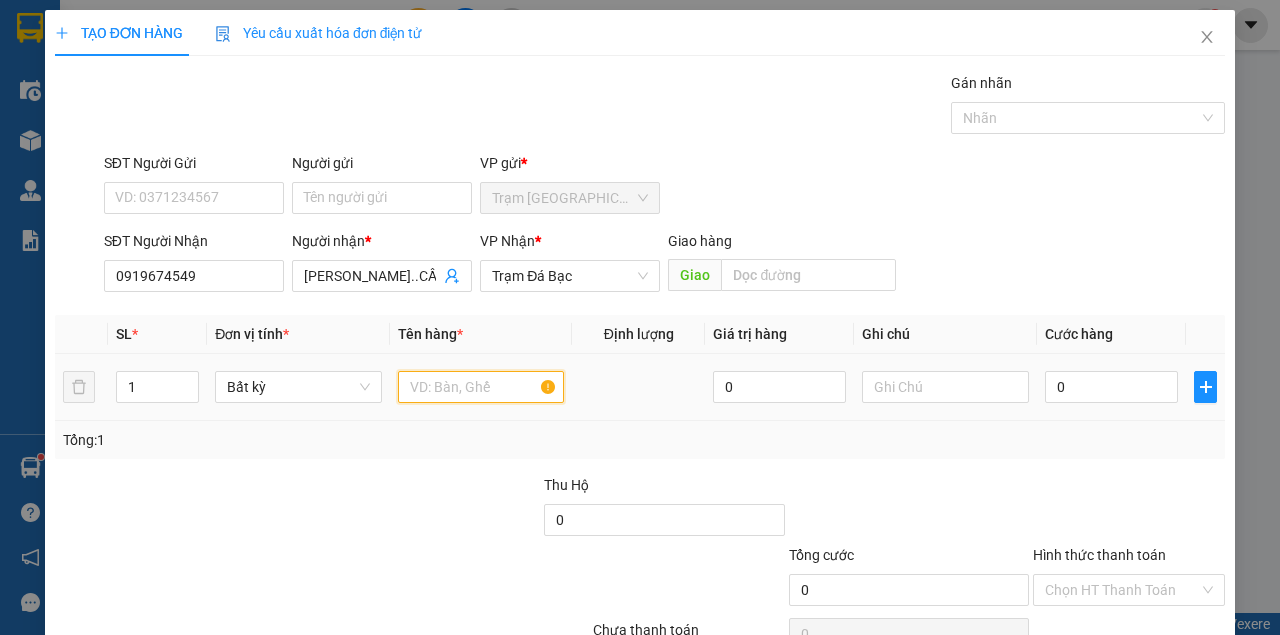 click at bounding box center [481, 387] 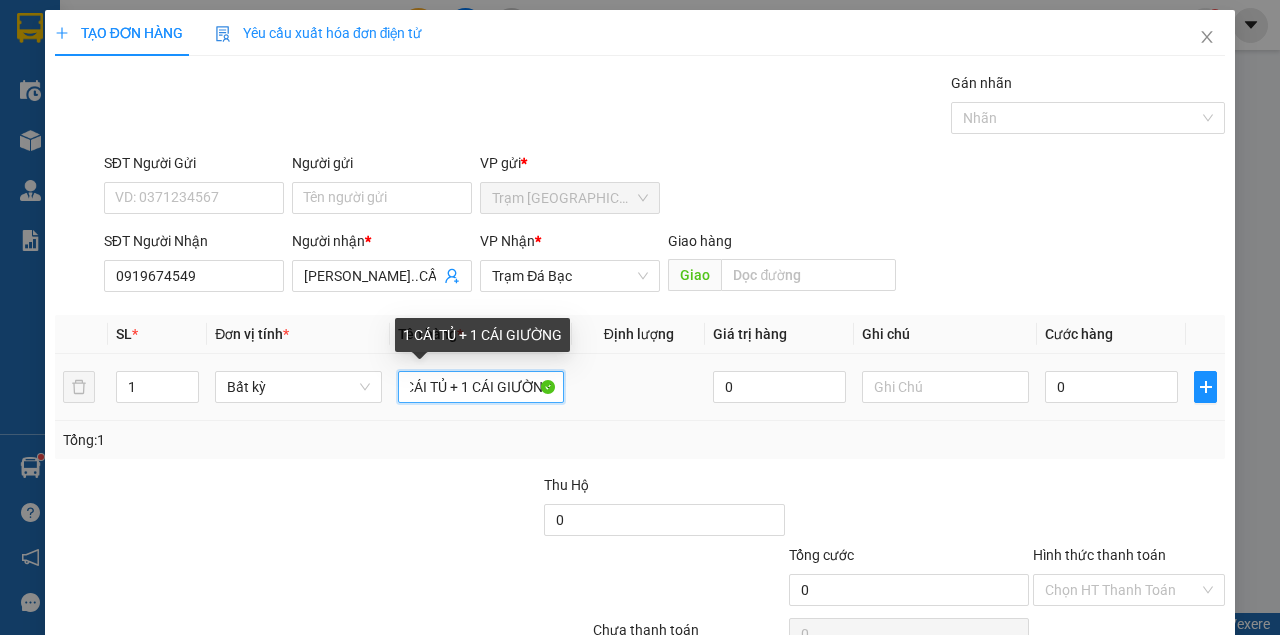 scroll, scrollTop: 0, scrollLeft: 23, axis: horizontal 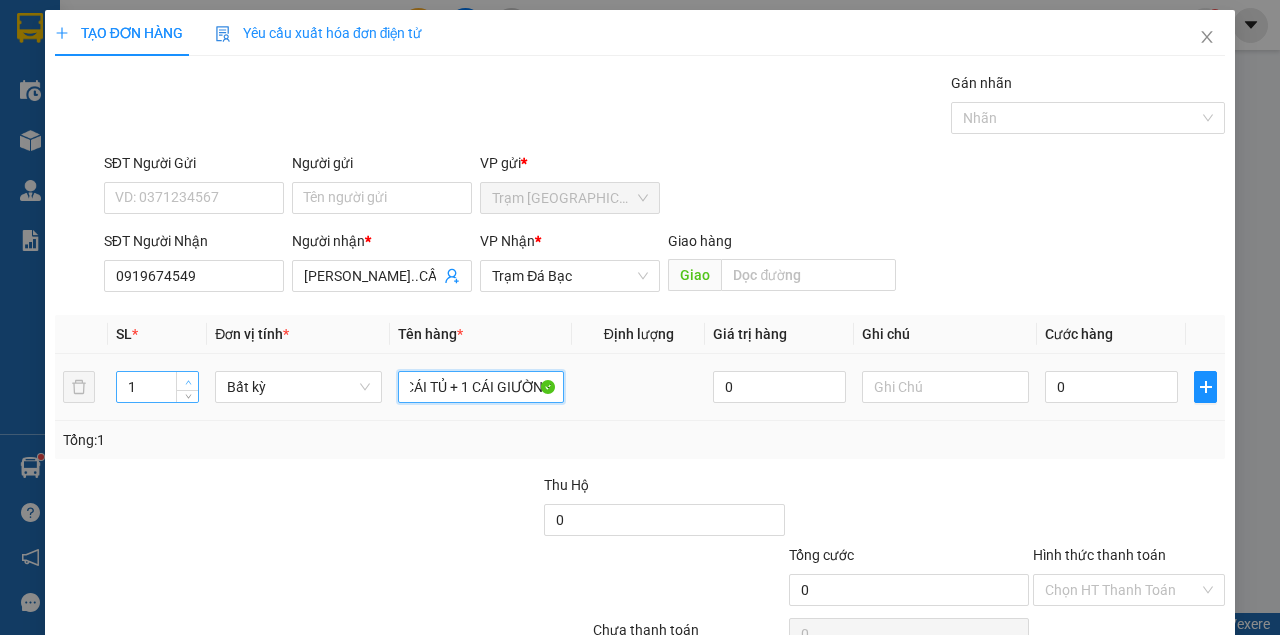 type on "1 CÁI TỦ + 1 CÁI GIƯỜNG" 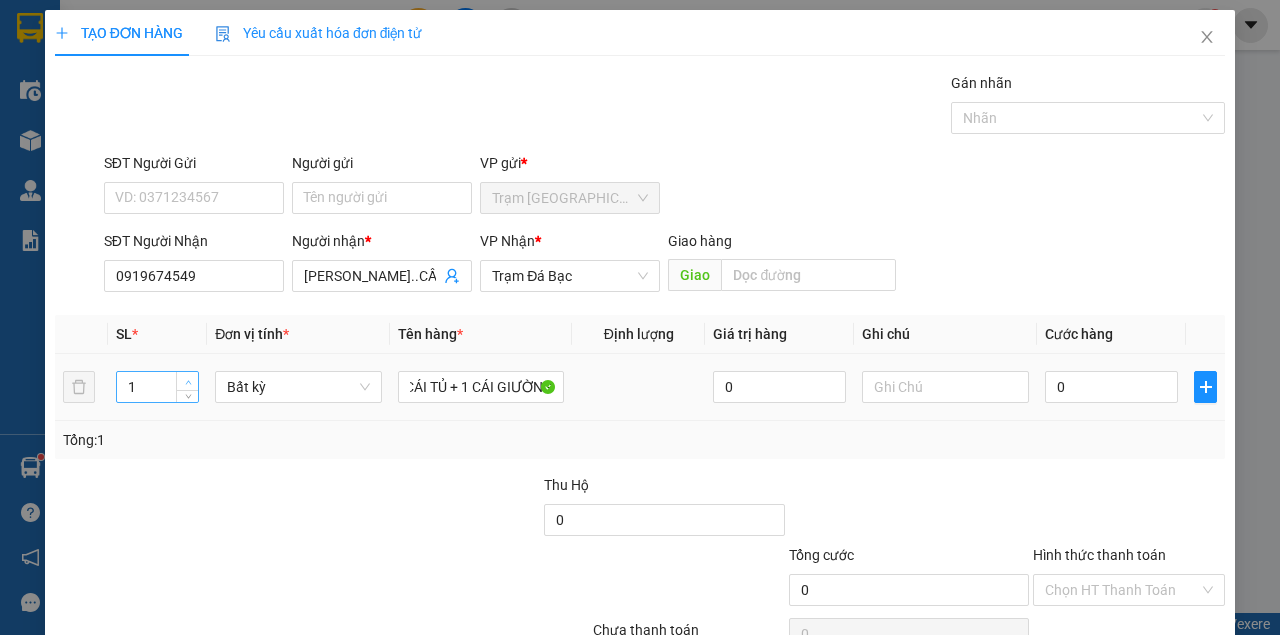 type on "2" 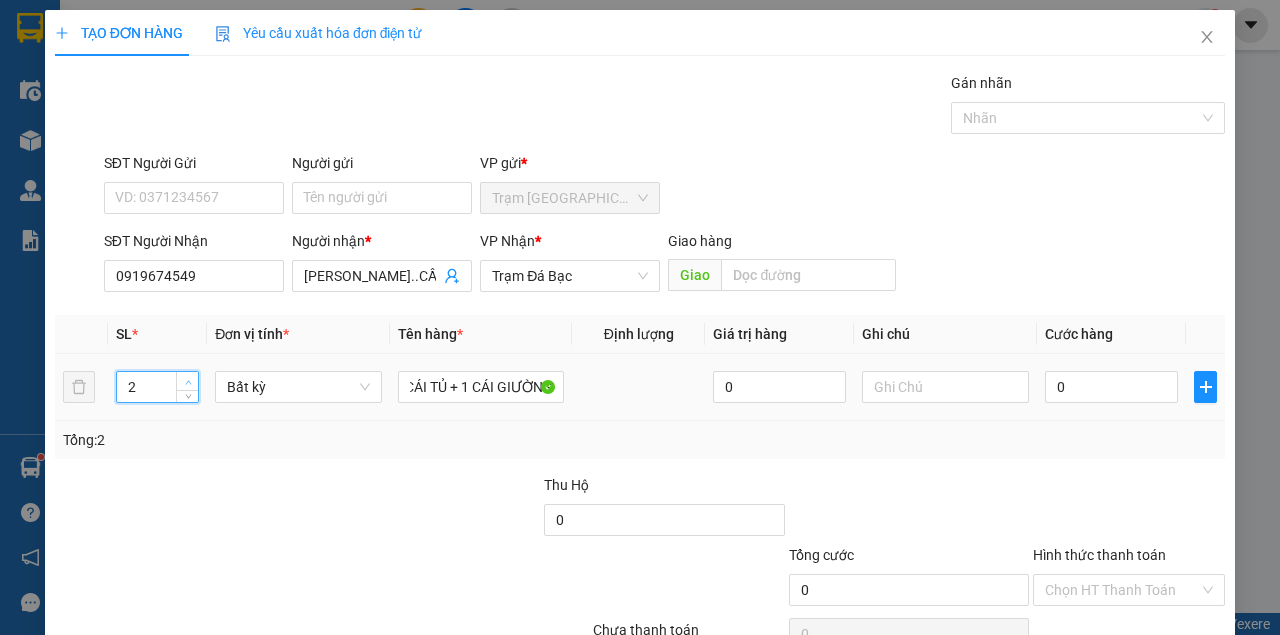 click 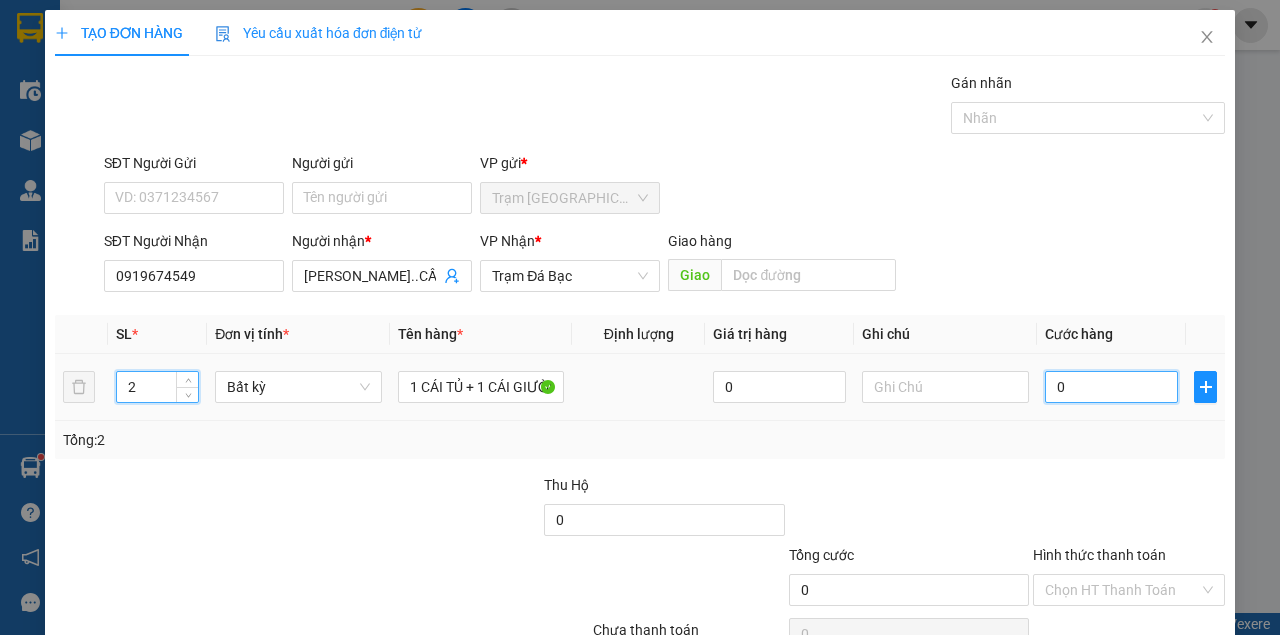 click on "0" at bounding box center [1111, 387] 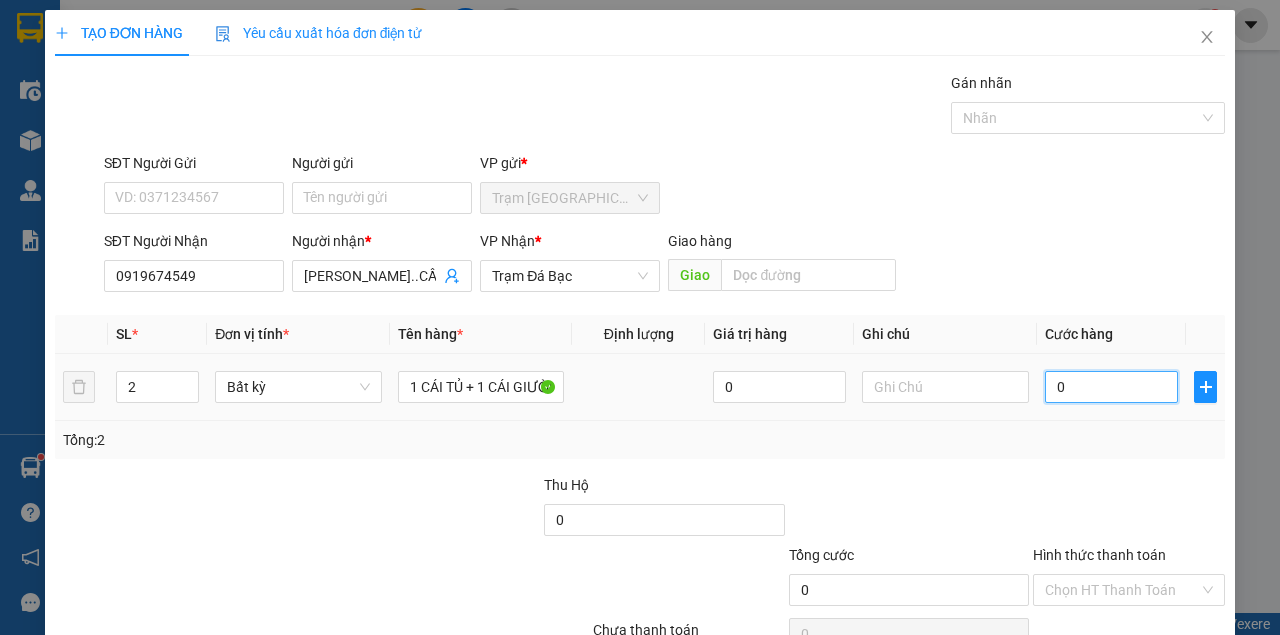 type on "5" 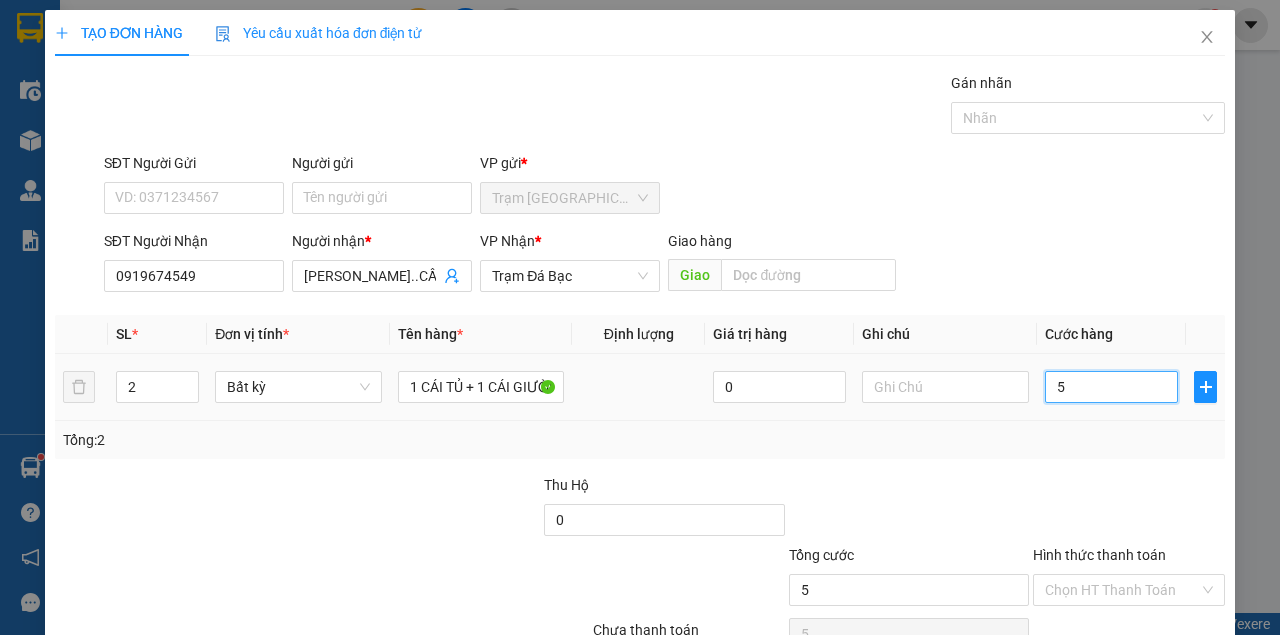 type on "50" 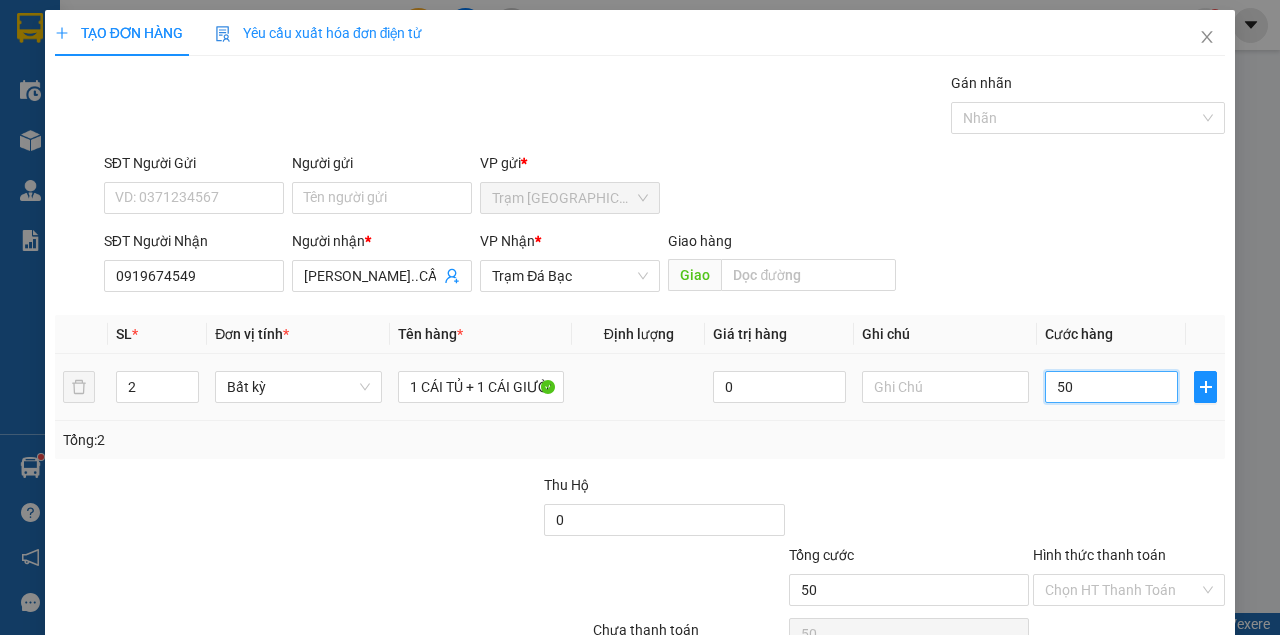 type on "500" 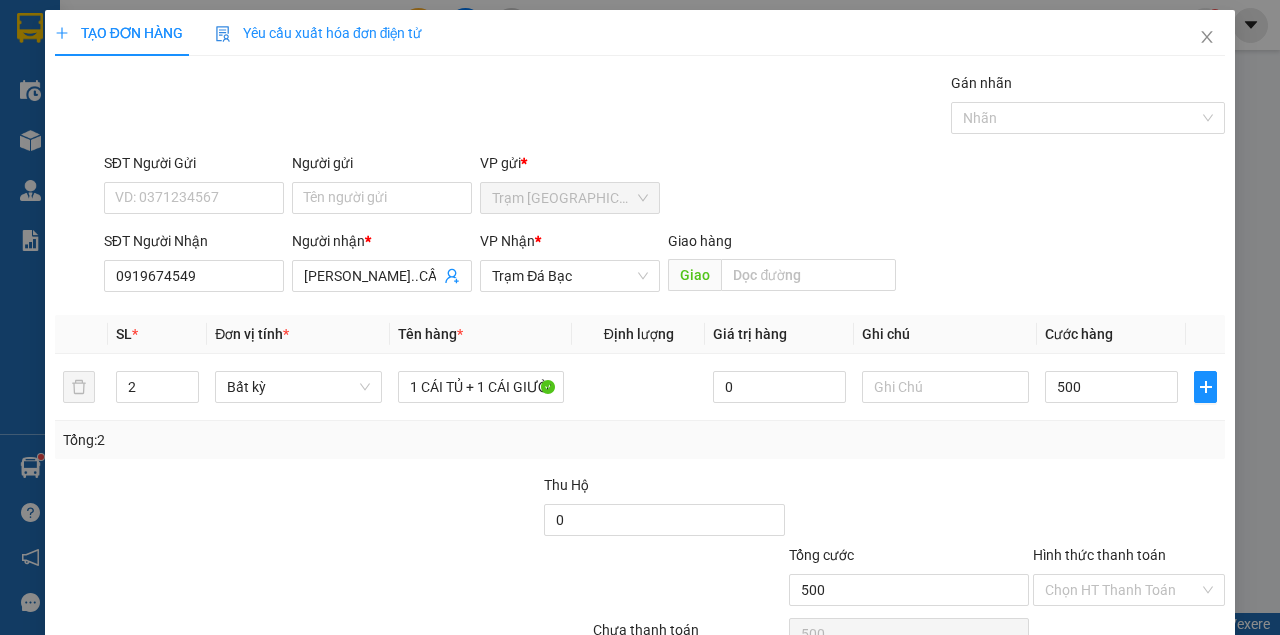 type on "500.000" 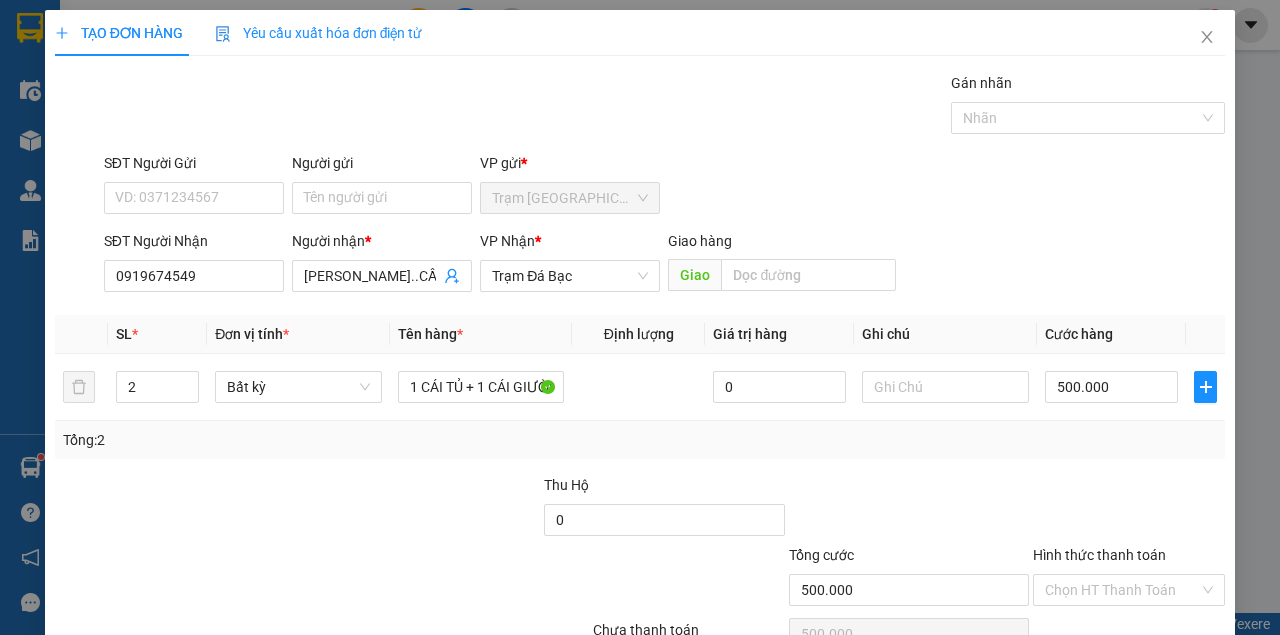 click at bounding box center (1129, 509) 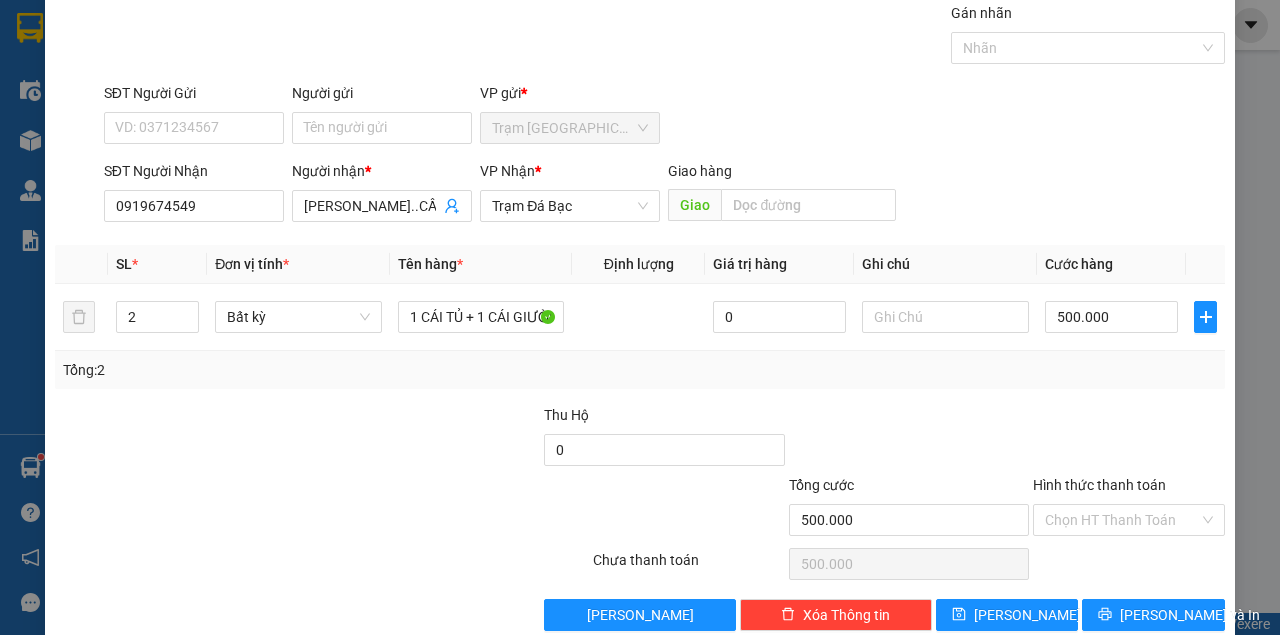 scroll, scrollTop: 102, scrollLeft: 0, axis: vertical 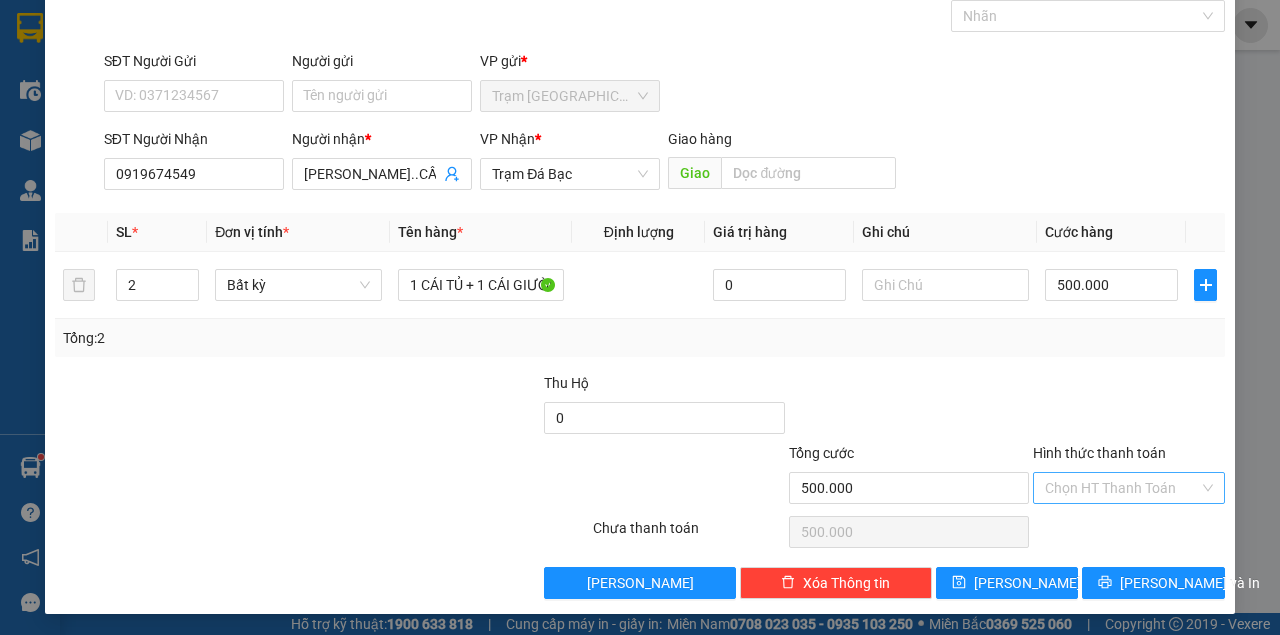 click on "Hình thức thanh toán" at bounding box center (1122, 488) 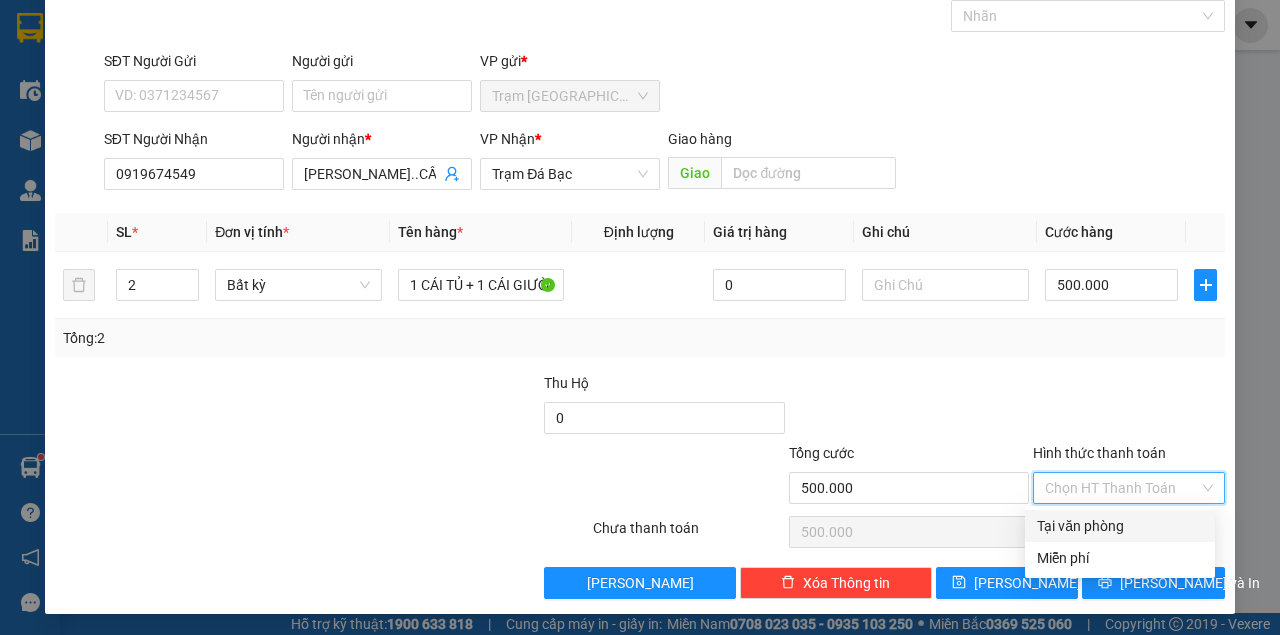 drag, startPoint x: 1102, startPoint y: 523, endPoint x: 1104, endPoint y: 534, distance: 11.18034 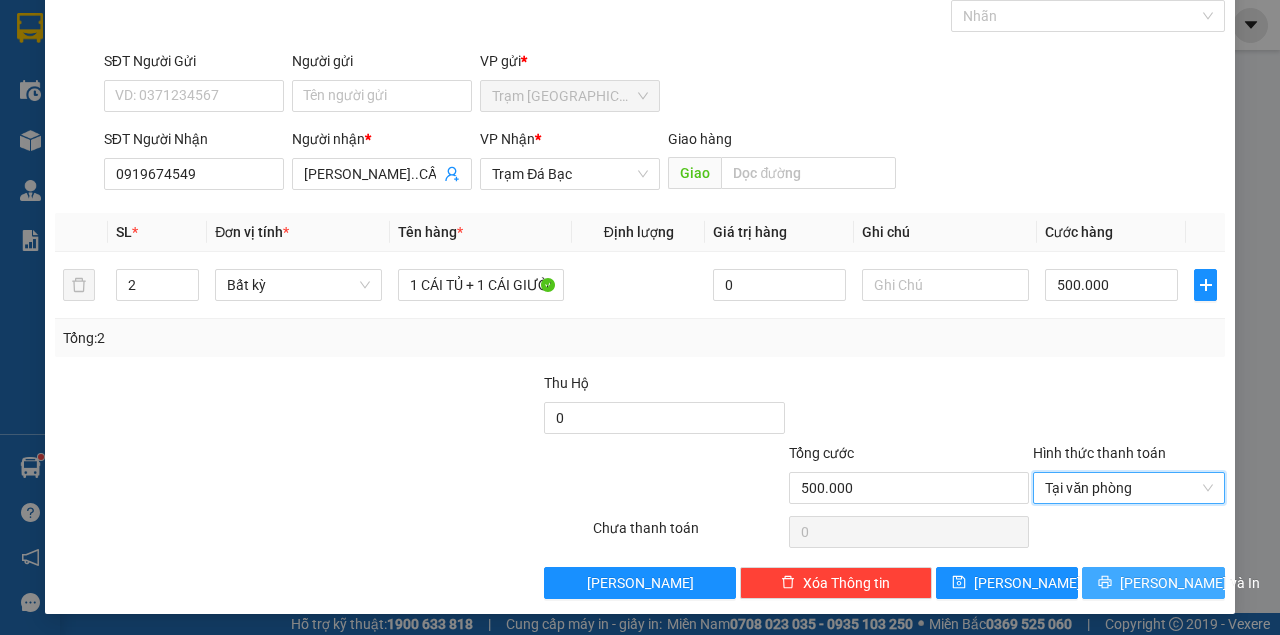 click on "[PERSON_NAME] và In" at bounding box center (1190, 583) 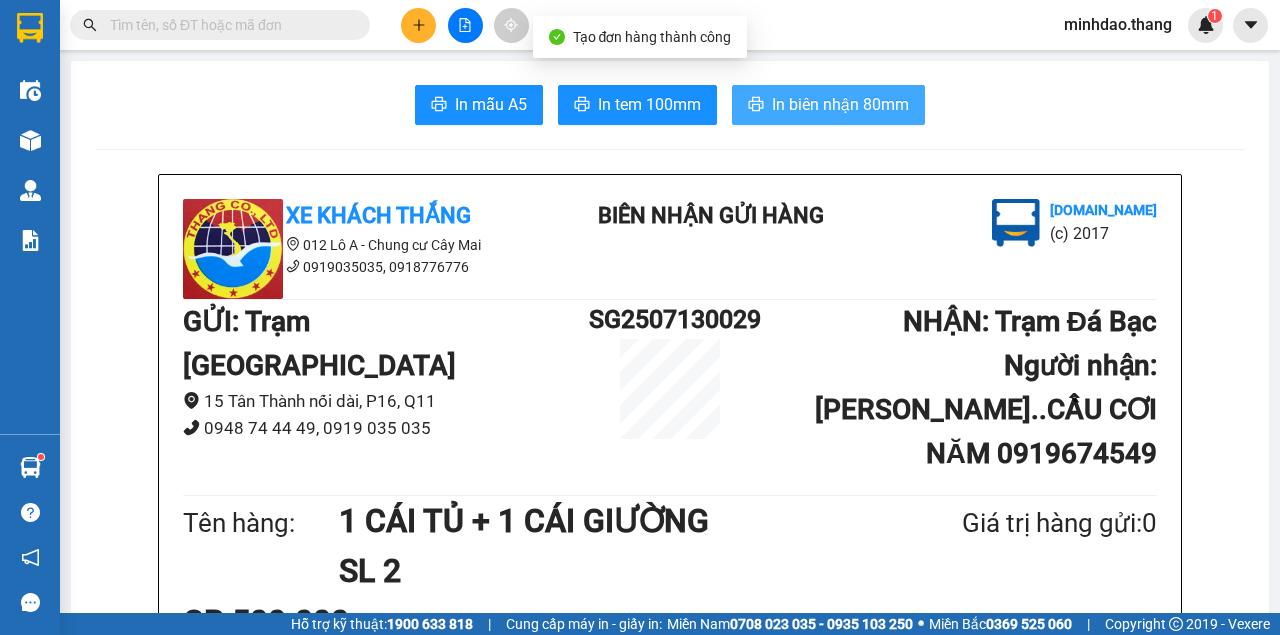 drag, startPoint x: 926, startPoint y: 98, endPoint x: 910, endPoint y: 99, distance: 16.03122 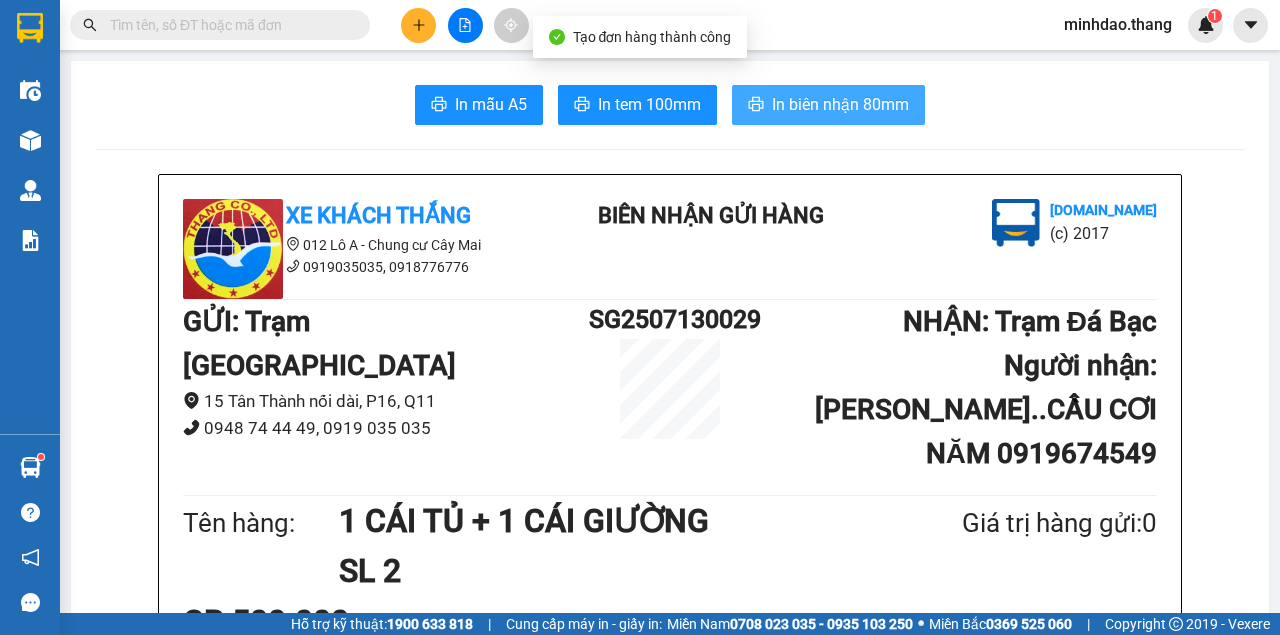 click on "In biên nhận 80mm" at bounding box center [828, 105] 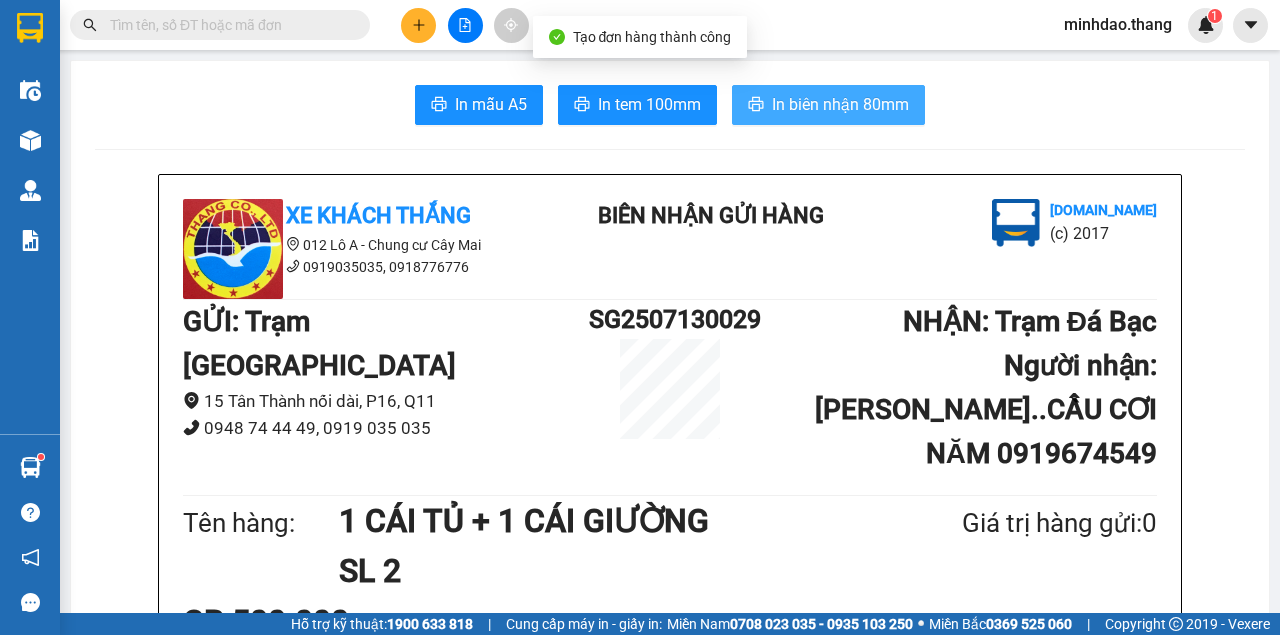 scroll, scrollTop: 0, scrollLeft: 0, axis: both 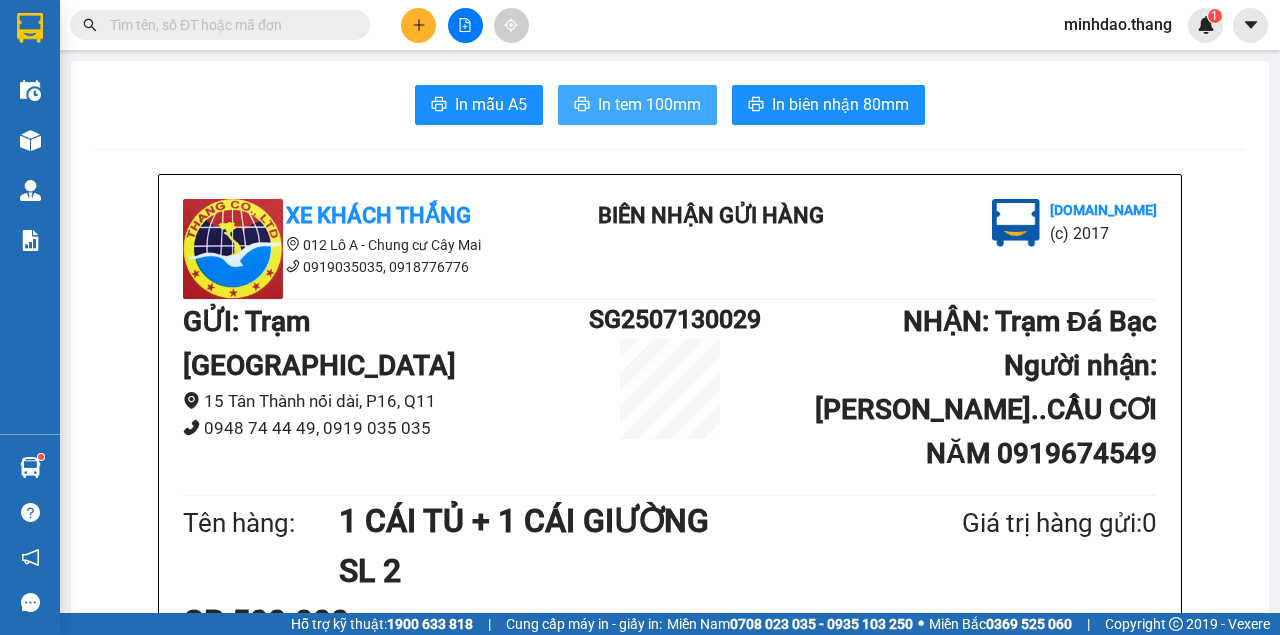 click on "In tem 100mm" at bounding box center (649, 104) 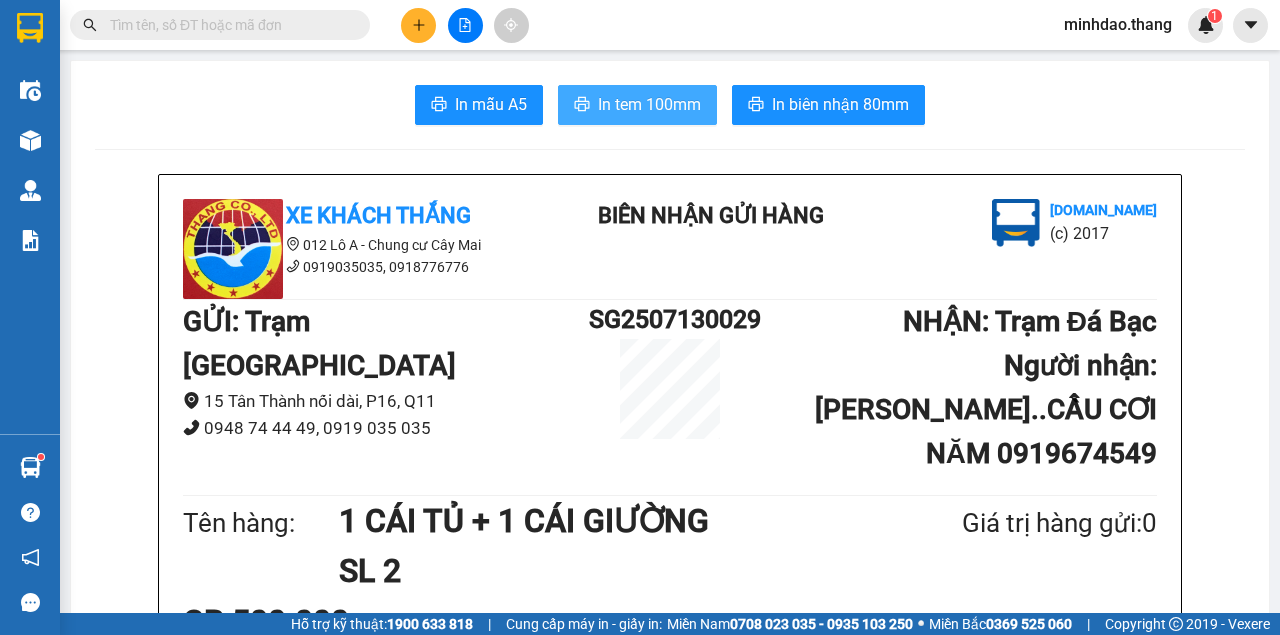 scroll, scrollTop: 0, scrollLeft: 0, axis: both 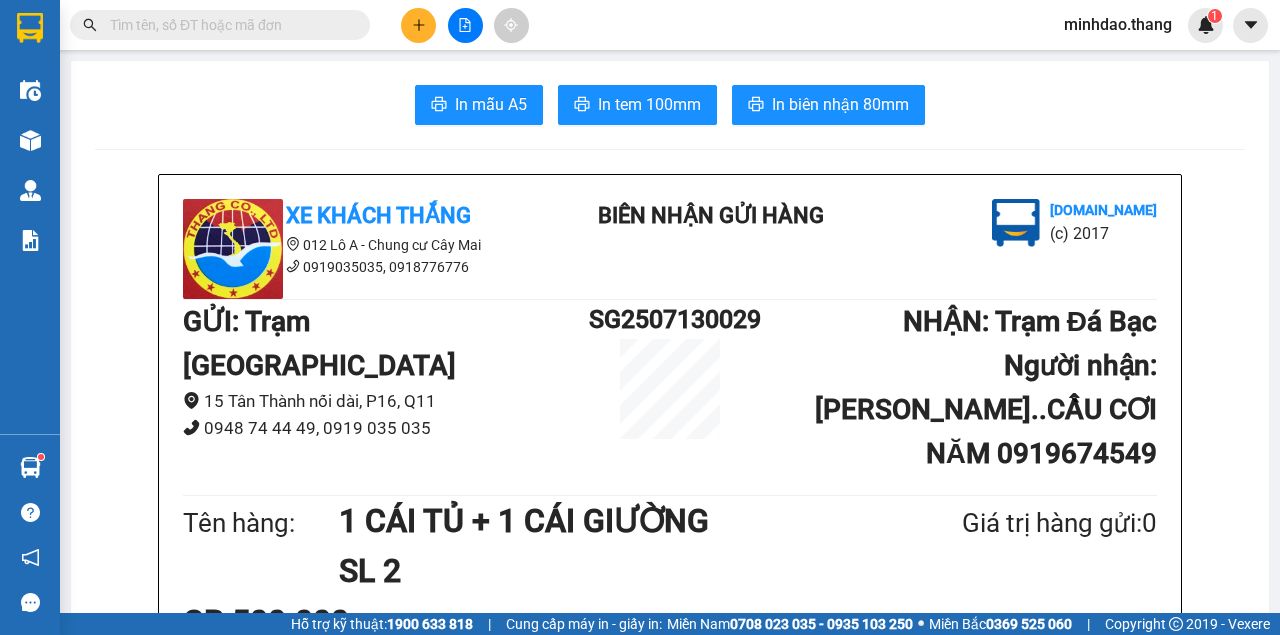 click at bounding box center (228, 25) 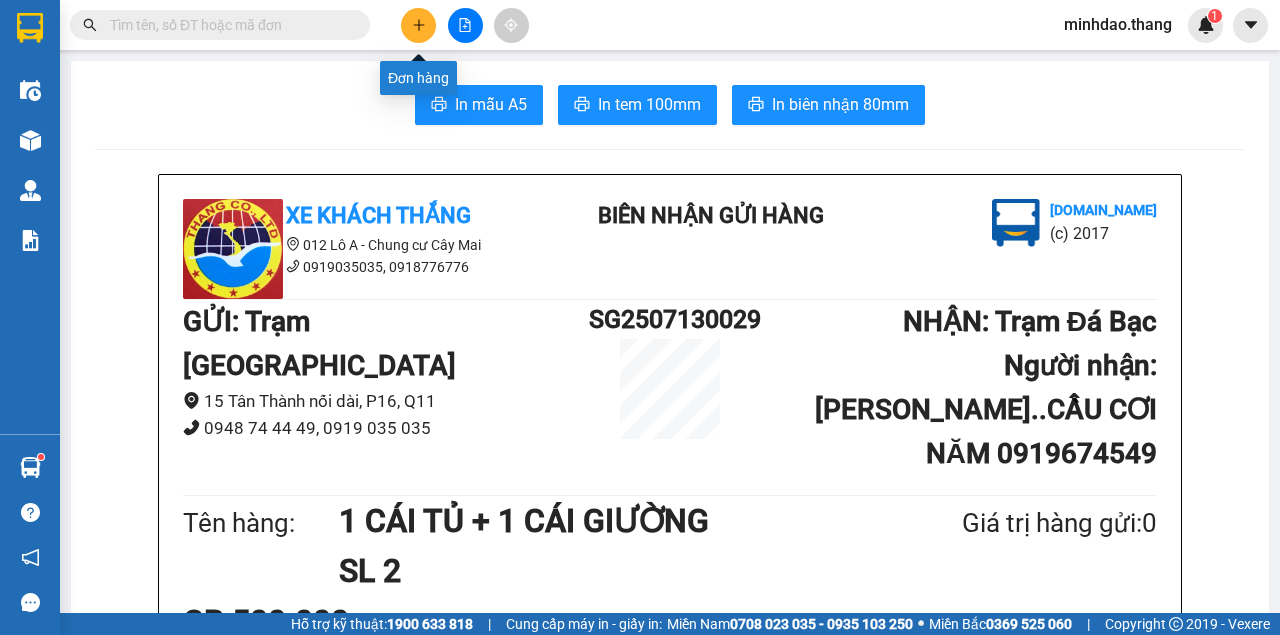 click at bounding box center [418, 25] 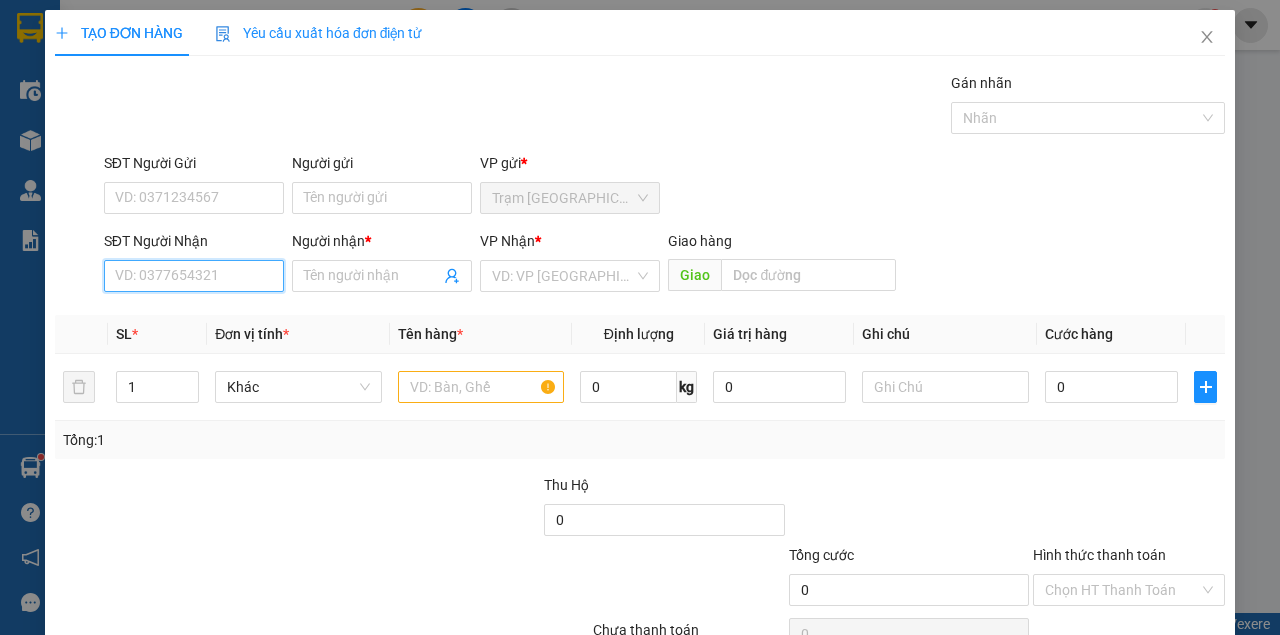 click on "SĐT Người Nhận" at bounding box center [194, 276] 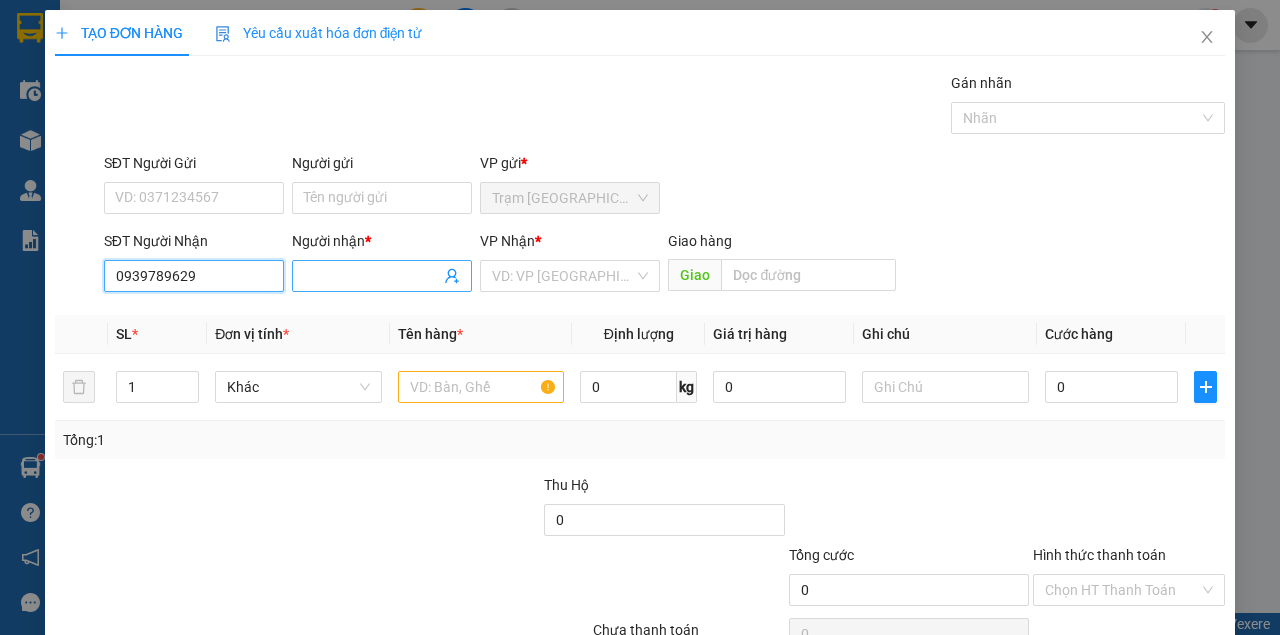 type on "0939789629" 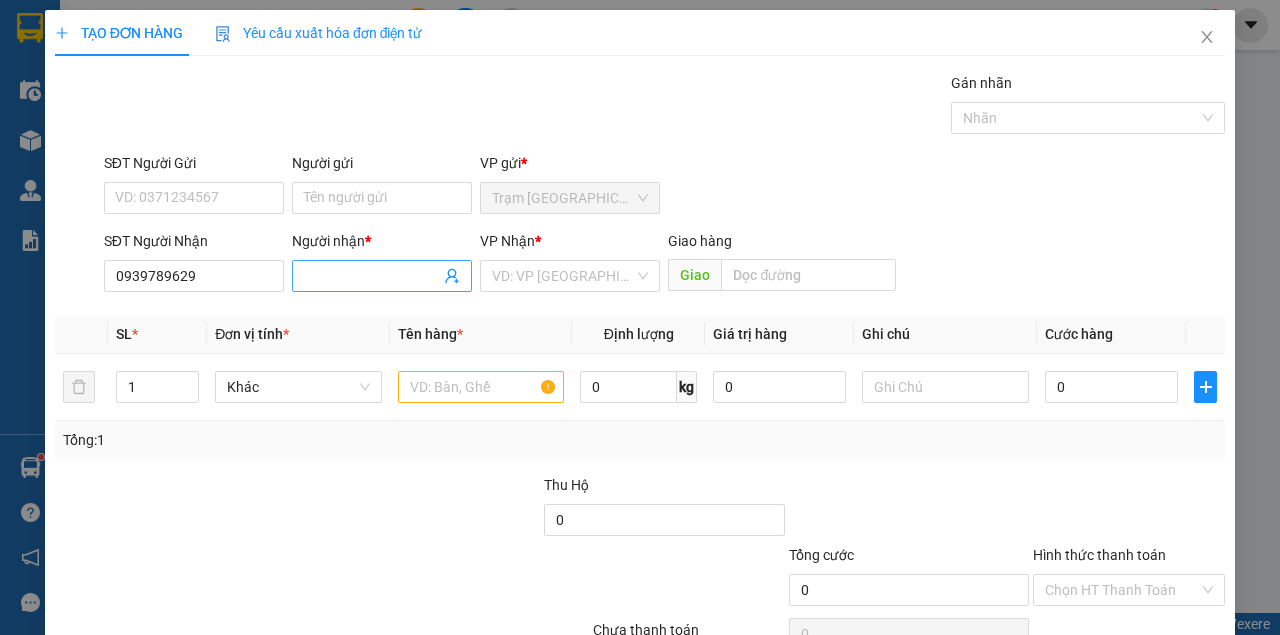 click on "Người nhận  *" at bounding box center [372, 276] 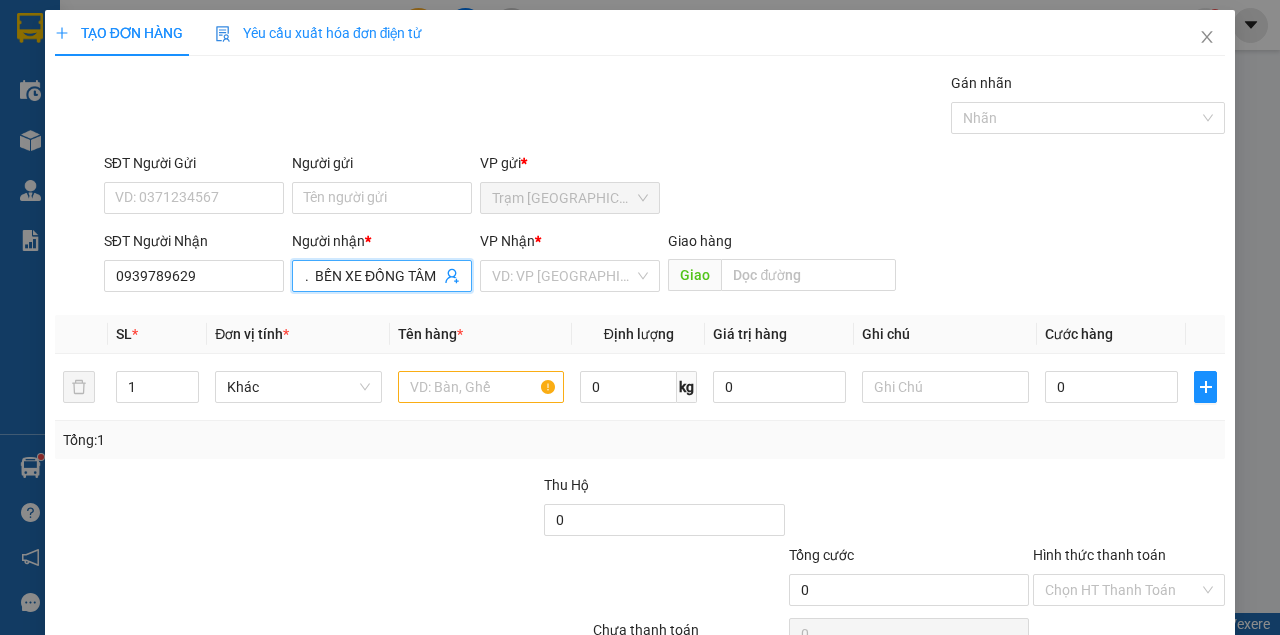 scroll, scrollTop: 0, scrollLeft: 32, axis: horizontal 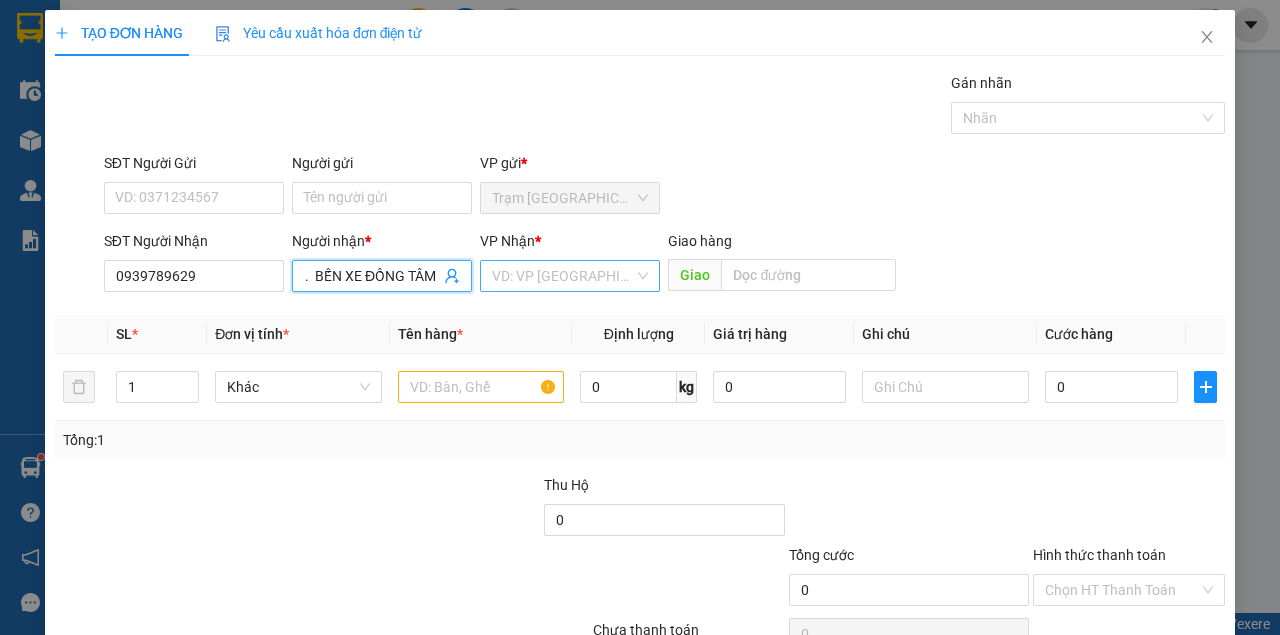 type on "VŨ ...  BẾN XE ĐỒNG TÂM" 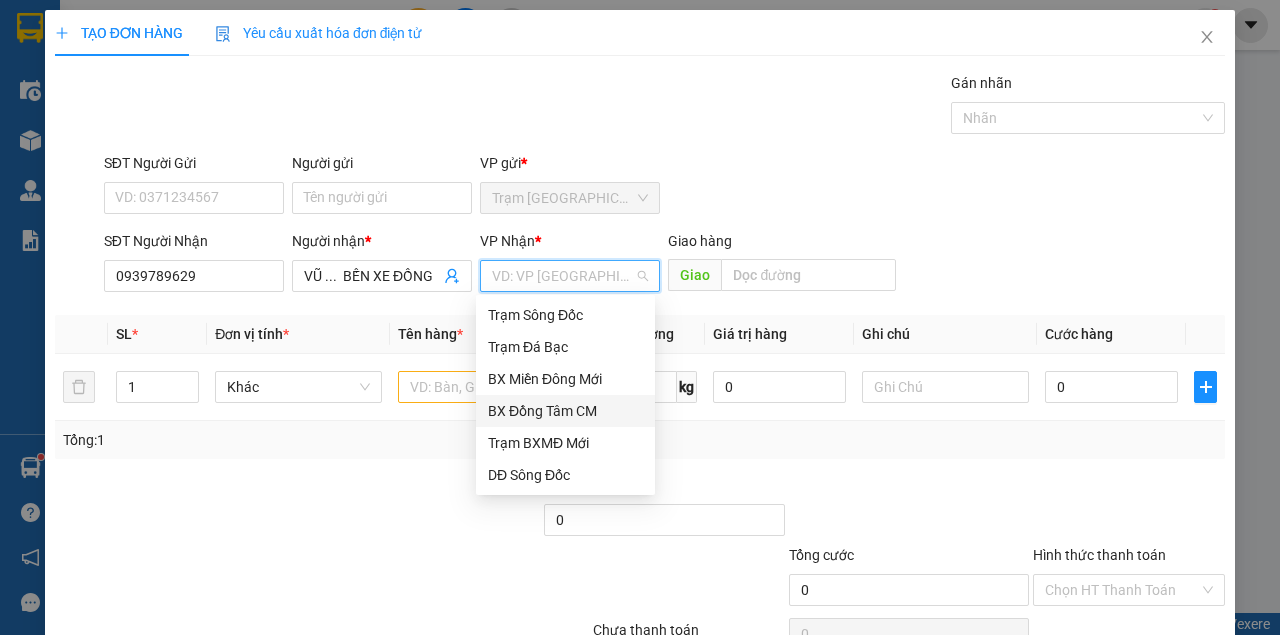 click on "BX Đồng Tâm CM" at bounding box center [565, 411] 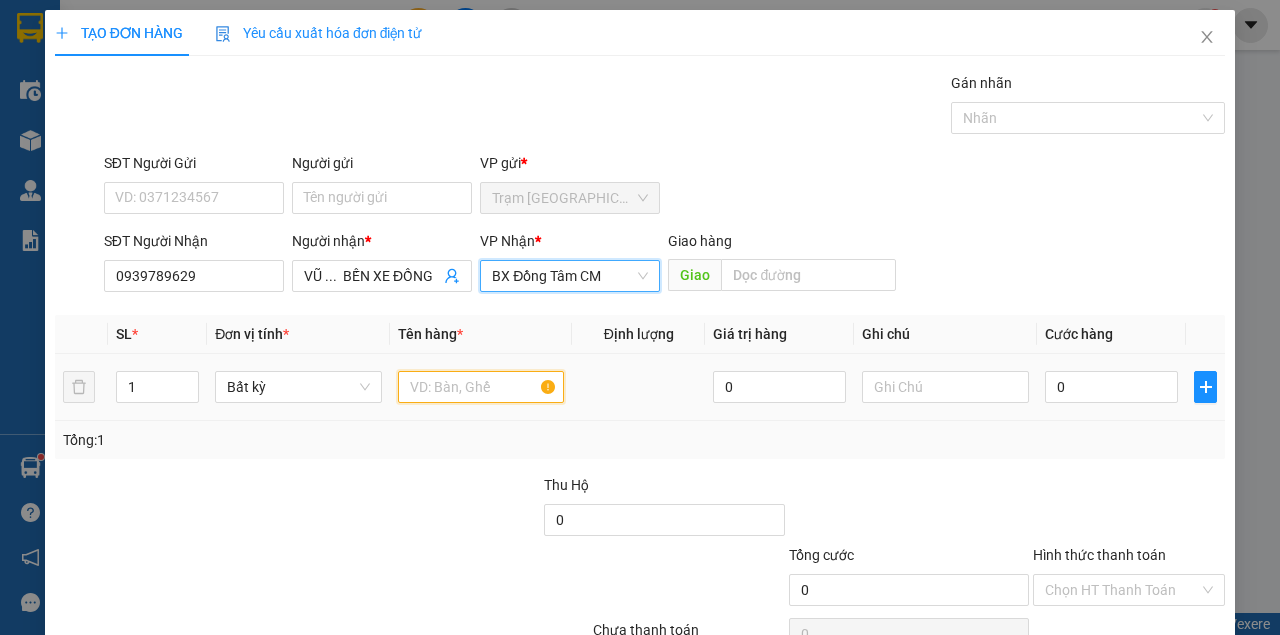 click at bounding box center (481, 387) 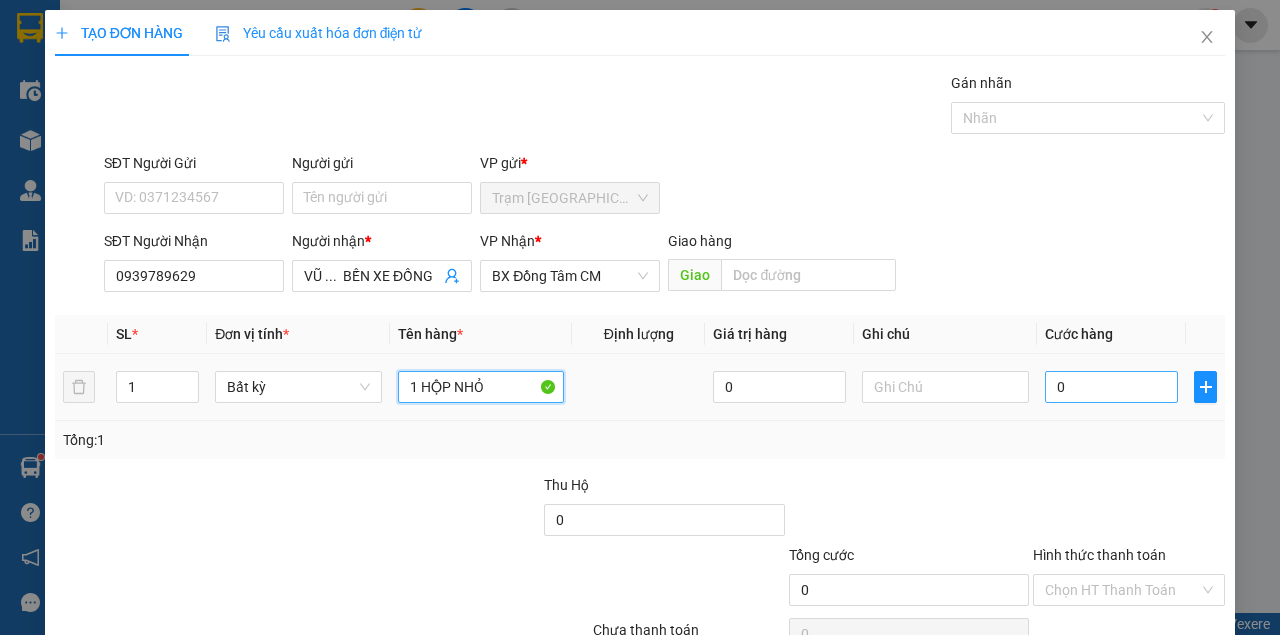 type on "1 HỘP NHỎ" 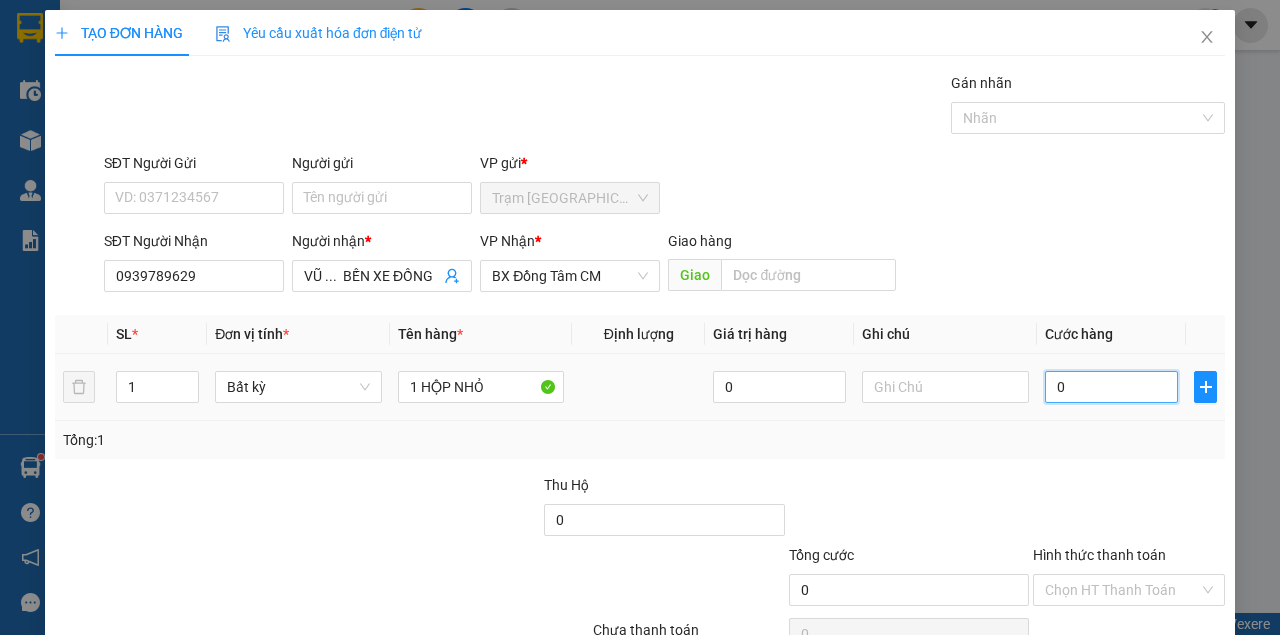 click on "0" at bounding box center [1111, 387] 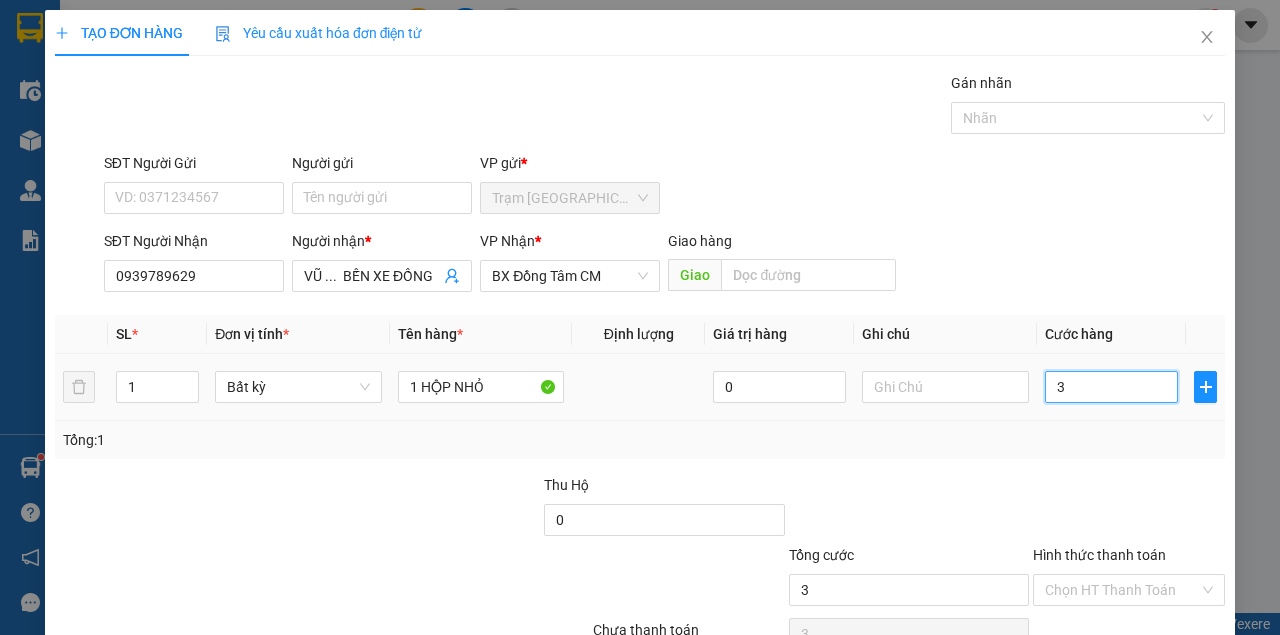 type on "30" 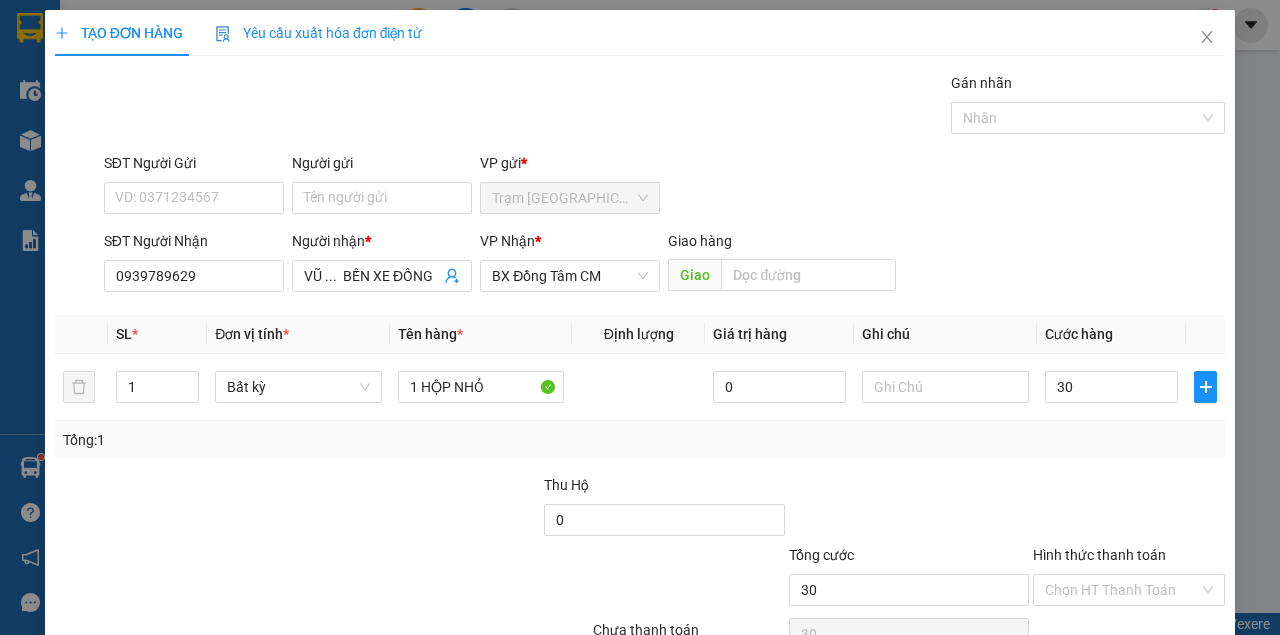 type on "30.000" 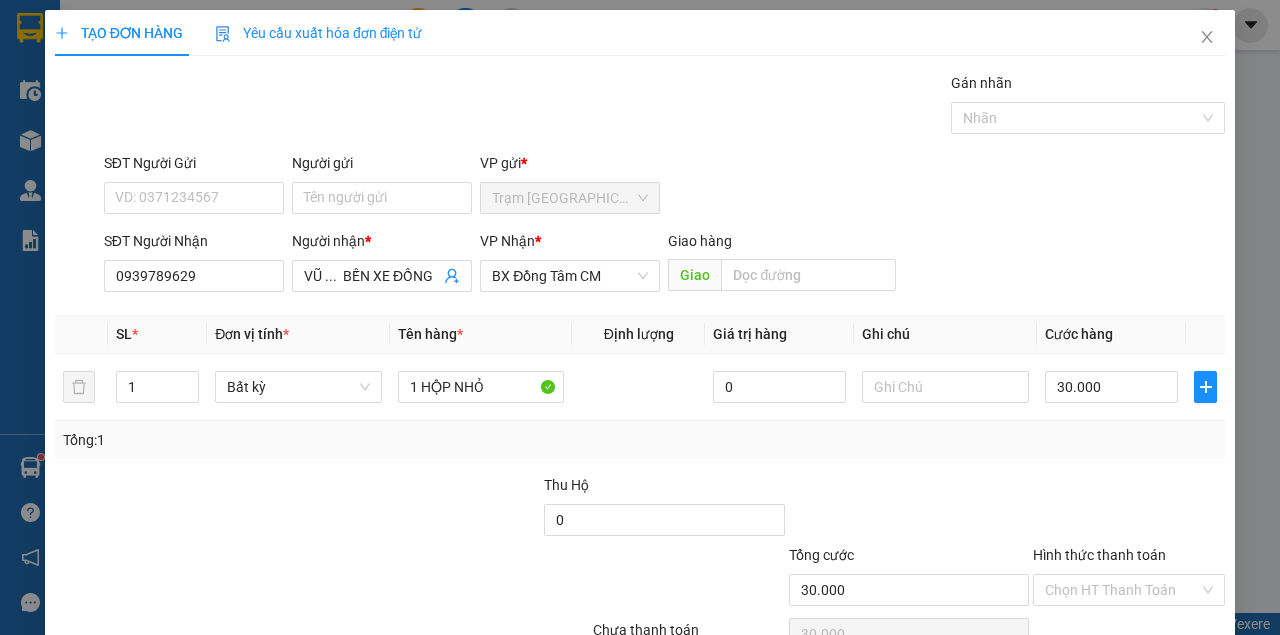 click at bounding box center [1129, 509] 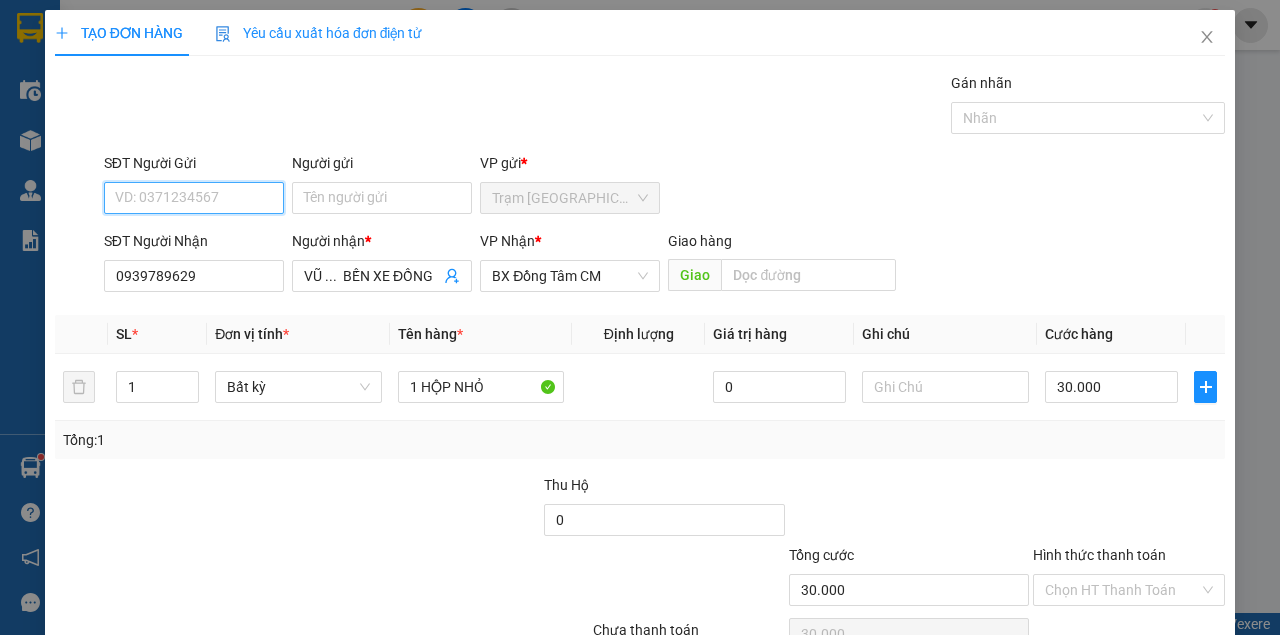 click on "SĐT Người Gửi" at bounding box center [194, 198] 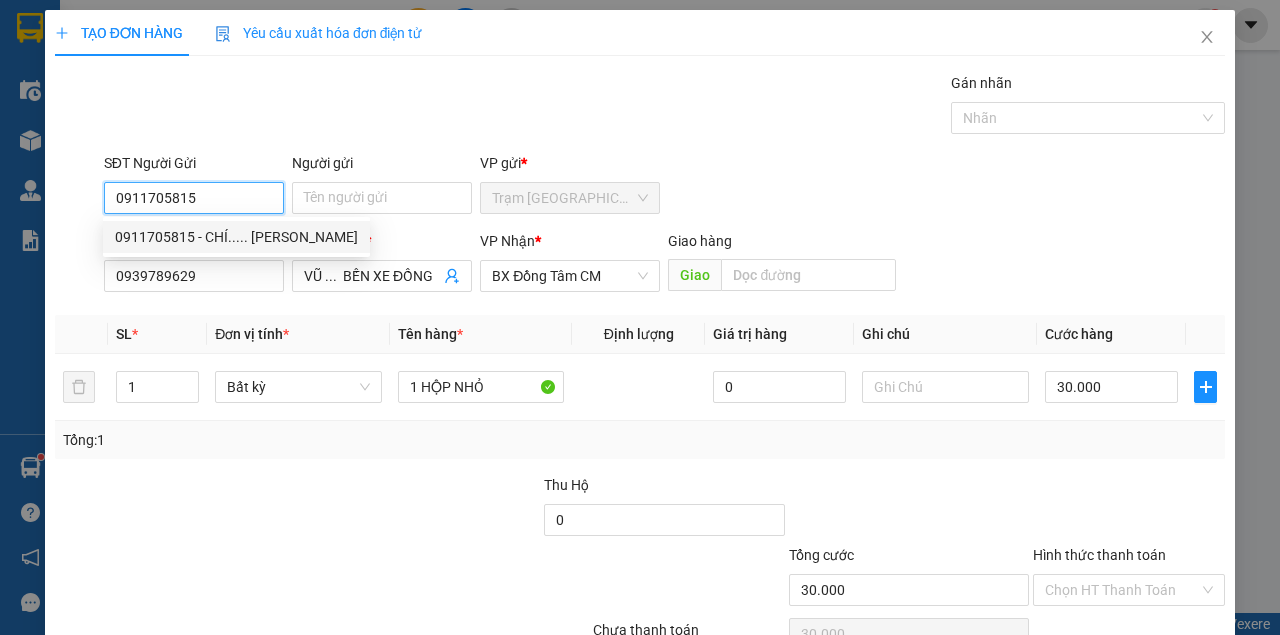 type on "0911705815" 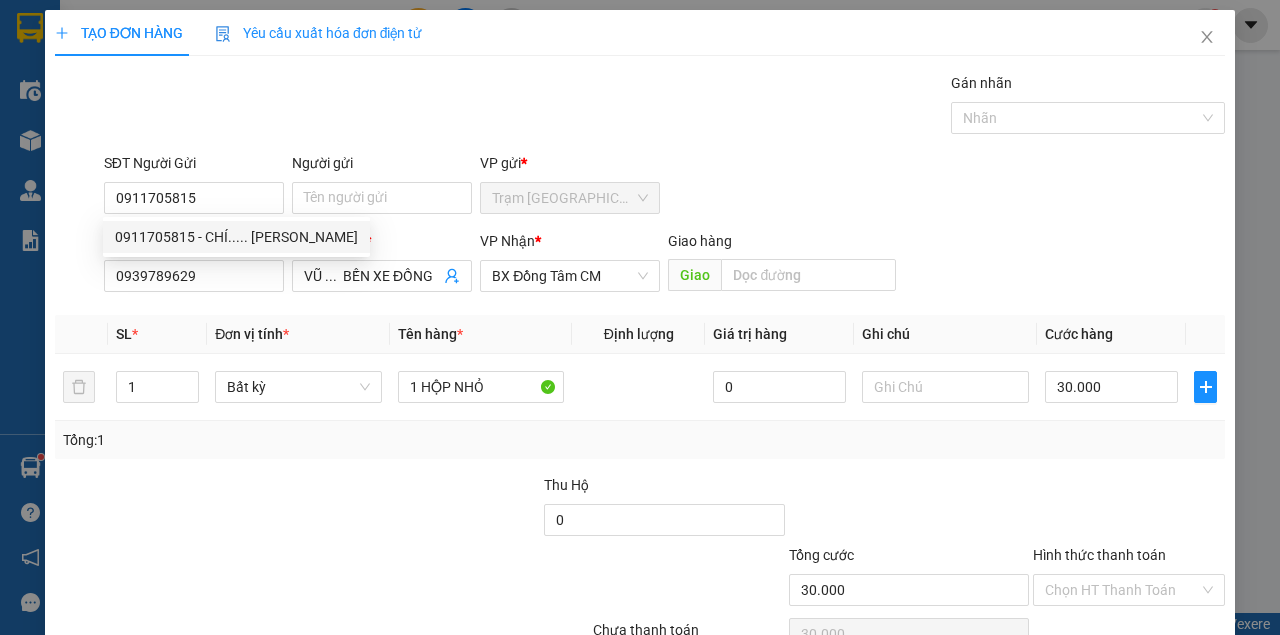 click at bounding box center [175, 509] 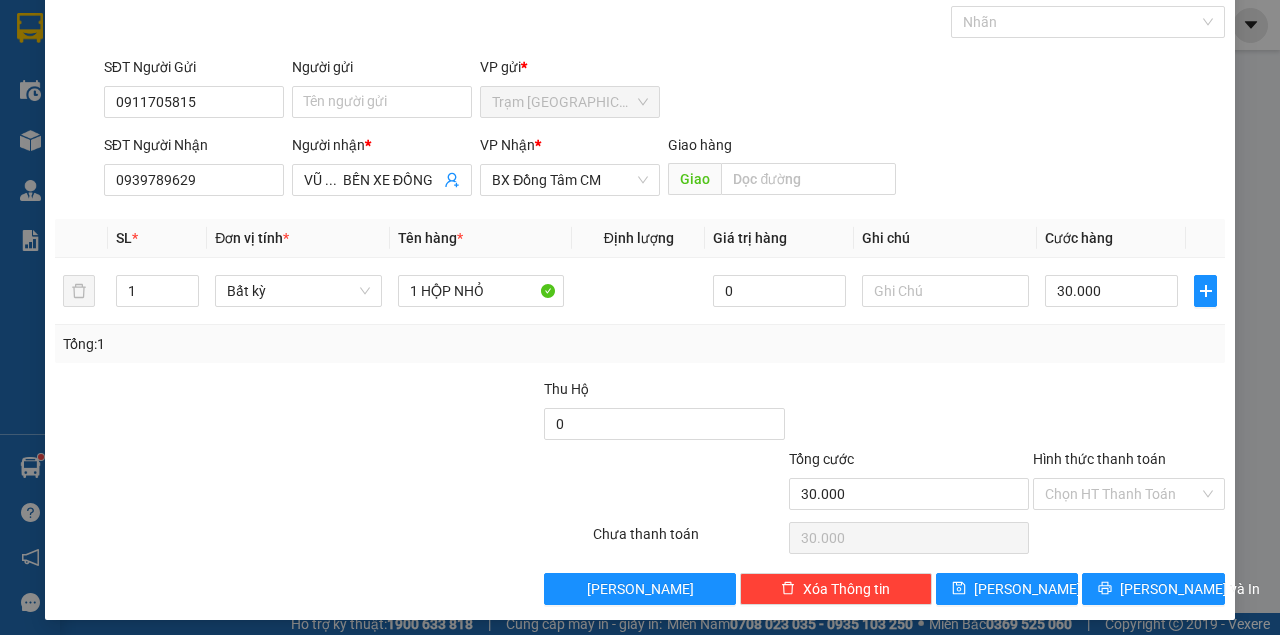 scroll, scrollTop: 102, scrollLeft: 0, axis: vertical 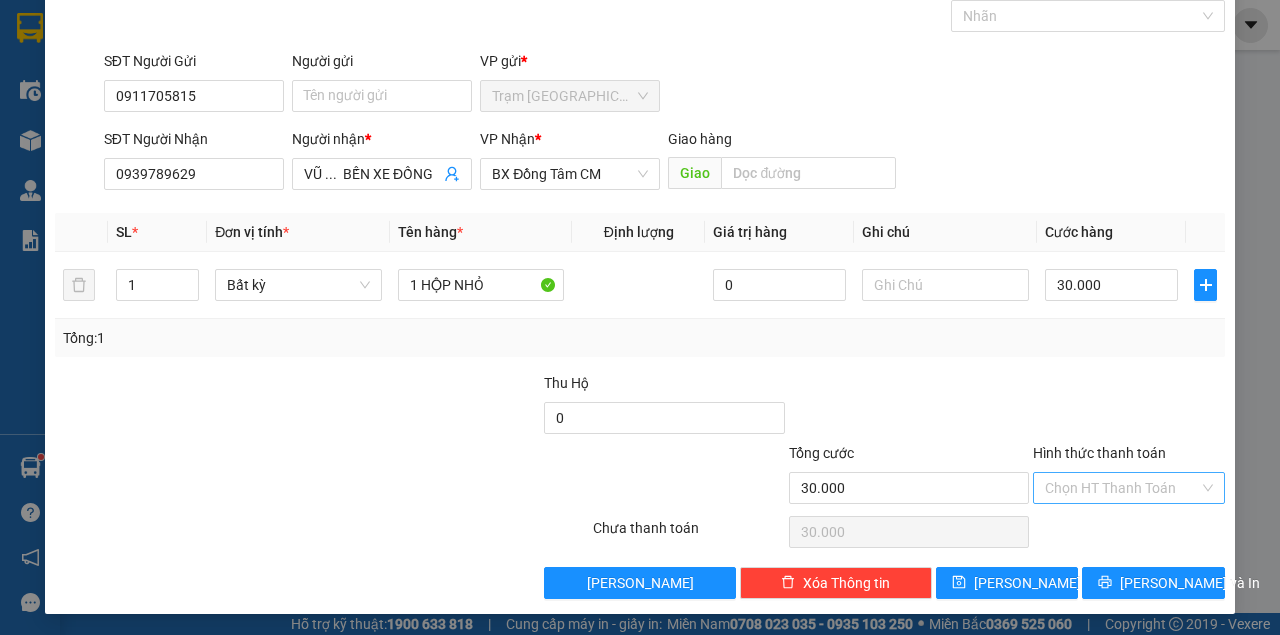 click on "Hình thức thanh toán" at bounding box center [1122, 488] 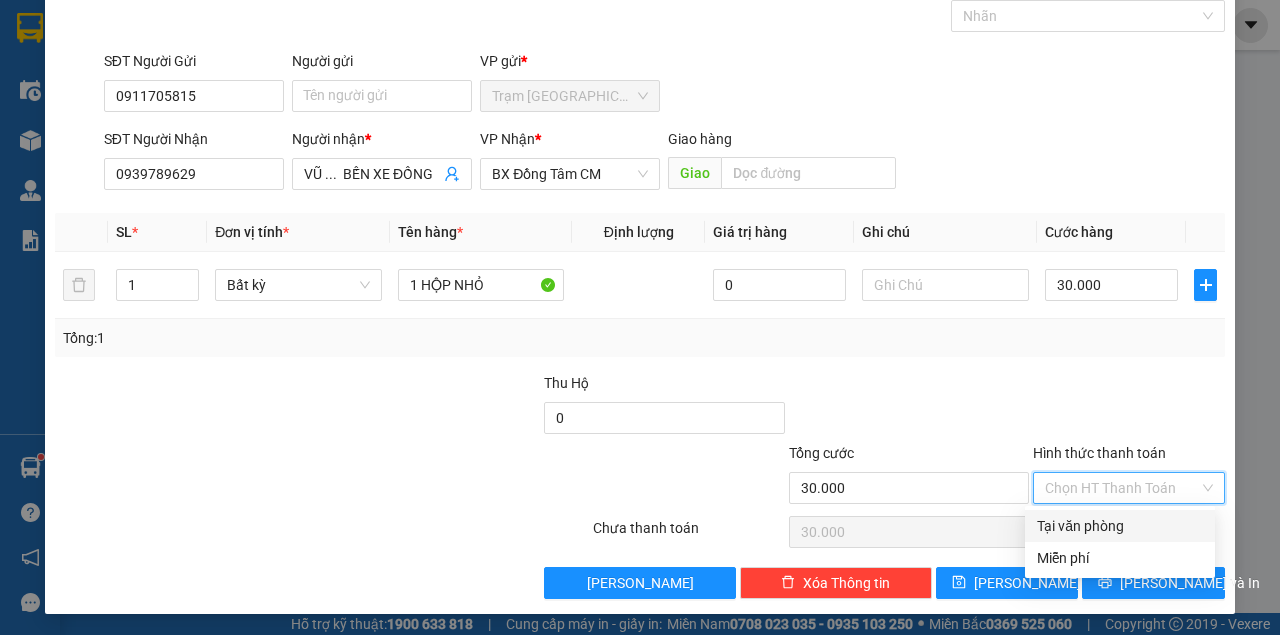 click on "Tại văn phòng" at bounding box center (1120, 526) 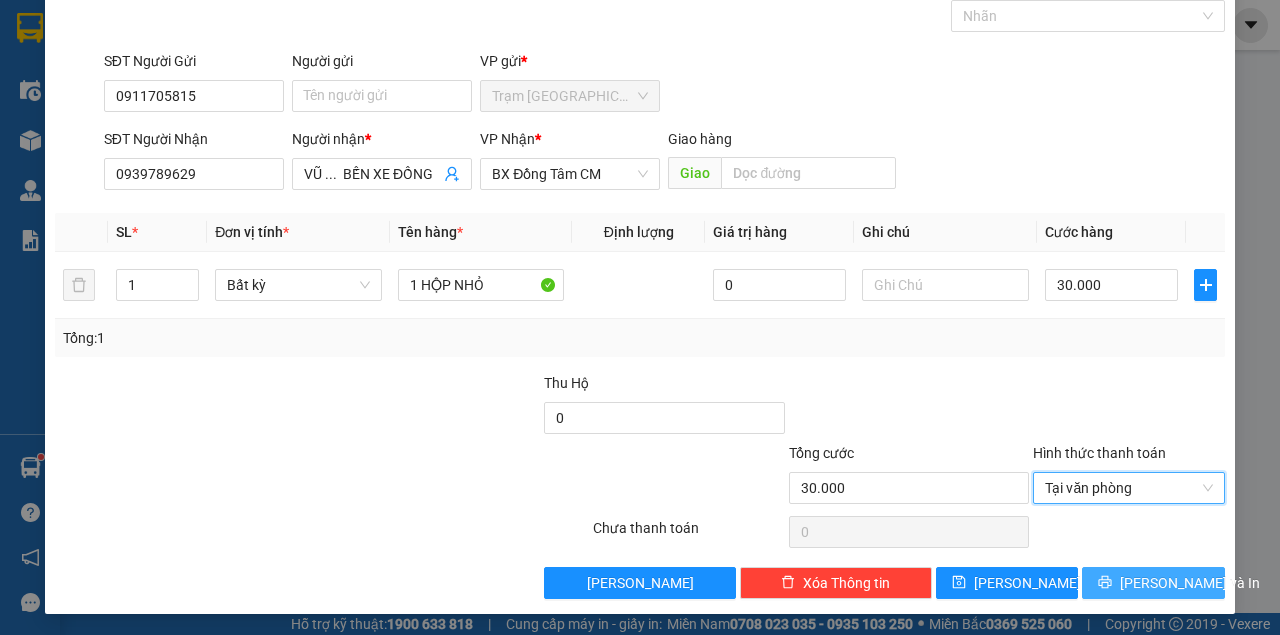click on "[PERSON_NAME] và In" at bounding box center [1190, 583] 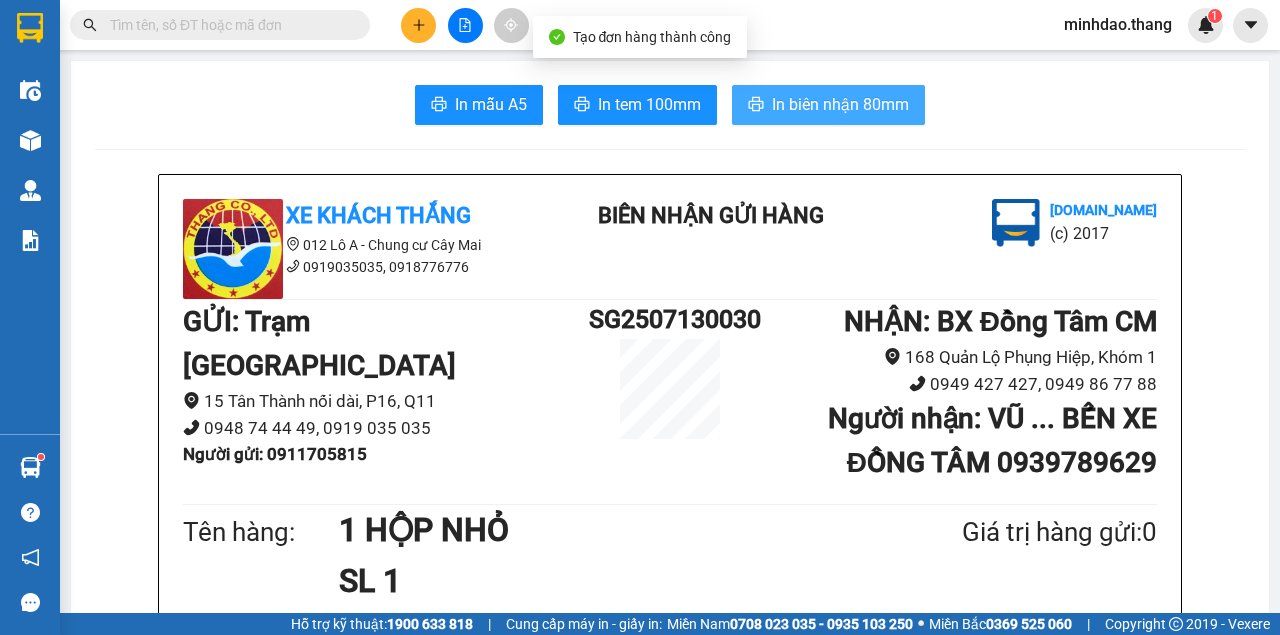 click on "In biên nhận 80mm" at bounding box center (840, 104) 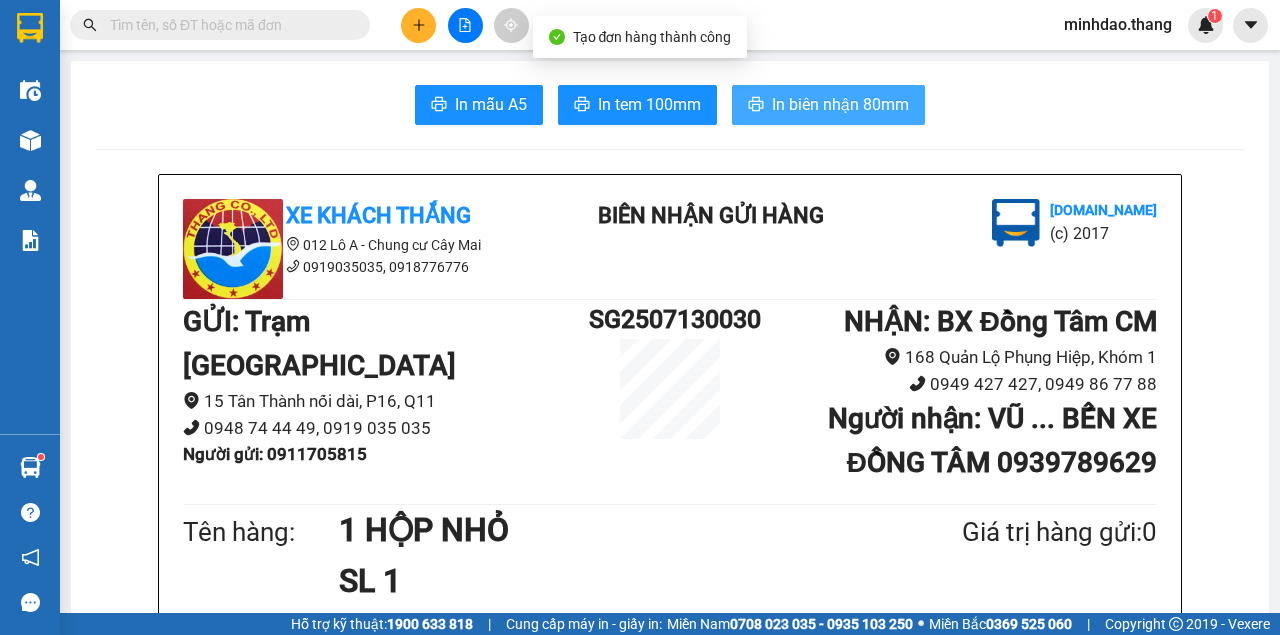 scroll, scrollTop: 0, scrollLeft: 0, axis: both 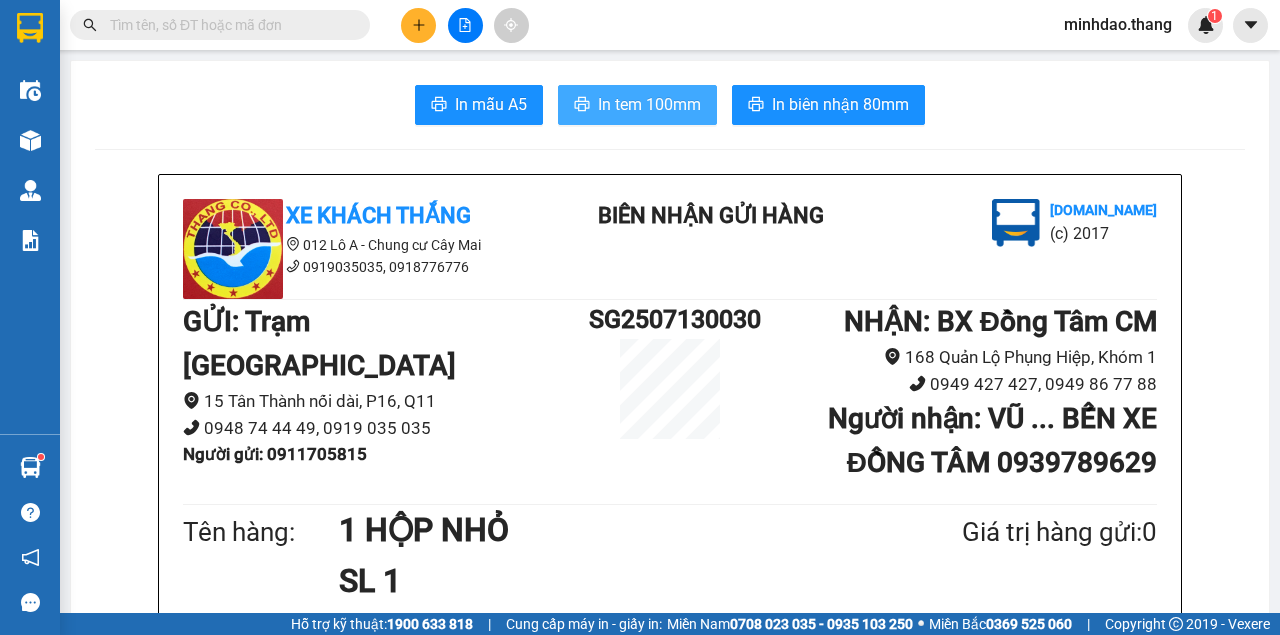 click on "In tem 100mm" at bounding box center (649, 104) 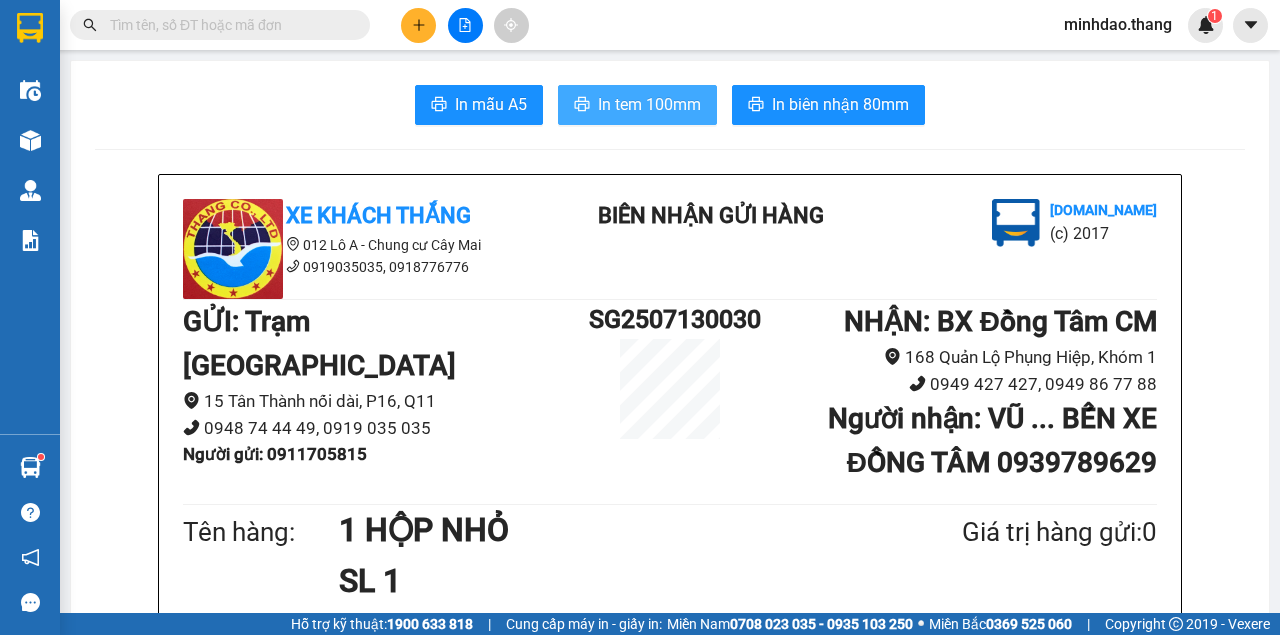 scroll, scrollTop: 0, scrollLeft: 0, axis: both 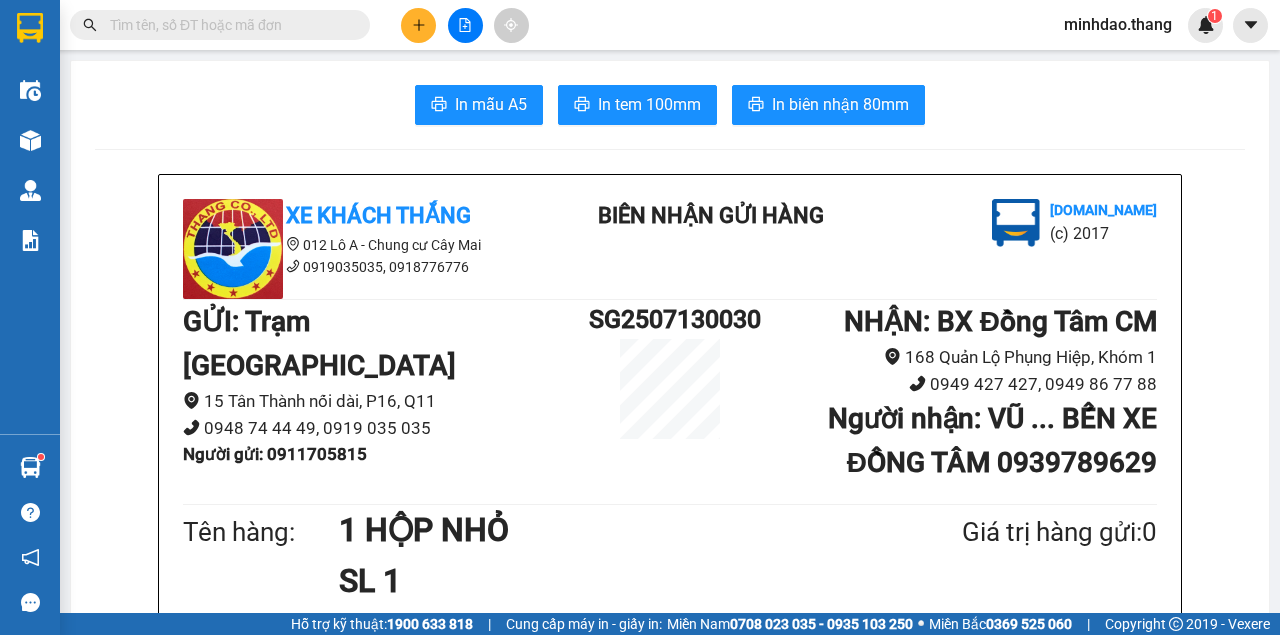 click at bounding box center [356, 25] 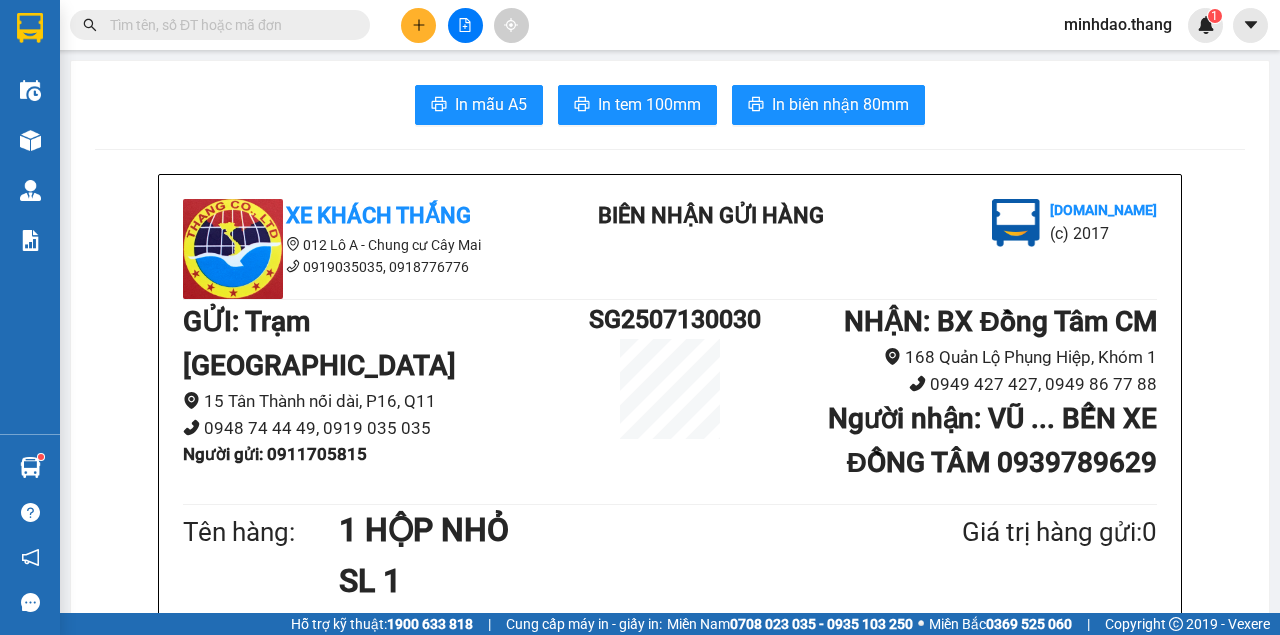 click at bounding box center (228, 25) 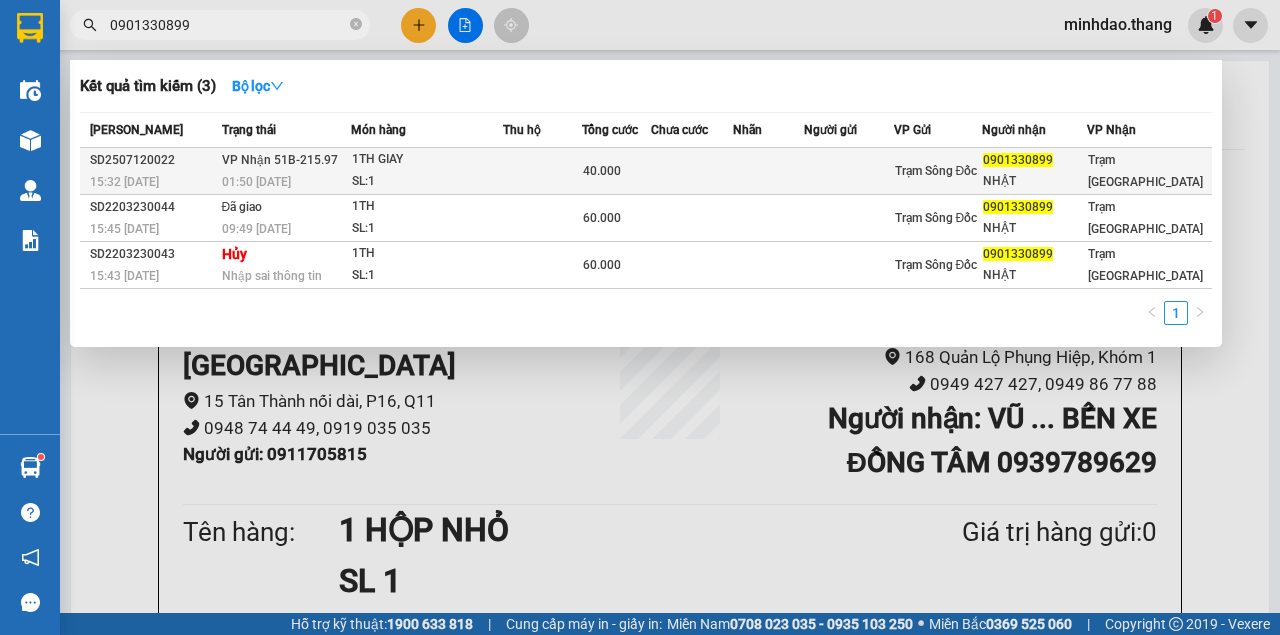 type on "0901330899" 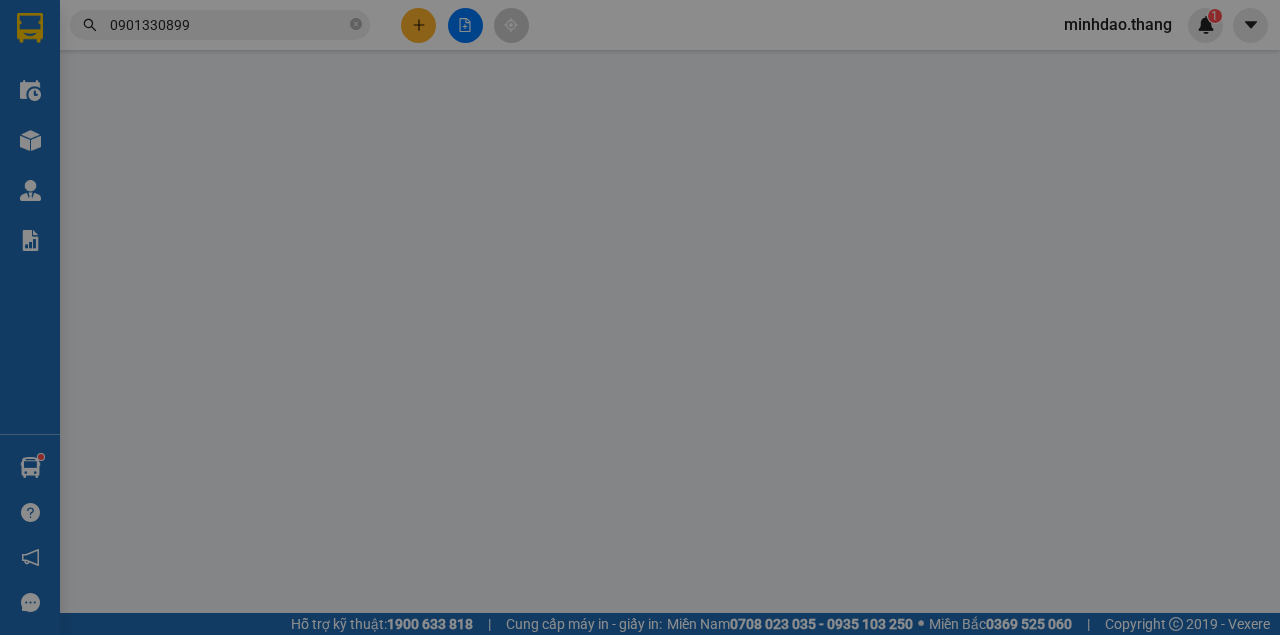 type on "0901330899" 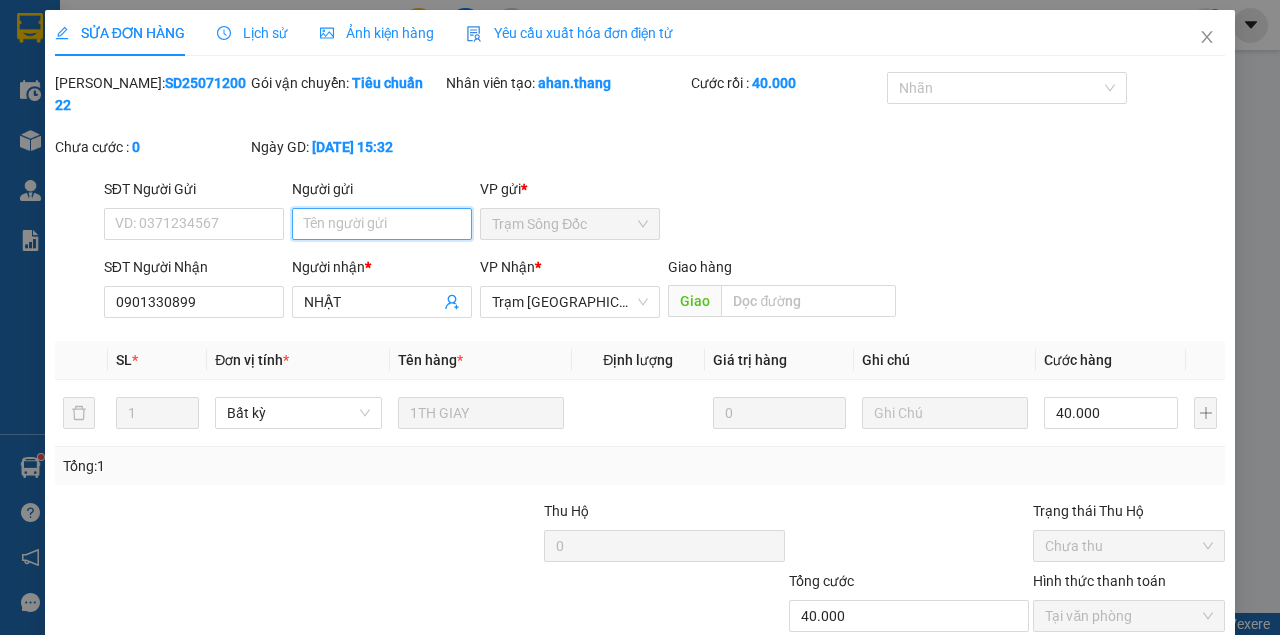 click on "Người gửi" at bounding box center [382, 224] 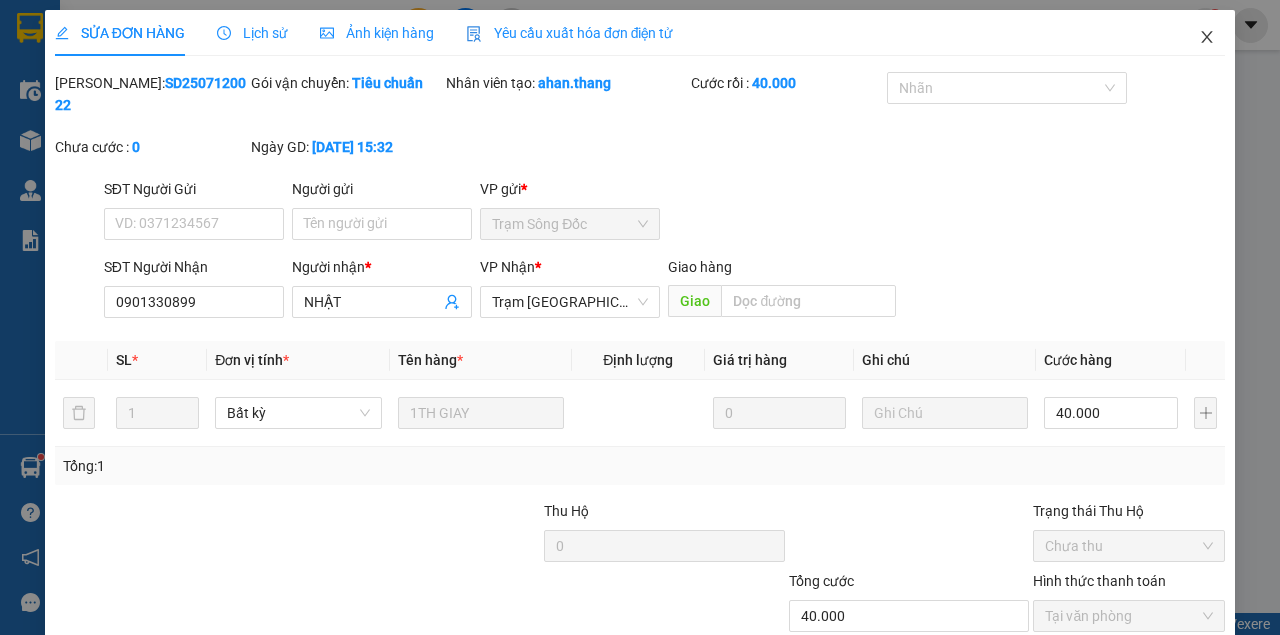 click 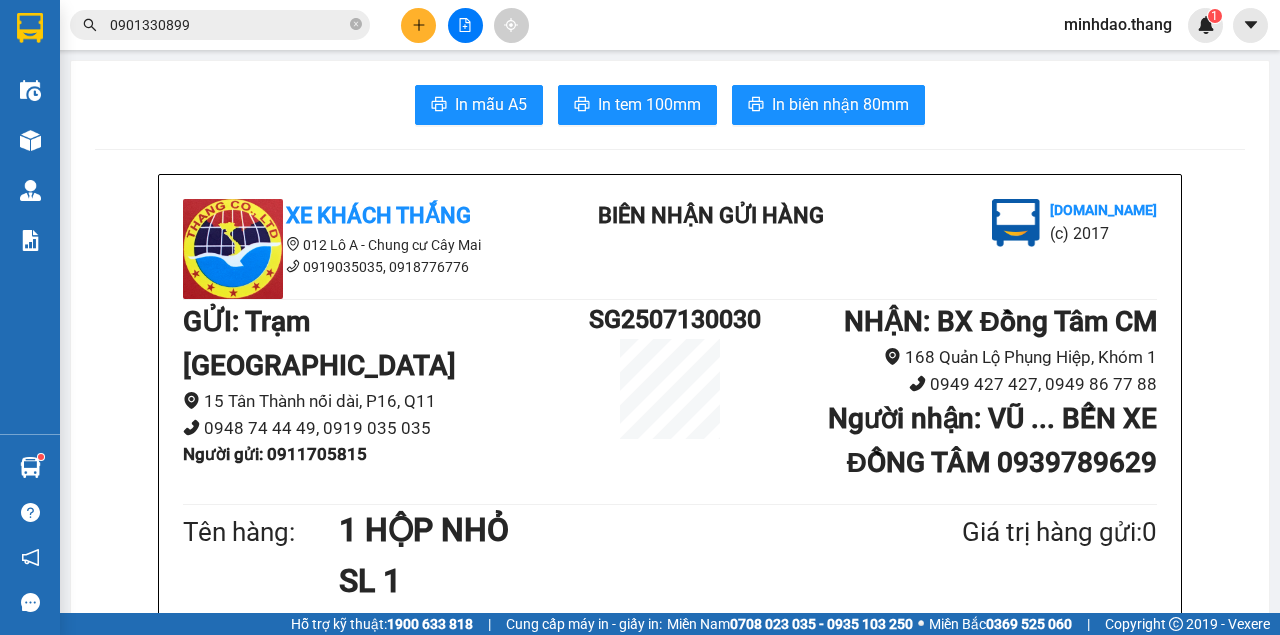 click at bounding box center (418, 25) 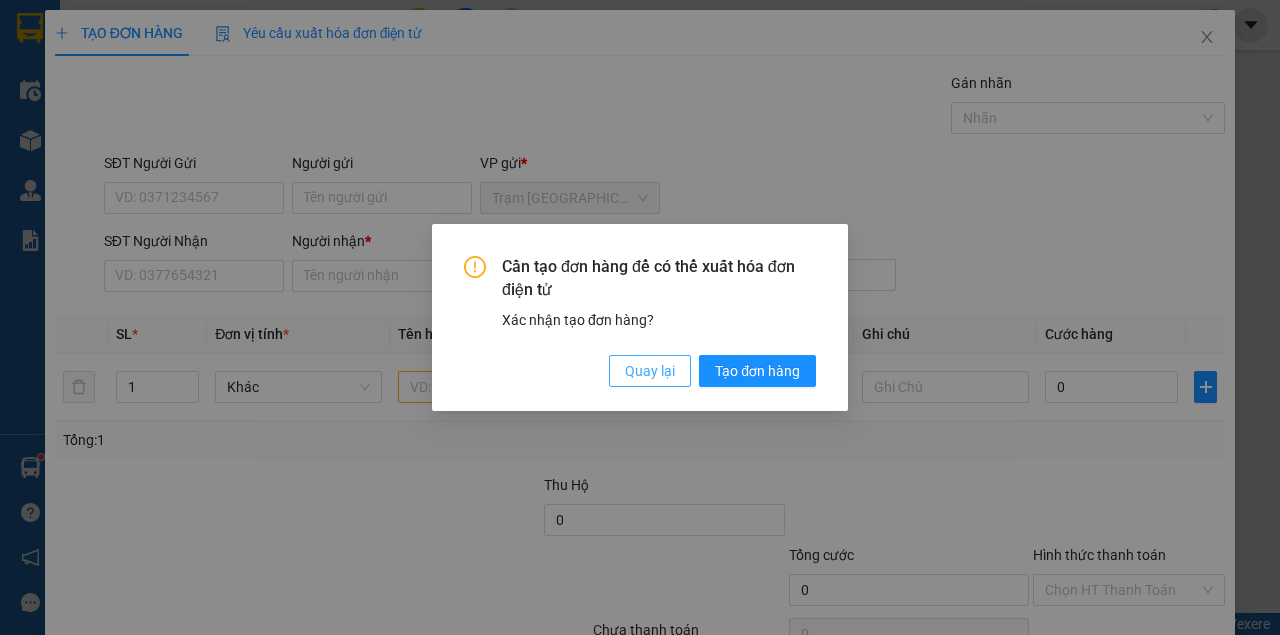 drag, startPoint x: 666, startPoint y: 383, endPoint x: 656, endPoint y: 384, distance: 10.049875 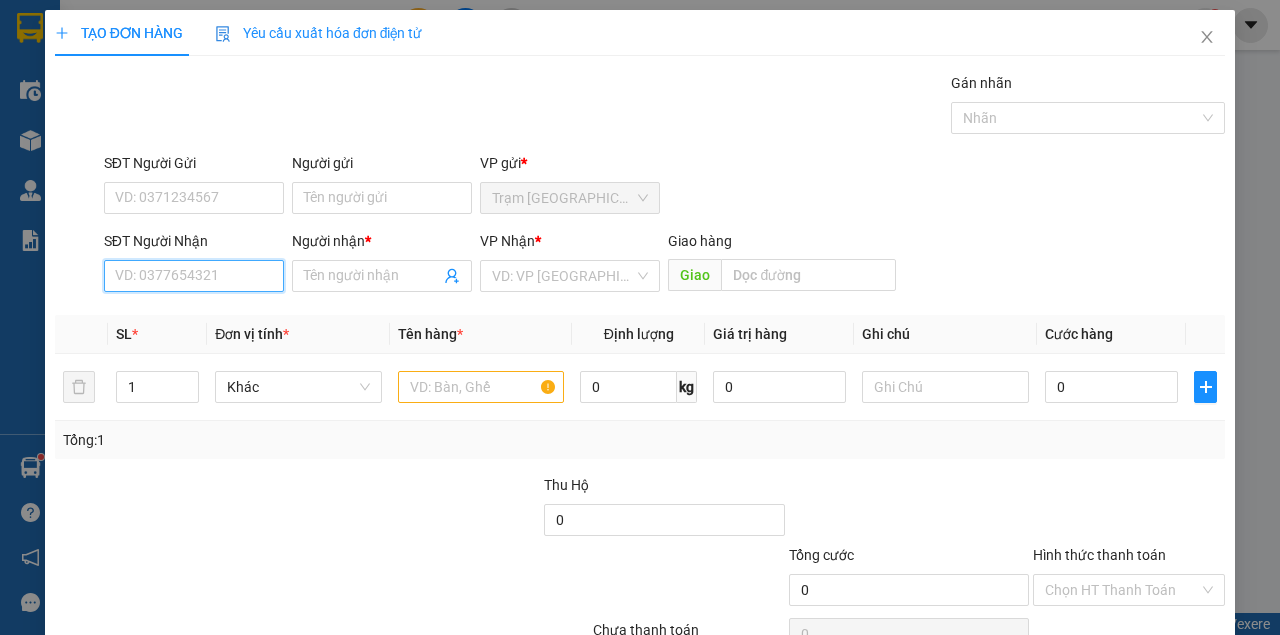 click on "SĐT Người Nhận" at bounding box center [194, 276] 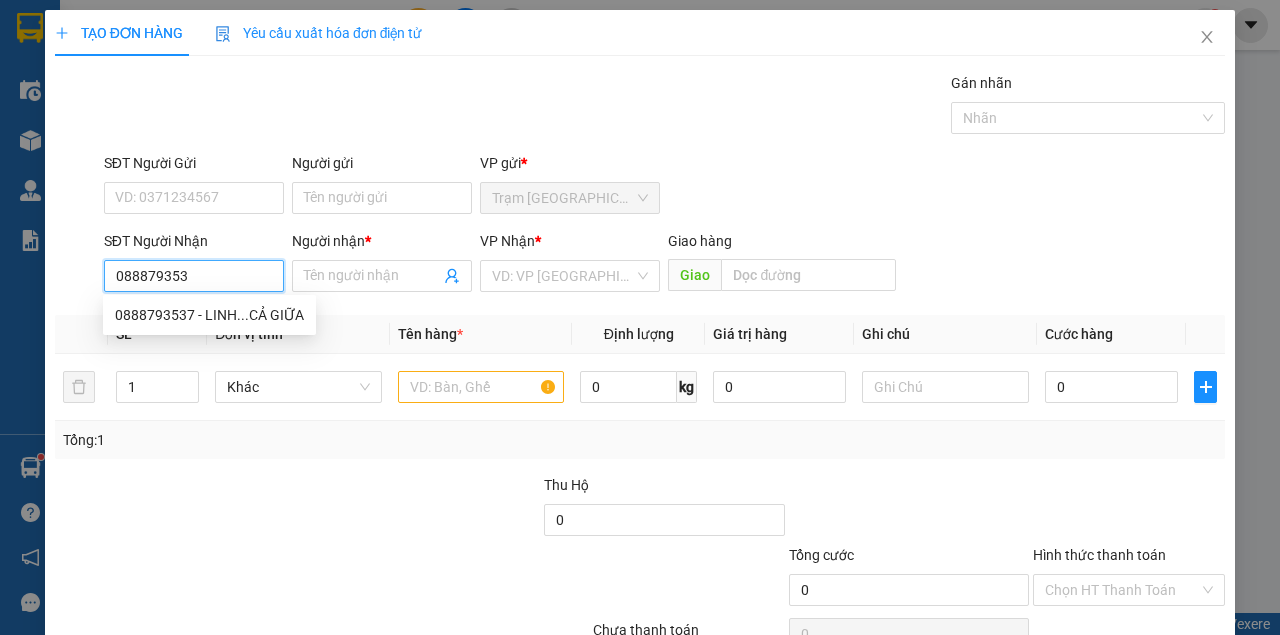 type on "0888793537" 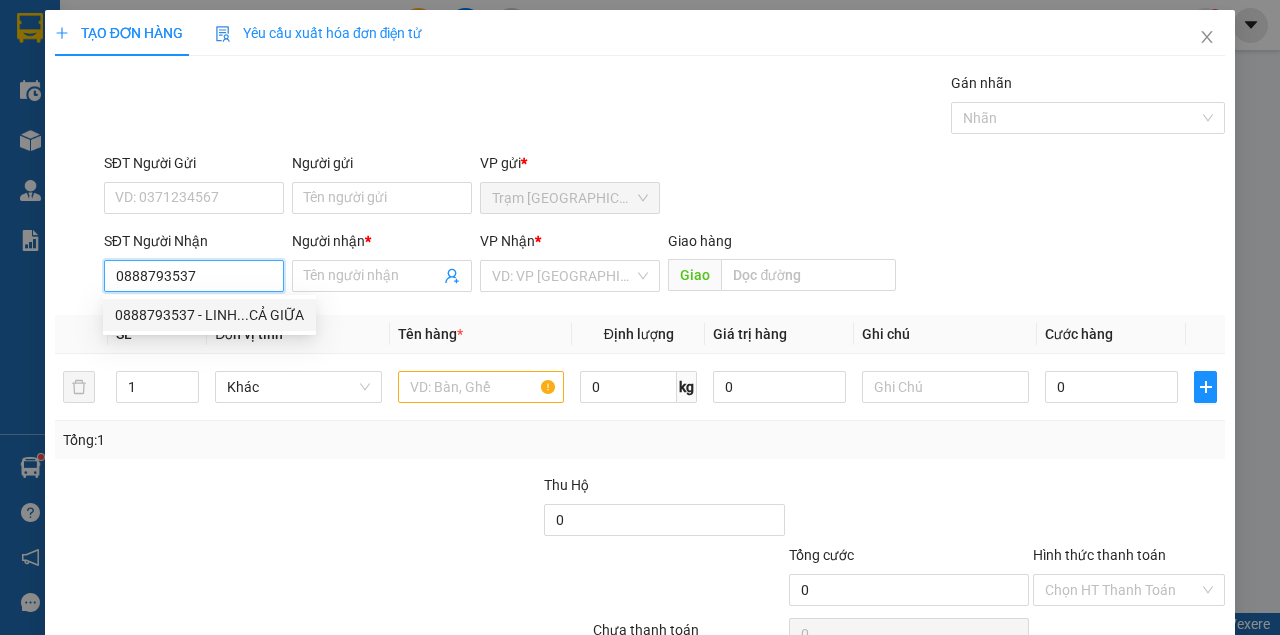 click on "0888793537 - LINH...CẢ GIỮA" at bounding box center [209, 315] 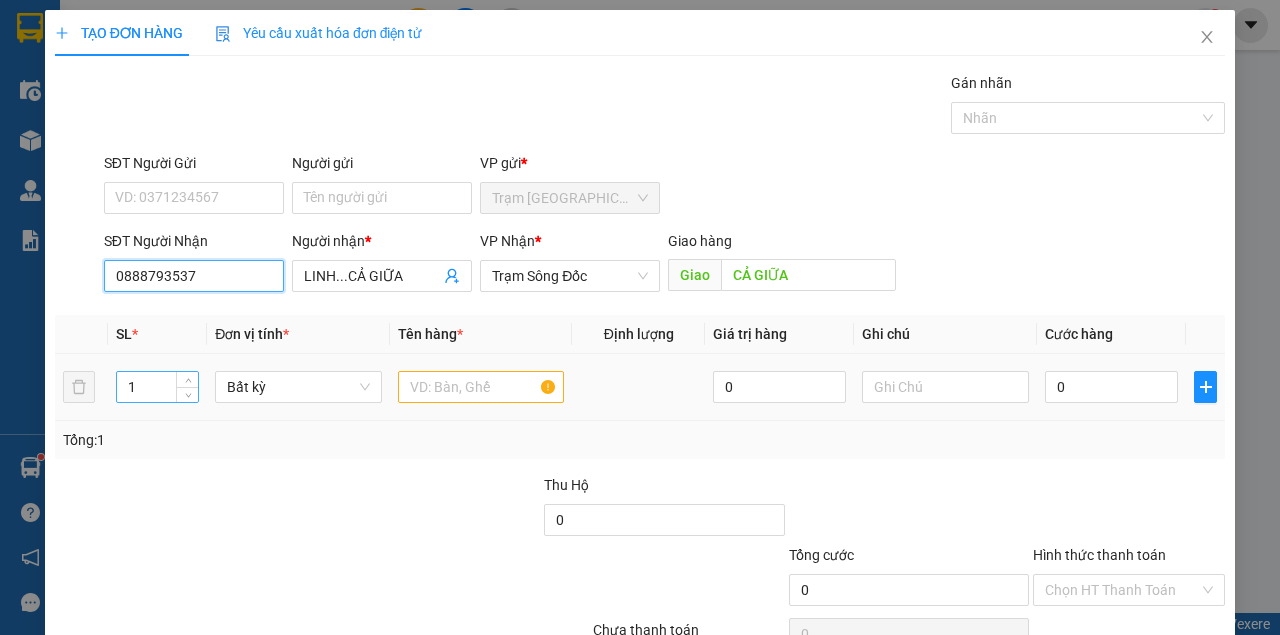 type on "0888793537" 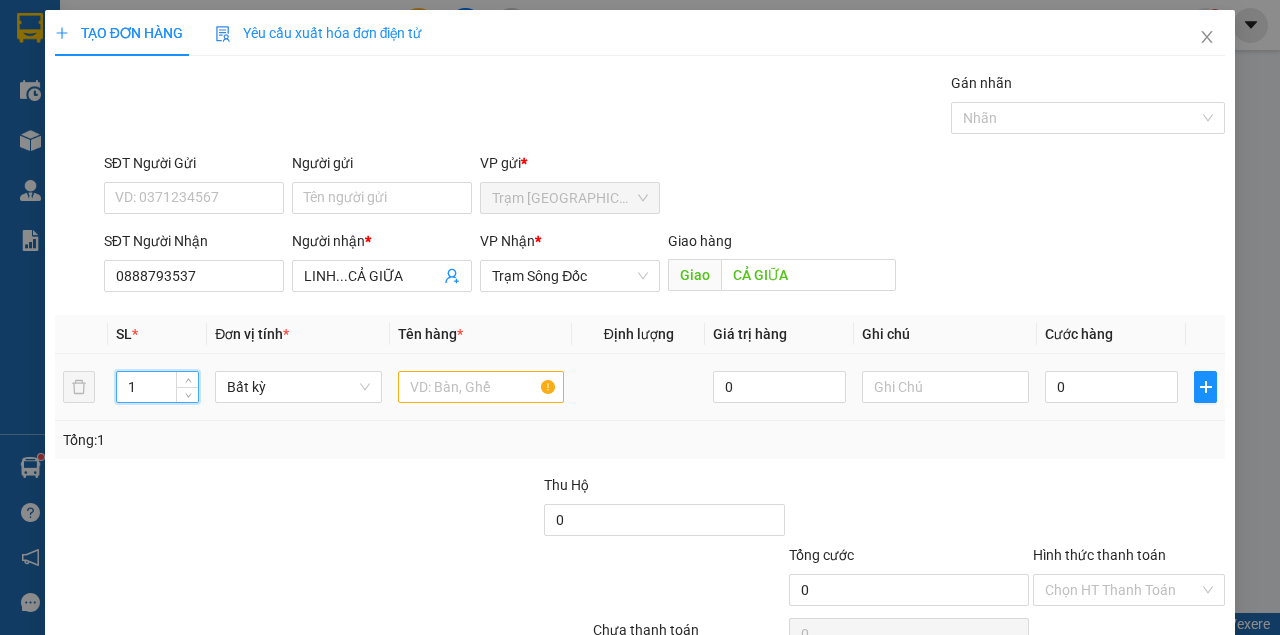 click on "1" at bounding box center [158, 387] 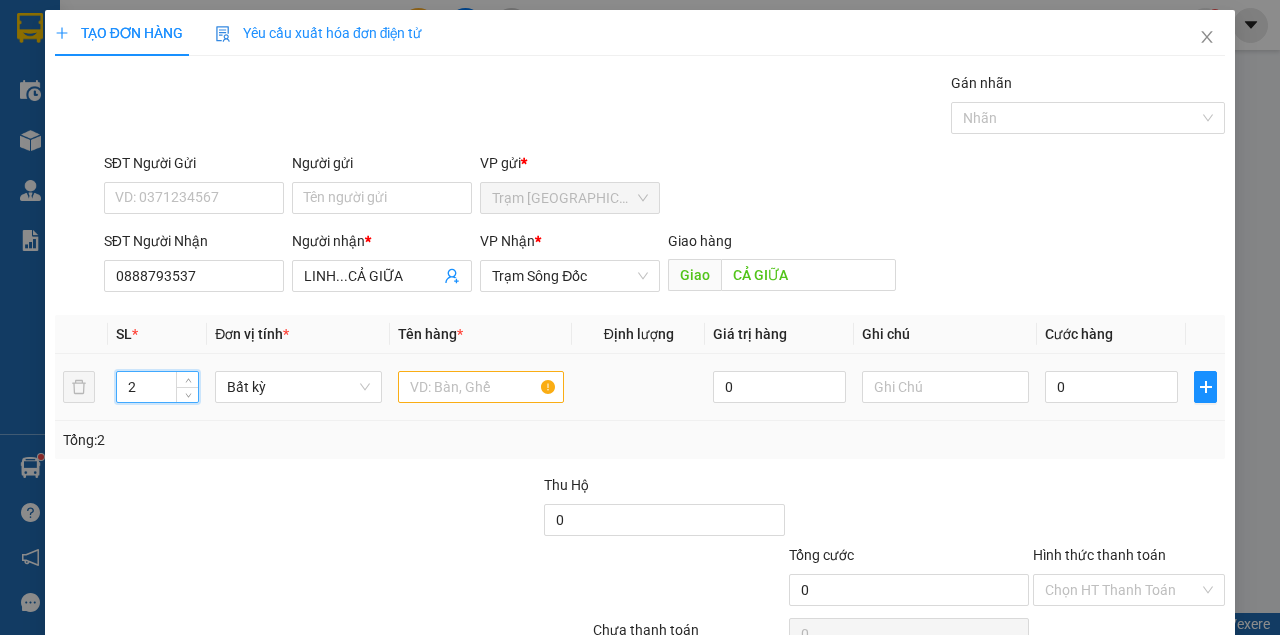 type on "2" 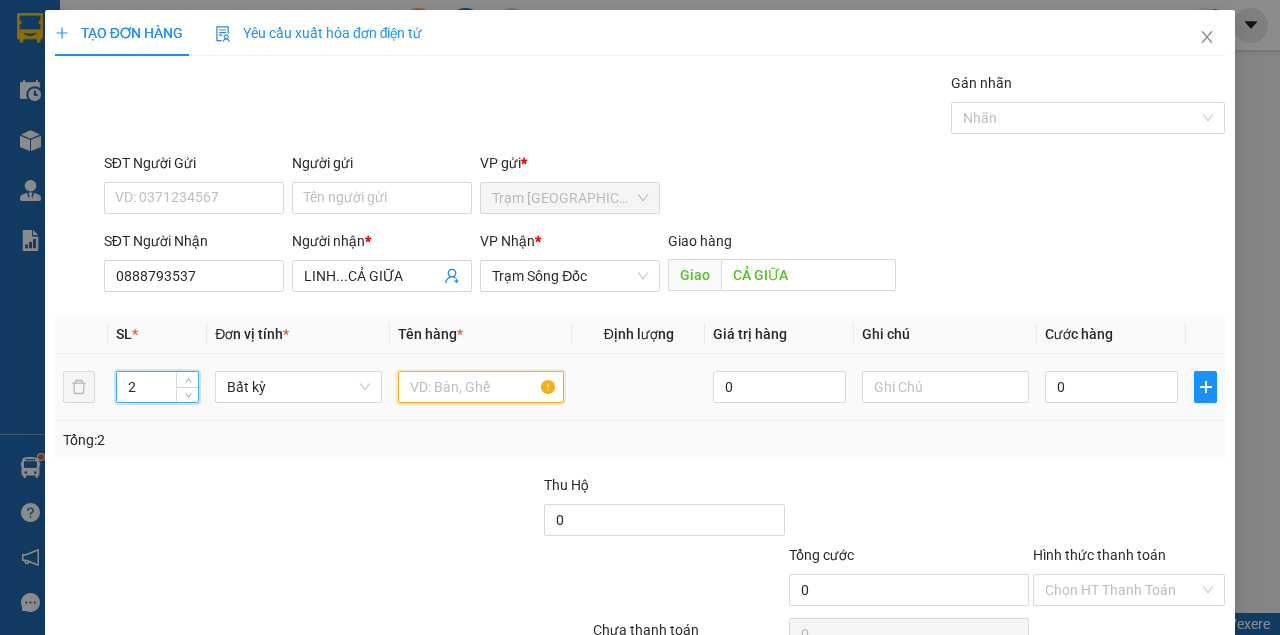 click at bounding box center (481, 387) 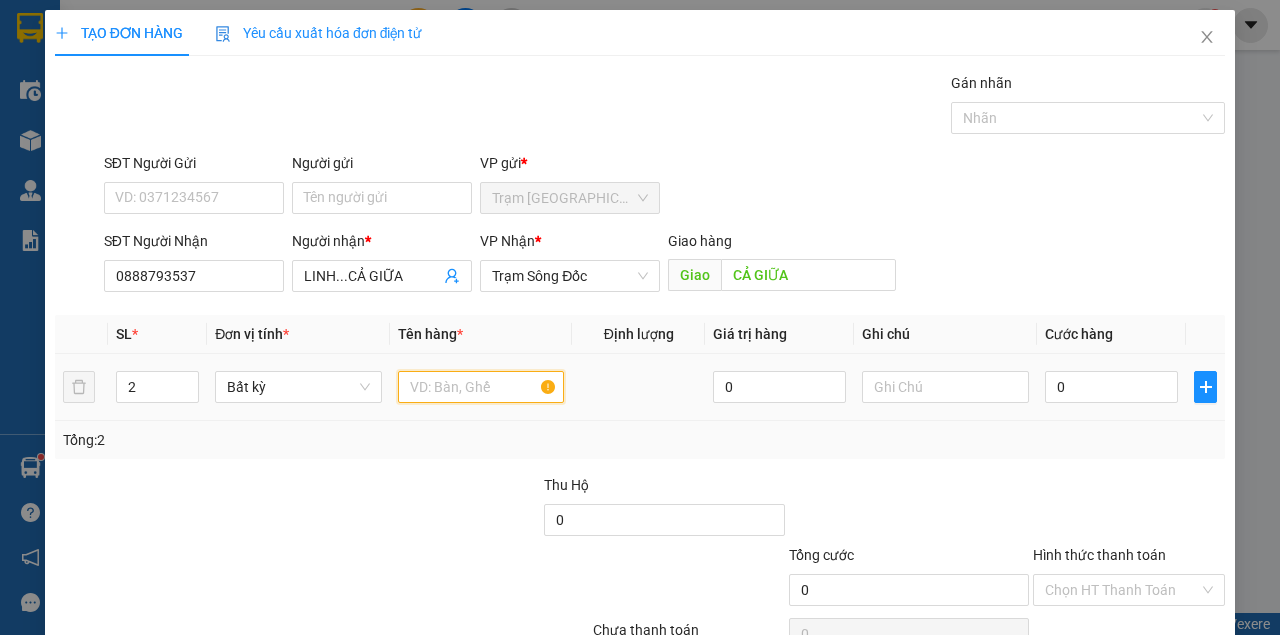 click at bounding box center [481, 387] 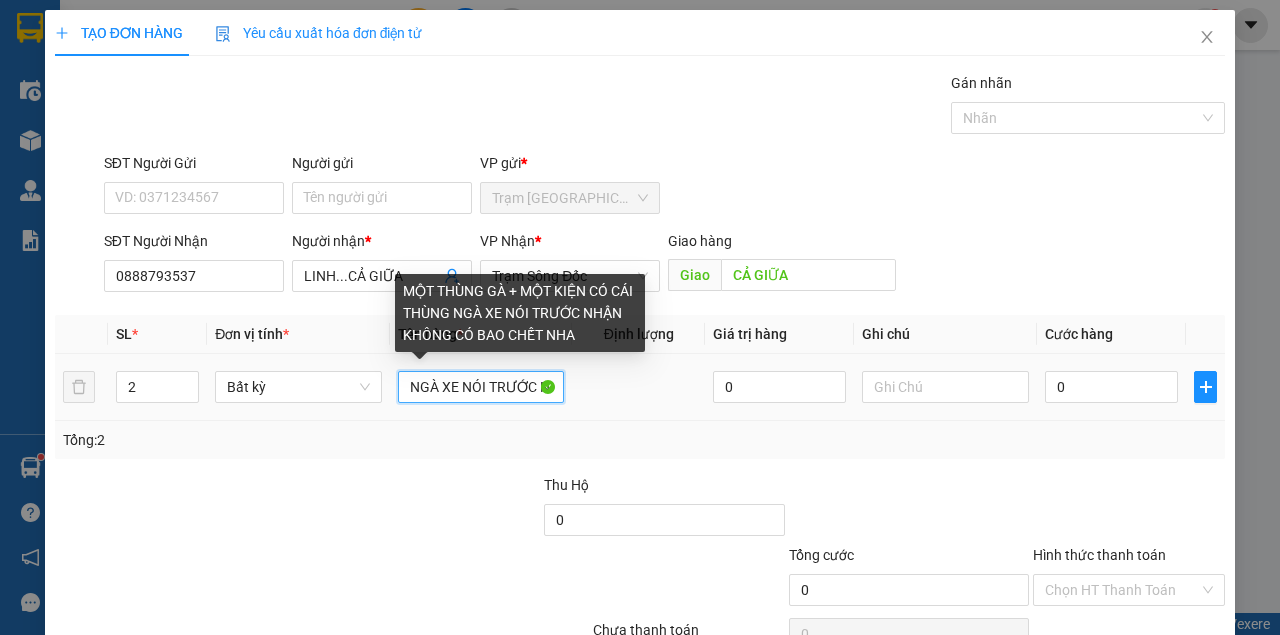 scroll, scrollTop: 0, scrollLeft: 253, axis: horizontal 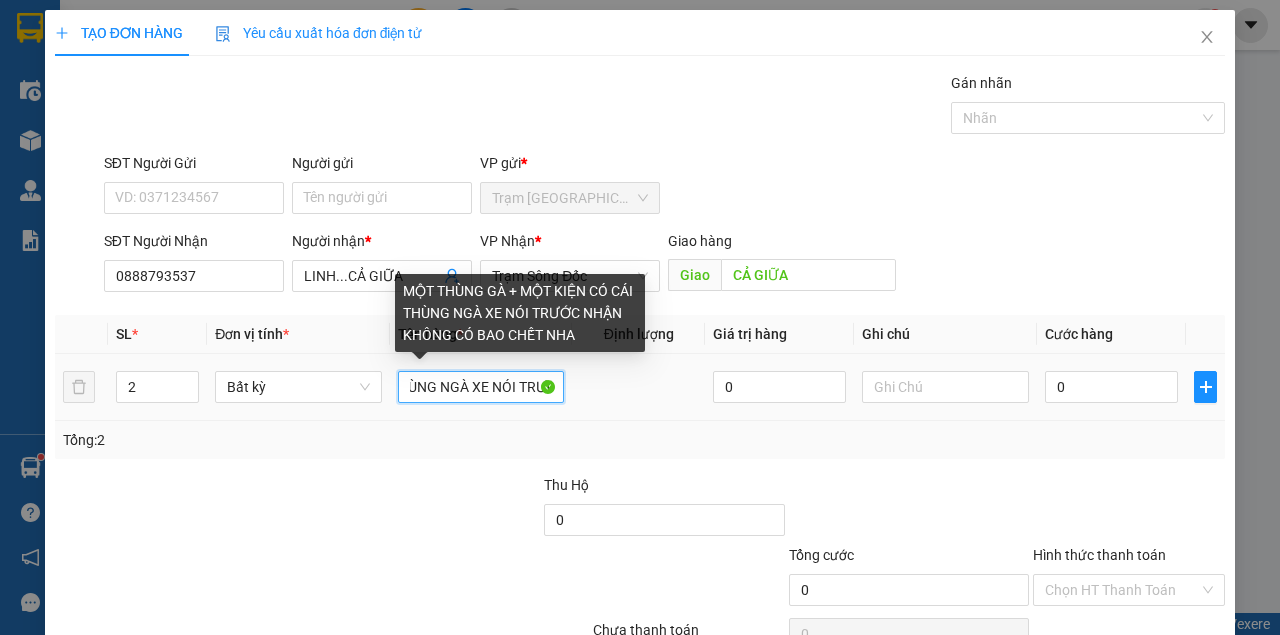 click on "MỘT THÙNG GÀ + MỘT KIỆN CÓ CÁI THÙNG NGÀ XE NÓI TRƯỚC NHẬN KHÔNG CÓ BAO CHẾT NHA" at bounding box center [481, 387] 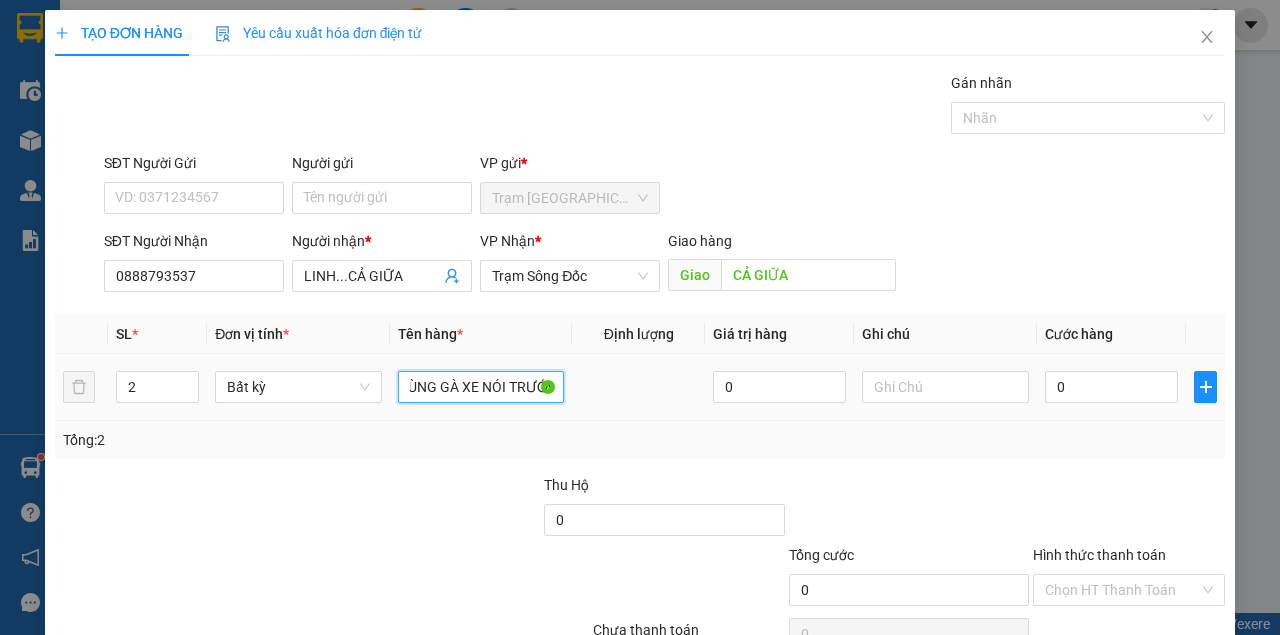type on "MỘT THÙNG GÀ + MỘT KIỆN CÓ CÁI THÙNG GÀ XE NÓI TRƯỚC NHẬN KHÔNG CÓ BAO CHẾT NHA" 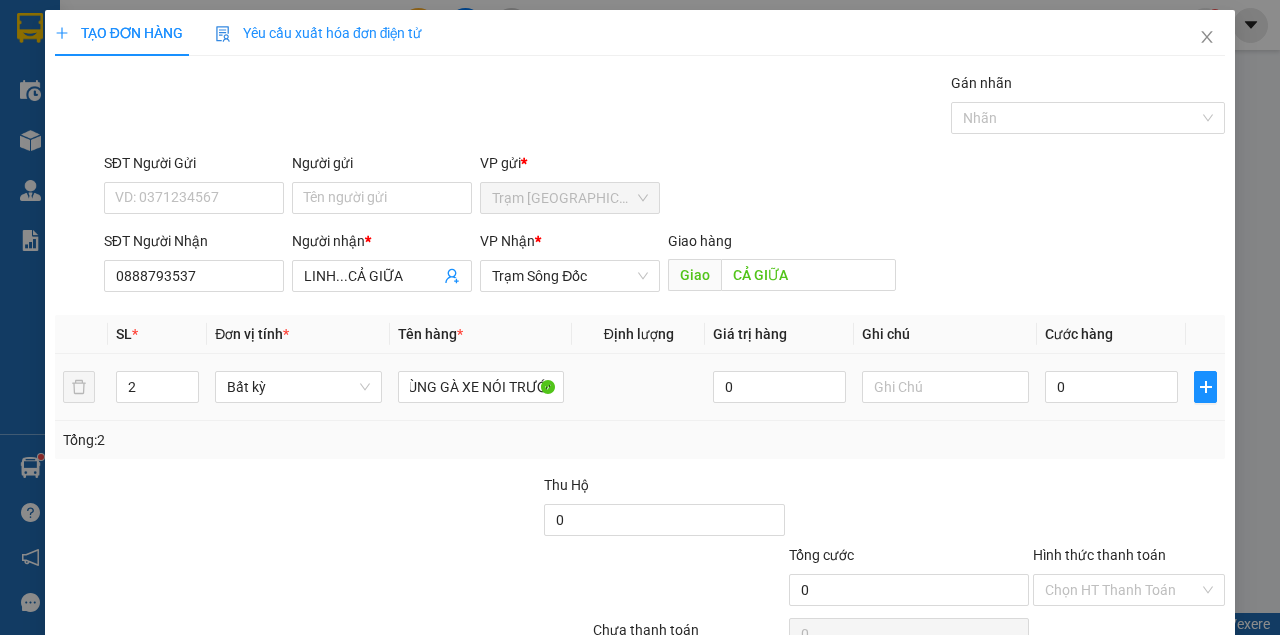scroll, scrollTop: 0, scrollLeft: 0, axis: both 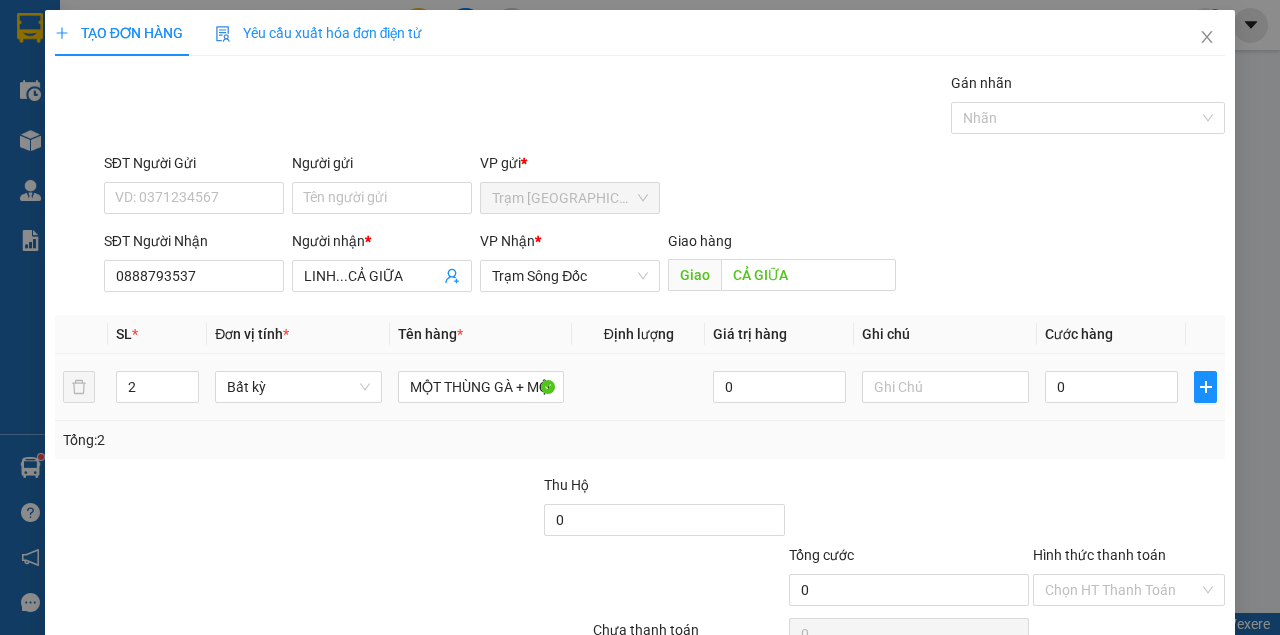 click on "0" at bounding box center (1111, 387) 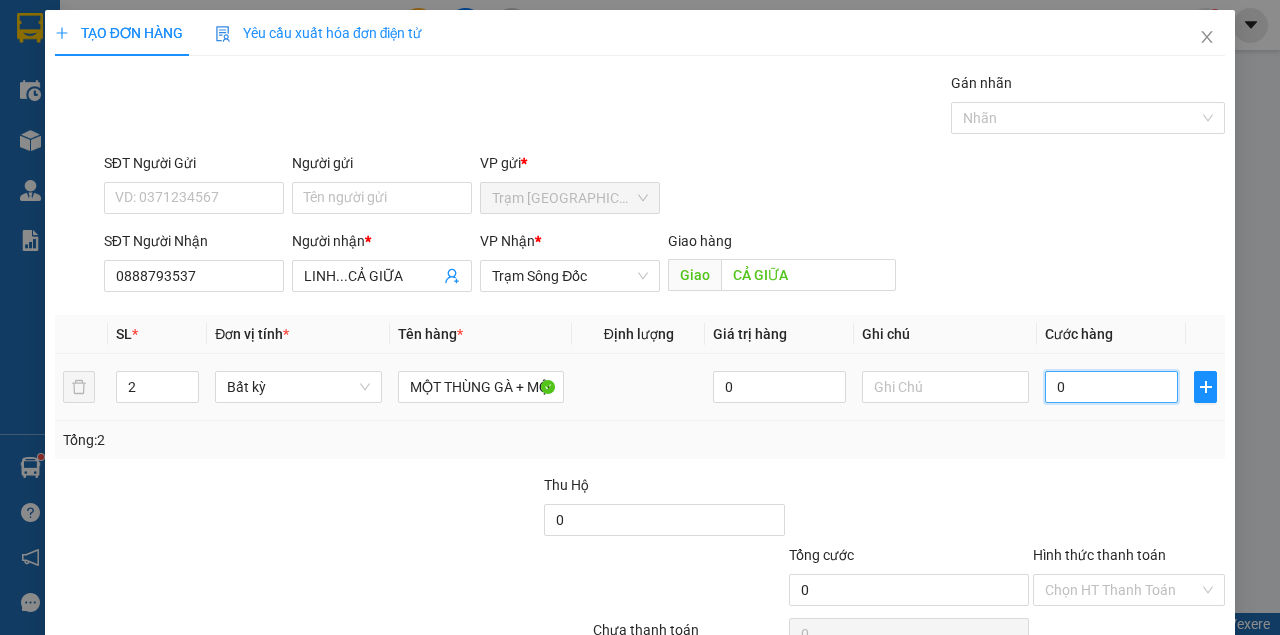 click on "0" at bounding box center (1111, 387) 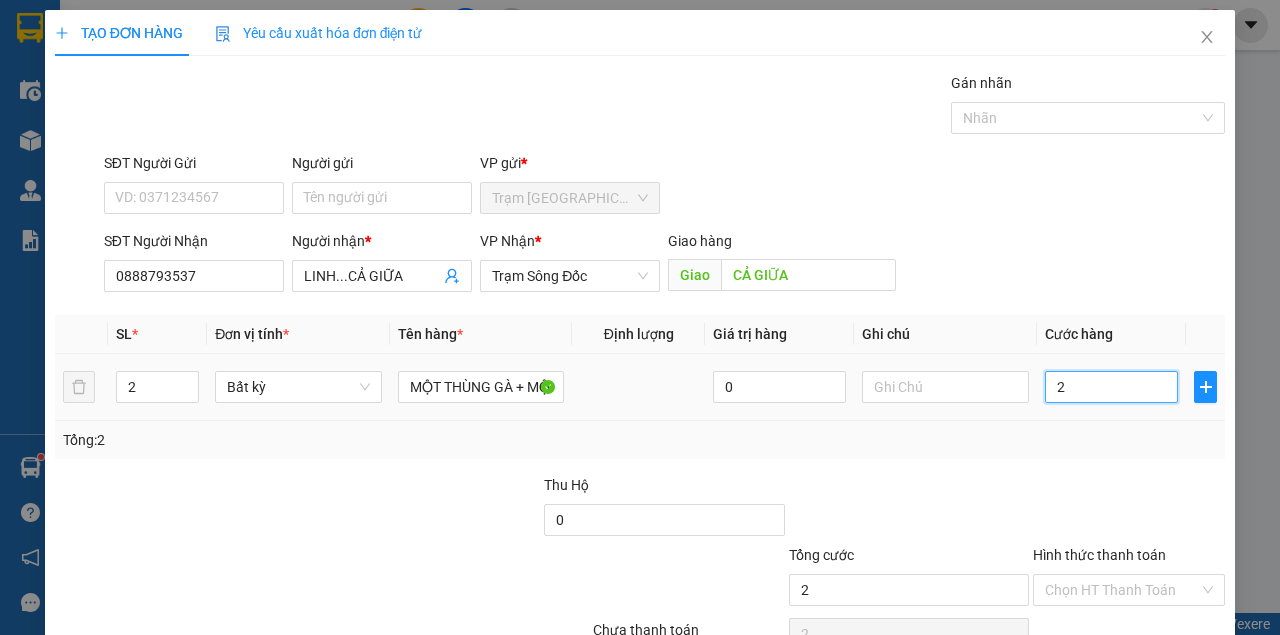type on "20" 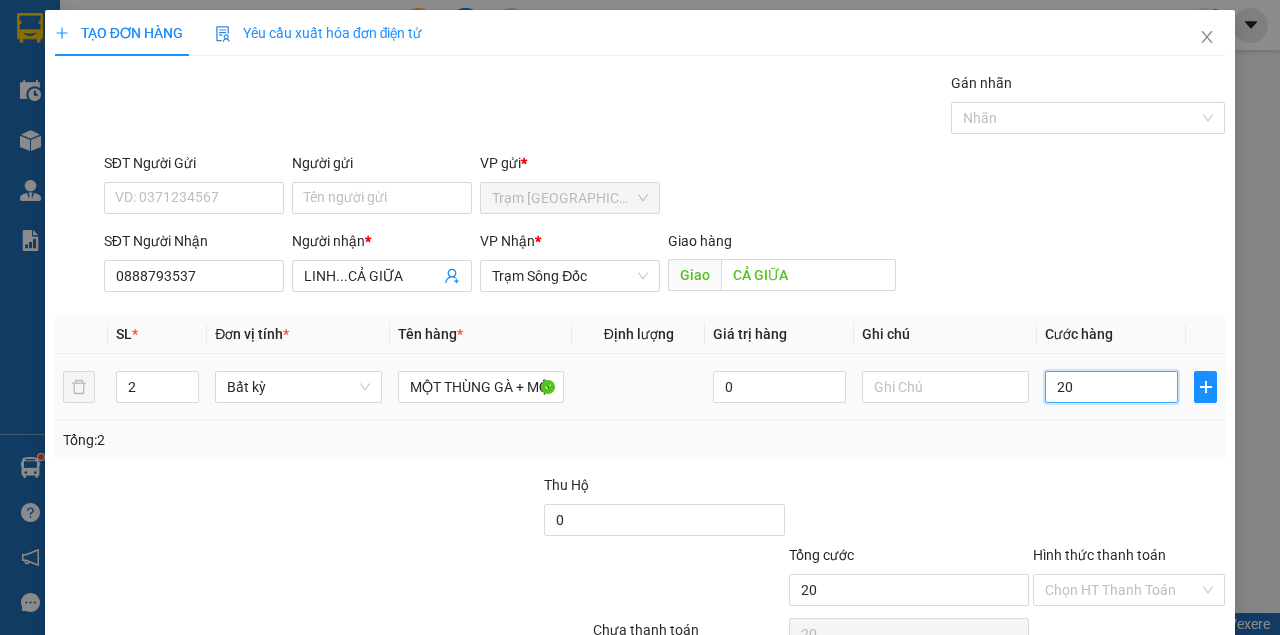 type on "200" 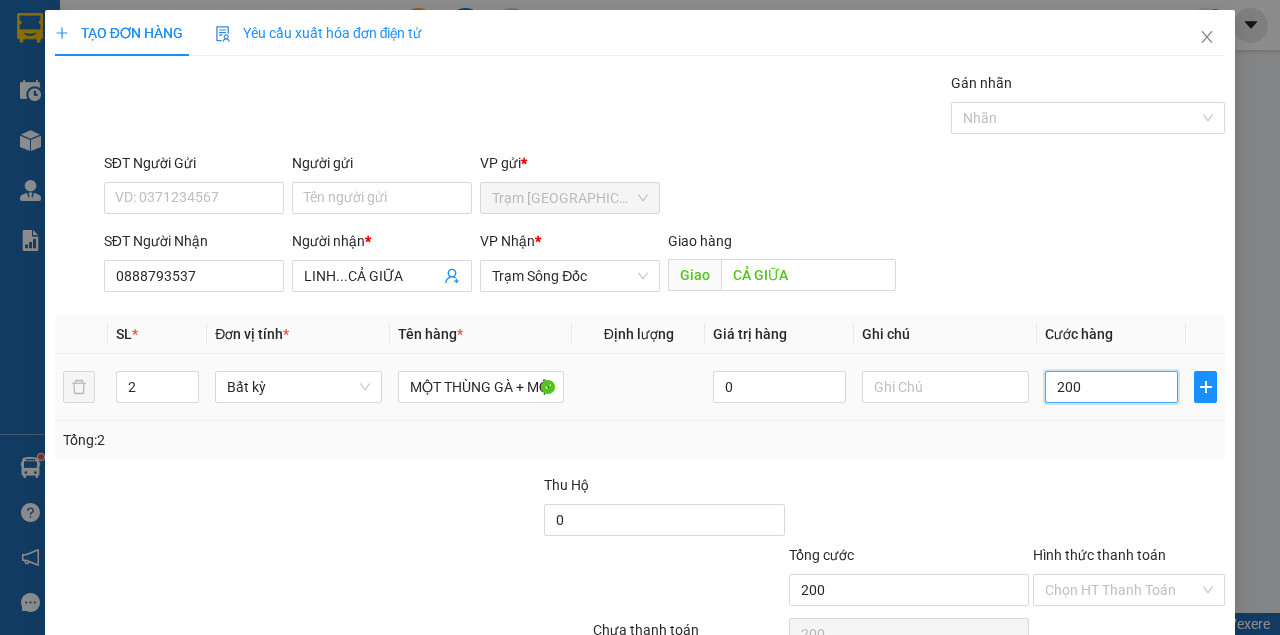 type on "2.000" 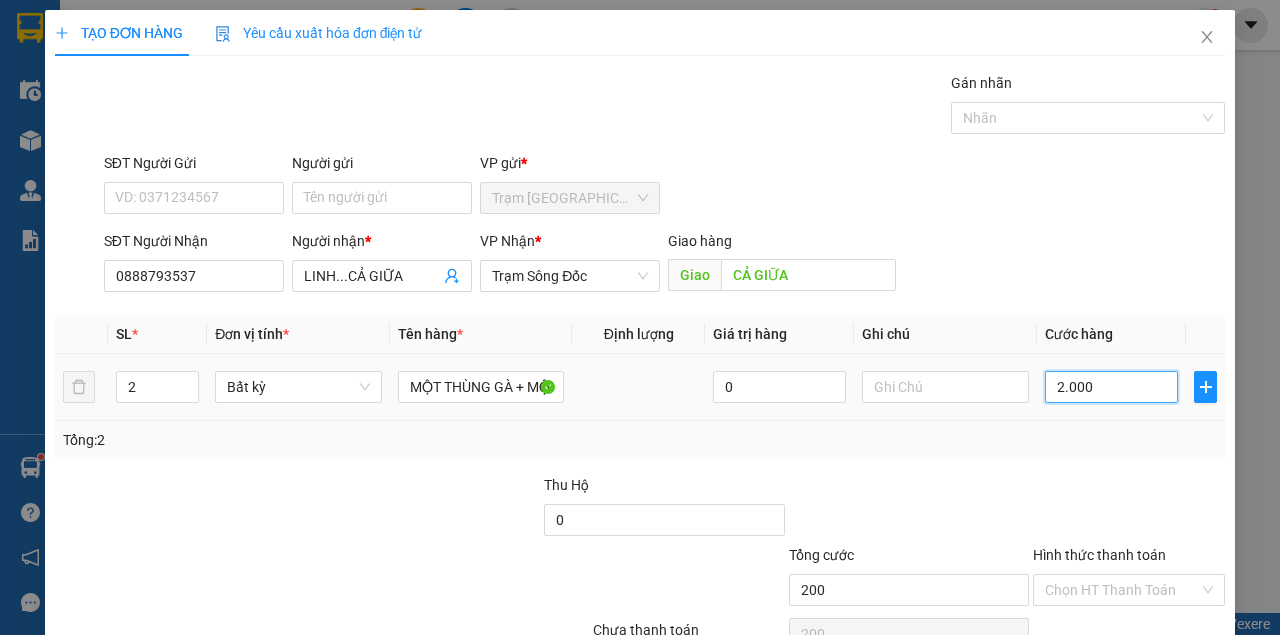 type on "2.000" 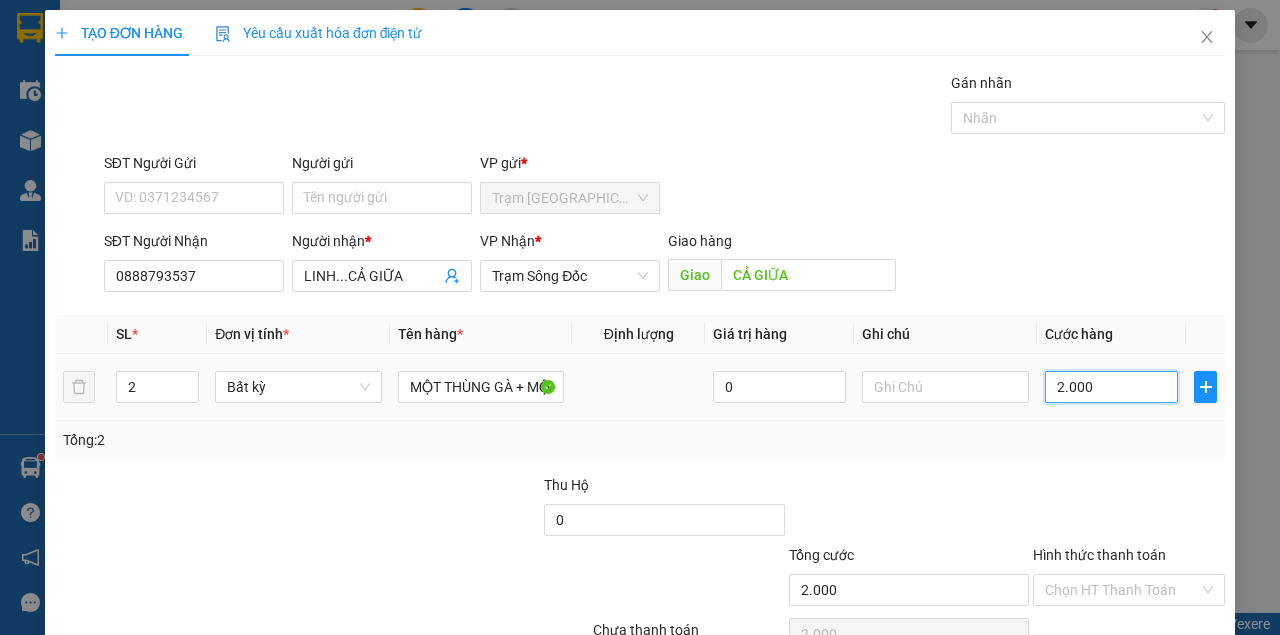 type on "20.000" 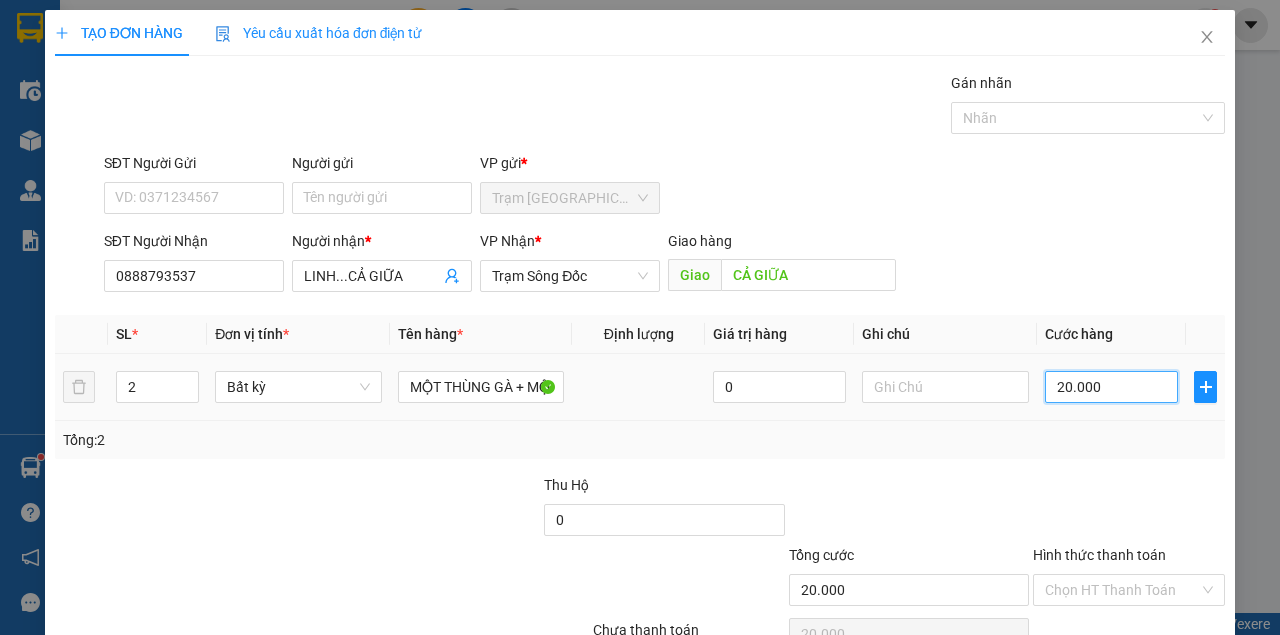 type on "200.000" 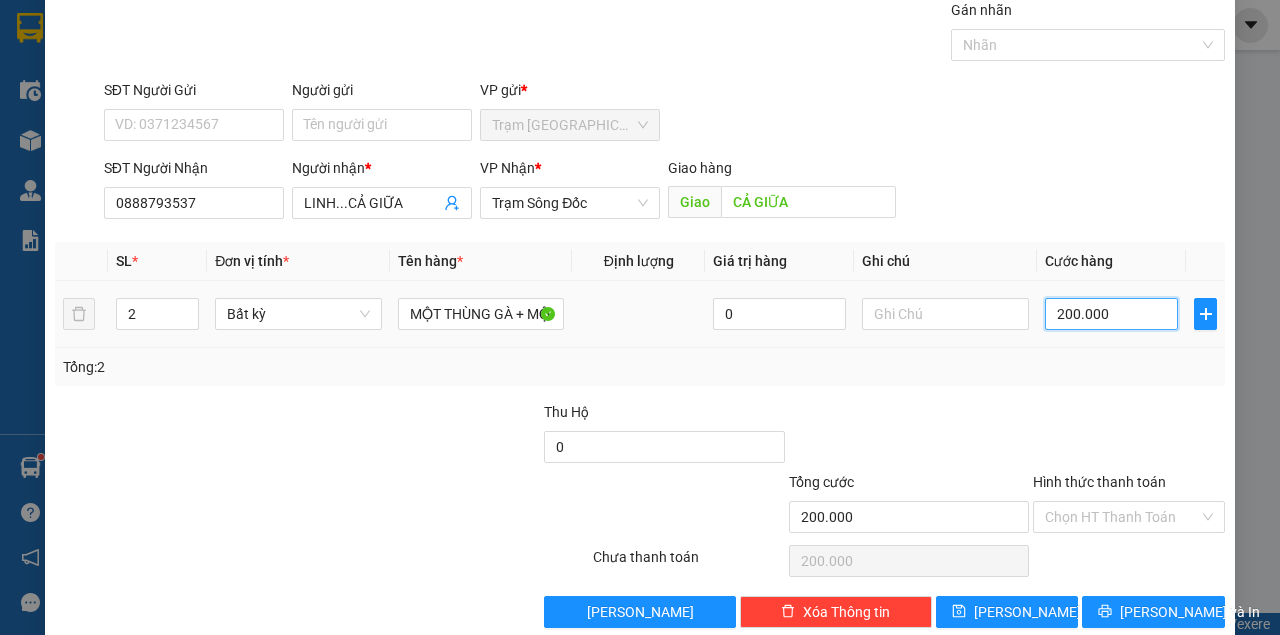 scroll, scrollTop: 102, scrollLeft: 0, axis: vertical 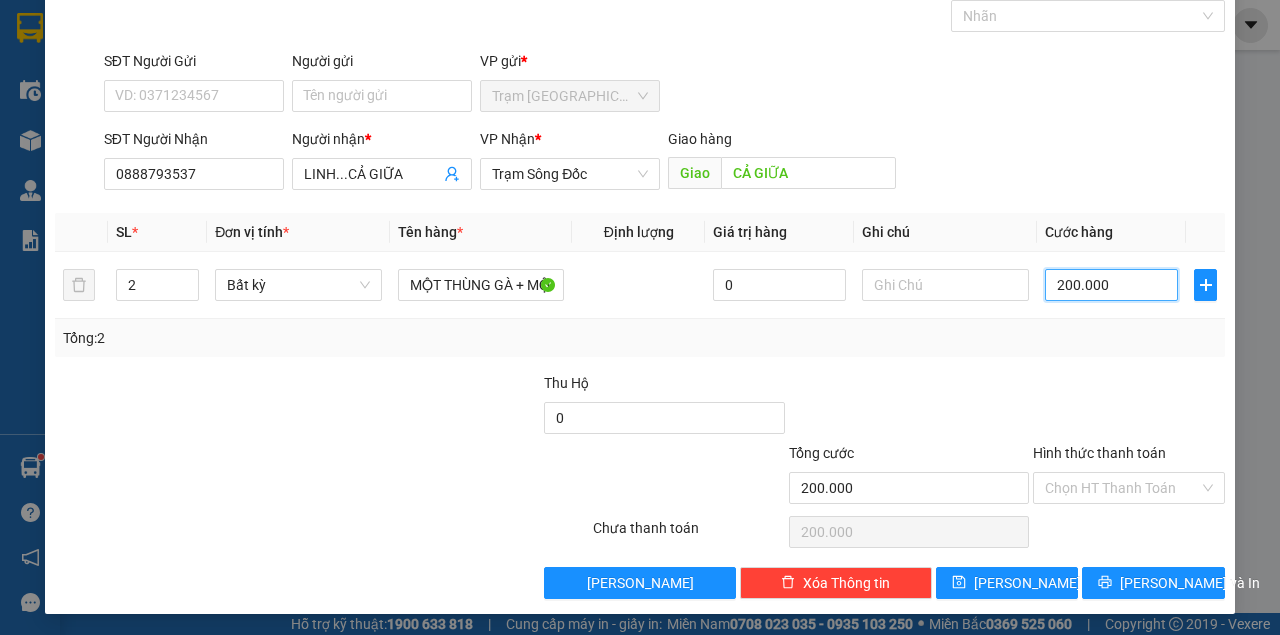 type on "200.000" 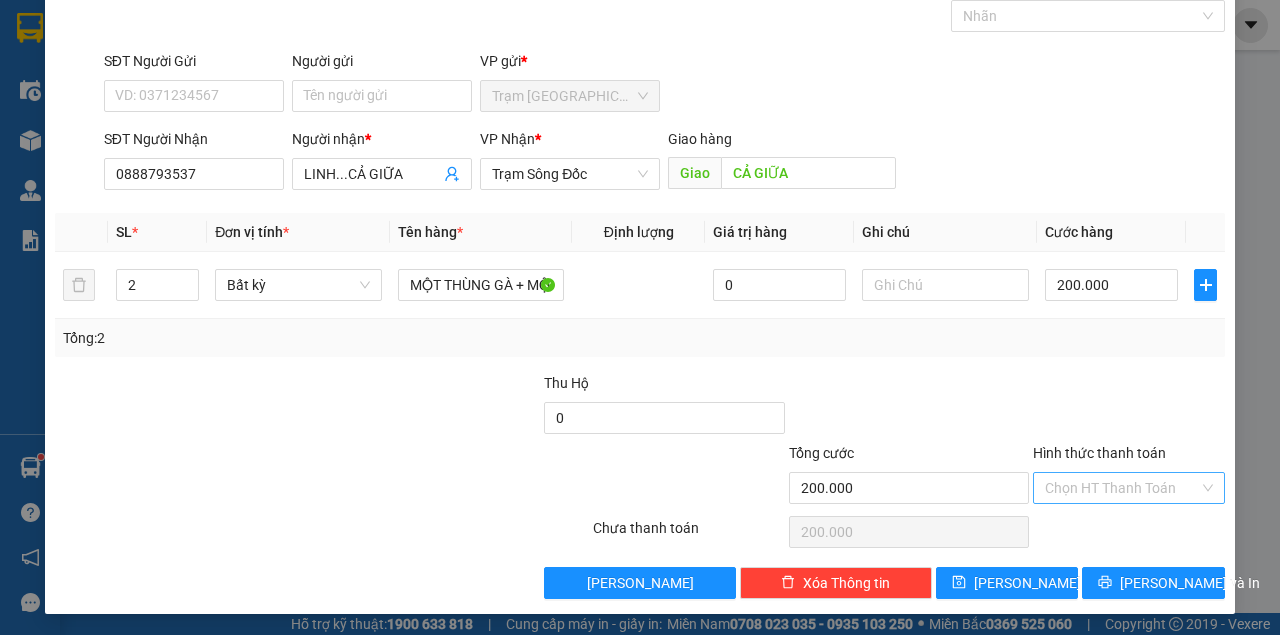drag, startPoint x: 1094, startPoint y: 466, endPoint x: 1099, endPoint y: 483, distance: 17.720045 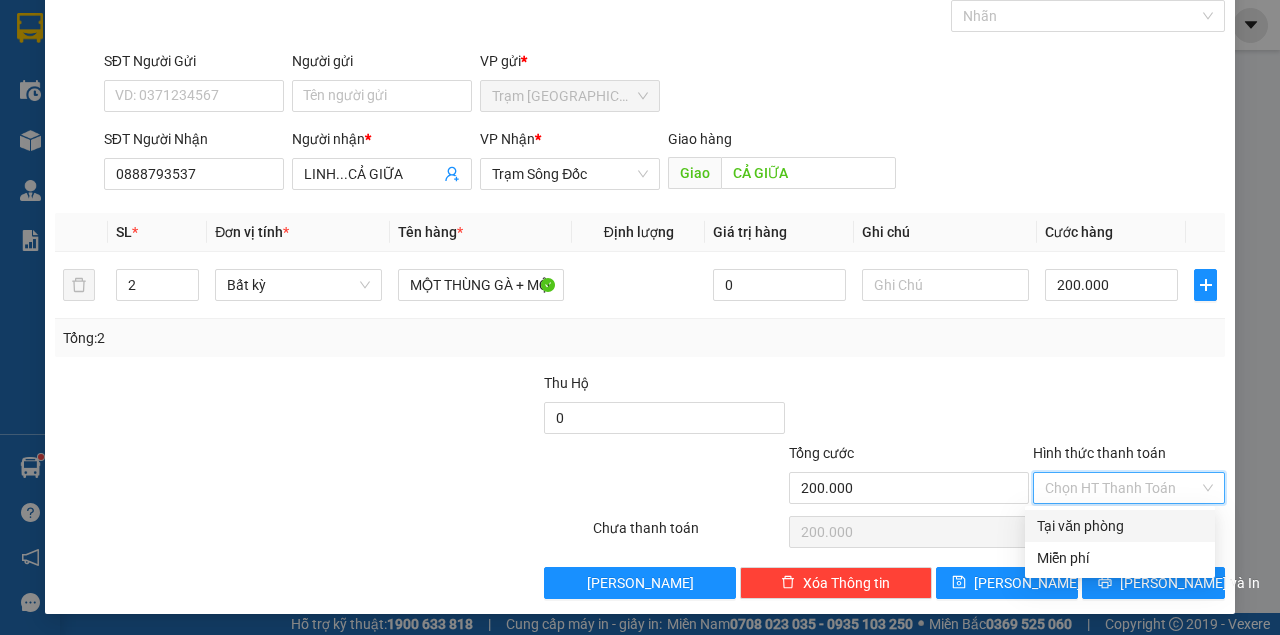 click on "Tại văn phòng" at bounding box center [1120, 526] 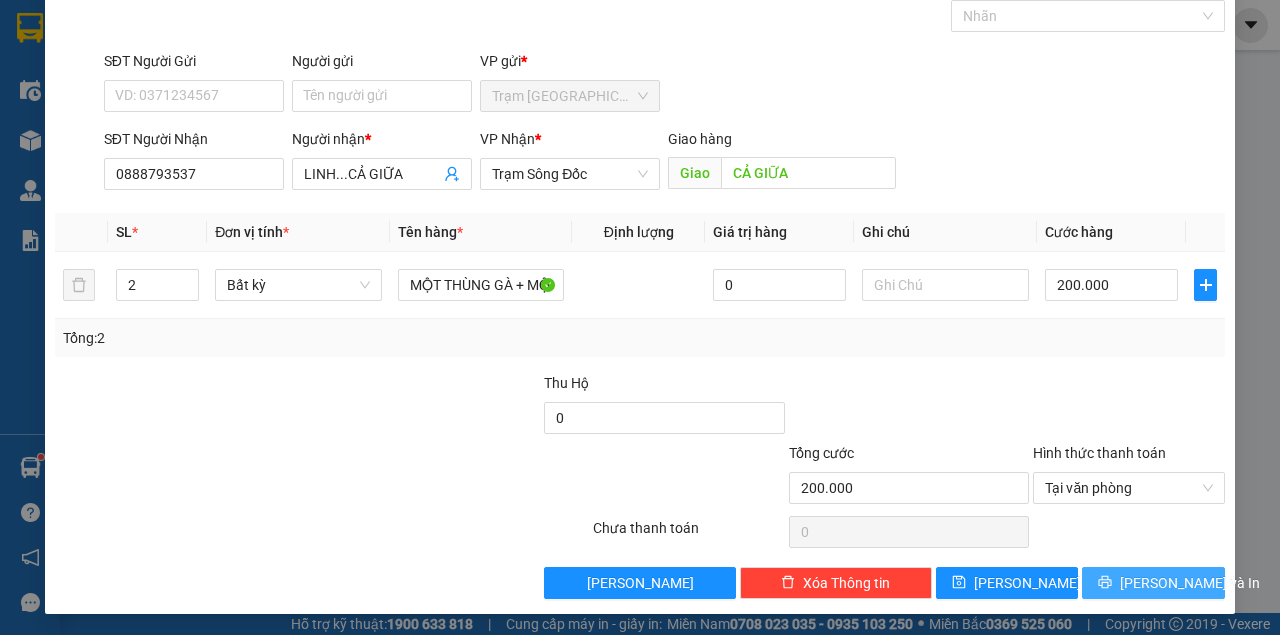 type 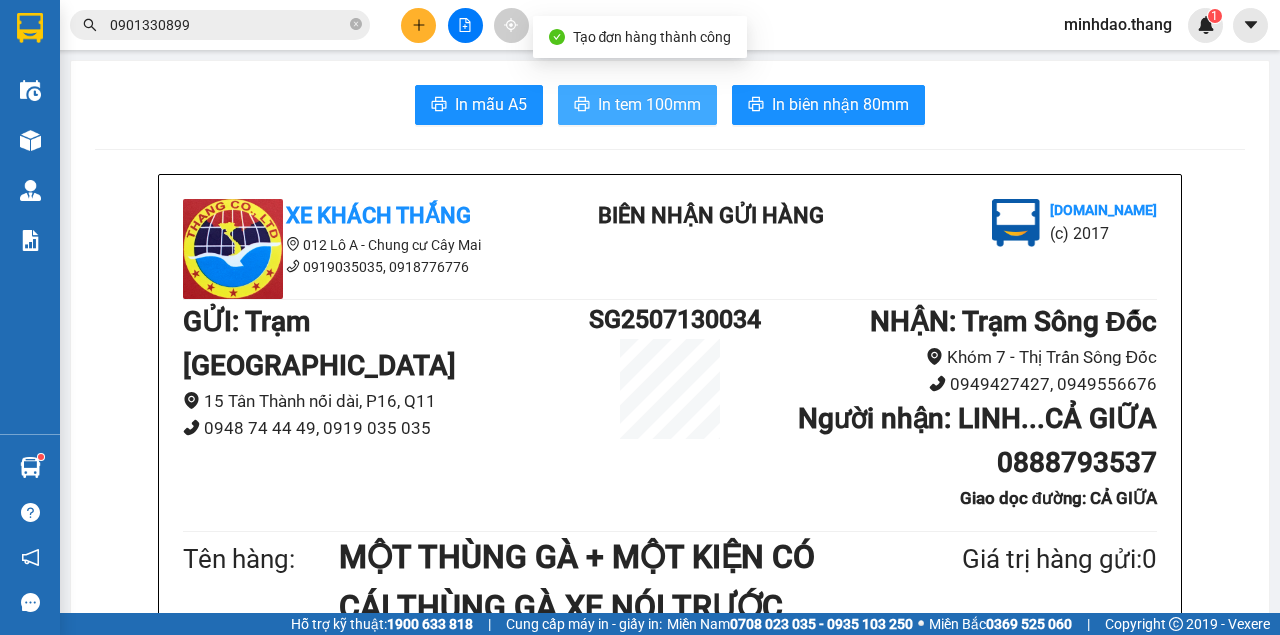 click on "In tem 100mm" at bounding box center [649, 104] 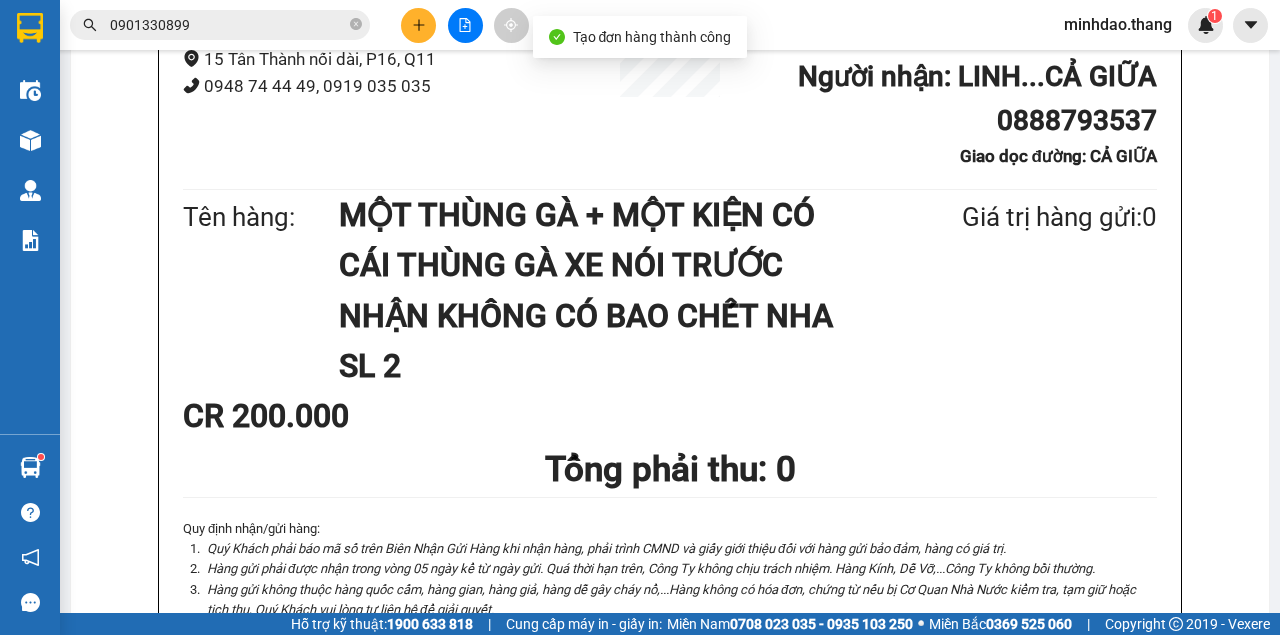 scroll, scrollTop: 0, scrollLeft: 0, axis: both 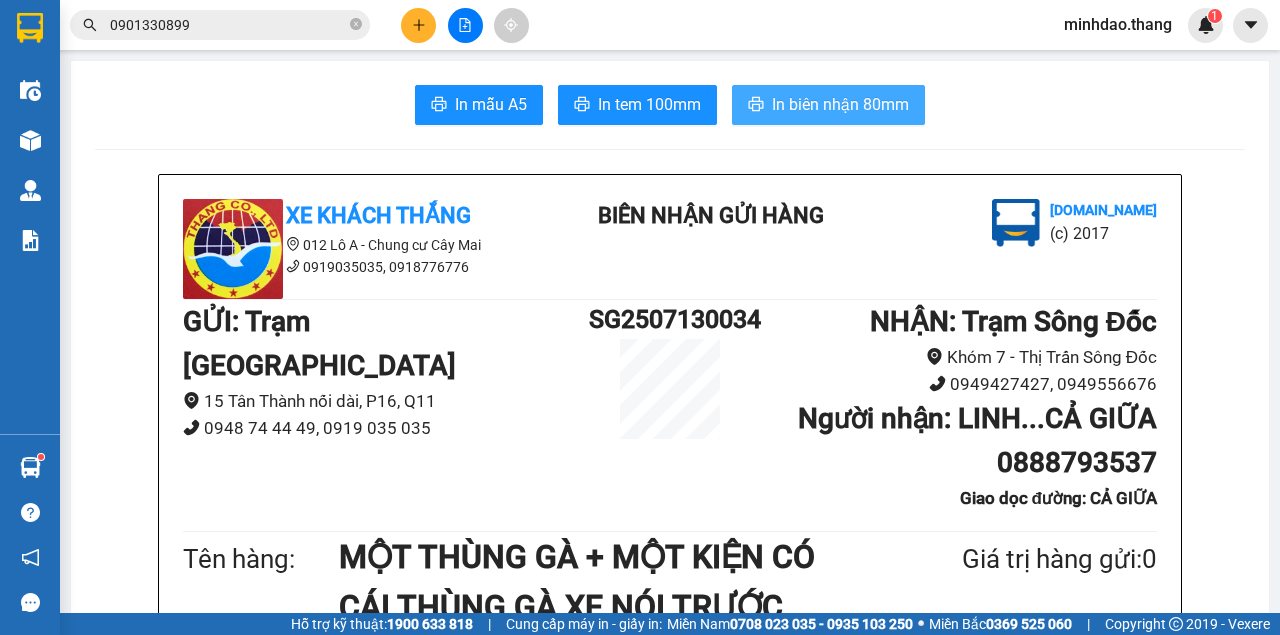 click on "In biên nhận 80mm" at bounding box center (840, 104) 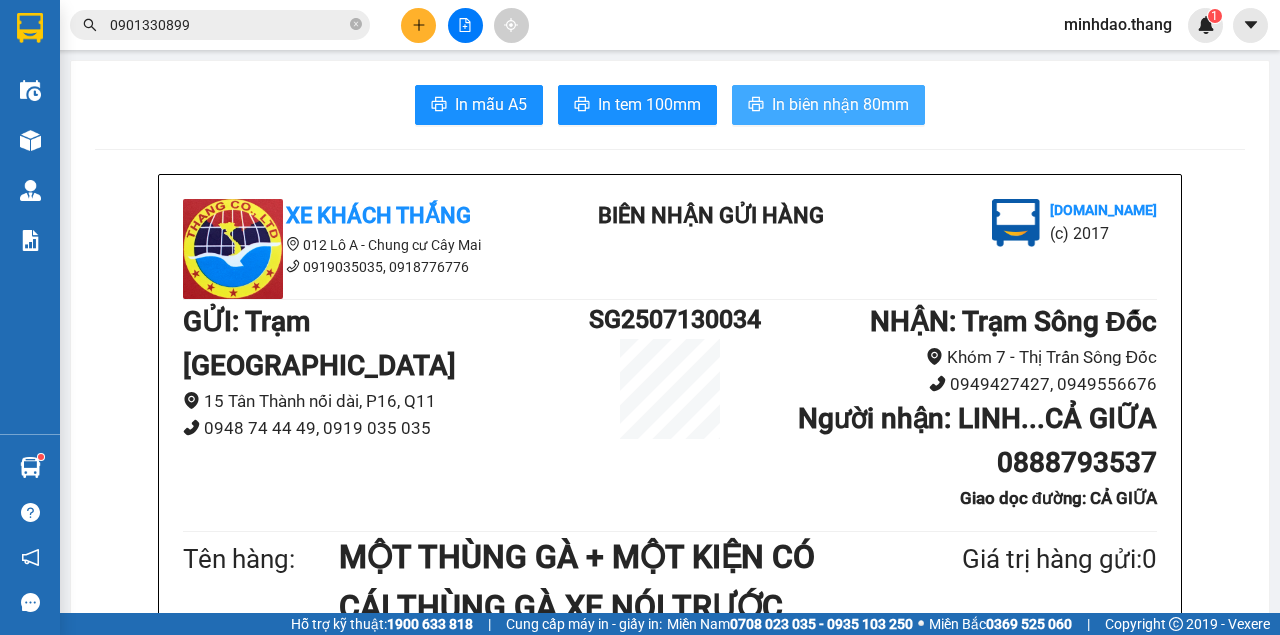 scroll, scrollTop: 466, scrollLeft: 0, axis: vertical 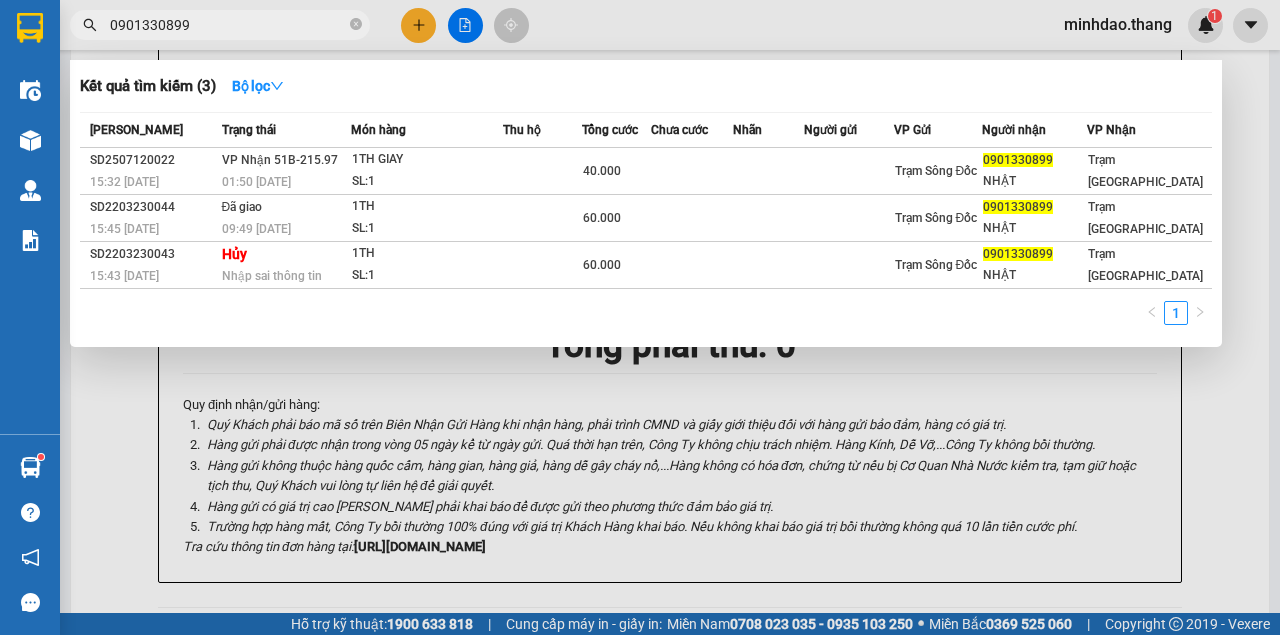 click on "0901330899" at bounding box center (220, 25) 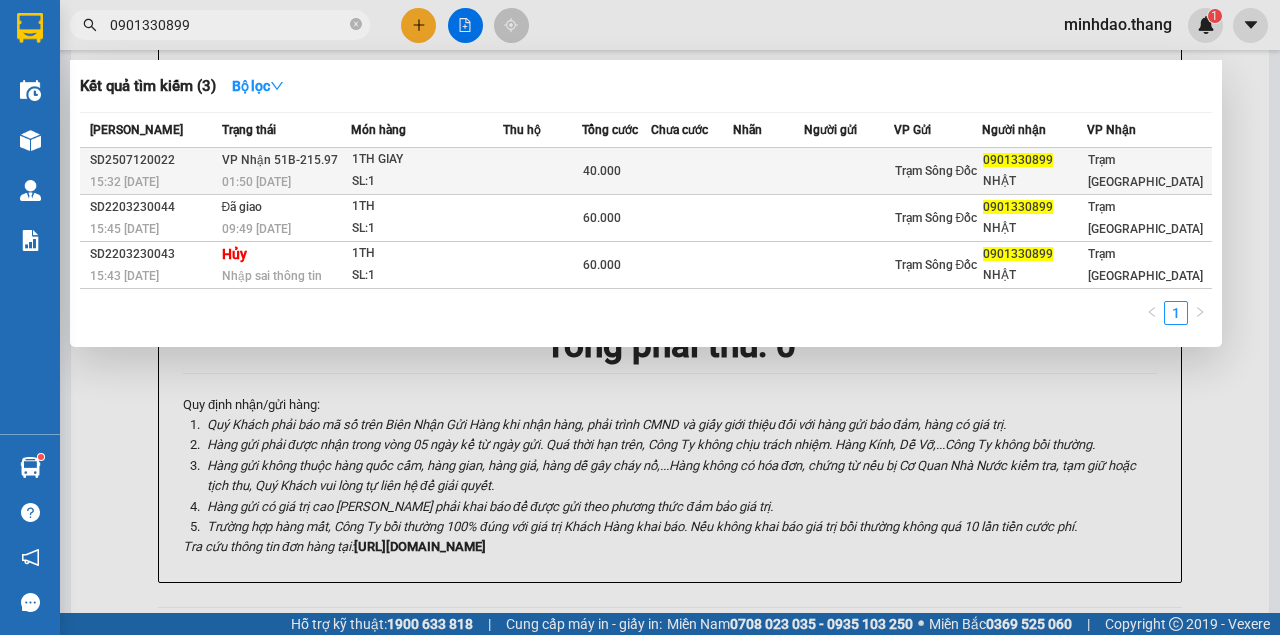 click at bounding box center [692, 171] 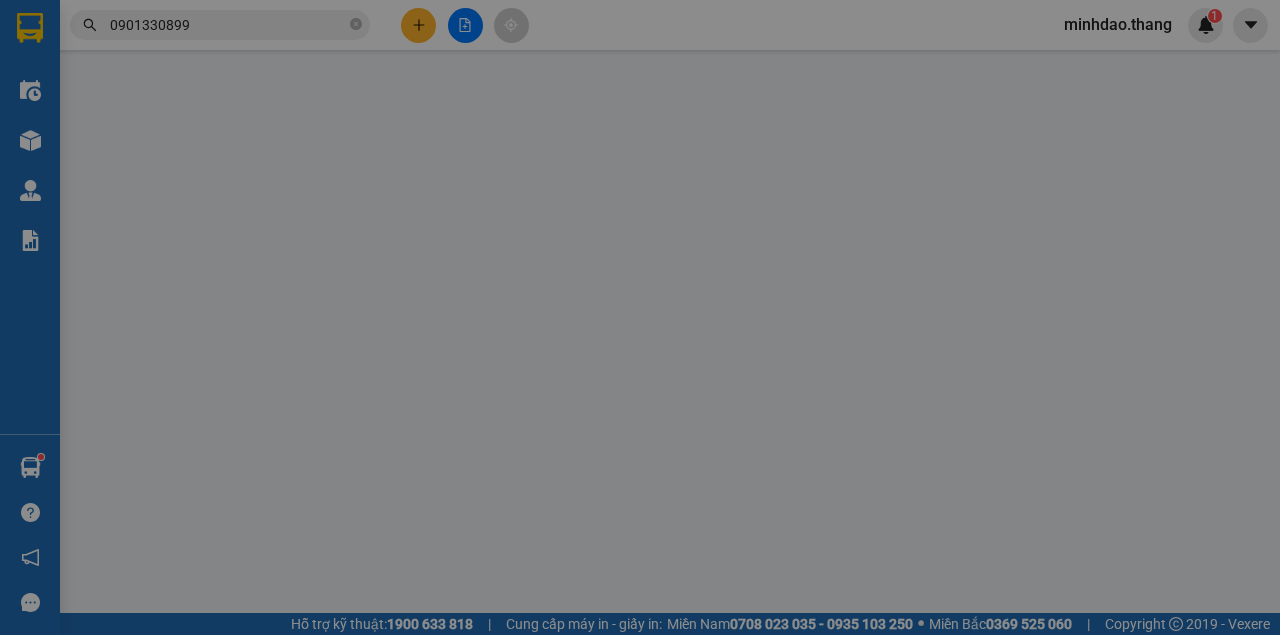 type 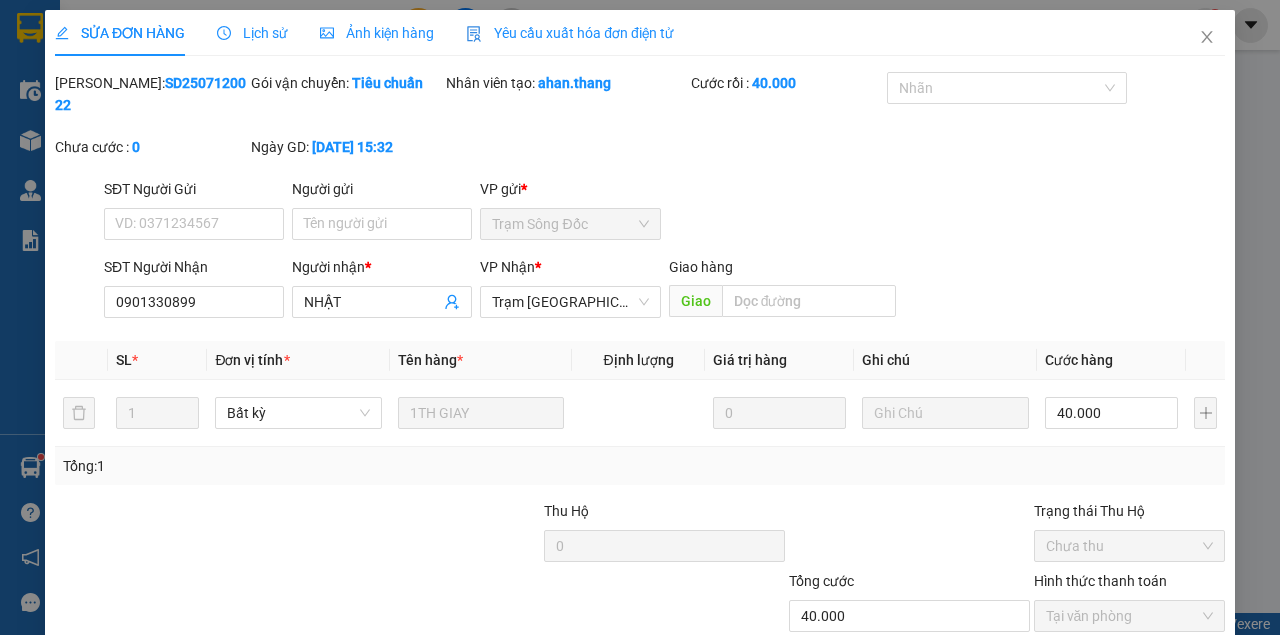 scroll, scrollTop: 0, scrollLeft: 0, axis: both 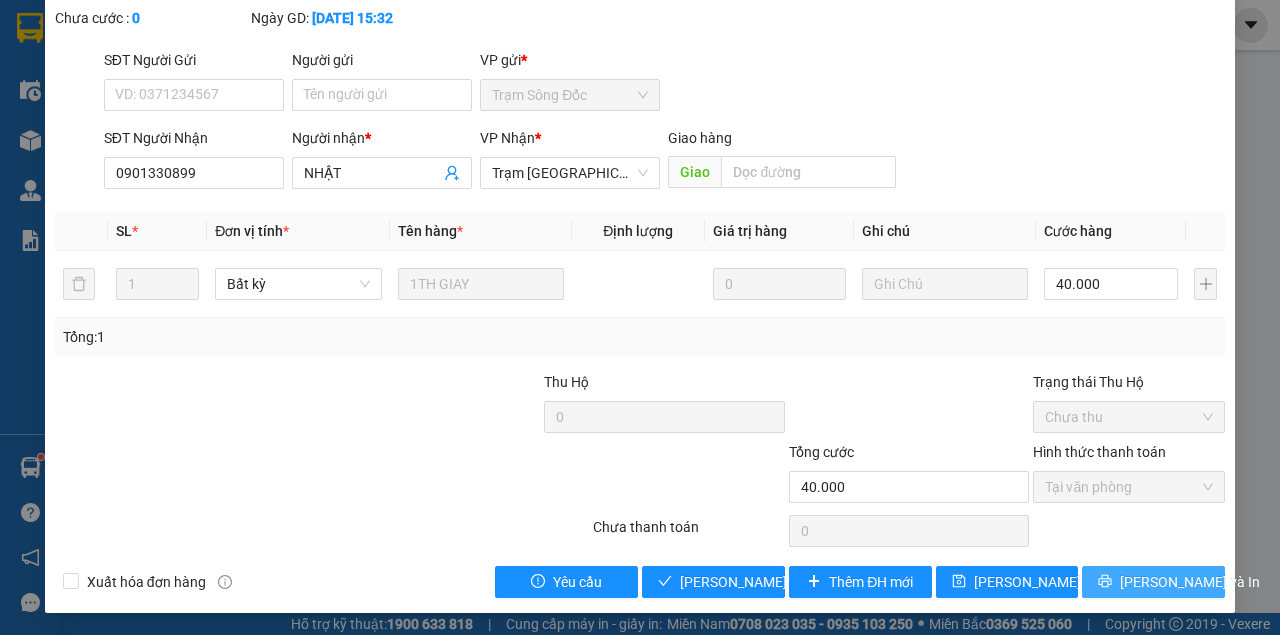 click on "[PERSON_NAME] và In" at bounding box center [1190, 582] 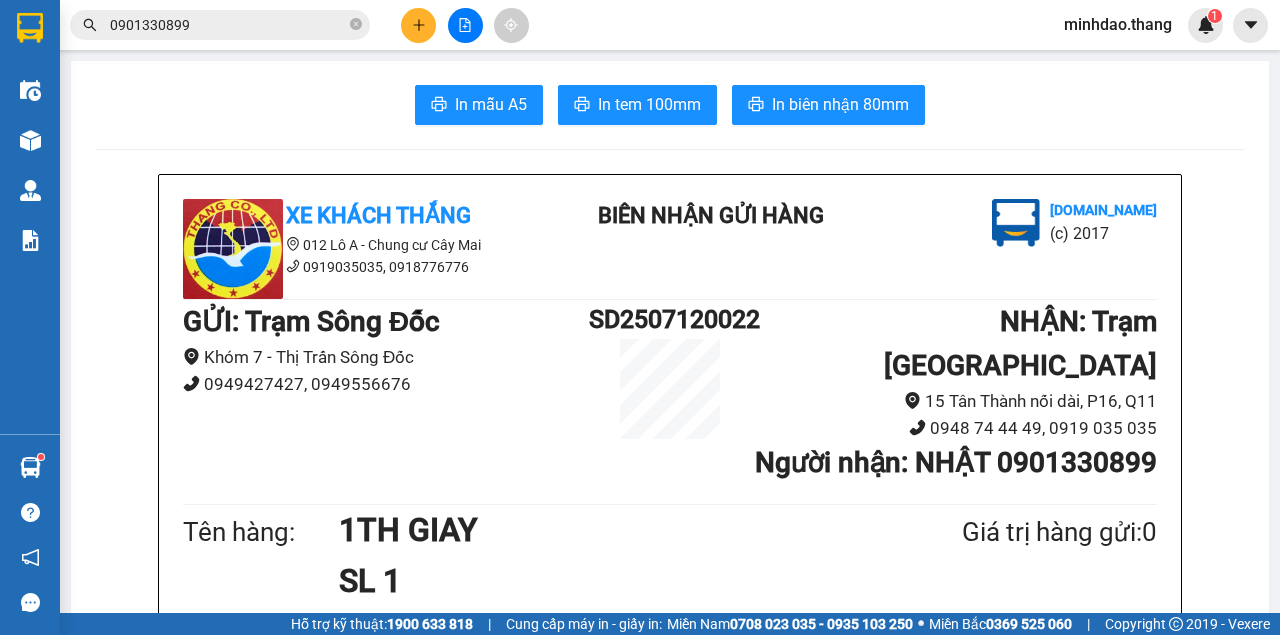 click on "Kết quả tìm kiếm ( 3 )  Bộ lọc  Mã ĐH Trạng thái Món hàng Thu hộ Tổng cước Chưa cước Nhãn Người gửi VP Gửi Người nhận VP Nhận SD2507120022 15:32 - 12/07 VP Nhận   51B-215.97 01:50 - 13/07 1TH GIAY SL:  1 40.000 Trạm Sông Đốc 0901330899 NHẬT Trạm Sài Gòn SD2203230044 15:45 - 23/03 Đã giao   09:49 - 24/03 1TH SL:  1 60.000 Trạm Sông Đốc 0901330899 NHẬT Trạm Sài Gòn SD2203230043 15:43 - 23/03 Hủy Nhập sai thông tin 1TH SL:  1 60.000 Trạm Sông Đốc 0901330899 NHẬT Trạm Sài Gòn 1 0901330899" at bounding box center (195, 25) 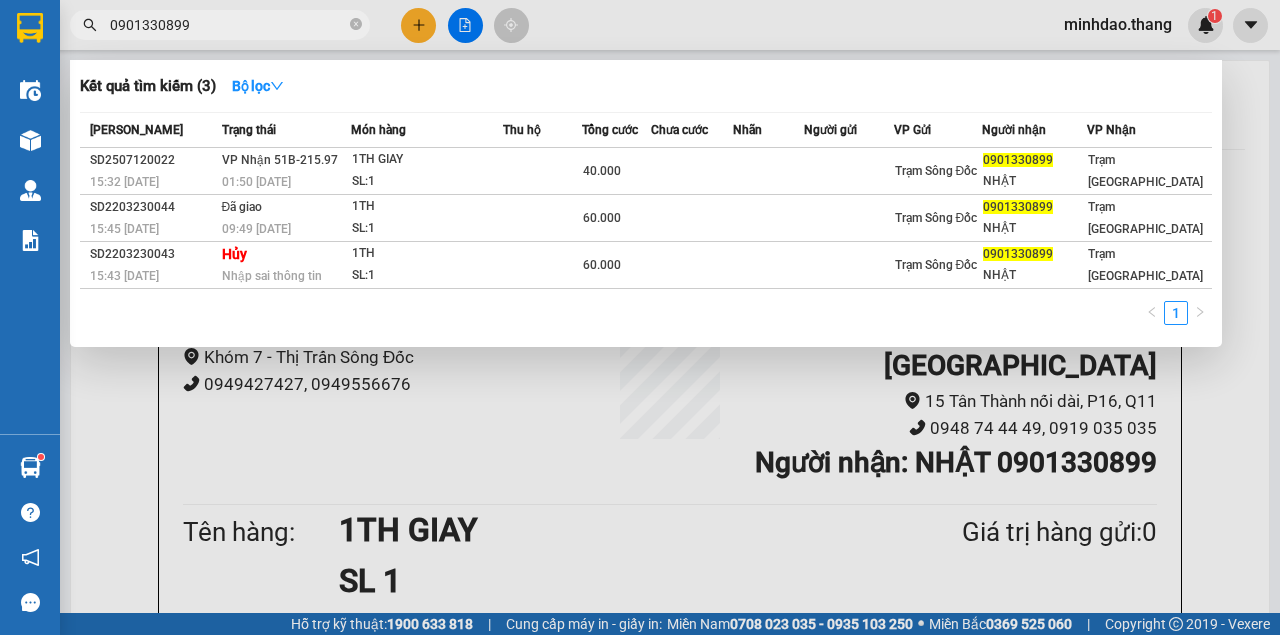 click on "0901330899" at bounding box center [228, 25] 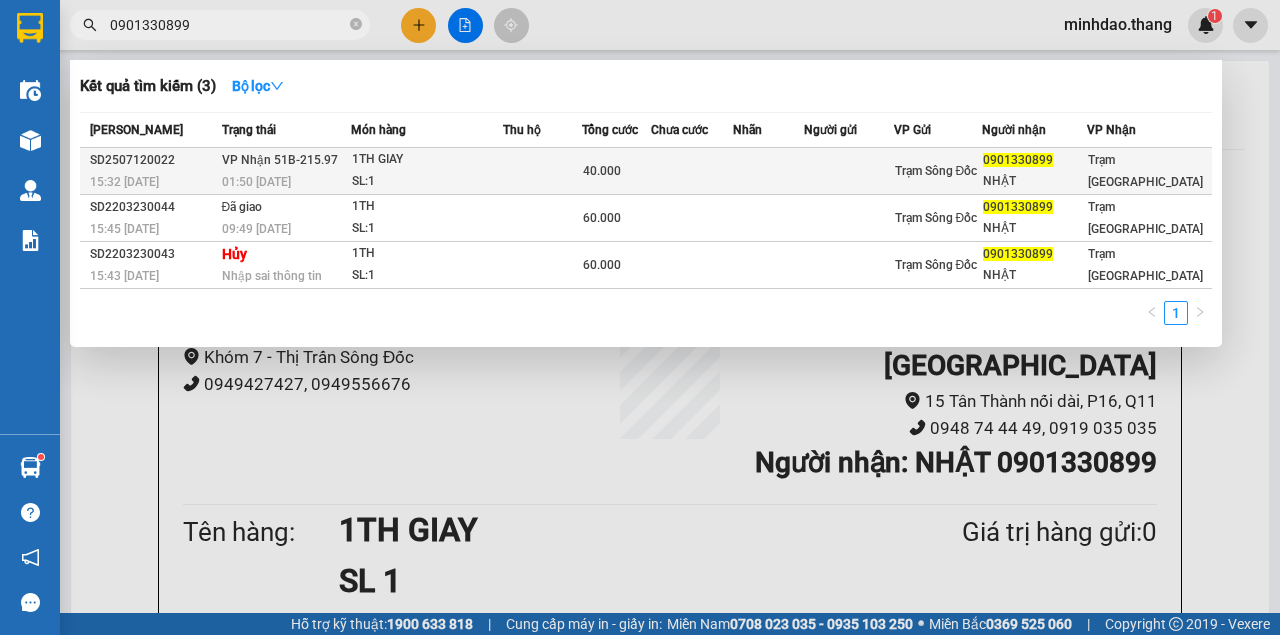 click on "40.000" at bounding box center [602, 171] 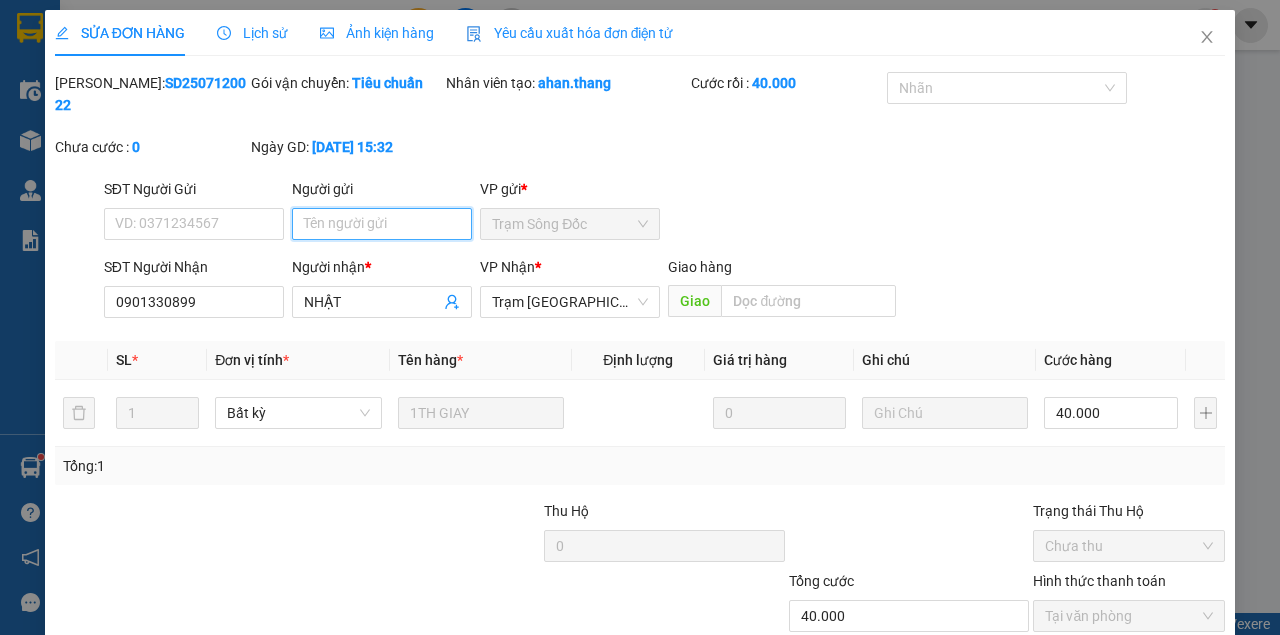 click on "Người gửi" at bounding box center (382, 224) 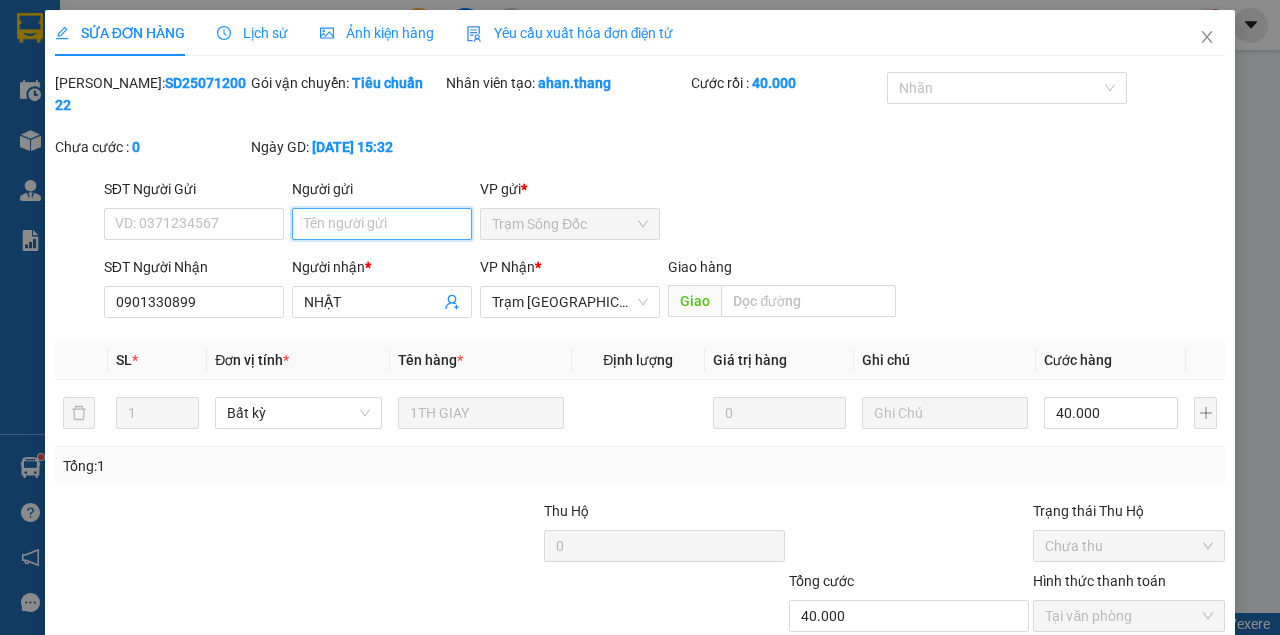 click on "Người gửi" at bounding box center [382, 224] 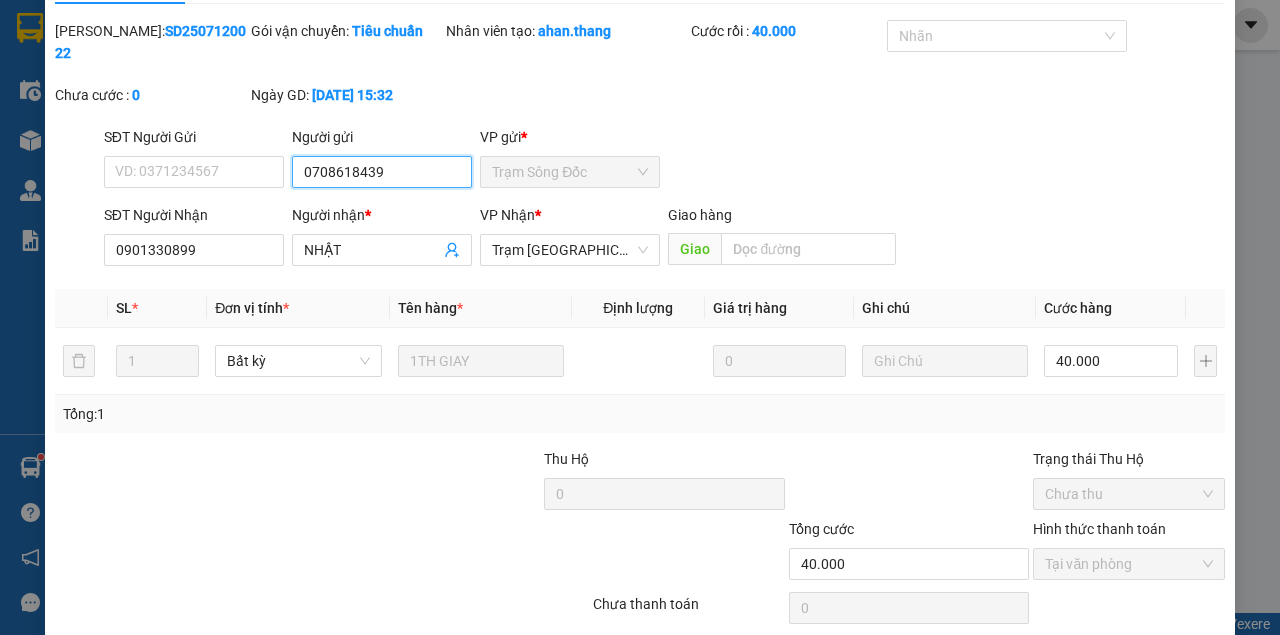 scroll, scrollTop: 129, scrollLeft: 0, axis: vertical 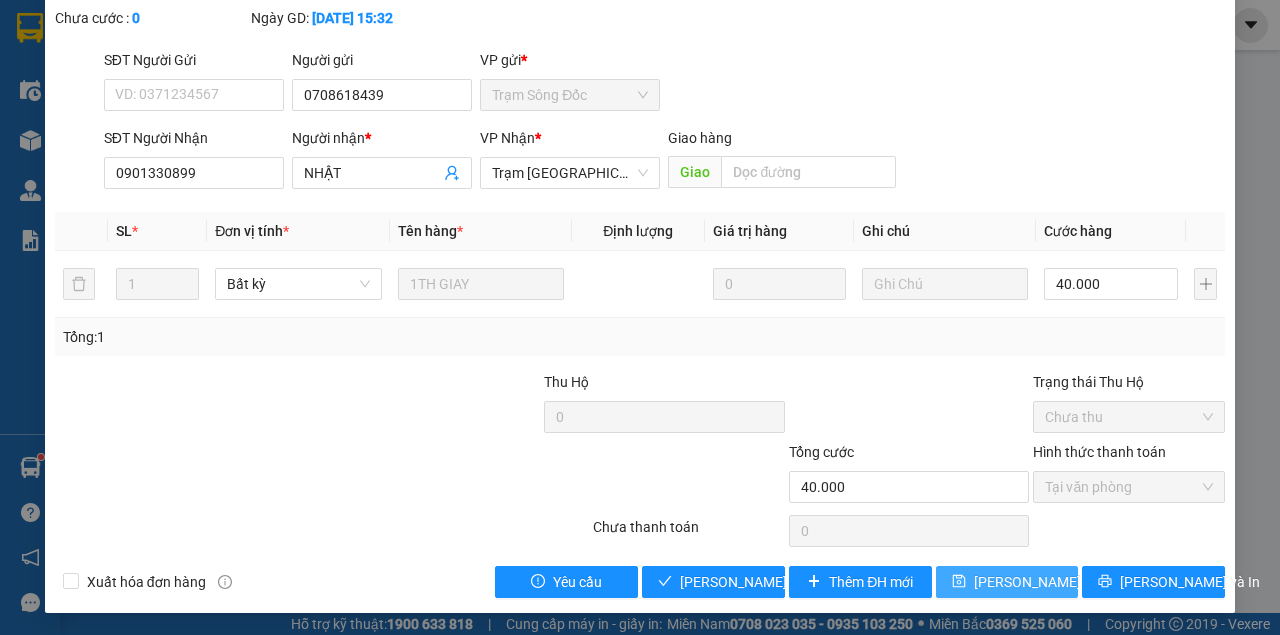 click 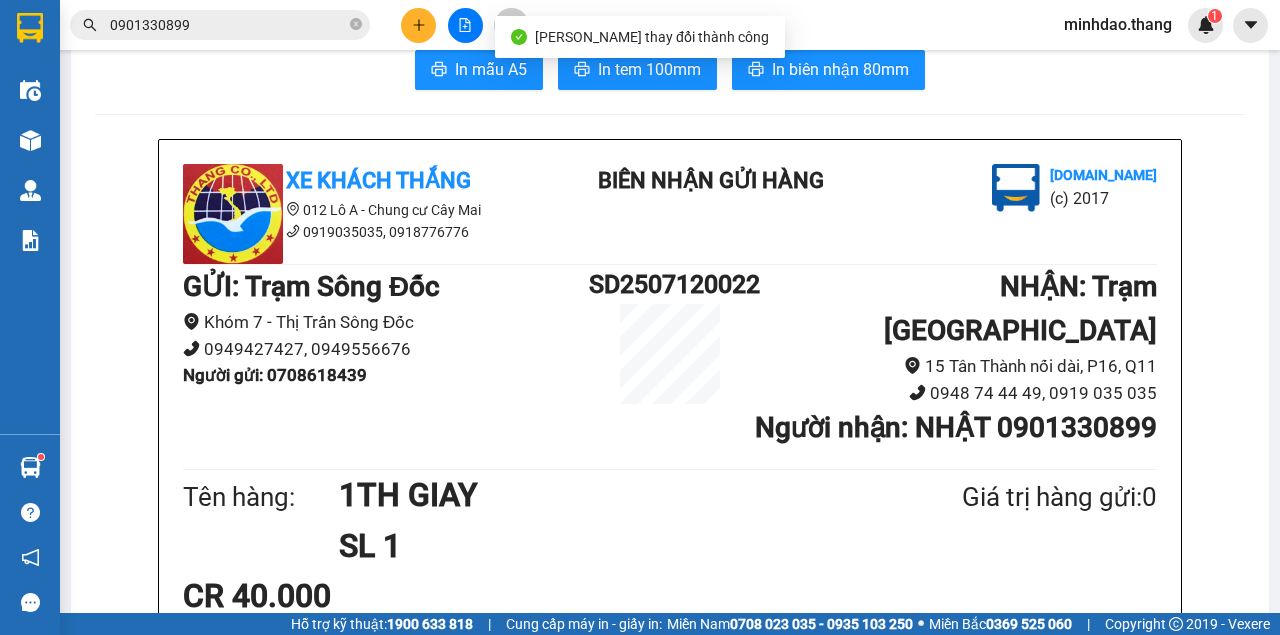 scroll, scrollTop: 66, scrollLeft: 0, axis: vertical 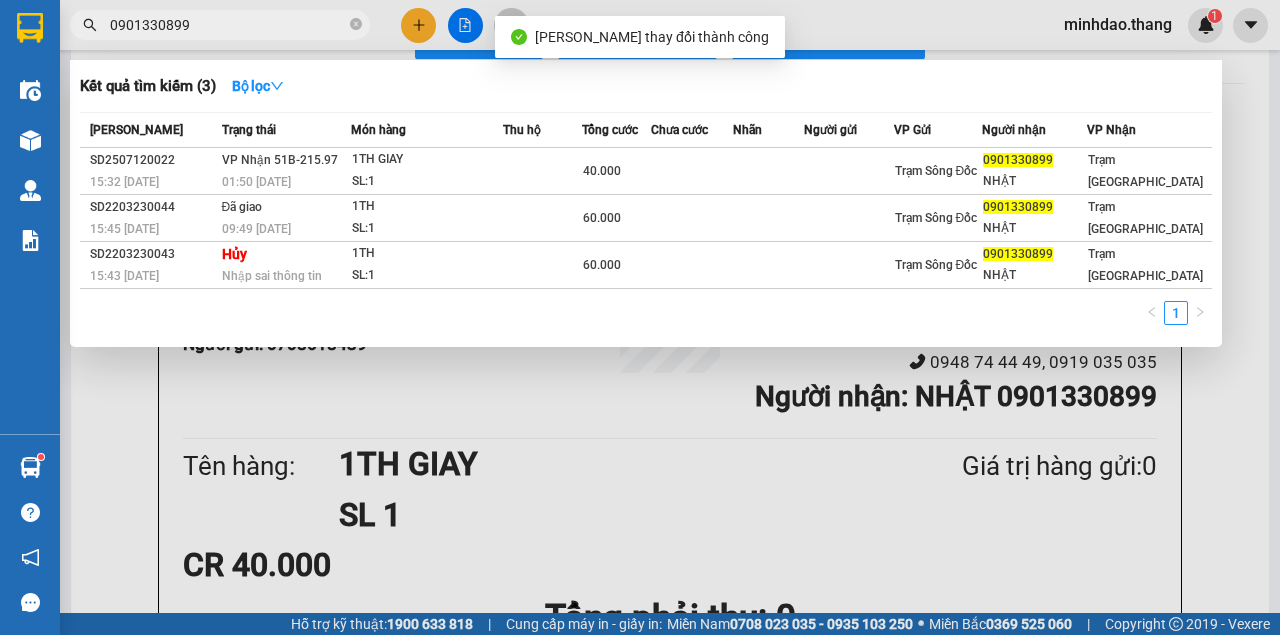 click on "0901330899" at bounding box center [228, 25] 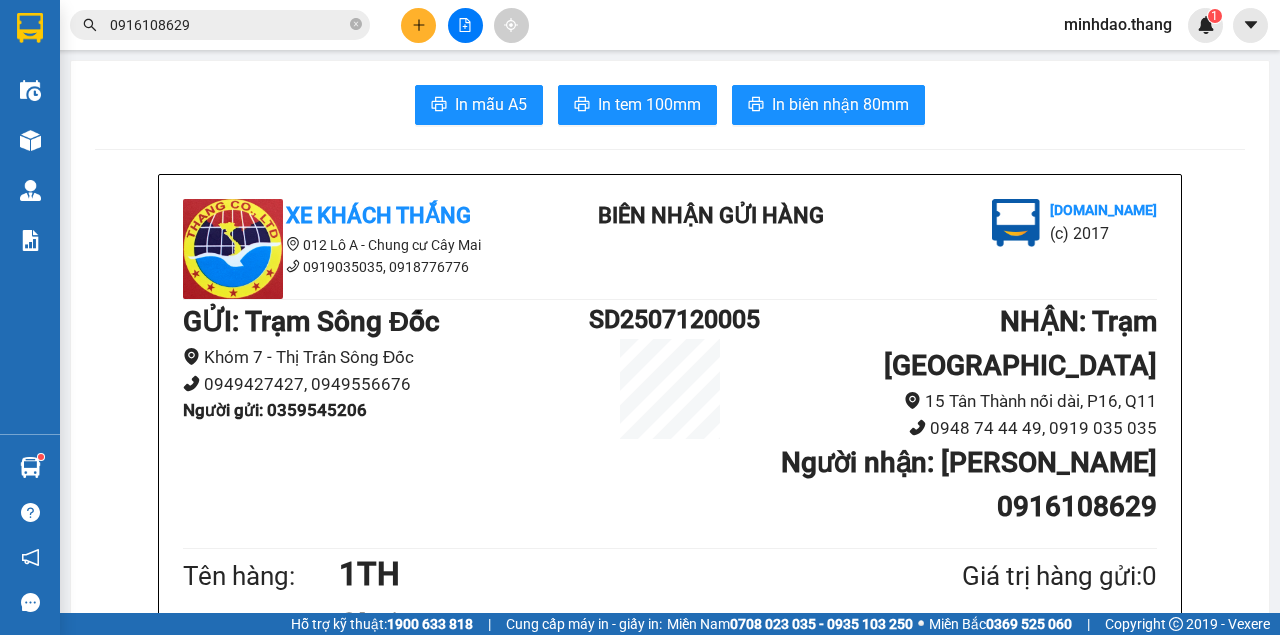 scroll, scrollTop: 0, scrollLeft: 0, axis: both 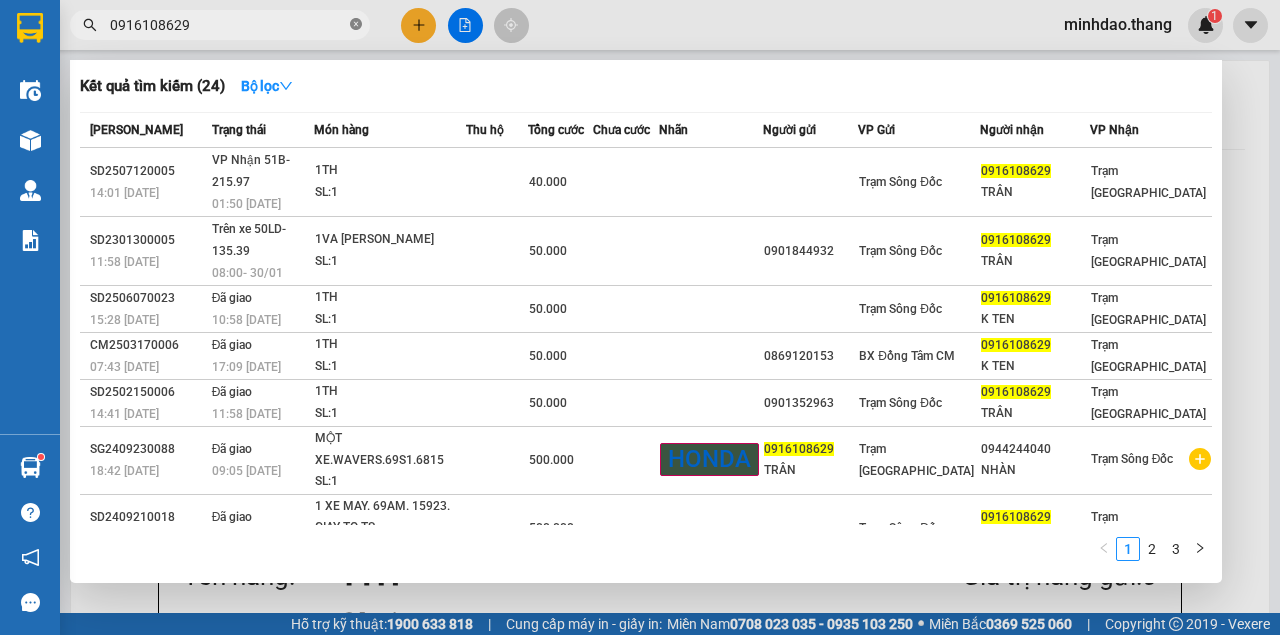 click 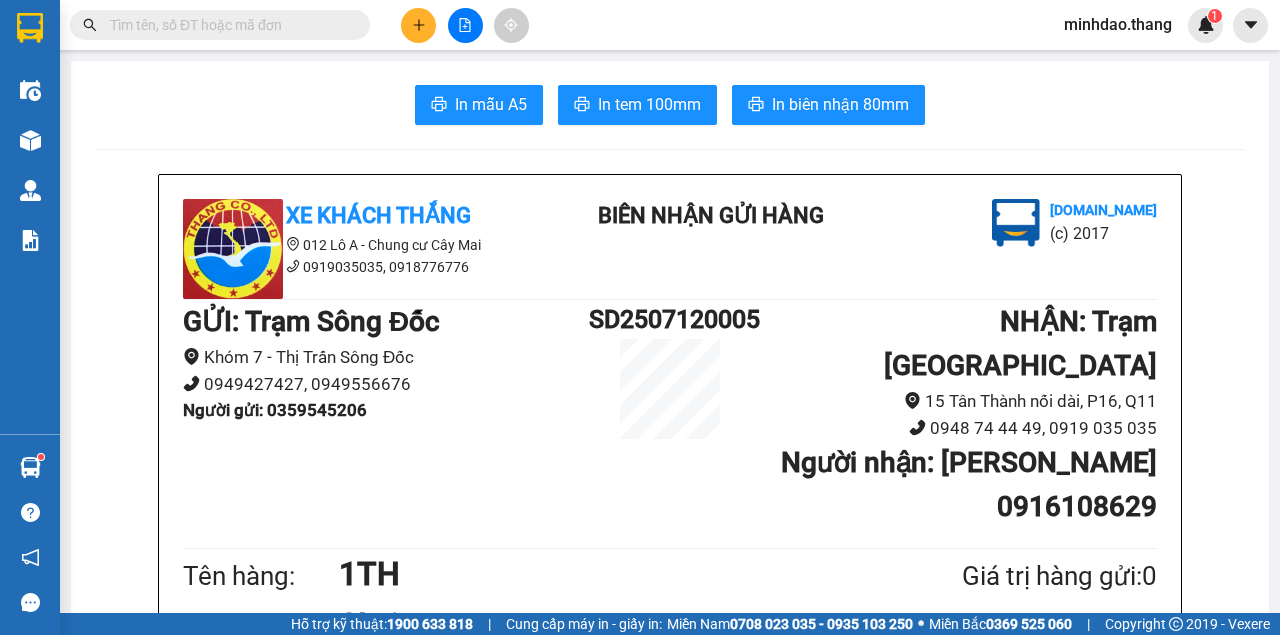 click at bounding box center [228, 25] 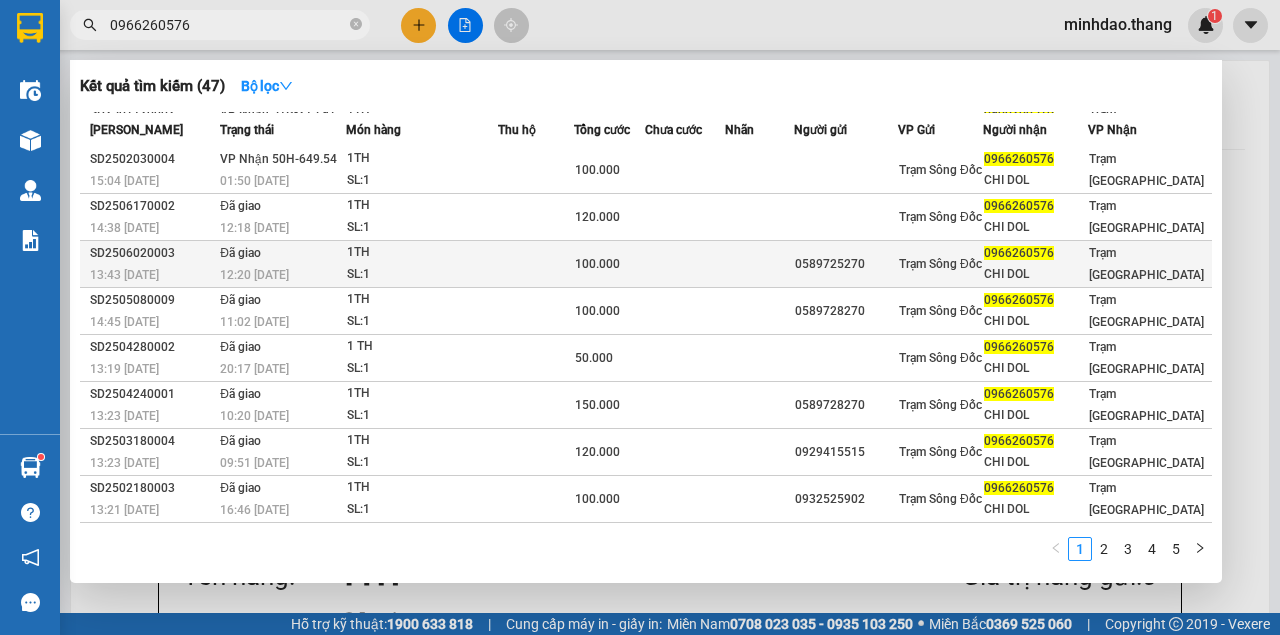 scroll, scrollTop: 0, scrollLeft: 0, axis: both 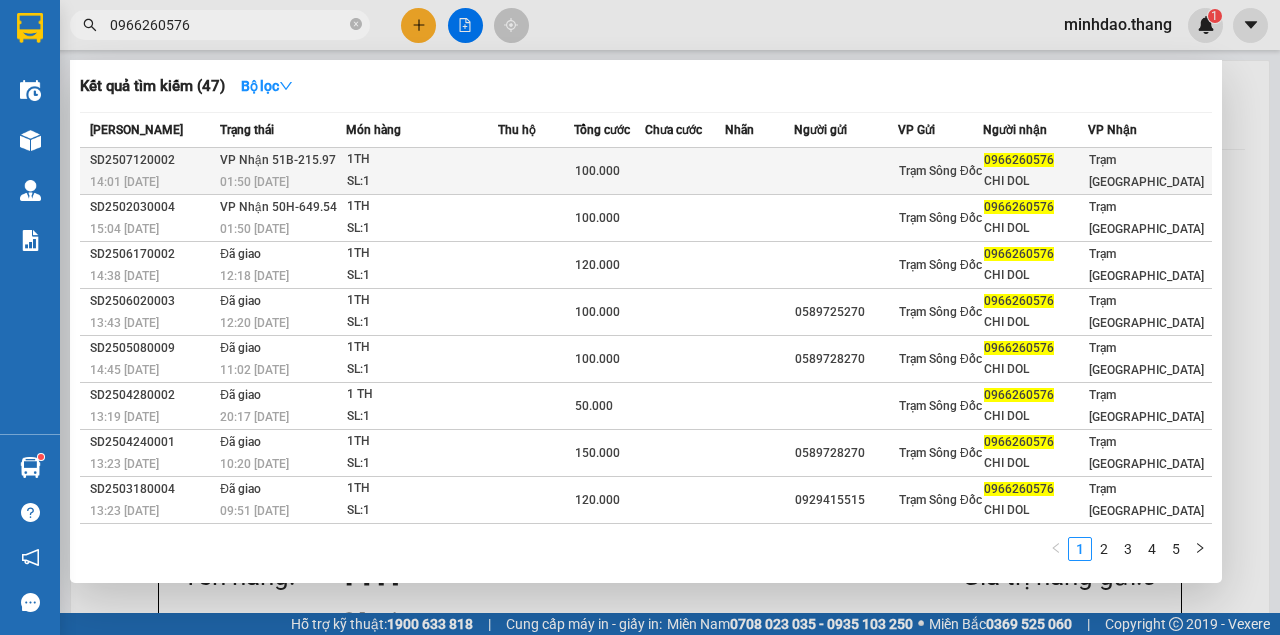 type on "0966260576" 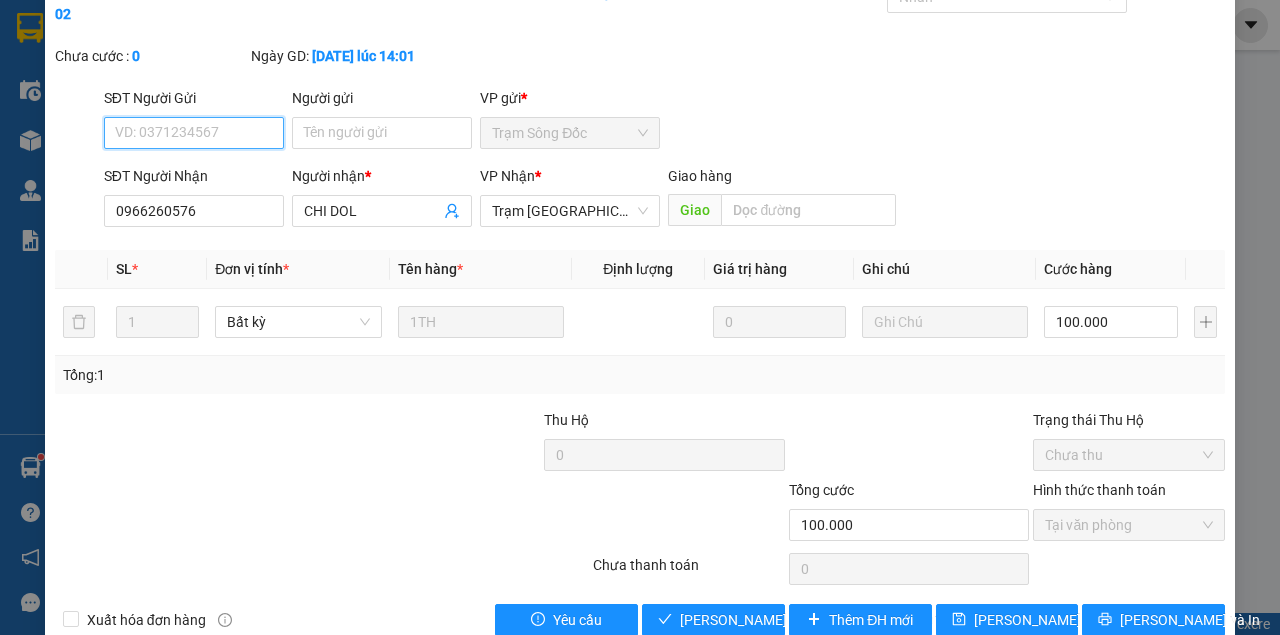 scroll, scrollTop: 0, scrollLeft: 0, axis: both 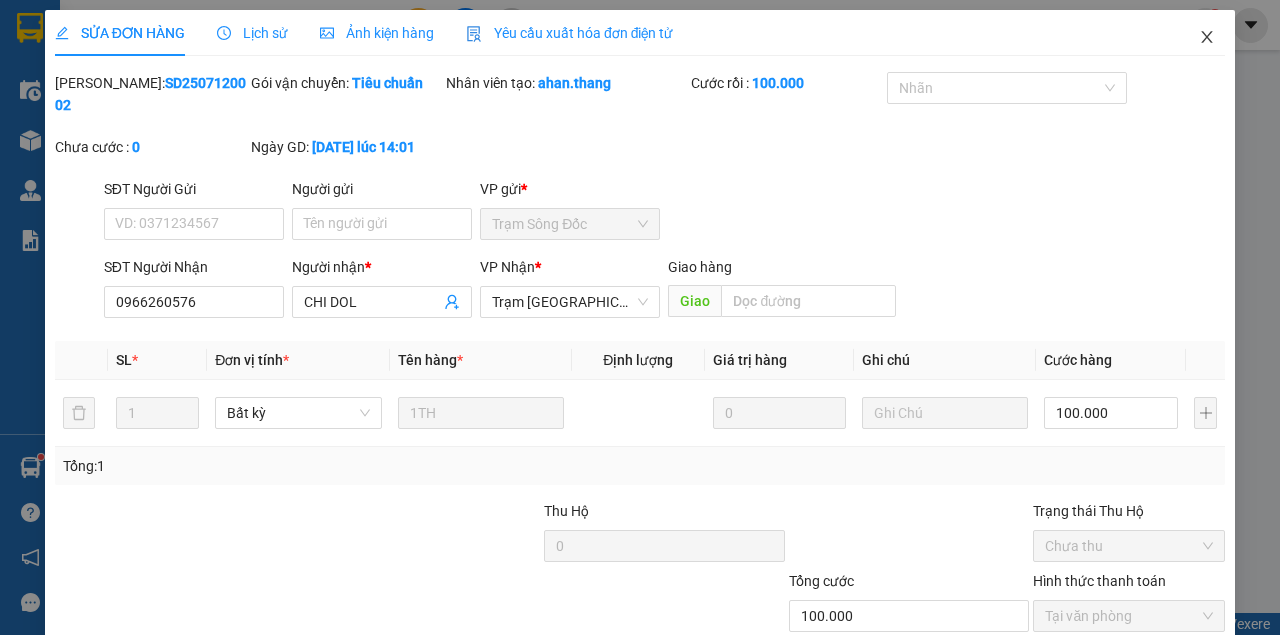 click 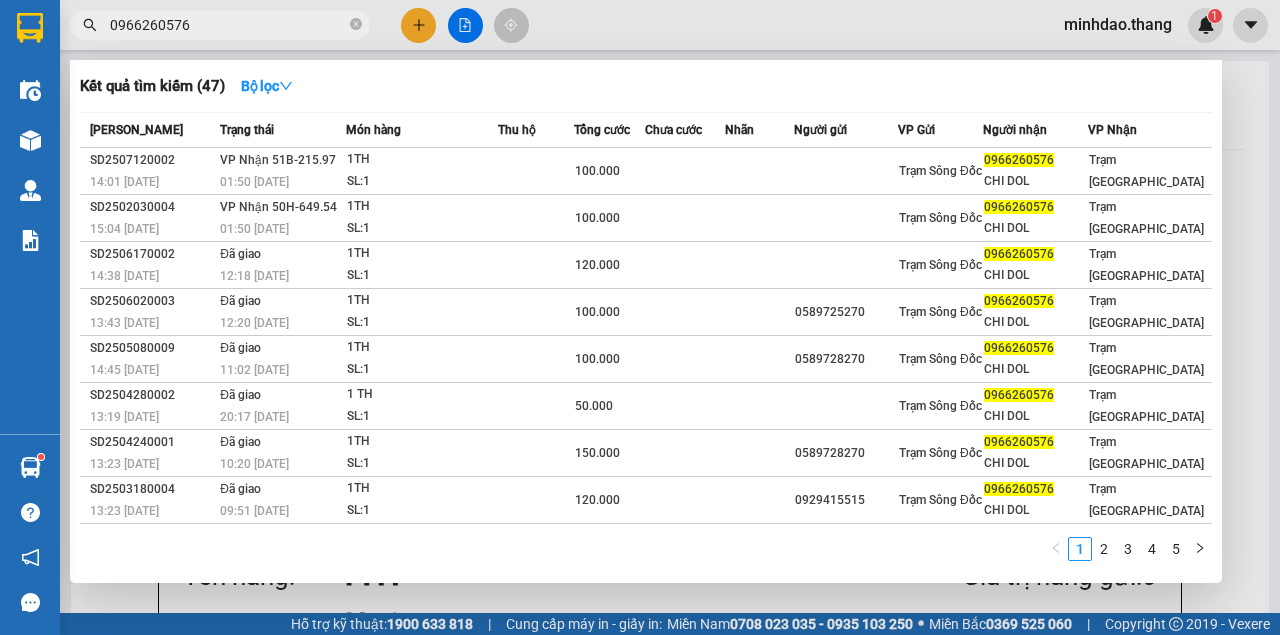click on "0966260576" at bounding box center [228, 25] 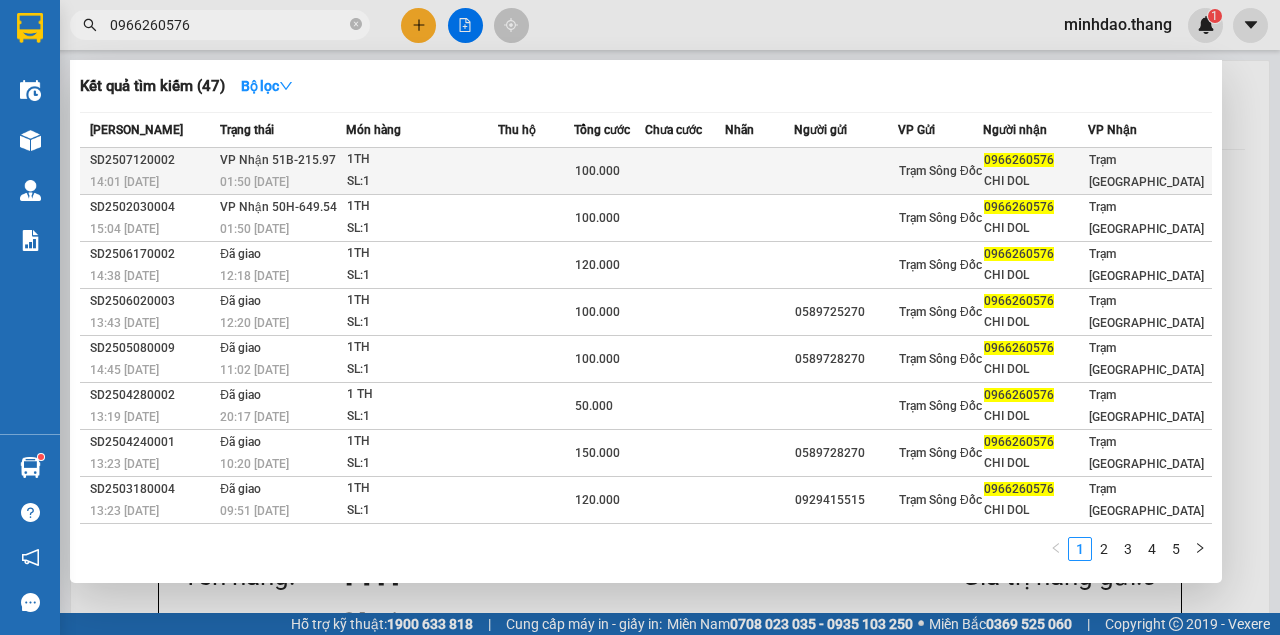 click at bounding box center [685, 171] 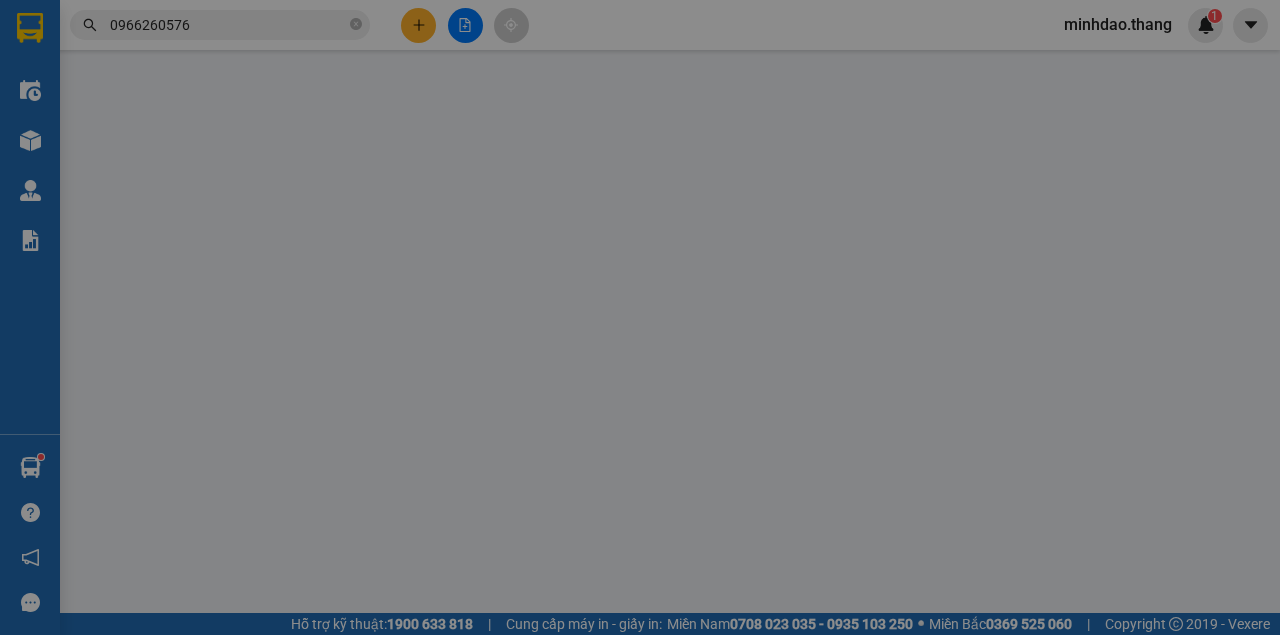 type on "0966260576" 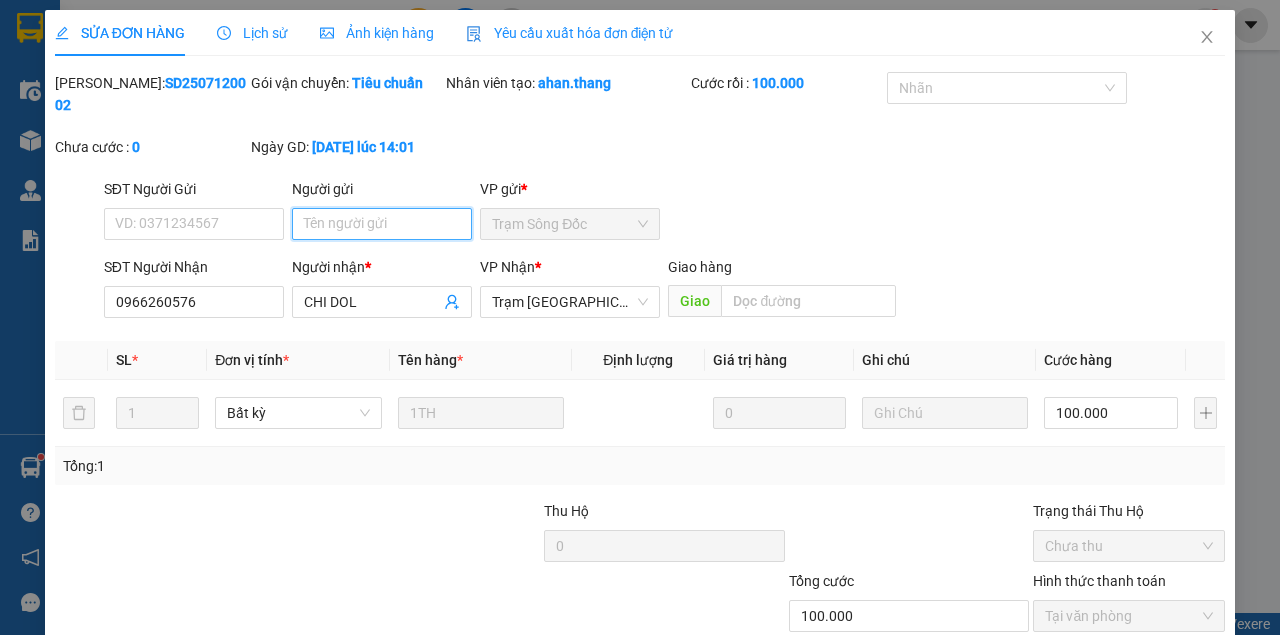 click on "Người gửi" at bounding box center (382, 224) 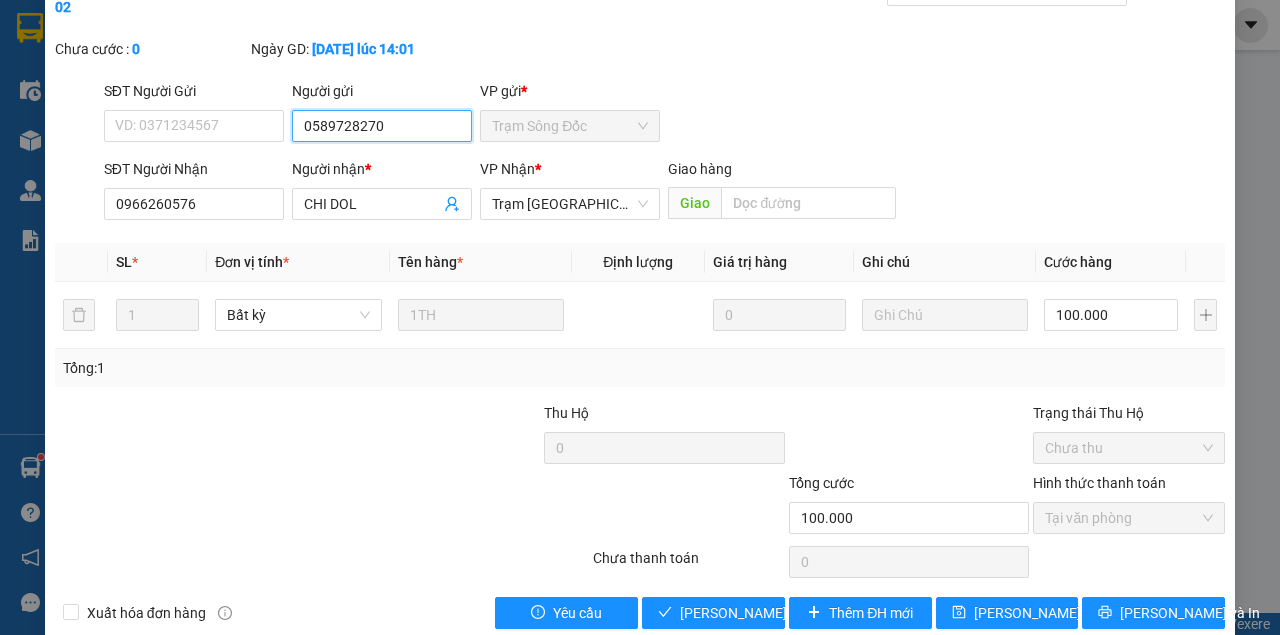 scroll, scrollTop: 129, scrollLeft: 0, axis: vertical 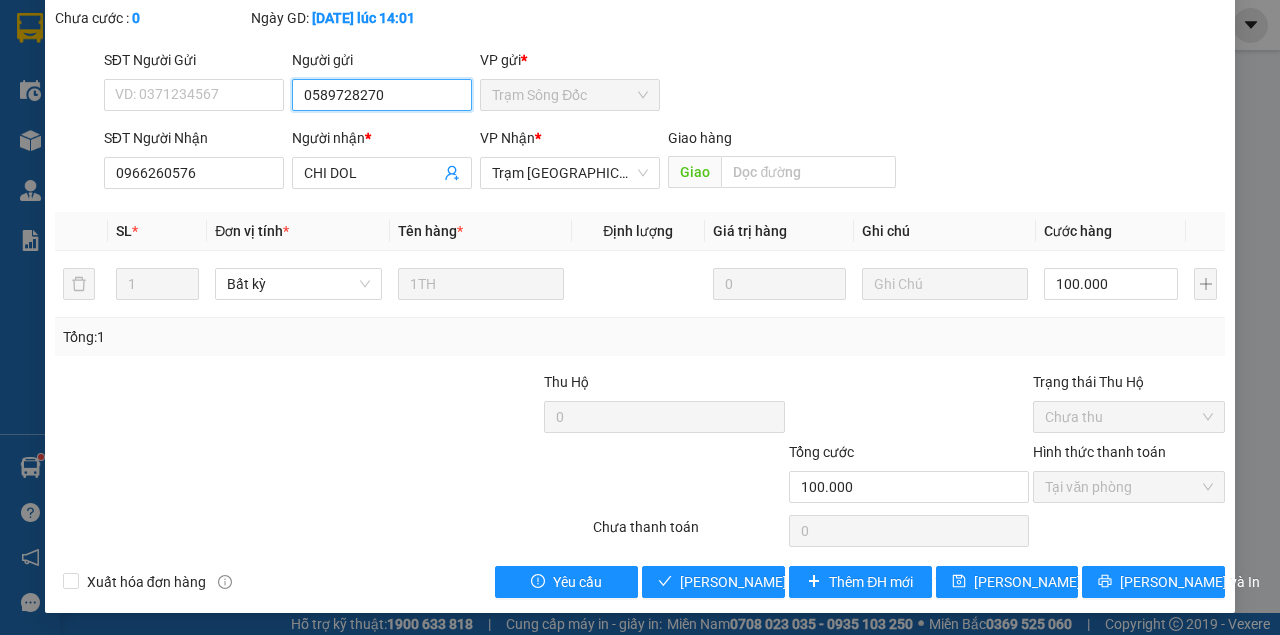 type on "0589728270" 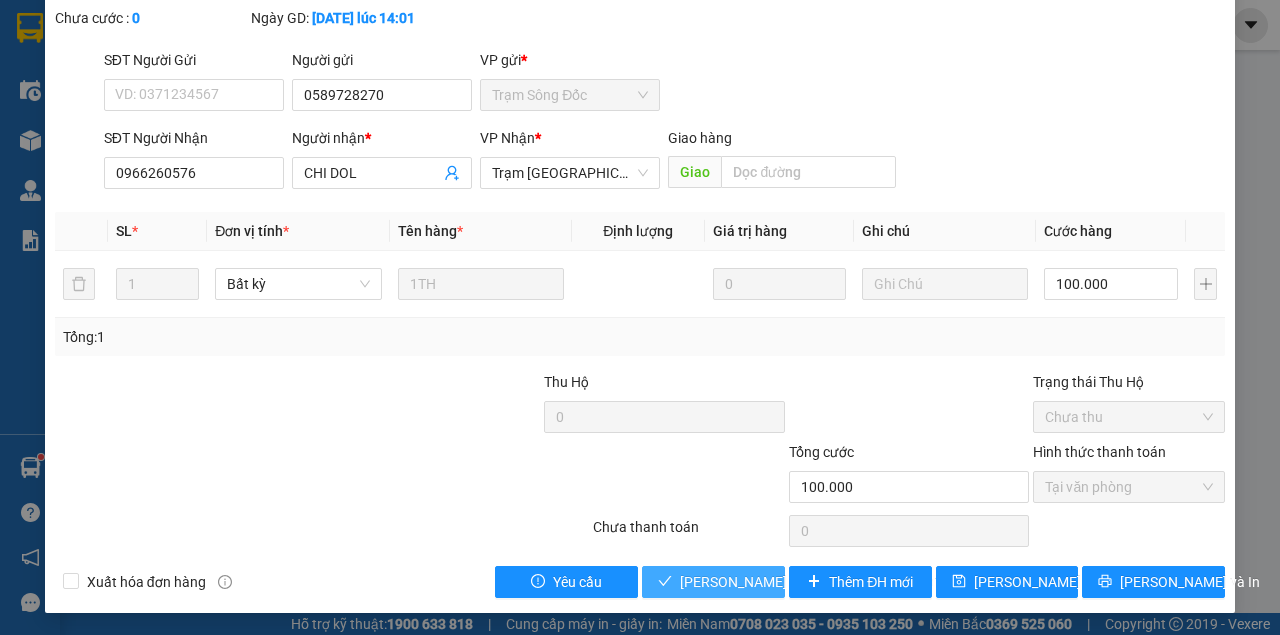drag, startPoint x: 714, startPoint y: 560, endPoint x: 716, endPoint y: 572, distance: 12.165525 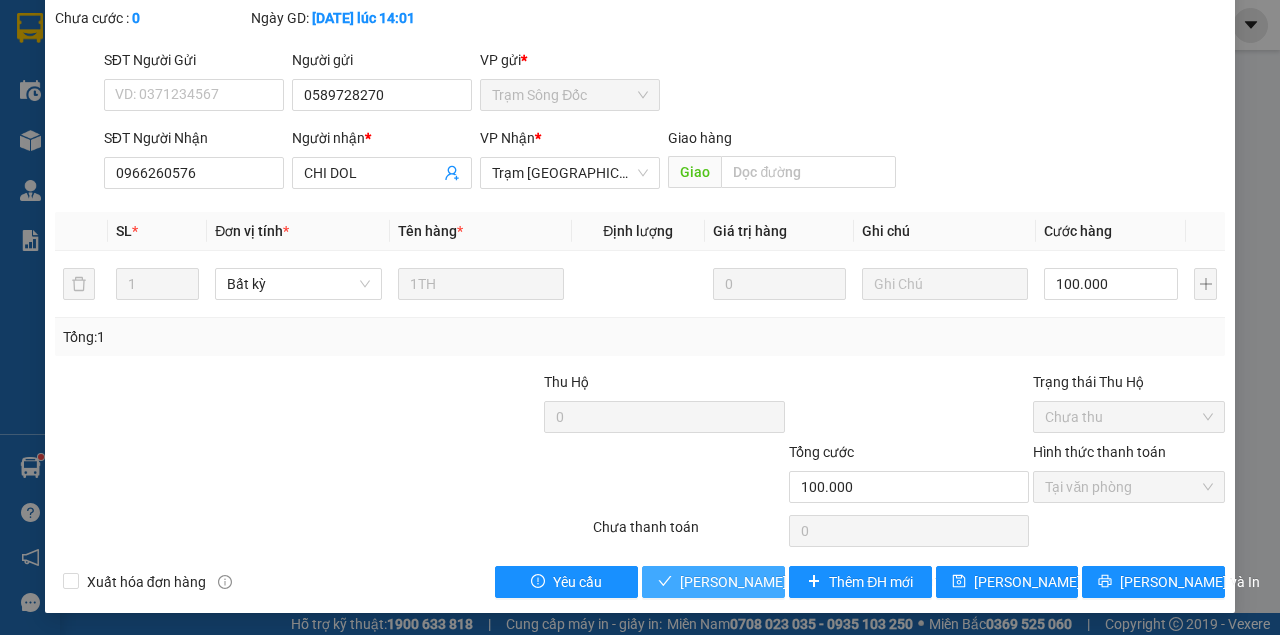 click on "[PERSON_NAME] và Giao hàng" at bounding box center [815, 582] 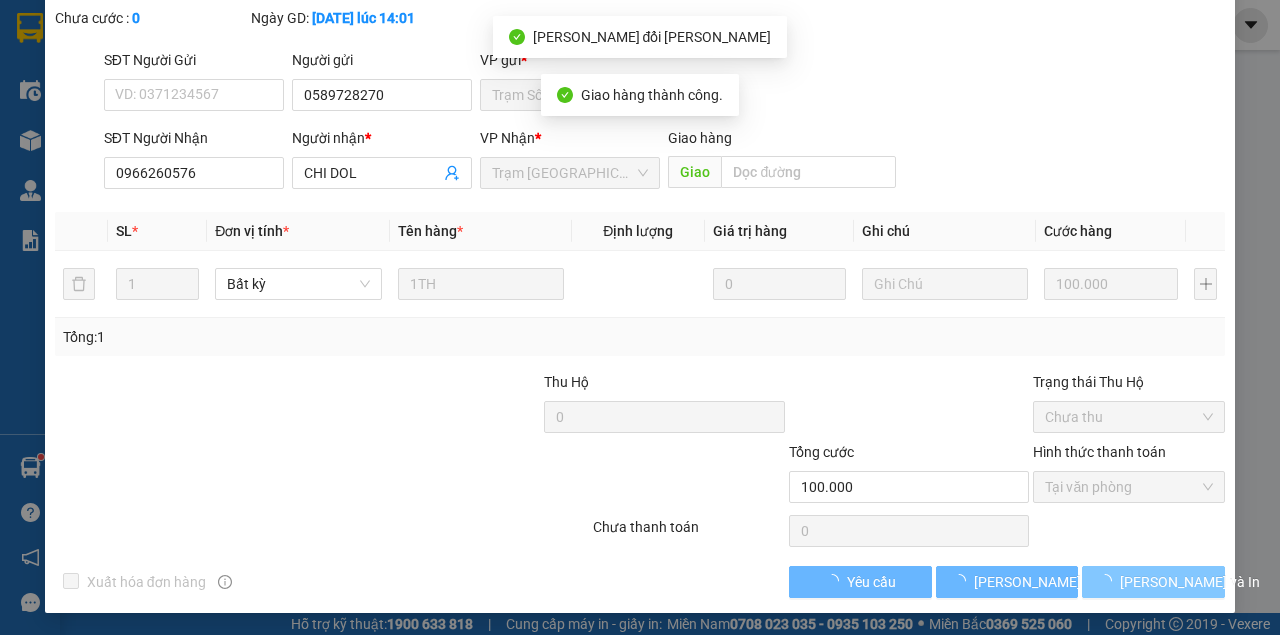 scroll, scrollTop: 151, scrollLeft: 0, axis: vertical 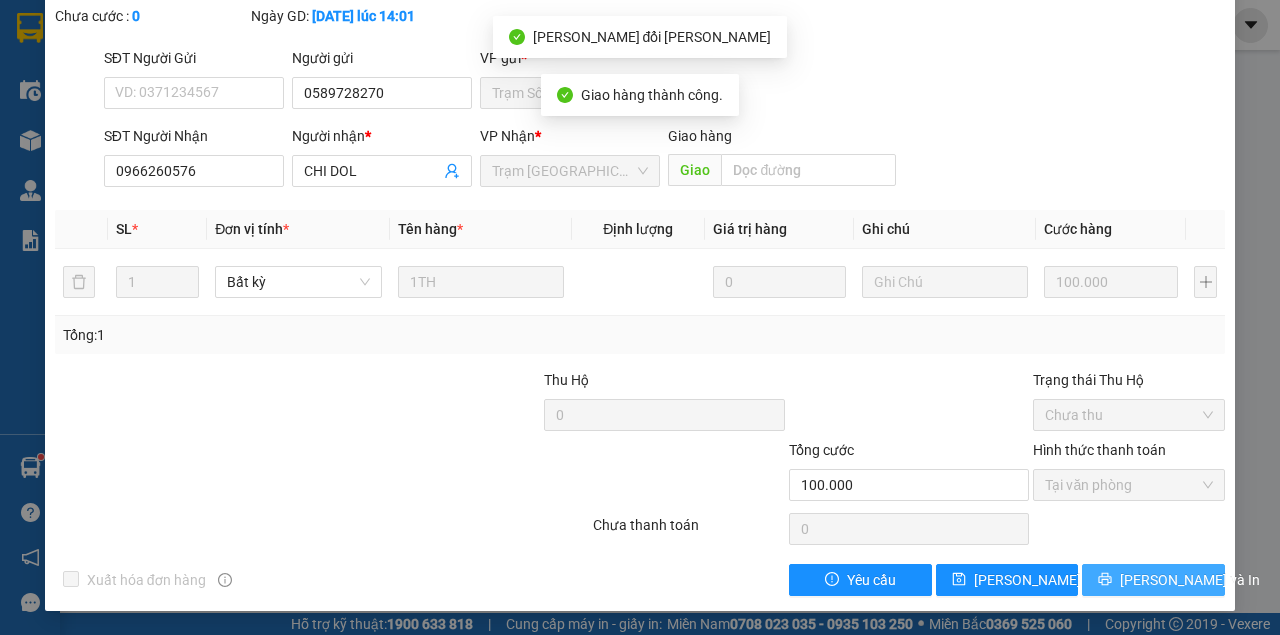 click on "[PERSON_NAME] và In" at bounding box center (1190, 580) 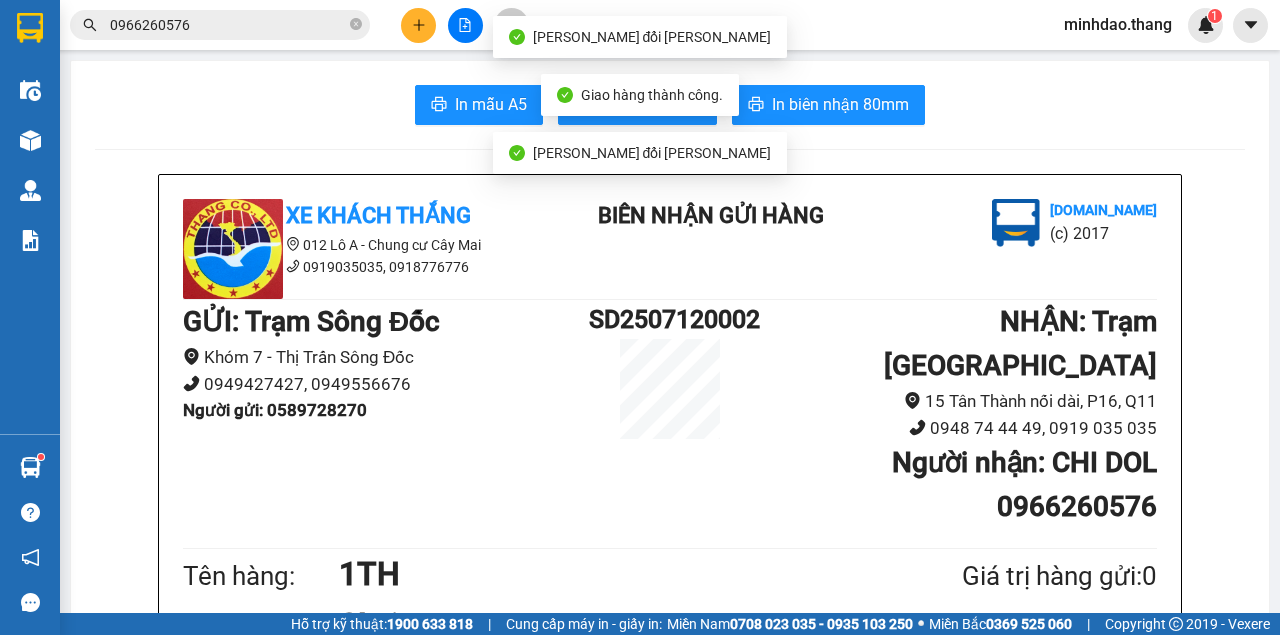 click on "0966260576" at bounding box center (228, 25) 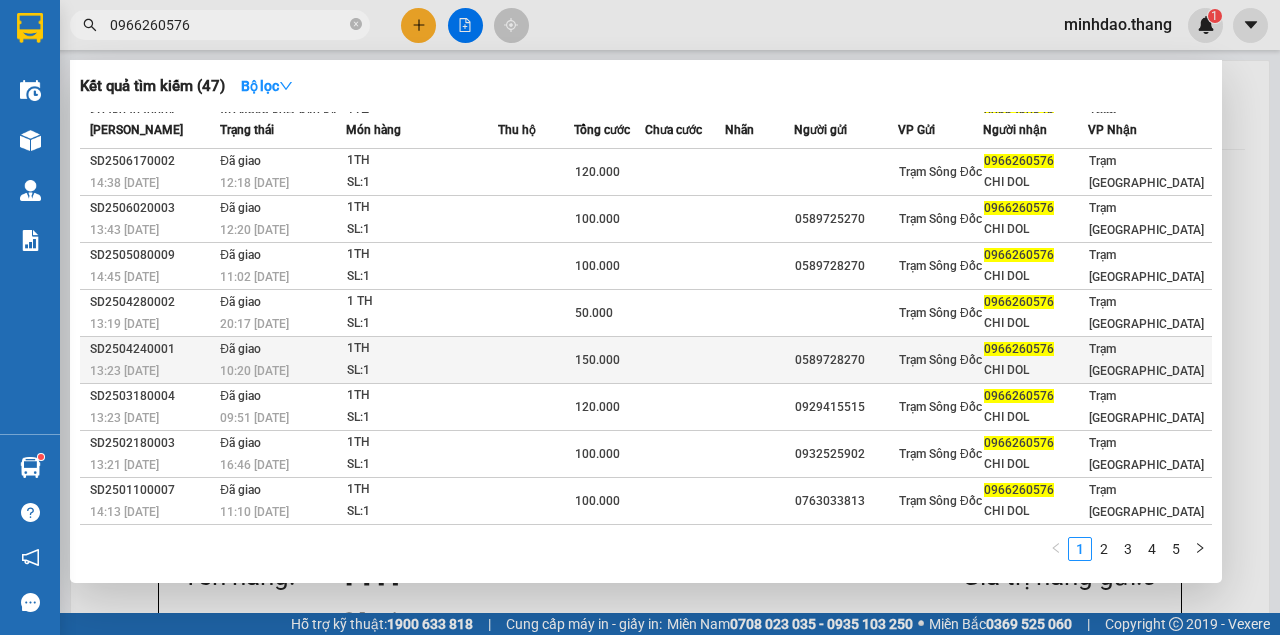 scroll, scrollTop: 0, scrollLeft: 0, axis: both 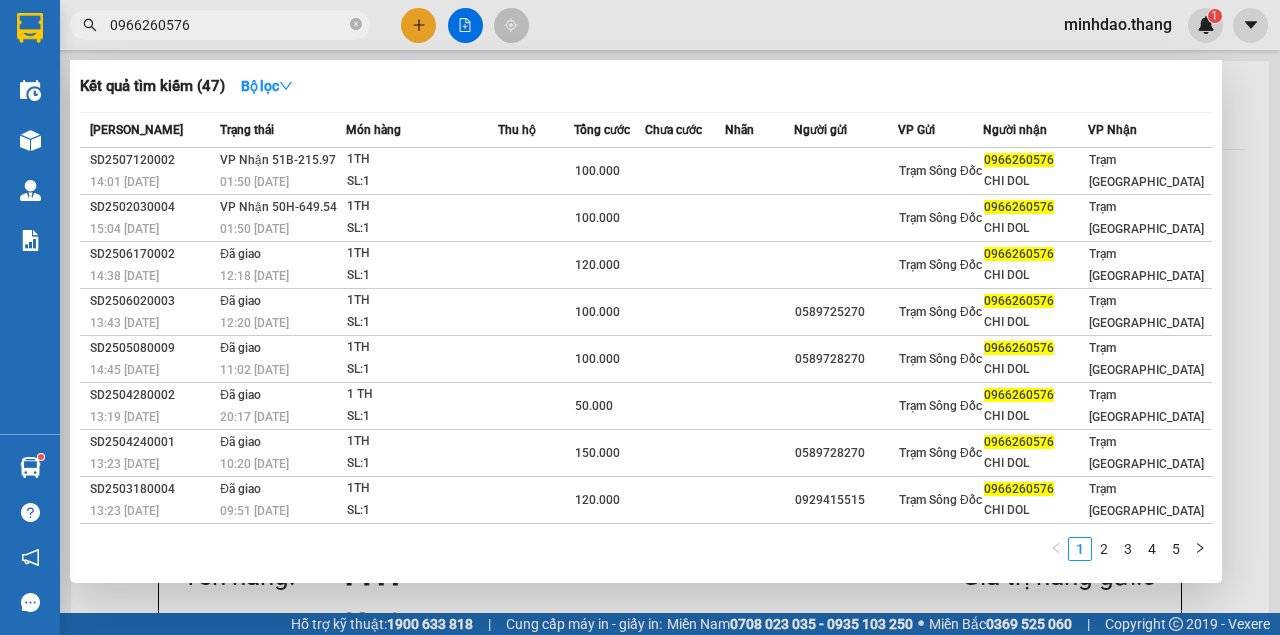 drag, startPoint x: 110, startPoint y: 26, endPoint x: 191, endPoint y: 26, distance: 81 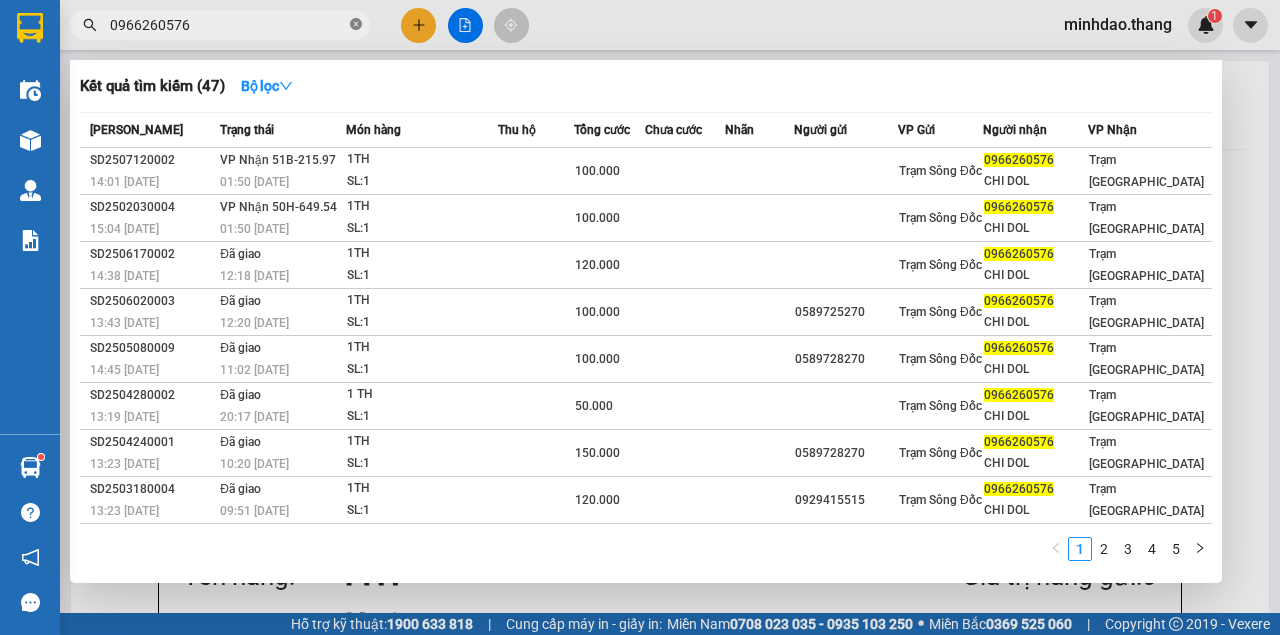 drag, startPoint x: 359, startPoint y: 24, endPoint x: 338, endPoint y: 23, distance: 21.023796 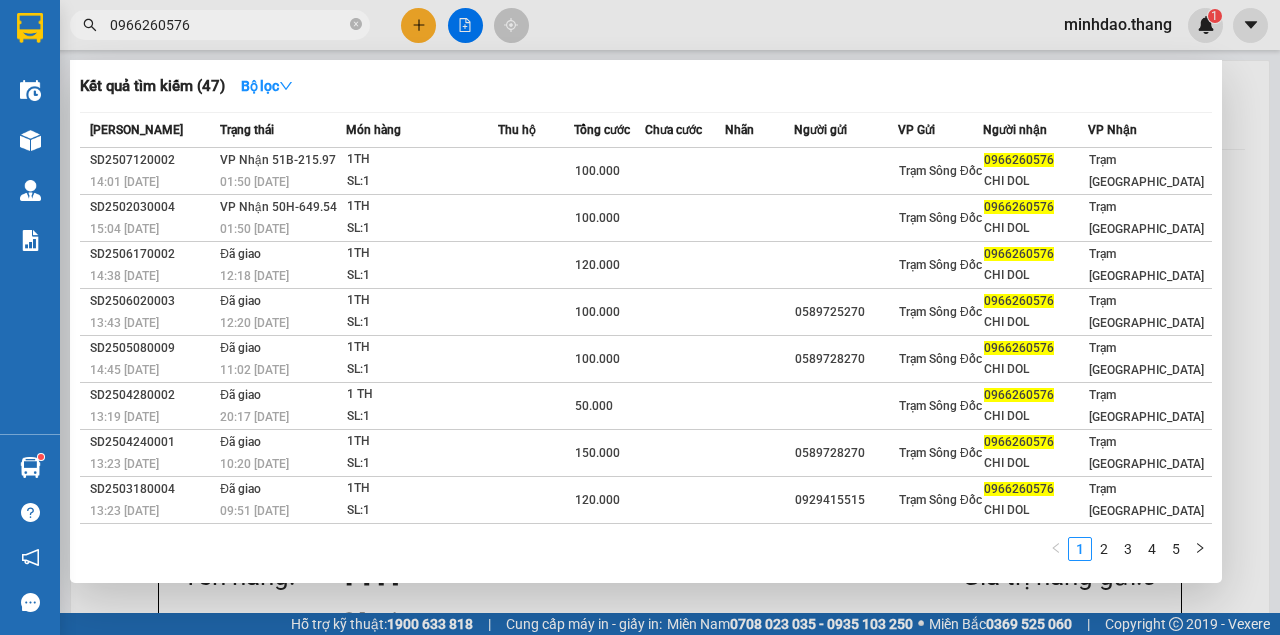 click 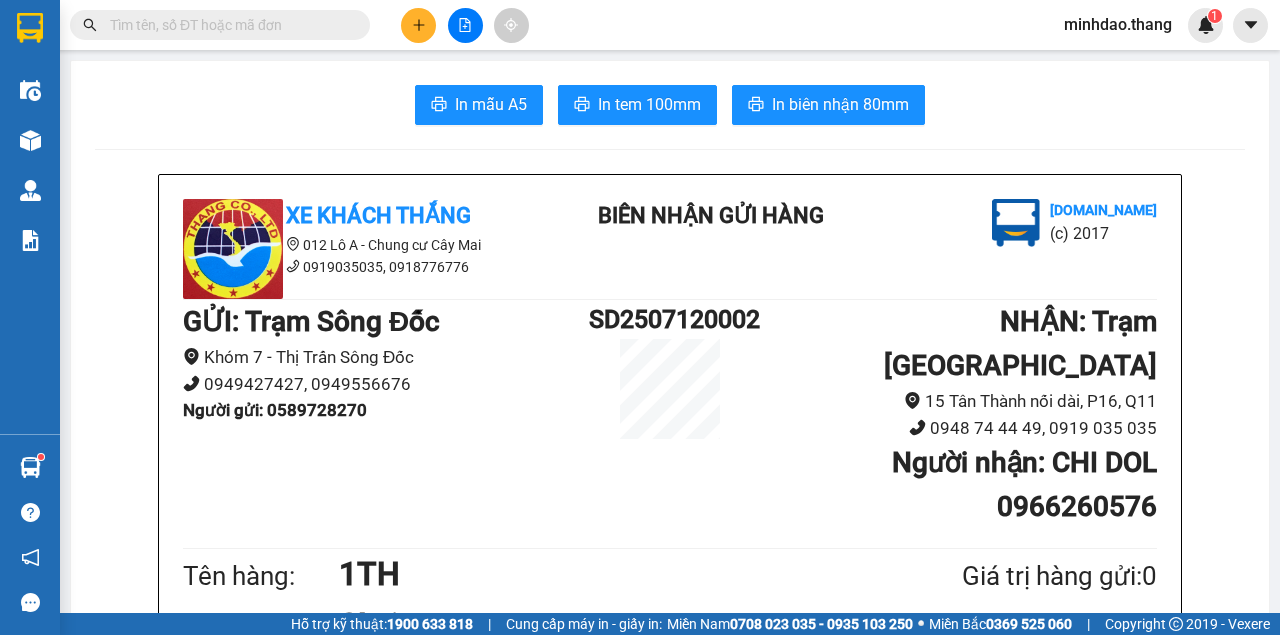 click at bounding box center (228, 25) 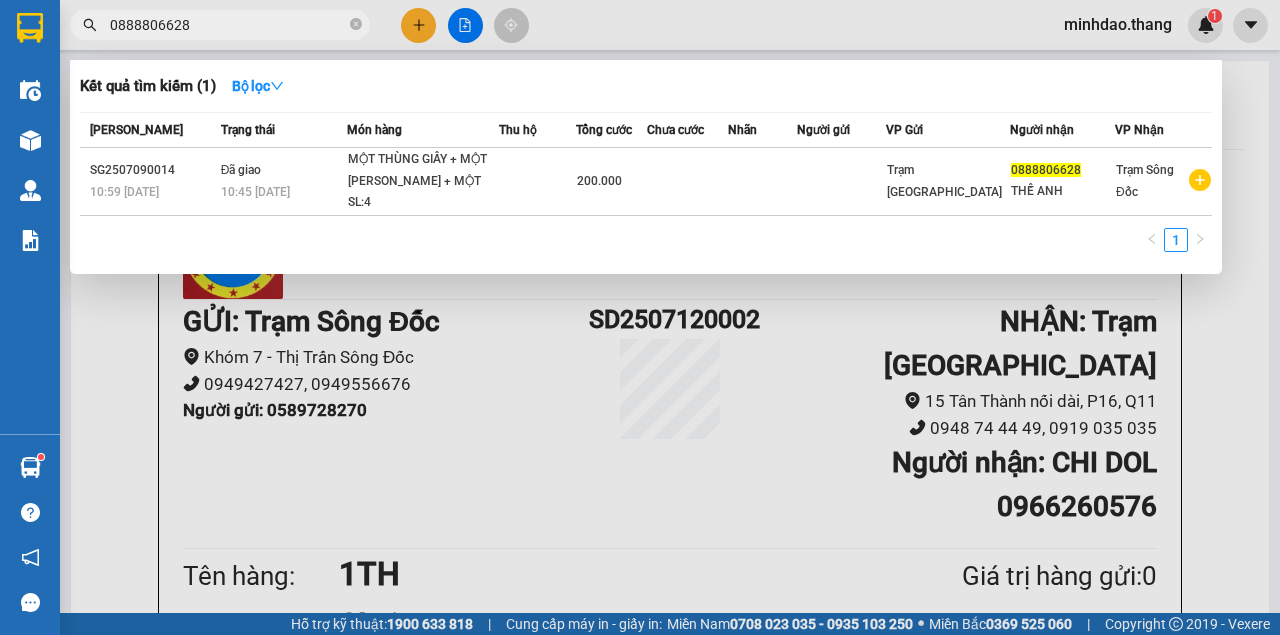 type on "0888806628" 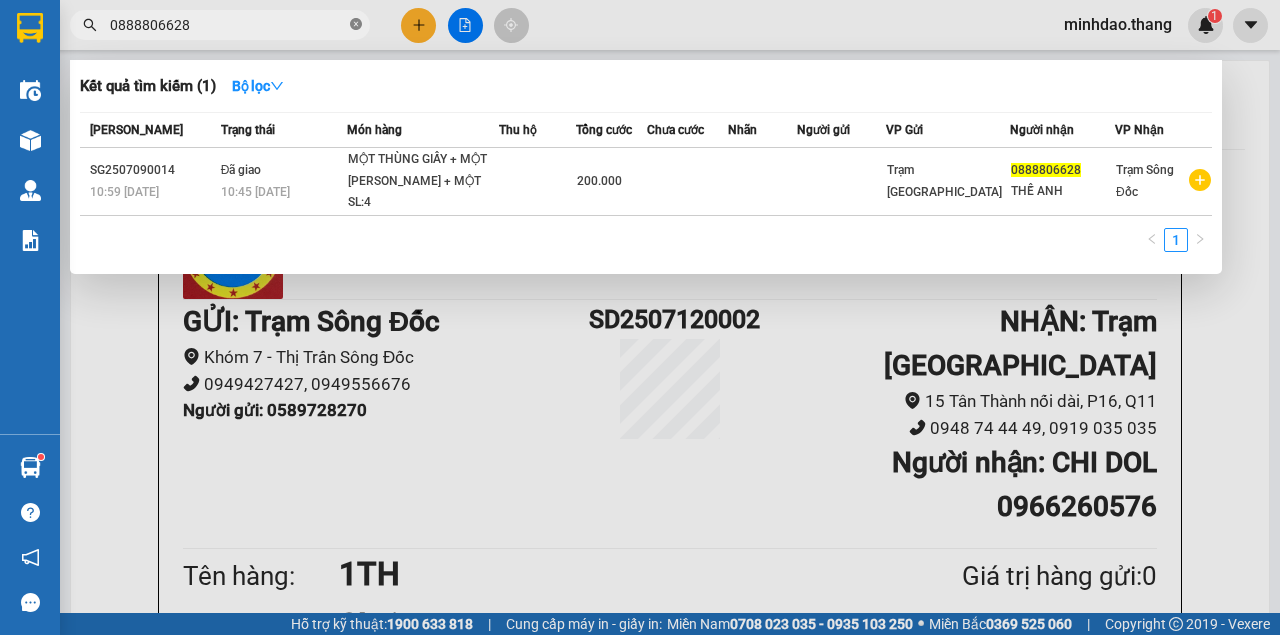 click 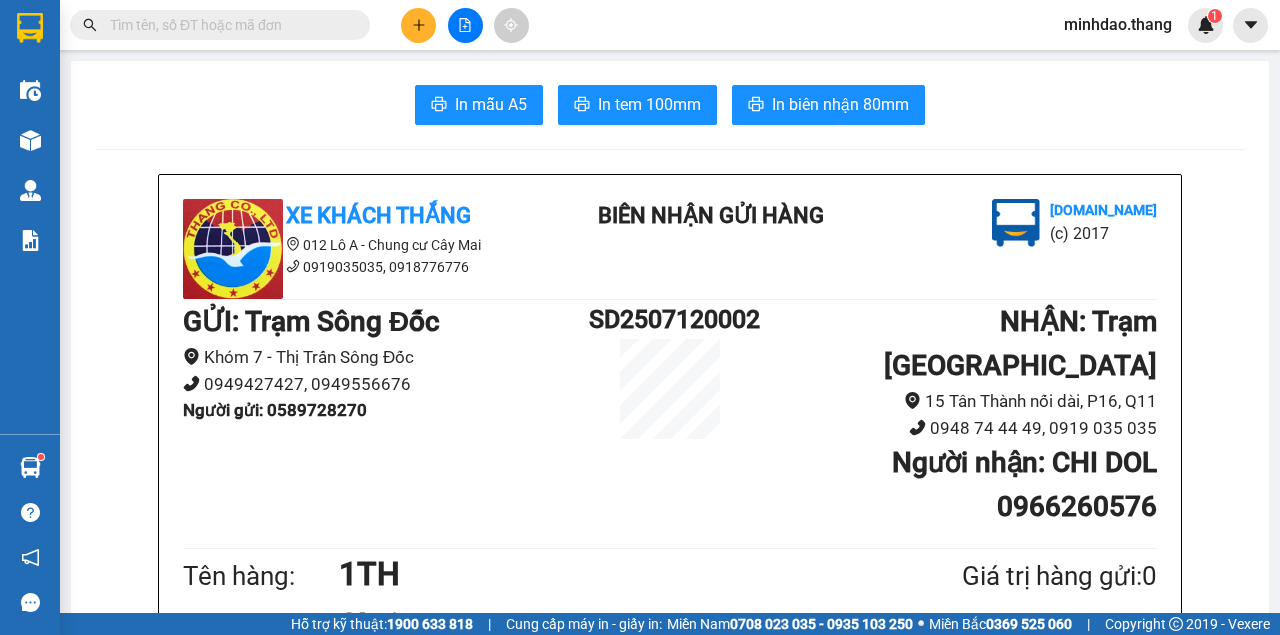 click at bounding box center (228, 25) 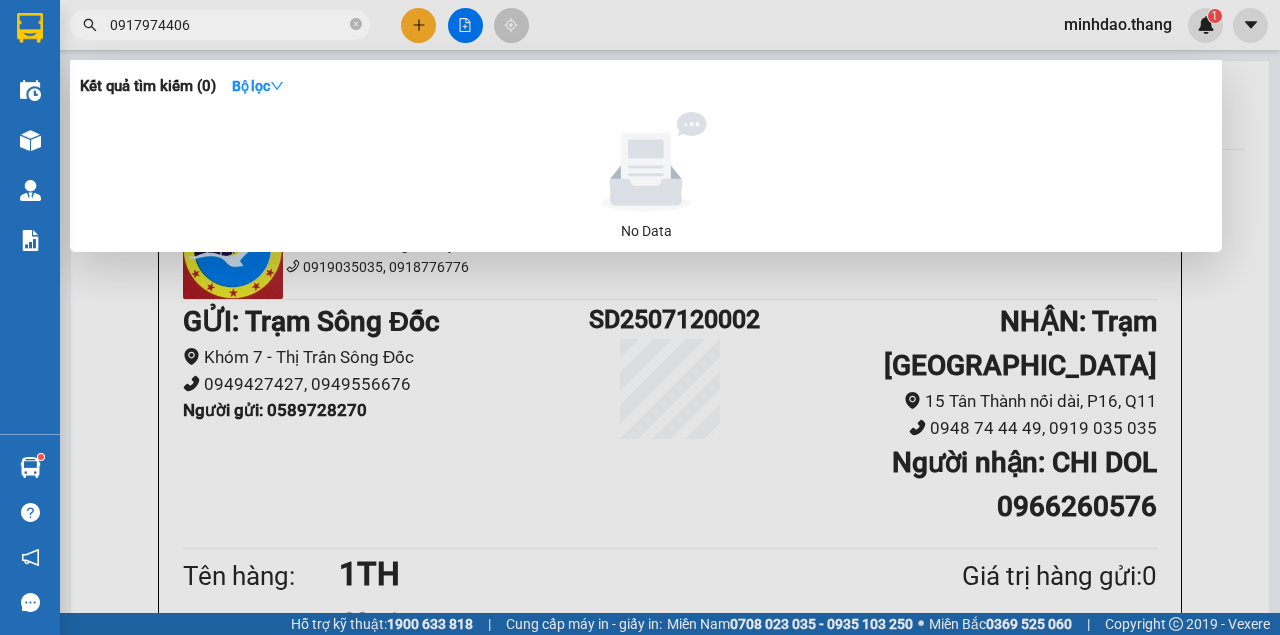 click on "0917974406" at bounding box center [228, 25] 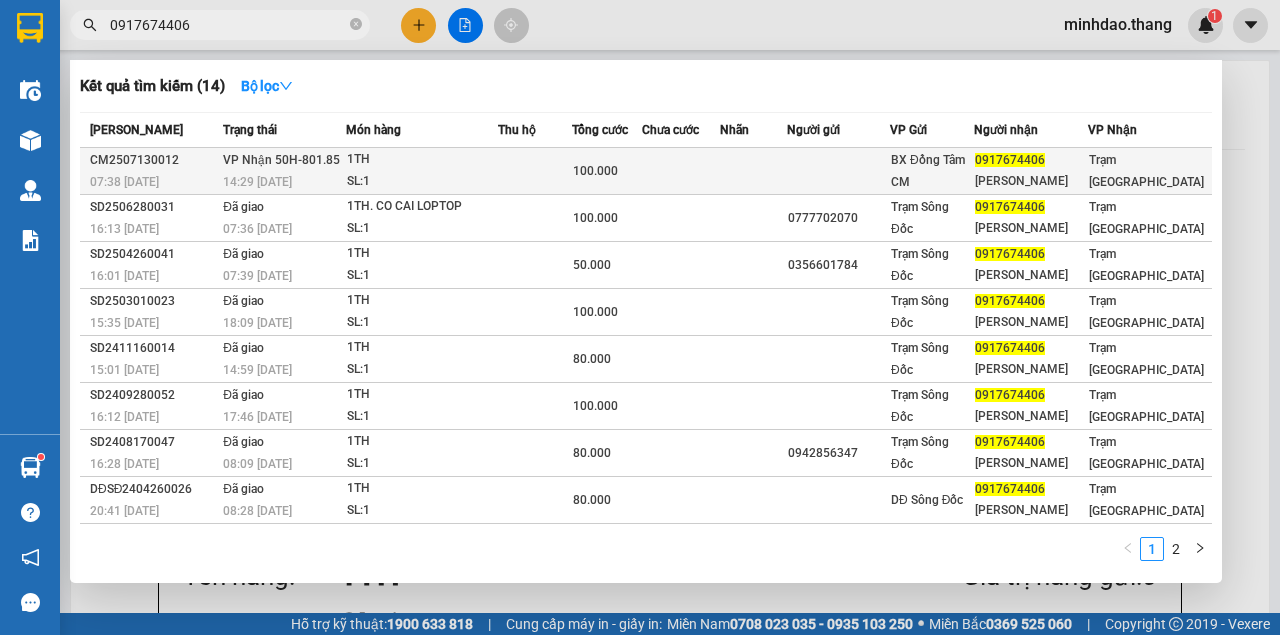 type on "0917674406" 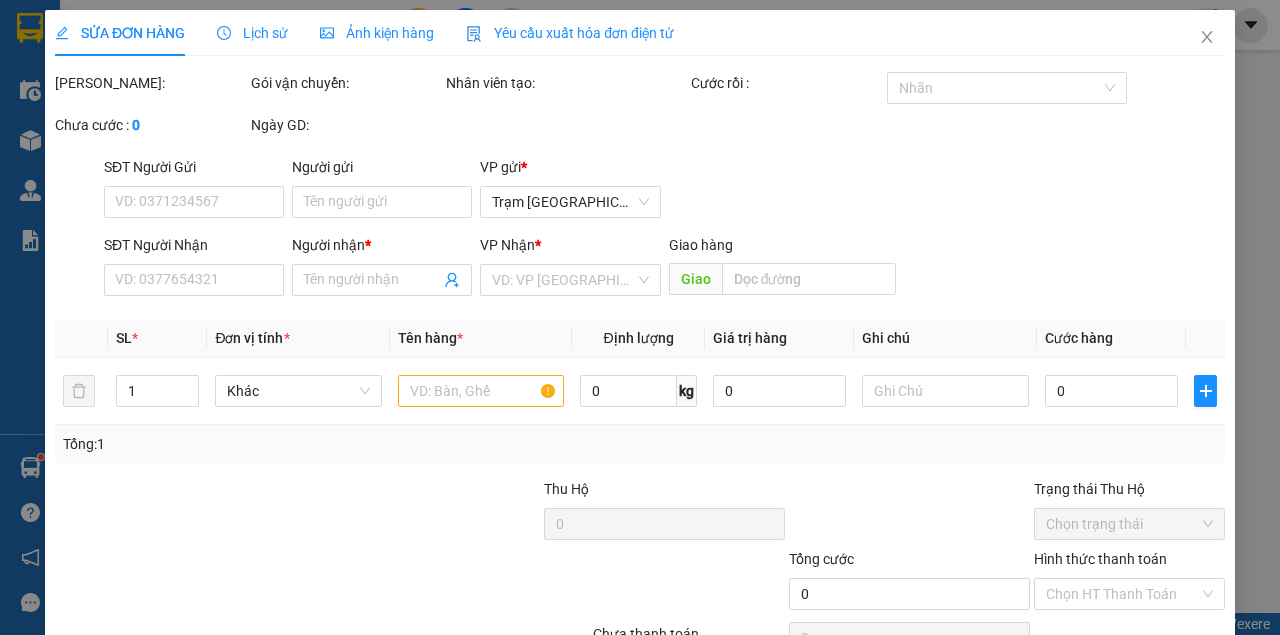 type on "0917674406" 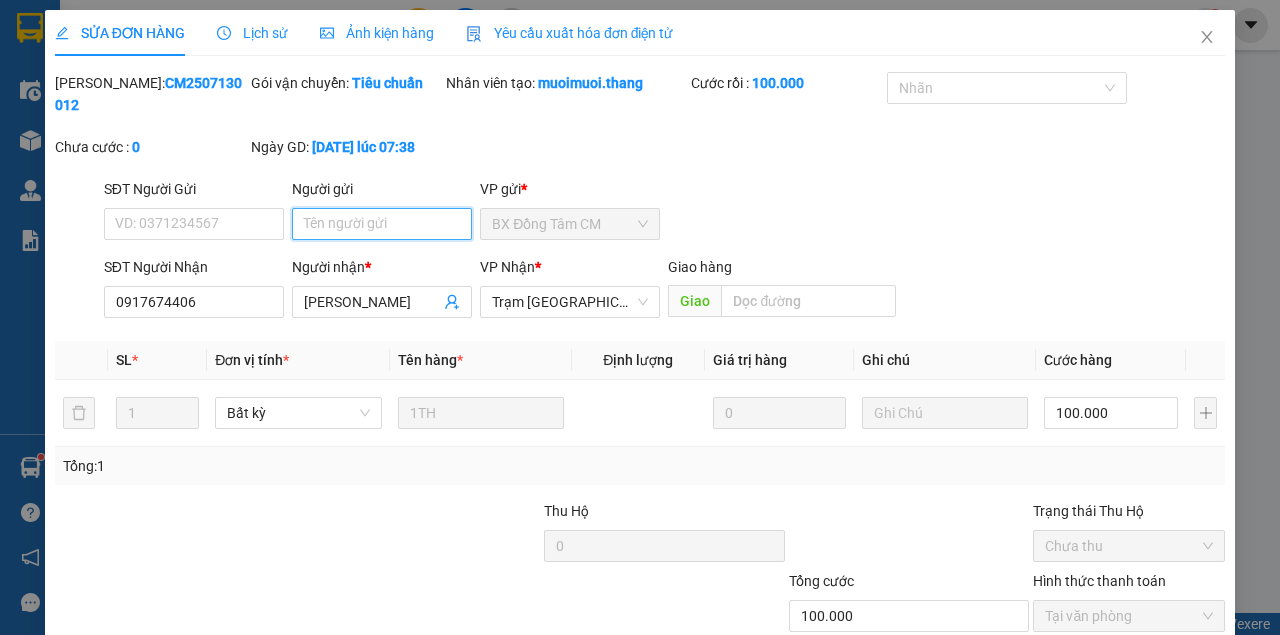 click on "Người gửi" at bounding box center [382, 224] 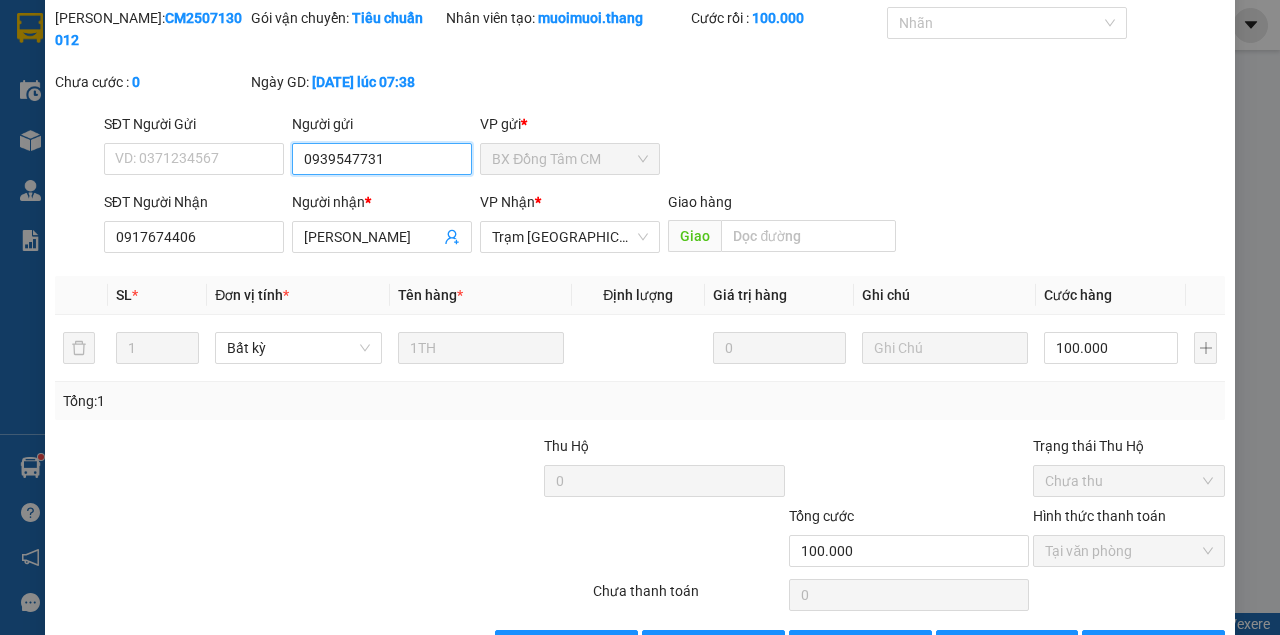 scroll, scrollTop: 129, scrollLeft: 0, axis: vertical 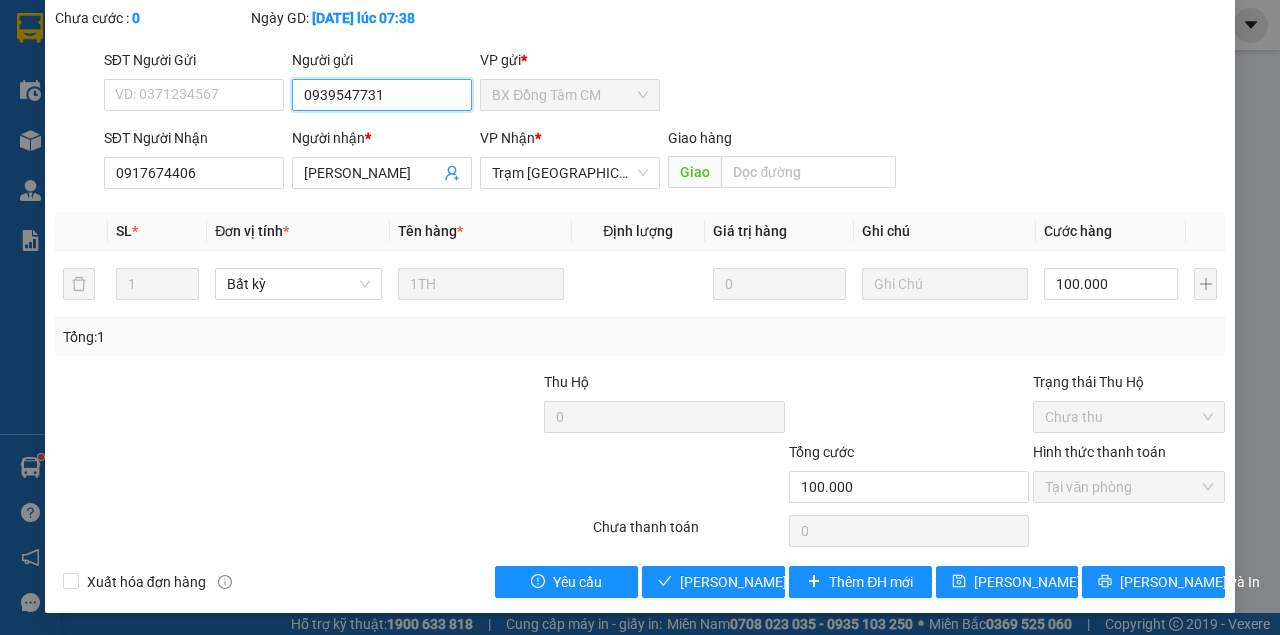 click on "0939547731" at bounding box center (382, 95) 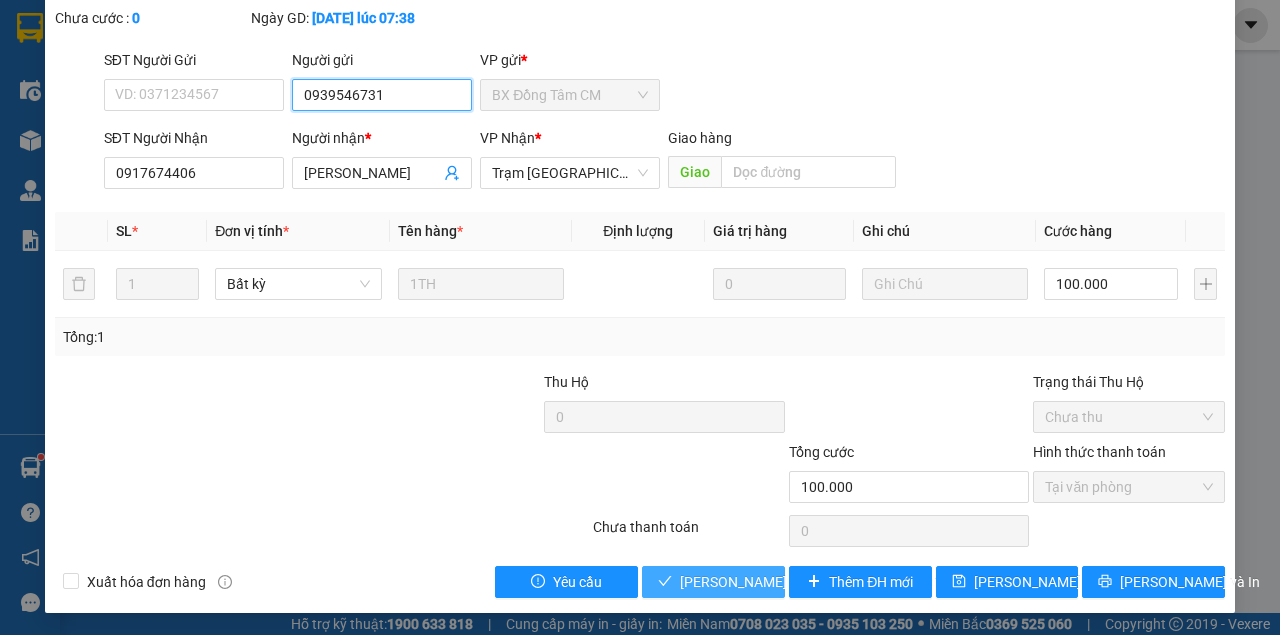 type on "0939546731" 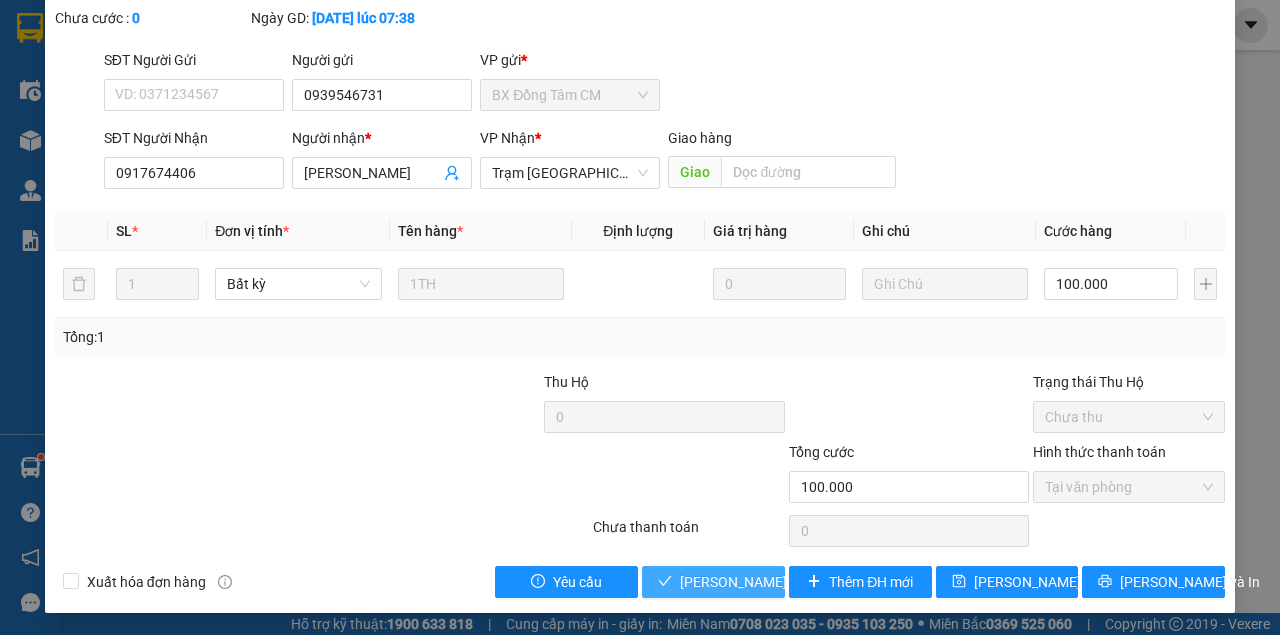 click on "[PERSON_NAME] và Giao hàng" at bounding box center [815, 582] 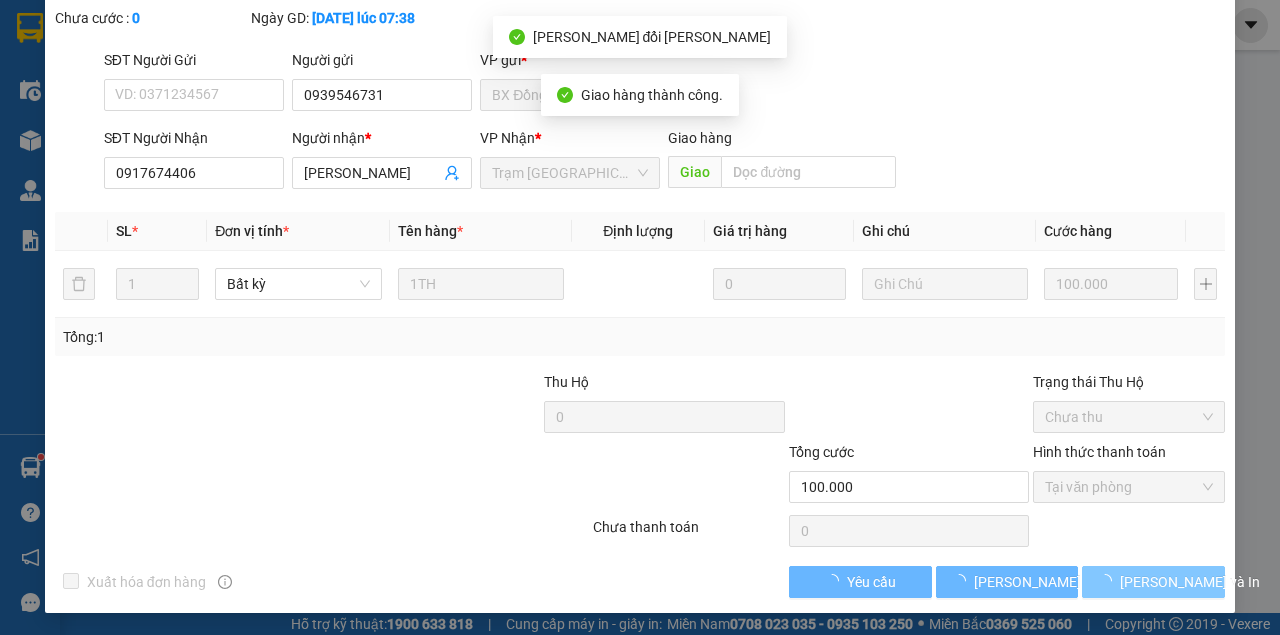 scroll, scrollTop: 151, scrollLeft: 0, axis: vertical 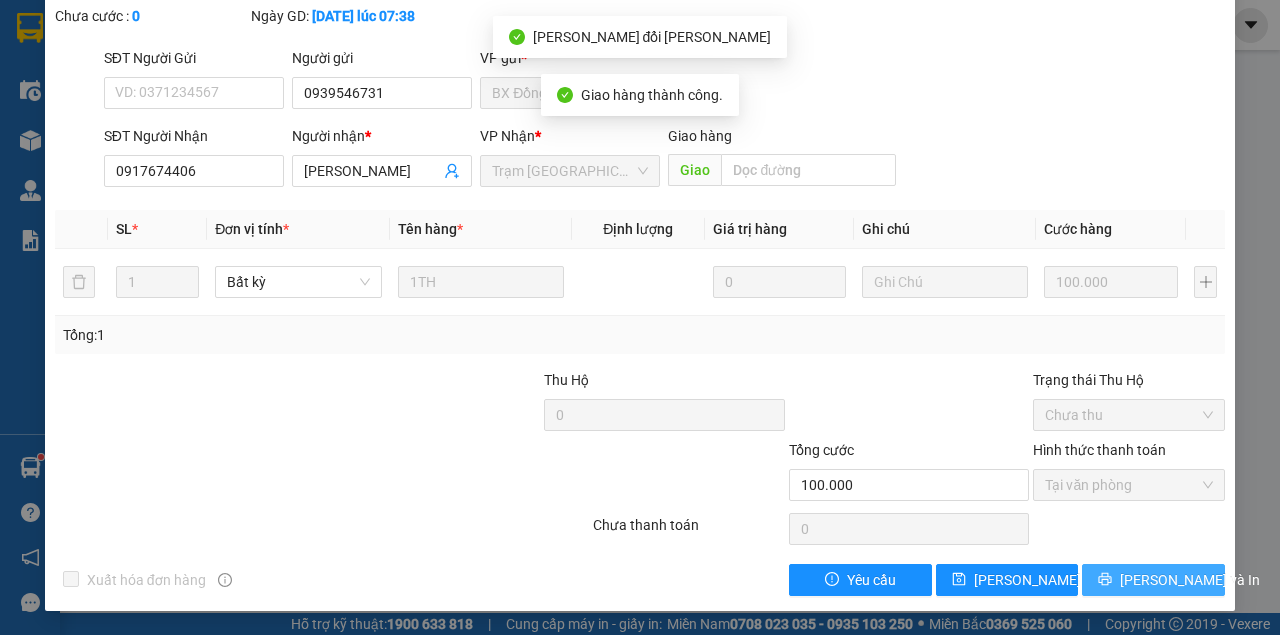 click on "[PERSON_NAME] và In" at bounding box center [1190, 580] 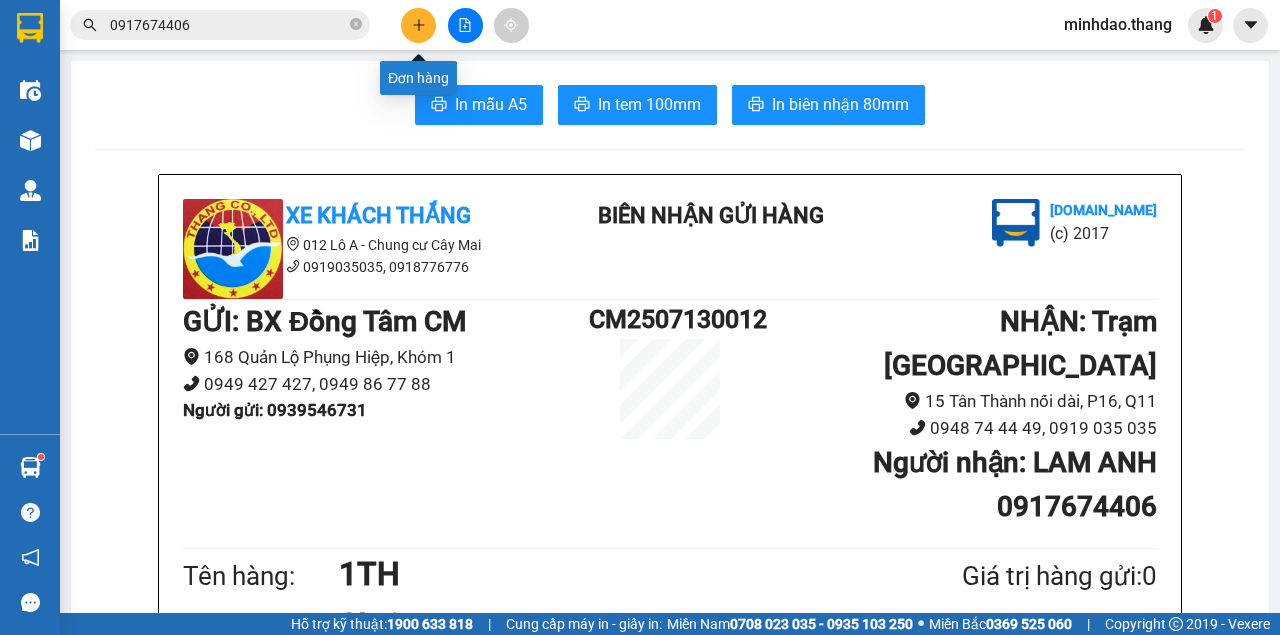 click at bounding box center [418, 25] 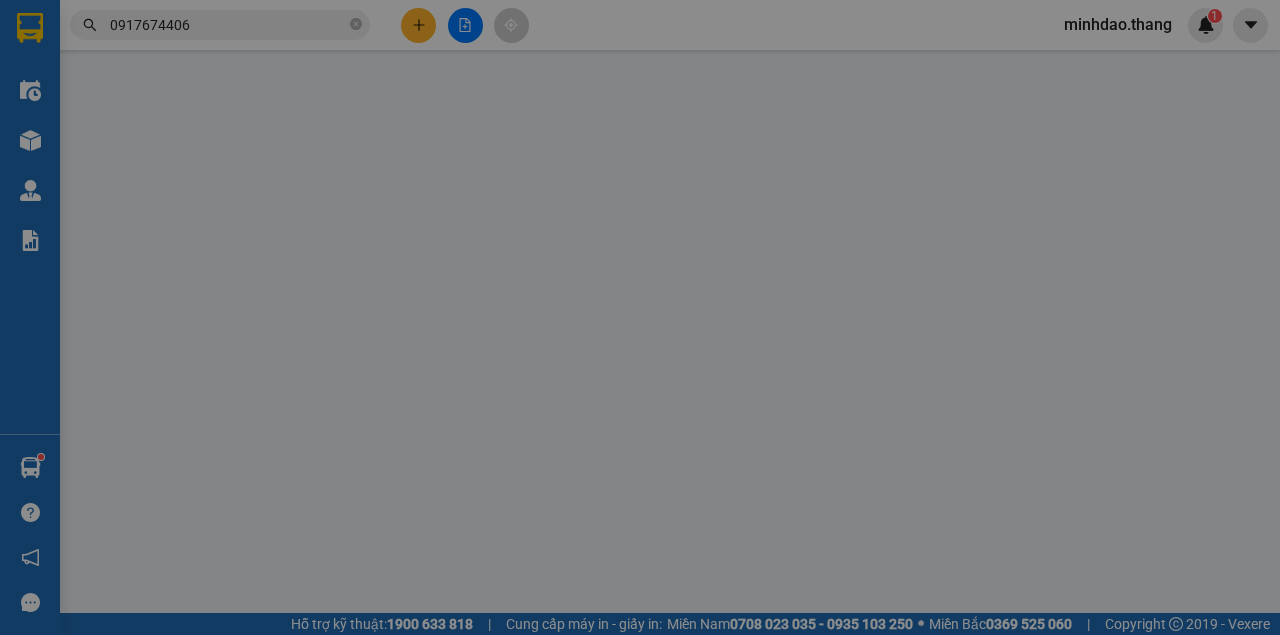 scroll, scrollTop: 0, scrollLeft: 0, axis: both 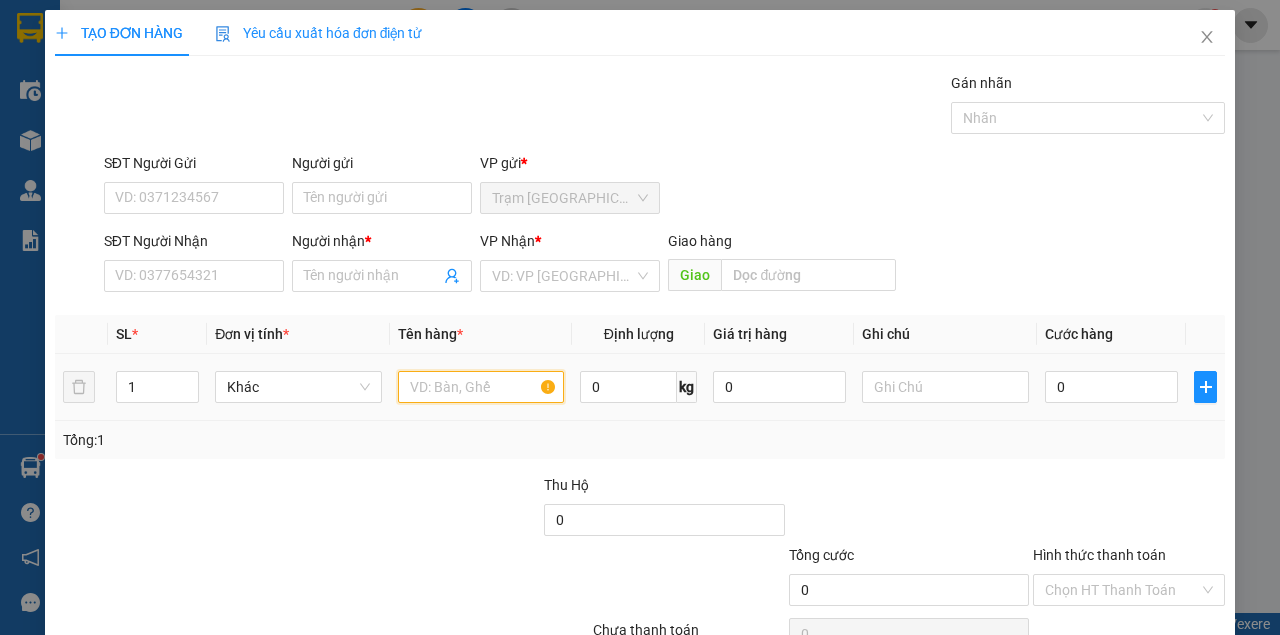 click at bounding box center [481, 387] 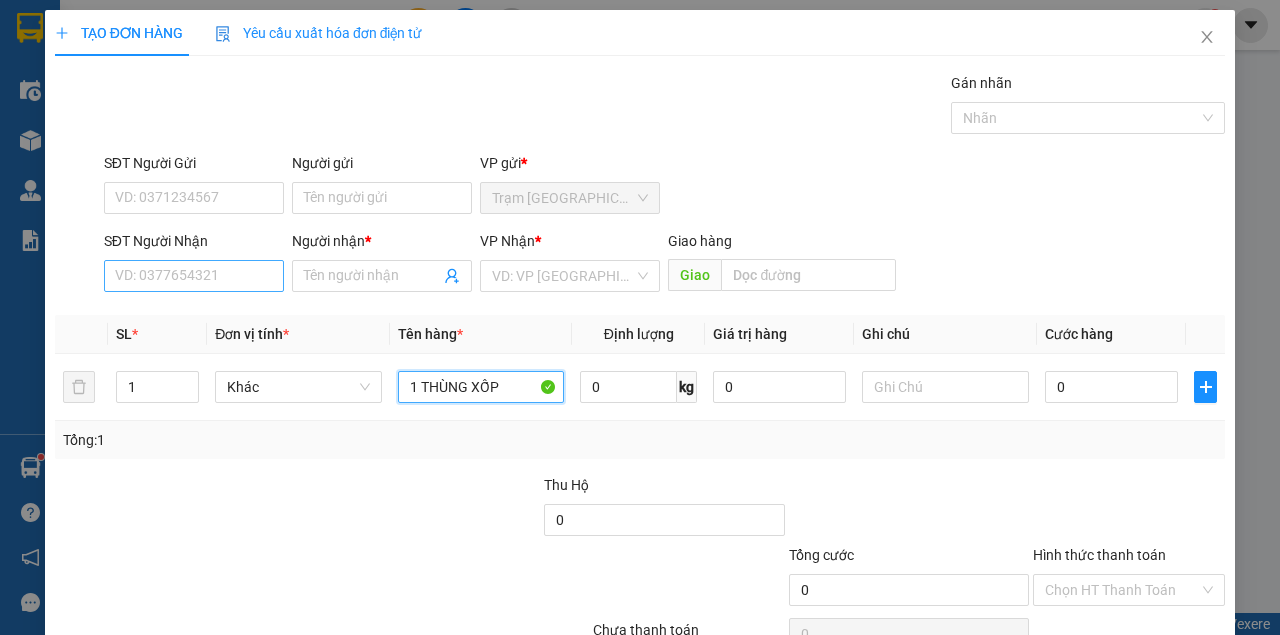 type on "1 THÙNG XỐP" 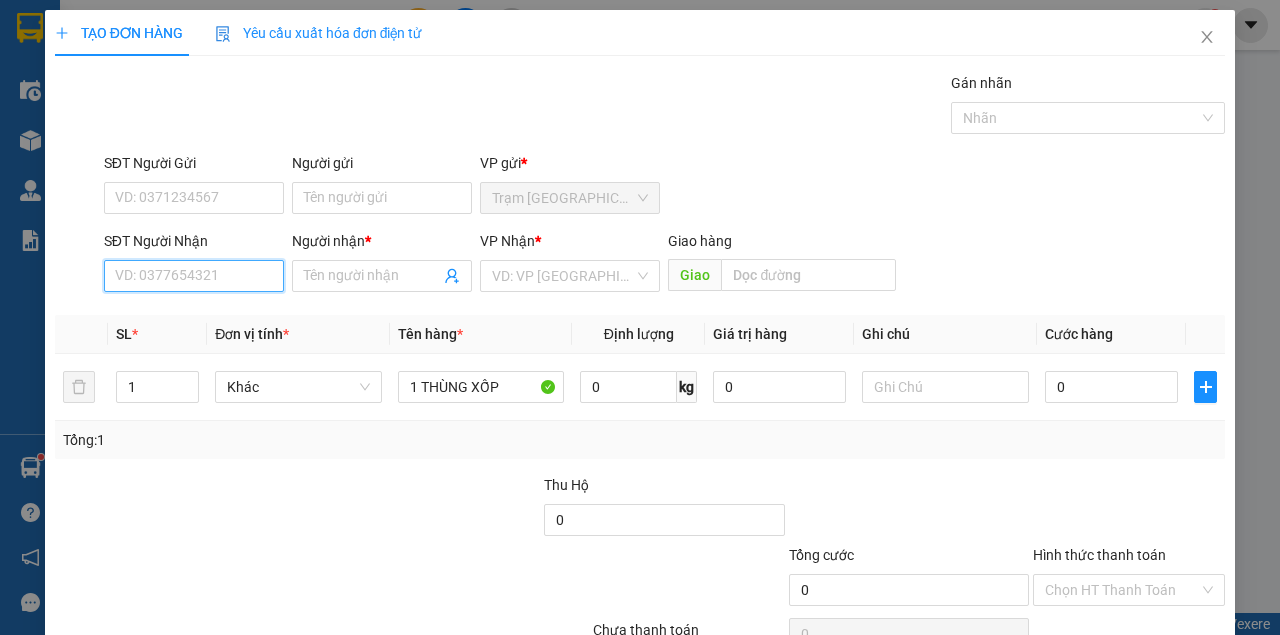 click on "SĐT Người Nhận" at bounding box center (194, 276) 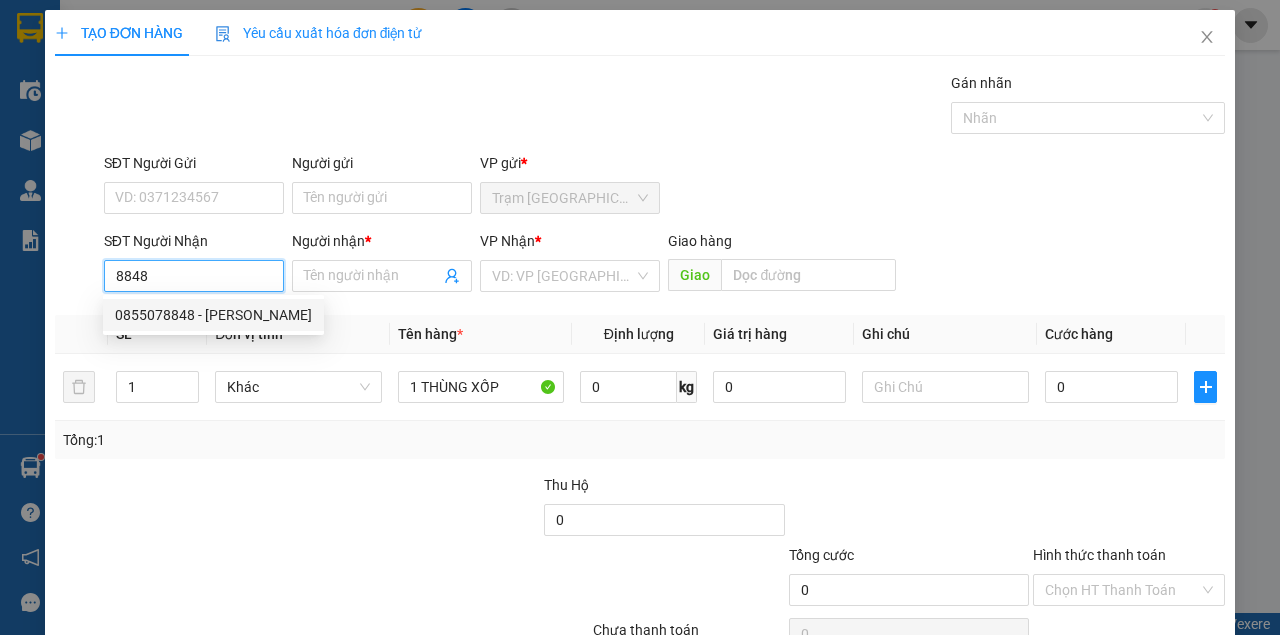 click on "0855078848 - THU THẢO" at bounding box center (213, 315) 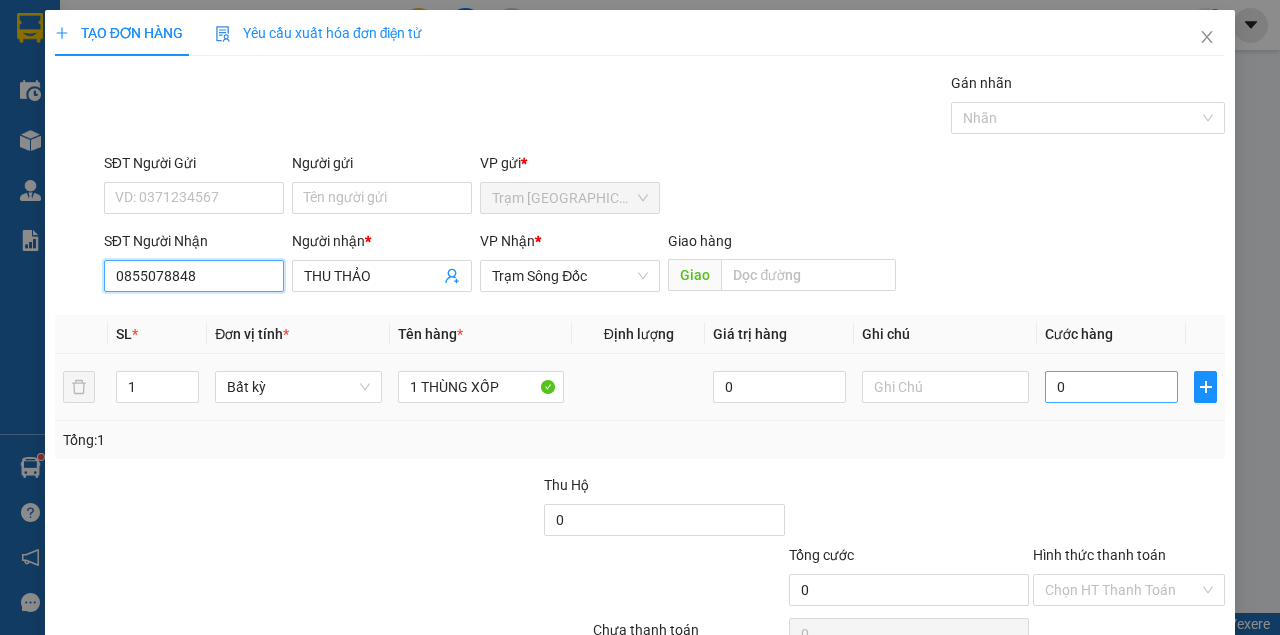 type on "0855078848" 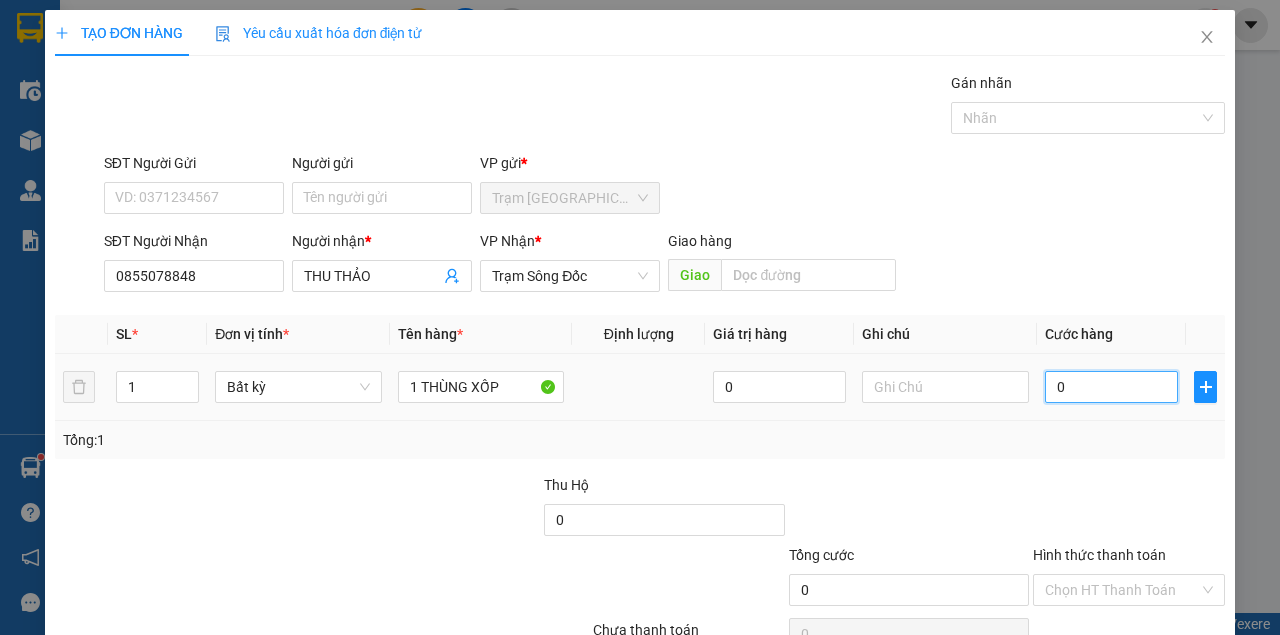 click on "0" at bounding box center [1111, 387] 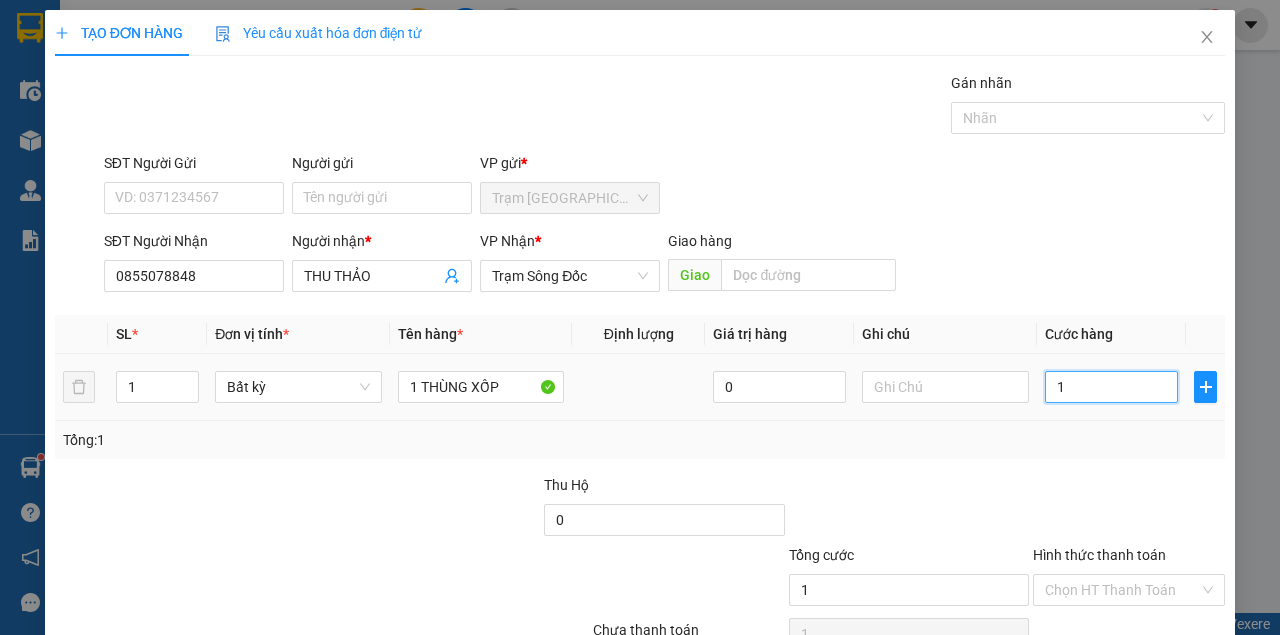 type on "15" 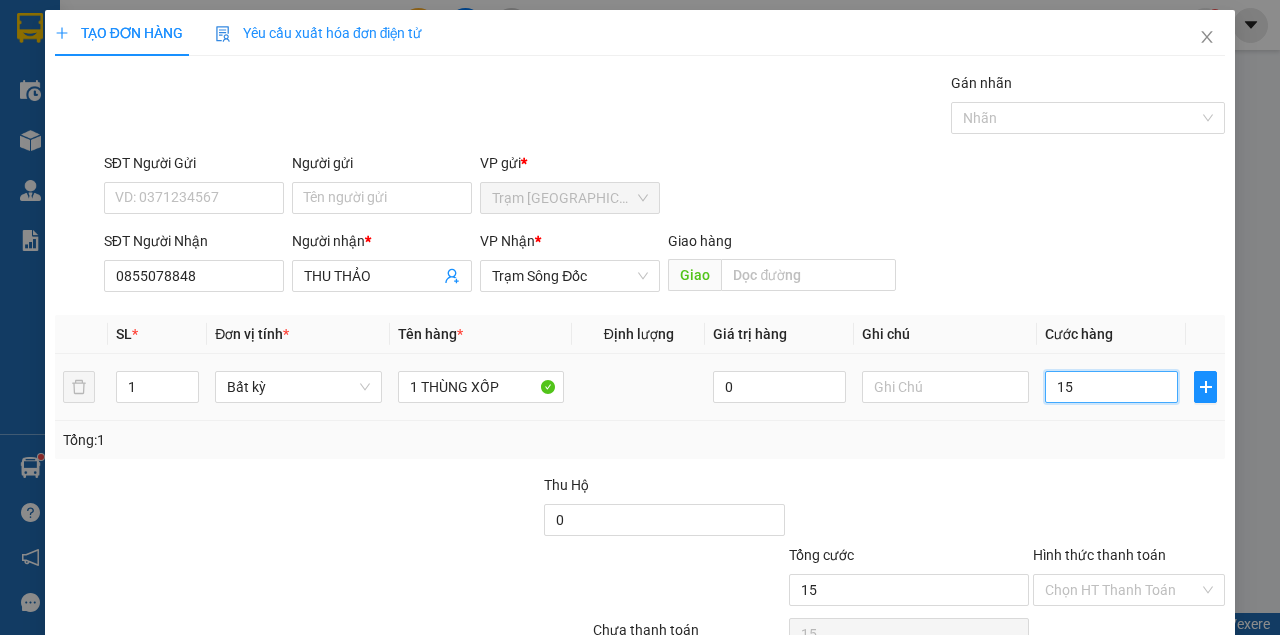 type on "1" 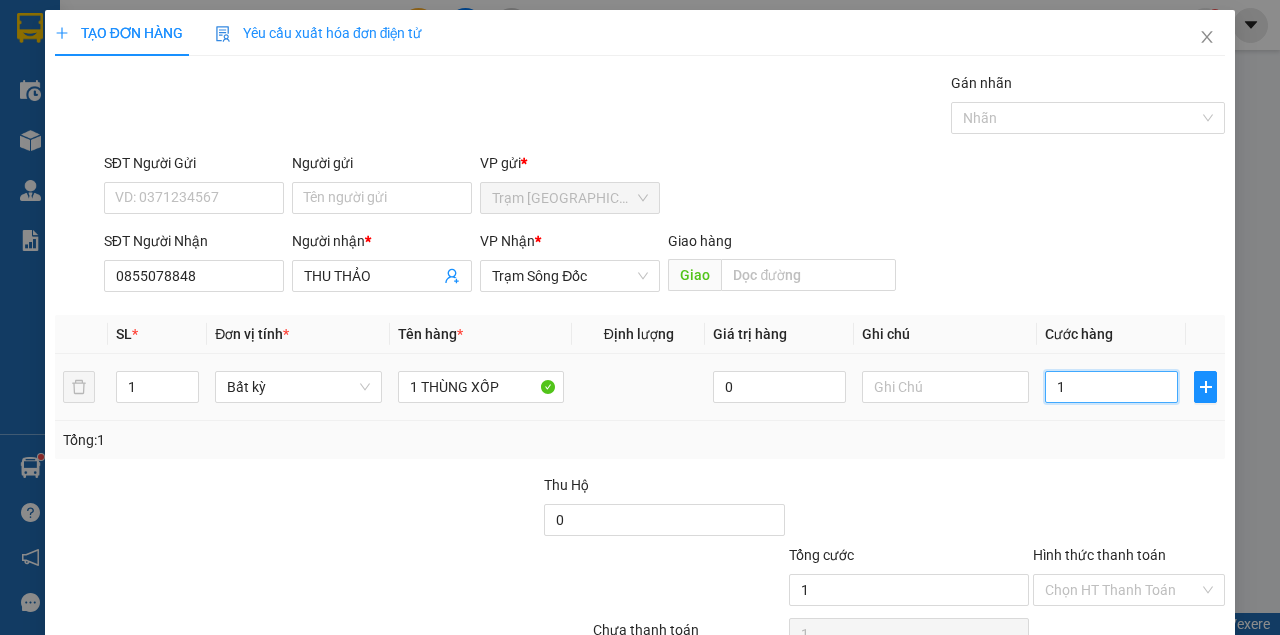 type on "0" 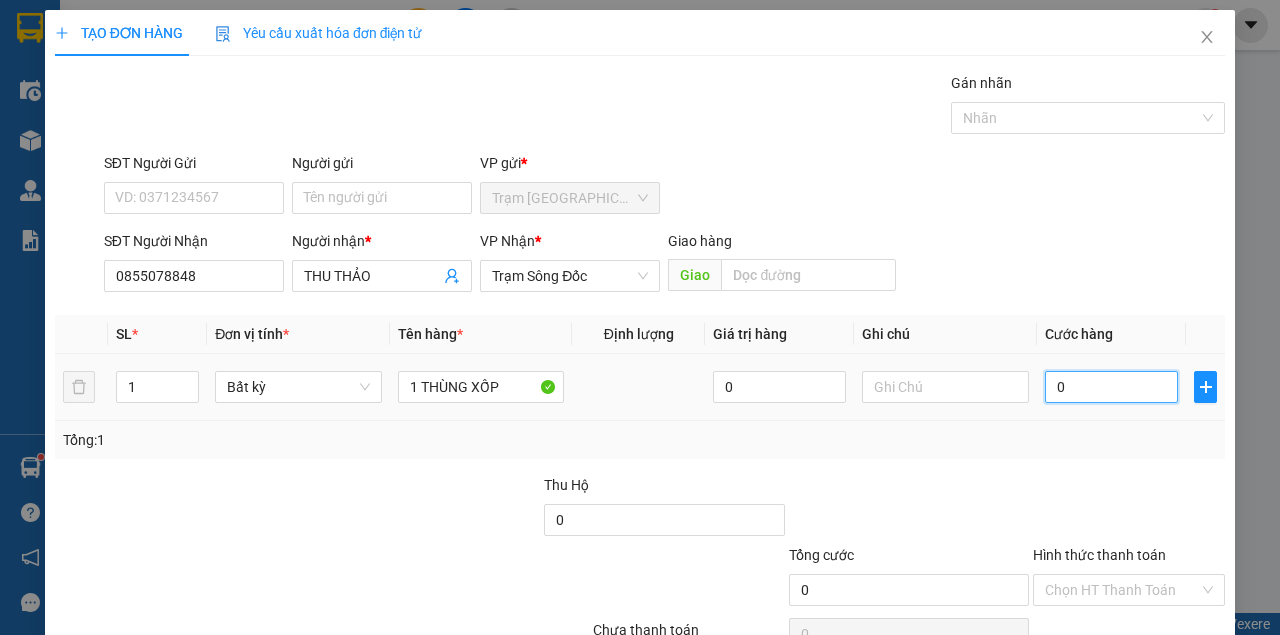 type on "01" 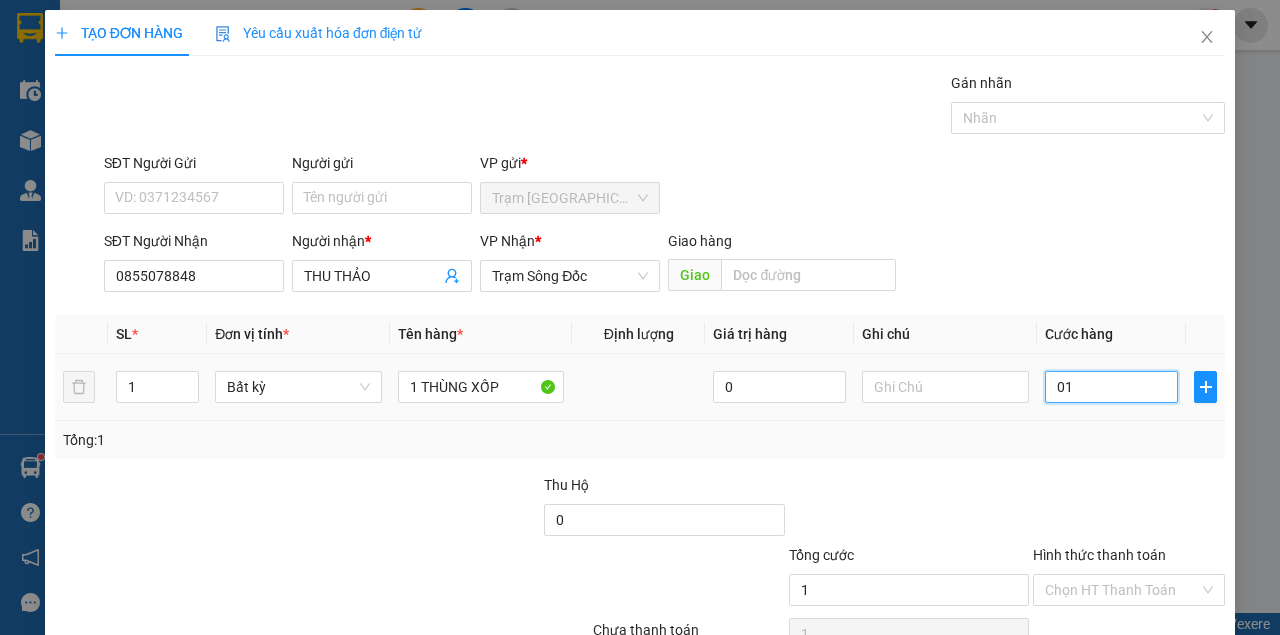 type on "010" 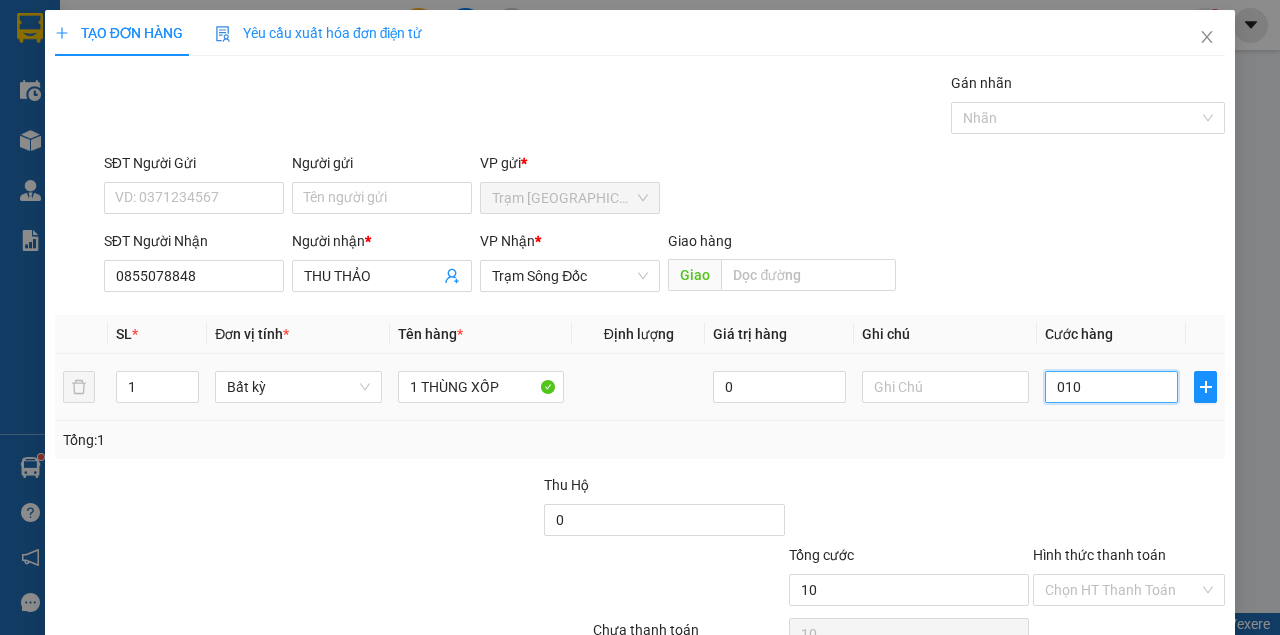 type on "0.100" 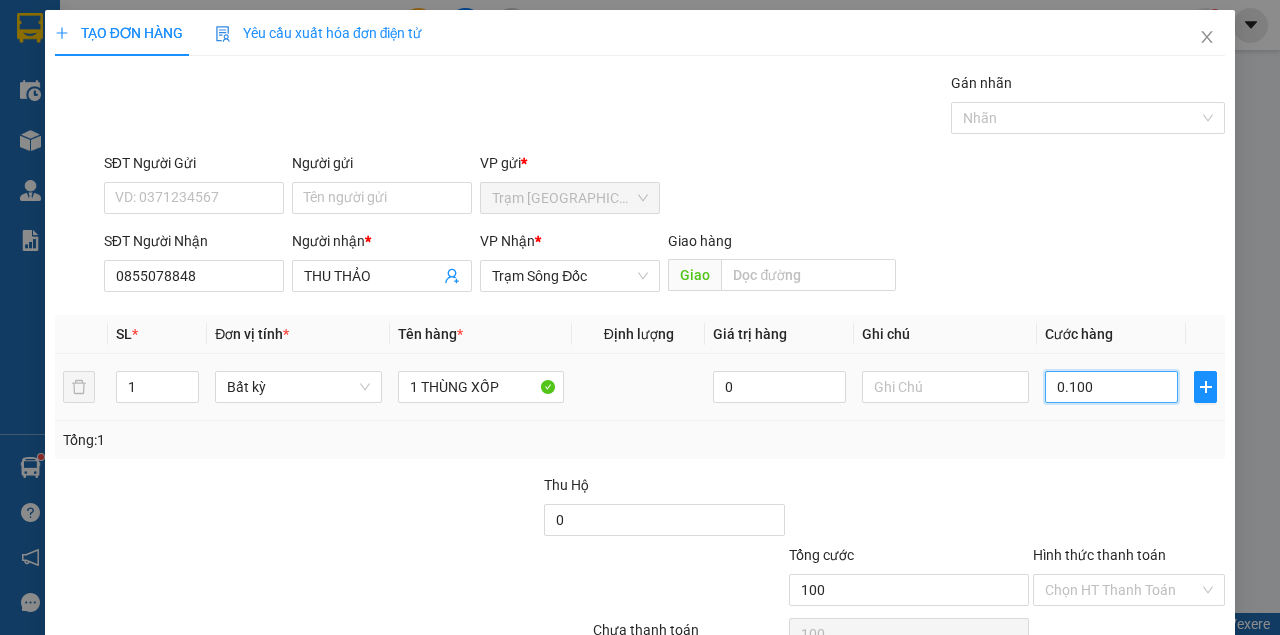 type on "010" 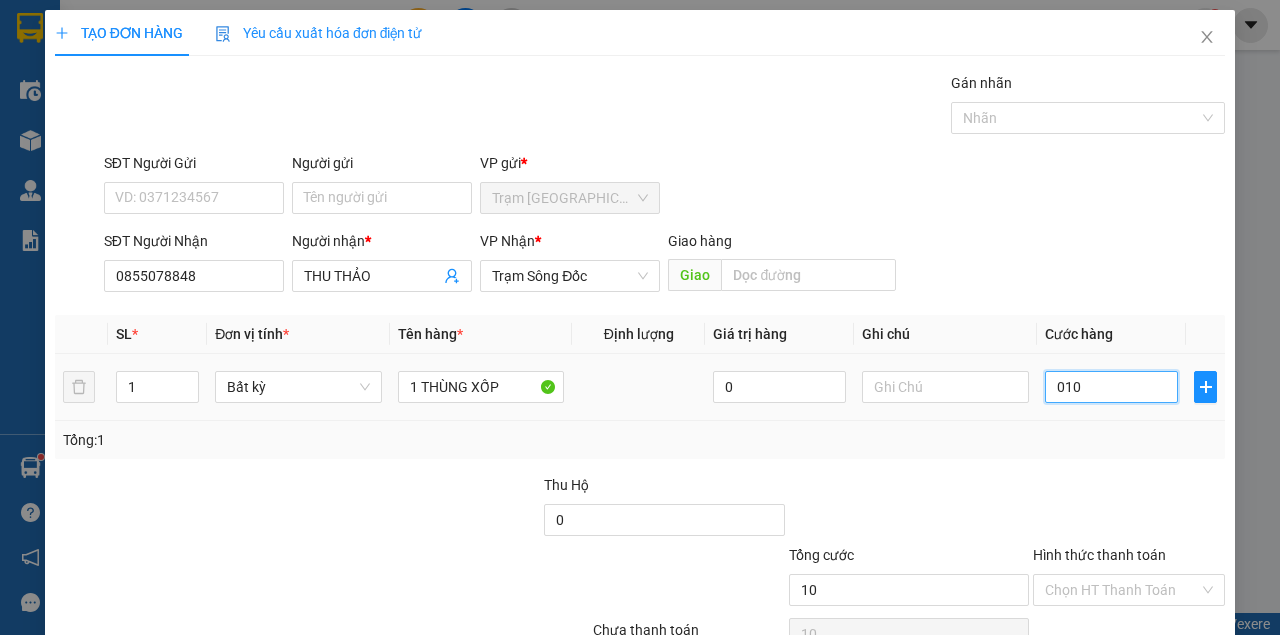 type on "01" 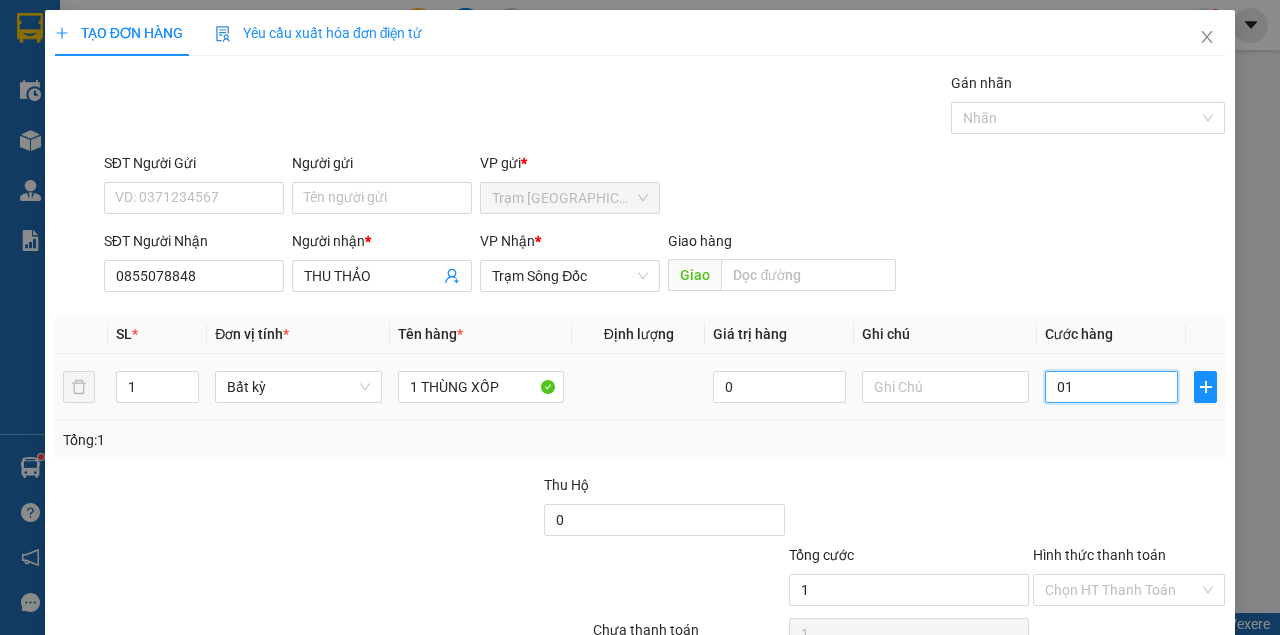type on "0" 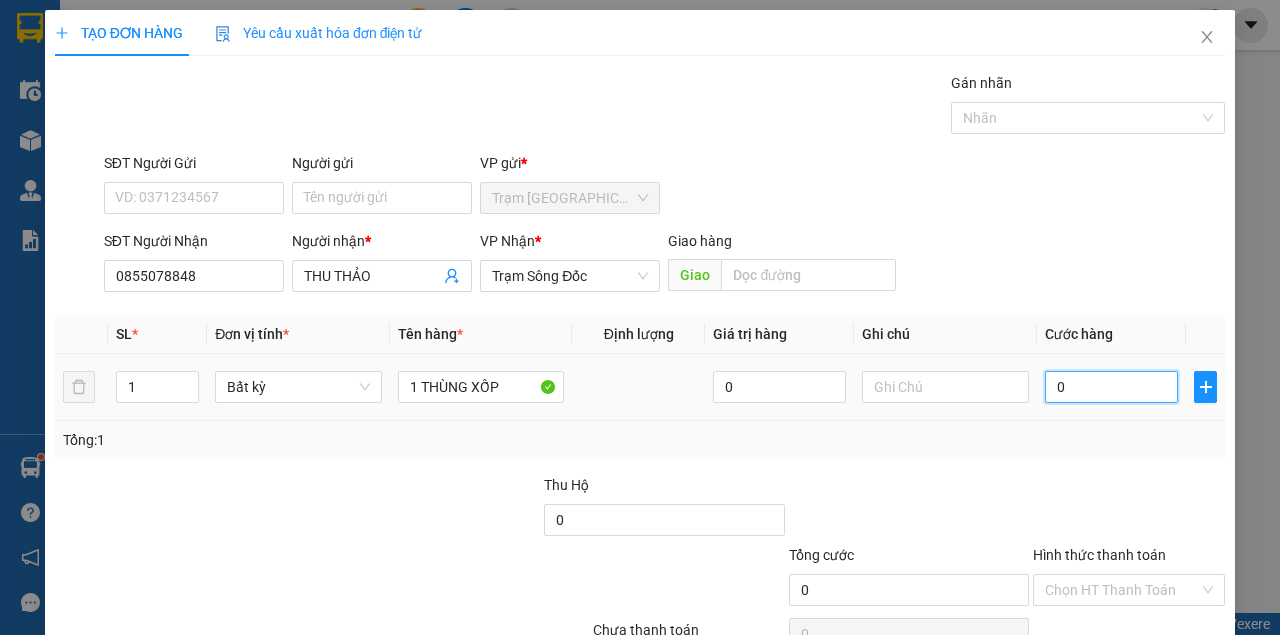 type on "01" 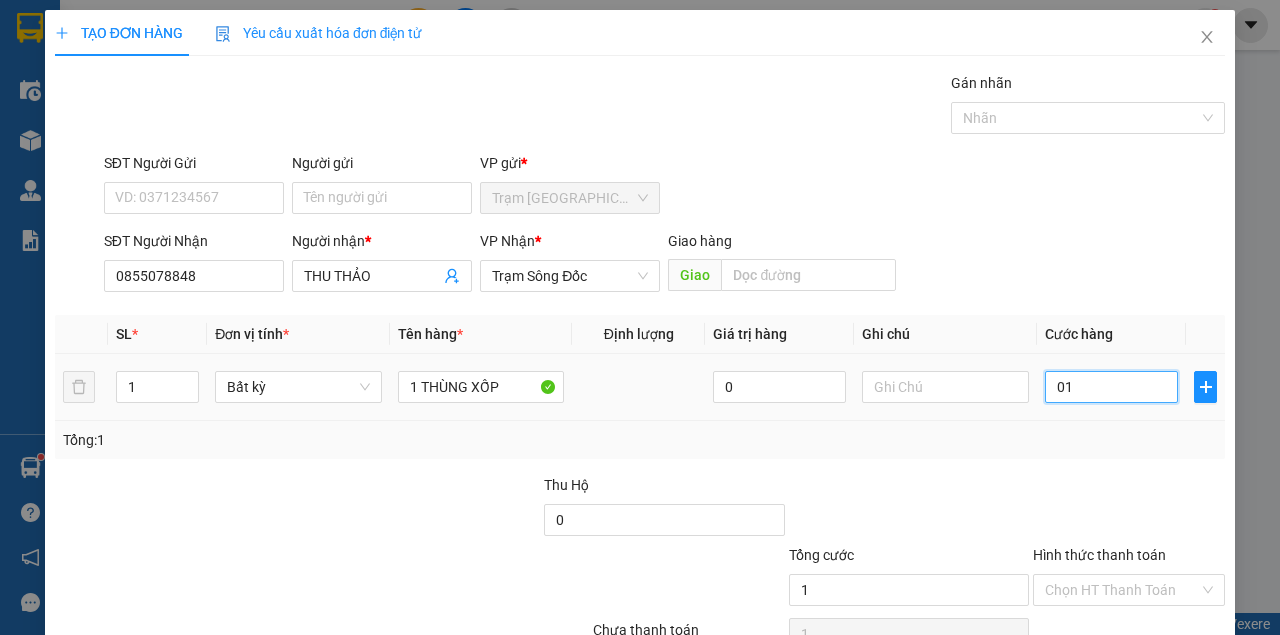 type on "012" 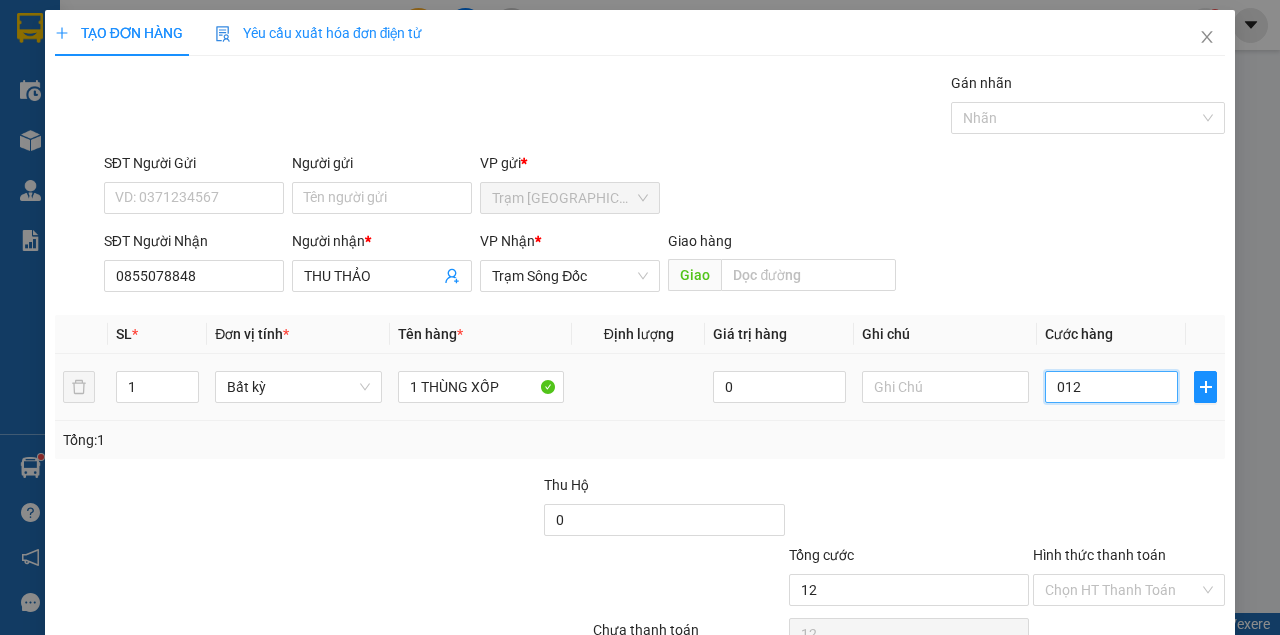 type on "0.120" 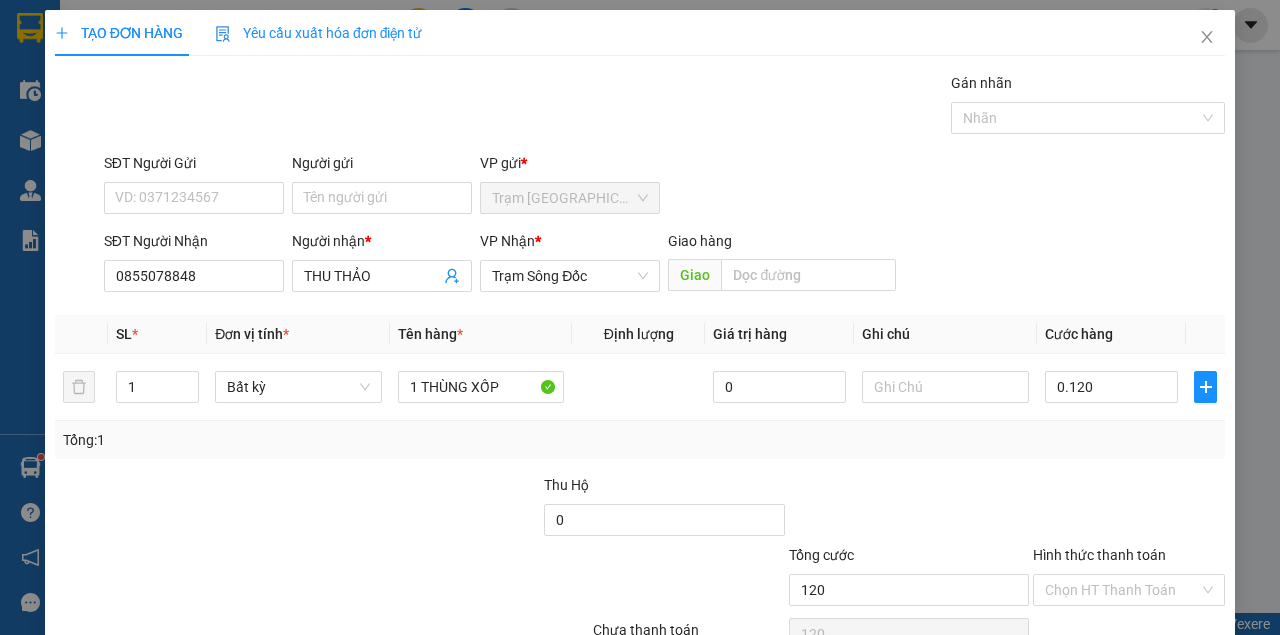 type on "120.000" 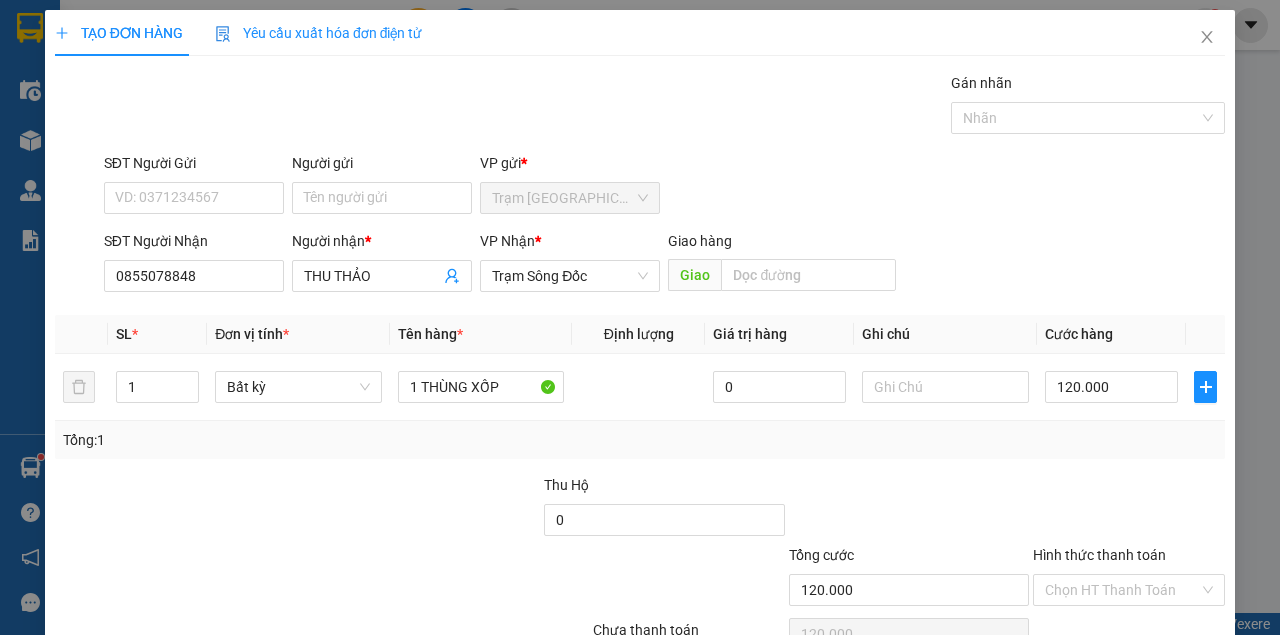 click at bounding box center (1129, 509) 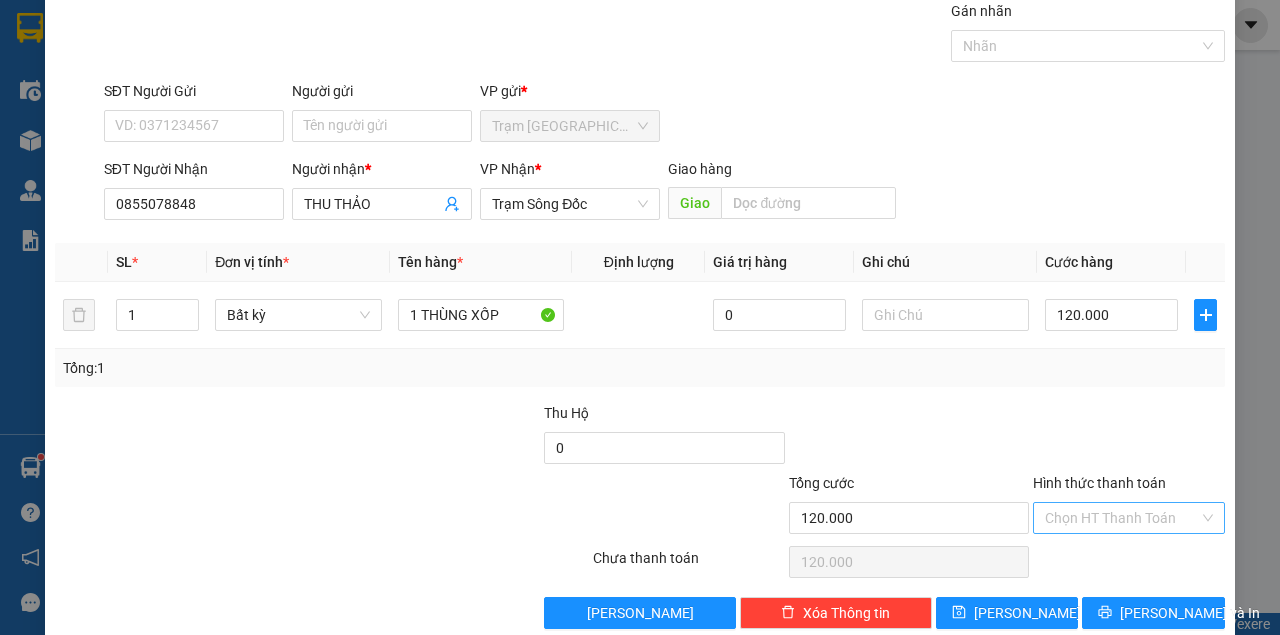 scroll, scrollTop: 102, scrollLeft: 0, axis: vertical 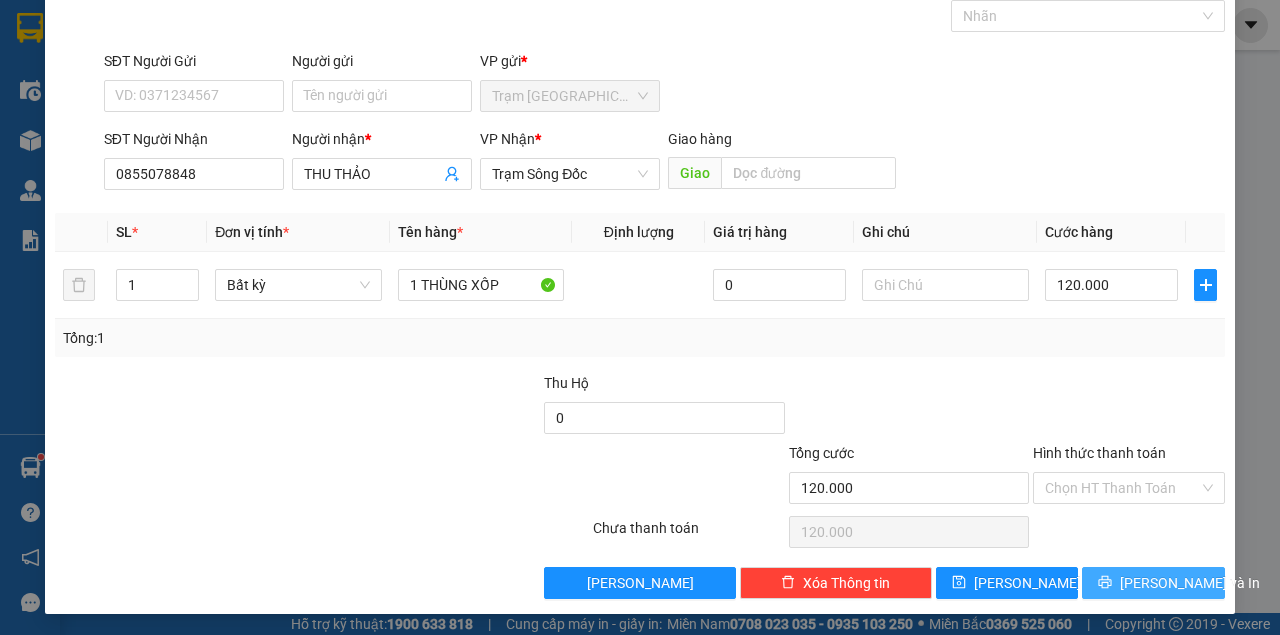 click on "[PERSON_NAME] và In" at bounding box center [1190, 583] 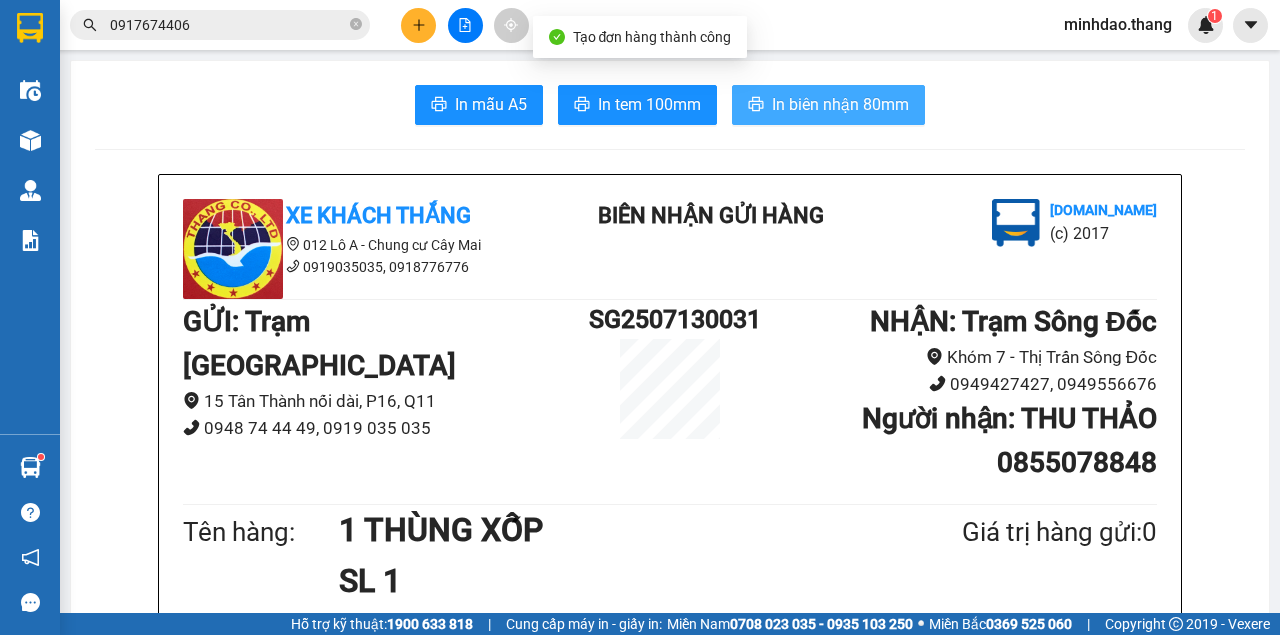 click on "In biên nhận 80mm" at bounding box center (840, 104) 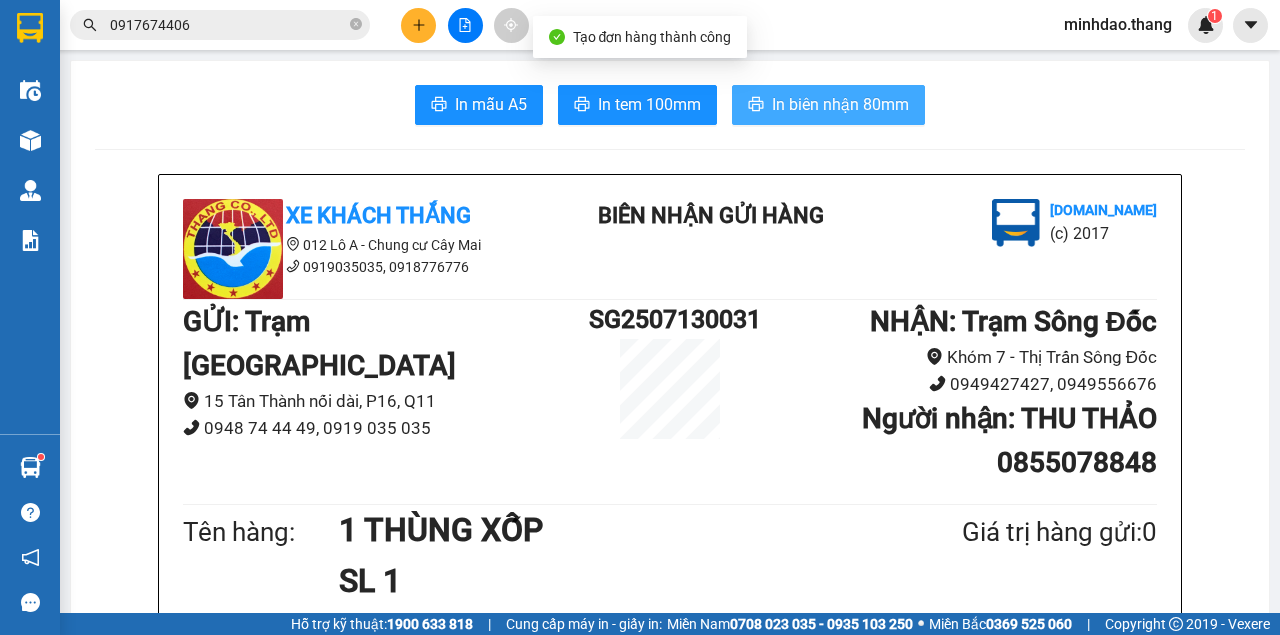 scroll, scrollTop: 0, scrollLeft: 0, axis: both 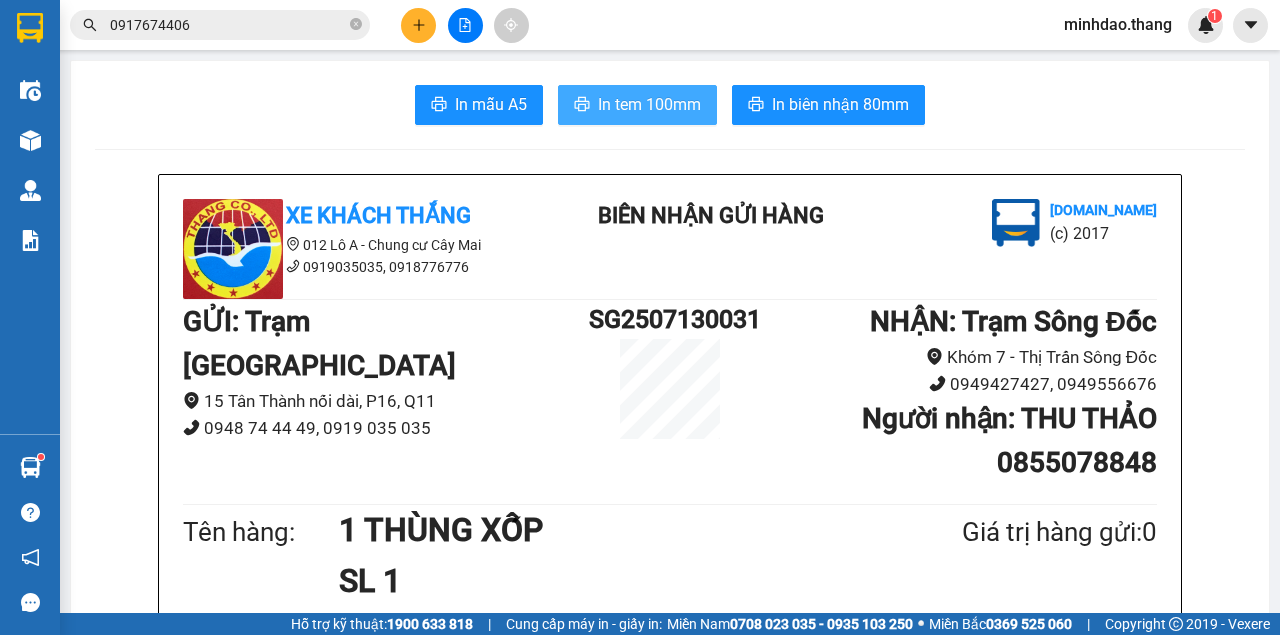 click on "In tem 100mm" at bounding box center [649, 104] 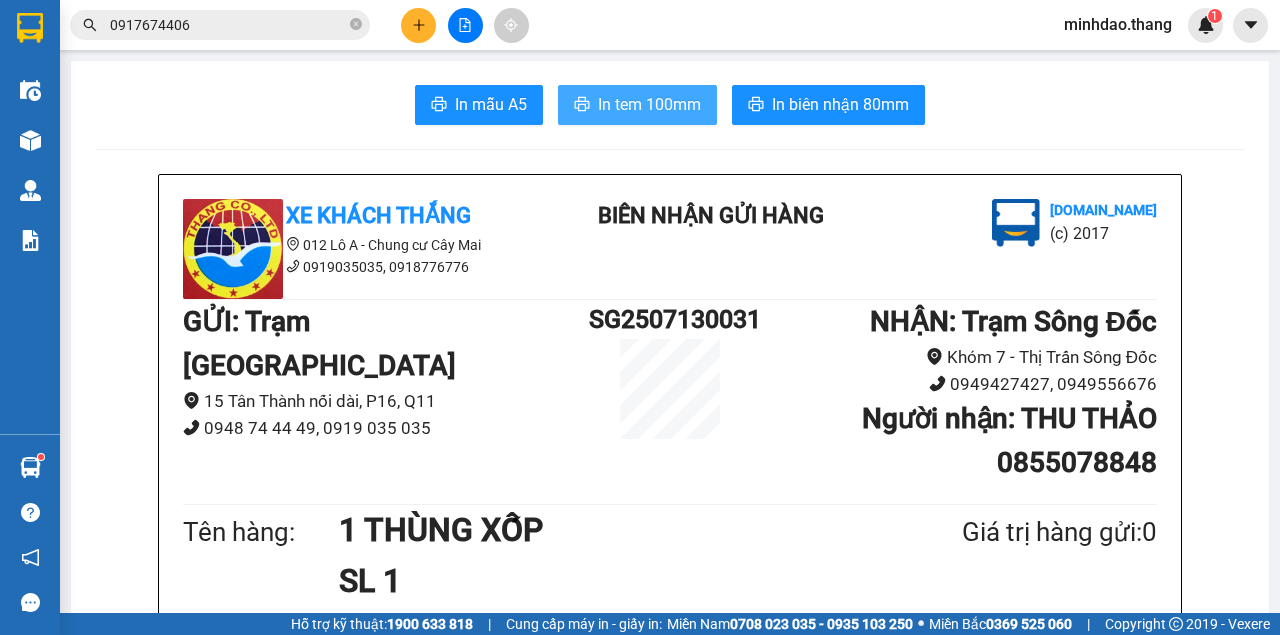 scroll, scrollTop: 0, scrollLeft: 0, axis: both 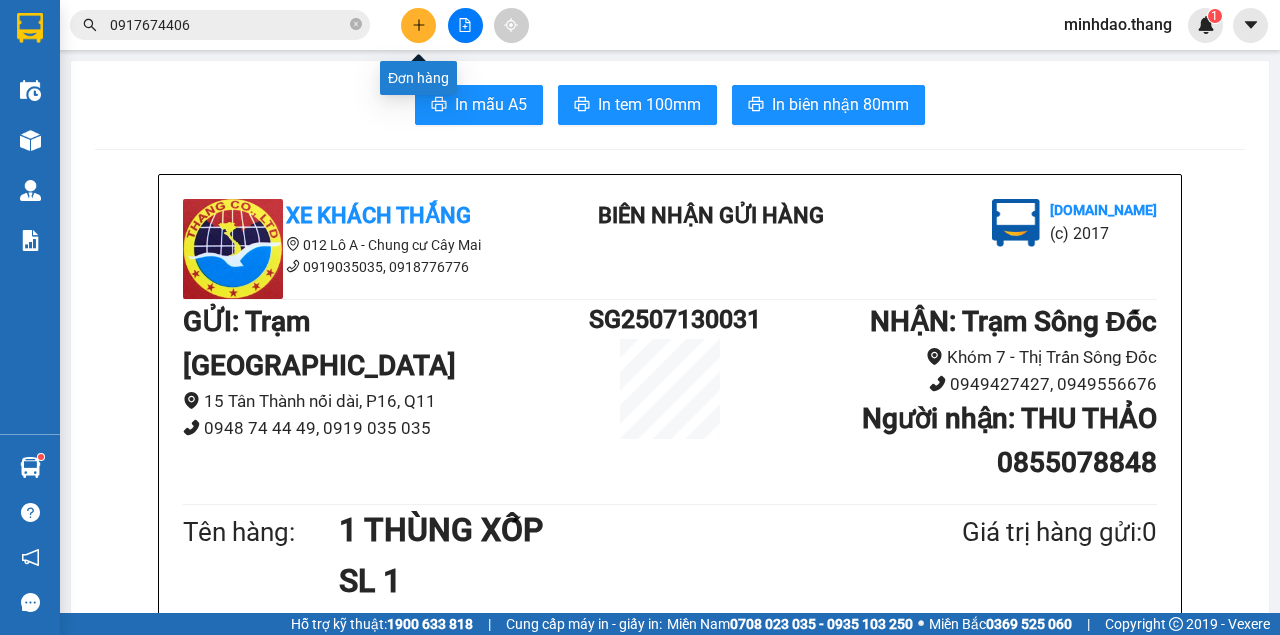 click at bounding box center (418, 25) 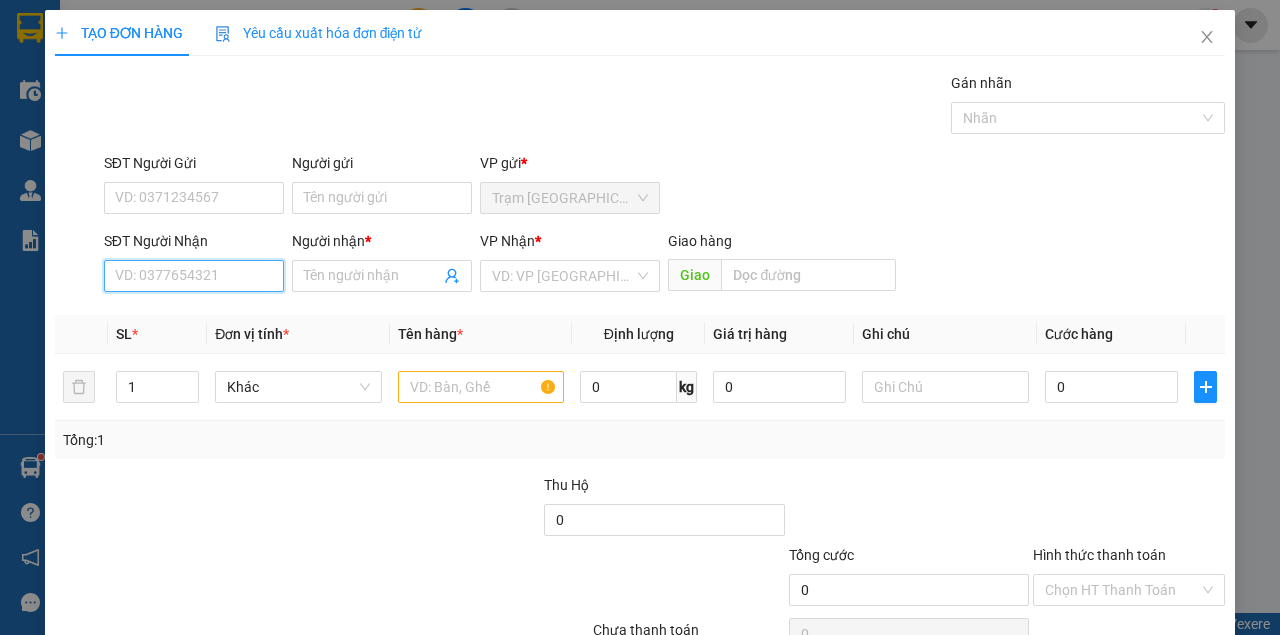 click on "SĐT Người Nhận" at bounding box center [194, 276] 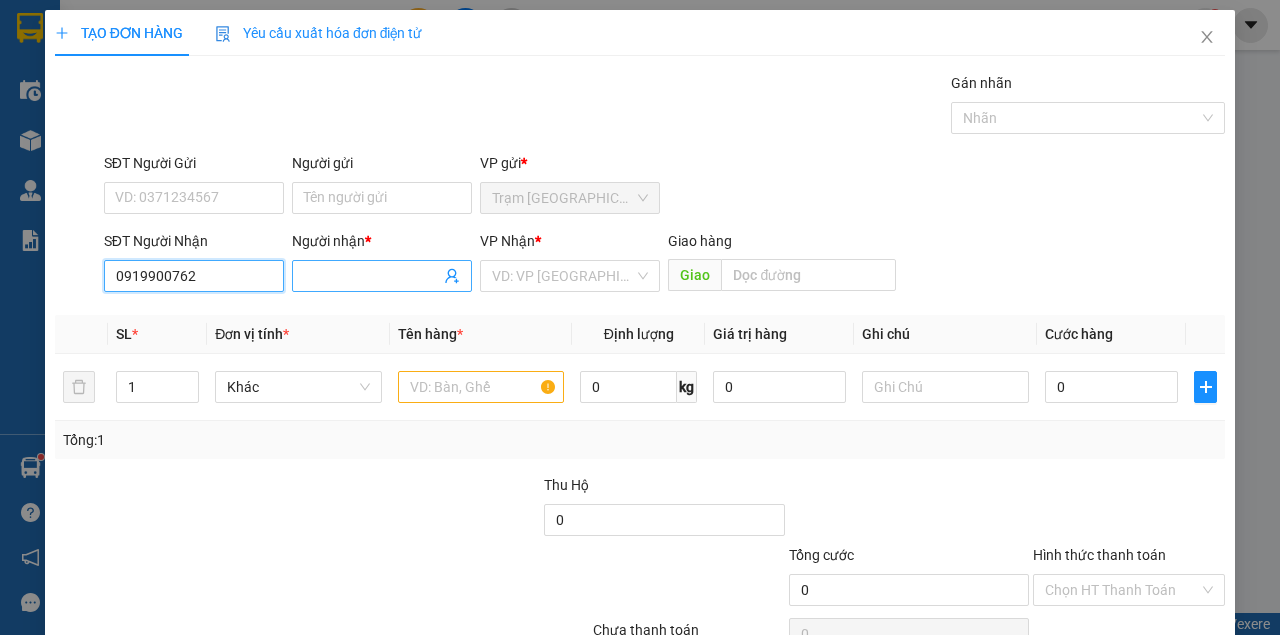type on "0919900762" 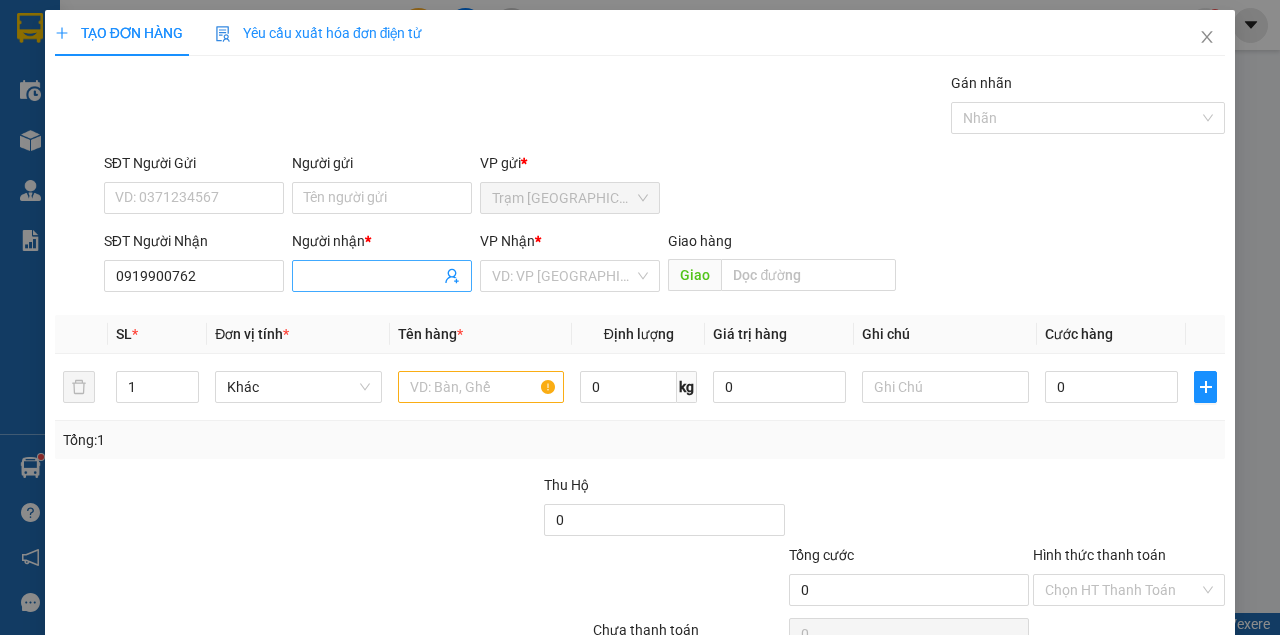 click on "Người nhận  *" at bounding box center (372, 276) 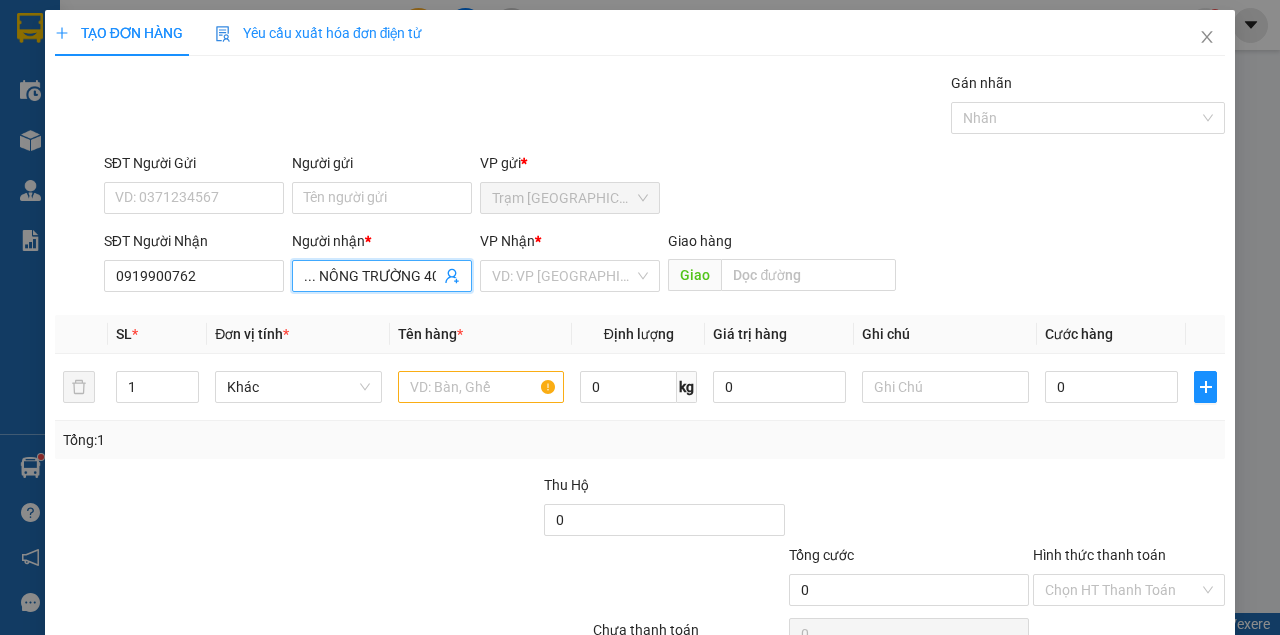 scroll, scrollTop: 0, scrollLeft: 63, axis: horizontal 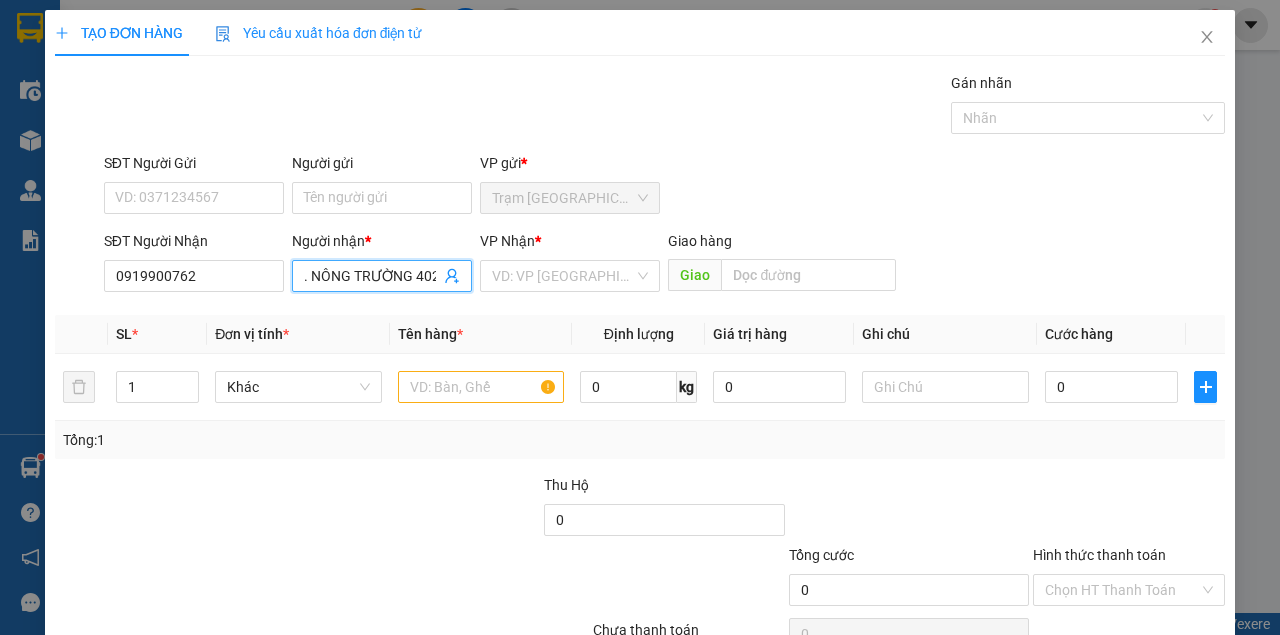 click on "KO TÊN .... NÔNG TRƯỜNG 402" at bounding box center [372, 276] 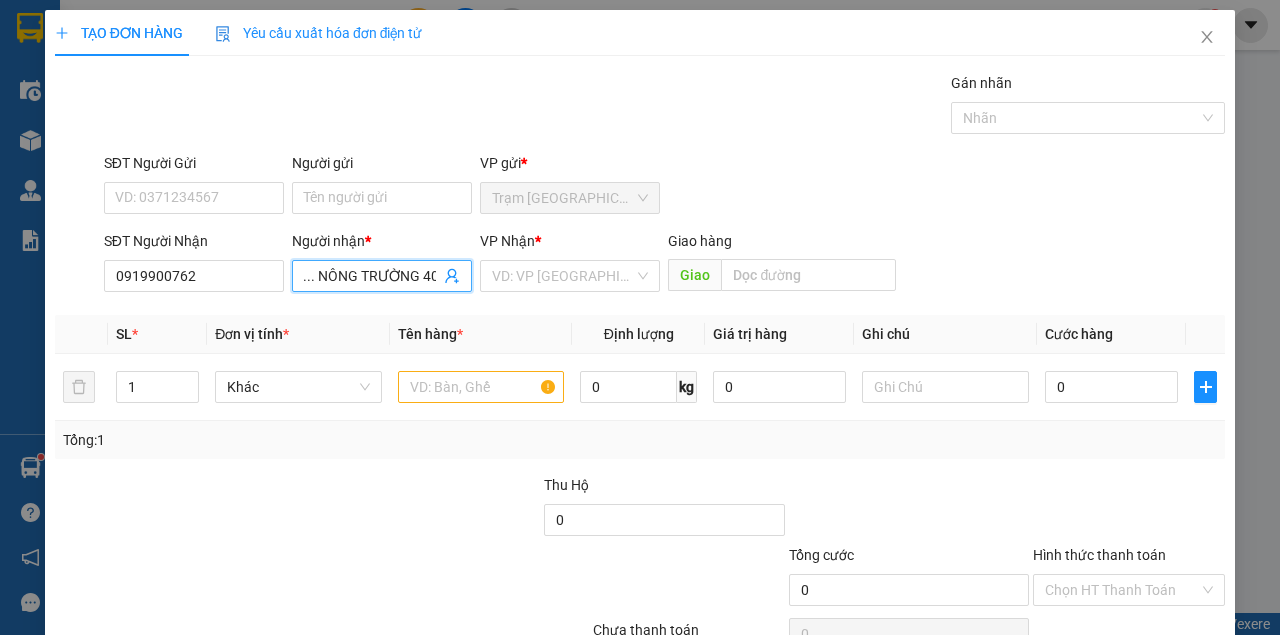 scroll, scrollTop: 0, scrollLeft: 63, axis: horizontal 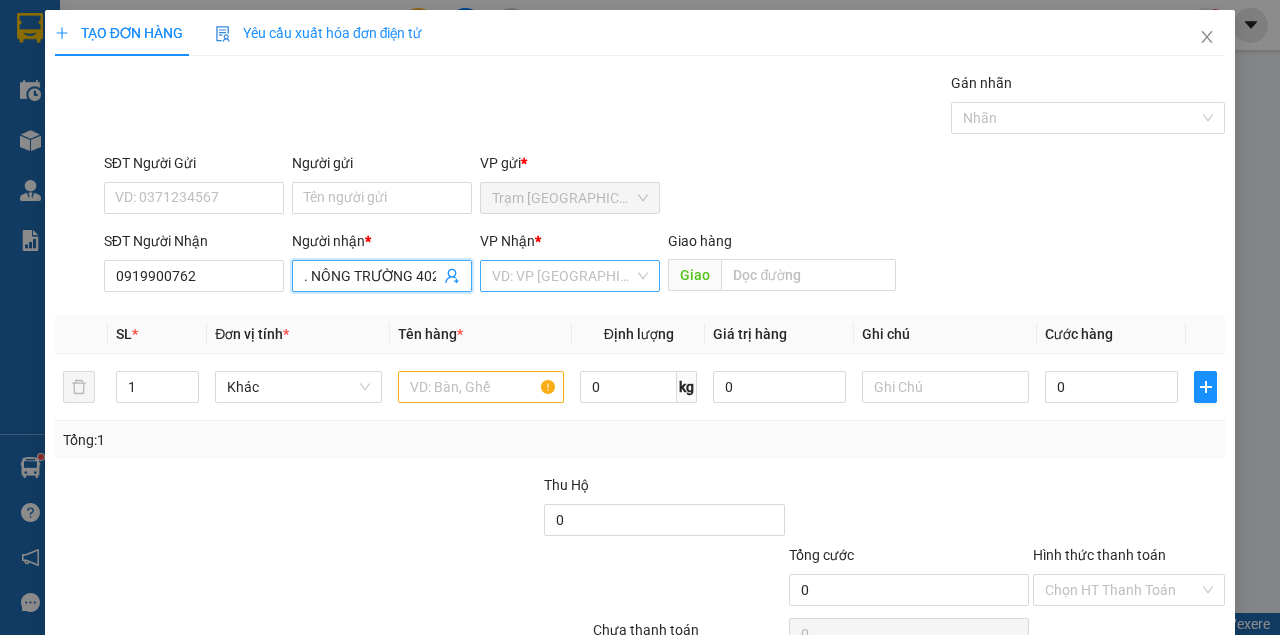 type on "KO TÊN .... NÔNG TRƯỜNG 402" 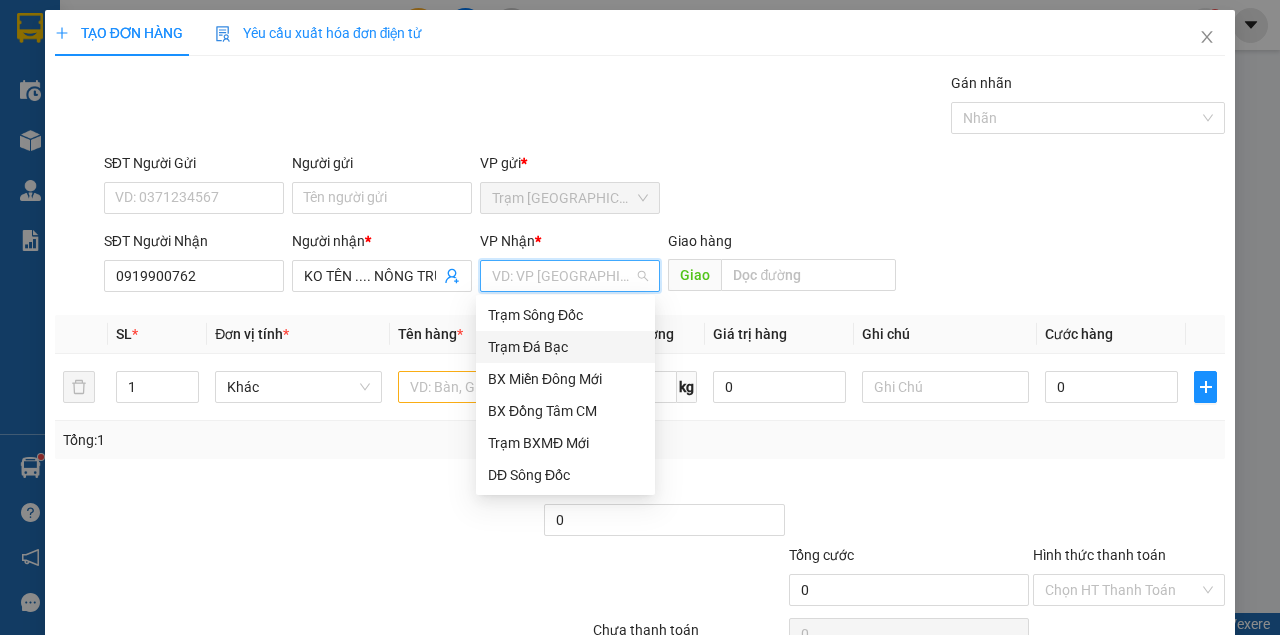 click on "Trạm Đá Bạc" at bounding box center [565, 347] 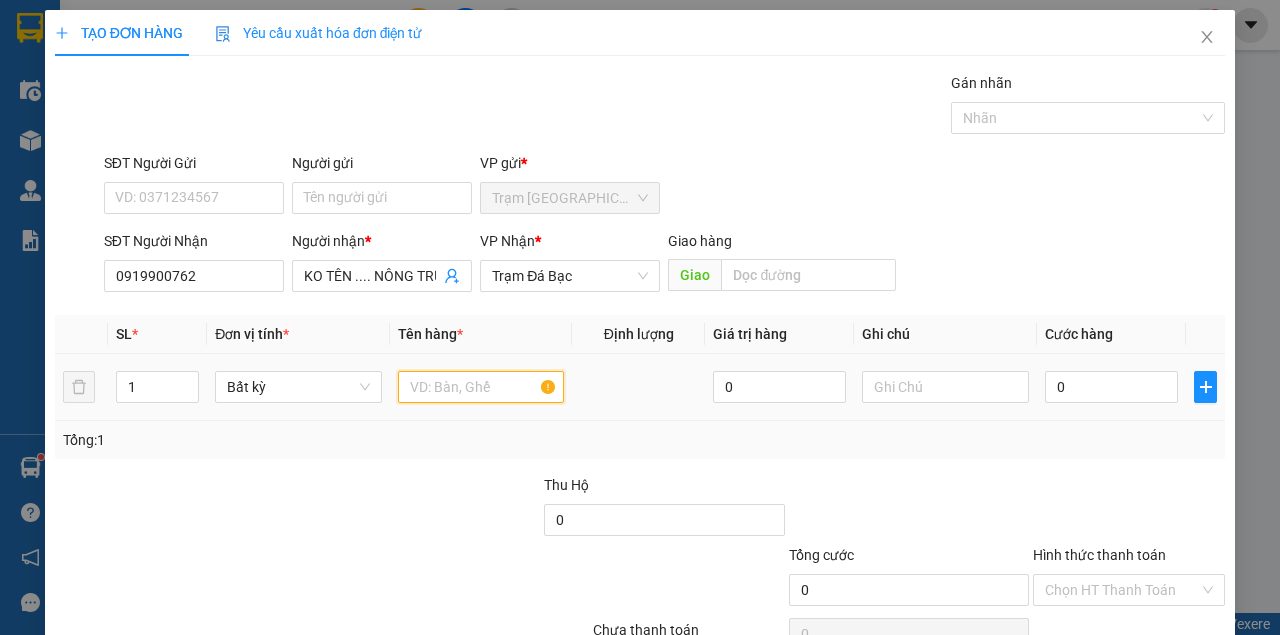 click at bounding box center (481, 387) 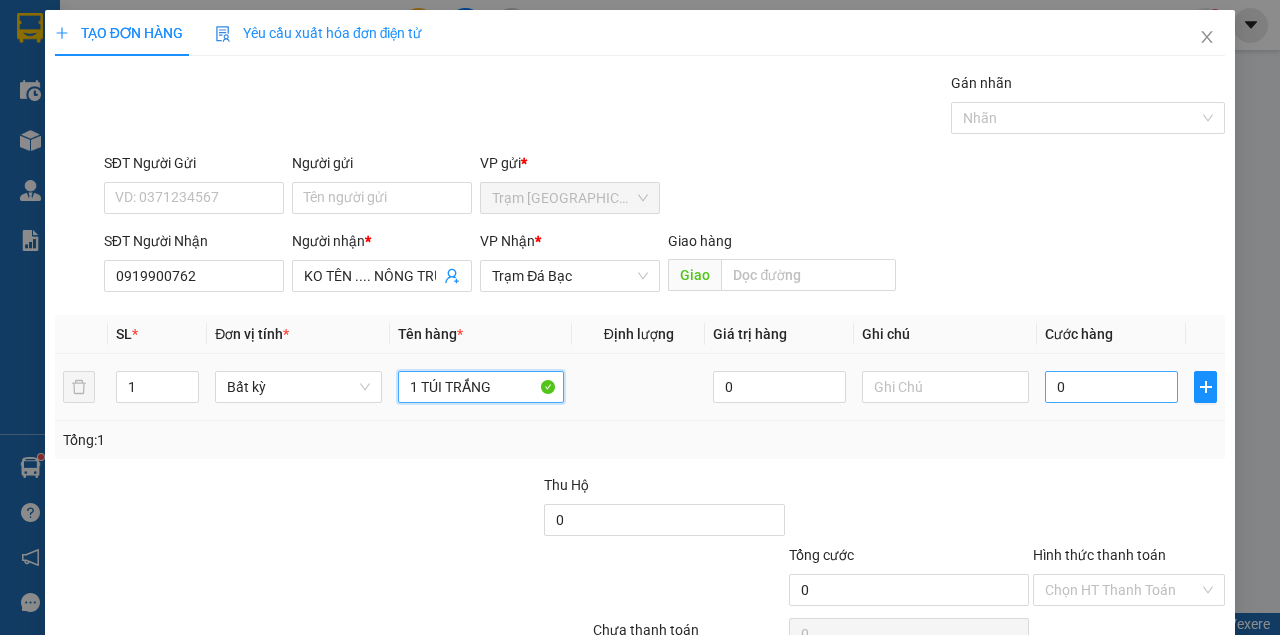 type on "1 TÚI TRẮNG" 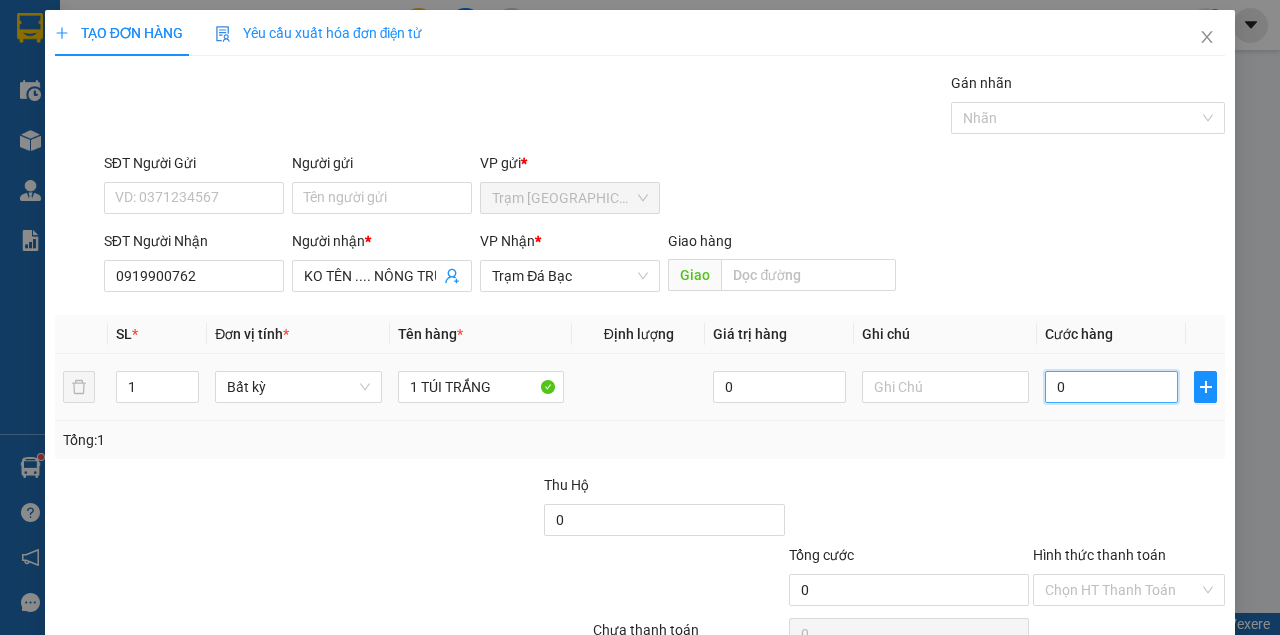 click on "0" at bounding box center [1111, 387] 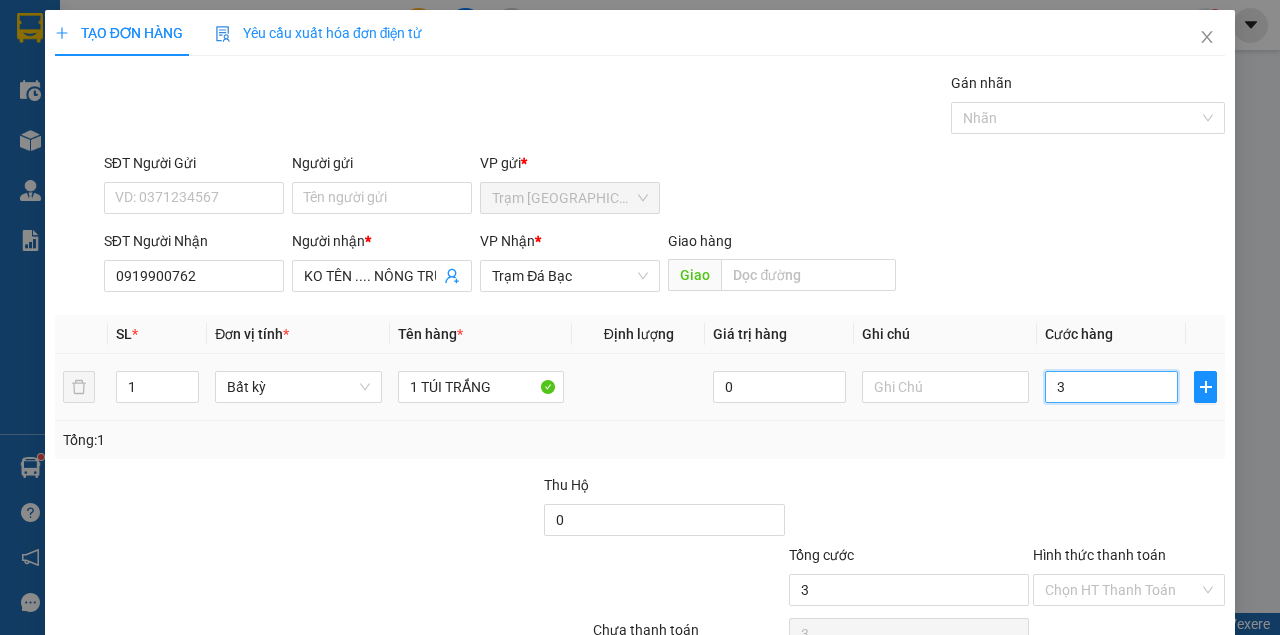 type on "30" 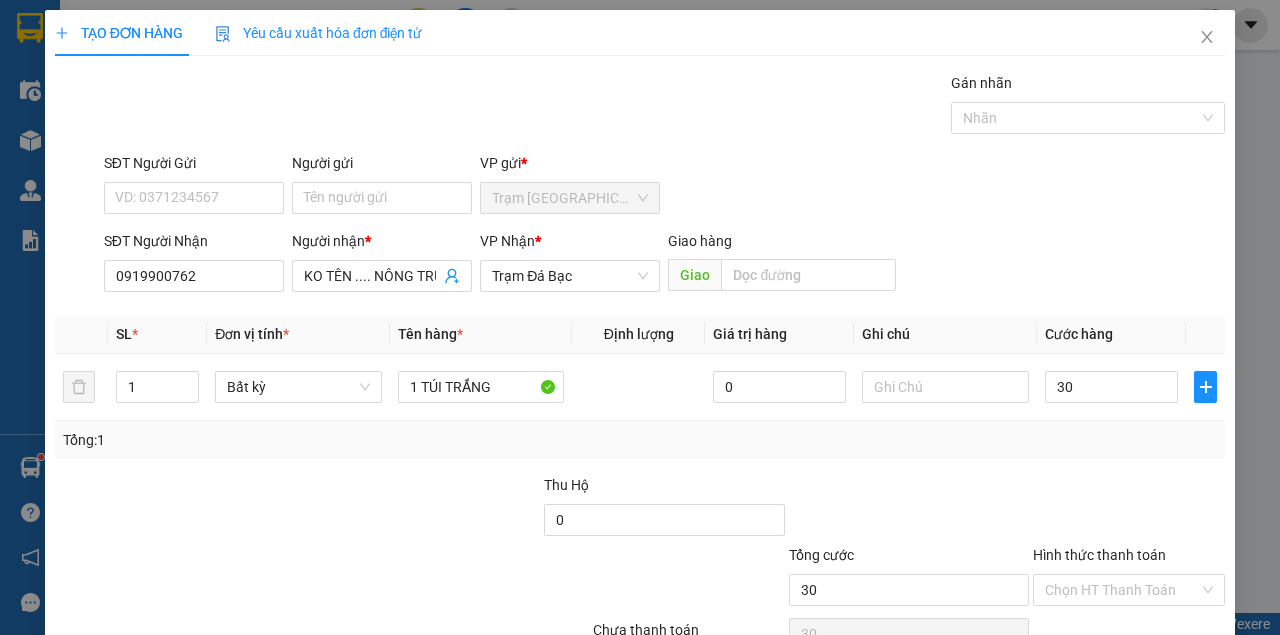 type on "30.000" 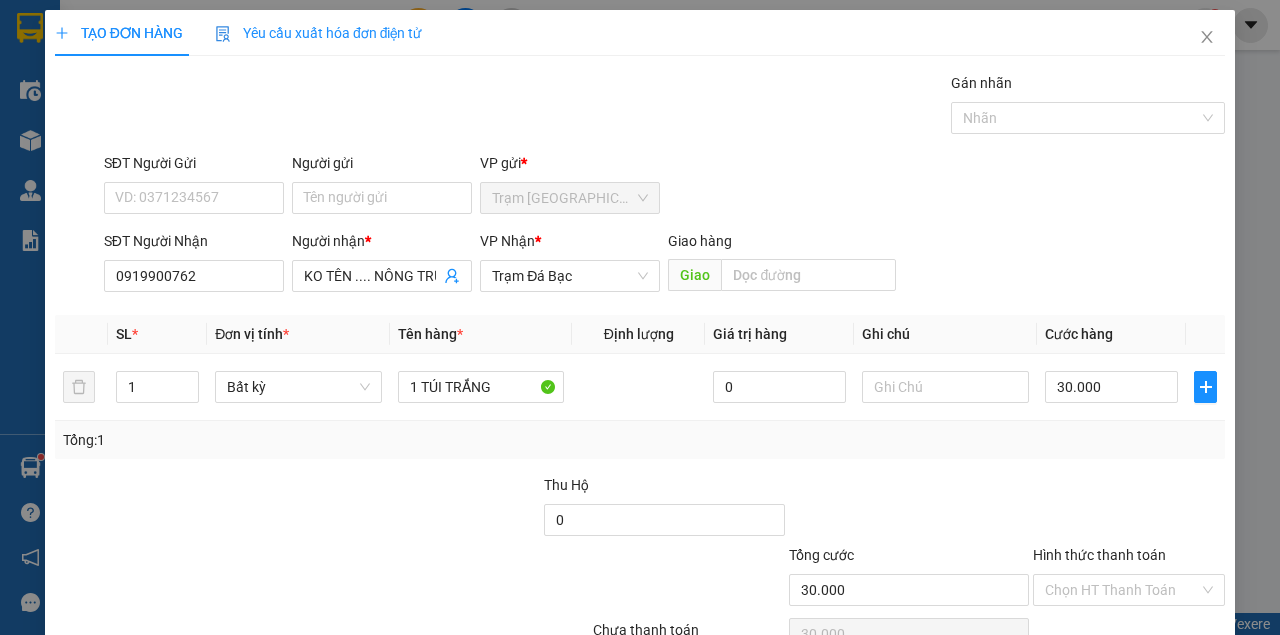 click on "Tổng:  1" at bounding box center [640, 440] 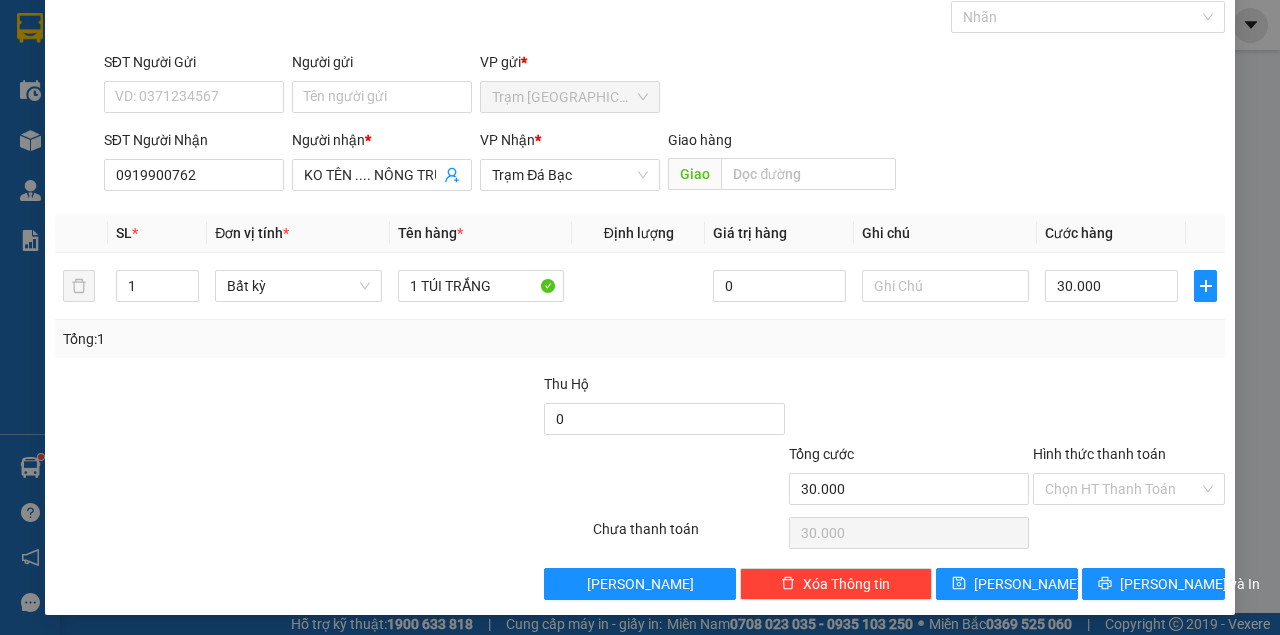 scroll, scrollTop: 102, scrollLeft: 0, axis: vertical 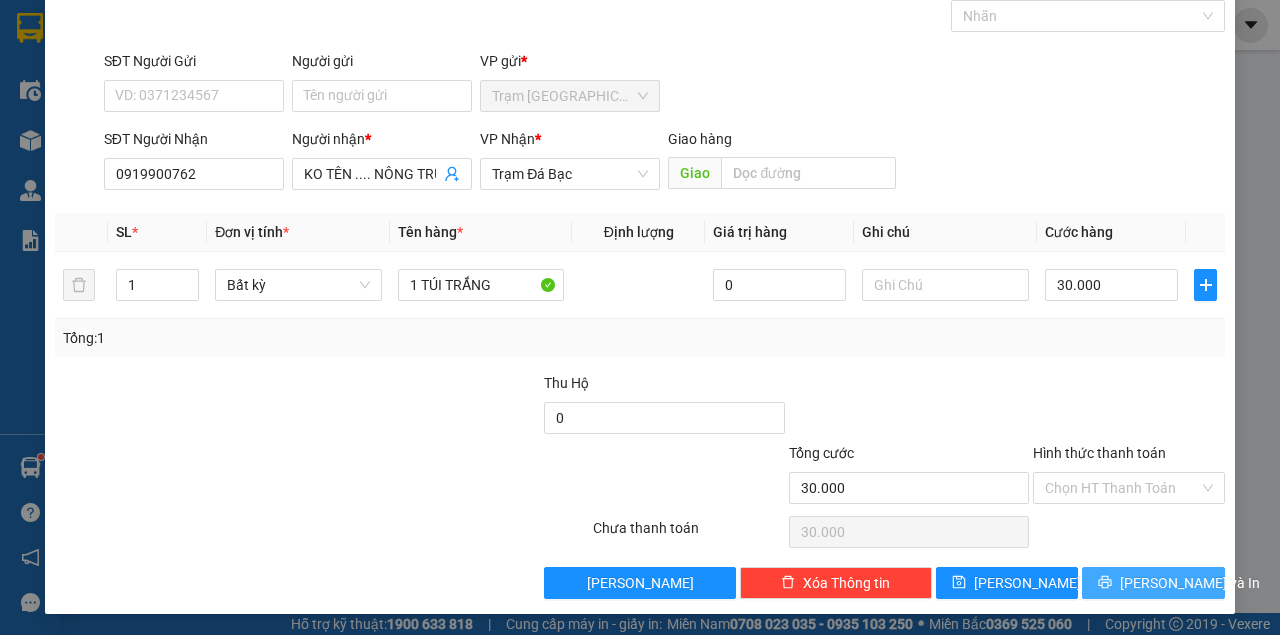 drag, startPoint x: 1142, startPoint y: 568, endPoint x: 1152, endPoint y: 570, distance: 10.198039 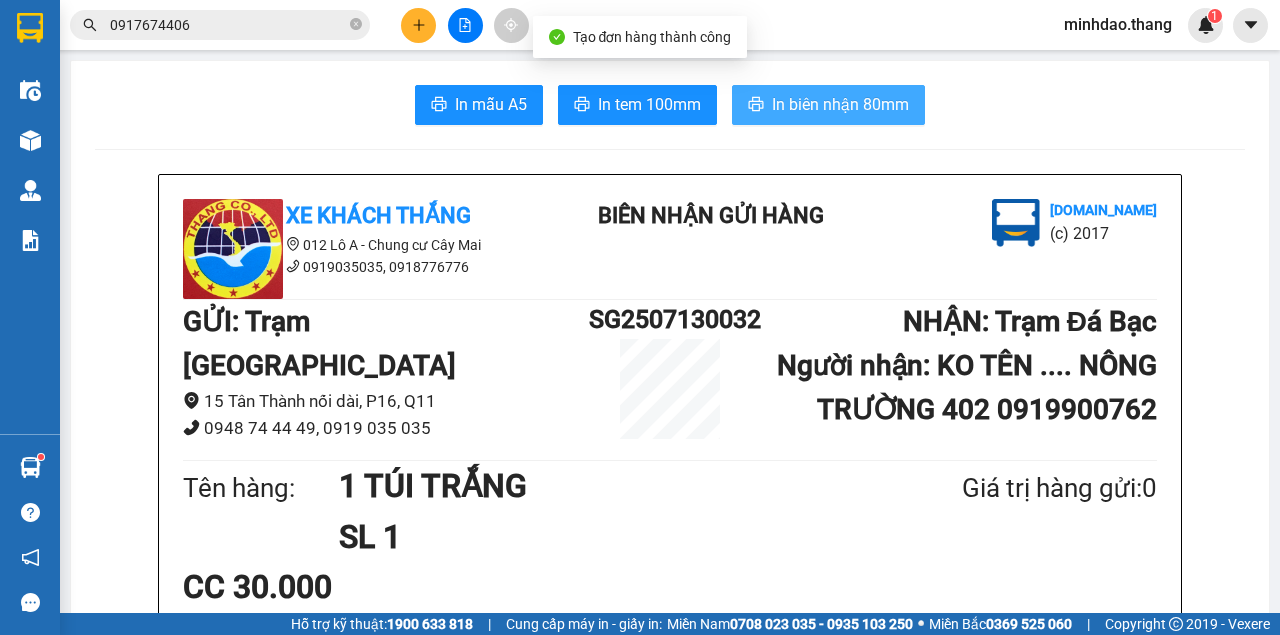 click 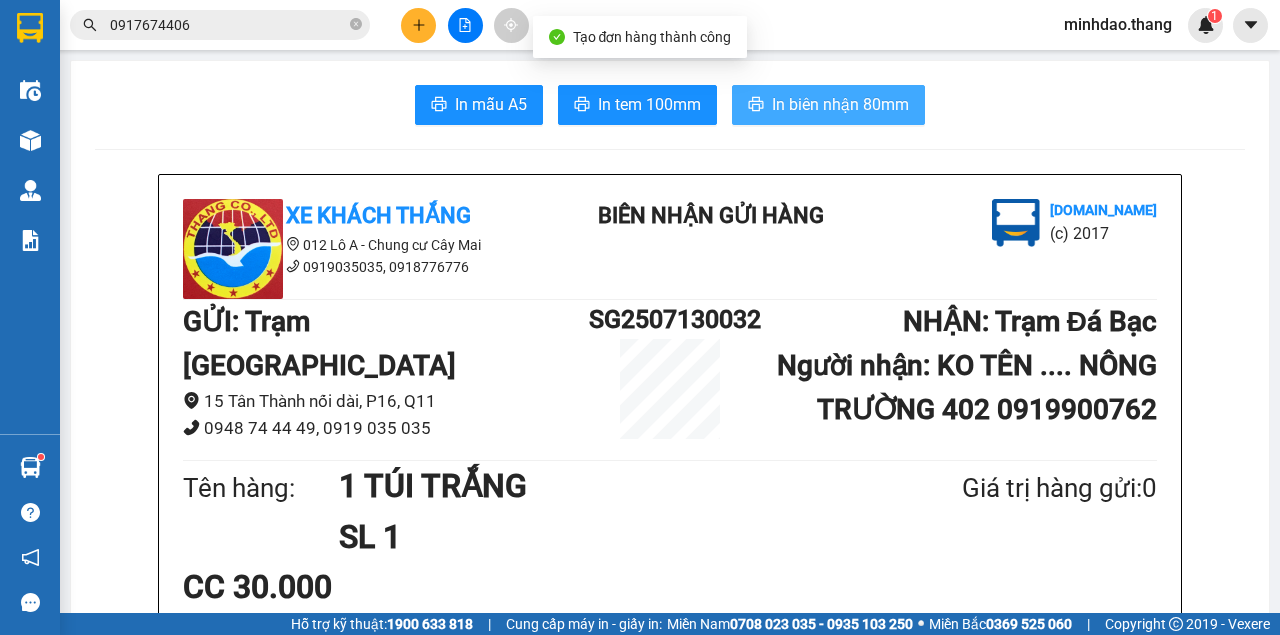 scroll, scrollTop: 0, scrollLeft: 0, axis: both 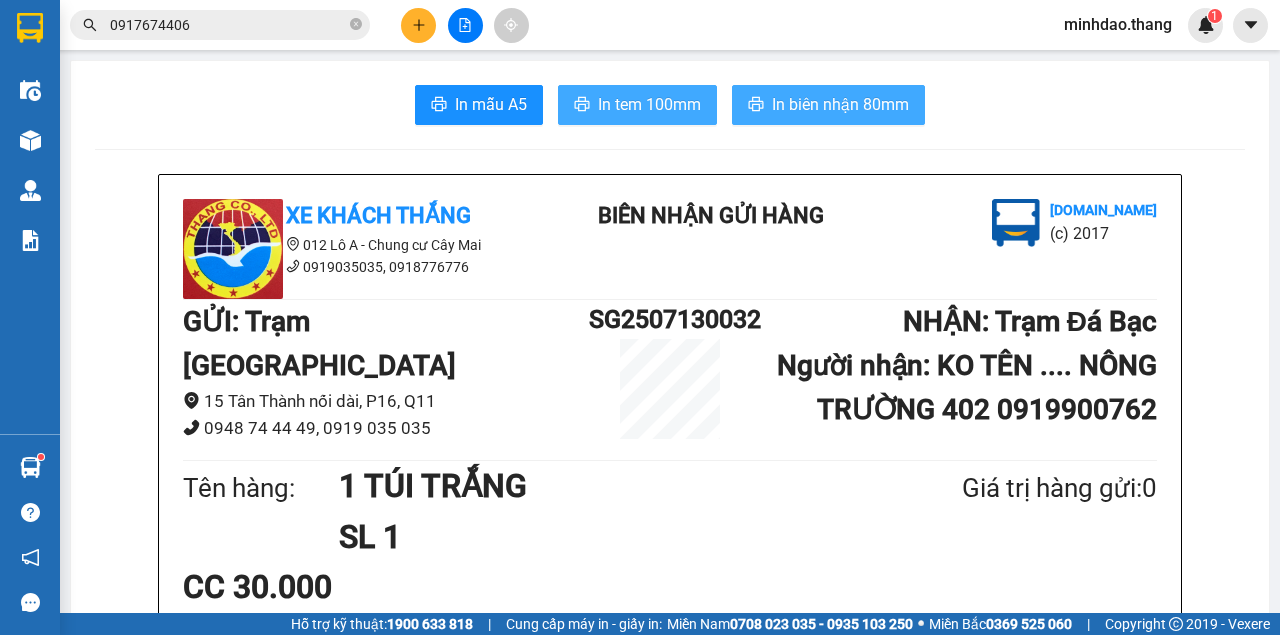 click on "In tem 100mm" at bounding box center (649, 104) 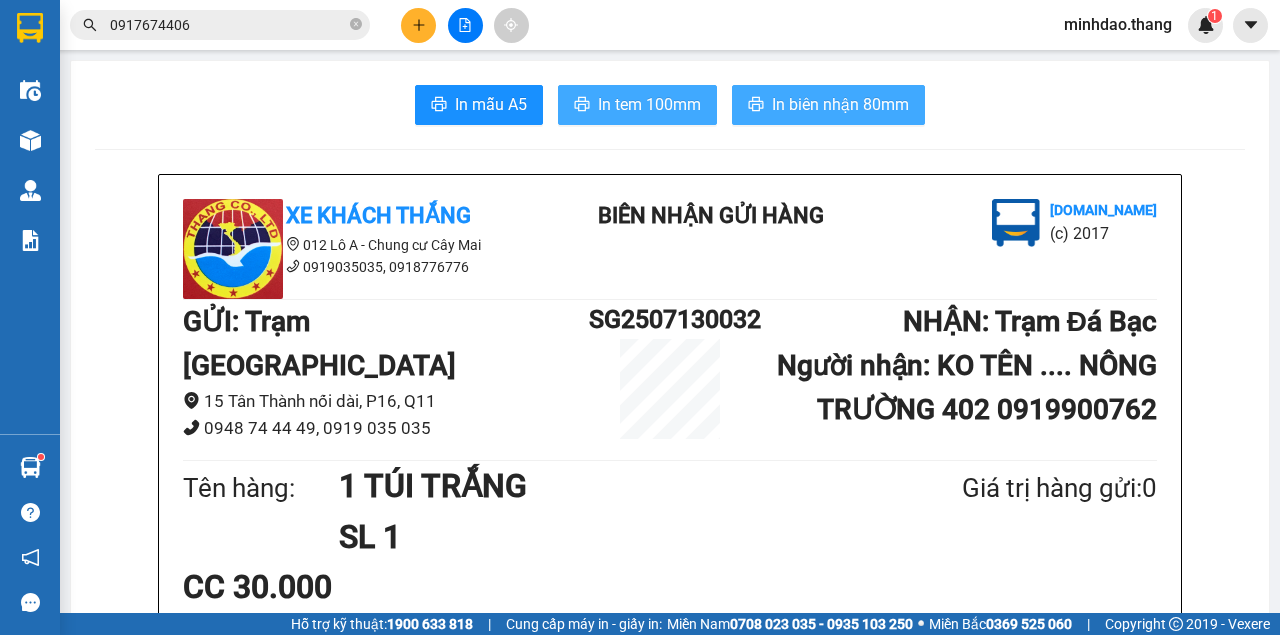 scroll, scrollTop: 0, scrollLeft: 0, axis: both 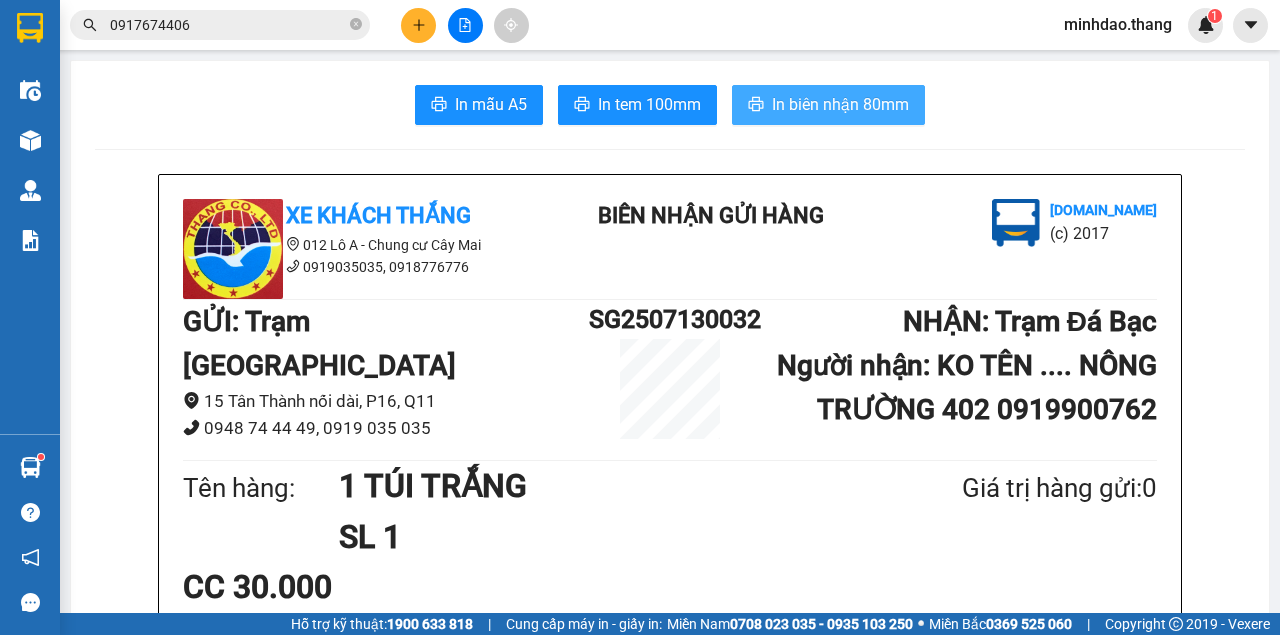 click 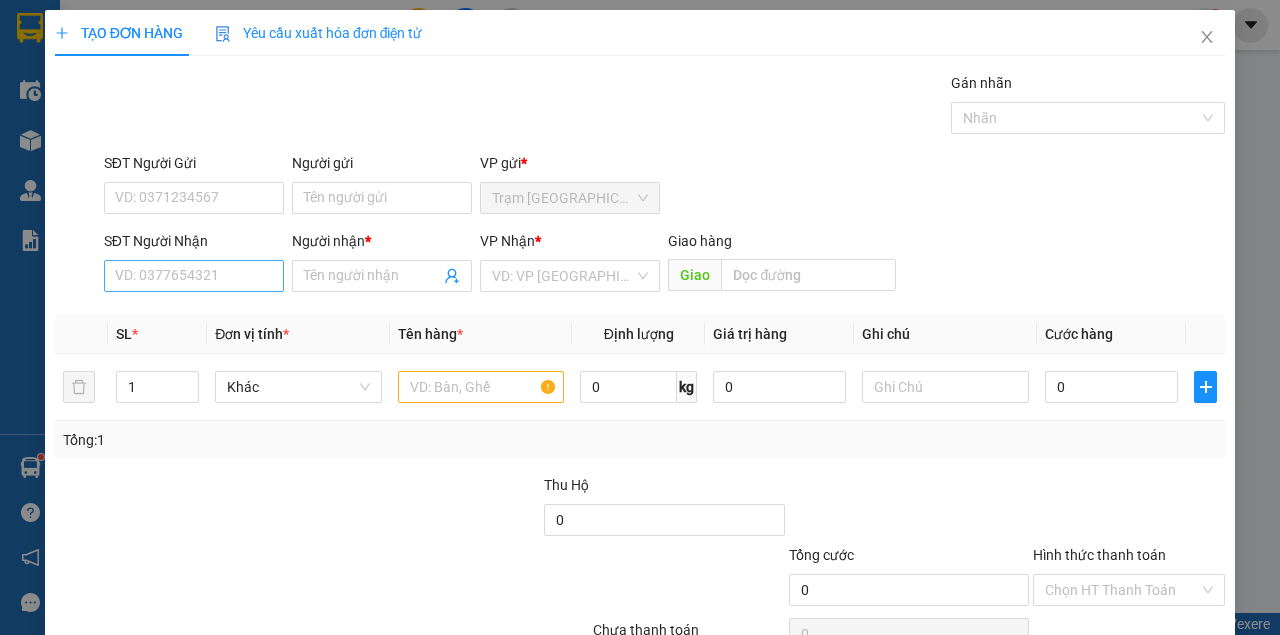 click on "SĐT Người Nhận VD: 0377654321" at bounding box center (194, 265) 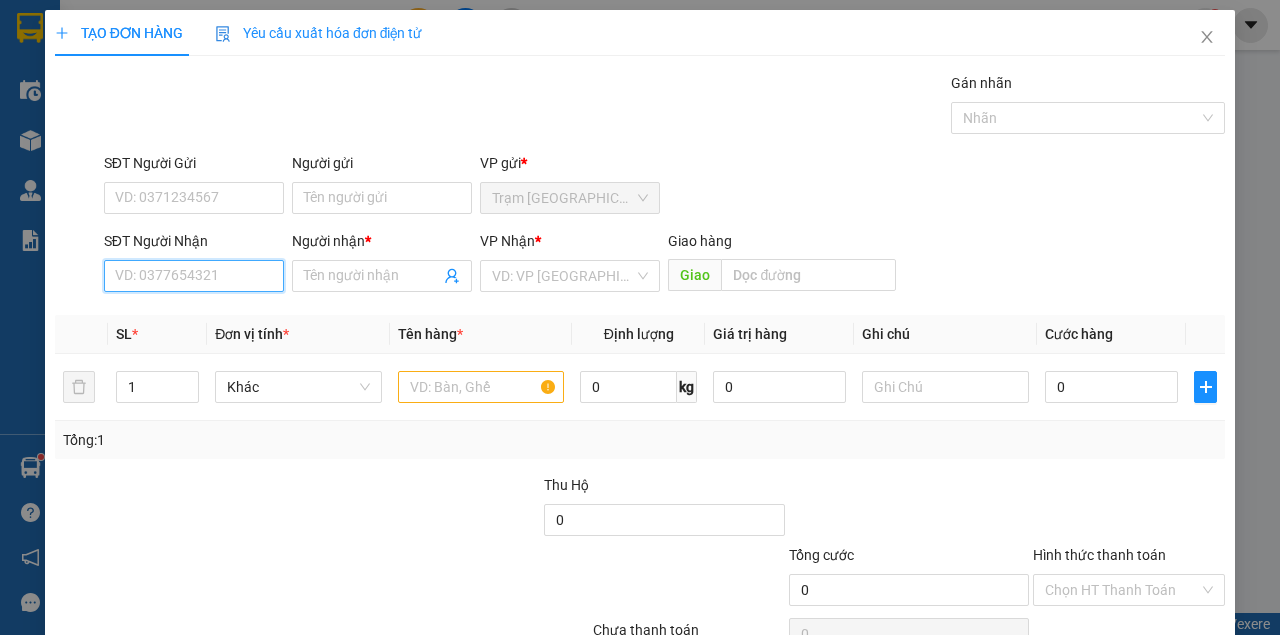 click on "SĐT Người Nhận" at bounding box center [194, 276] 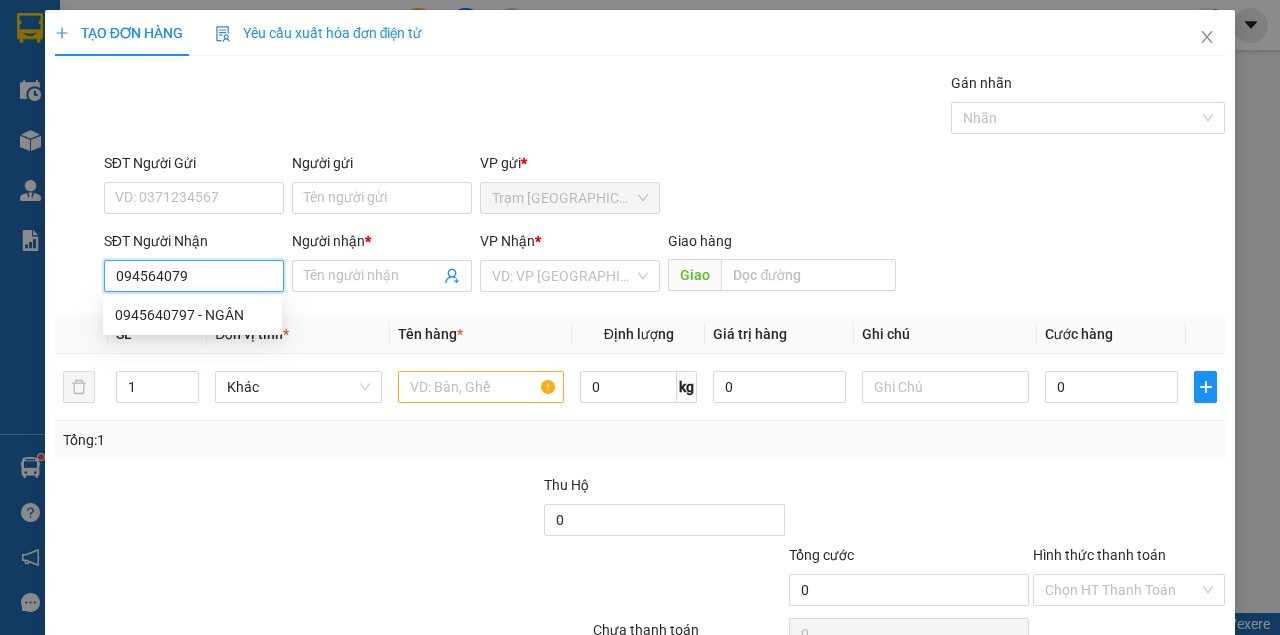 type on "0945640797" 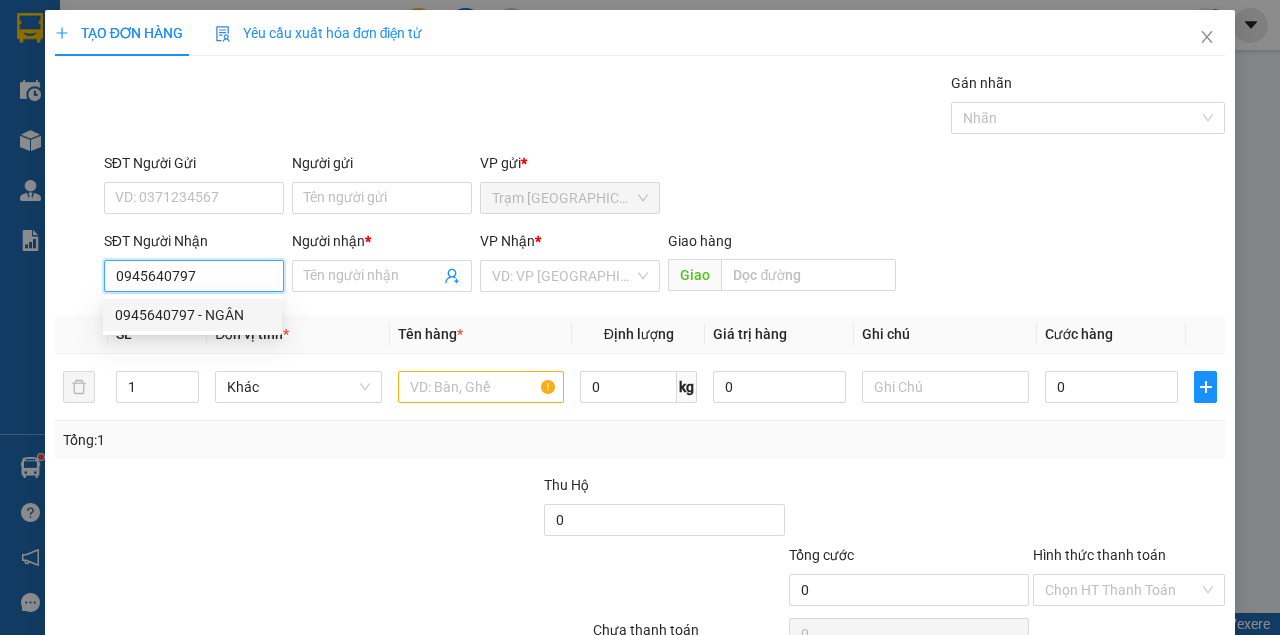 click on "0945640797 - NGÂN" at bounding box center (192, 315) 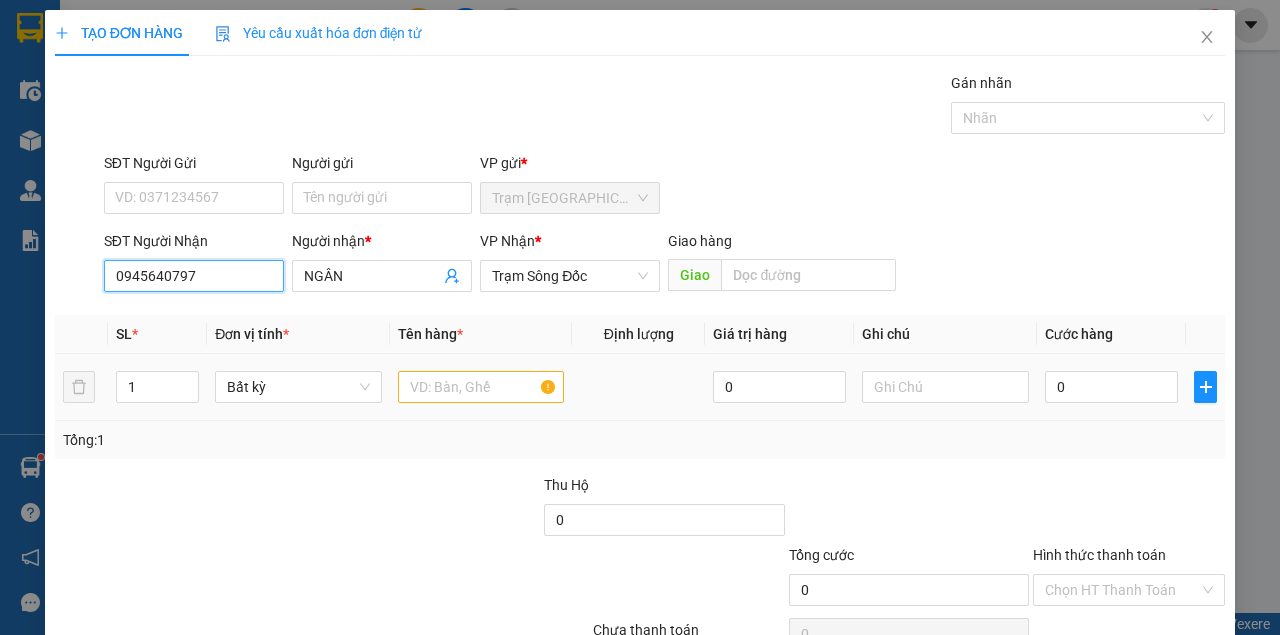 type on "0945640797" 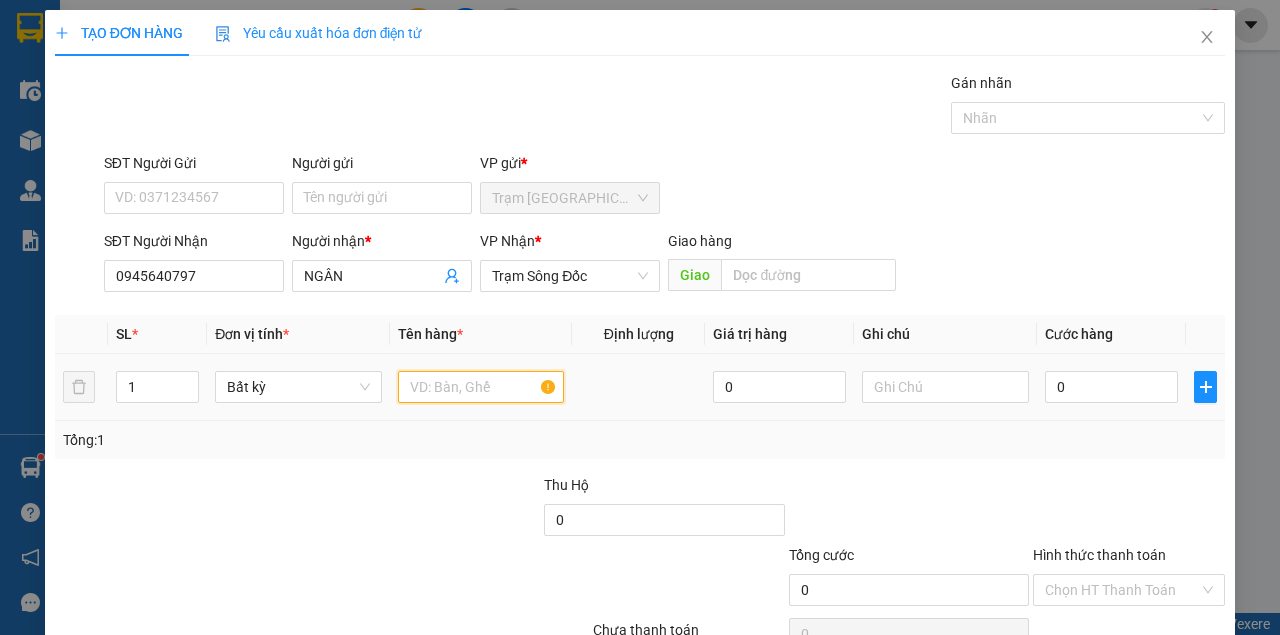 click at bounding box center (481, 387) 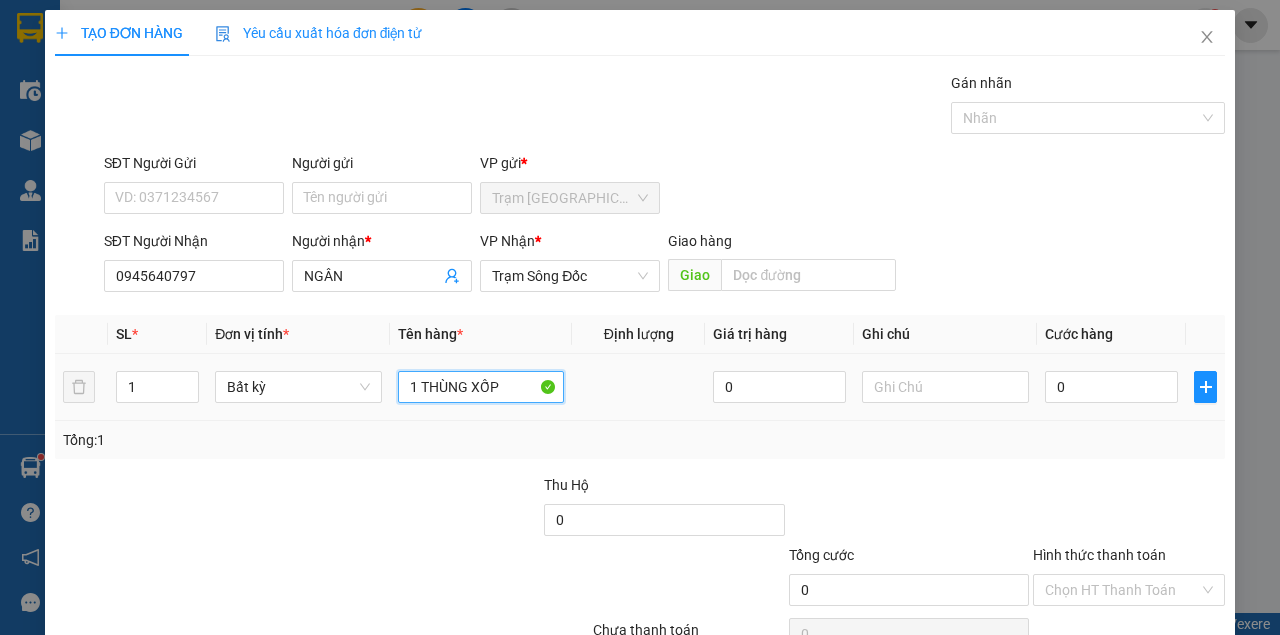 type on "1 THÙNG XỐP" 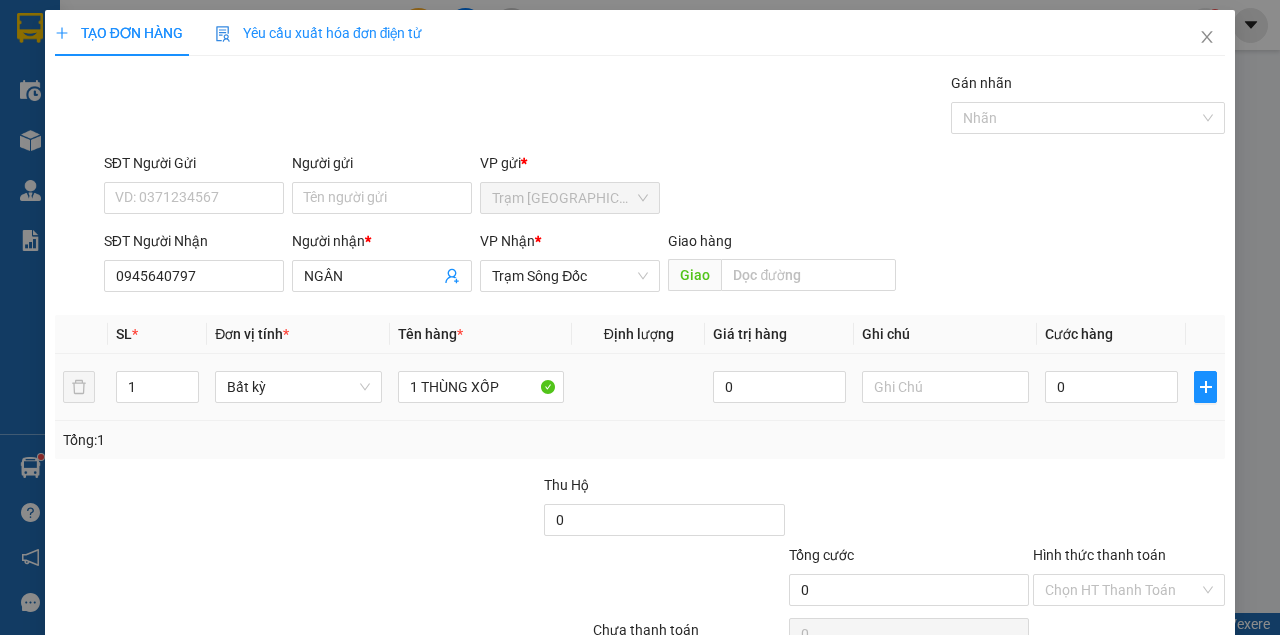 click on "0" at bounding box center (1111, 387) 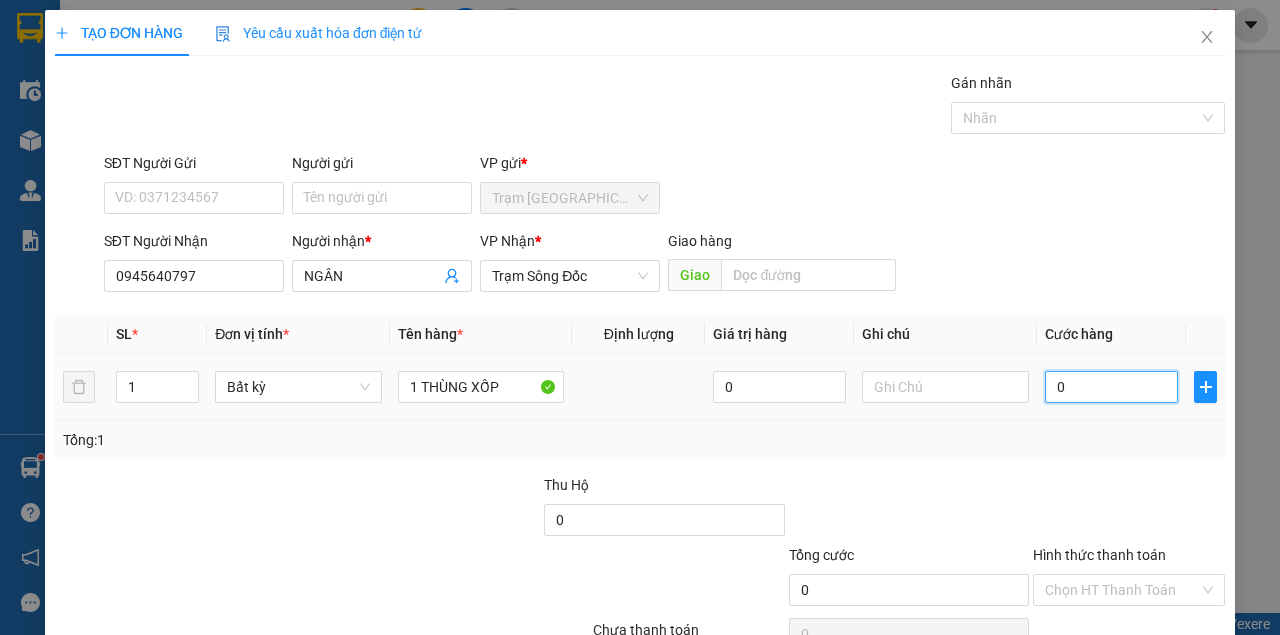 click on "0" at bounding box center (1111, 387) 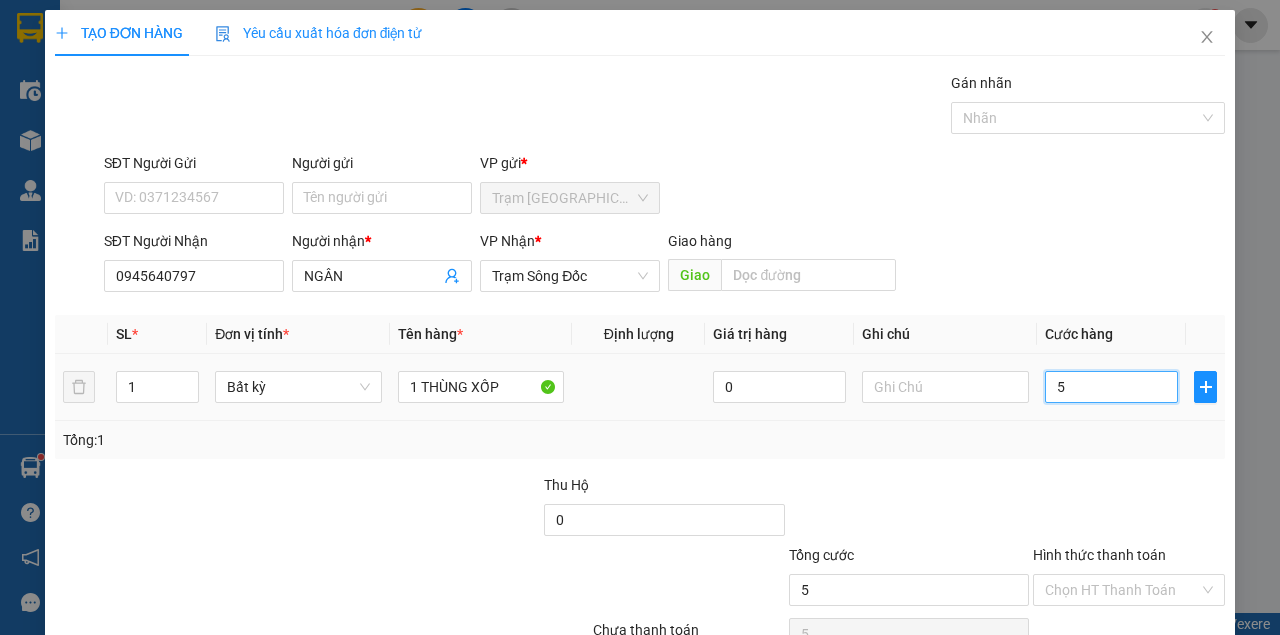 type on "50" 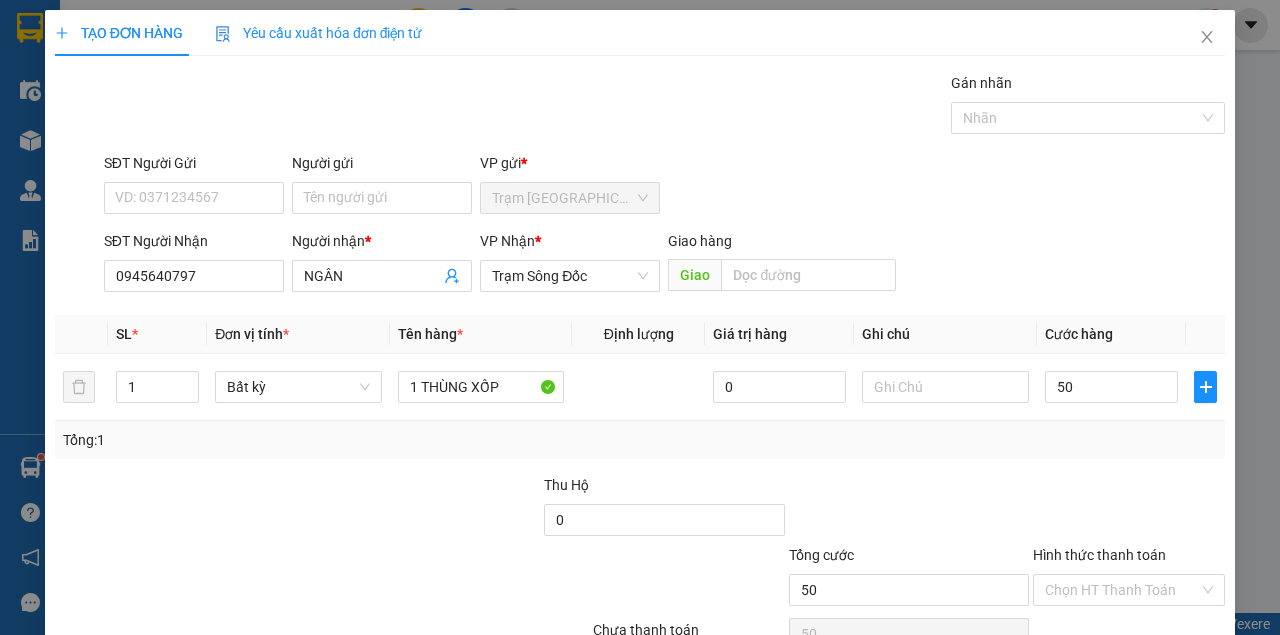 type on "50.000" 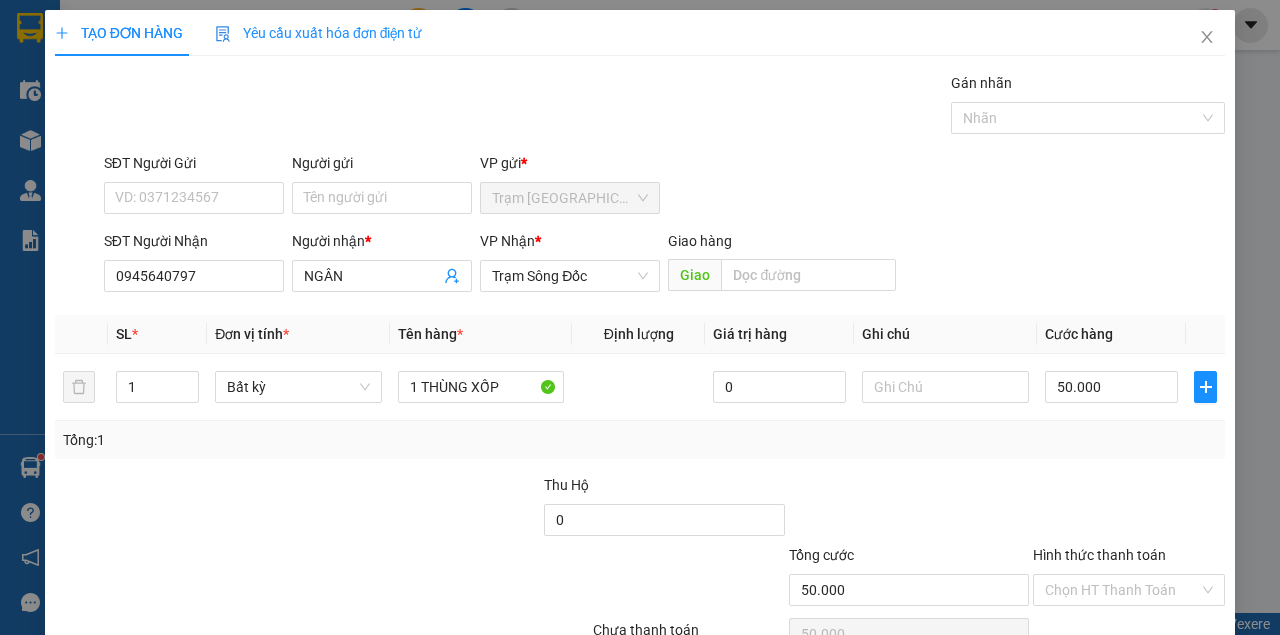 drag, startPoint x: 1150, startPoint y: 478, endPoint x: 1136, endPoint y: 480, distance: 14.142136 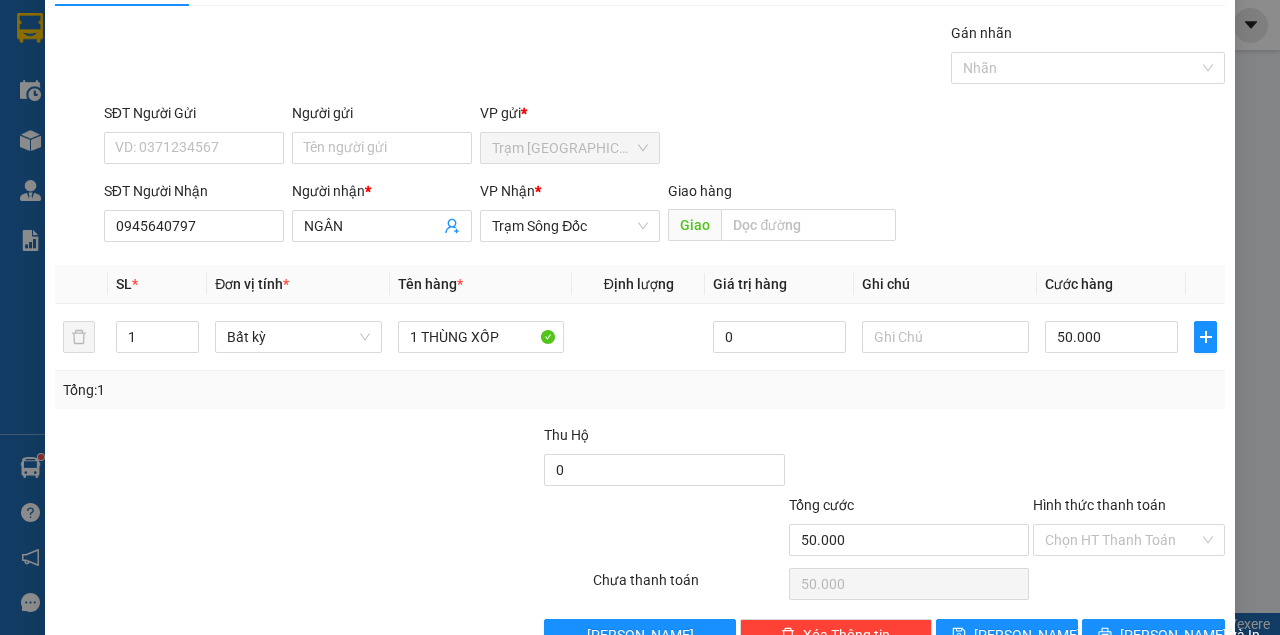 scroll, scrollTop: 102, scrollLeft: 0, axis: vertical 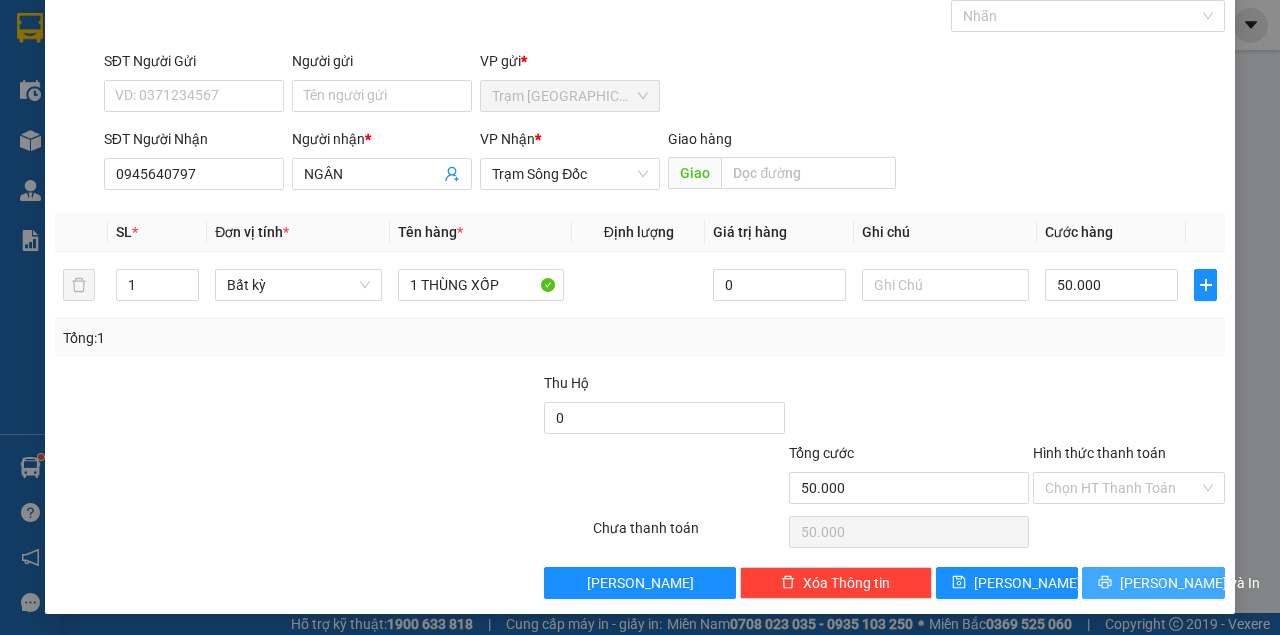 click on "[PERSON_NAME] và In" at bounding box center [1190, 583] 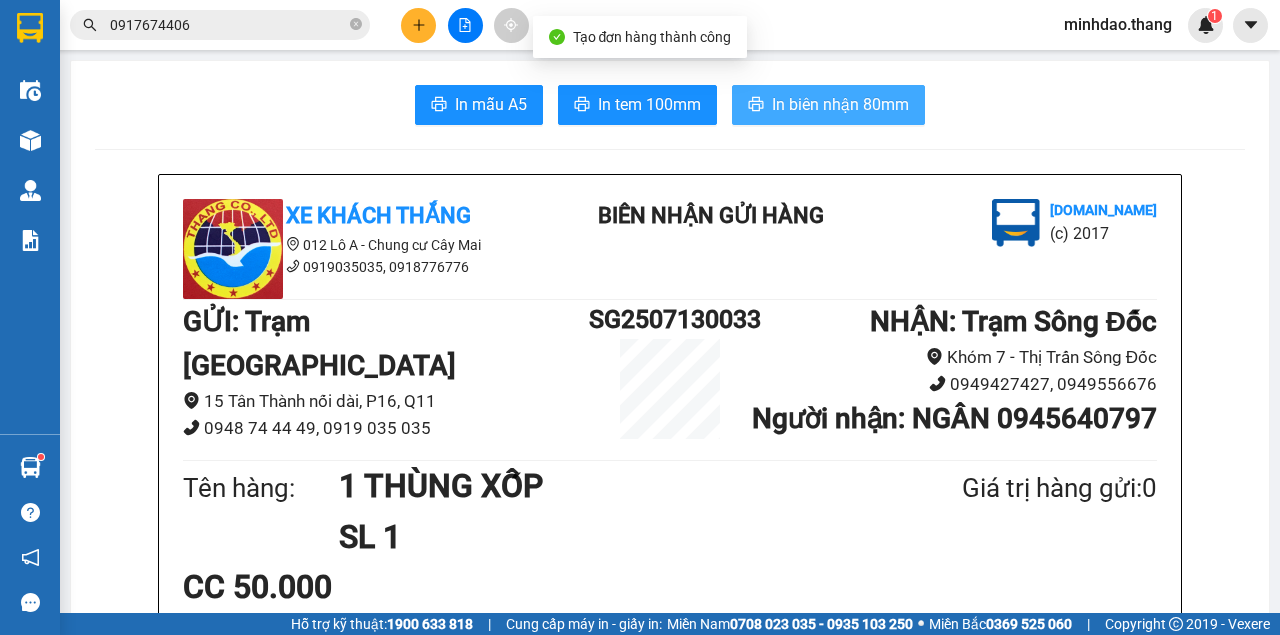 click on "In biên nhận 80mm" at bounding box center (840, 104) 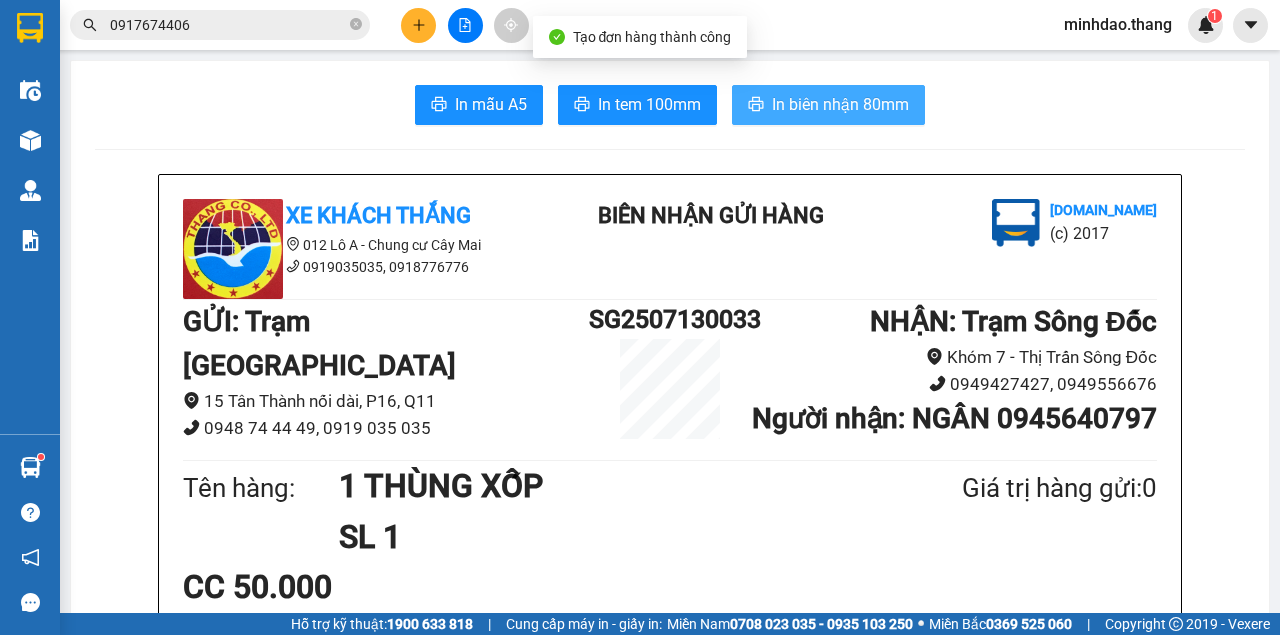 scroll, scrollTop: 0, scrollLeft: 0, axis: both 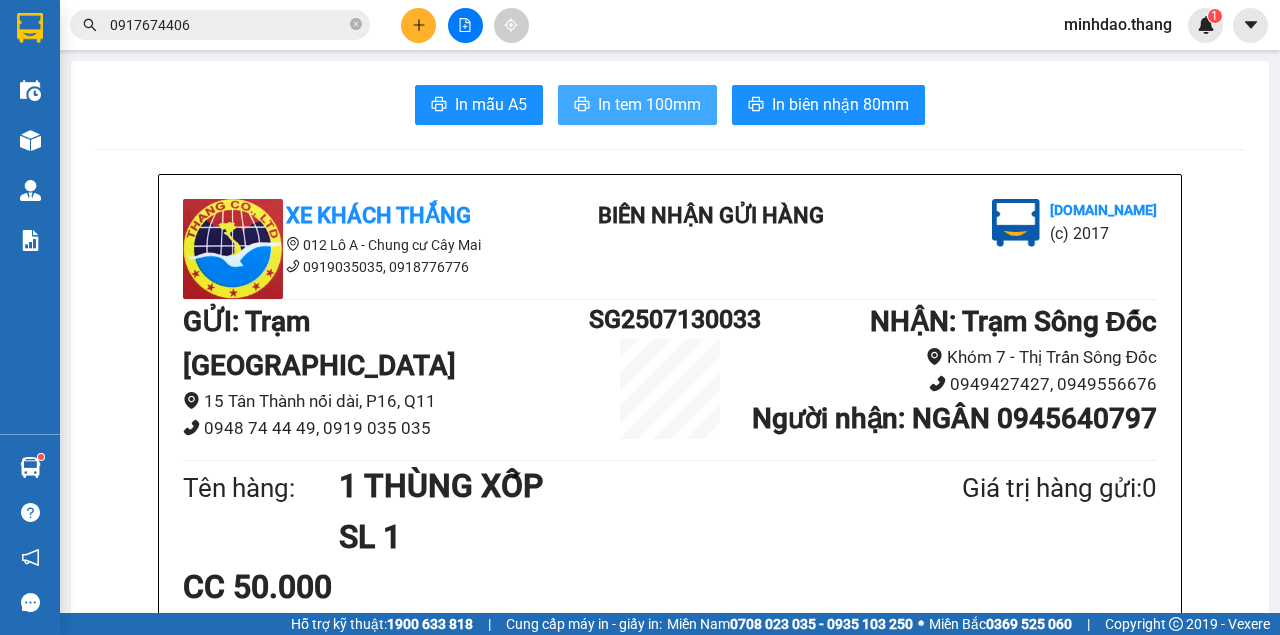 click on "In tem 100mm" at bounding box center [637, 105] 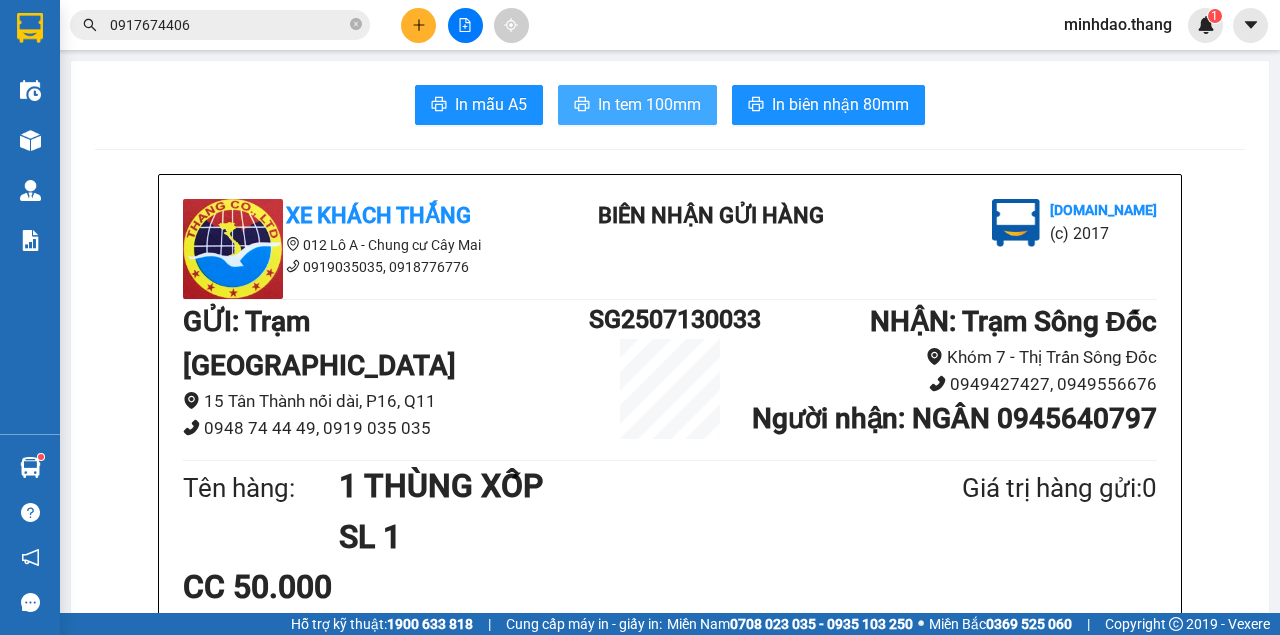 scroll, scrollTop: 0, scrollLeft: 0, axis: both 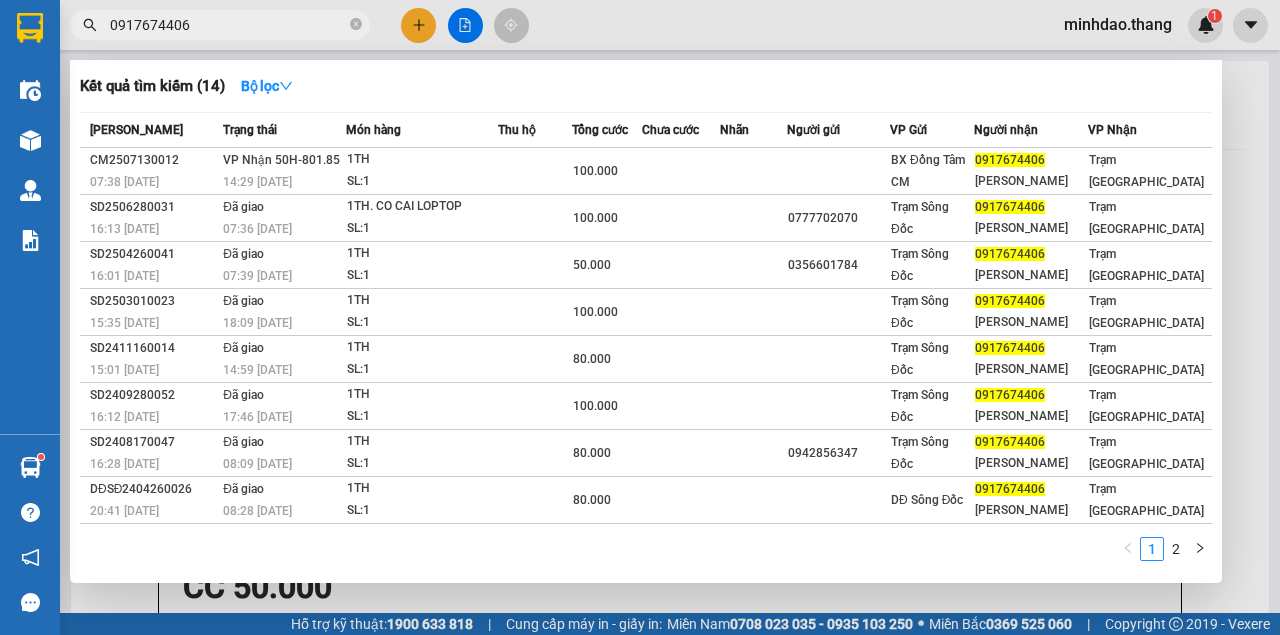 click on "0917674406" at bounding box center (228, 25) 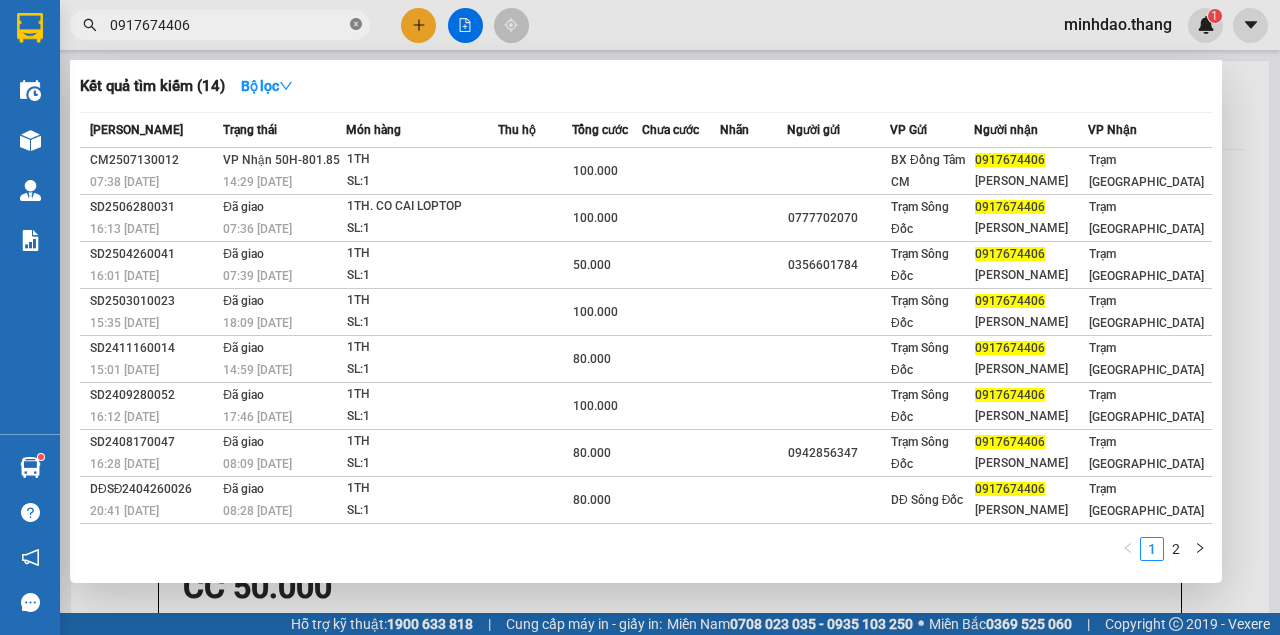 click 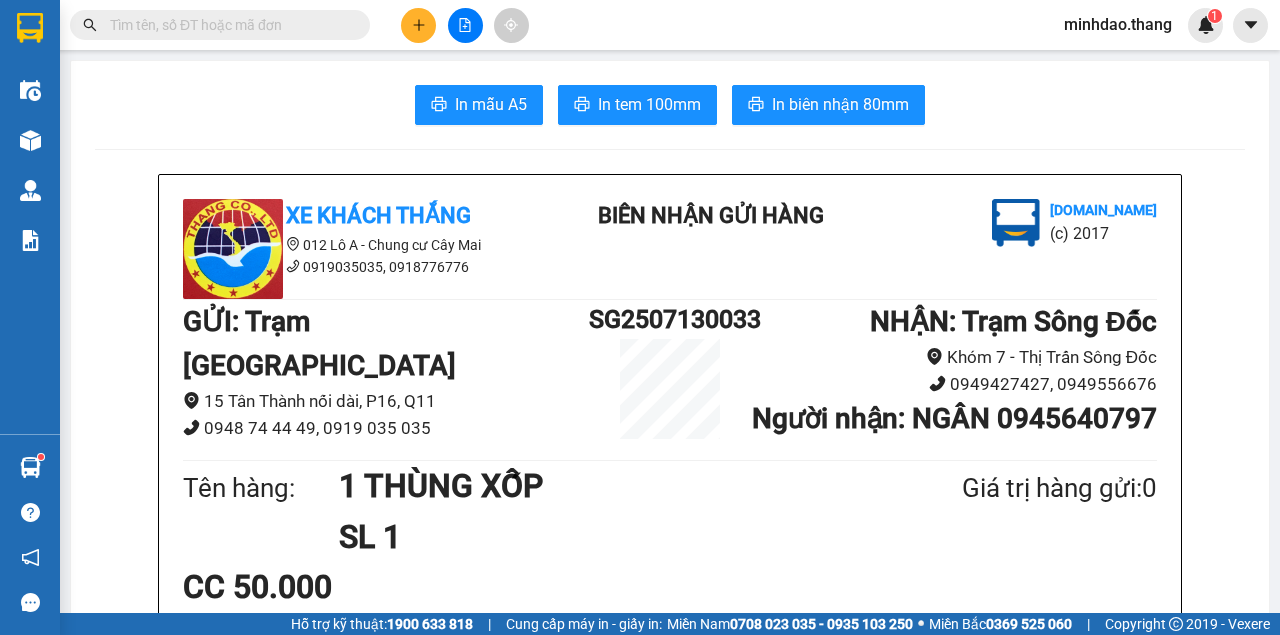 drag, startPoint x: 286, startPoint y: 19, endPoint x: 267, endPoint y: 2, distance: 25.495098 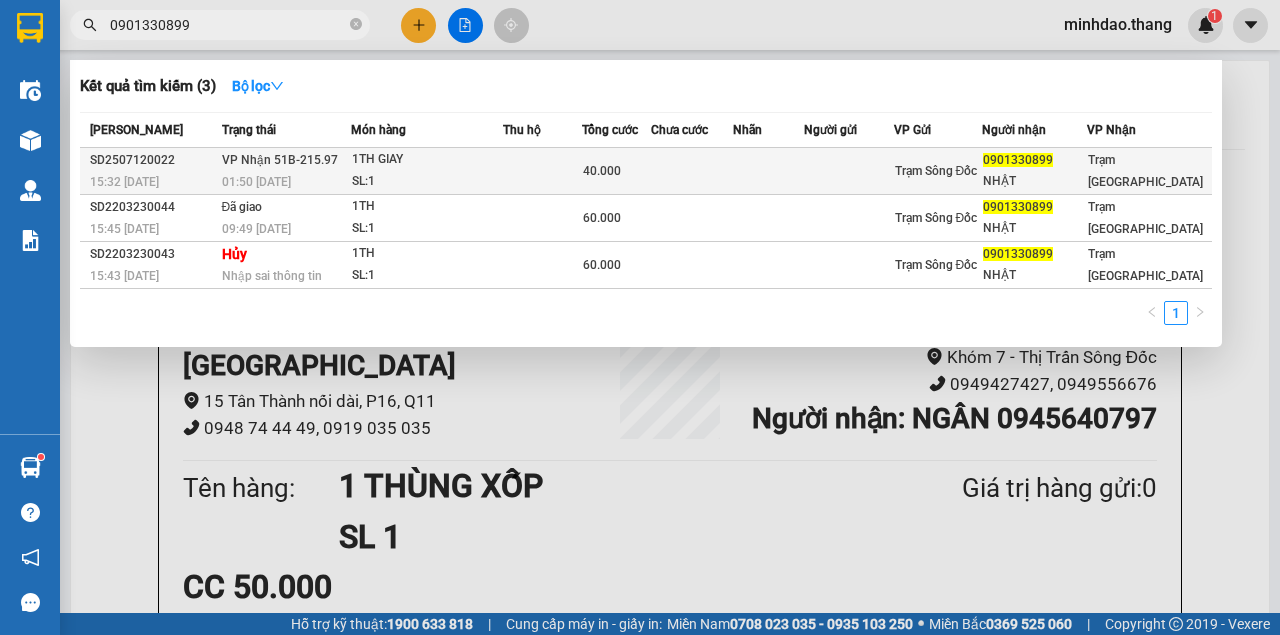 type on "0901330899" 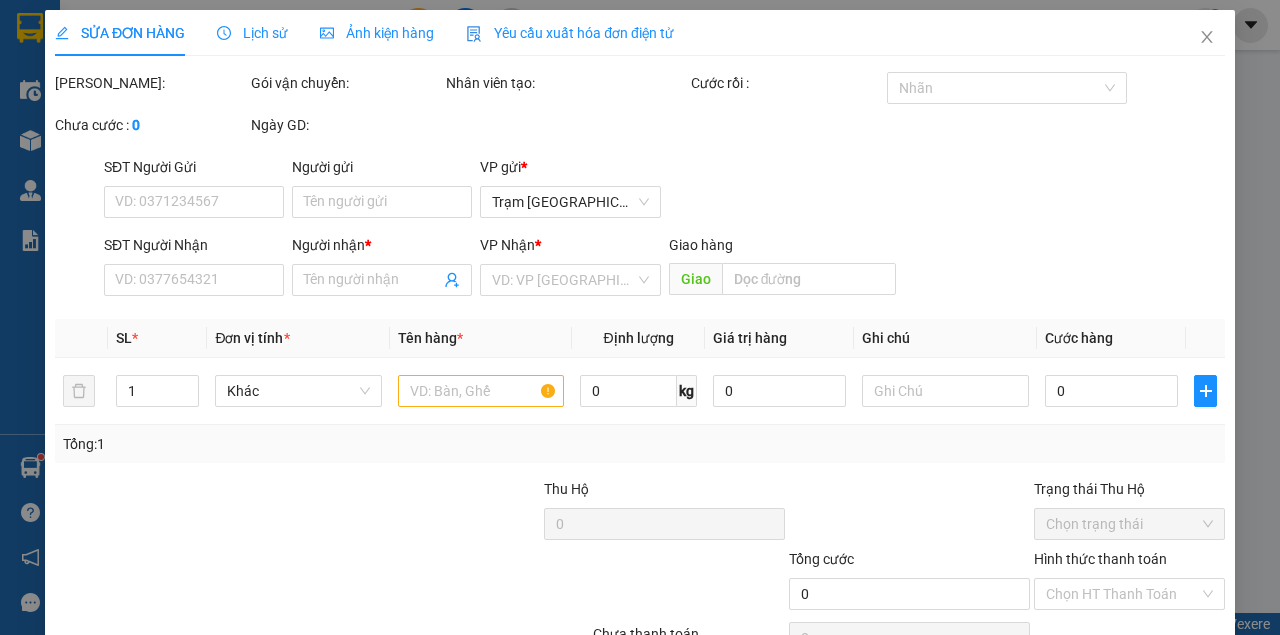 type on "0901330899" 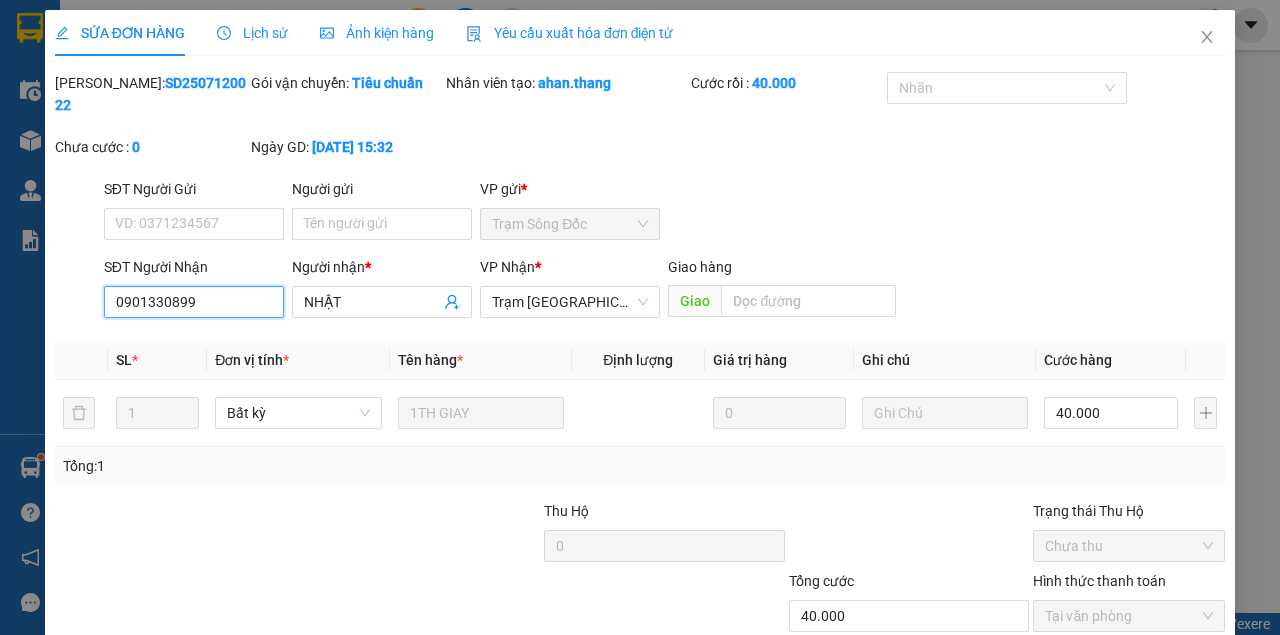 drag, startPoint x: 72, startPoint y: 308, endPoint x: 0, endPoint y: 294, distance: 73.34848 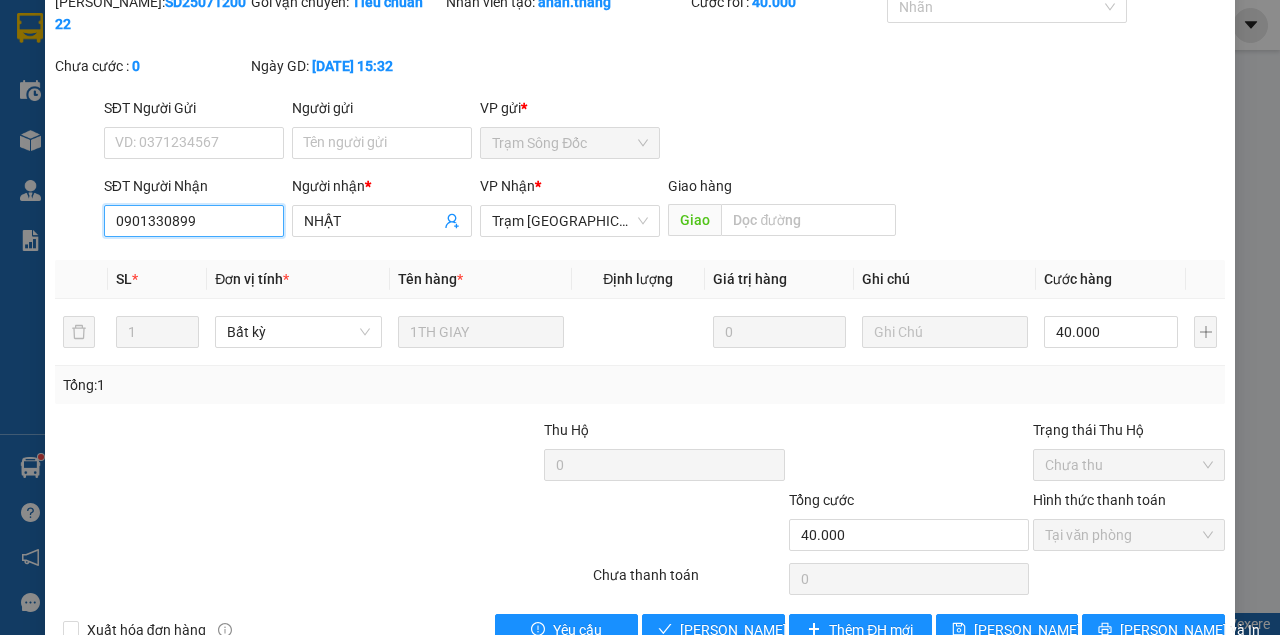 scroll, scrollTop: 129, scrollLeft: 0, axis: vertical 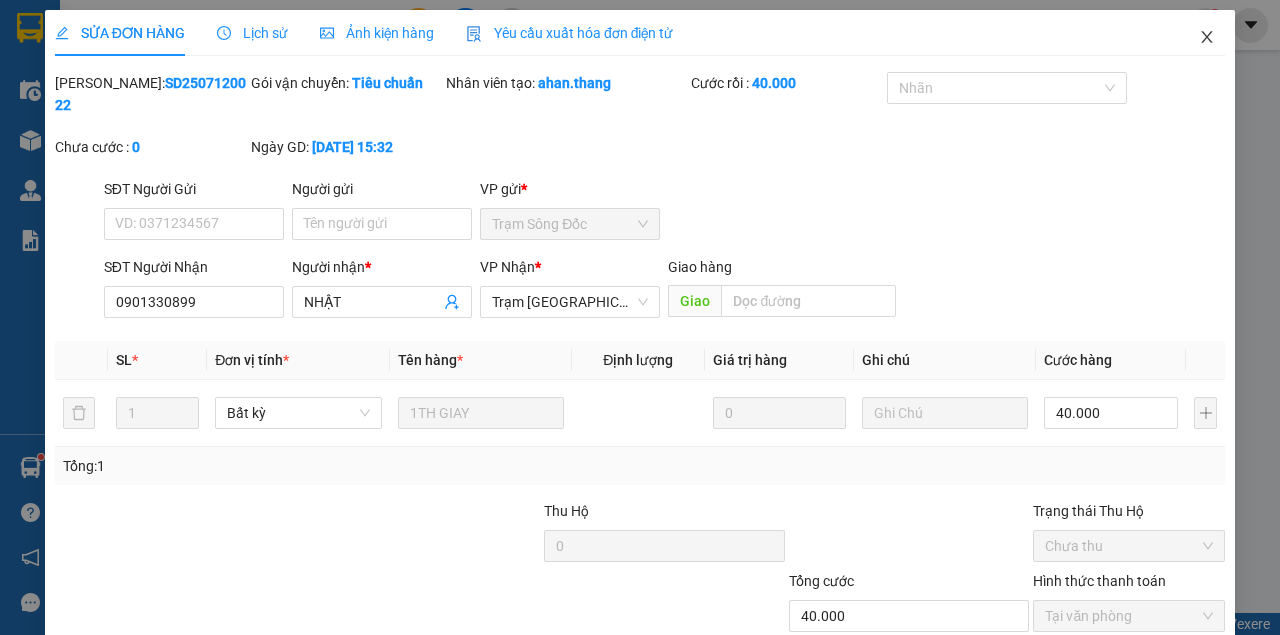drag, startPoint x: 1199, startPoint y: 37, endPoint x: 1186, endPoint y: 48, distance: 17.029387 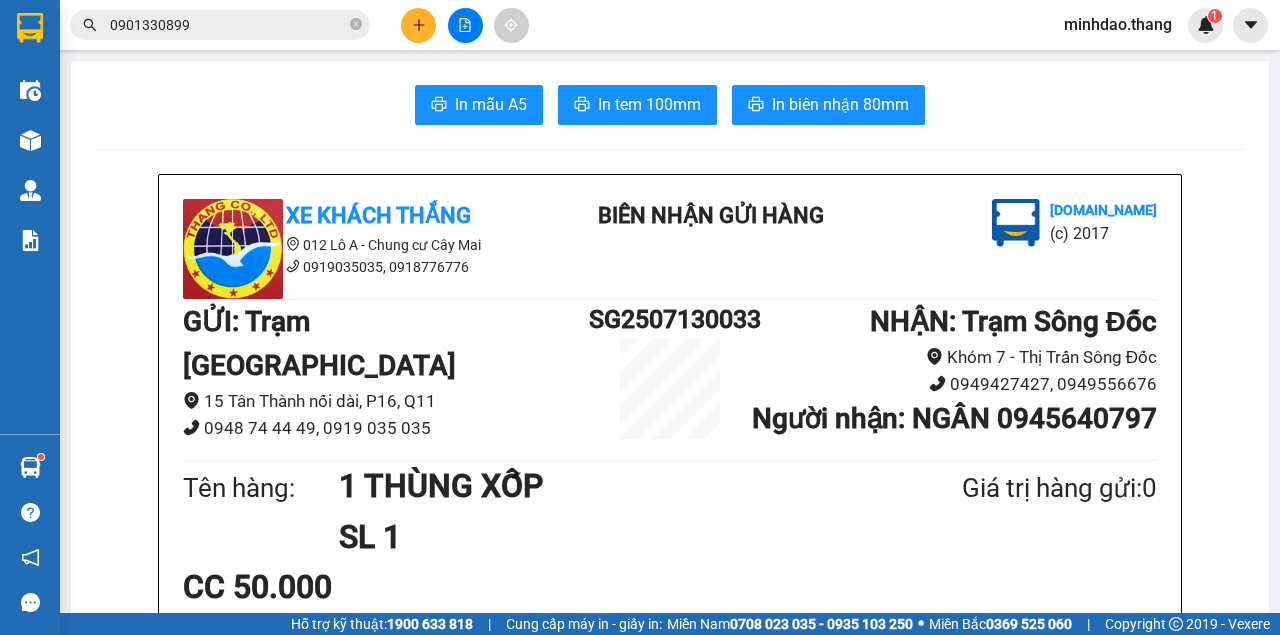 click on "0901330899" at bounding box center [228, 25] 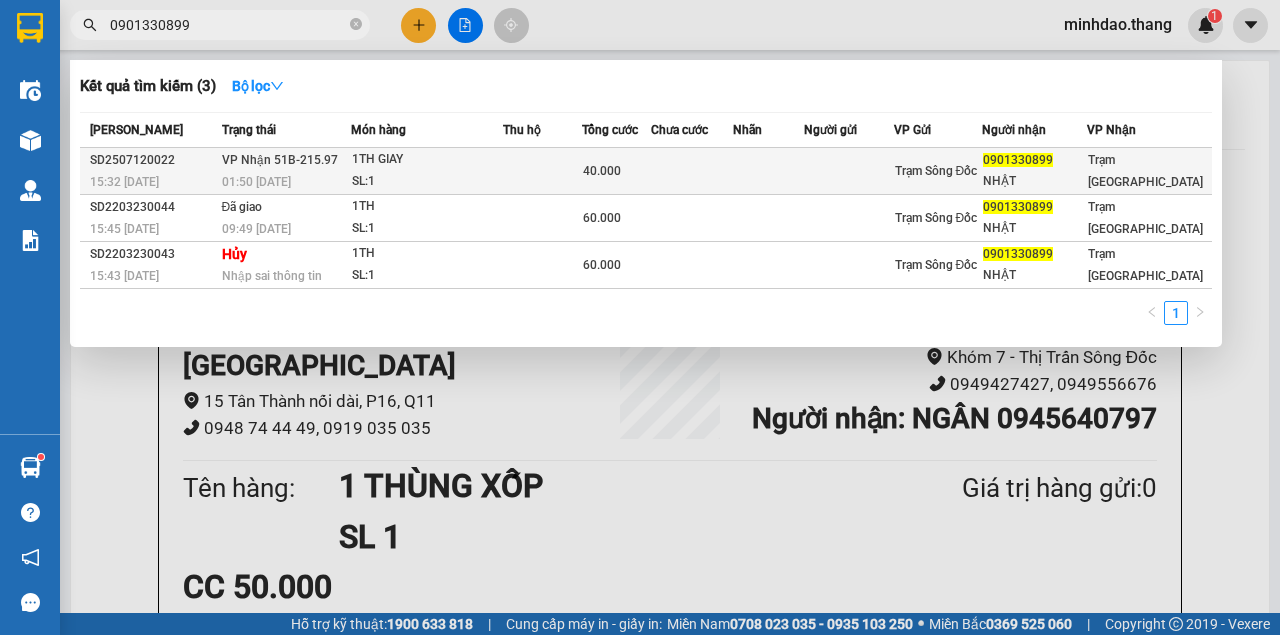 click at bounding box center (542, 171) 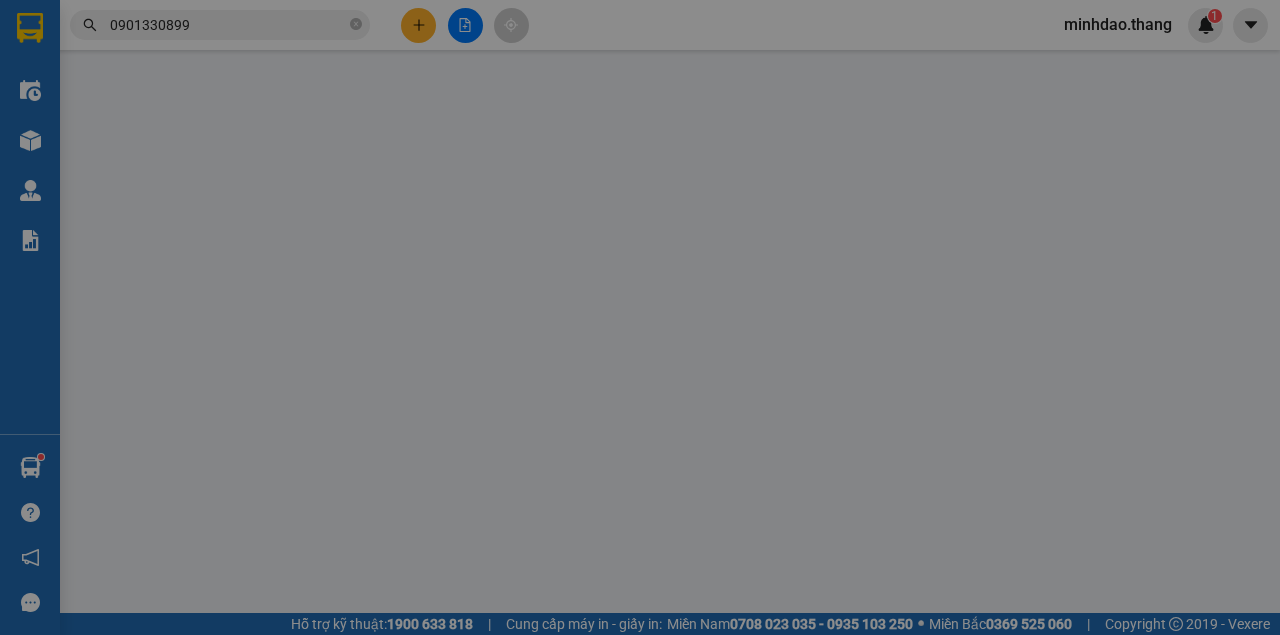 type on "0708618439" 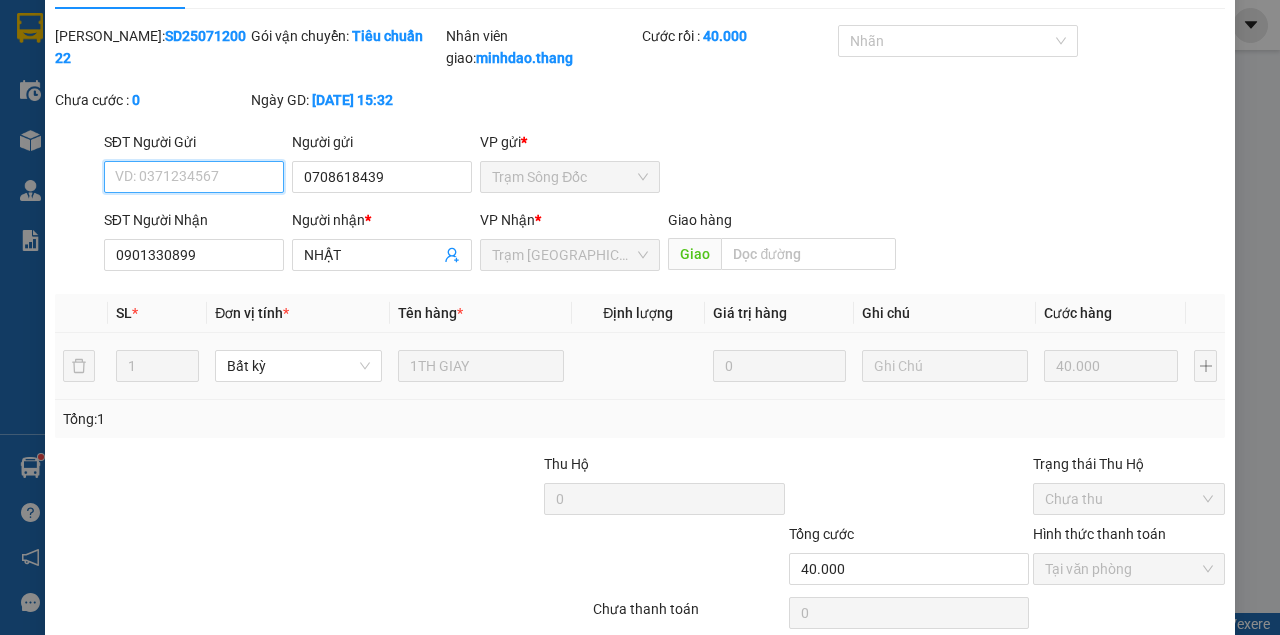 scroll, scrollTop: 0, scrollLeft: 0, axis: both 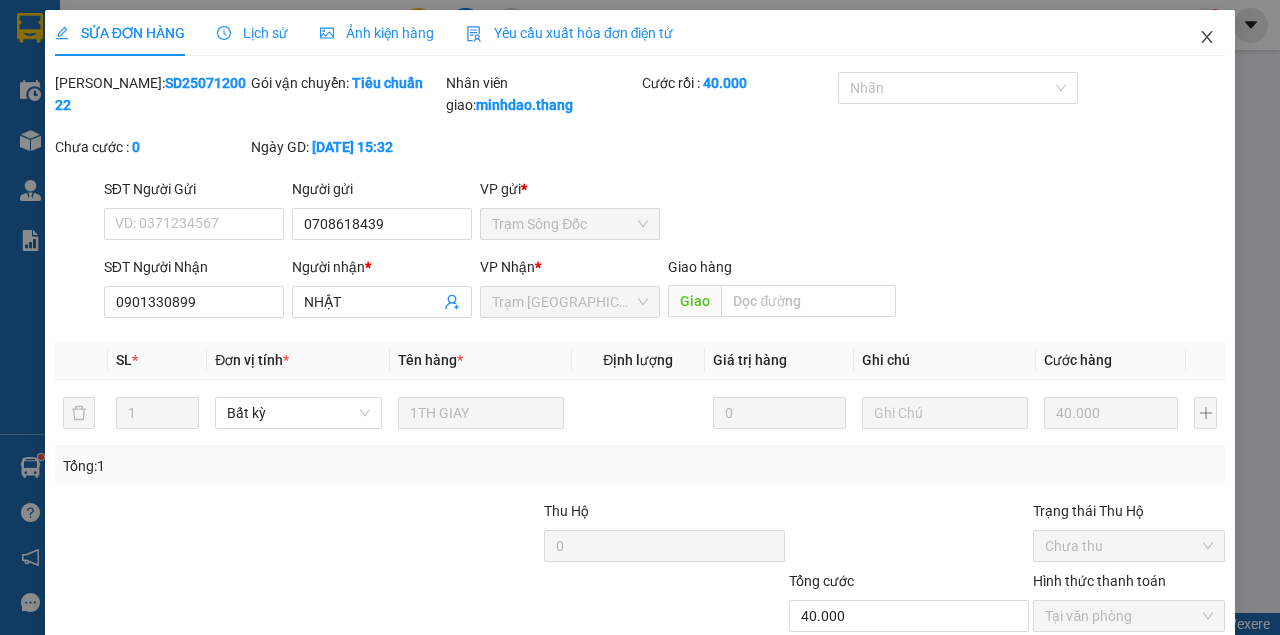 click at bounding box center (1207, 38) 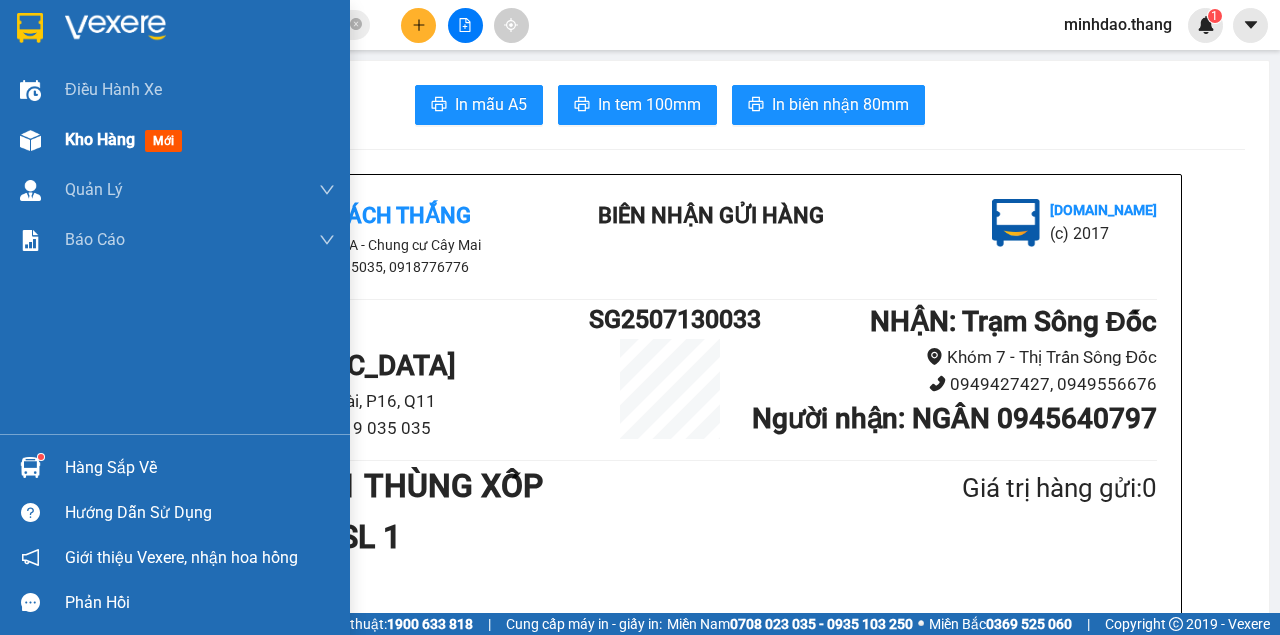 click at bounding box center (30, 140) 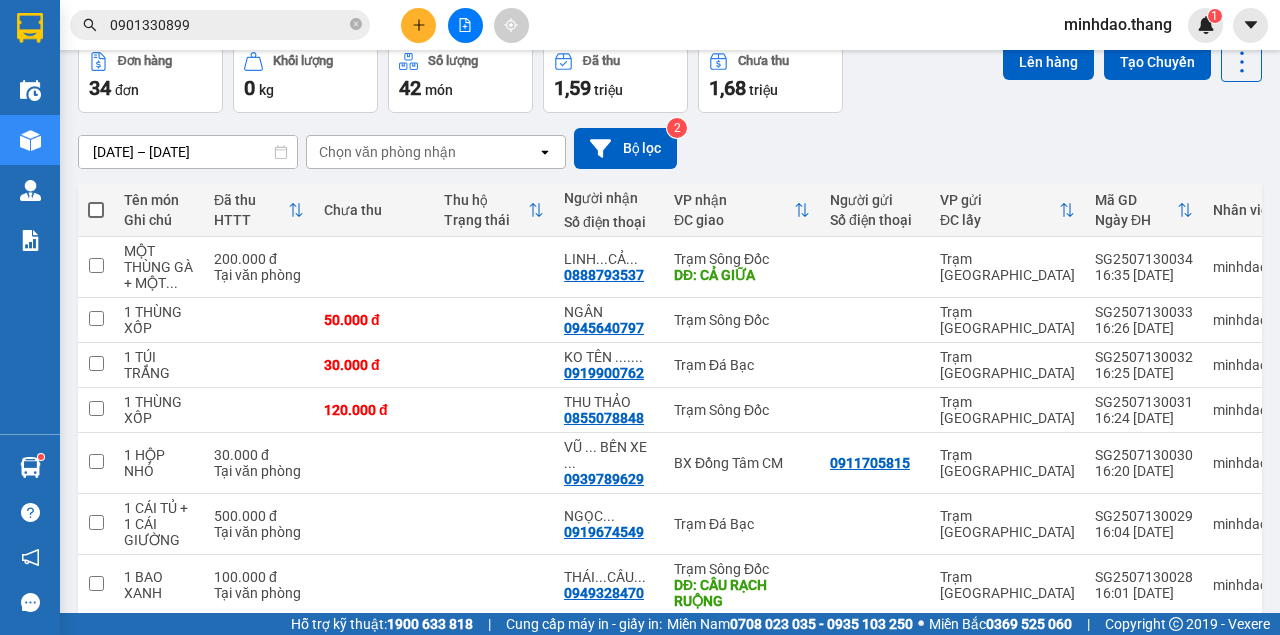 scroll, scrollTop: 133, scrollLeft: 0, axis: vertical 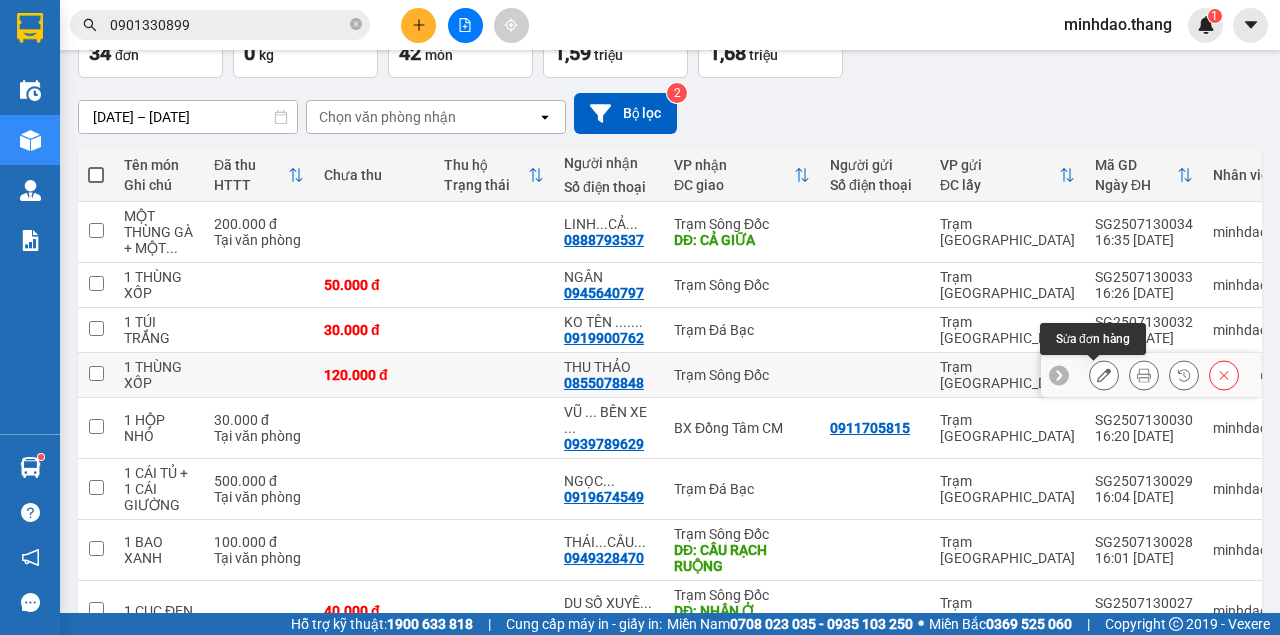 click at bounding box center (1104, 375) 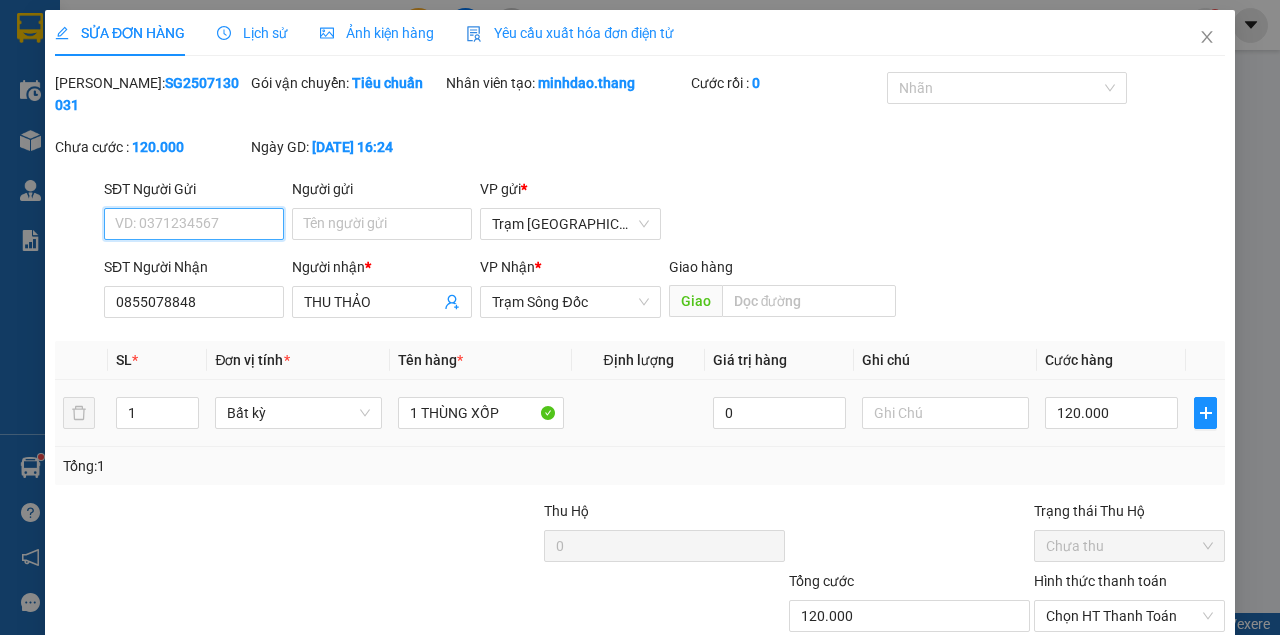 scroll, scrollTop: 0, scrollLeft: 0, axis: both 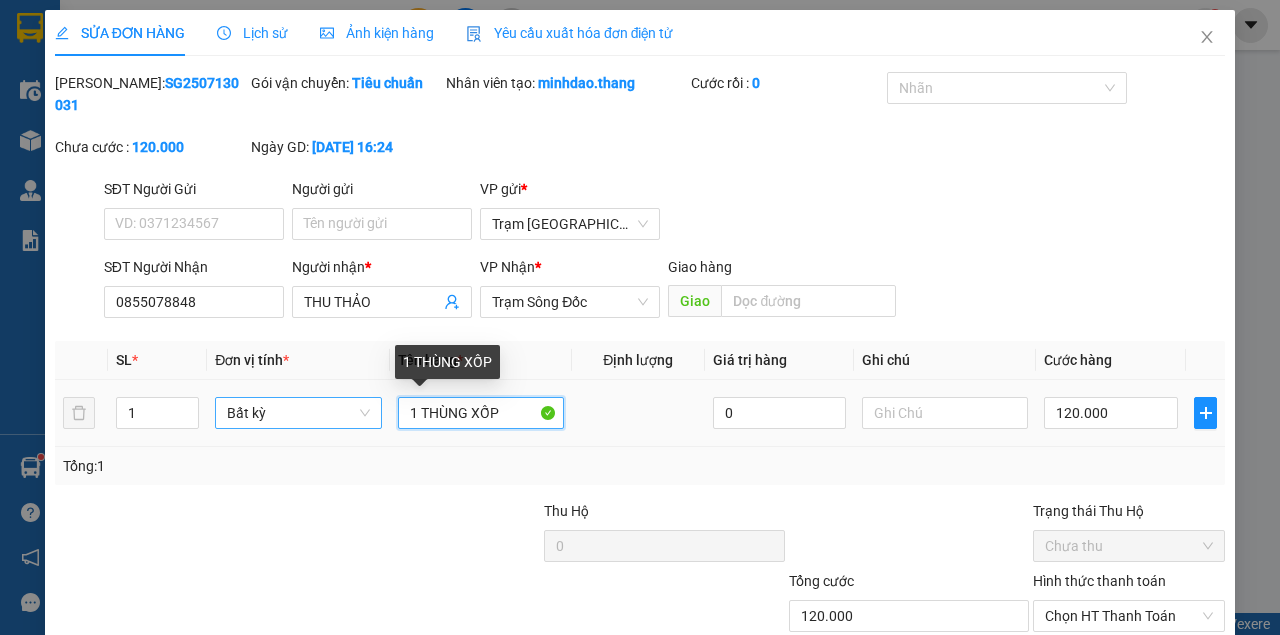 drag, startPoint x: 508, startPoint y: 411, endPoint x: 317, endPoint y: 402, distance: 191.21193 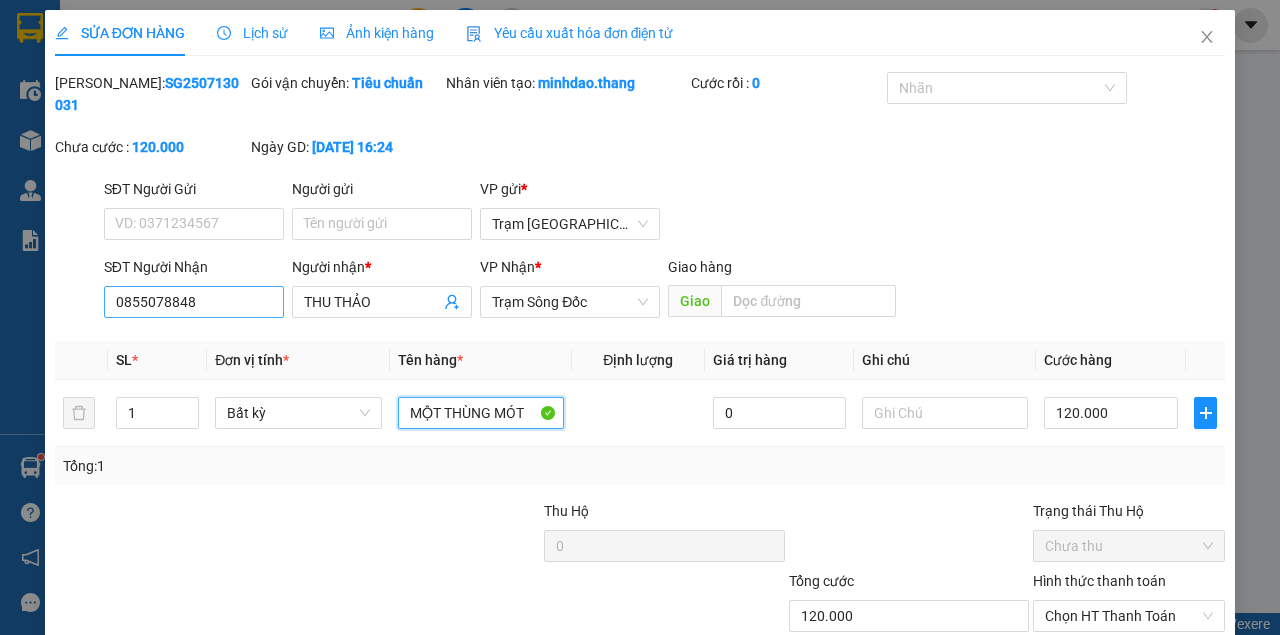 type on "MỘT THÙNG MÓT" 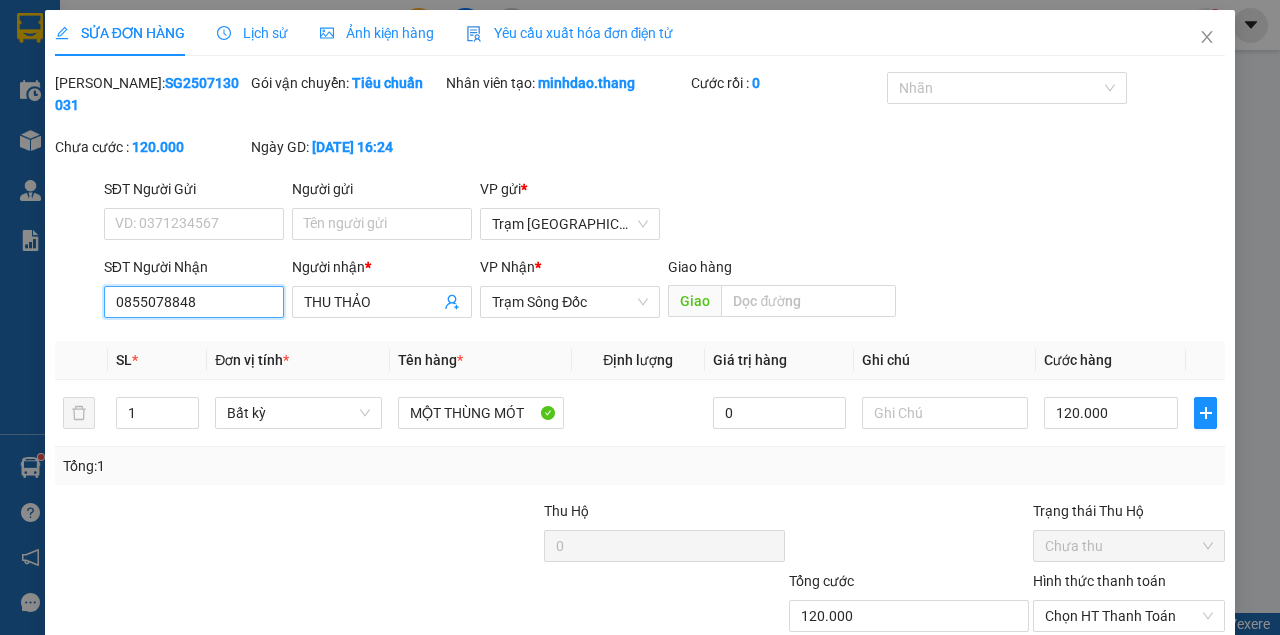 drag, startPoint x: 220, startPoint y: 302, endPoint x: 0, endPoint y: 288, distance: 220.445 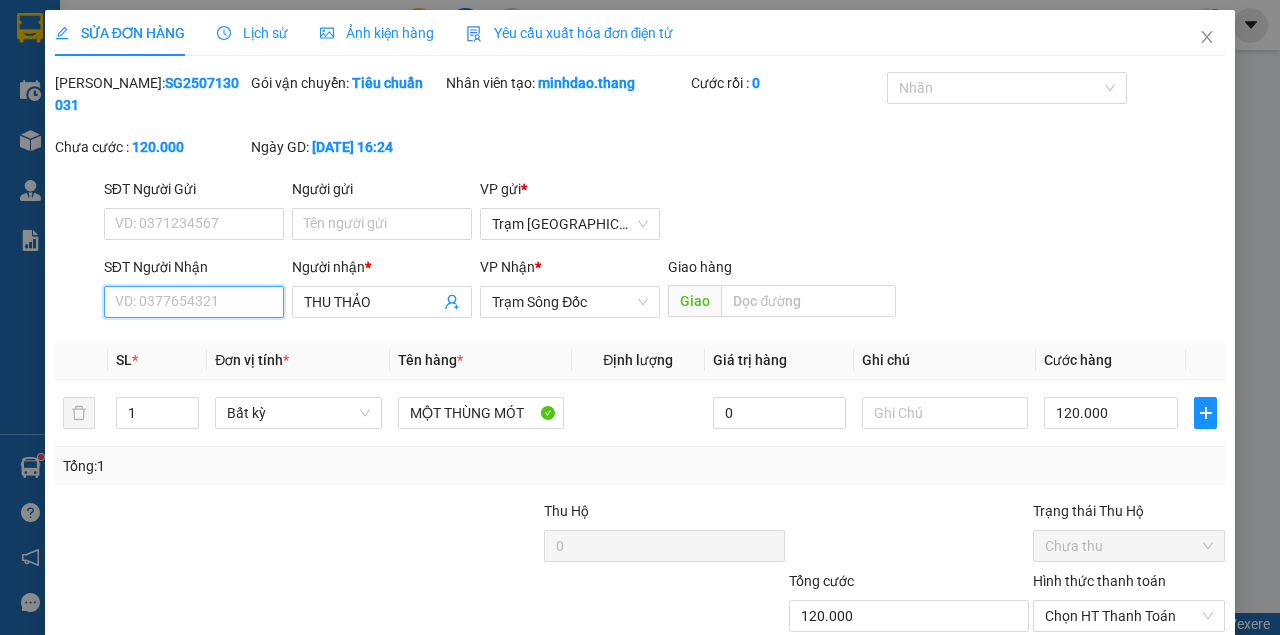 paste on "0916114904" 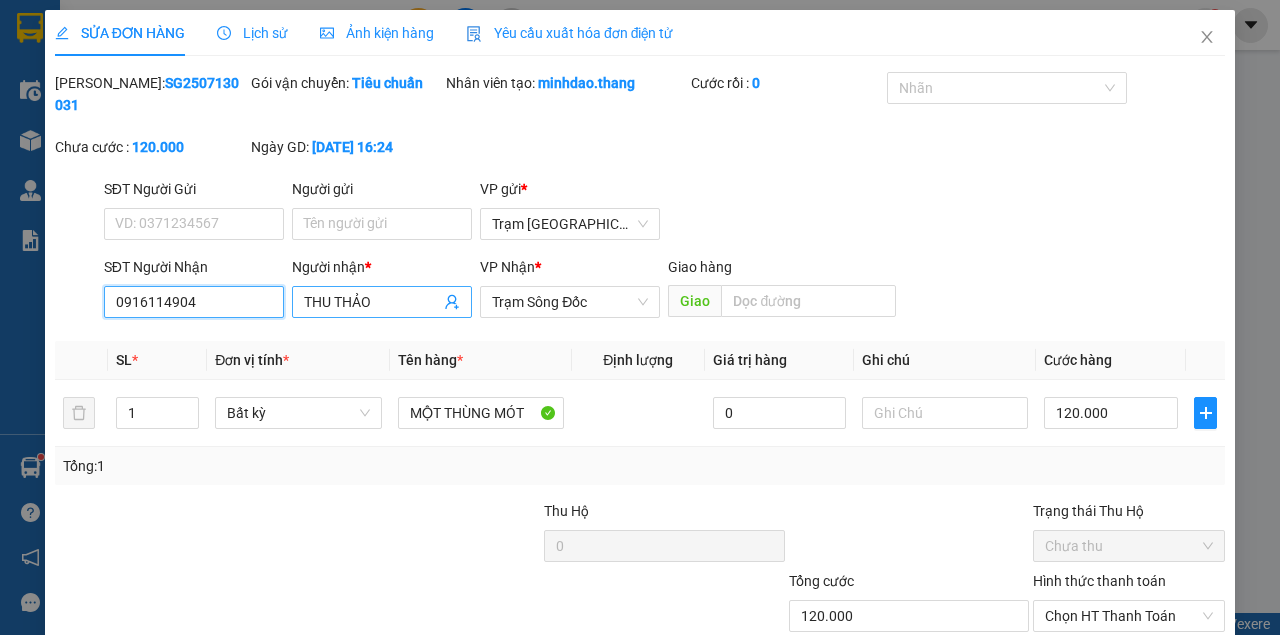 type on "0916114904" 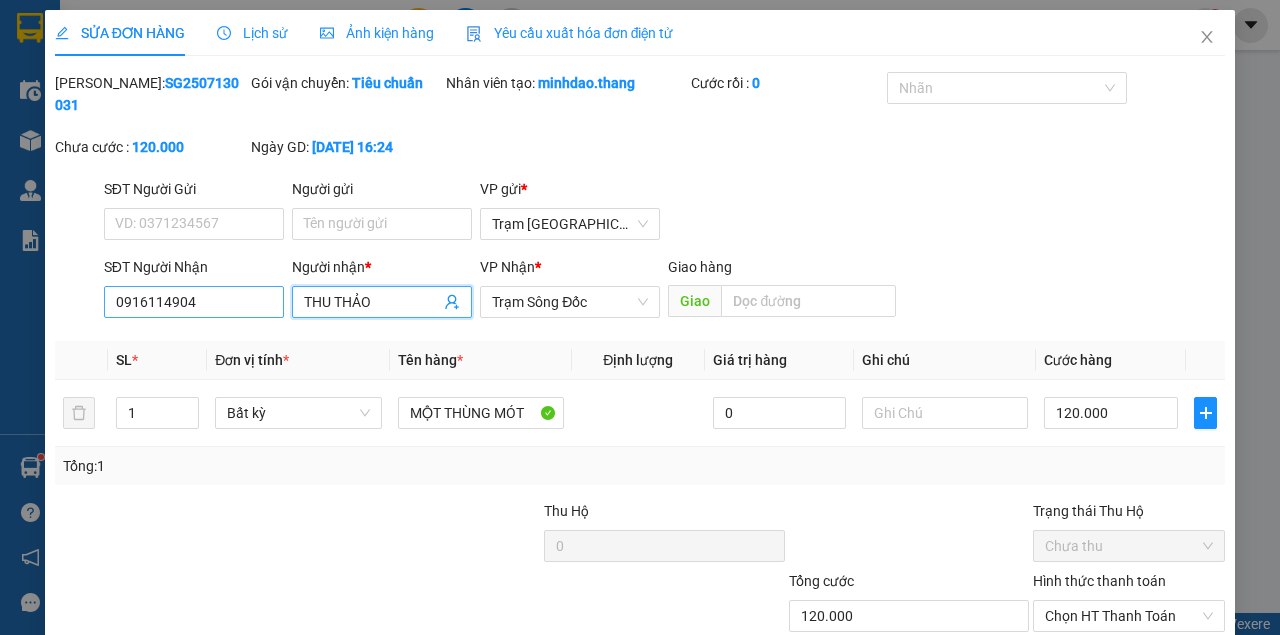 drag, startPoint x: 374, startPoint y: 301, endPoint x: 243, endPoint y: 301, distance: 131 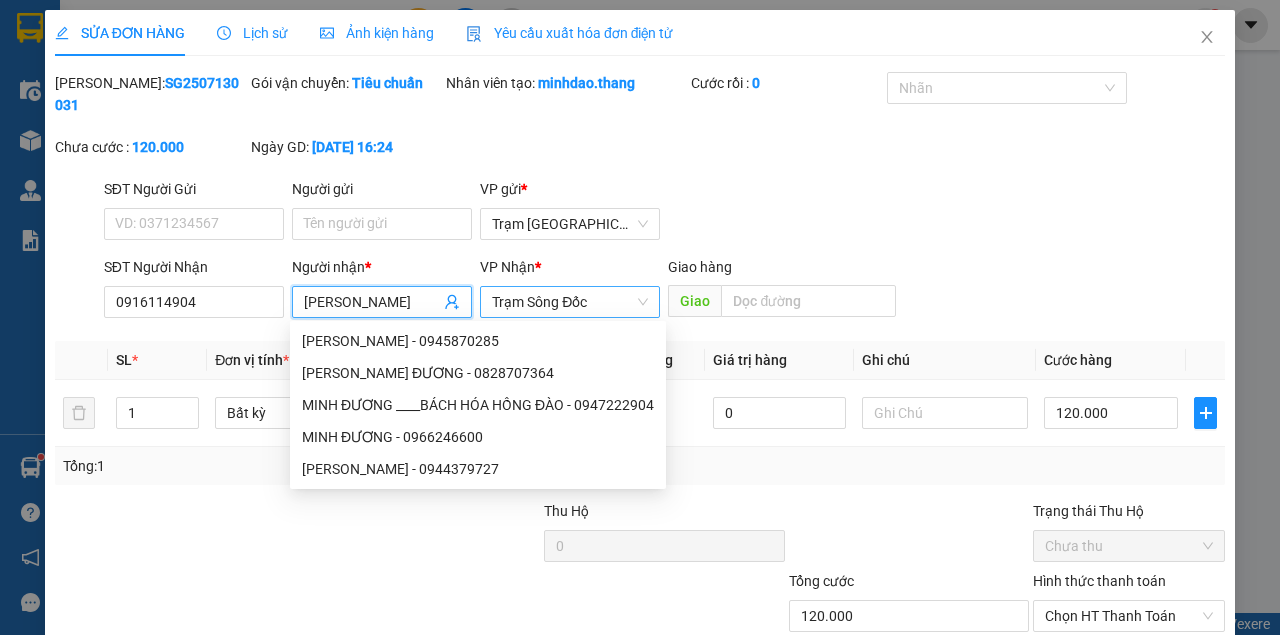 click on "Trạm Sông Đốc" at bounding box center (570, 302) 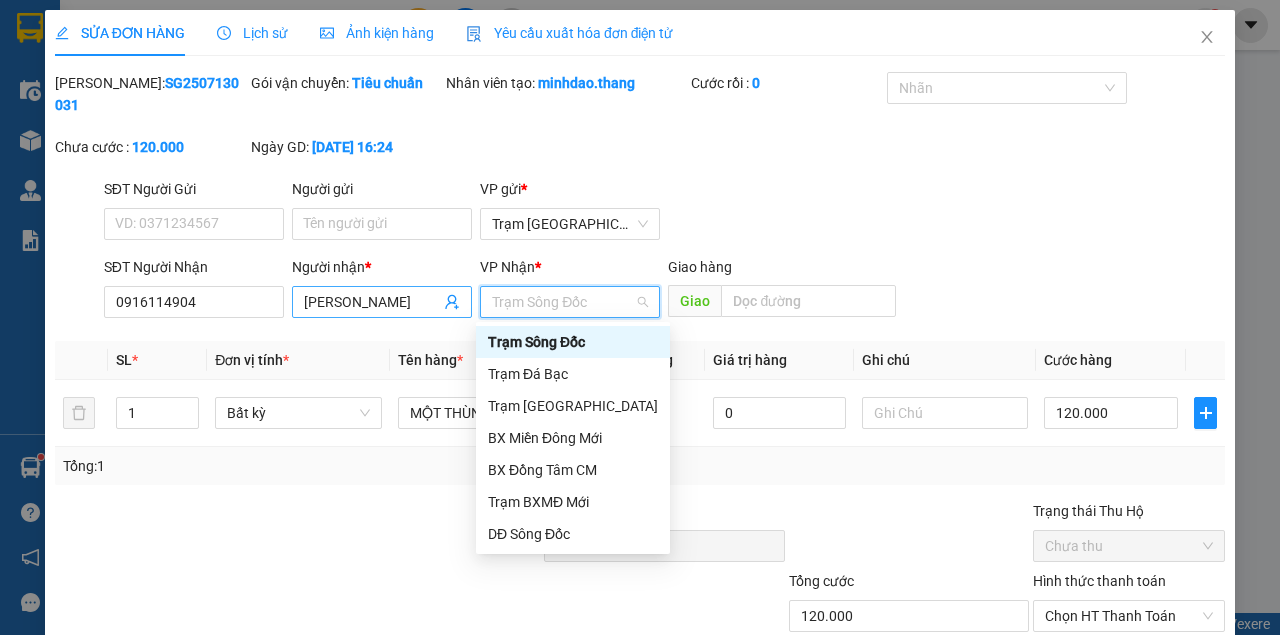 click on "MINH ĐƯƠNG" at bounding box center [372, 302] 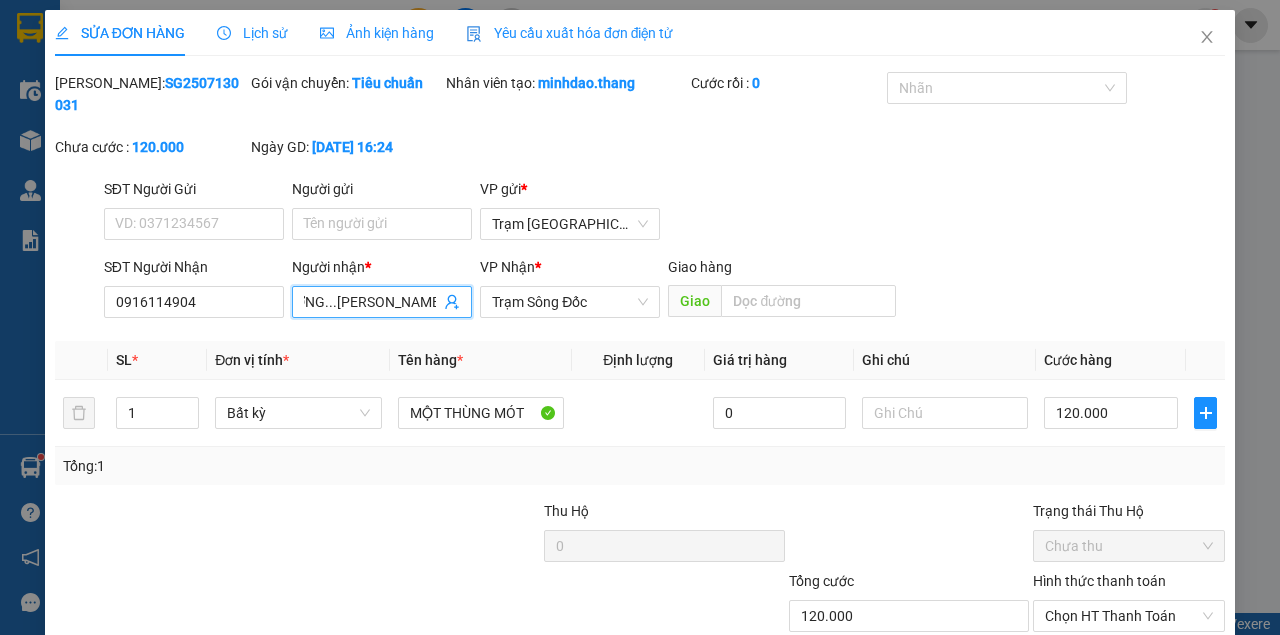scroll, scrollTop: 0, scrollLeft: 74, axis: horizontal 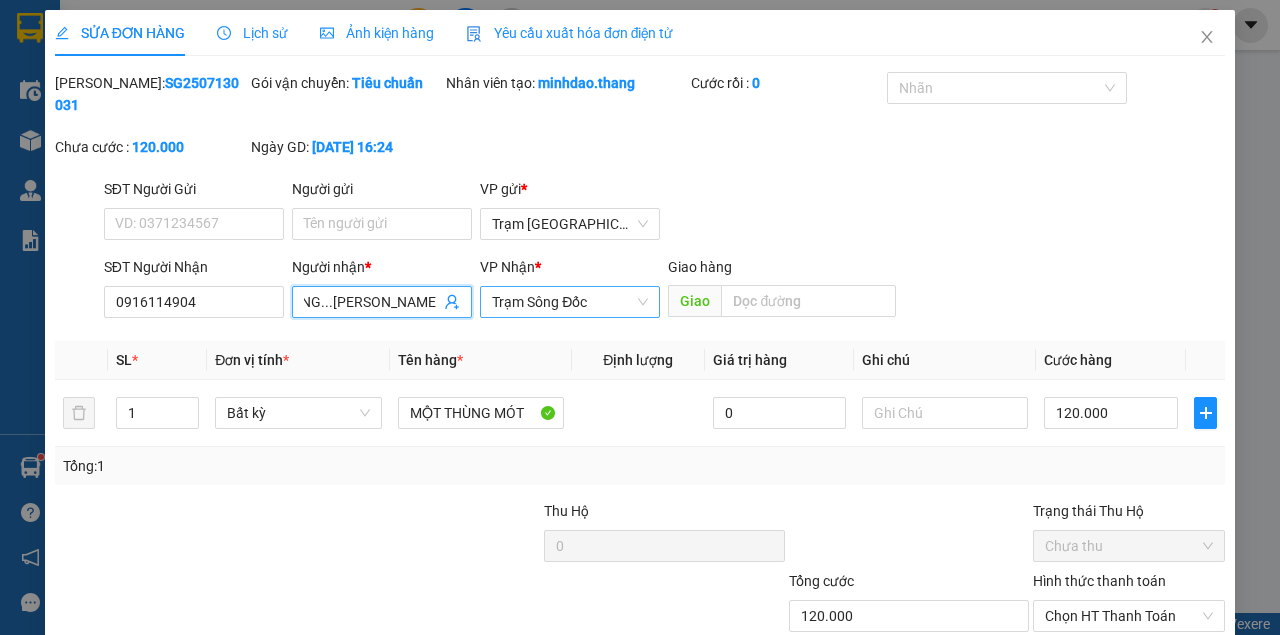 drag, startPoint x: 324, startPoint y: 298, endPoint x: 495, endPoint y: 300, distance: 171.01169 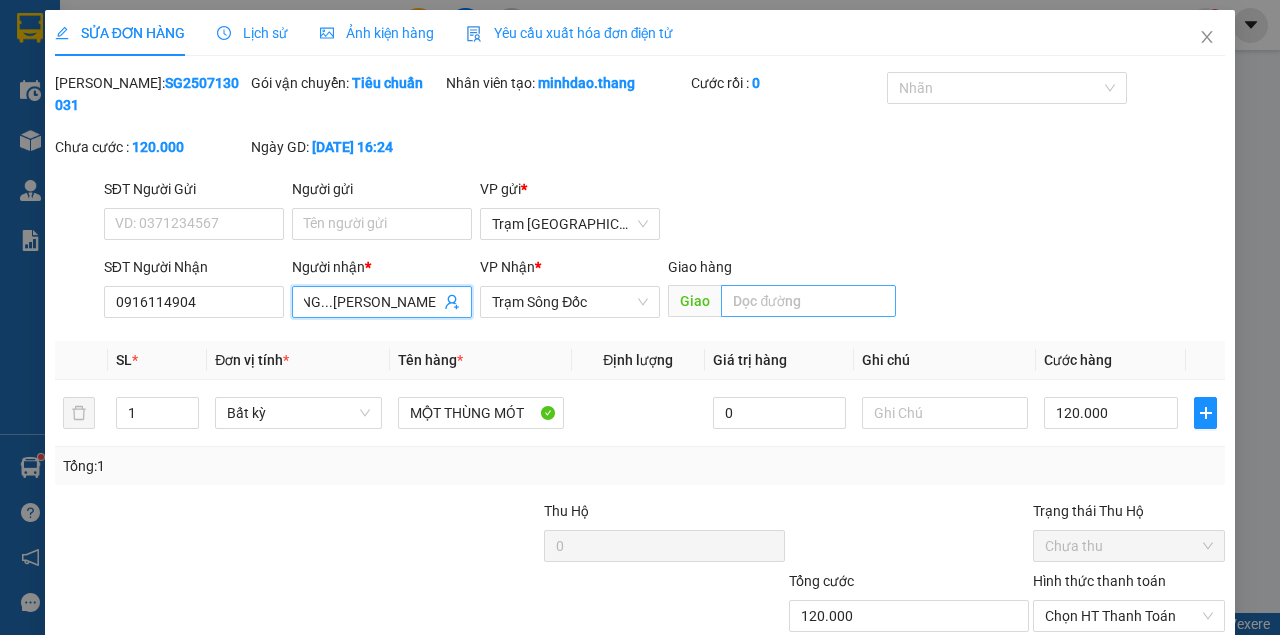 type on "MINH ĐƯƠNG...TRẦN VĂN THỜI" 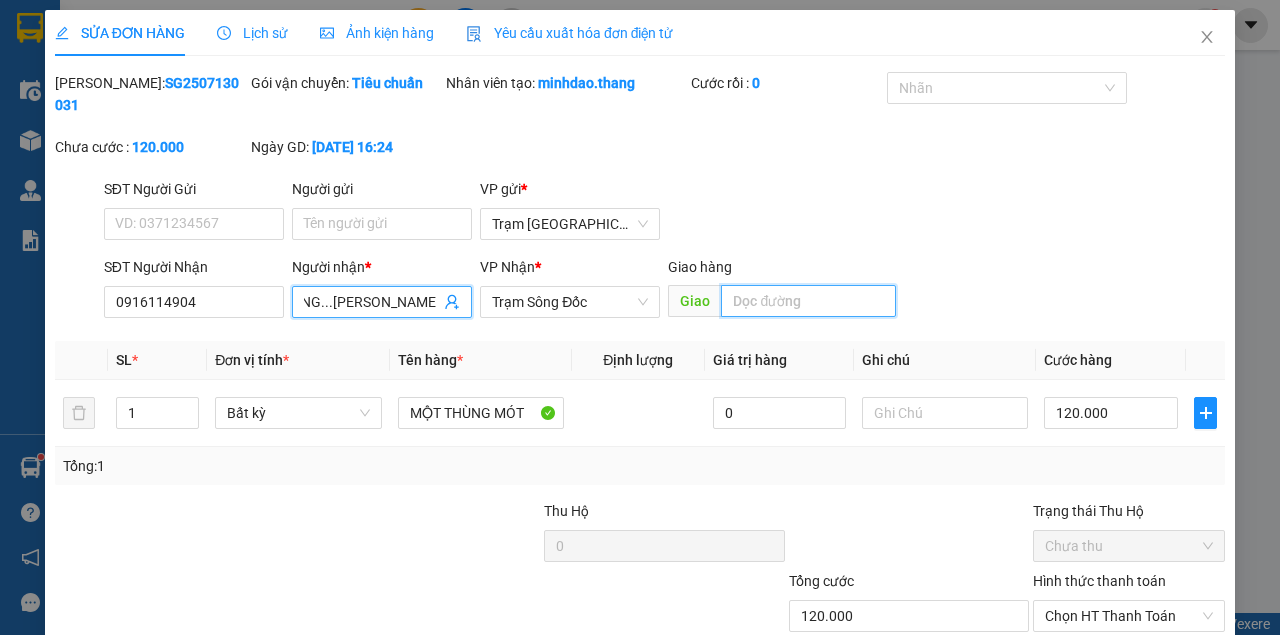 scroll, scrollTop: 0, scrollLeft: 0, axis: both 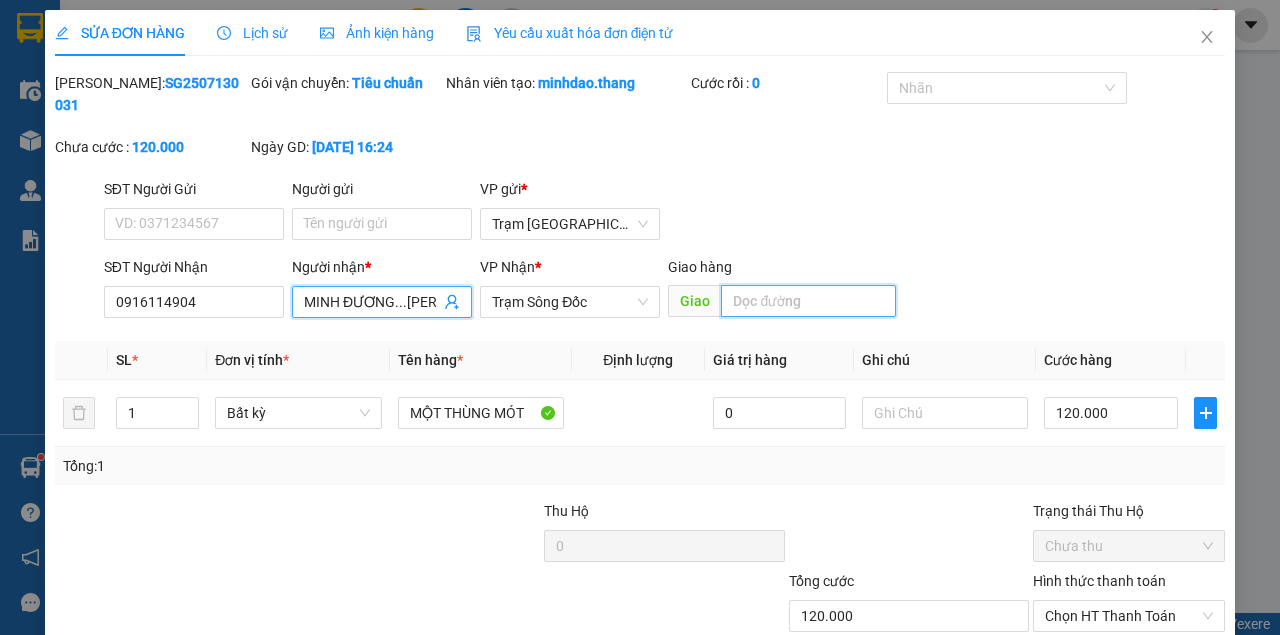 click at bounding box center [808, 301] 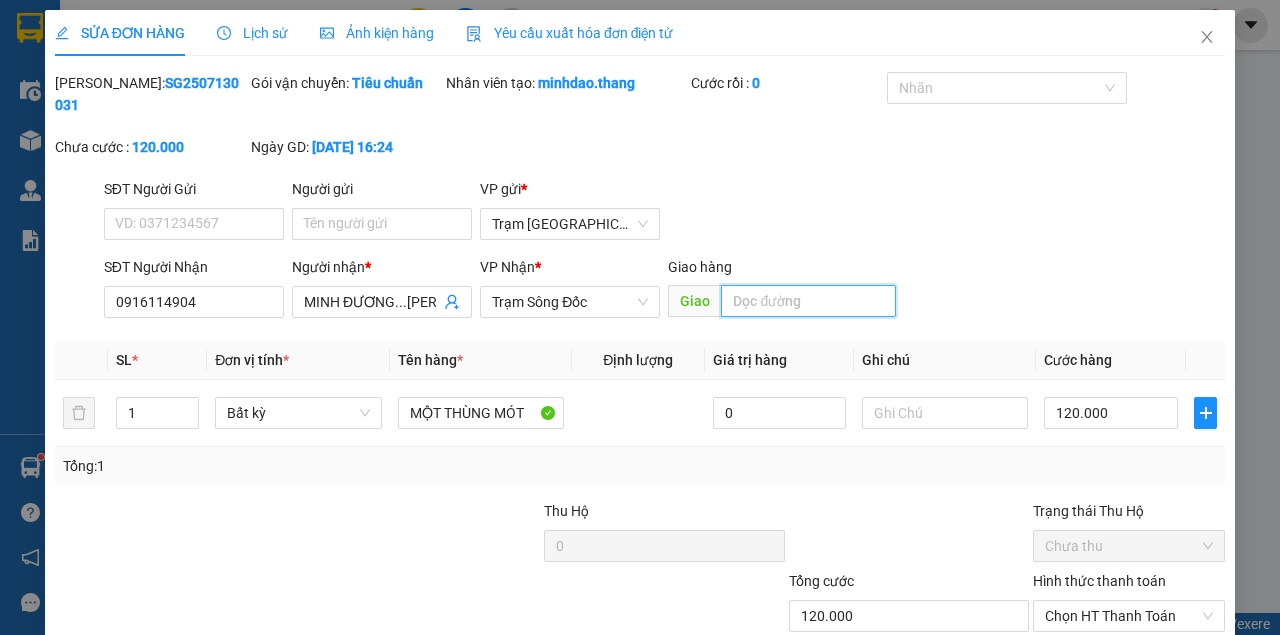 paste on ".TRẦN VĂN THỜI" 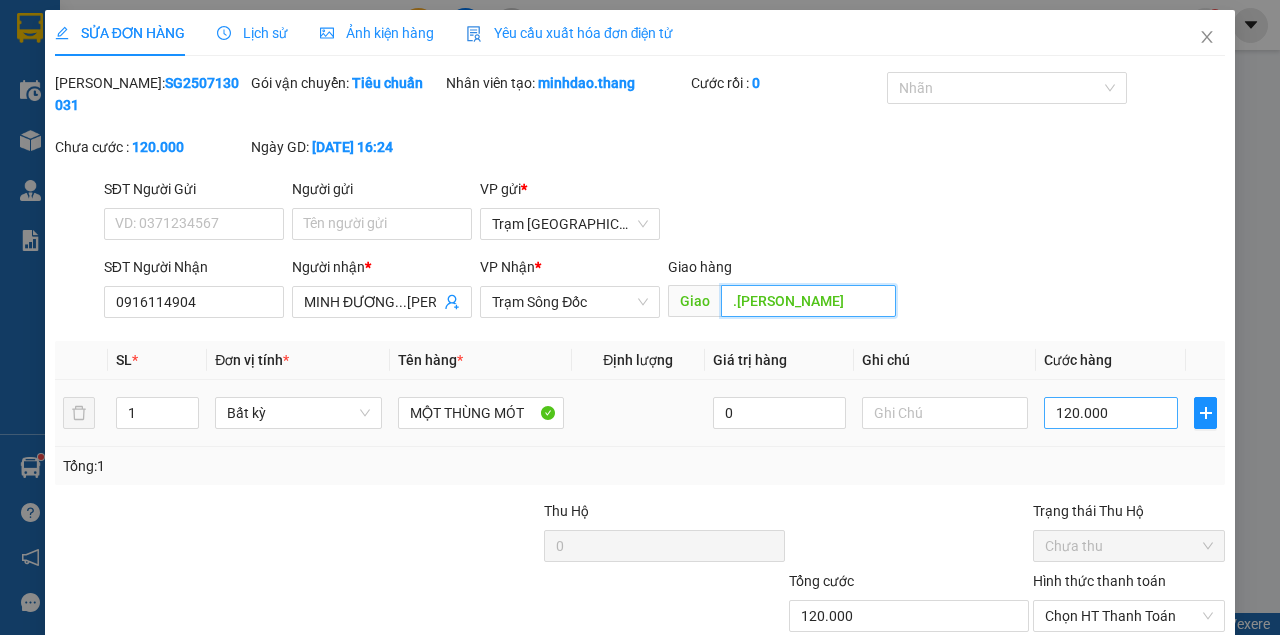 type on ".TRẦN VĂN THỜI" 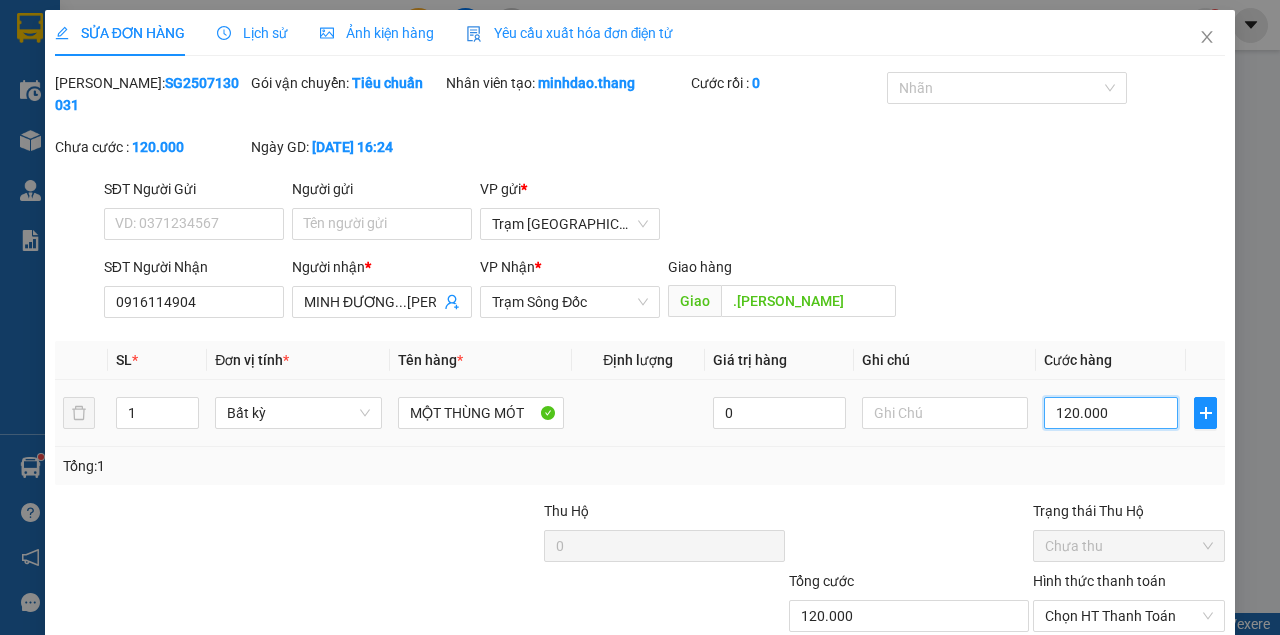 click on "120.000" at bounding box center (1111, 413) 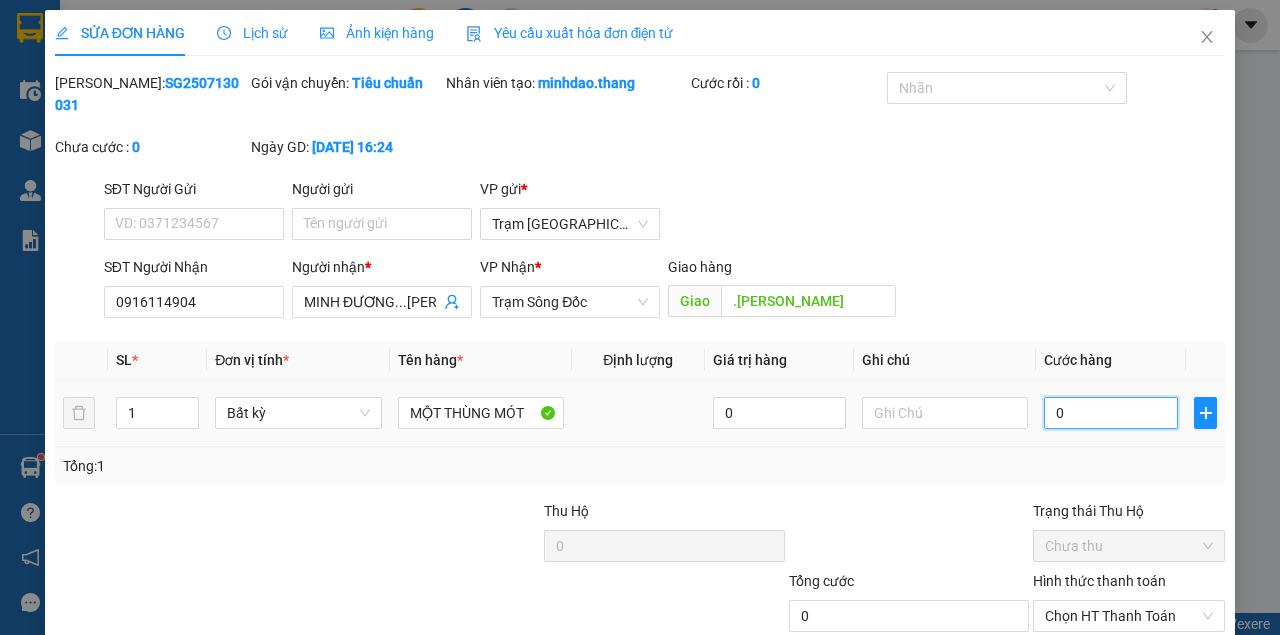 type on "01" 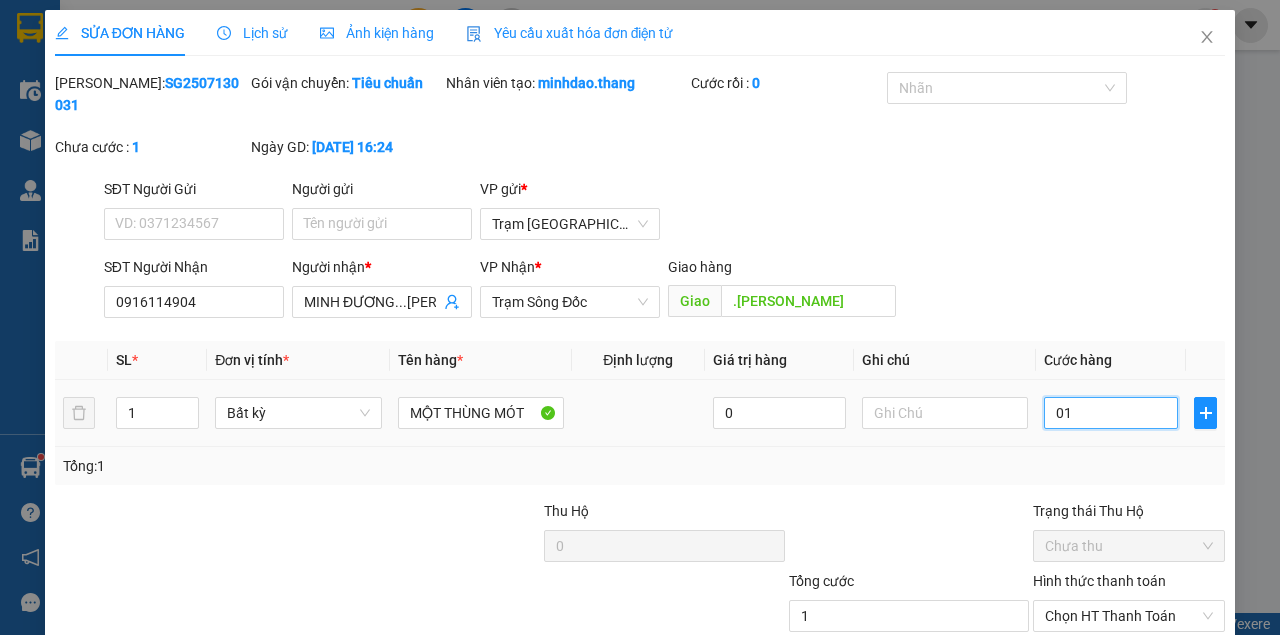 type on "010" 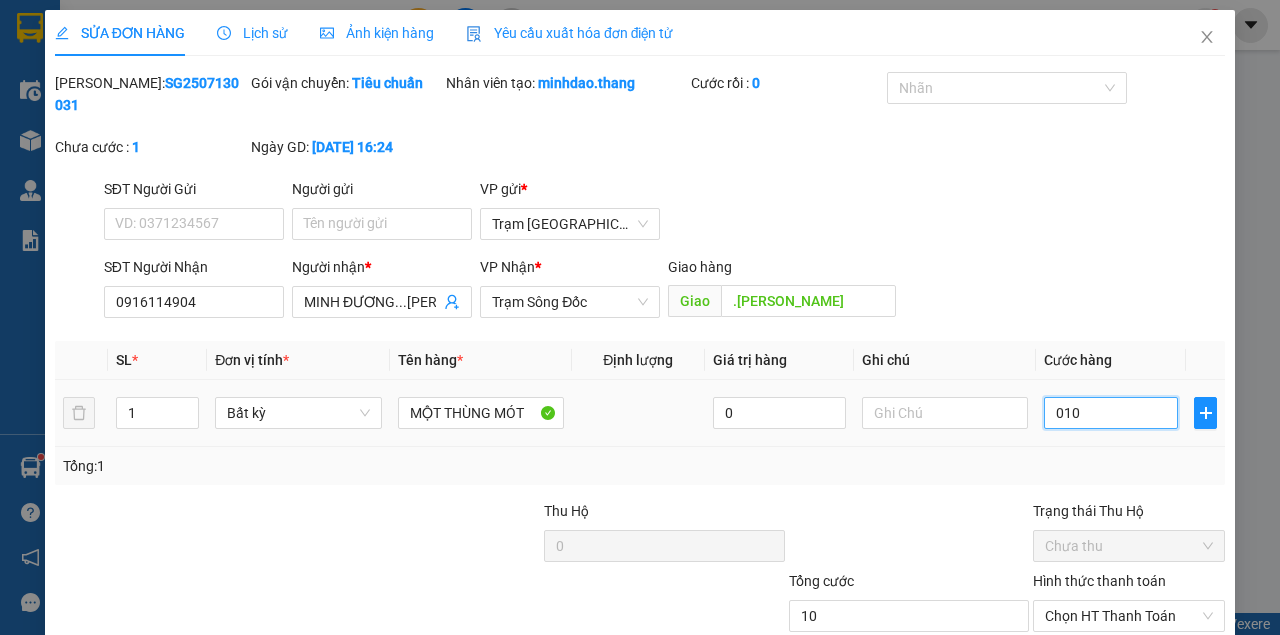 type on "0.100" 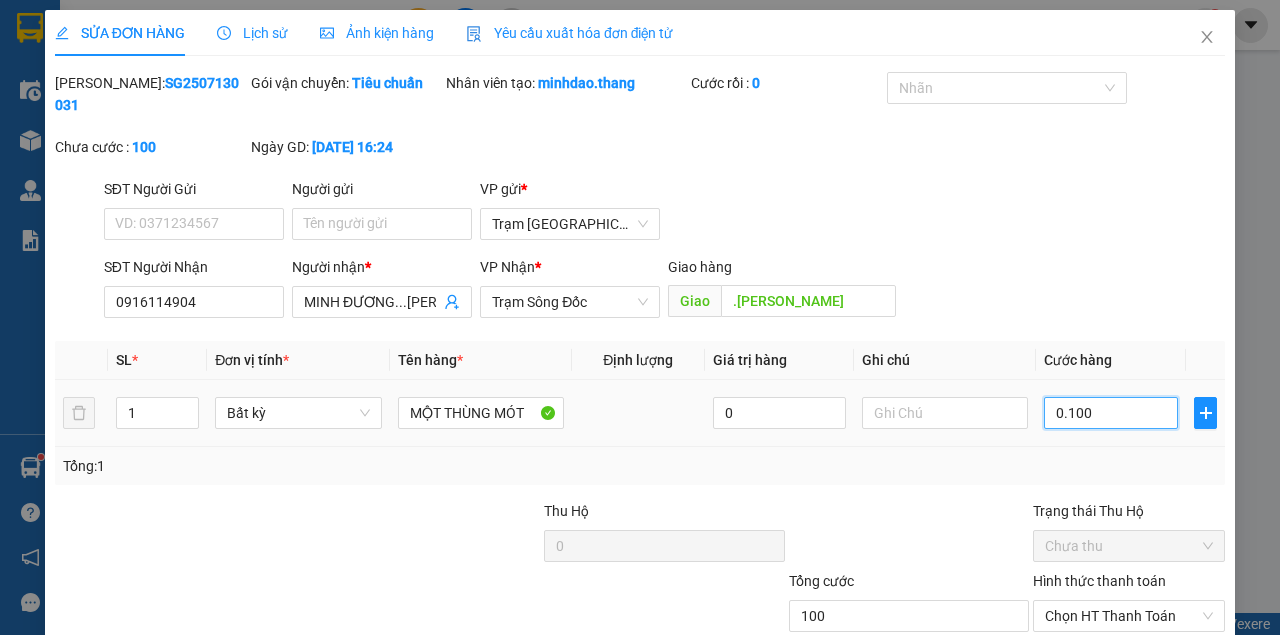 type on "01.000" 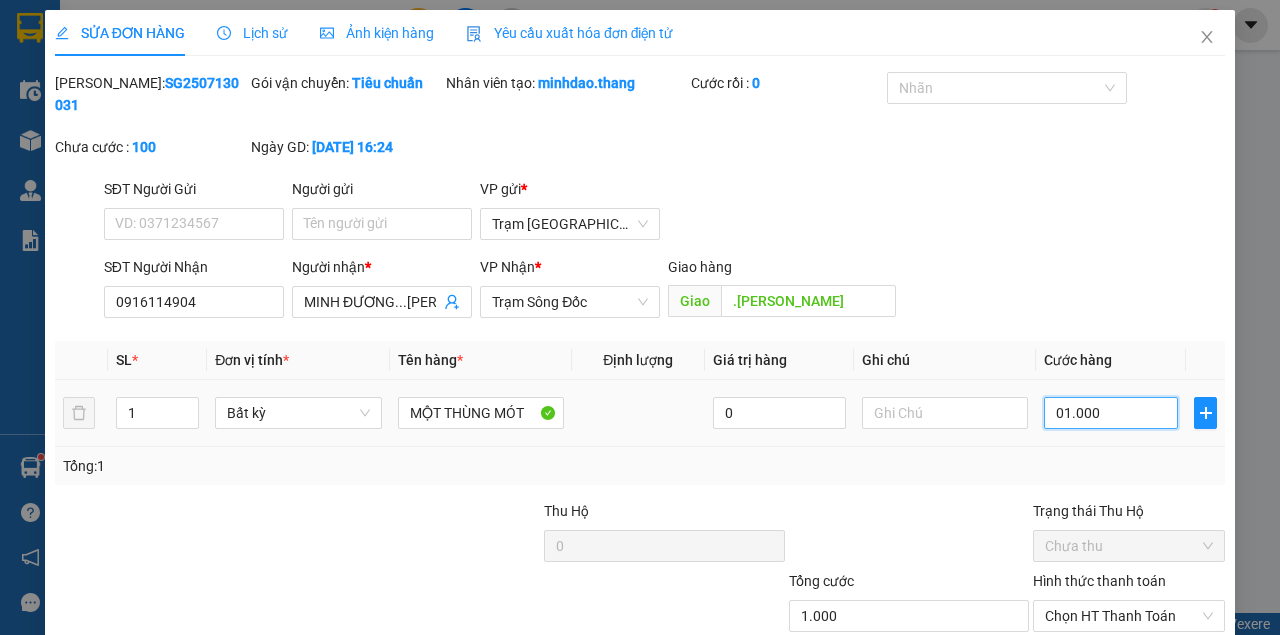 type on "010.000" 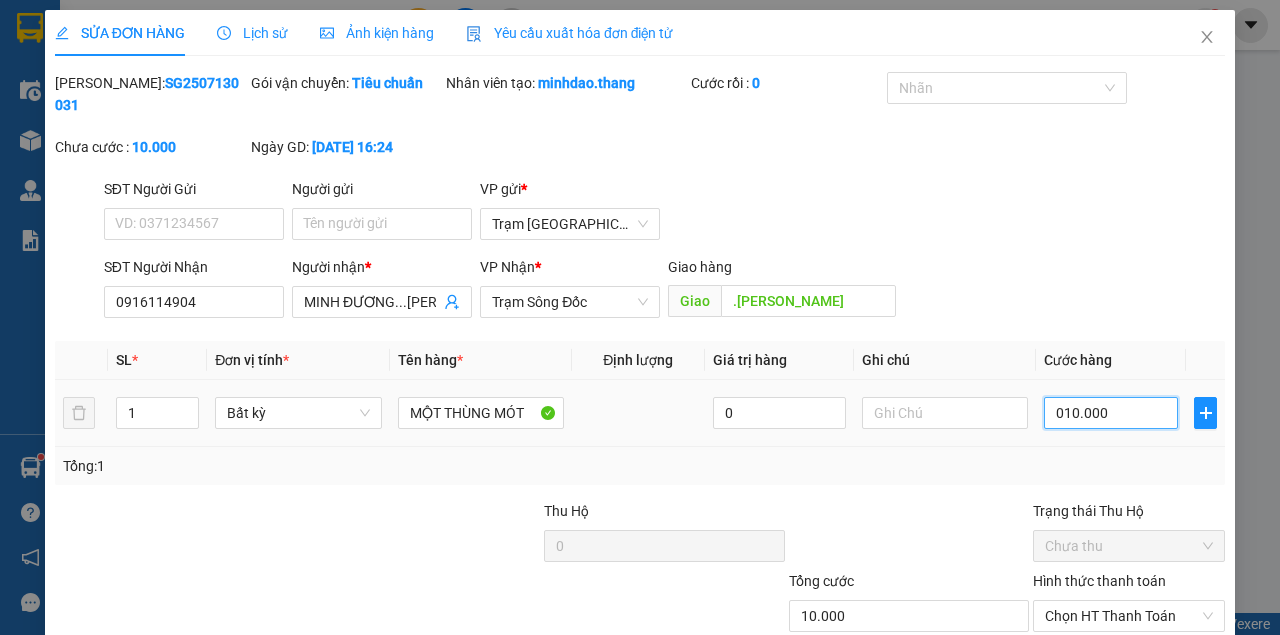 type on "0.100.000" 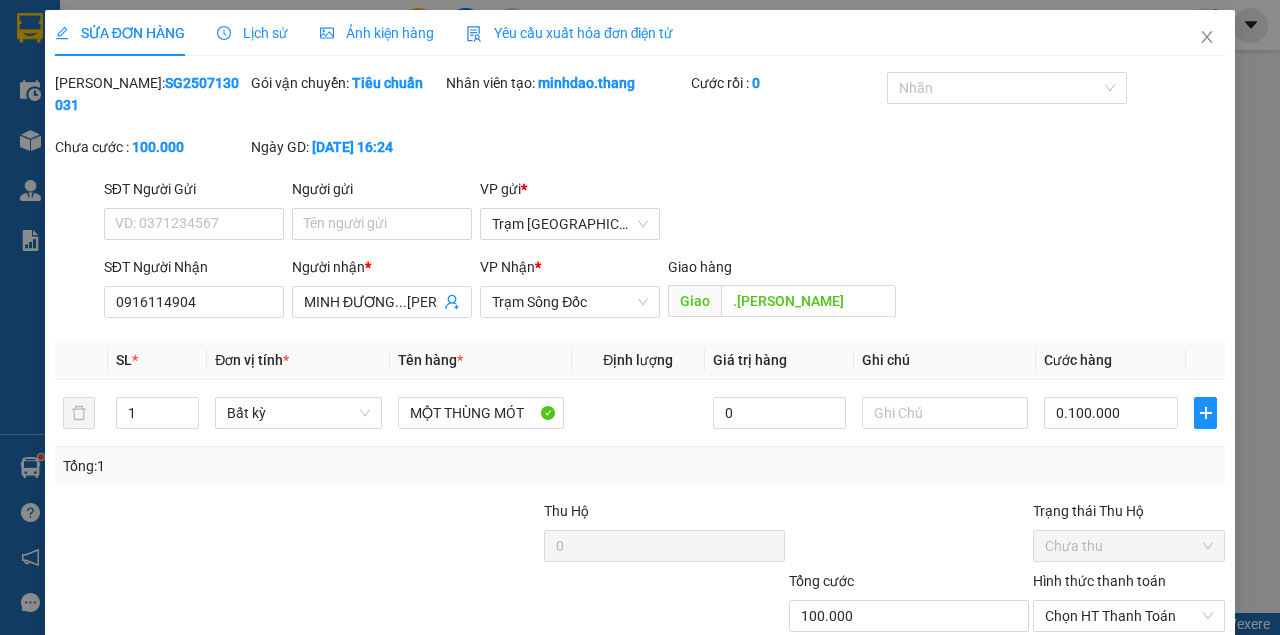 type on "100.000" 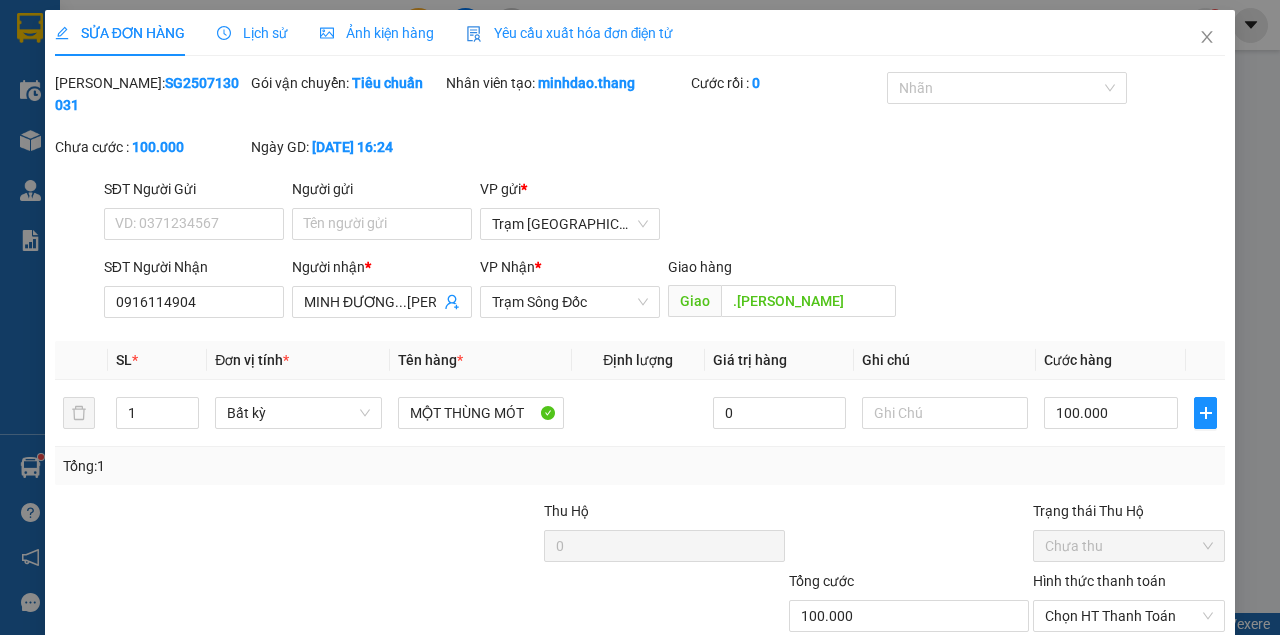 click on "SĐT Người Nhận 0916114904 Người nhận  * MINH ĐƯƠNG...TRẦN VĂN THỜI VP Nhận  * Trạm Sông Đốc Giao hàng Giao .TRẦN VĂN THỜI" at bounding box center [664, 291] 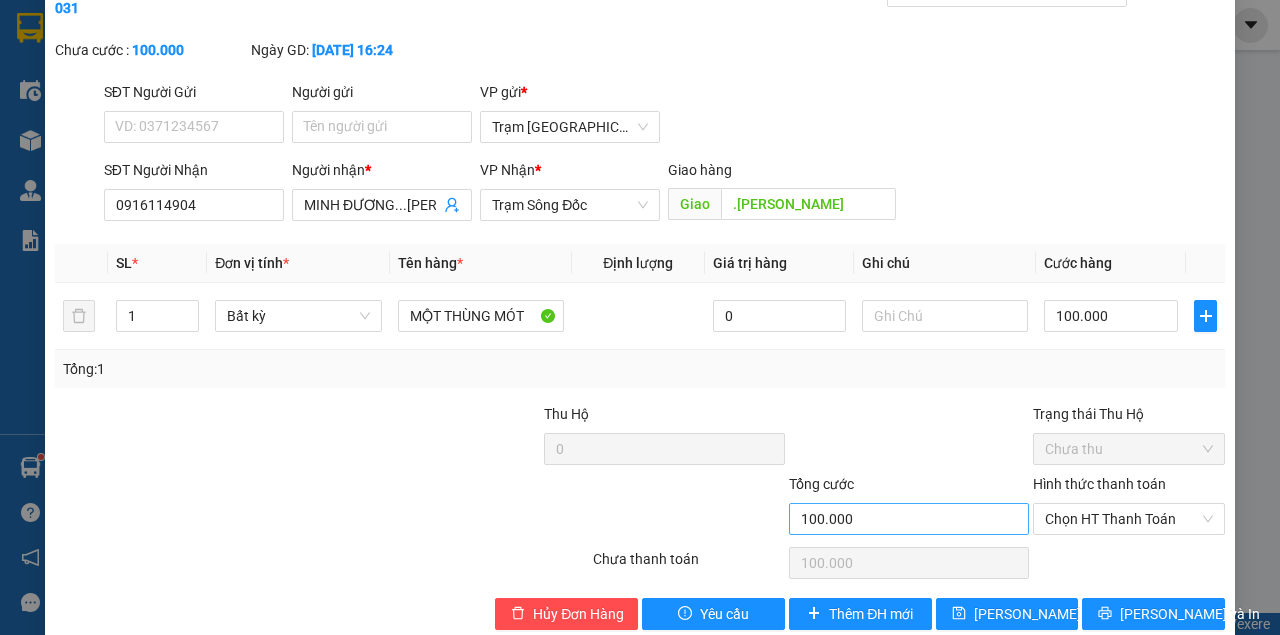 scroll, scrollTop: 129, scrollLeft: 0, axis: vertical 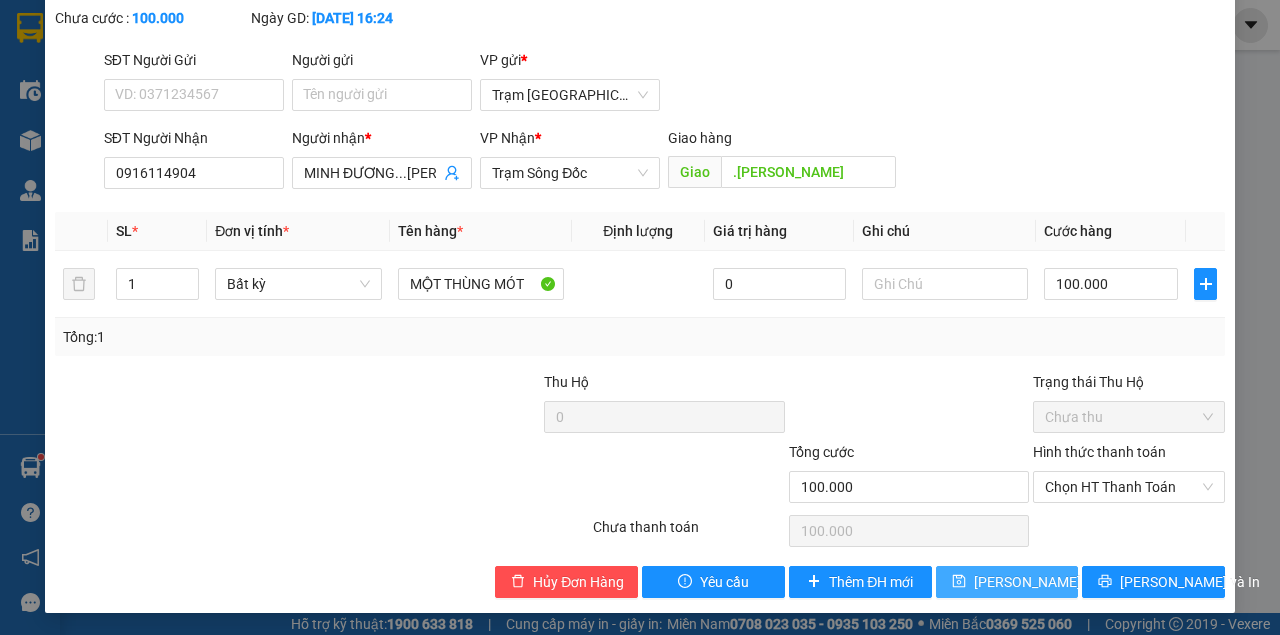 type 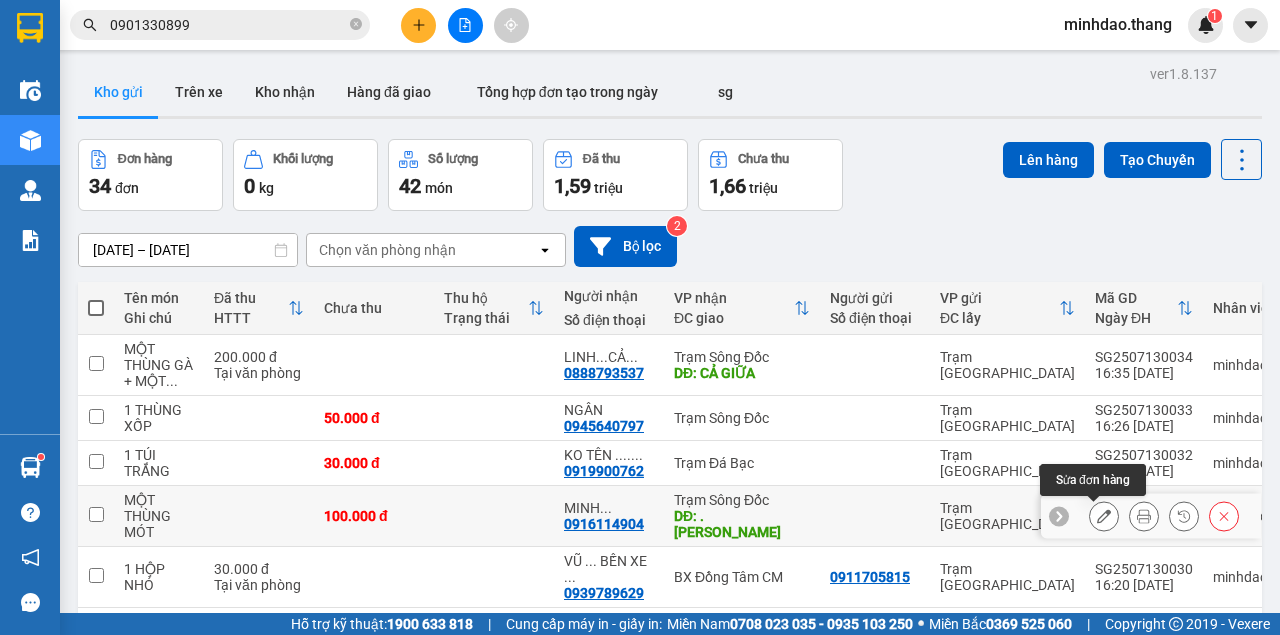 click at bounding box center [1104, 516] 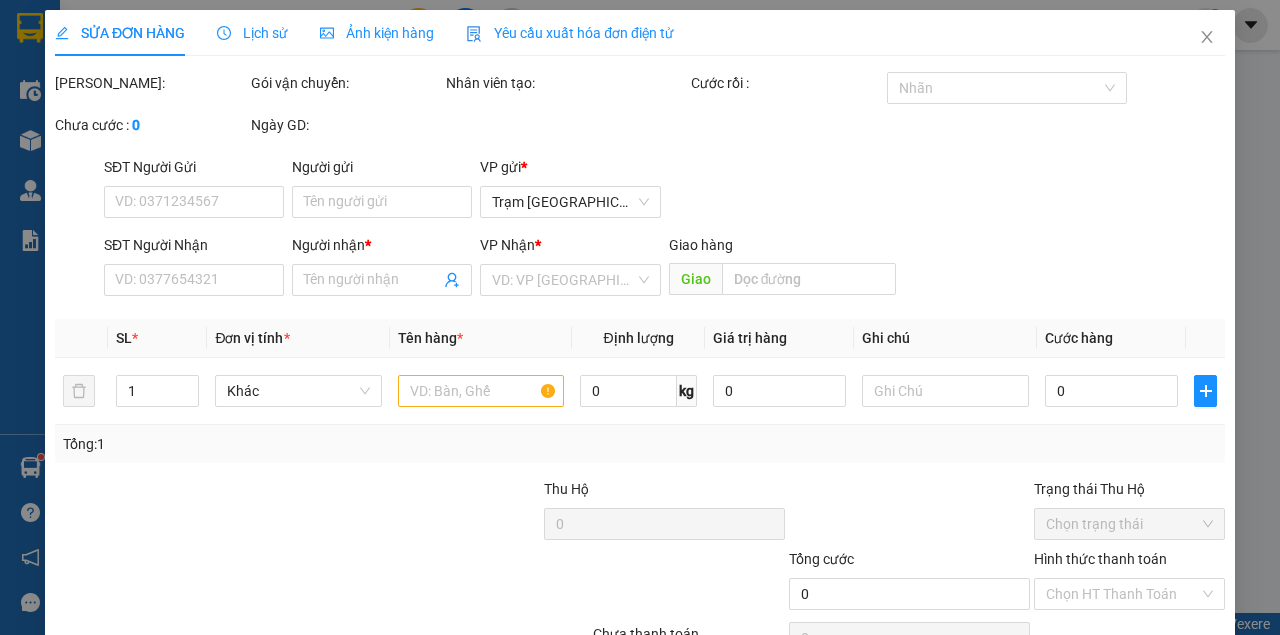 type on "0916114904" 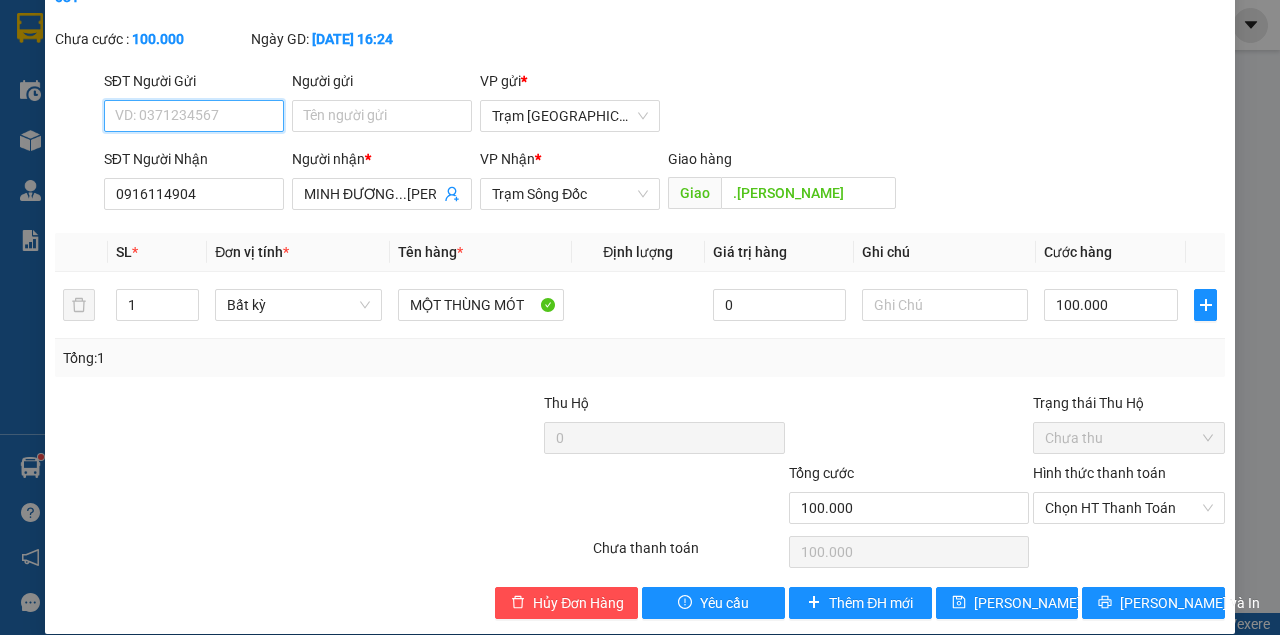 scroll, scrollTop: 129, scrollLeft: 0, axis: vertical 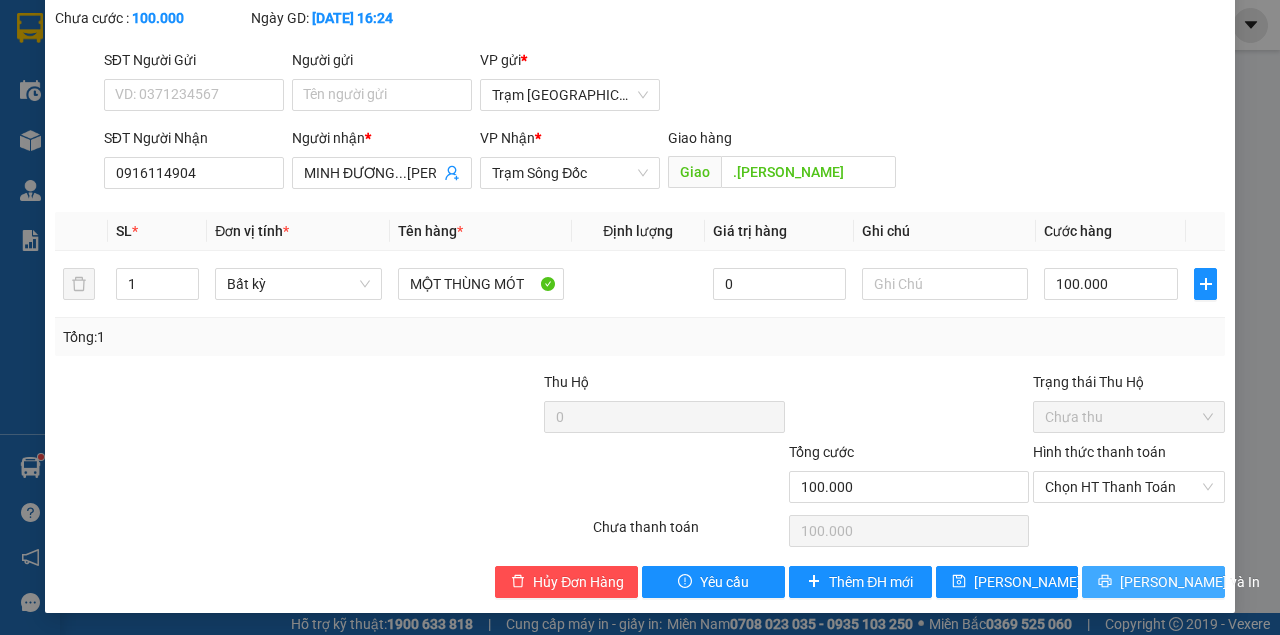 click on "[PERSON_NAME] và In" at bounding box center [1190, 582] 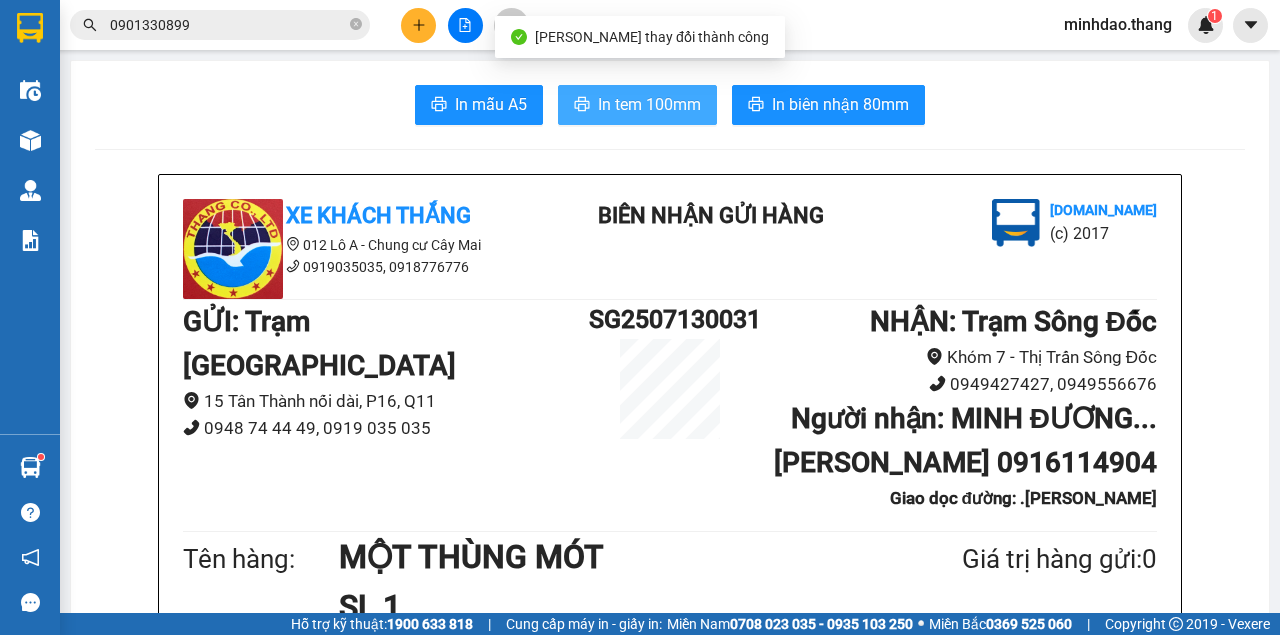 click on "In tem 100mm" at bounding box center [649, 104] 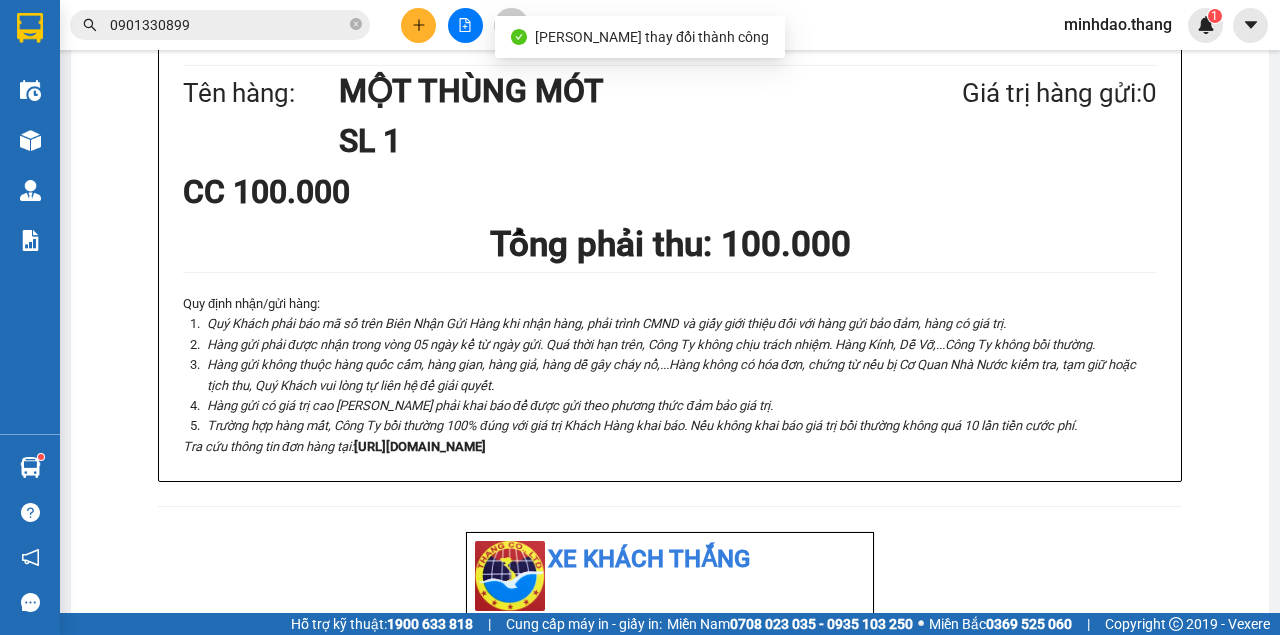 scroll, scrollTop: 0, scrollLeft: 0, axis: both 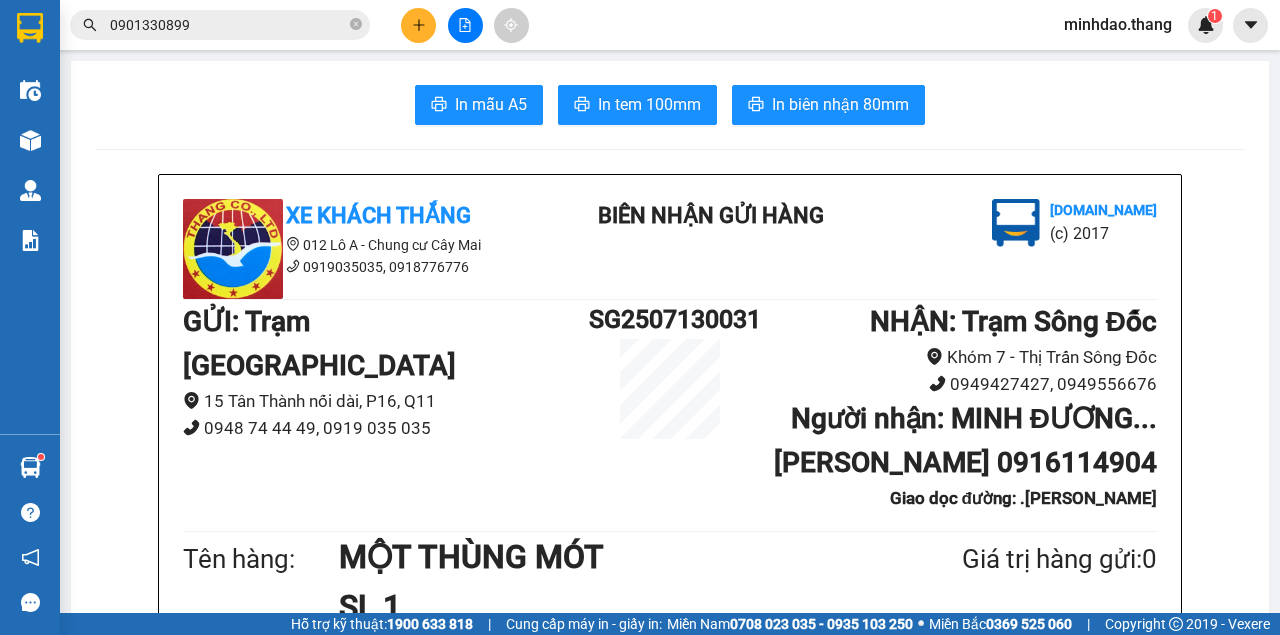 click on "In mẫu A5
In tem 100mm
In biên nhận 80mm Xe Khách THẮNG   012 Lô A - Chung cư Cây Mai   0919035035, 0918776776 BIÊN NHẬN GỬI HÀNG Vexere.com (c) 2017 GỬI :   Trạm Sài Gòn   15 Tân Thành nối dài, P16, Q11   0948 74 44 49, 0919 035 035 SG2507130031 NHẬN :   Trạm Sông Đốc   Khóm 7 - Thị Trấn Sông Đốc   0949427427, 0949556676 Người nhận :   MINH ĐƯƠNG...TRẦN VĂN THỜI  0916114904 Giao dọc đường: .TRẦN VĂN THỜI  Tên hàng: MỘT THÙNG MÓT  SL 1 Giá trị hàng gửi:  0 CC   100.000 Tổng phải thu:   100.000 Quy định nhận/gửi hàng : Quý Khách phải báo mã số trên Biên Nhận Gửi Hàng khi nhận hàng, phải trình CMND và giấy giới thiệu đối với hàng gửi bảo đảm, hàng có giá trị. Hàng gửi phải được nhận trong vòng 05 ngày kể từ ngày gửi. Quá thời hạn trên, Công Ty không chịu trách nhiệm. Hàng Kính, Dễ Vỡ,...Công Ty không bồi thường." at bounding box center (670, 1385) 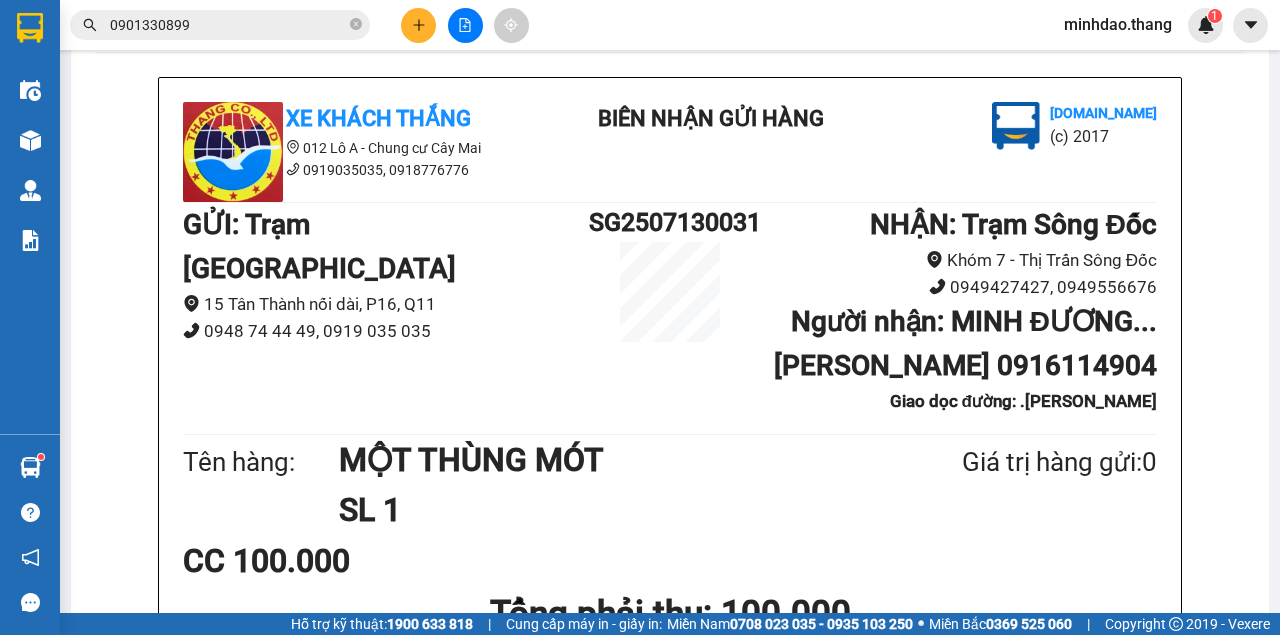 scroll, scrollTop: 0, scrollLeft: 0, axis: both 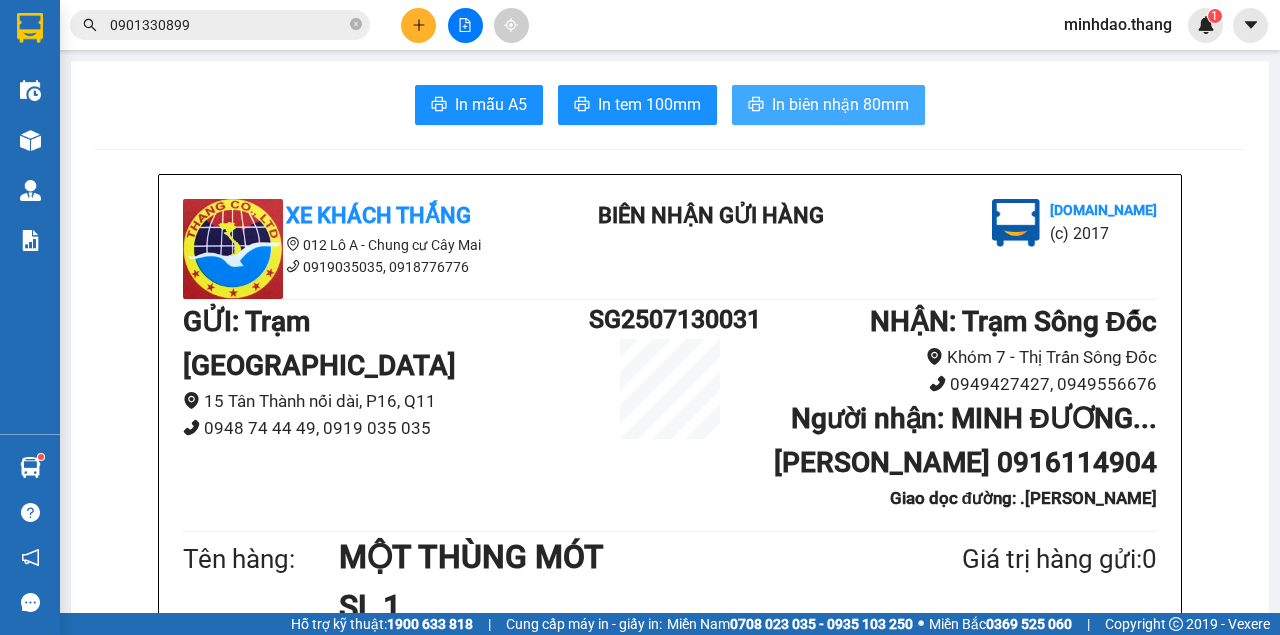 click on "In biên nhận 80mm" at bounding box center (840, 104) 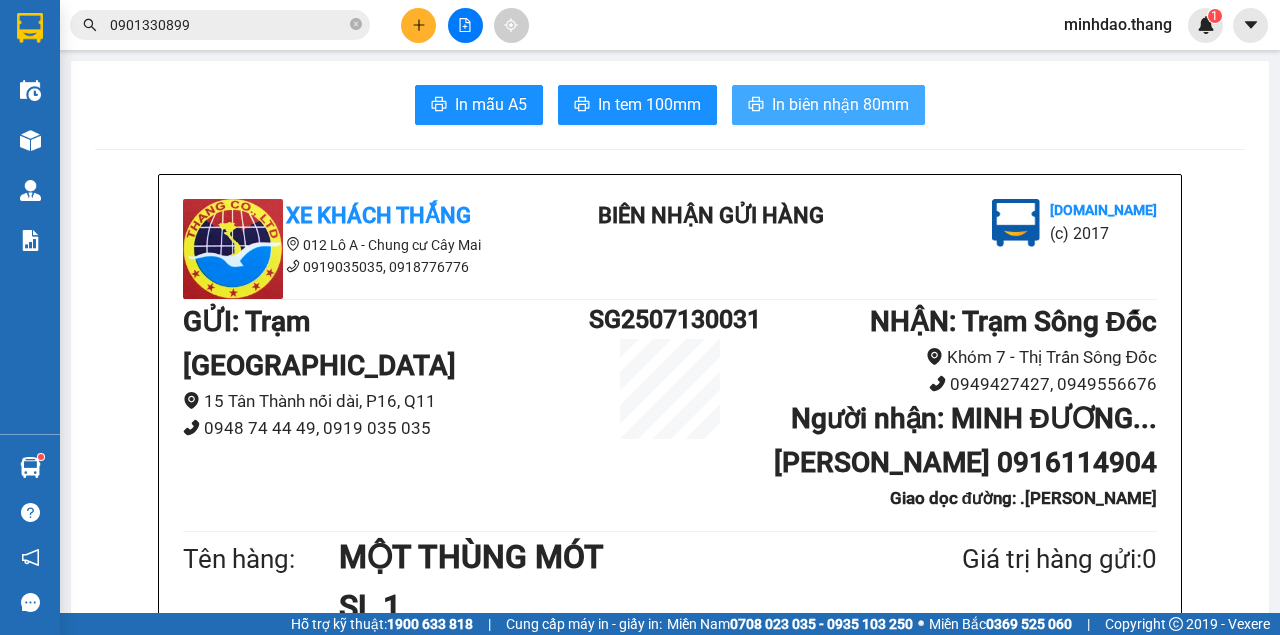 scroll, scrollTop: 0, scrollLeft: 0, axis: both 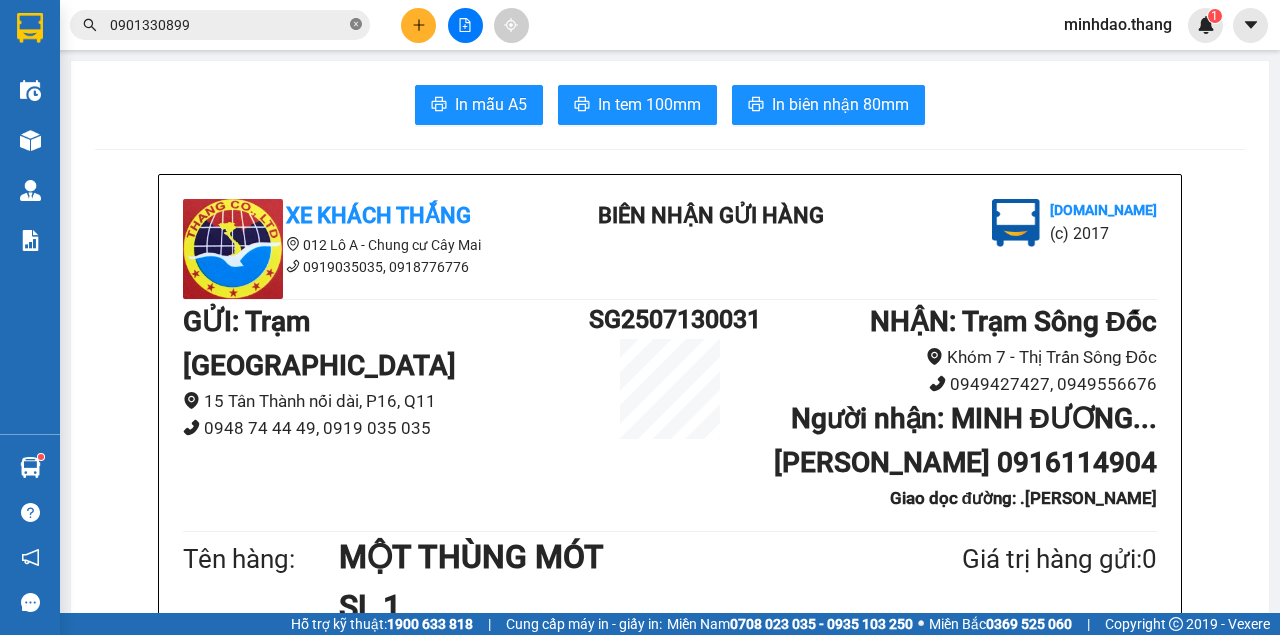 click 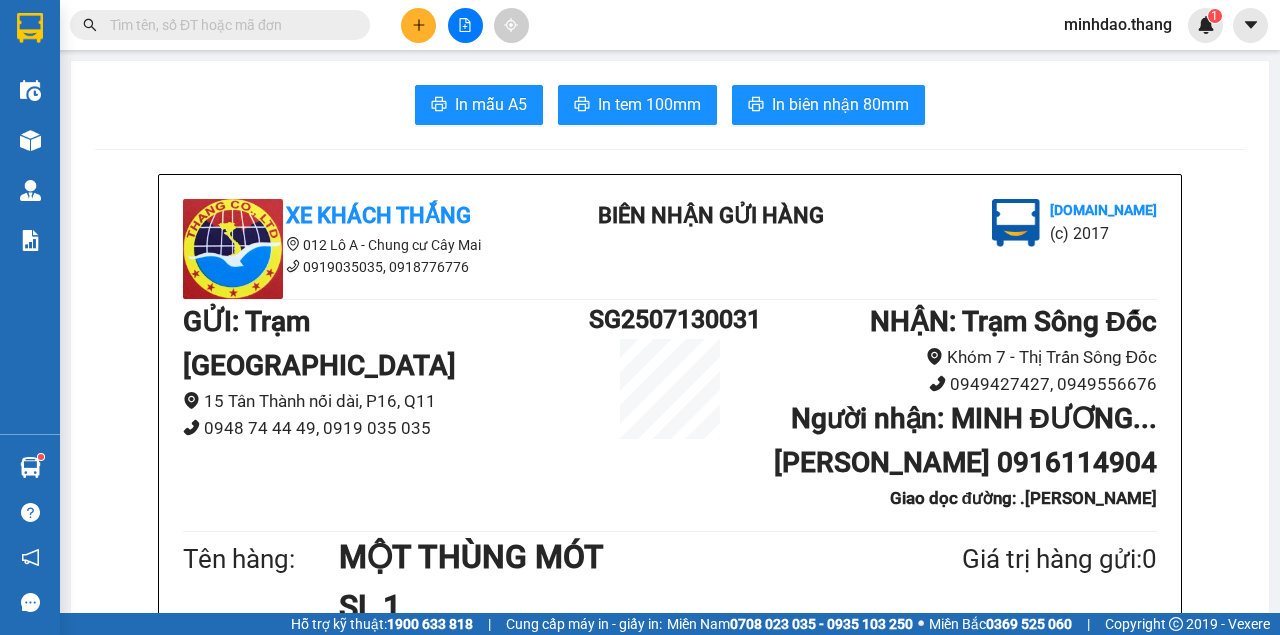 click at bounding box center [228, 25] 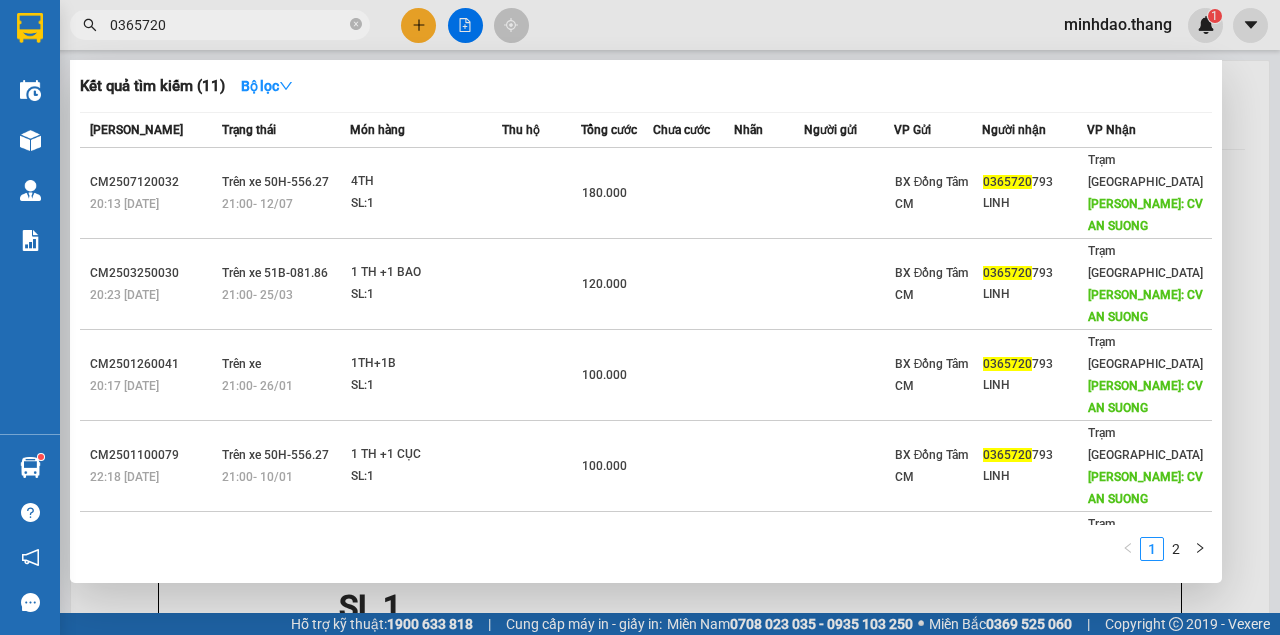 type on "0365720" 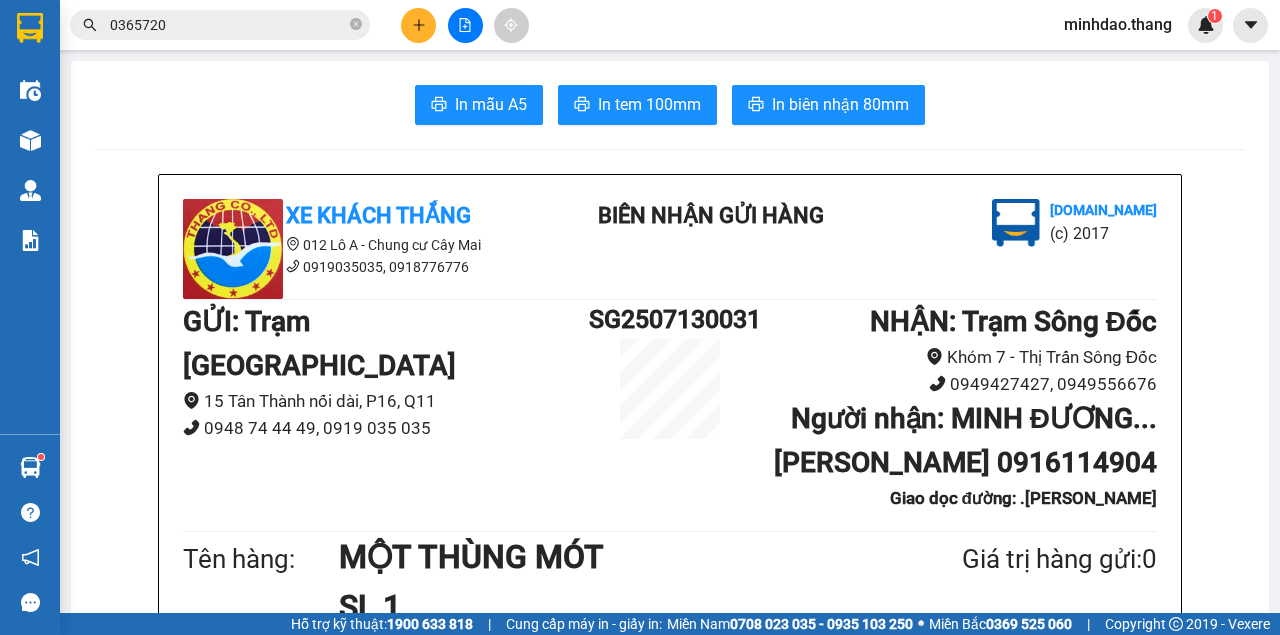 click at bounding box center [418, 25] 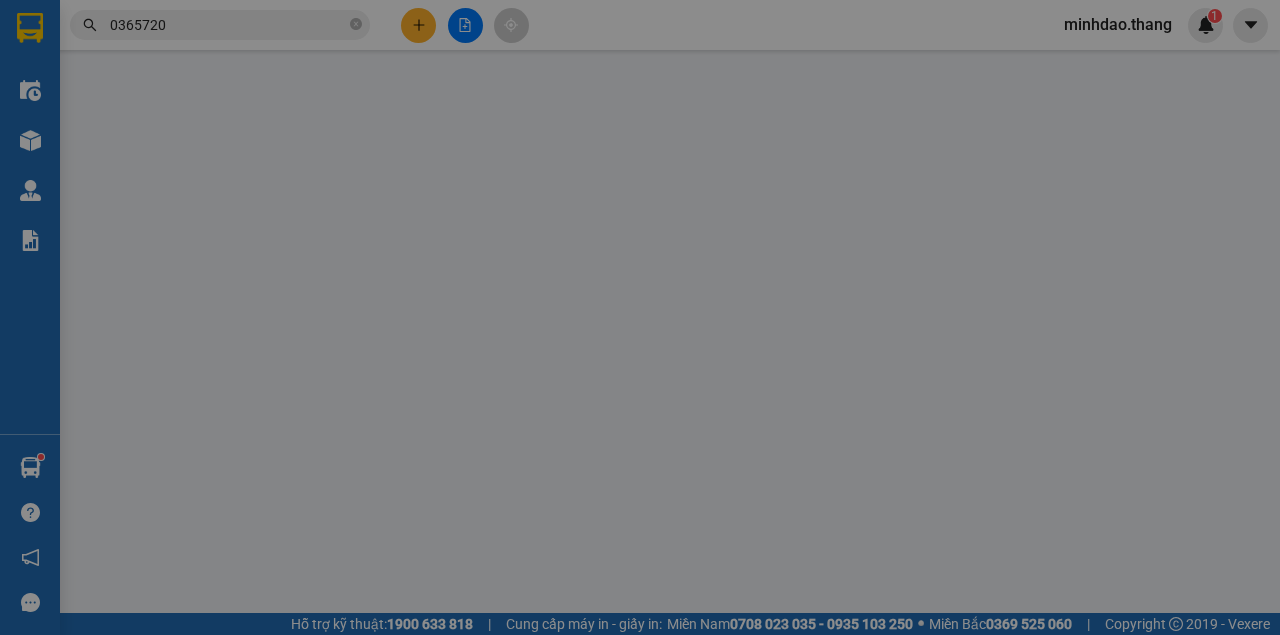 click on "Yêu cầu xuất hóa đơn điện tử" at bounding box center [319, 33] 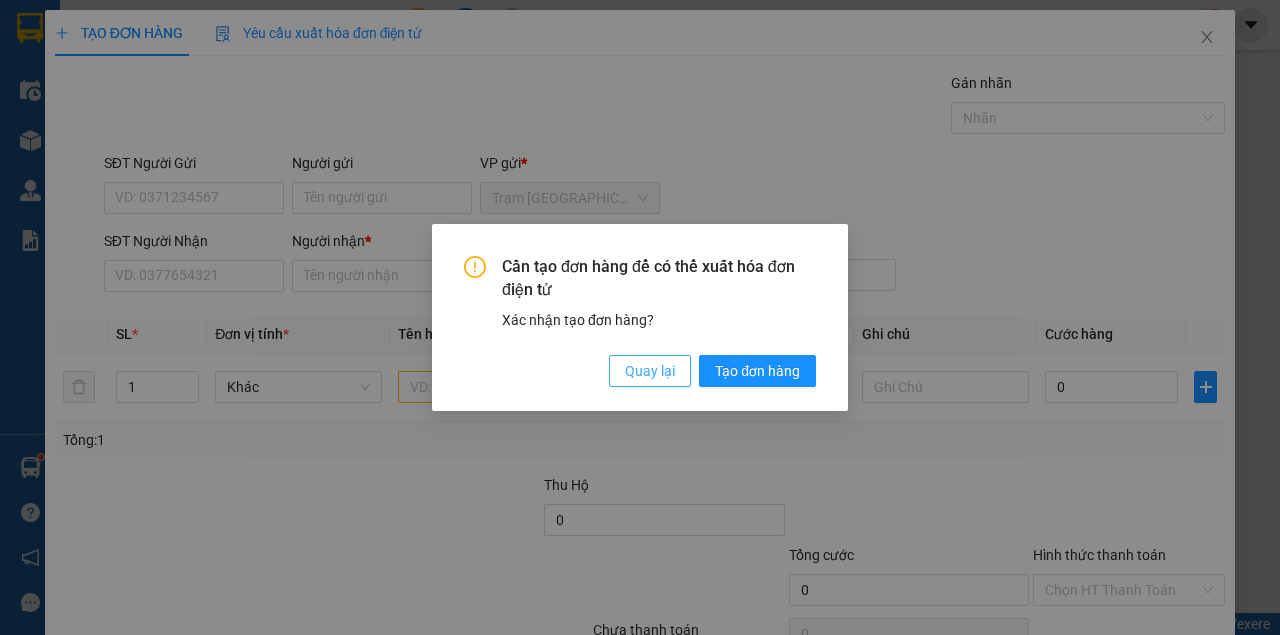 click on "Quay lại" at bounding box center (650, 371) 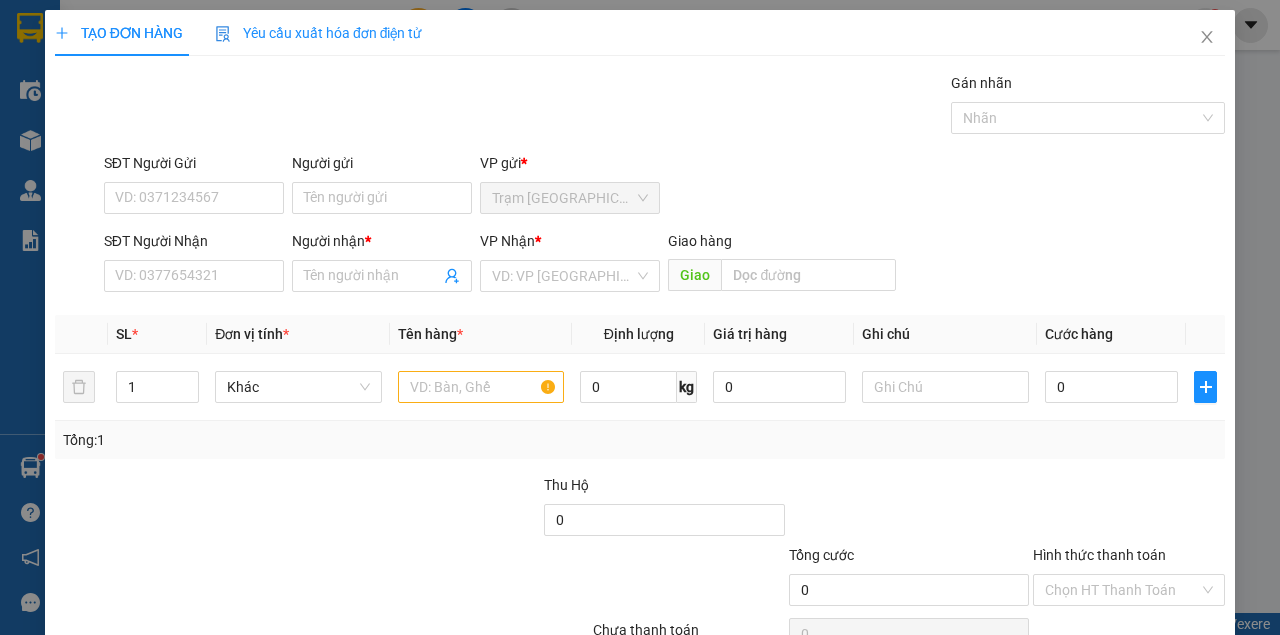 drag, startPoint x: 208, startPoint y: 312, endPoint x: 207, endPoint y: 296, distance: 16.03122 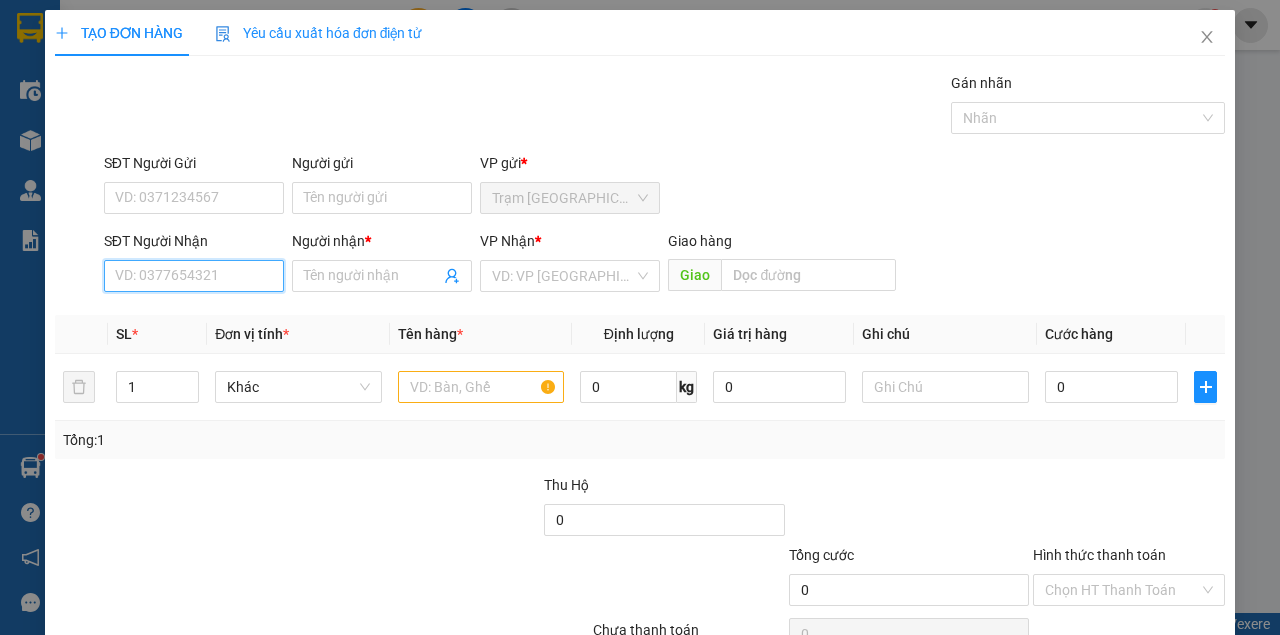 click on "SĐT Người Nhận" at bounding box center [194, 276] 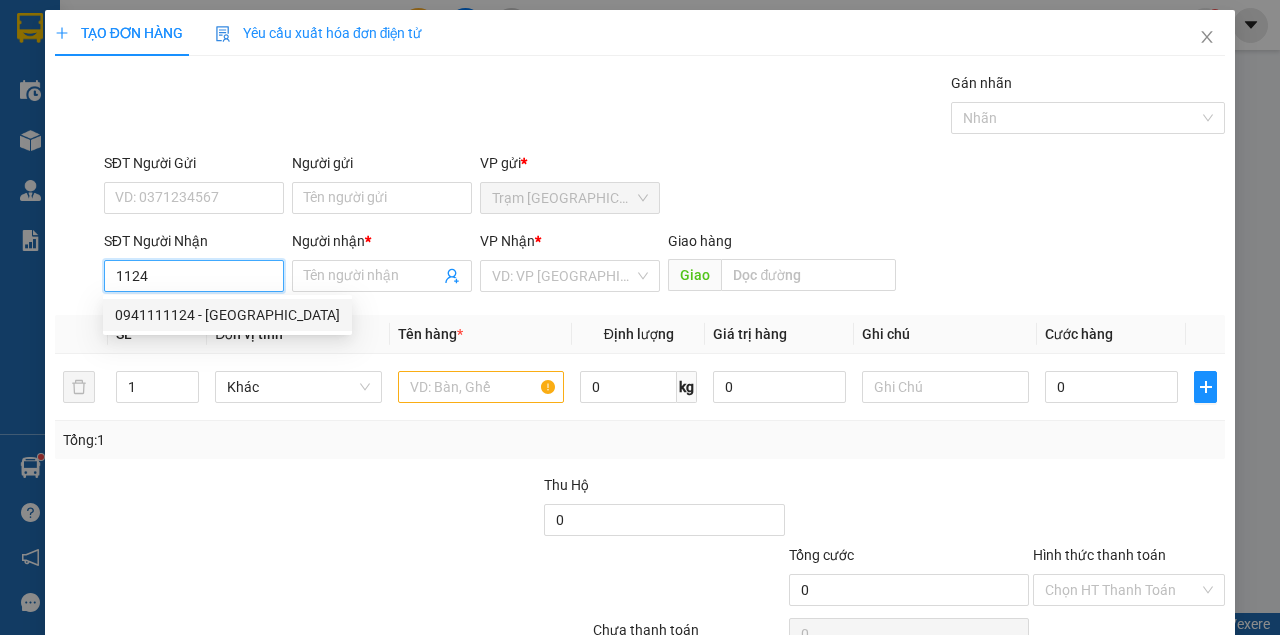 click on "0941111124 - HẢI VÂN" at bounding box center [227, 315] 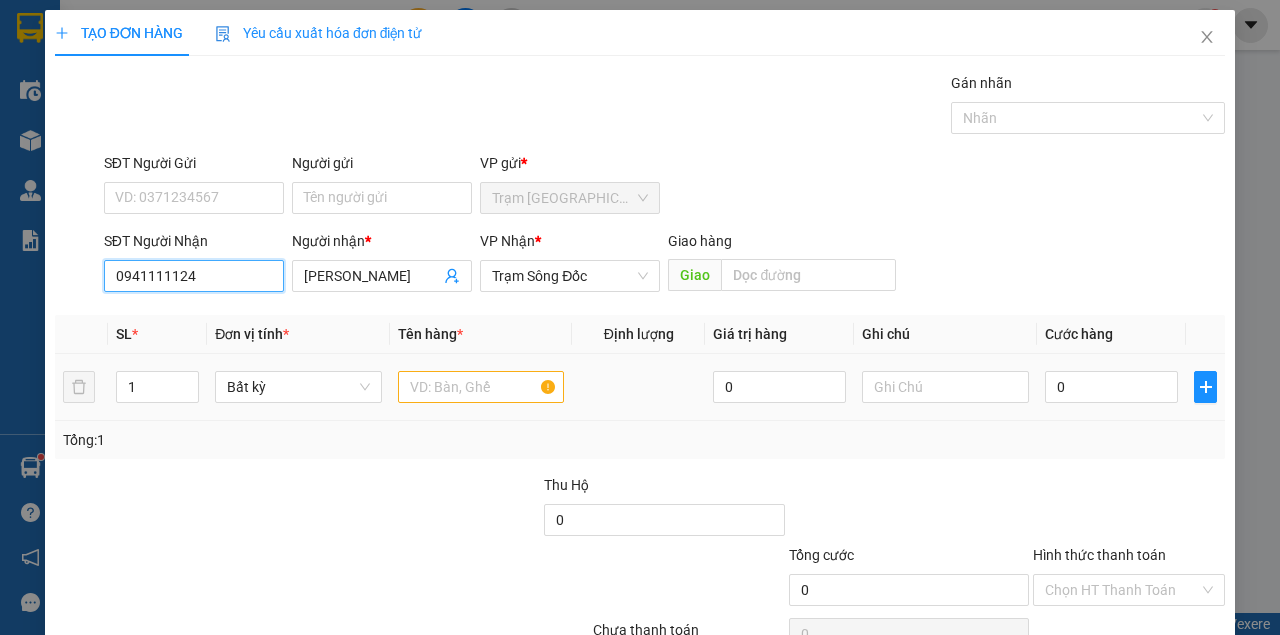 type on "0941111124" 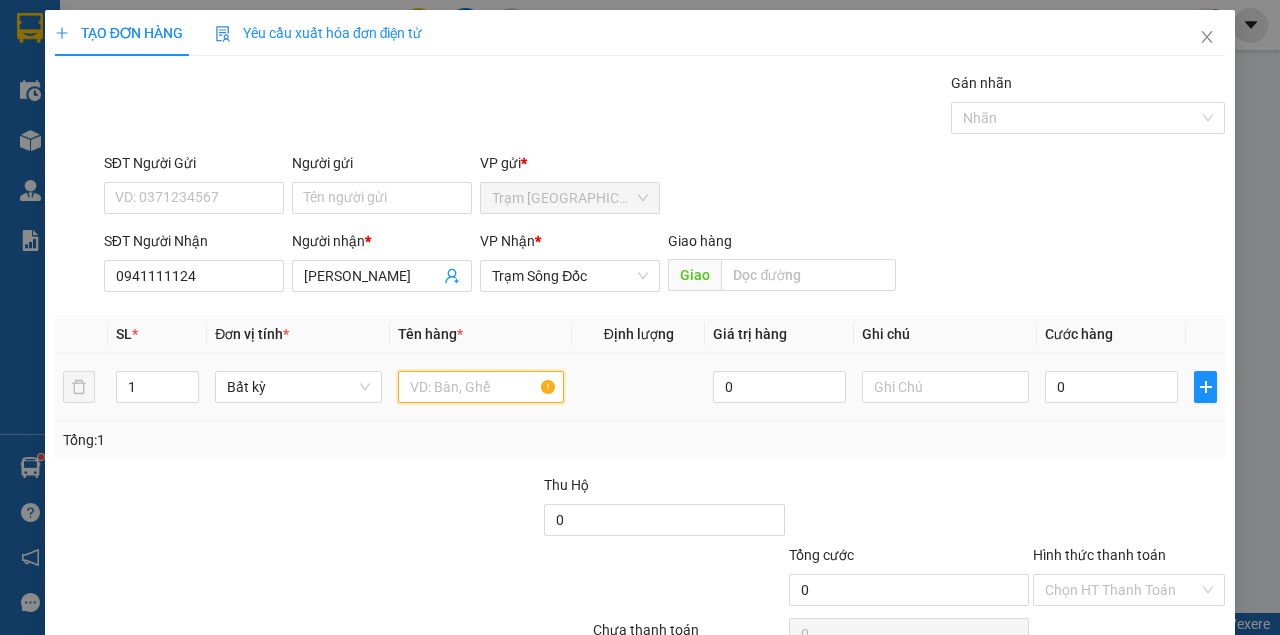 click at bounding box center (481, 387) 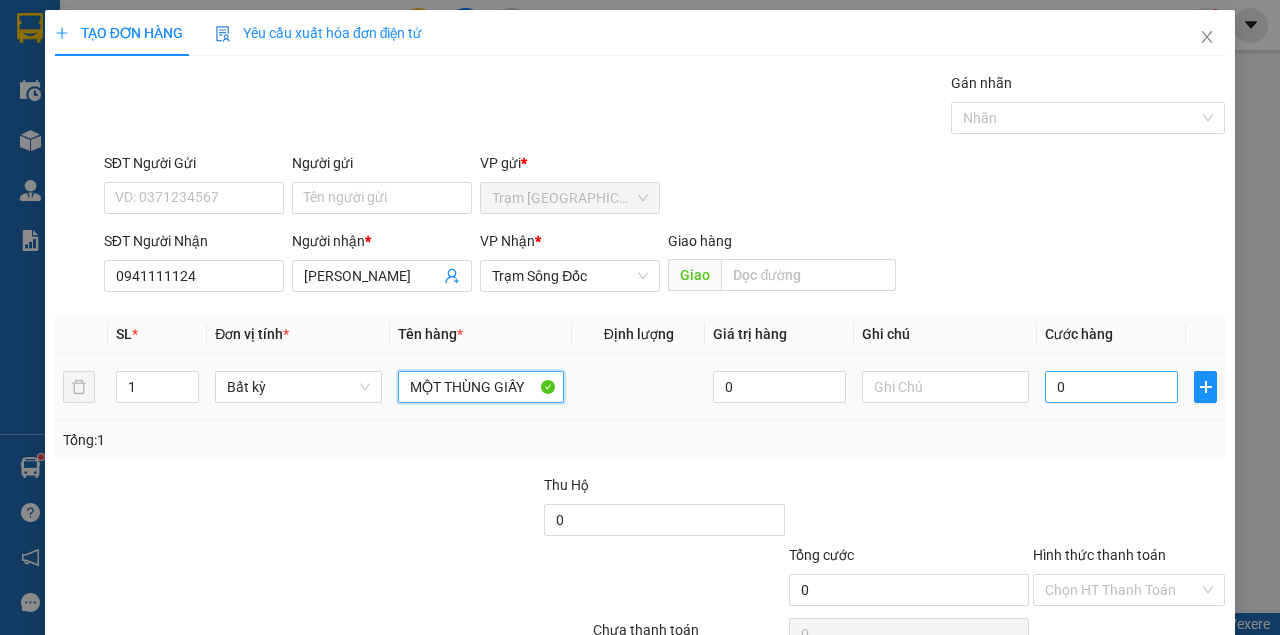 type on "MỘT THÙNG GIẤY" 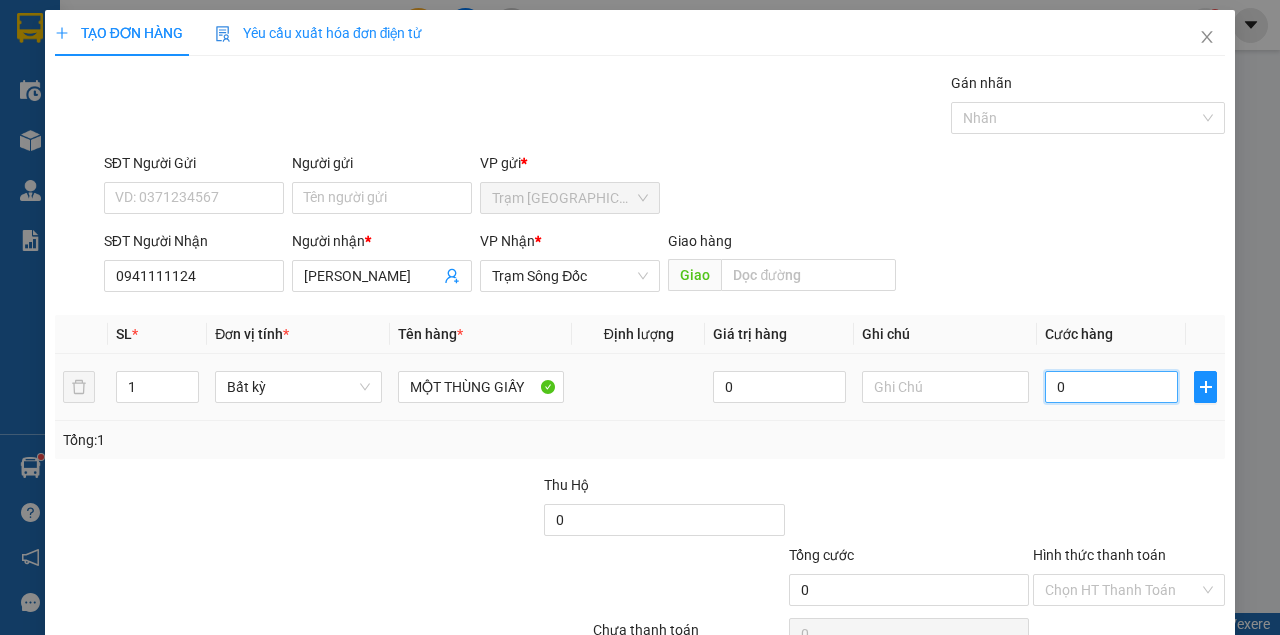 click on "0" at bounding box center [1111, 387] 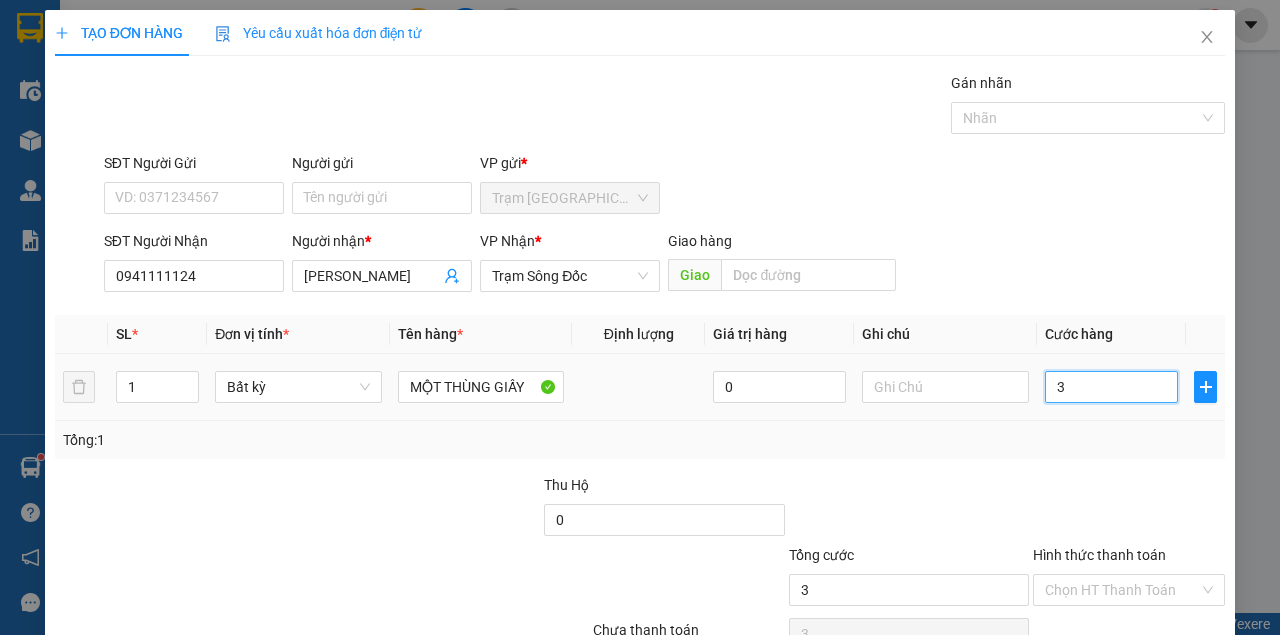 type on "30" 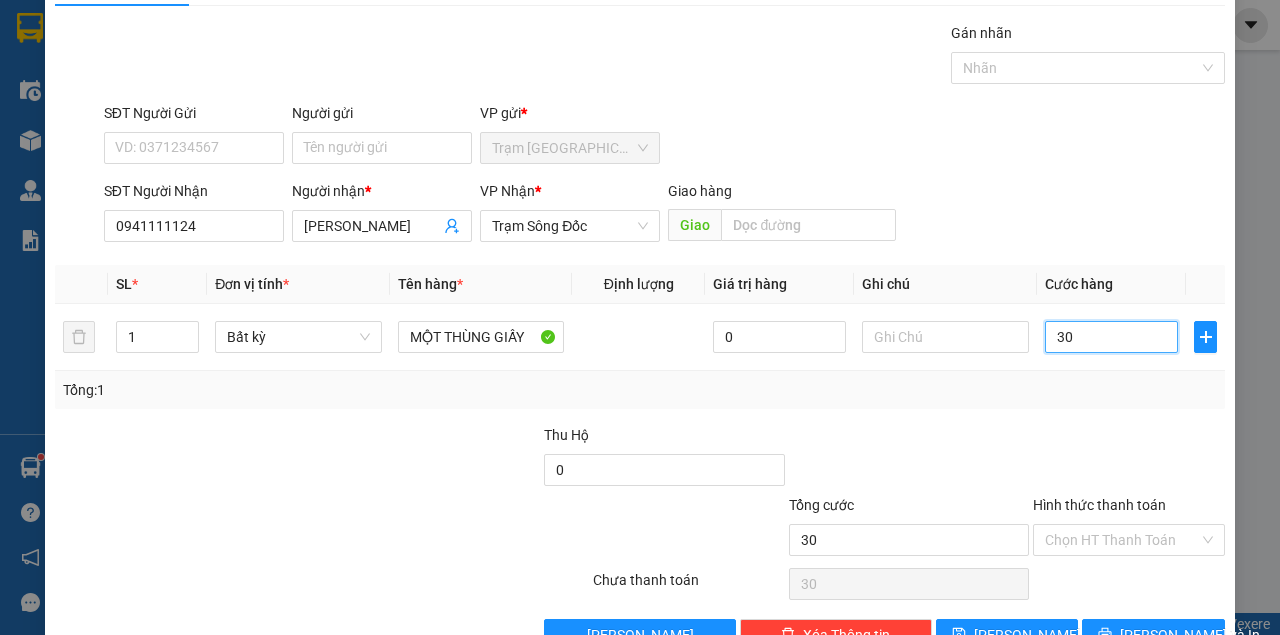 scroll, scrollTop: 102, scrollLeft: 0, axis: vertical 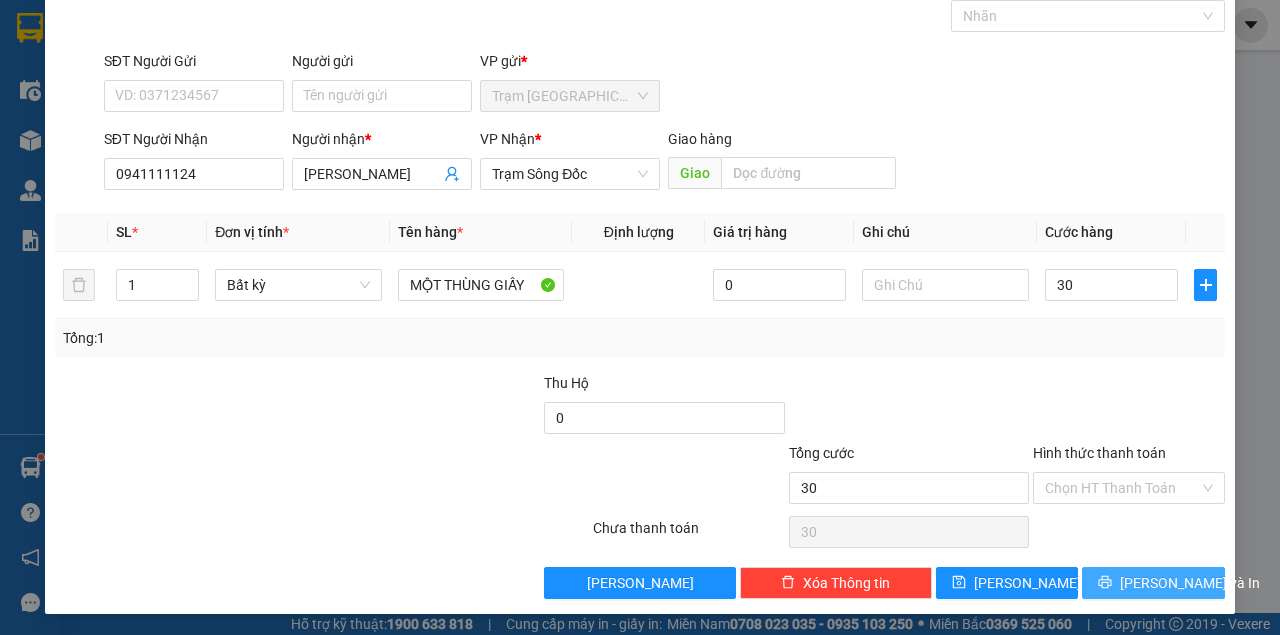 type on "30.000" 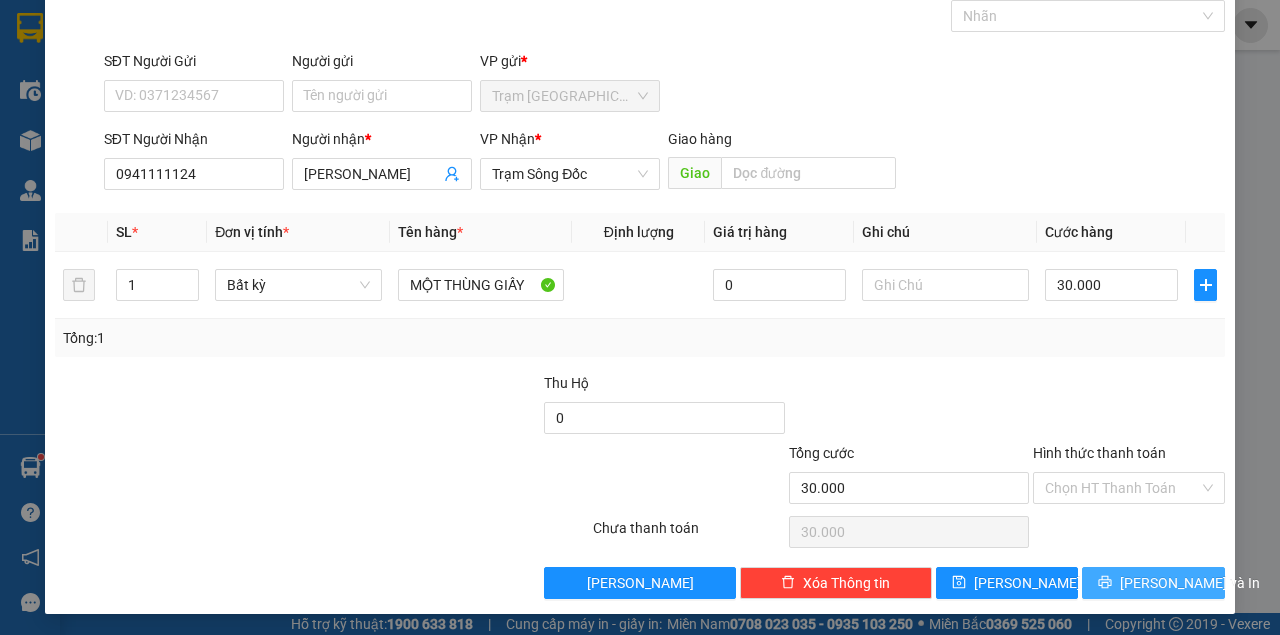 click on "[PERSON_NAME] và In" at bounding box center (1153, 583) 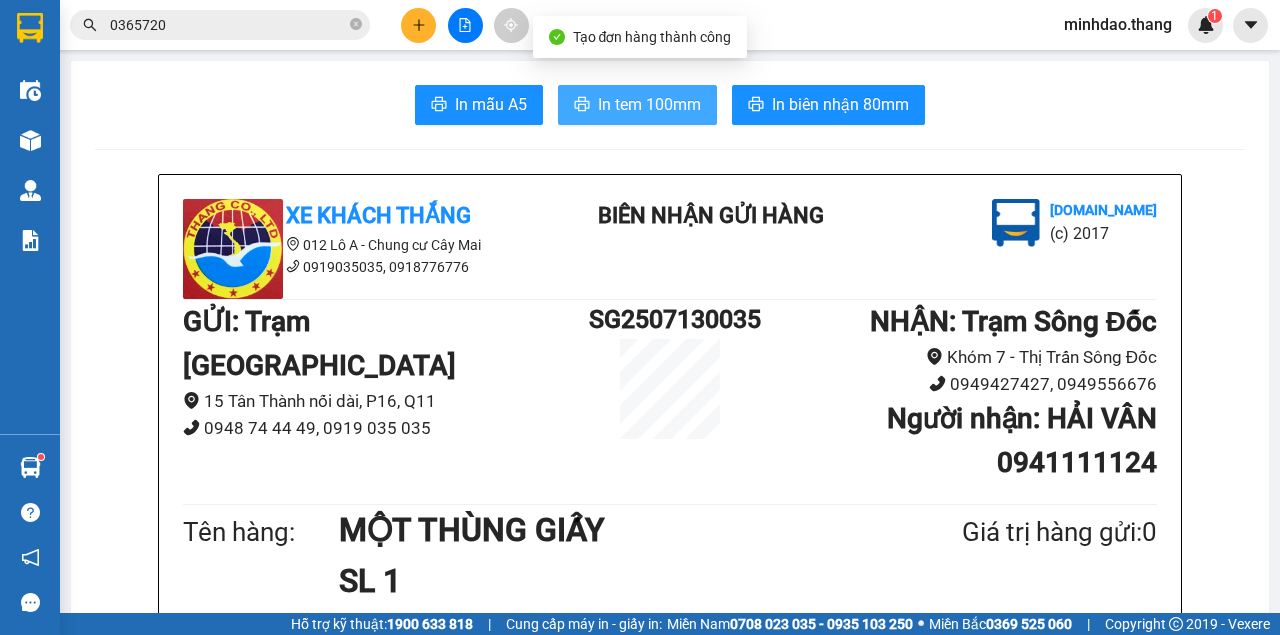 type 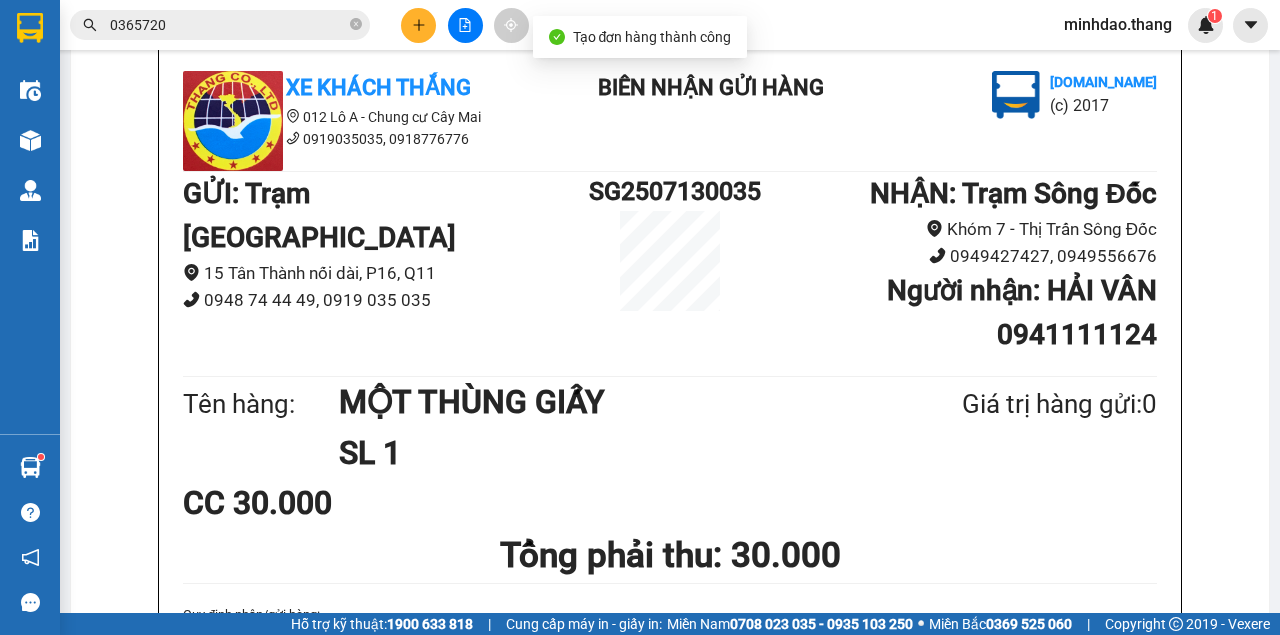 scroll, scrollTop: 0, scrollLeft: 0, axis: both 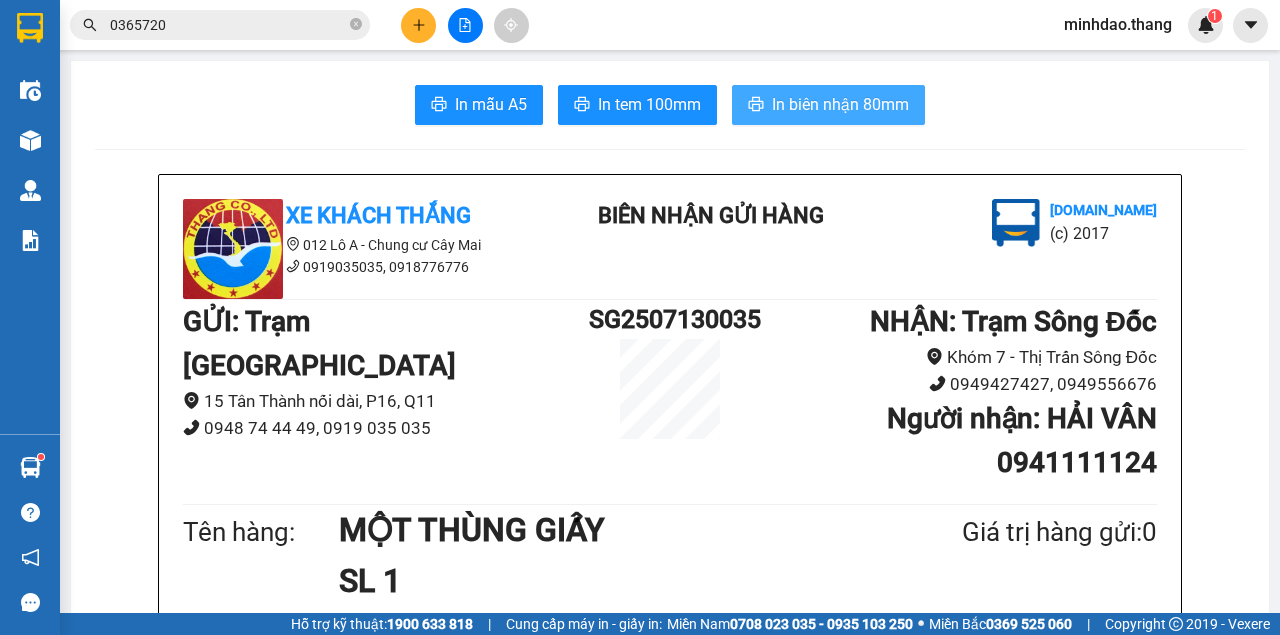 type 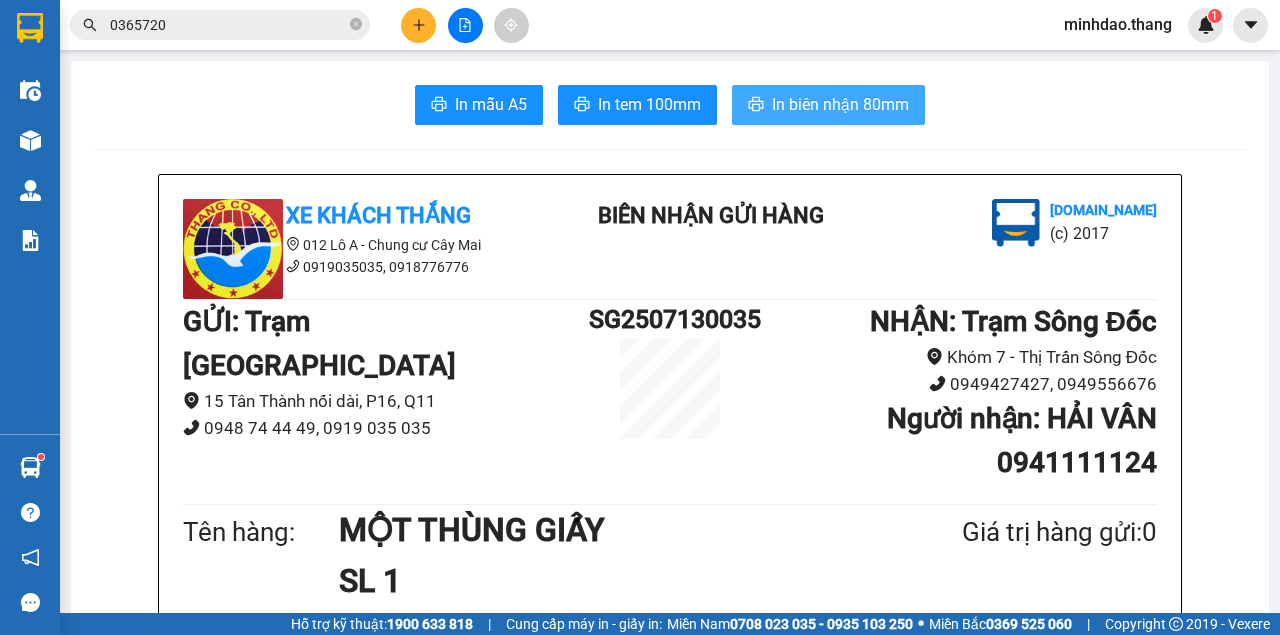 scroll, scrollTop: 0, scrollLeft: 0, axis: both 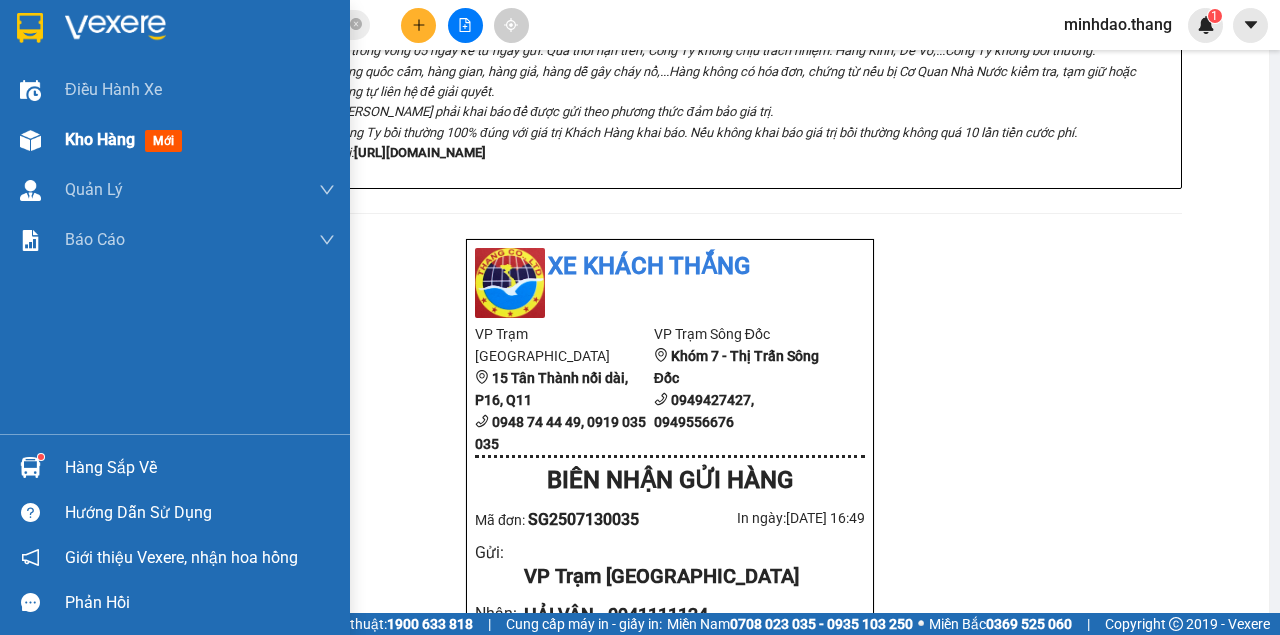 click on "Kho hàng" at bounding box center (100, 139) 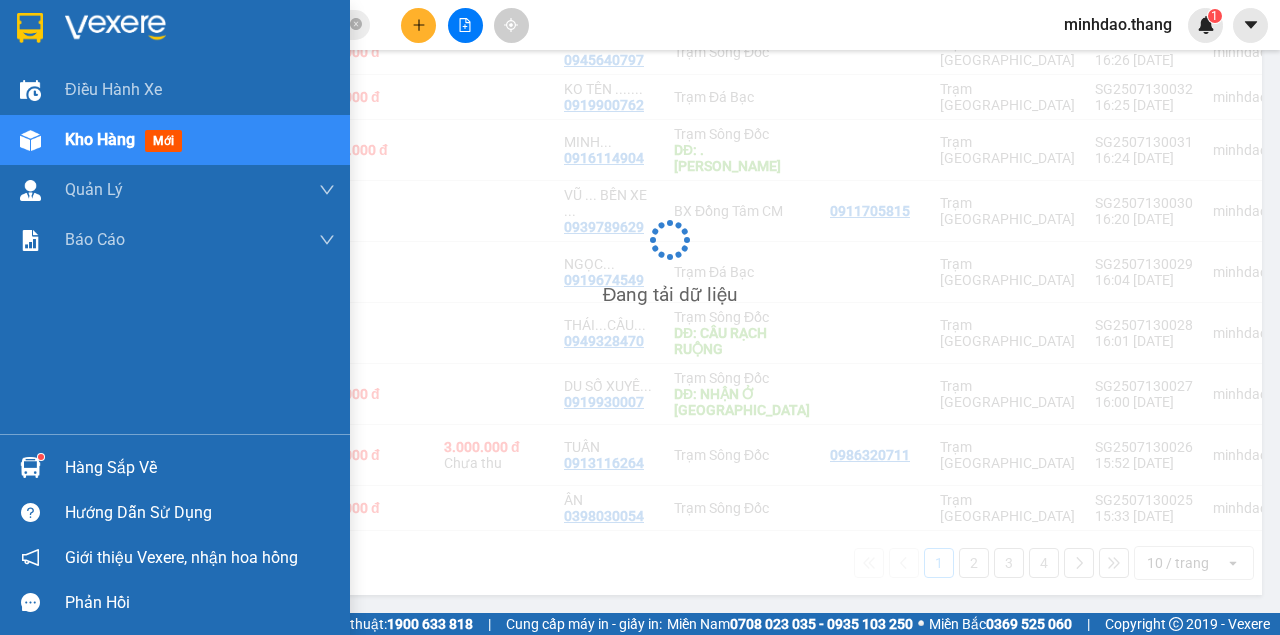 scroll, scrollTop: 0, scrollLeft: 0, axis: both 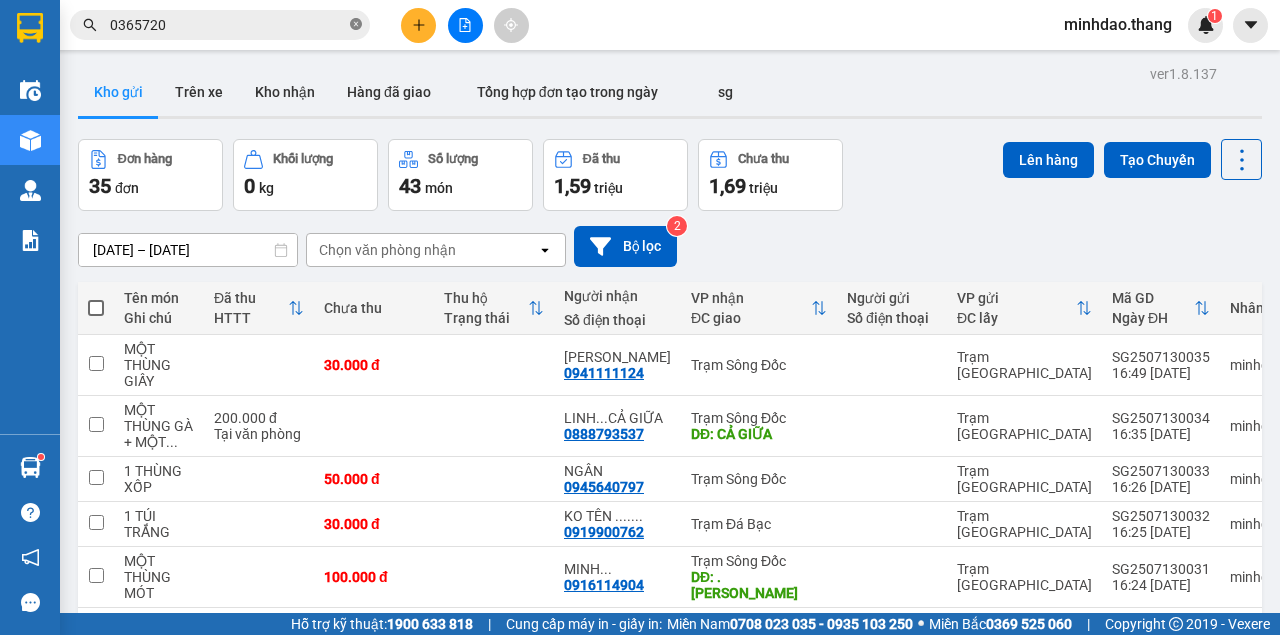 click 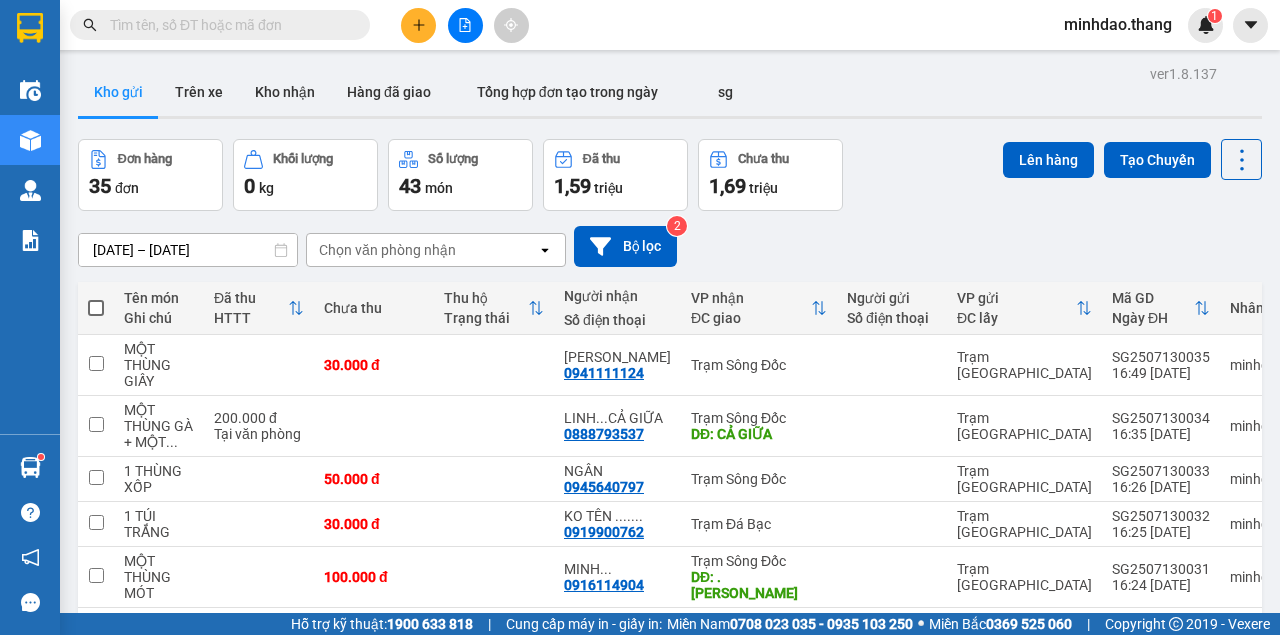 click at bounding box center [228, 25] 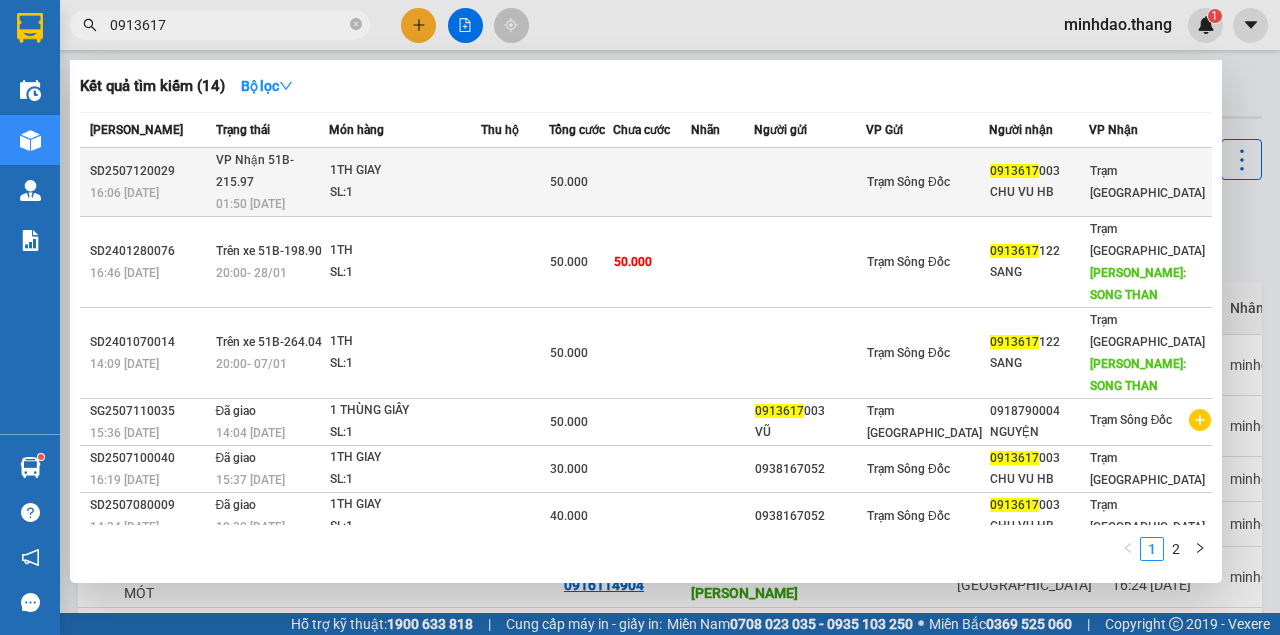 type on "0913617" 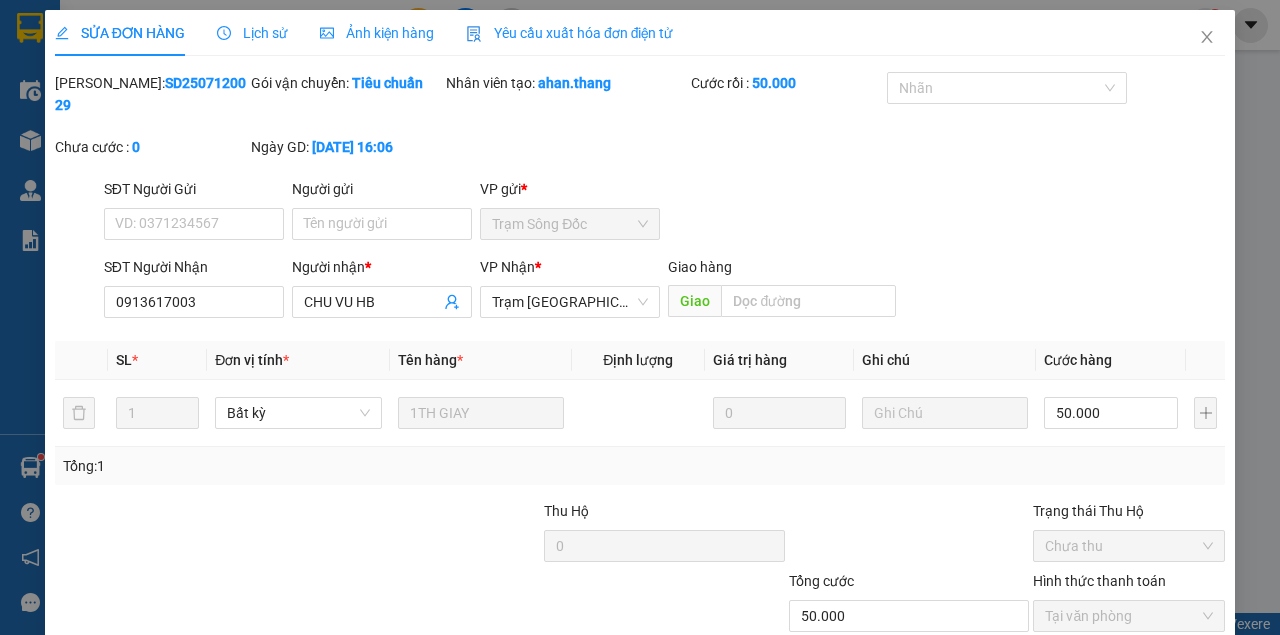 scroll, scrollTop: 0, scrollLeft: 0, axis: both 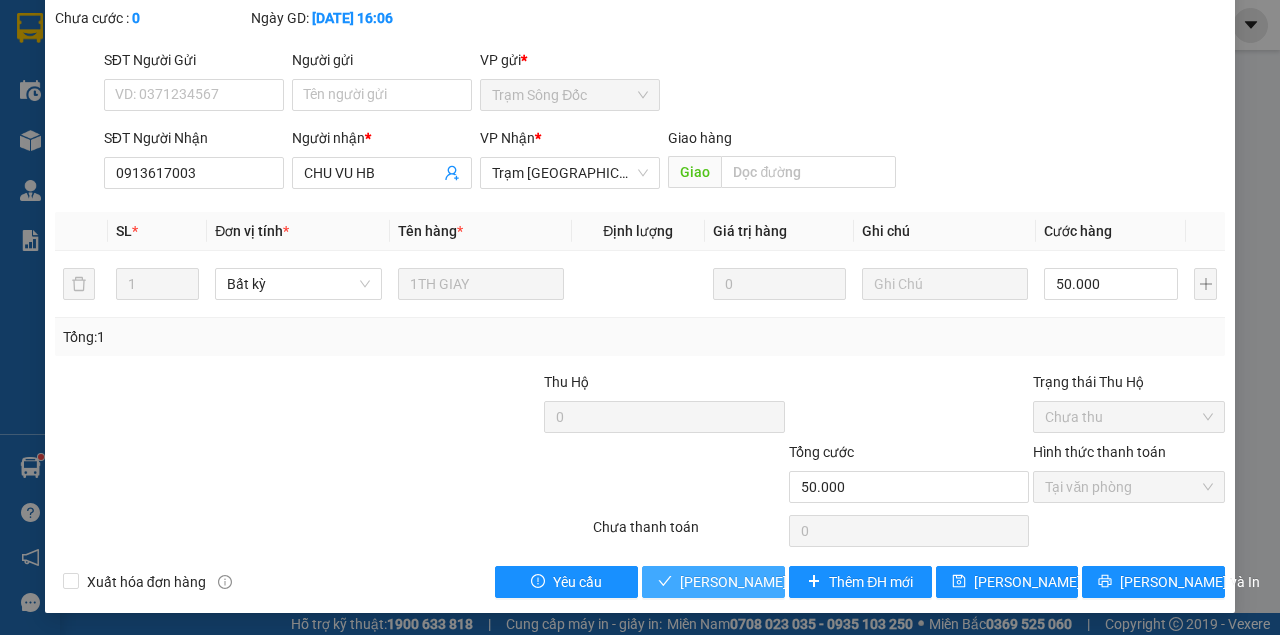 type 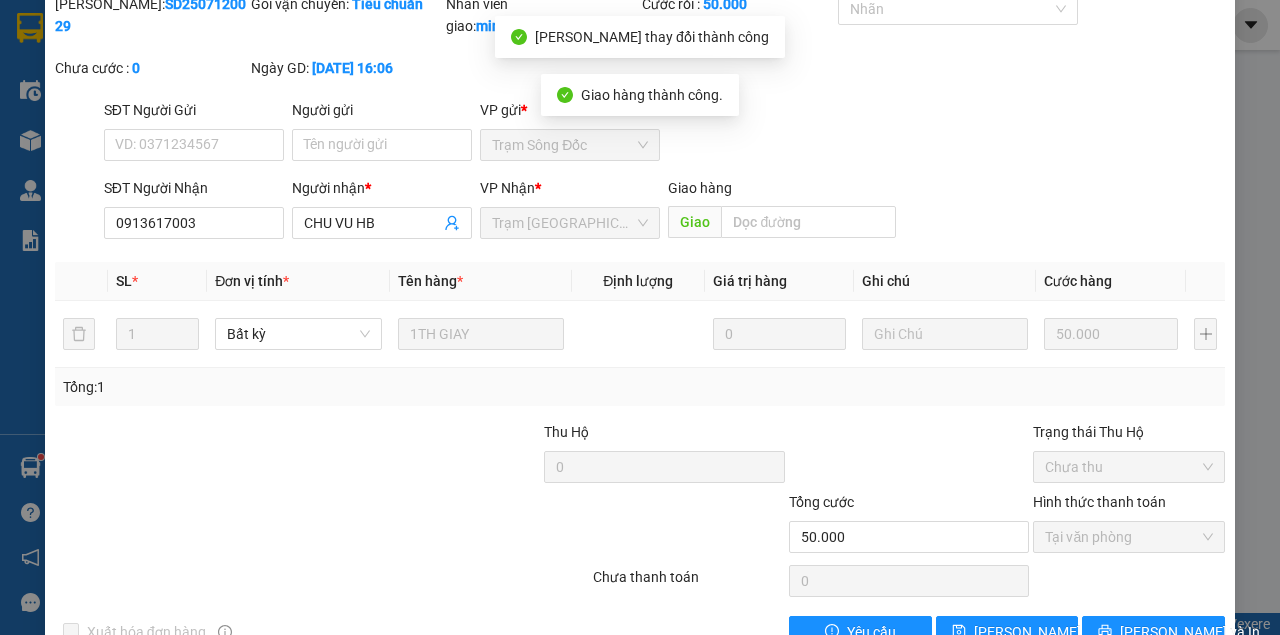 scroll, scrollTop: 0, scrollLeft: 0, axis: both 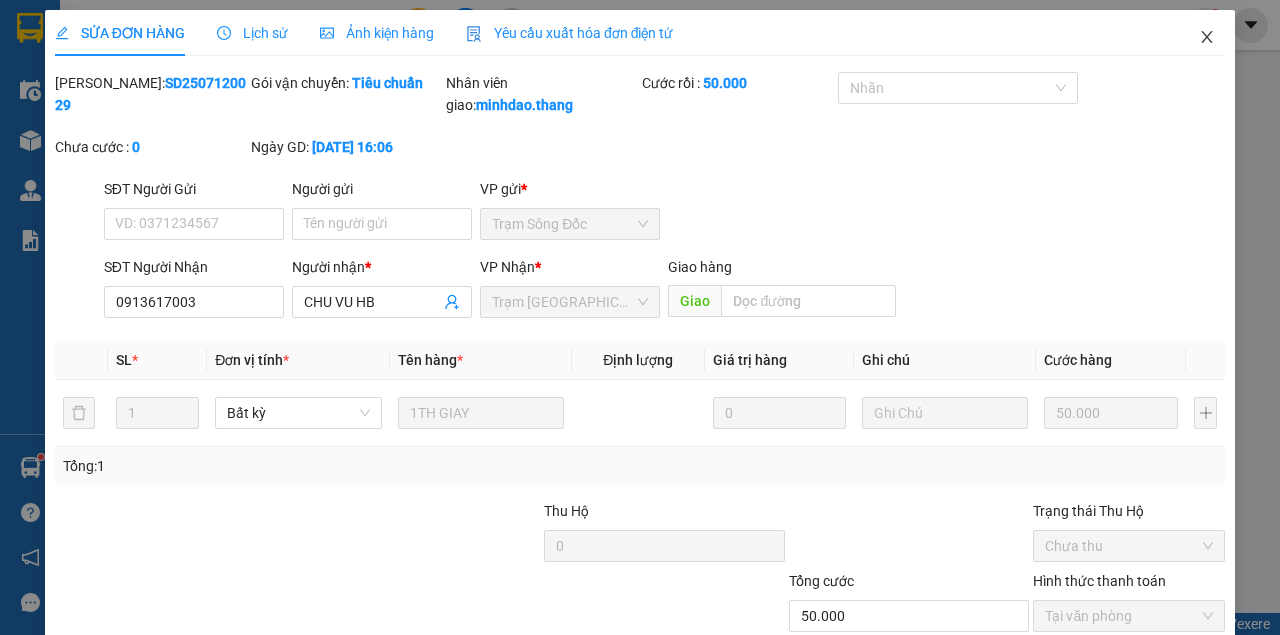click at bounding box center (1207, 38) 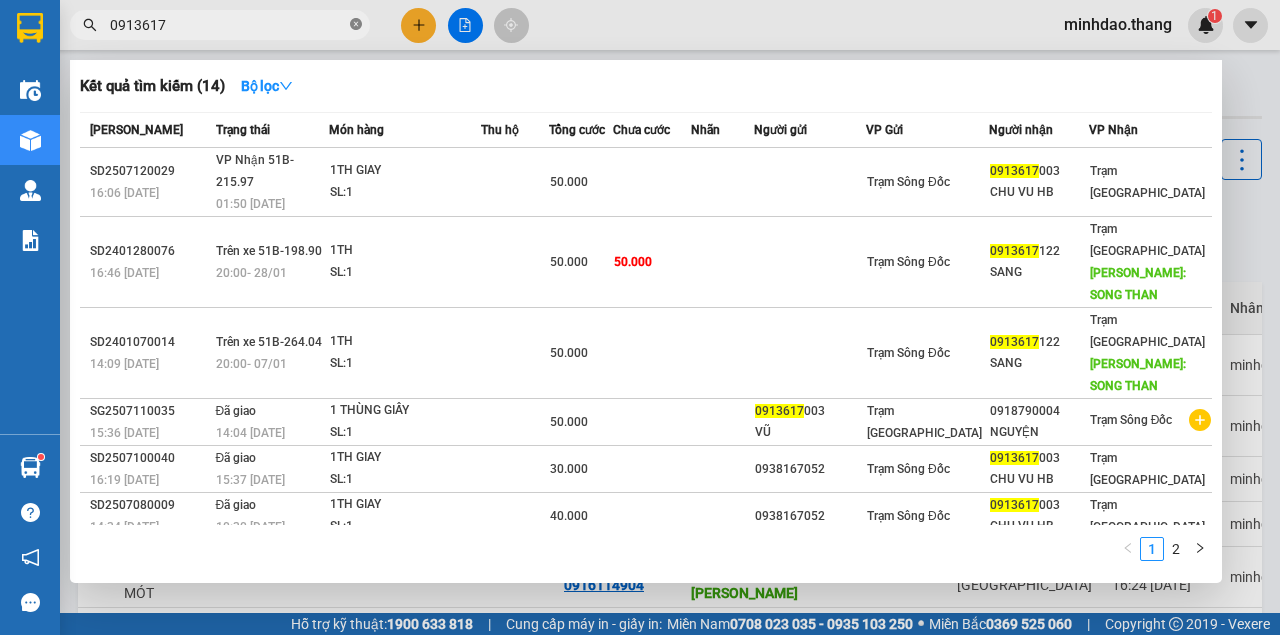 click 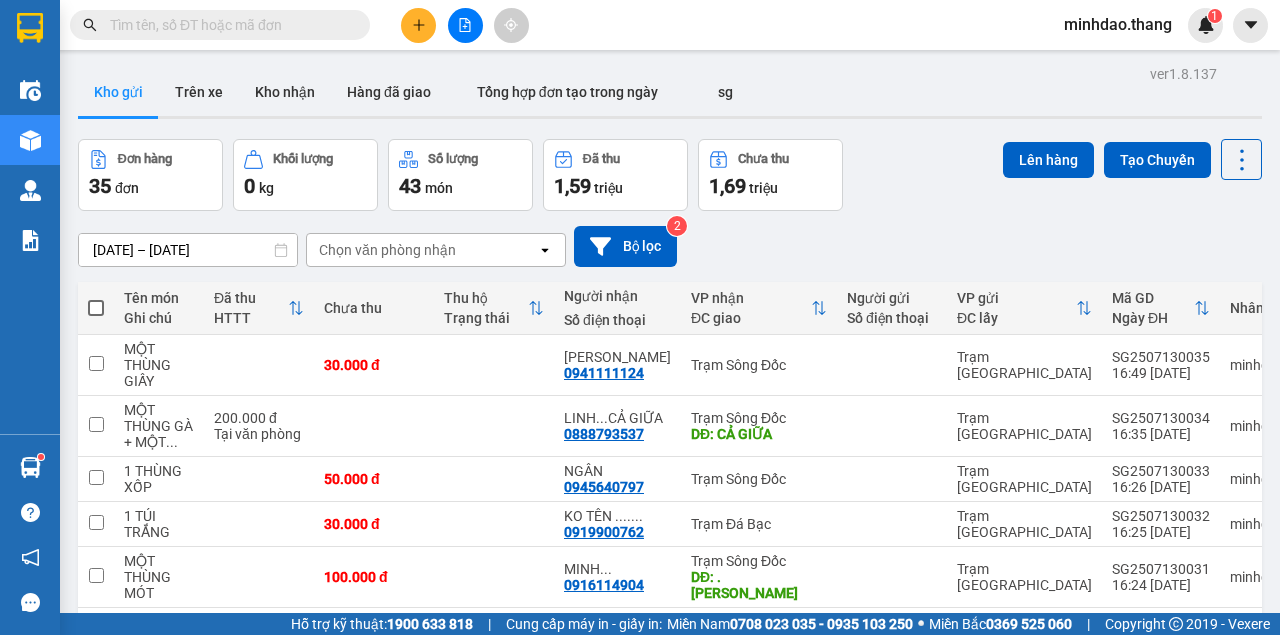 click at bounding box center (228, 25) 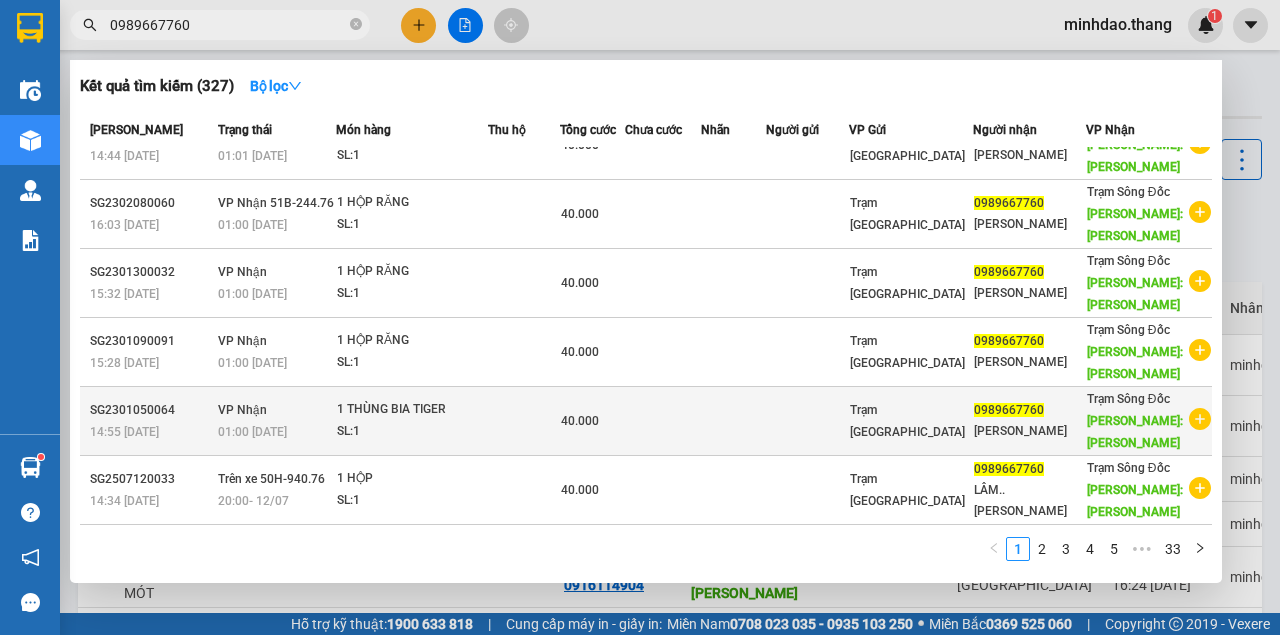 scroll, scrollTop: 699, scrollLeft: 0, axis: vertical 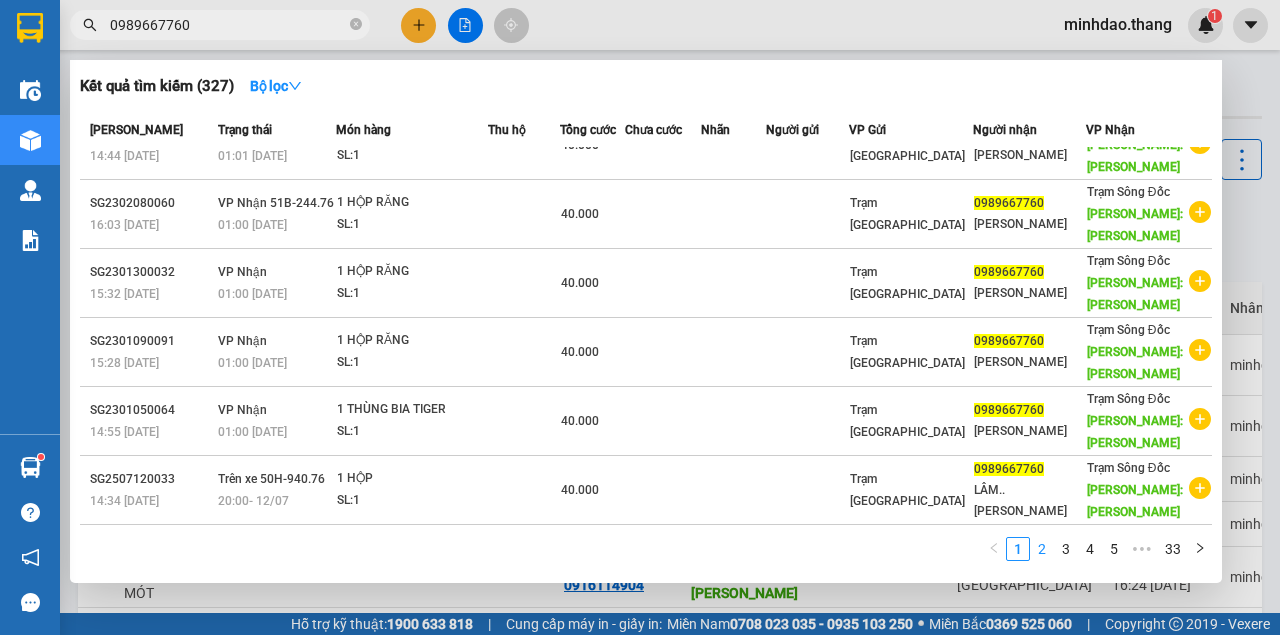 type on "0989667760" 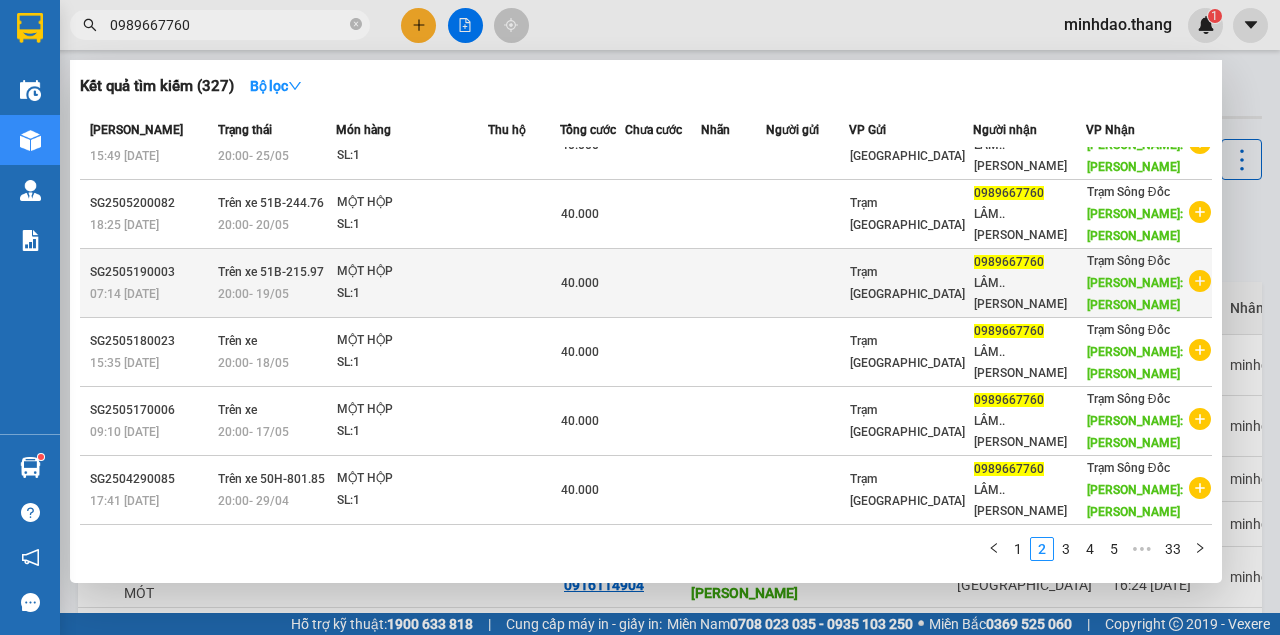 scroll, scrollTop: 432, scrollLeft: 0, axis: vertical 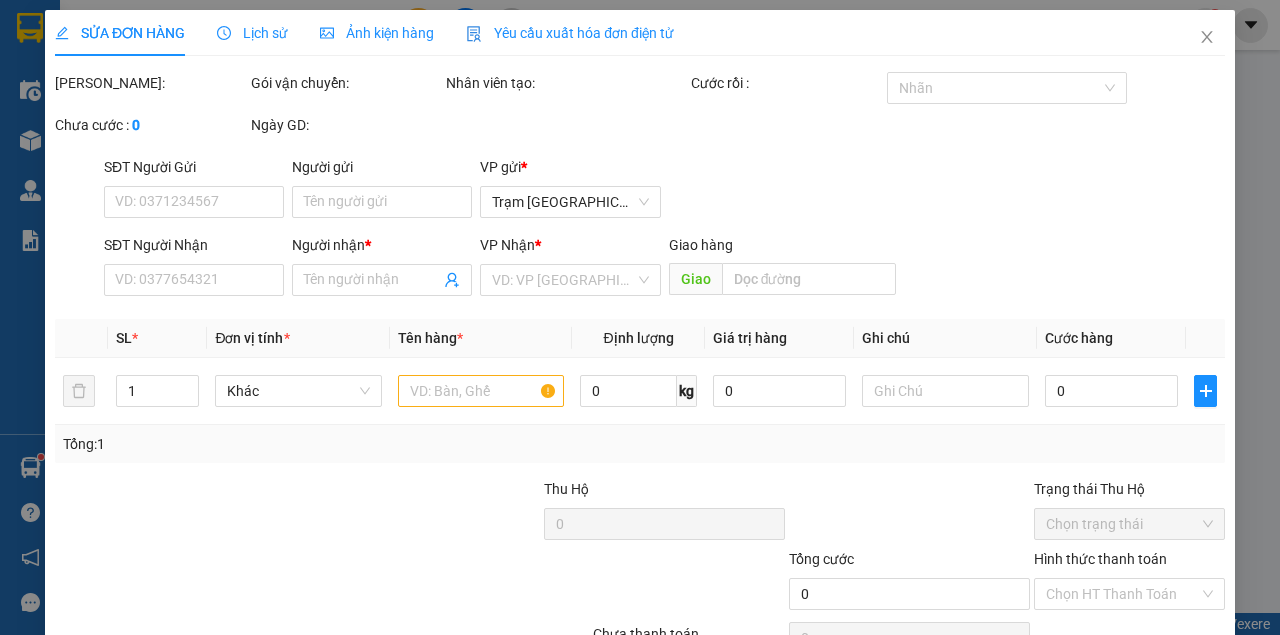 type on "0989667760" 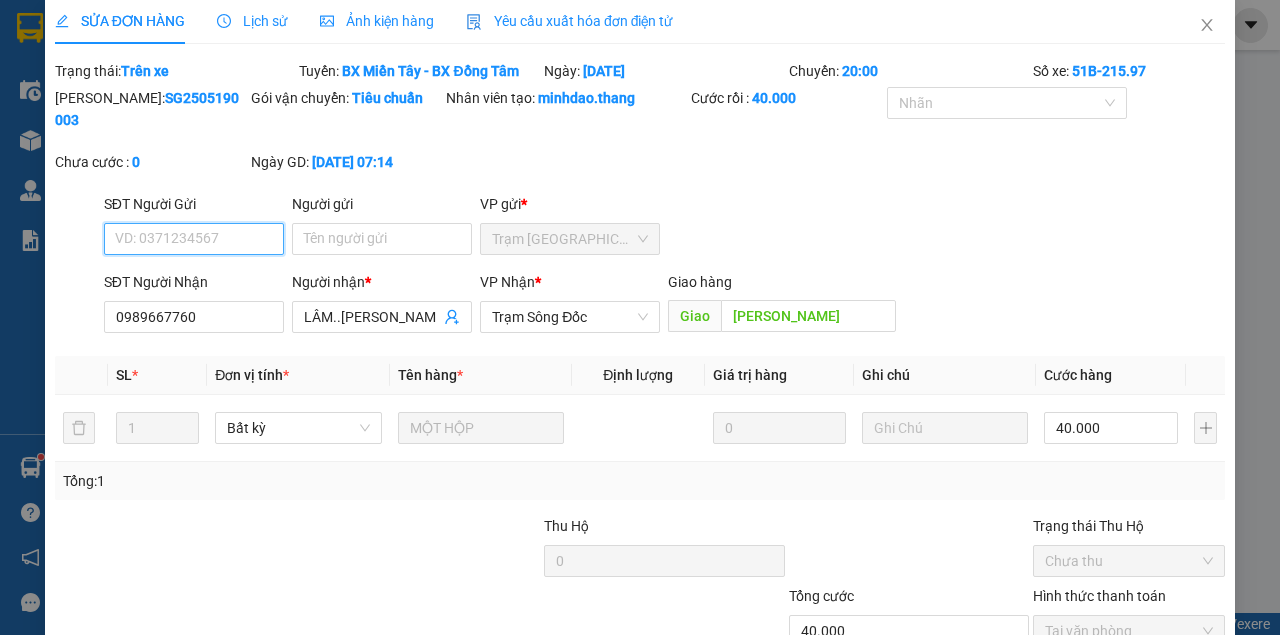 scroll, scrollTop: 156, scrollLeft: 0, axis: vertical 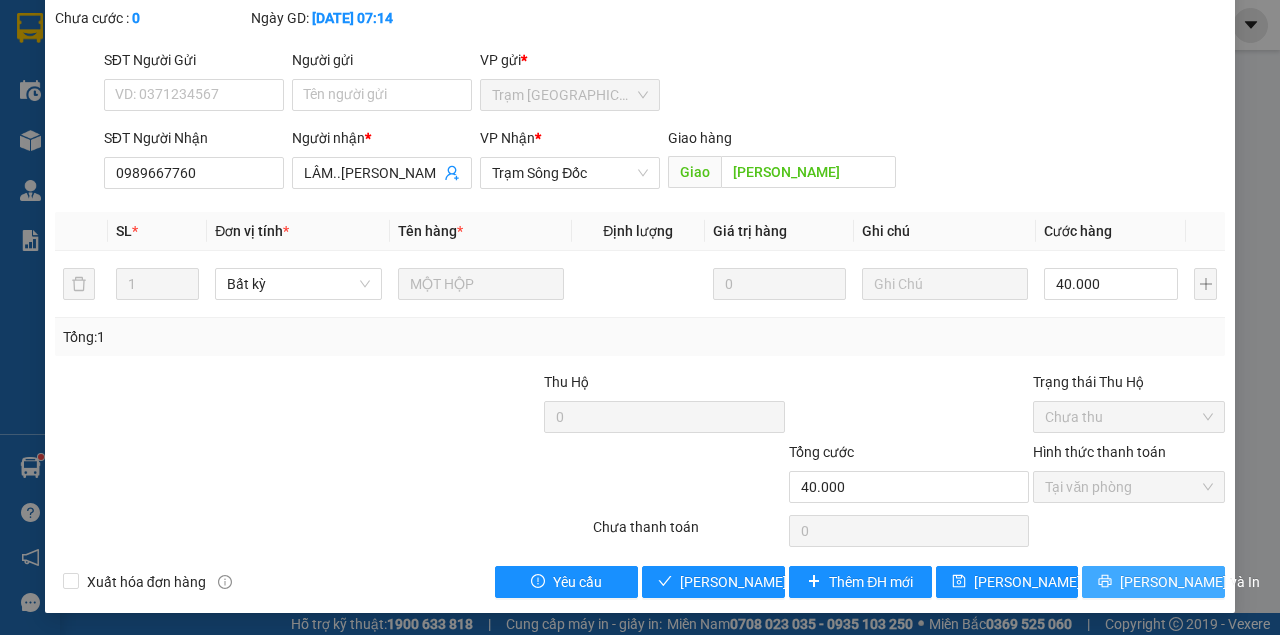 type 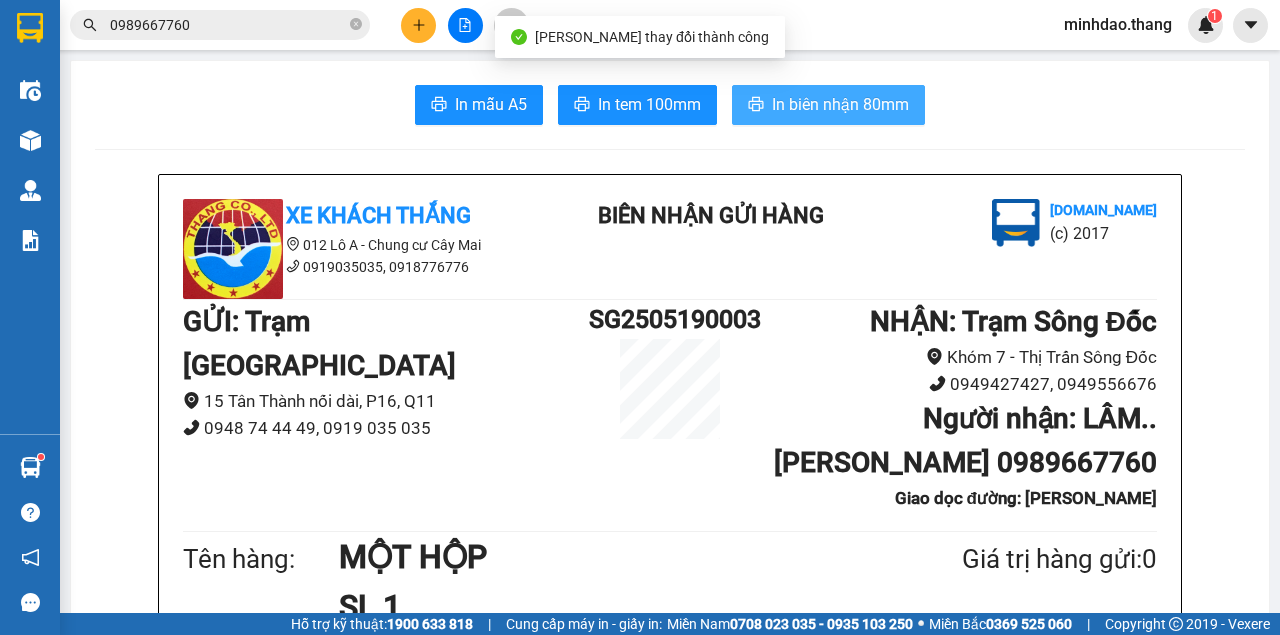 click on "In biên nhận 80mm" at bounding box center (828, 105) 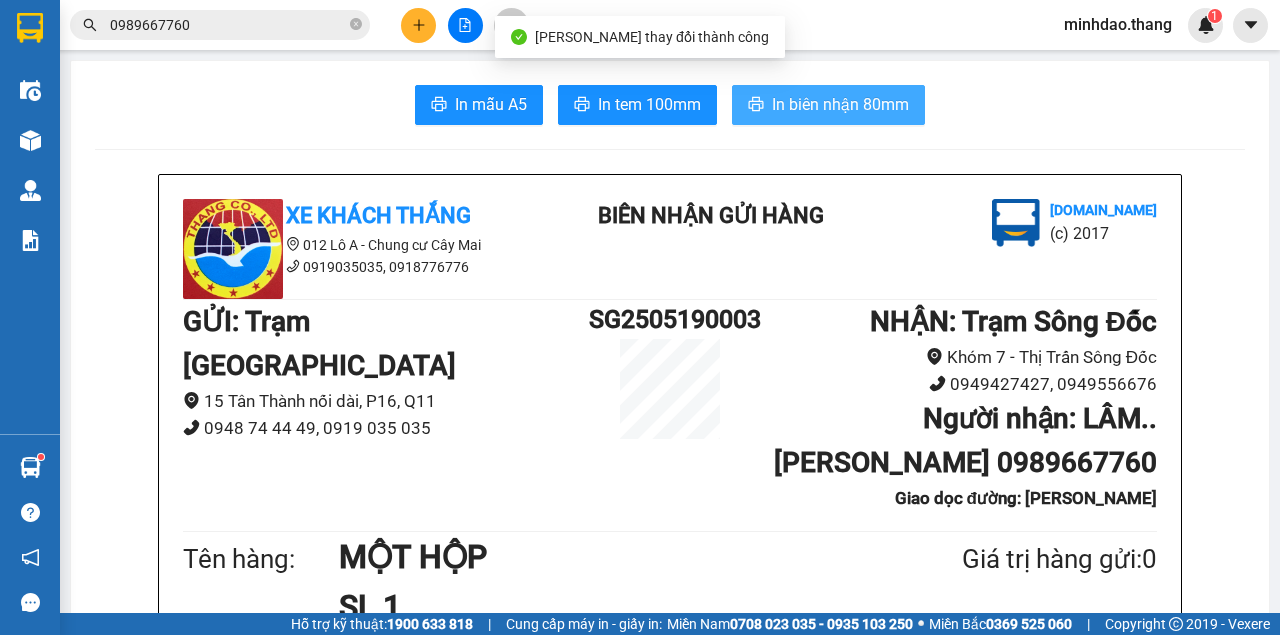 scroll, scrollTop: 0, scrollLeft: 0, axis: both 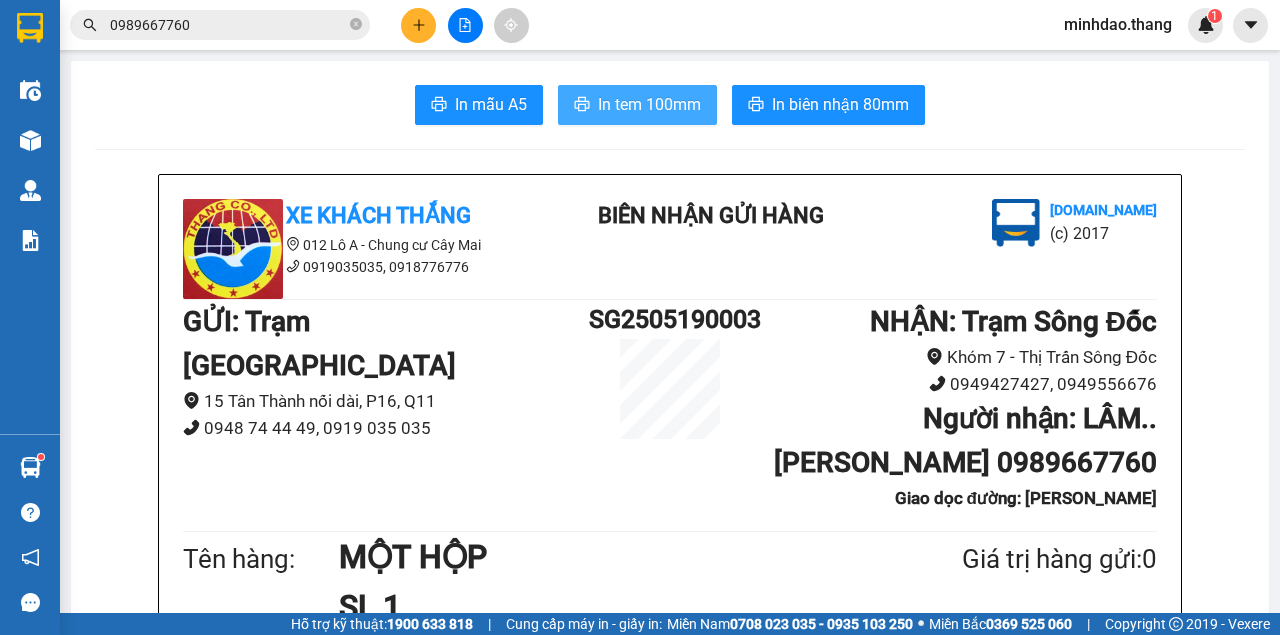 click on "In tem 100mm" at bounding box center (649, 104) 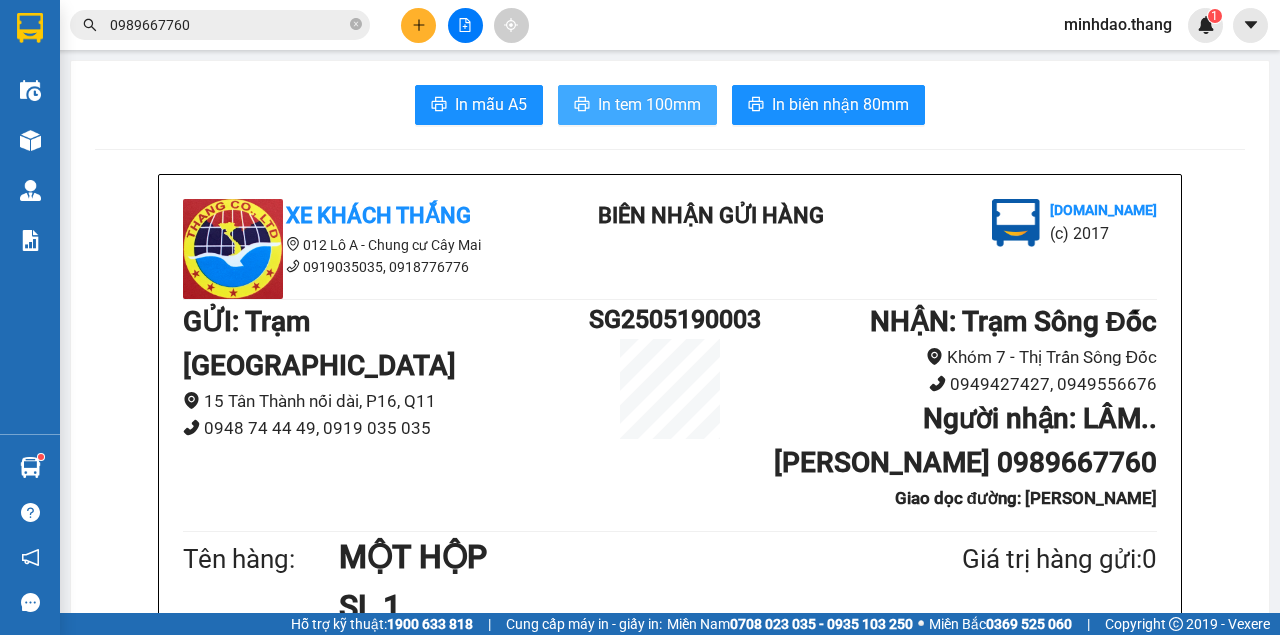 scroll, scrollTop: 0, scrollLeft: 0, axis: both 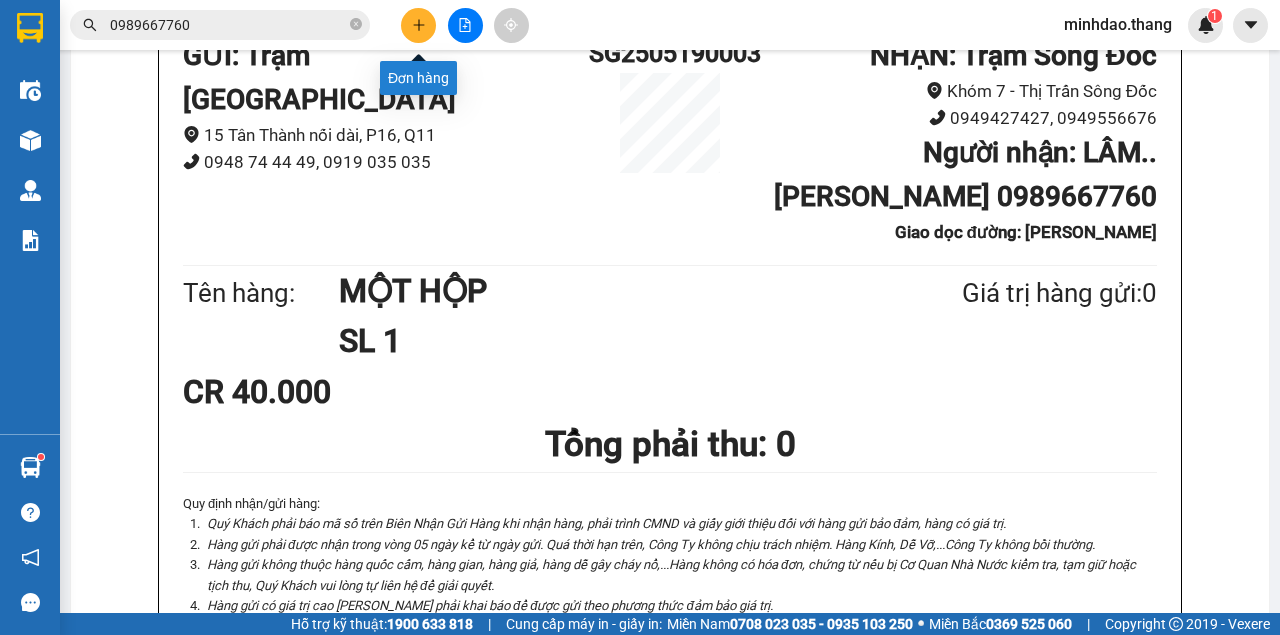 click at bounding box center [418, 25] 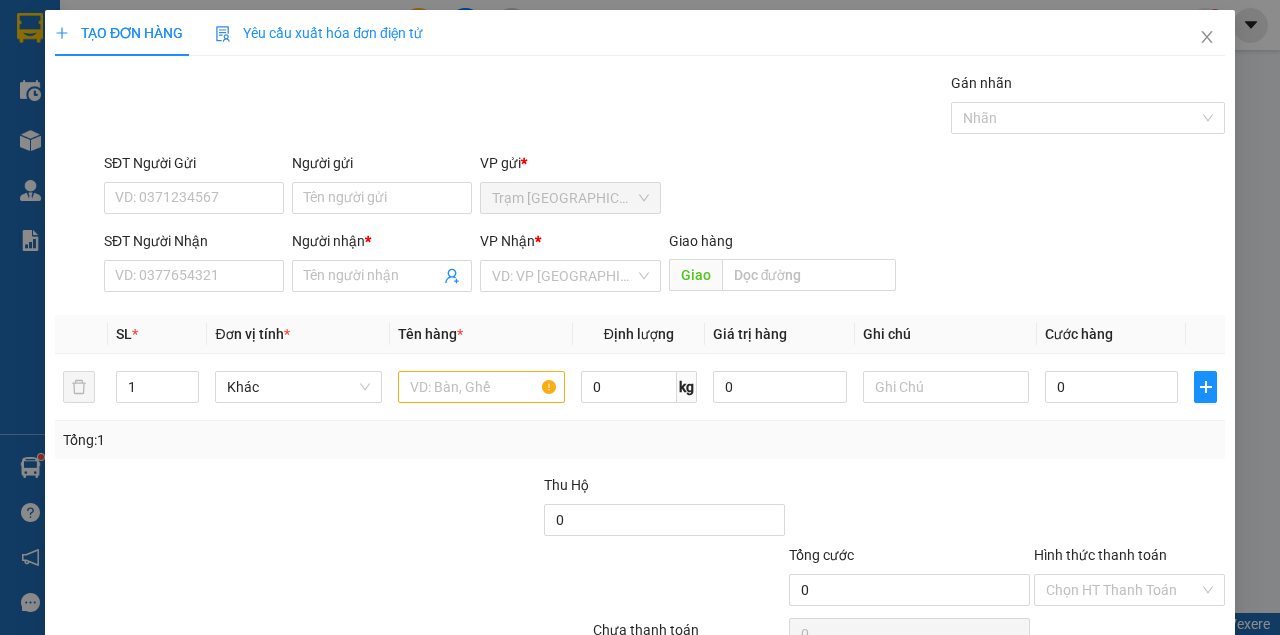 scroll, scrollTop: 0, scrollLeft: 0, axis: both 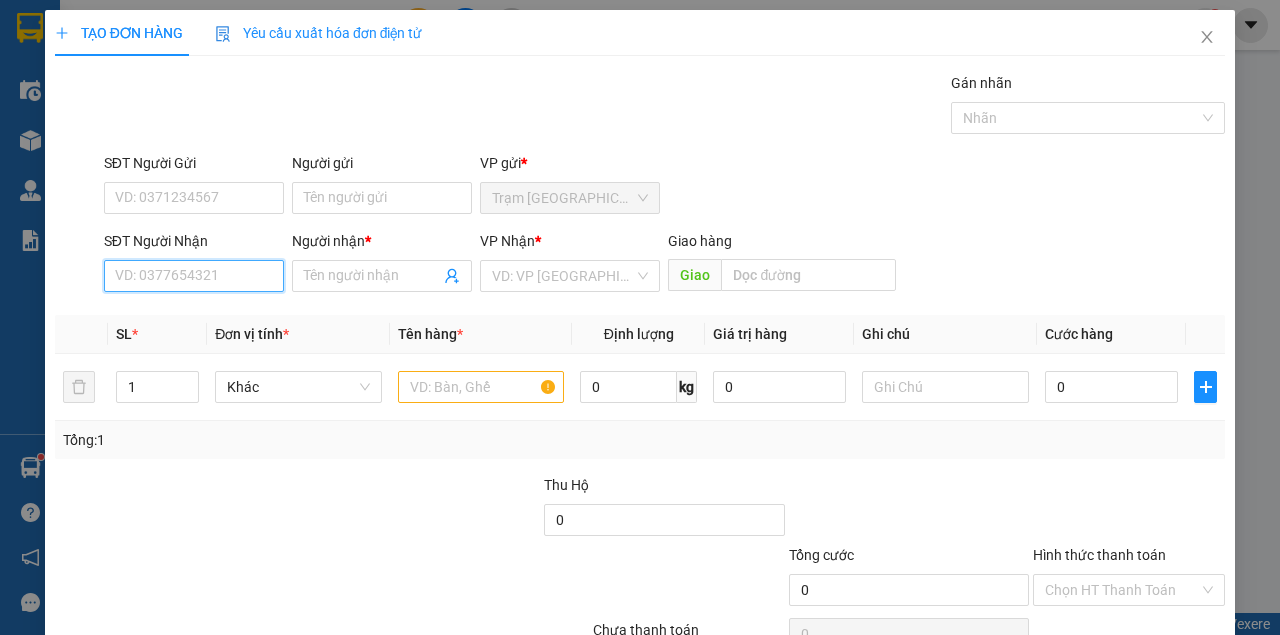 click on "SĐT Người Nhận" at bounding box center [194, 276] 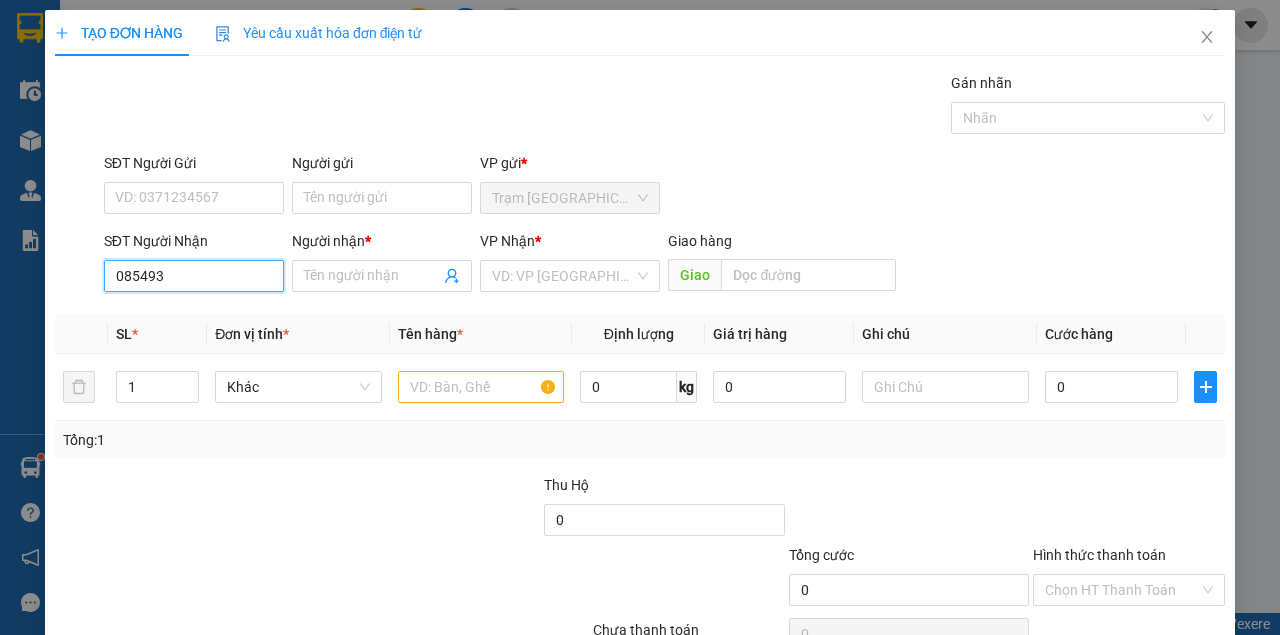 click on "085493" at bounding box center [194, 276] 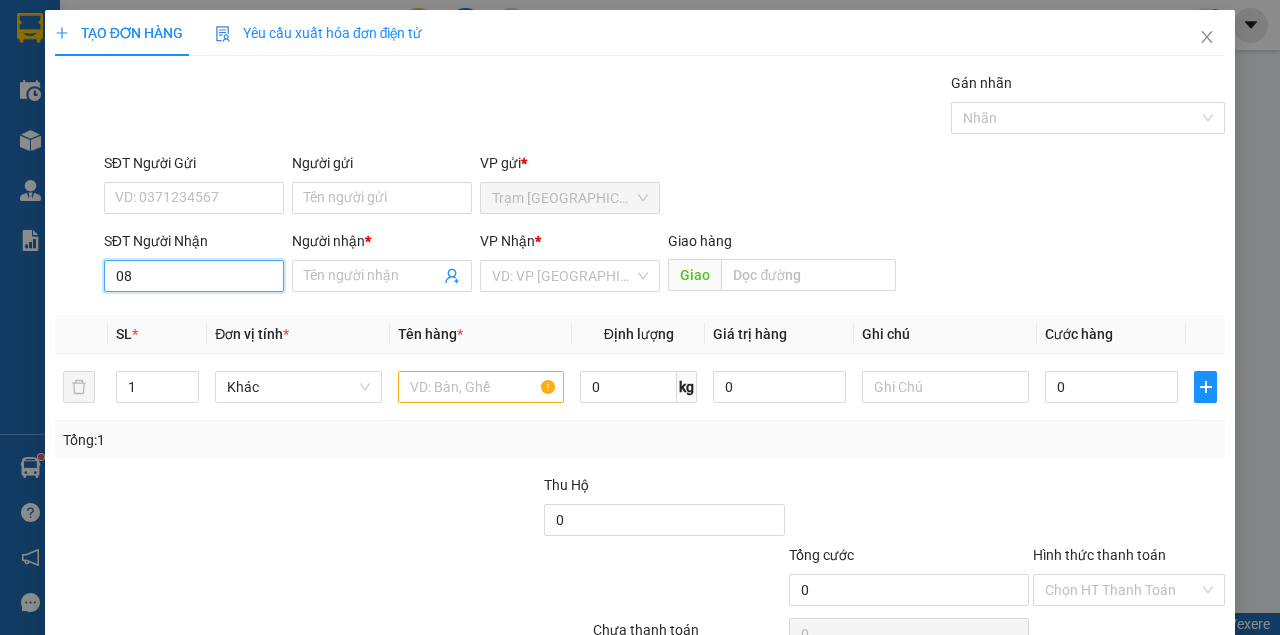 type on "0" 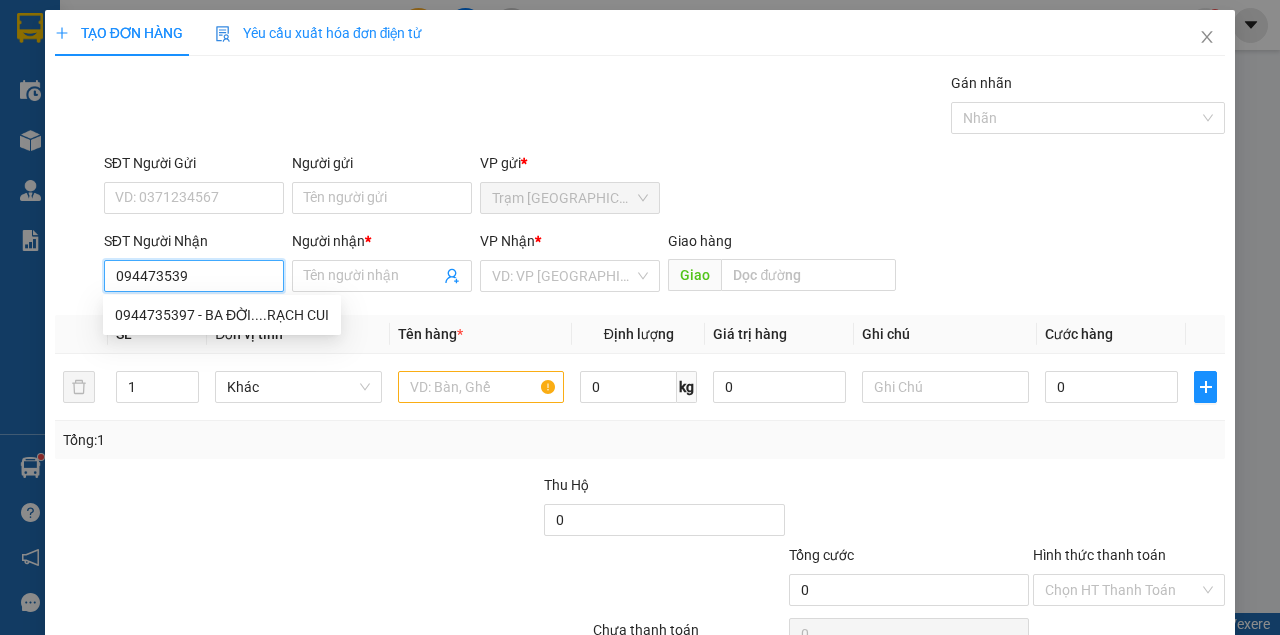 type on "0944735397" 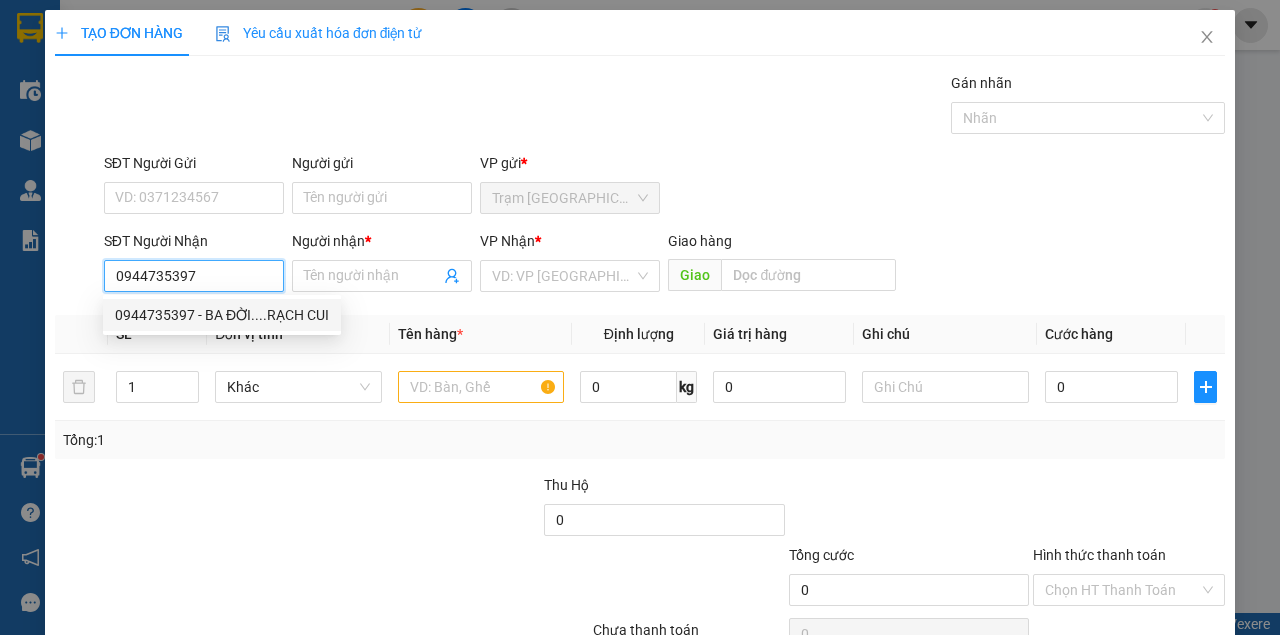 click on "0944735397 - BA ĐỜI....RẠCH CUI" at bounding box center (222, 315) 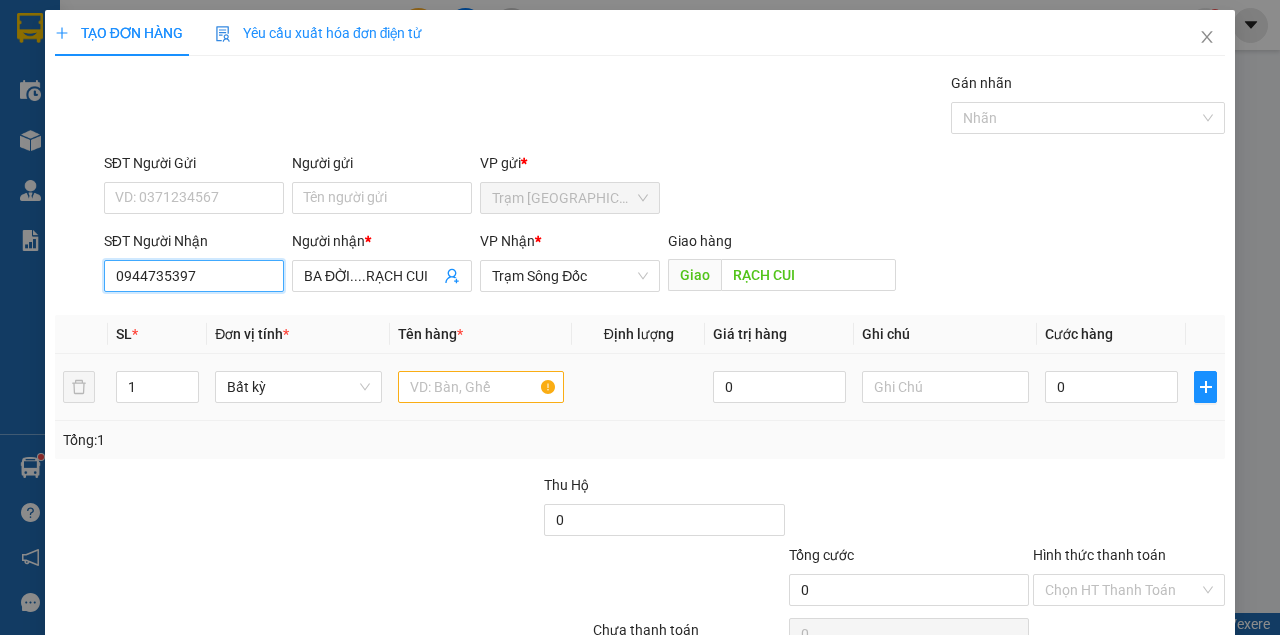 type on "0944735397" 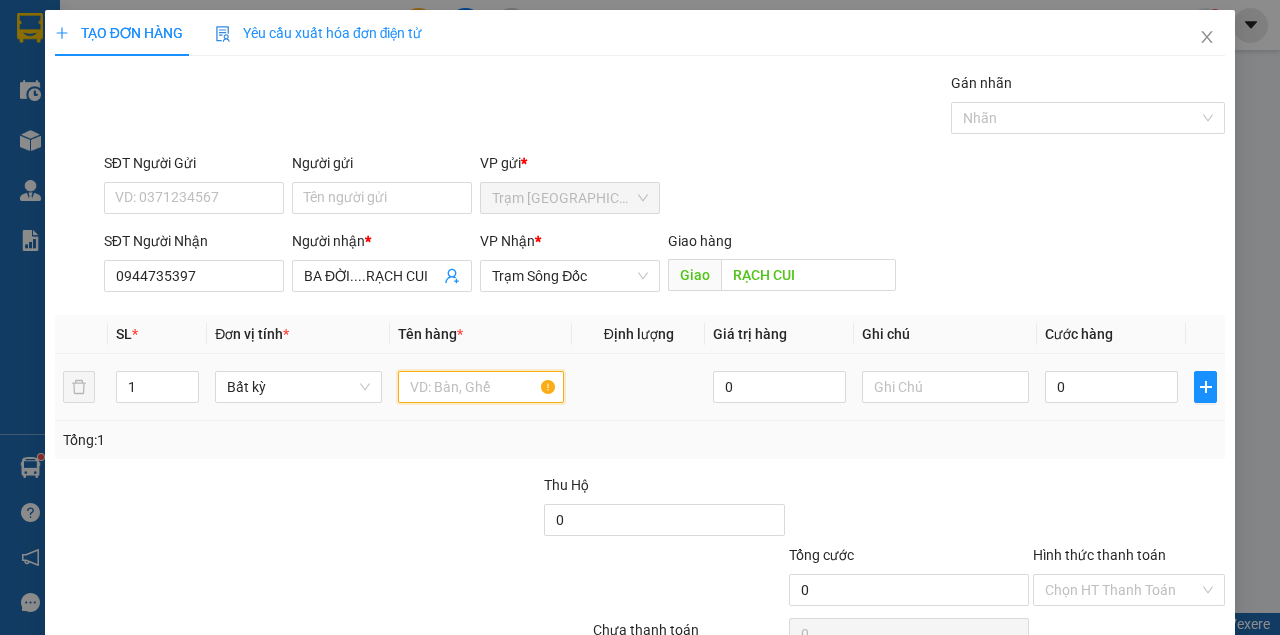 click at bounding box center [481, 387] 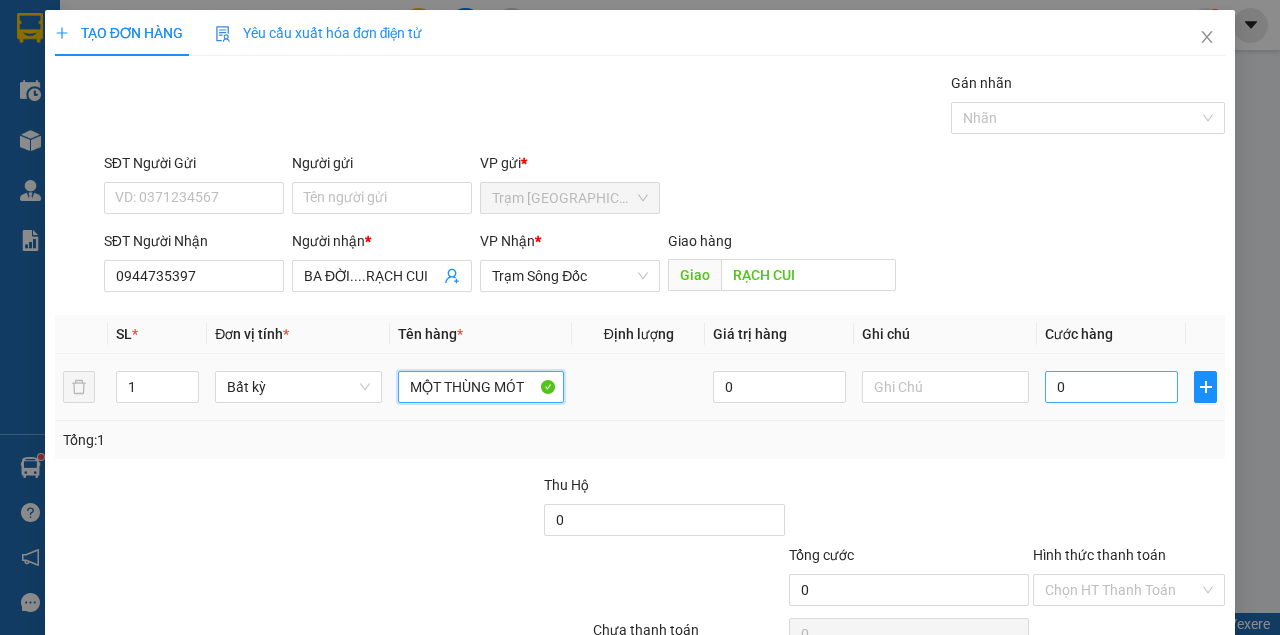 type on "MỘT THÙNG MÓT" 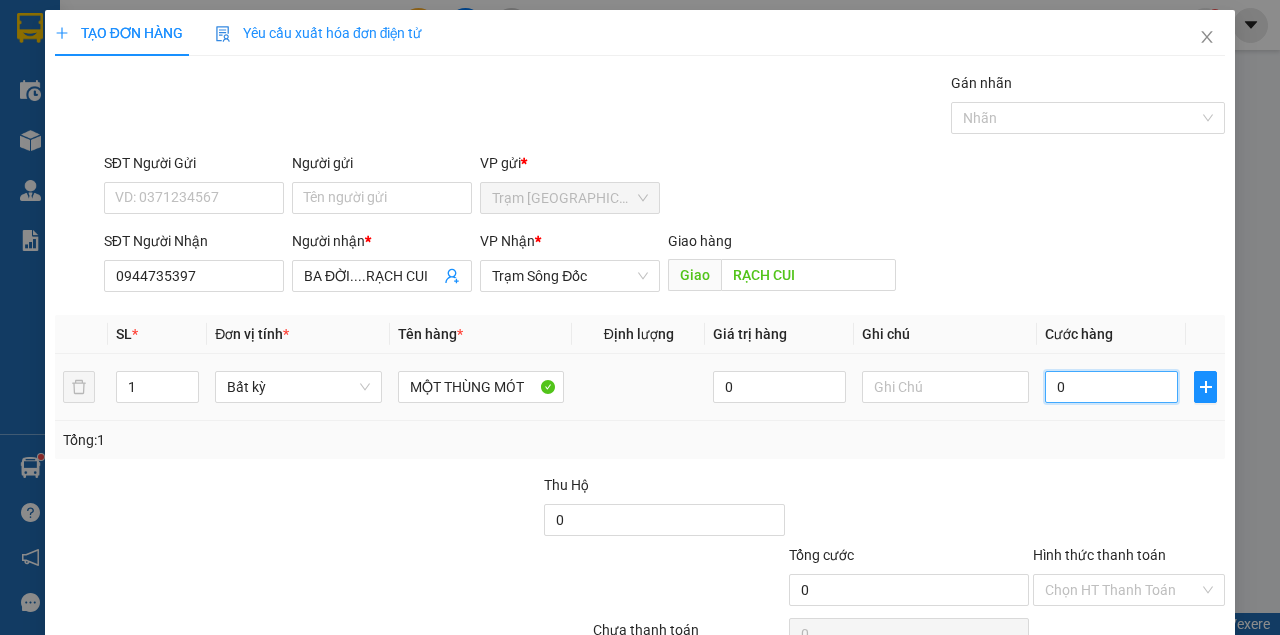 click on "0" at bounding box center (1111, 387) 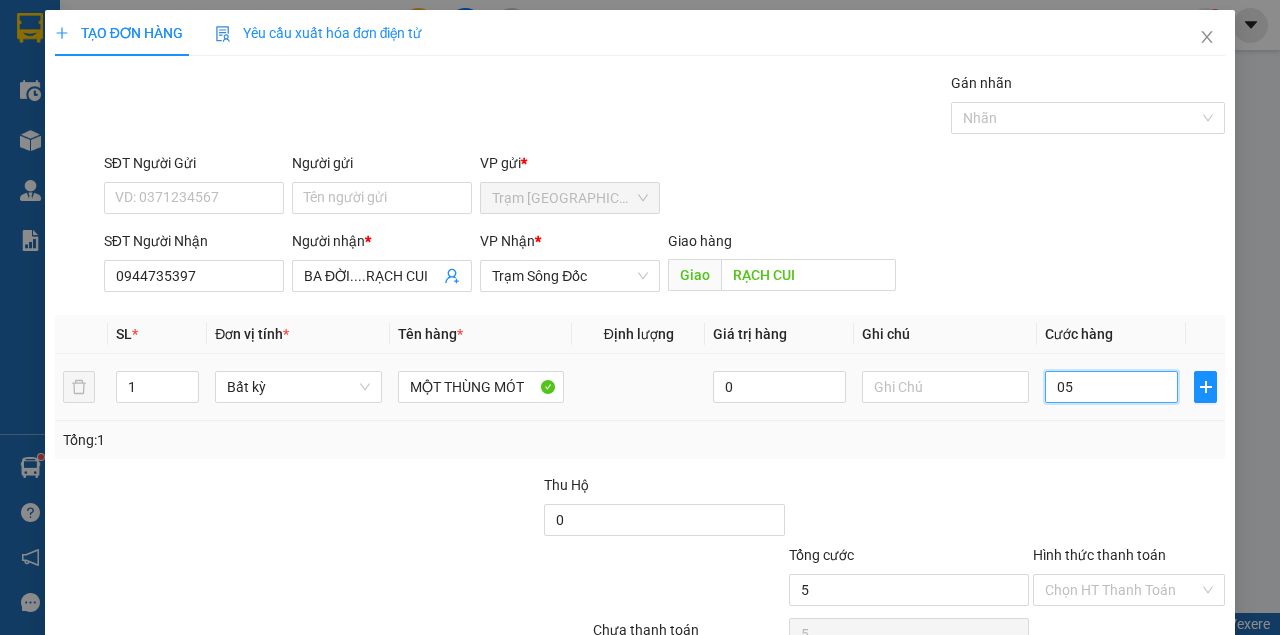 type on "050" 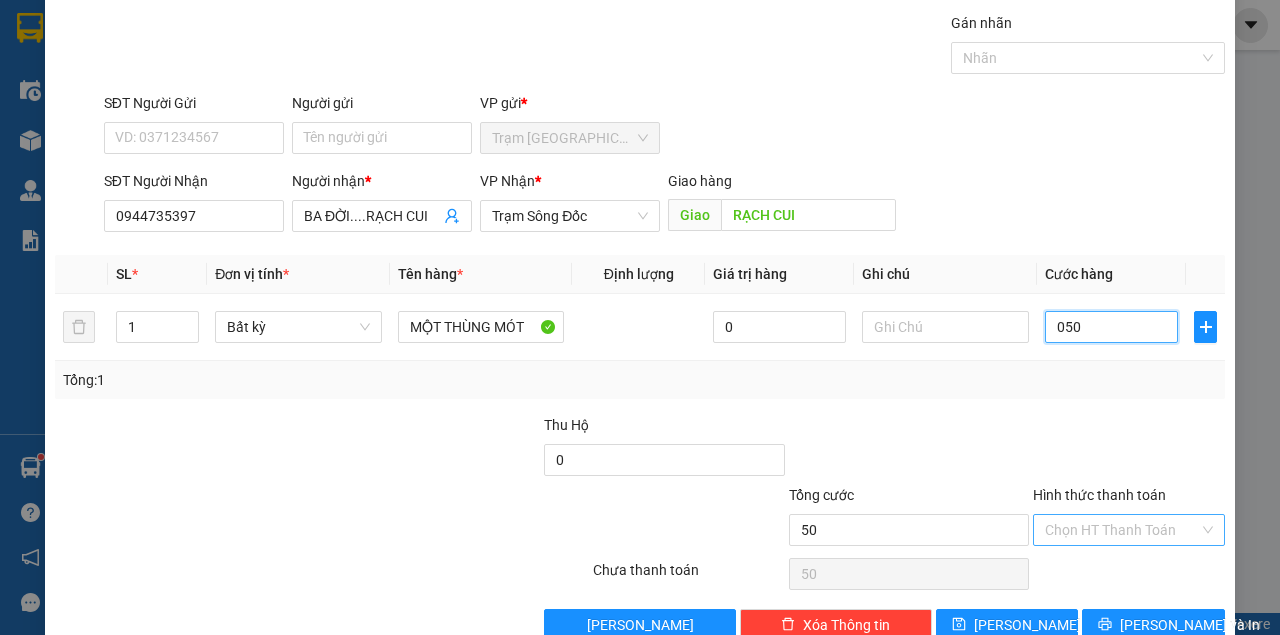 scroll, scrollTop: 102, scrollLeft: 0, axis: vertical 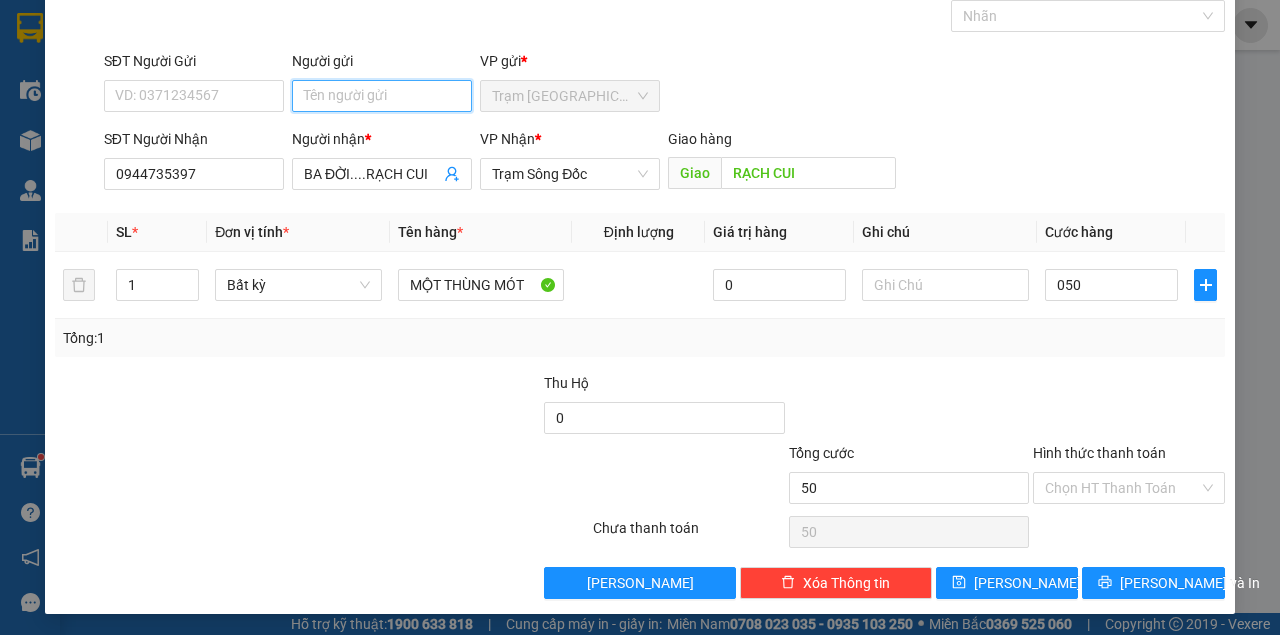 type on "50.000" 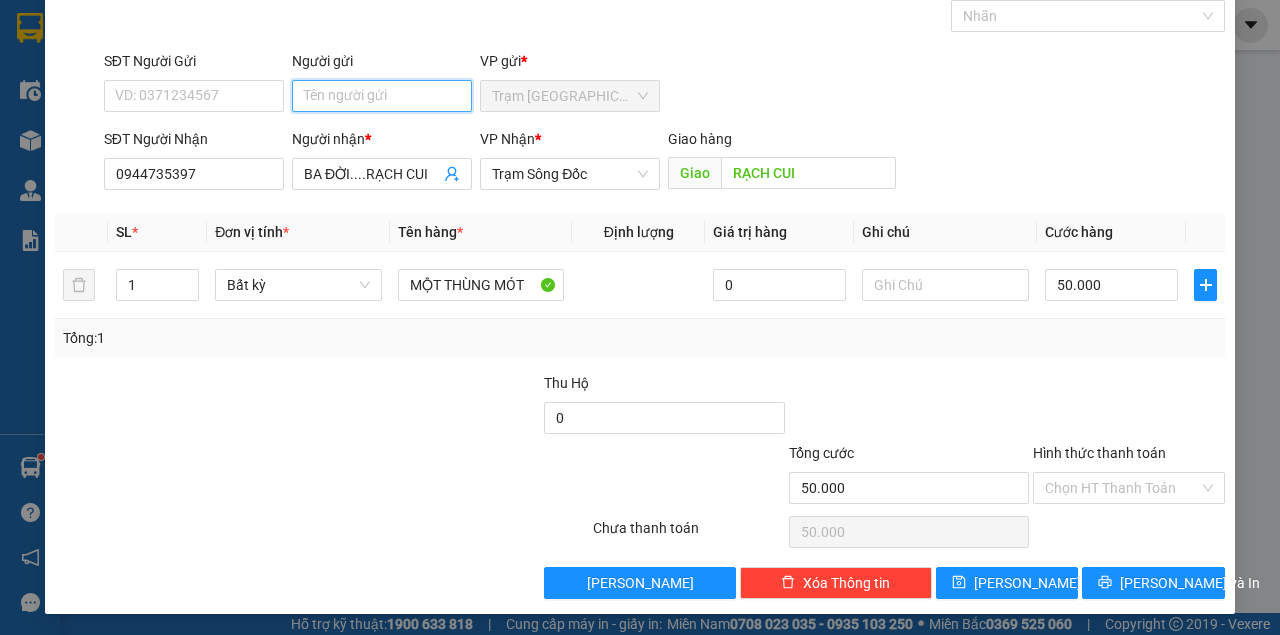 click on "Người gửi" at bounding box center (382, 96) 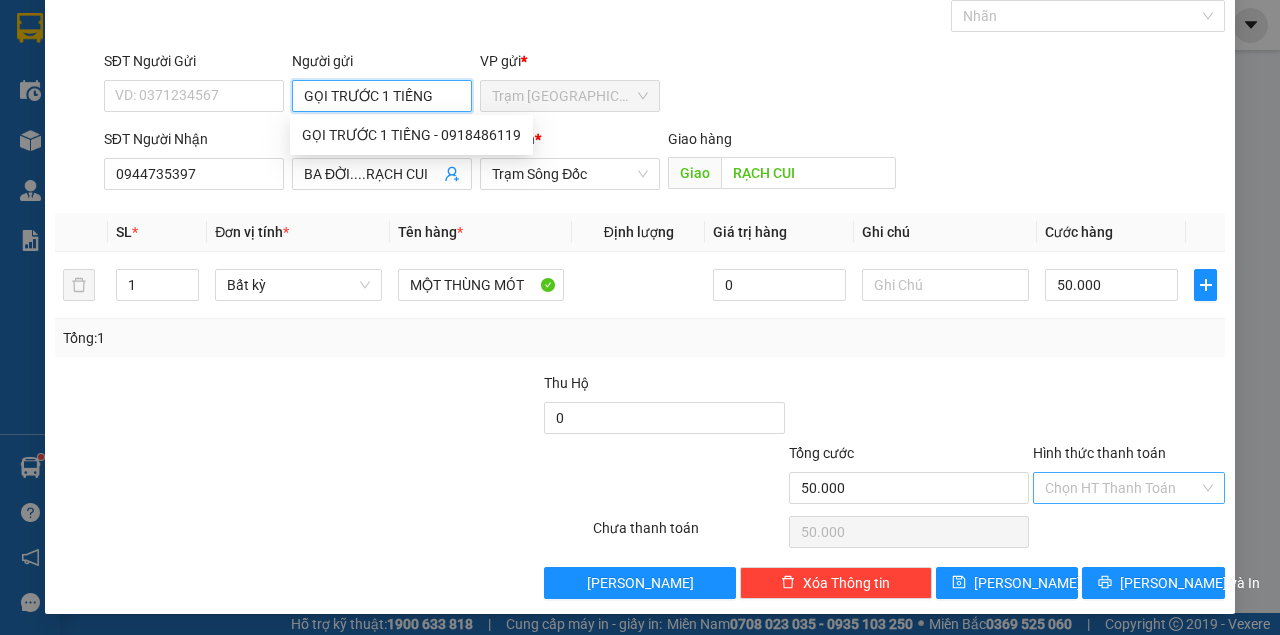 type on "GỌI TRƯỚC 1 TIẾNG" 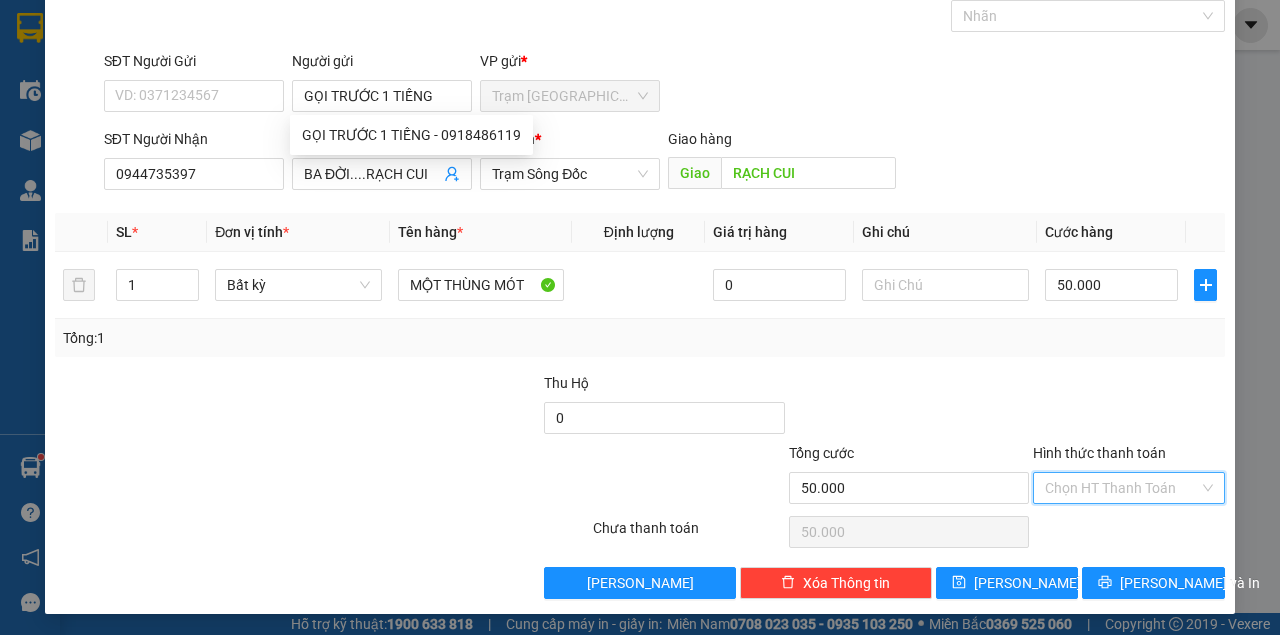 click on "Hình thức thanh toán" at bounding box center [1122, 488] 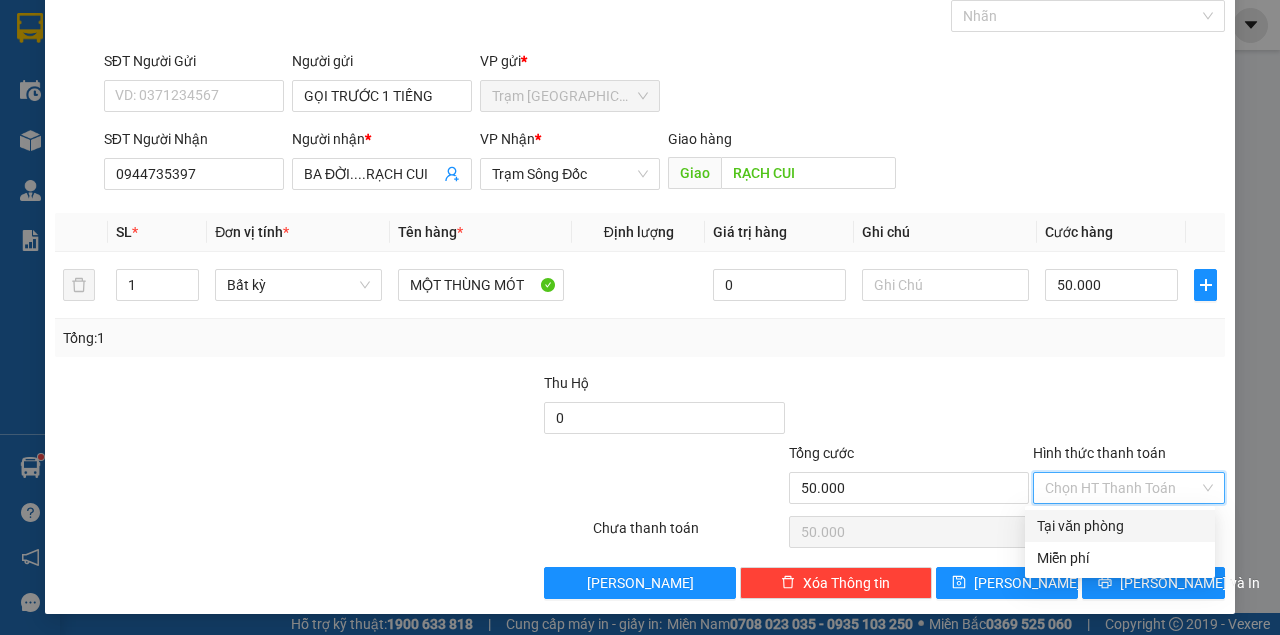 click on "Tại văn phòng" at bounding box center (1120, 526) 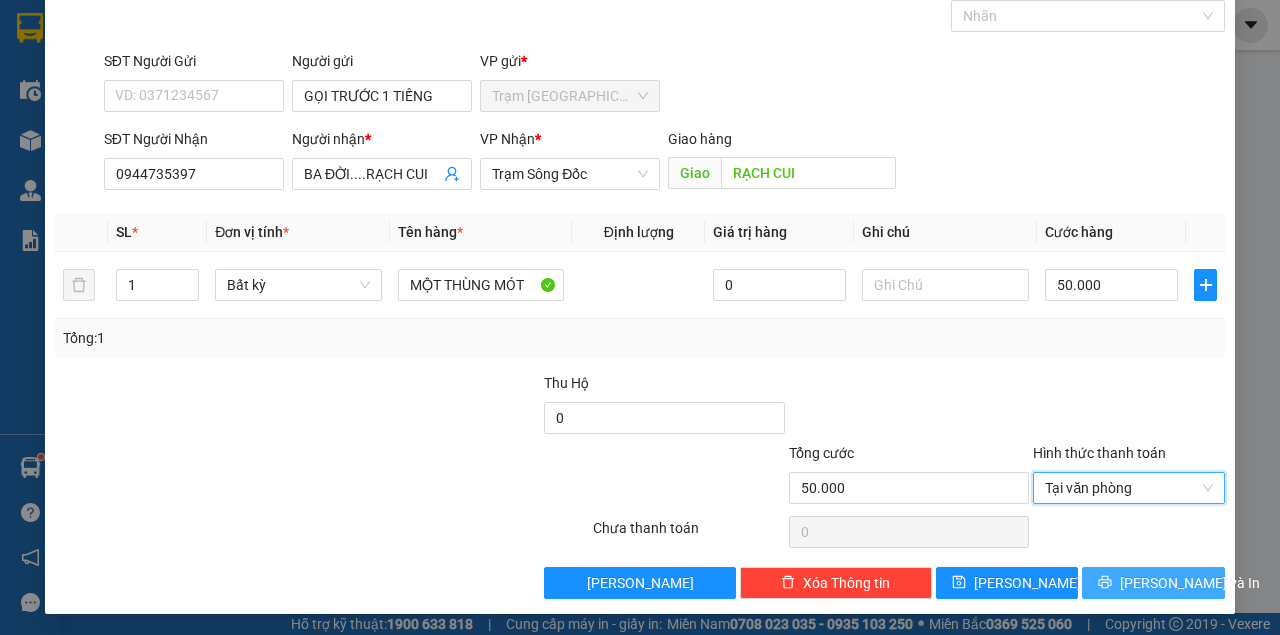 click on "[PERSON_NAME] và In" at bounding box center [1153, 583] 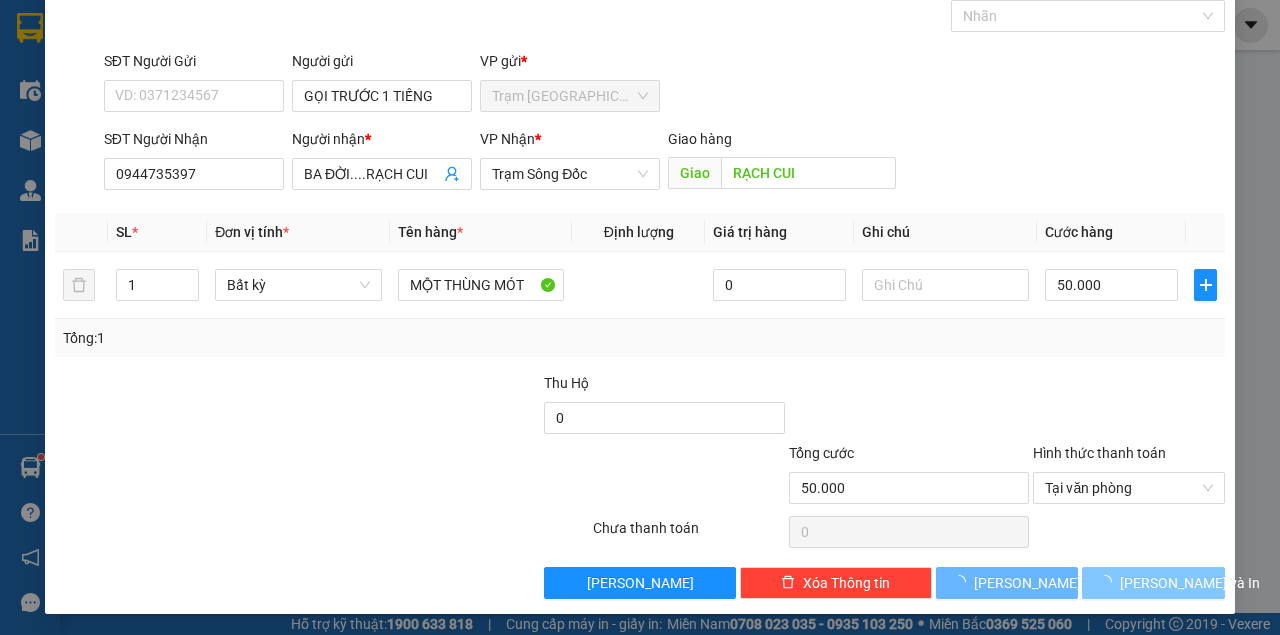 click 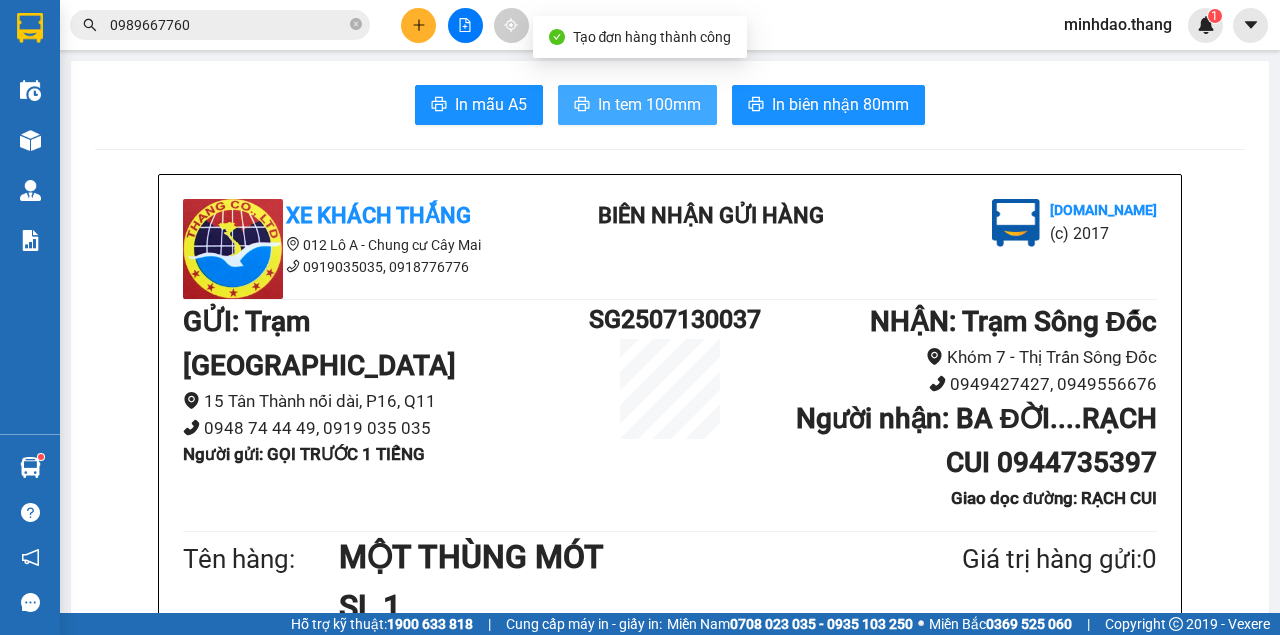 click on "In tem 100mm" at bounding box center [649, 104] 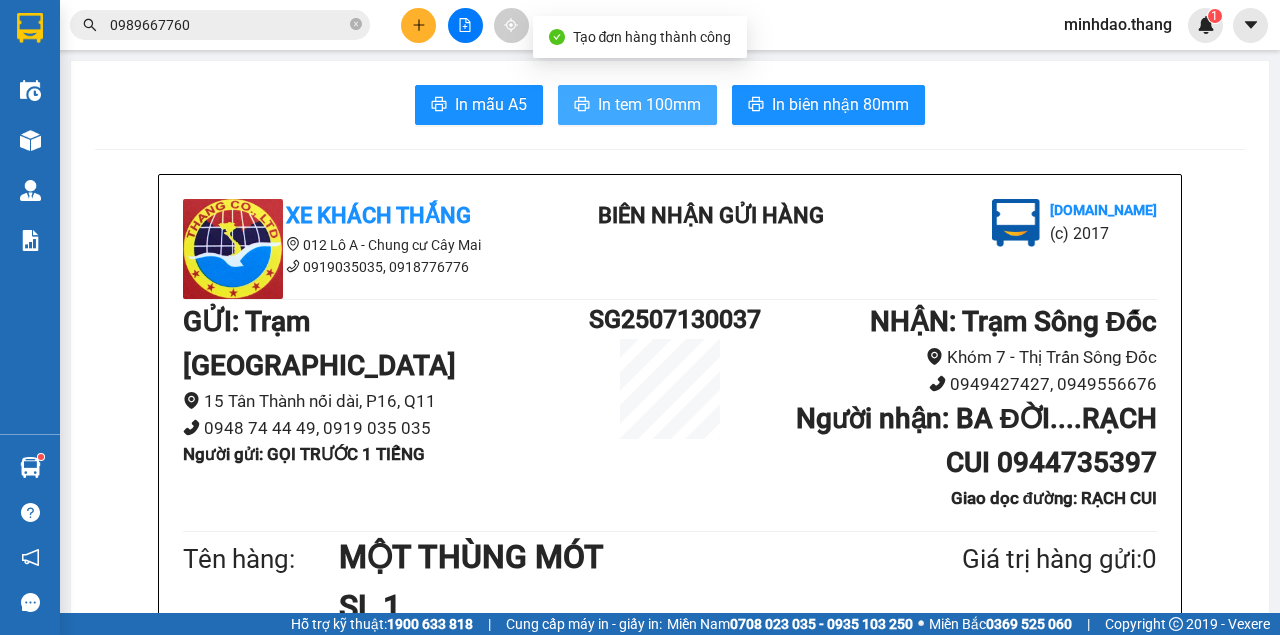 scroll, scrollTop: 0, scrollLeft: 0, axis: both 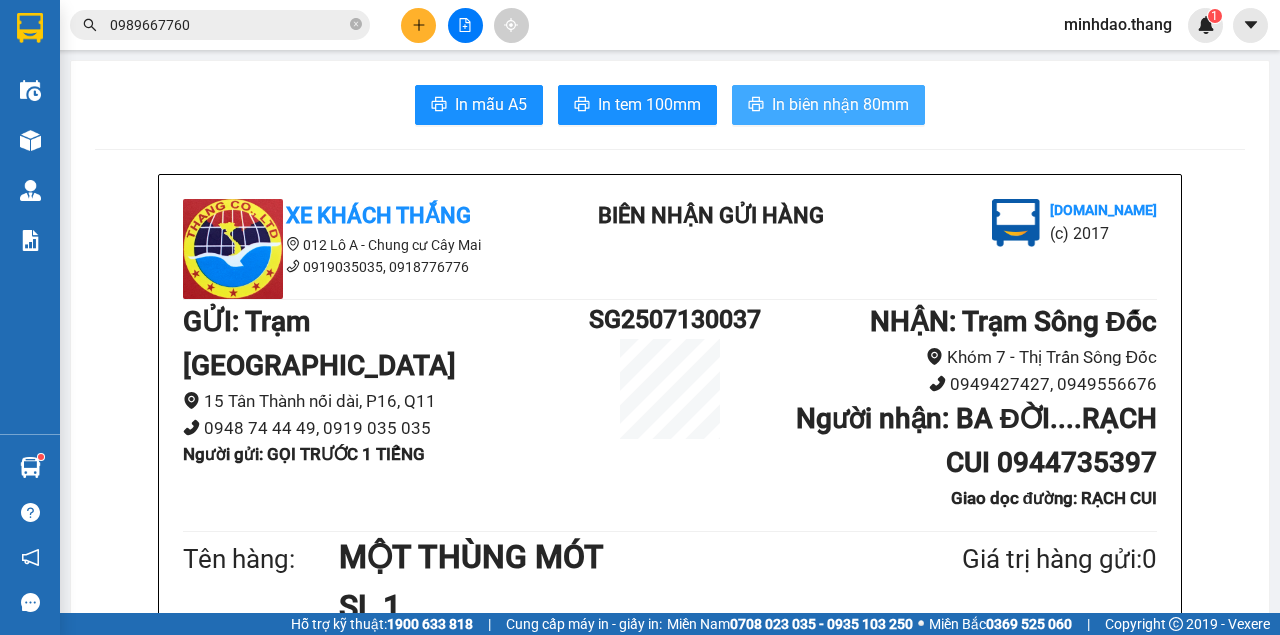 click on "In biên nhận 80mm" at bounding box center [840, 104] 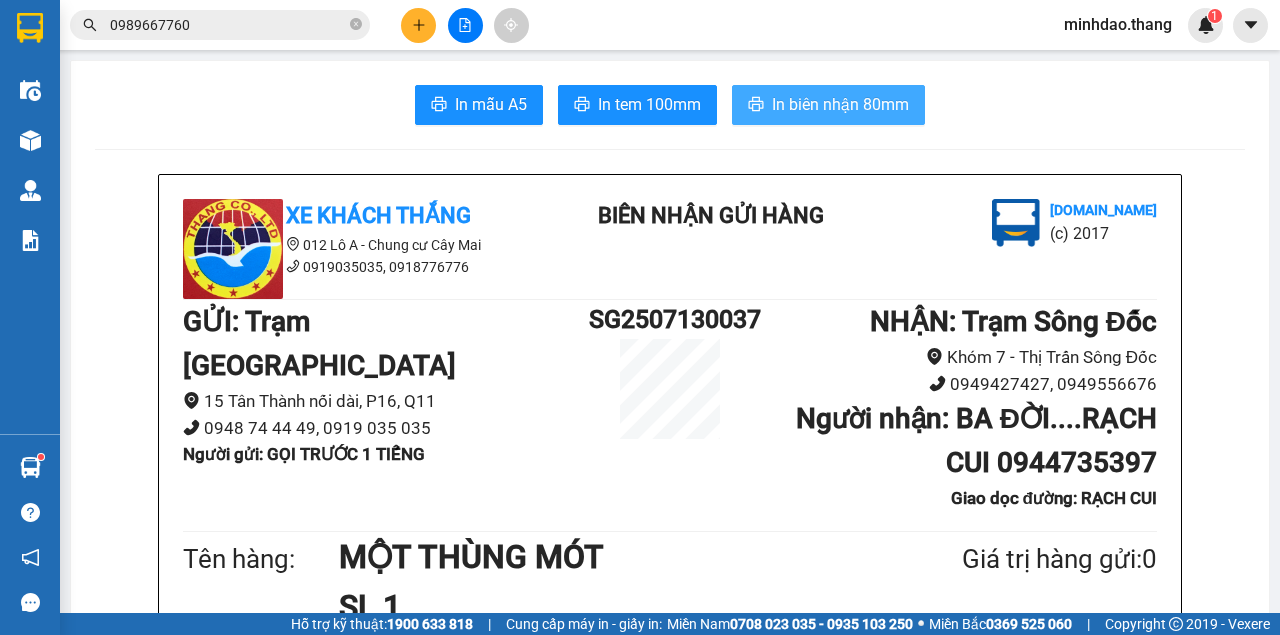 scroll, scrollTop: 0, scrollLeft: 0, axis: both 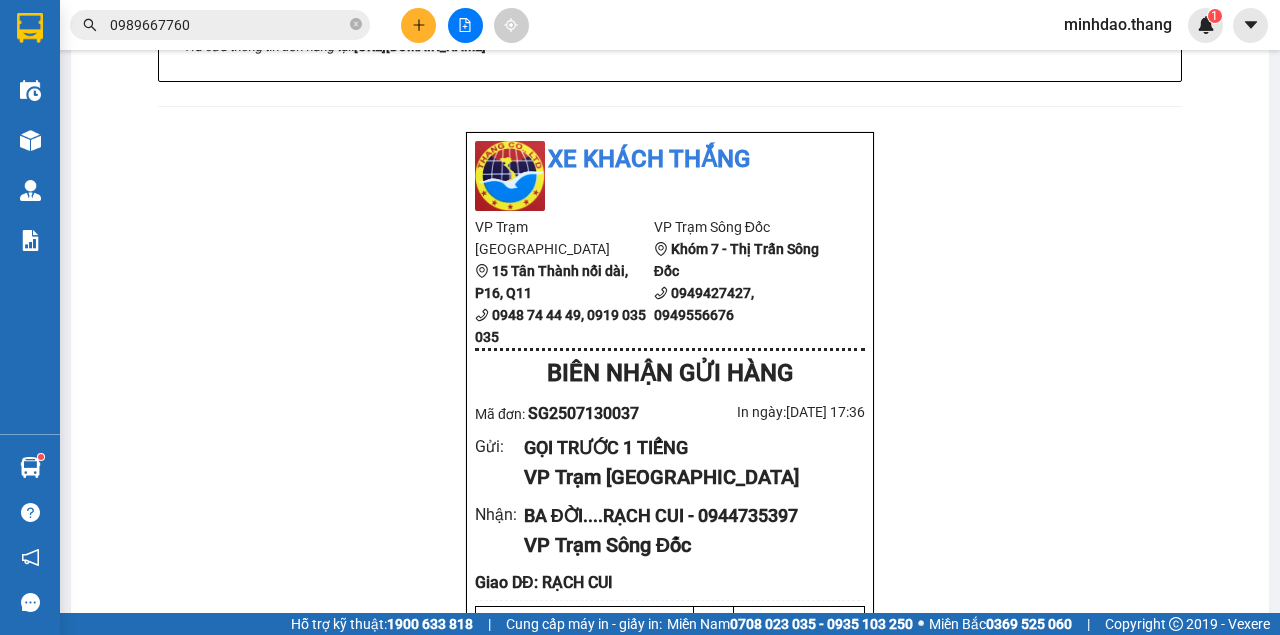 click on "Xe Khách THẮNG   012 Lô A - Chung cư Cây Mai   0919035035, 0918776776 BIÊN NHẬN GỬI HÀNG Vexere.com (c) 2017 GỬI :   Trạm Sài Gòn   15 Tân Thành nối dài, P16, Q11   0948 74 44 49, 0919 035 035 Người gửi :   GỌI TRƯỚC 1 TIẾNG   SG2507130037 NHẬN :   Trạm Sông Đốc   Khóm 7 - Thị Trấn Sông Đốc   0949427427, 0949556676 Người nhận :   BA ĐỜI....RẠCH CUI  0944735397 Giao dọc đường: RẠCH CUI  Tên hàng: MỘT THÙNG MÓT  SL 1 Giá trị hàng gửi:  0 CR   50.000 Tổng phải thu:   0 Quy định nhận/gửi hàng : Quý Khách phải báo mã số trên Biên Nhận Gửi Hàng khi nhận hàng, phải trình CMND và giấy giới thiệu đối với hàng gửi bảo đảm, hàng có giá trị. Hàng gửi phải được nhận trong vòng 05 ngày kể từ ngày gửi. Quá thời hạn trên, Công Ty không chịu trách nhiệm. Hàng Kính, Dễ Vỡ,...Công Ty không bồi thường. Tra cứu thông tin đơn hàng tại:" at bounding box center (670, 510) 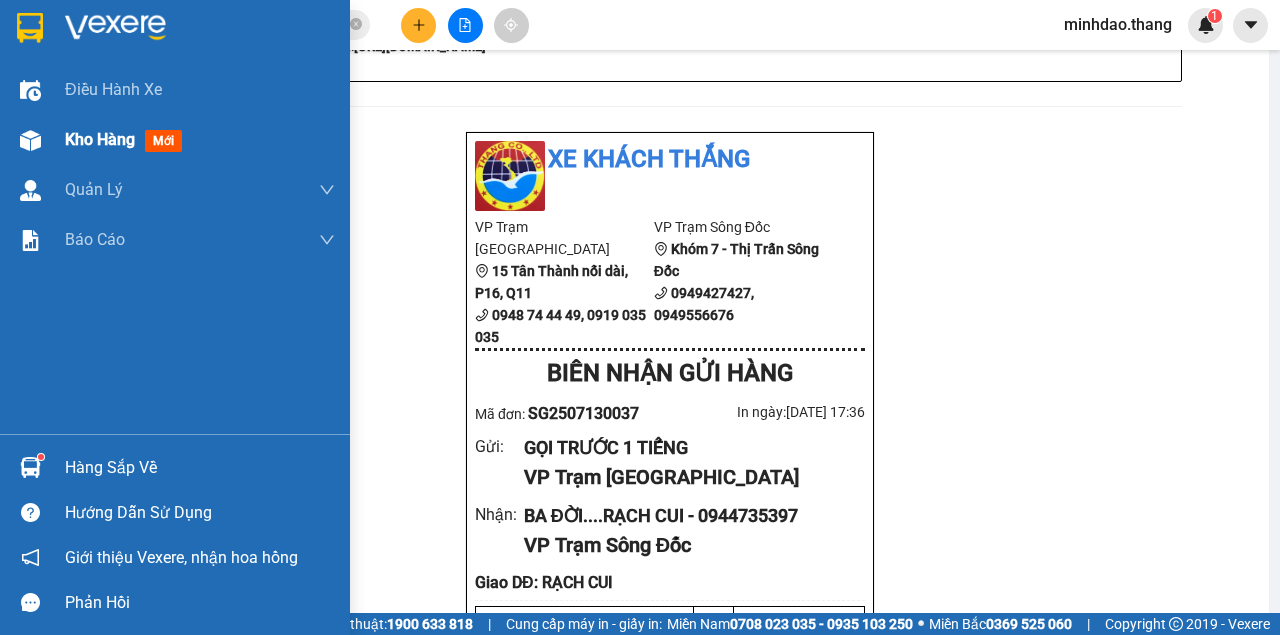 click at bounding box center [30, 140] 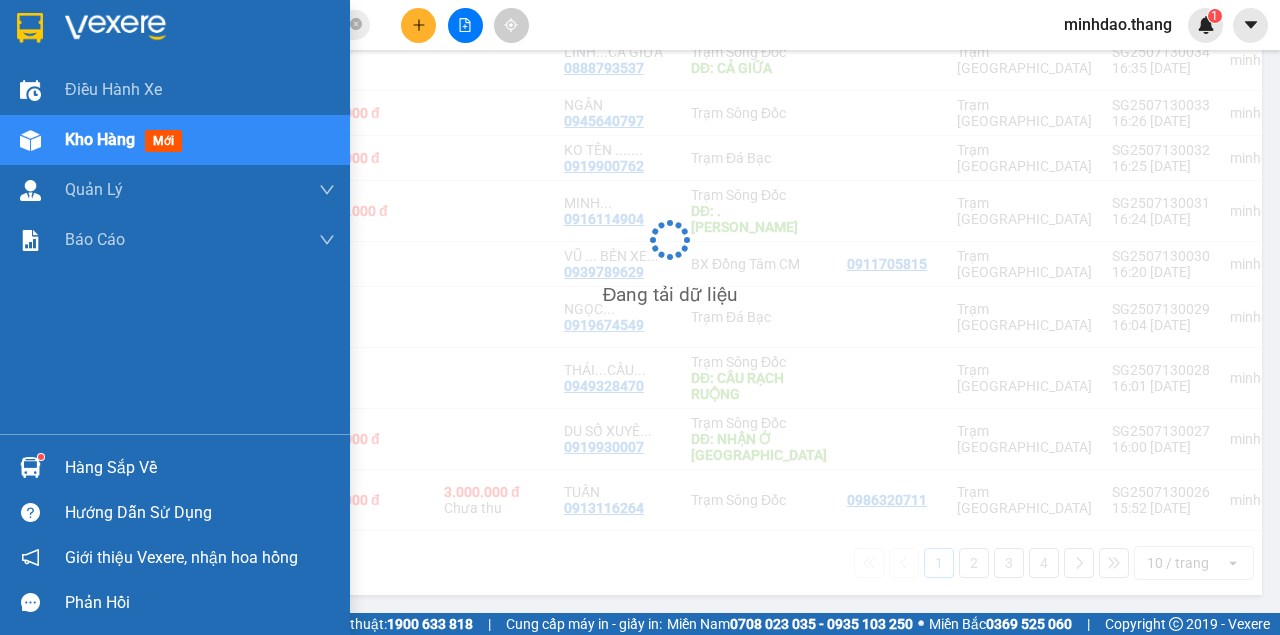 scroll, scrollTop: 0, scrollLeft: 0, axis: both 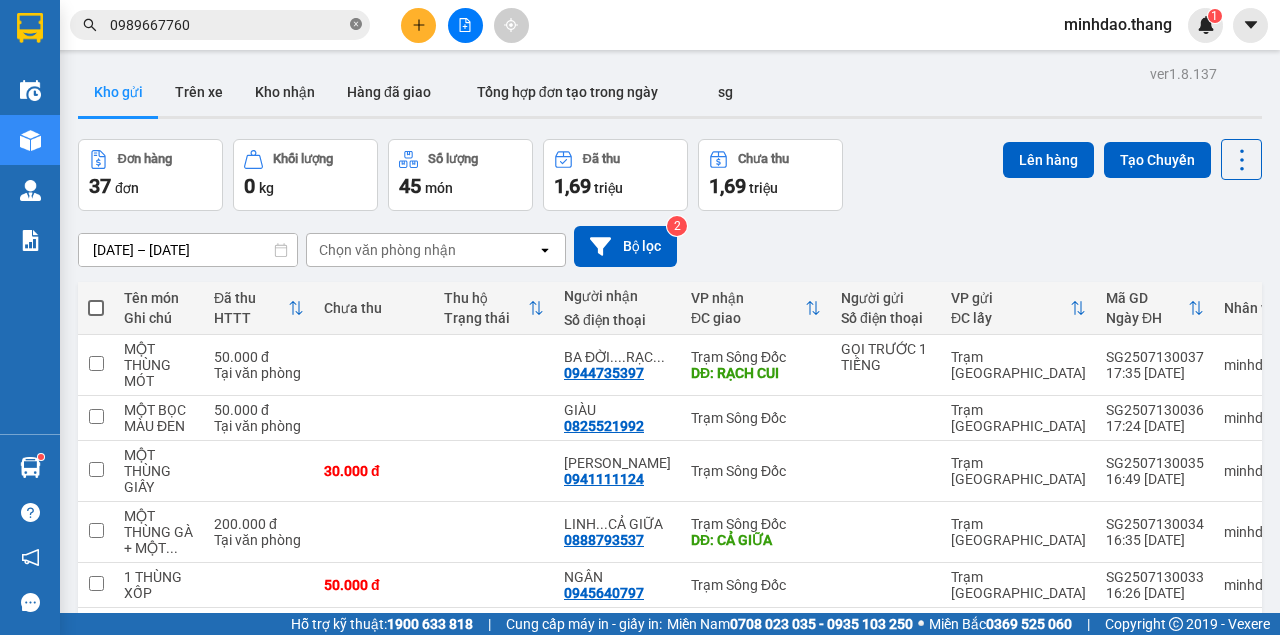 click 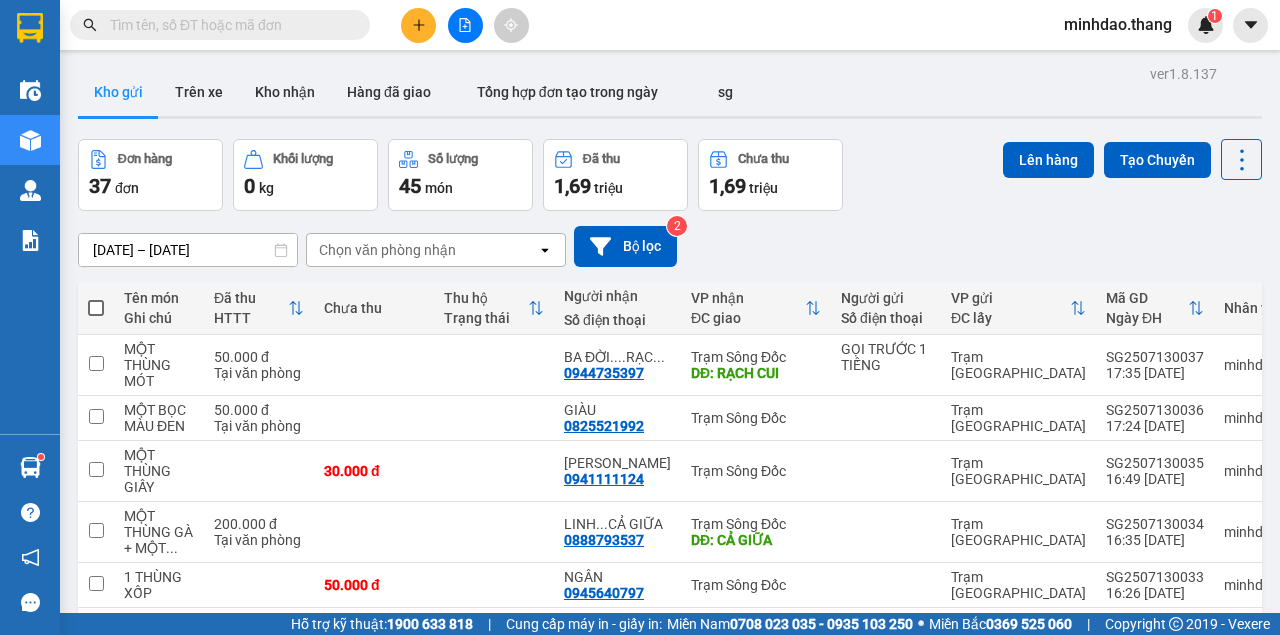 click at bounding box center [228, 25] 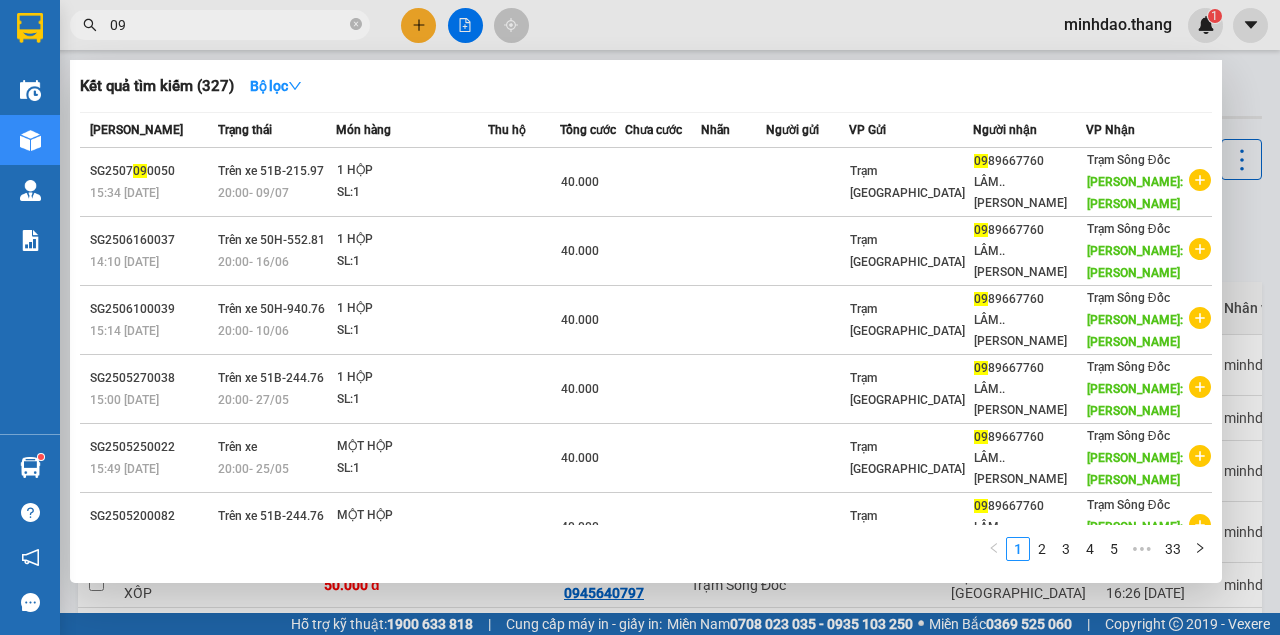 type on "0" 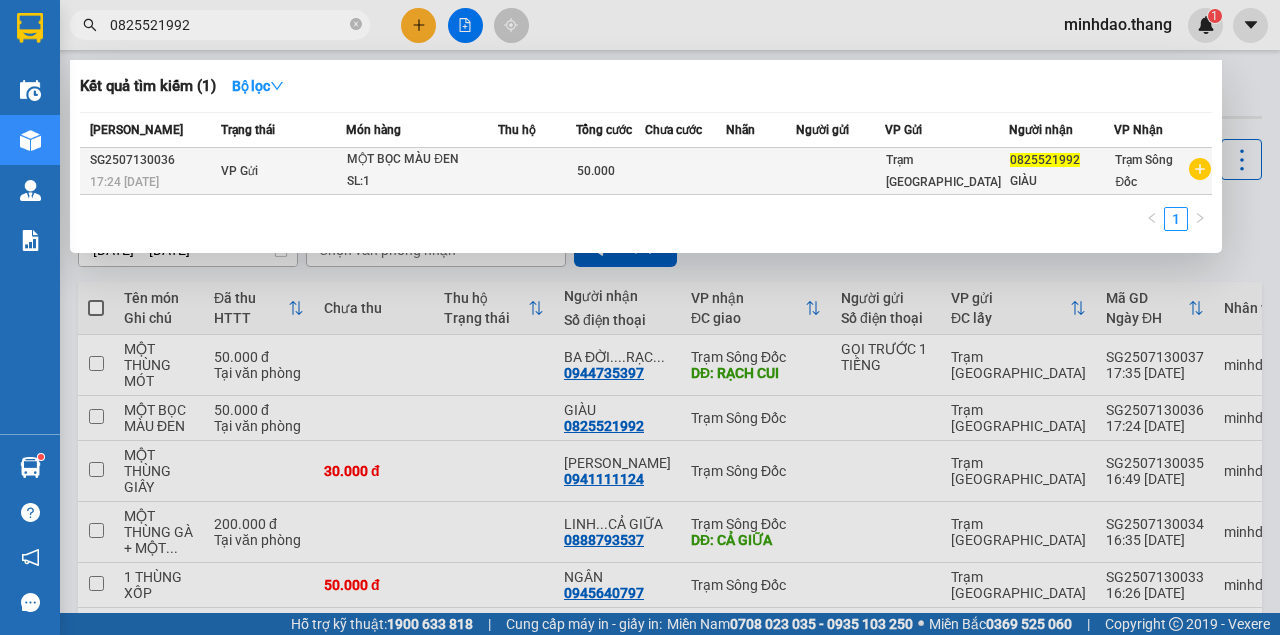 type on "0825521992" 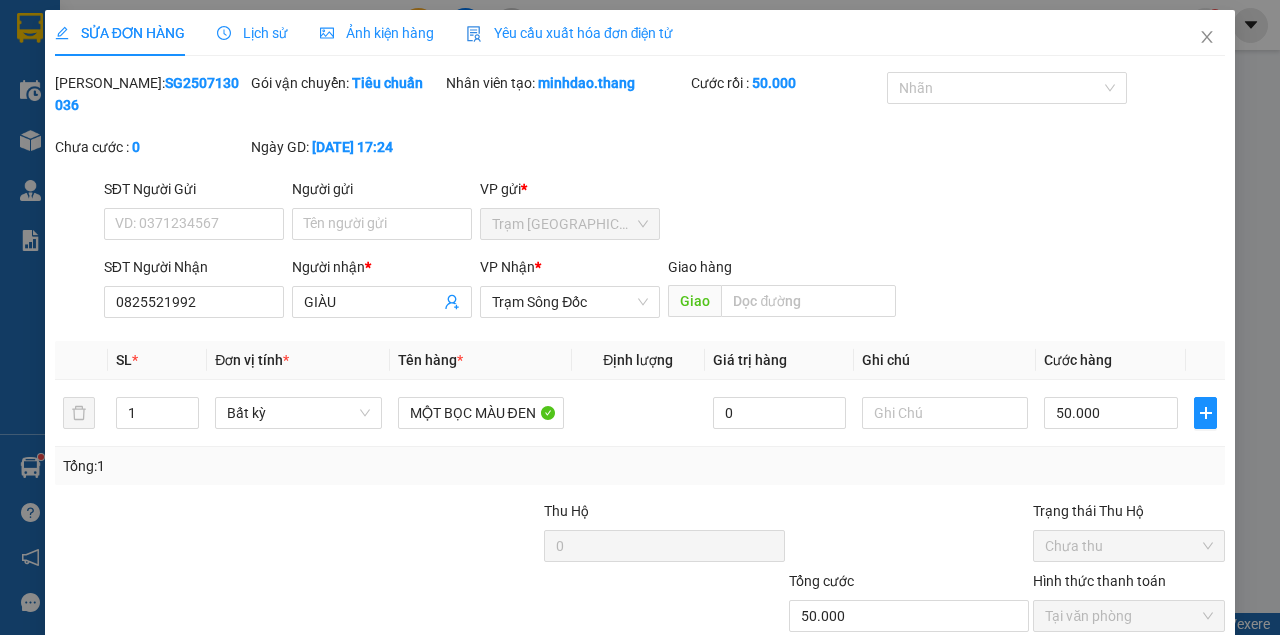 type on "0825521992" 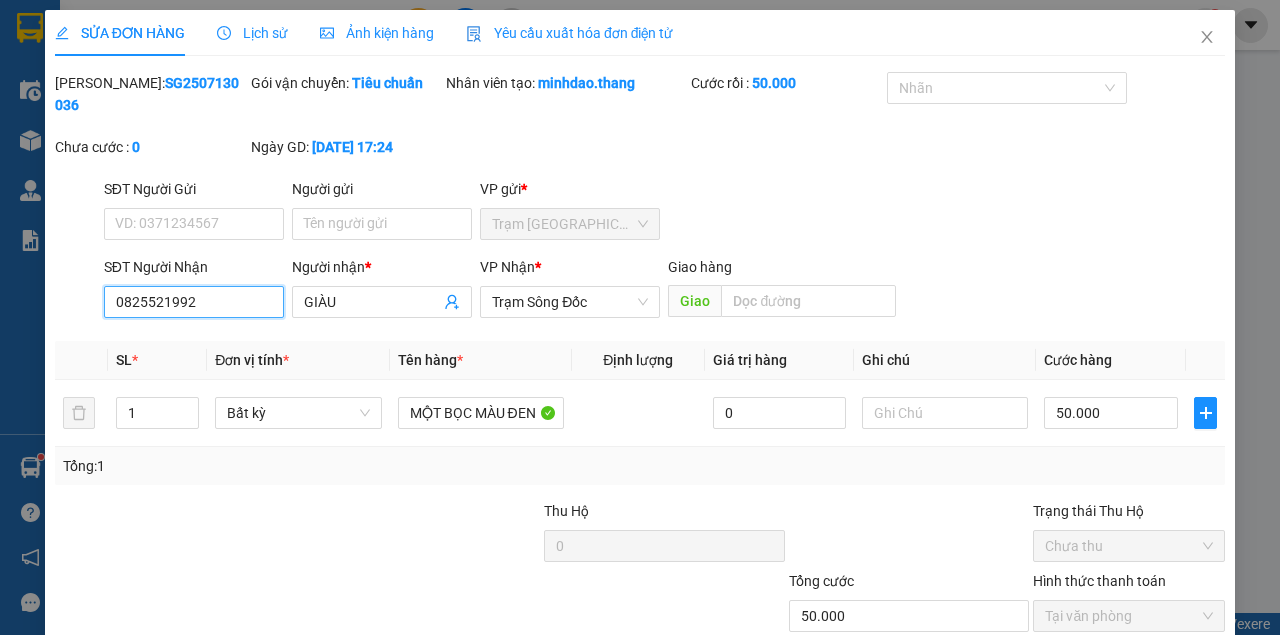 drag, startPoint x: 192, startPoint y: 304, endPoint x: 27, endPoint y: 302, distance: 165.01212 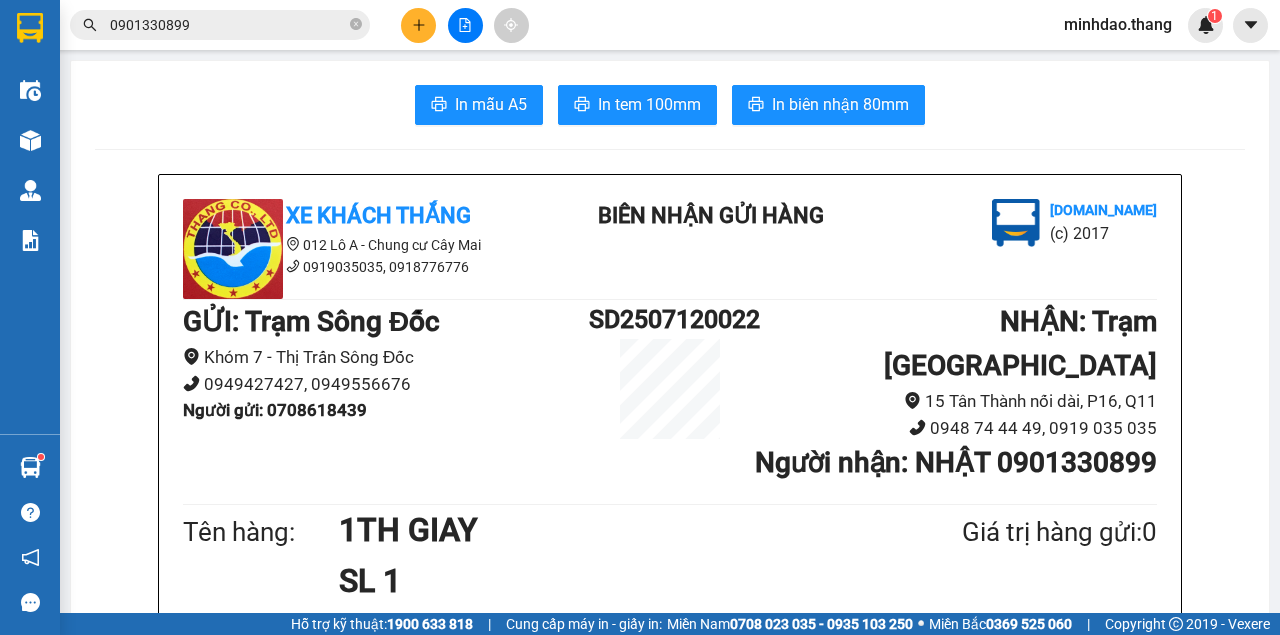 click at bounding box center (418, 25) 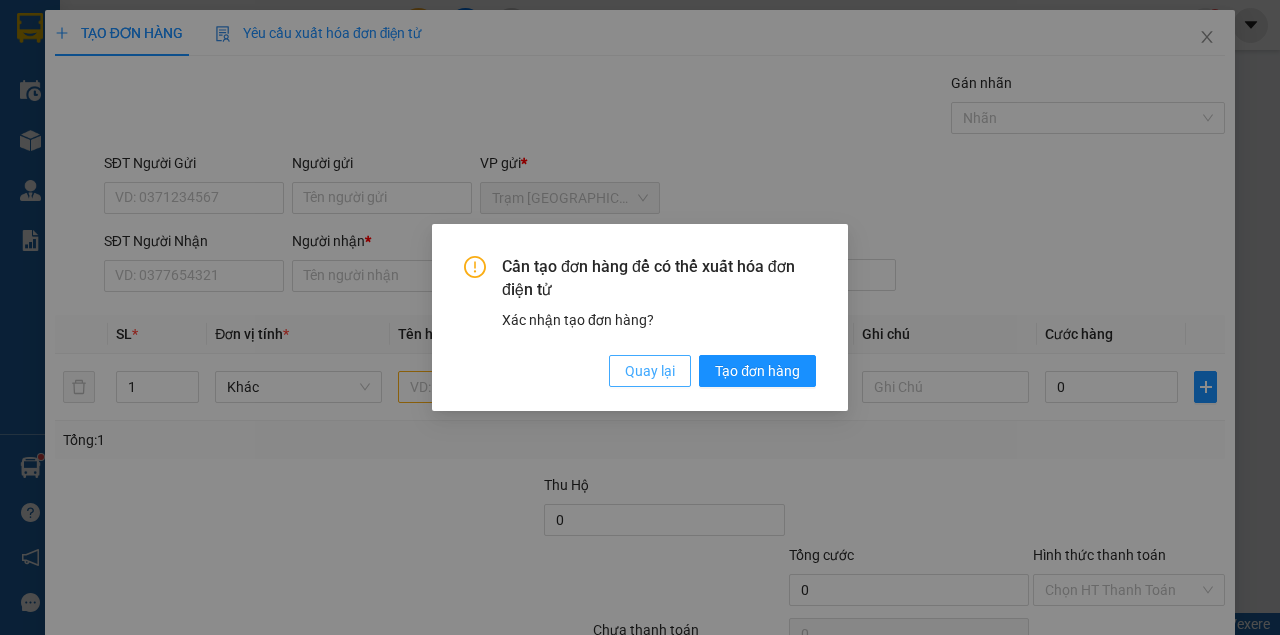 drag, startPoint x: 665, startPoint y: 389, endPoint x: 668, endPoint y: 374, distance: 15.297058 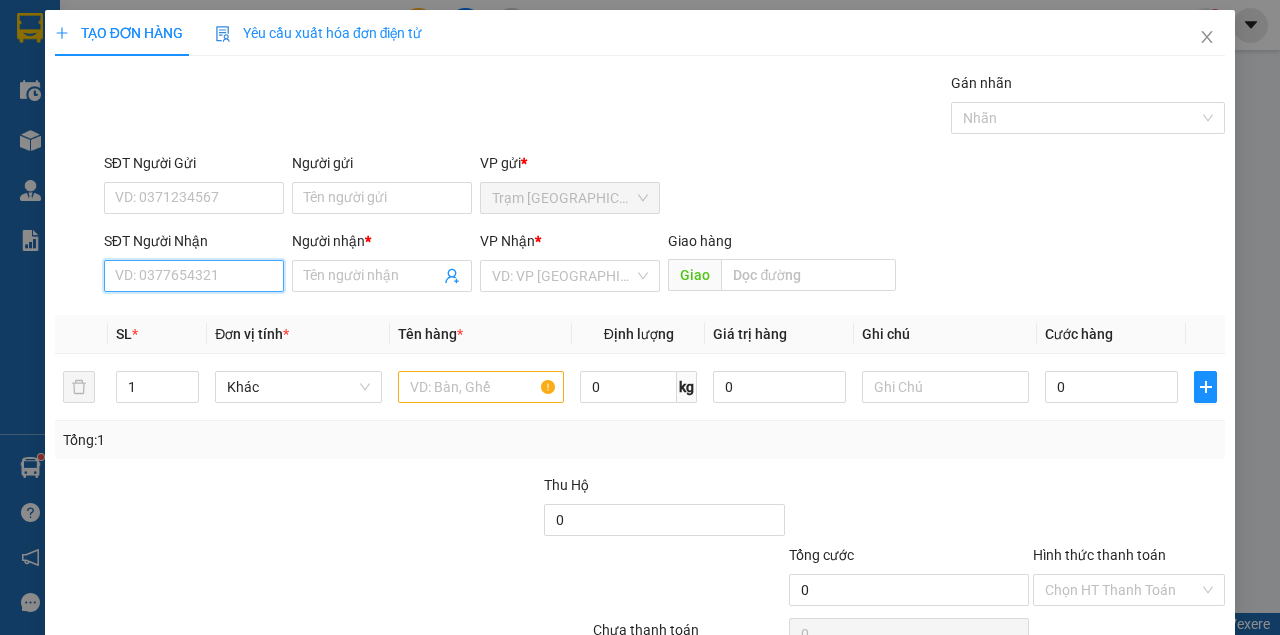 click on "SĐT Người Nhận" at bounding box center [194, 276] 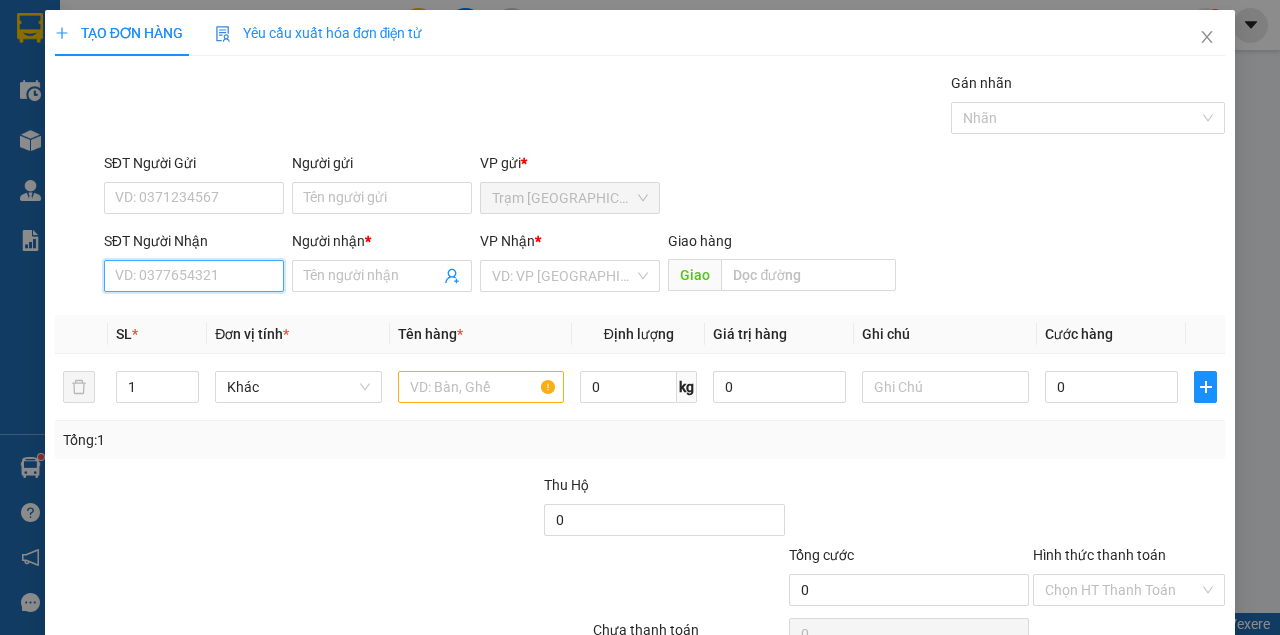 click on "SĐT Người Nhận" at bounding box center (194, 276) 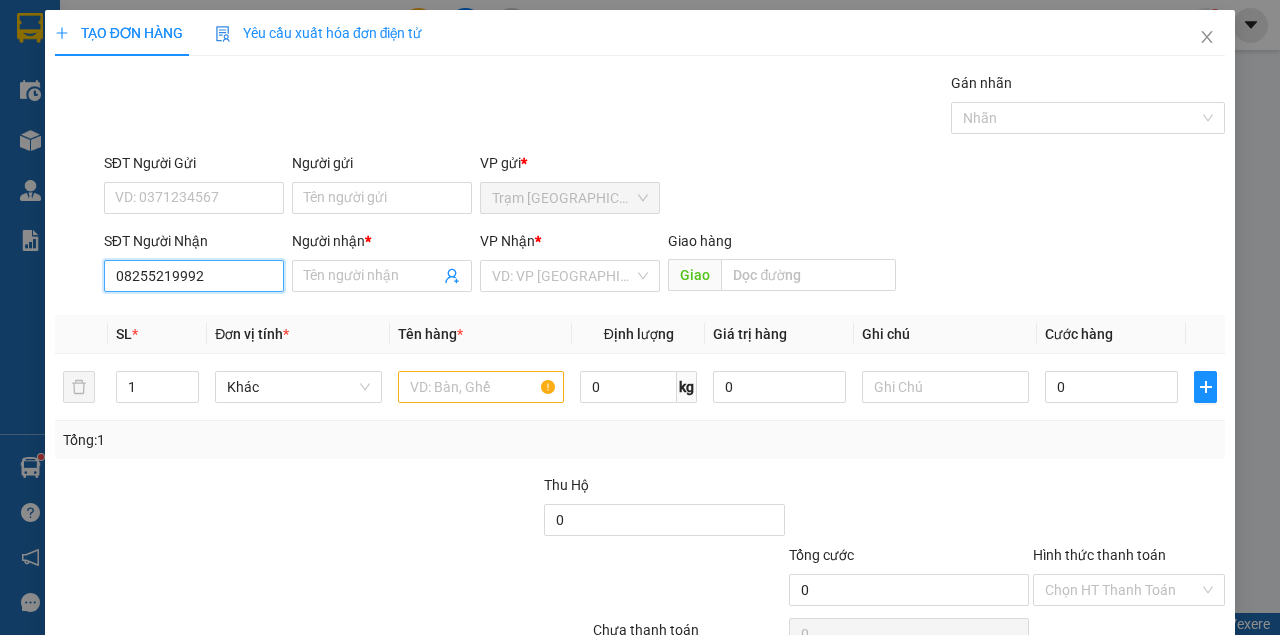 click on "08255219992" at bounding box center [194, 276] 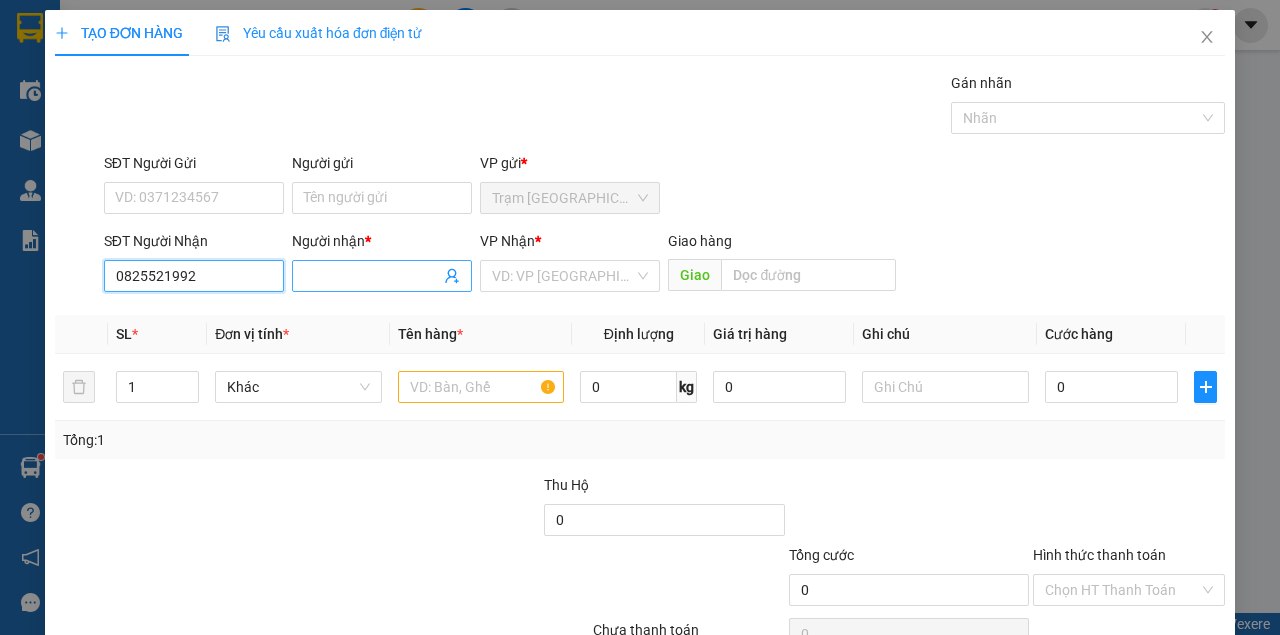 type on "0825521992" 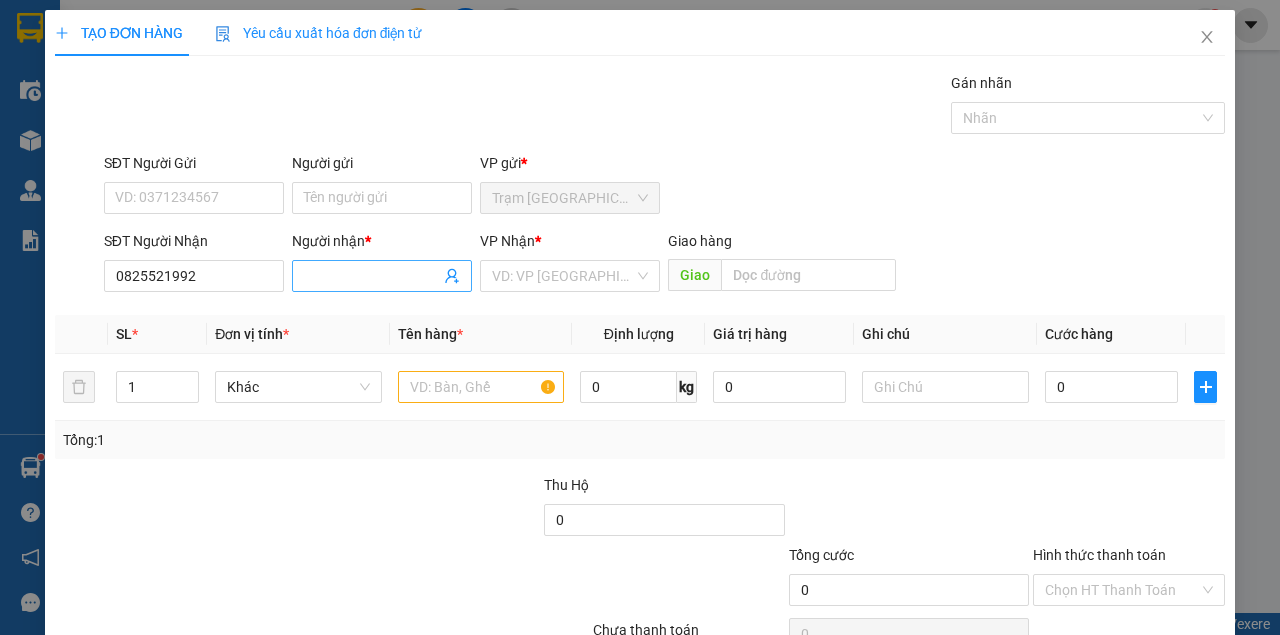 click on "Người nhận  *" at bounding box center (372, 276) 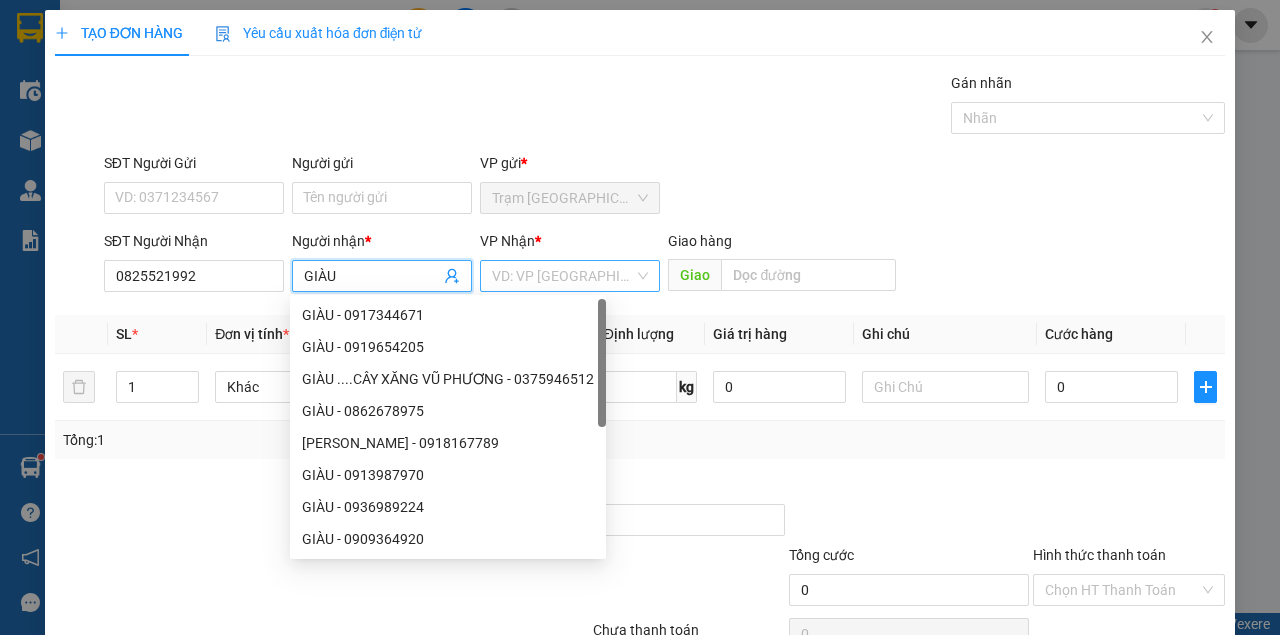 type on "GIÀU" 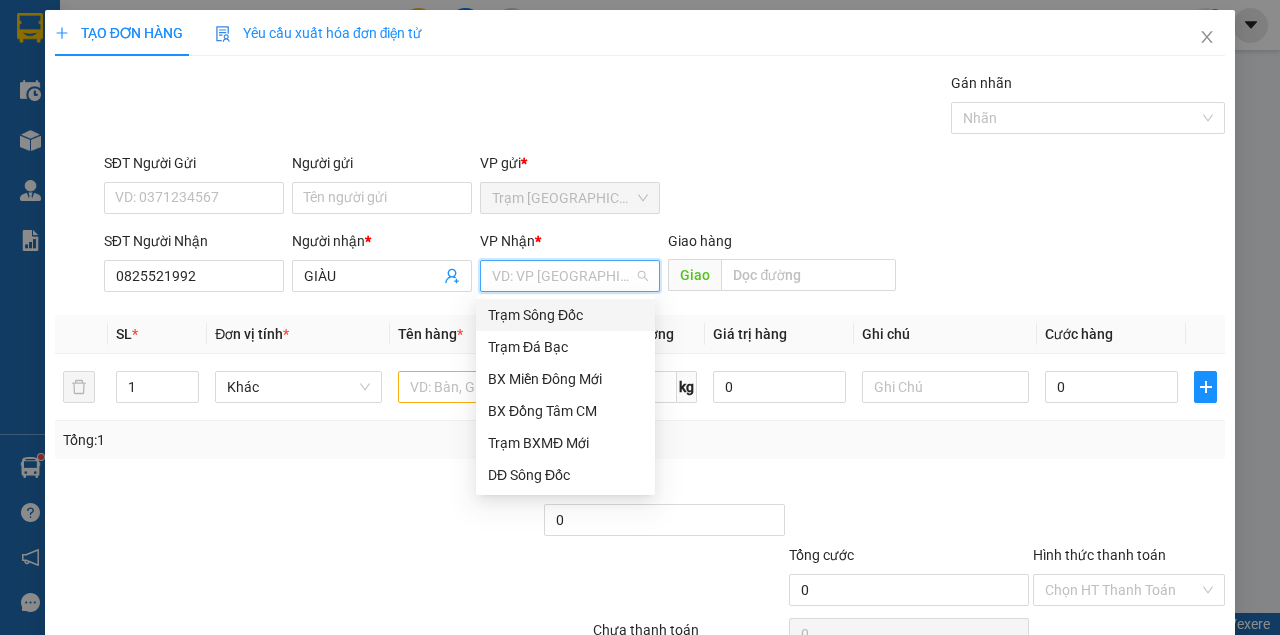 click on "Trạm Sông Đốc" at bounding box center [565, 315] 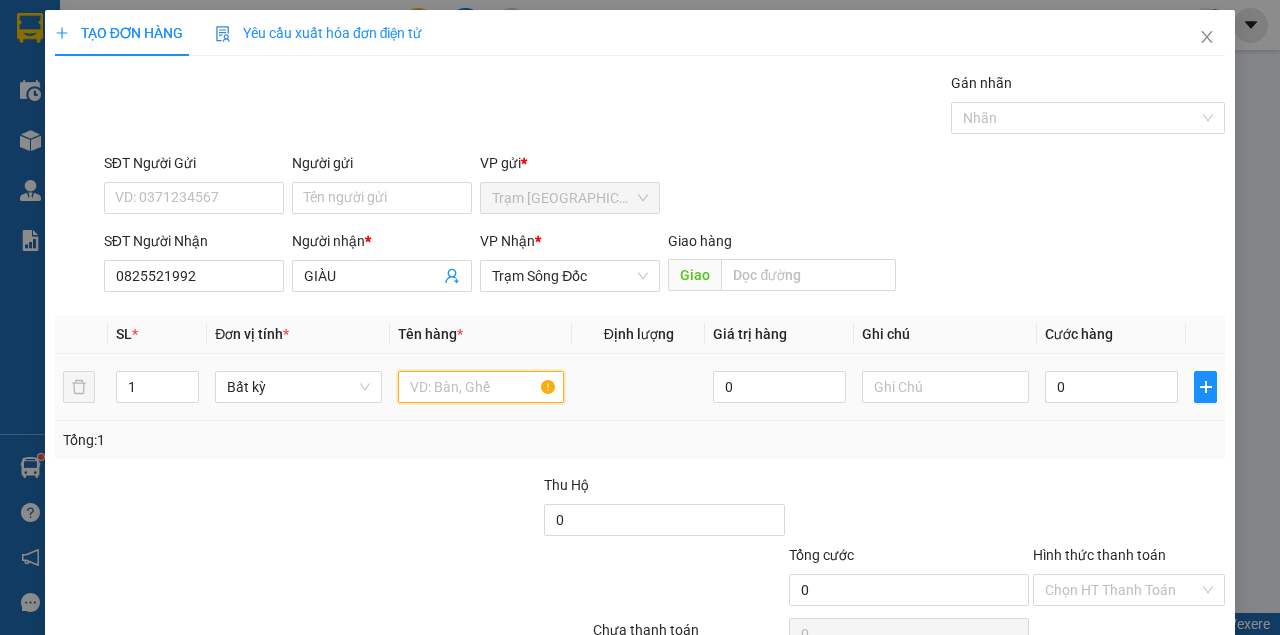 click at bounding box center (481, 387) 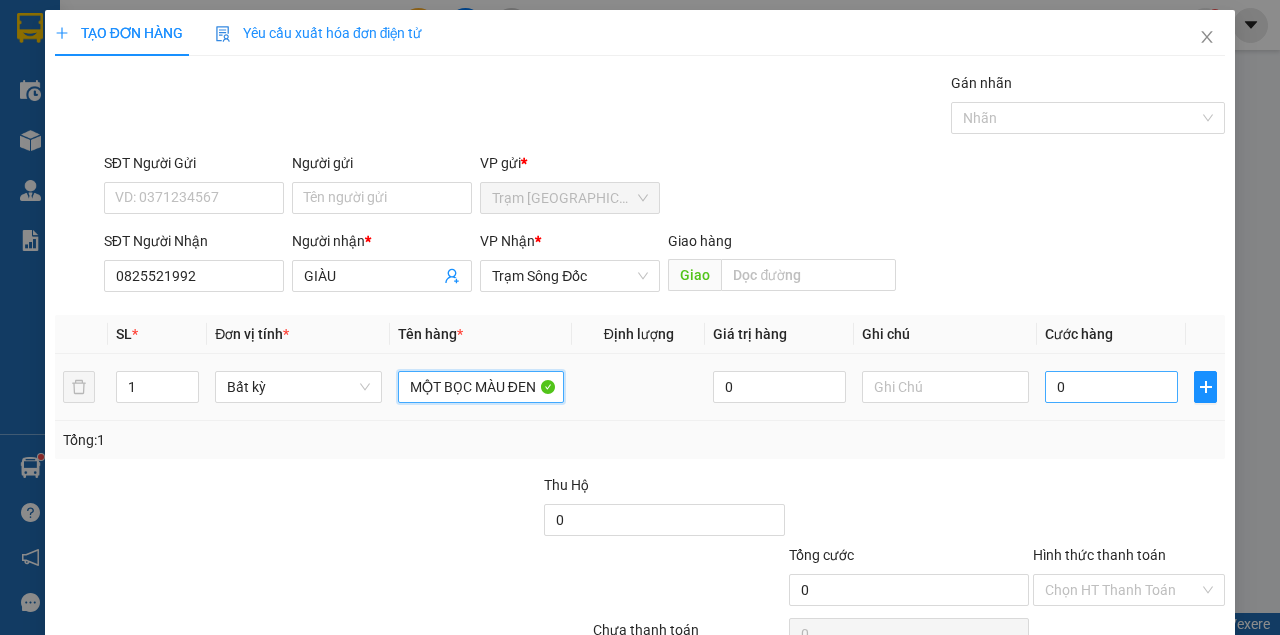 type on "MỘT BỌC MÀU ĐEN" 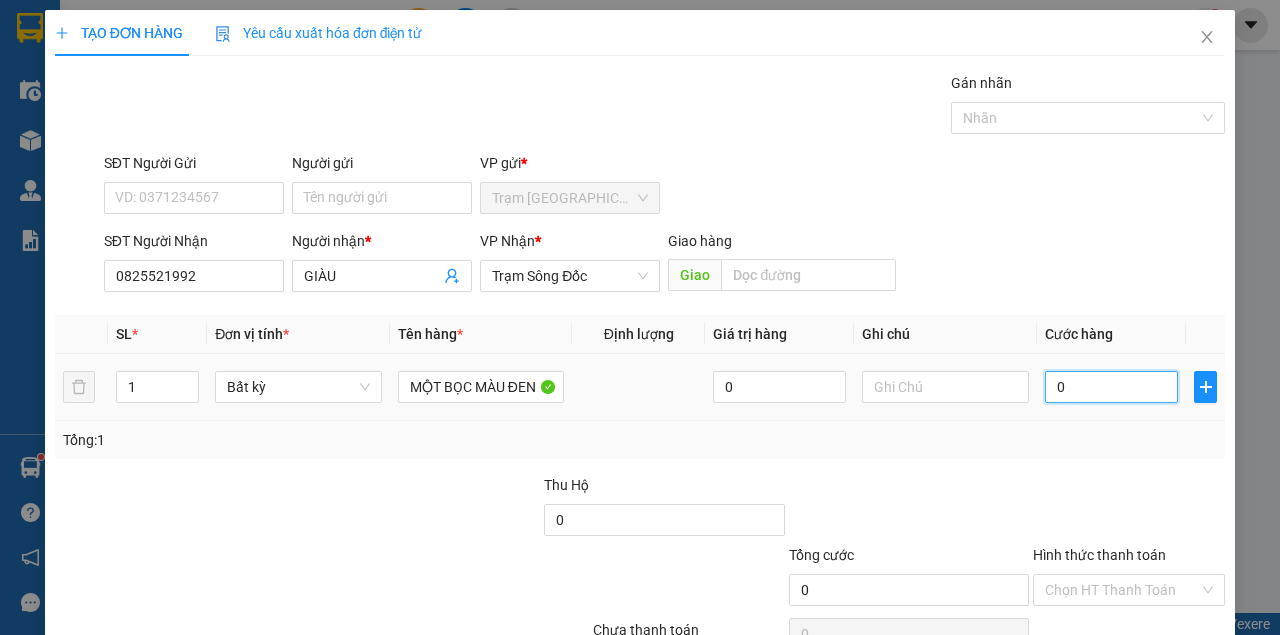 click on "0" at bounding box center [1111, 387] 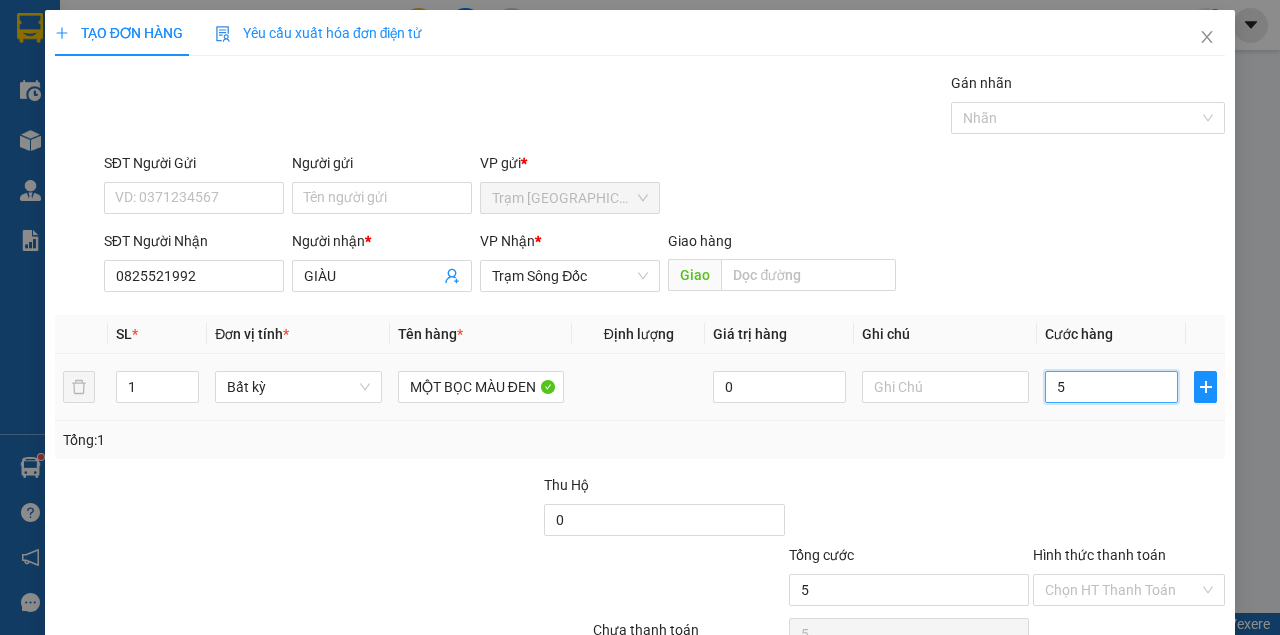 type on "50" 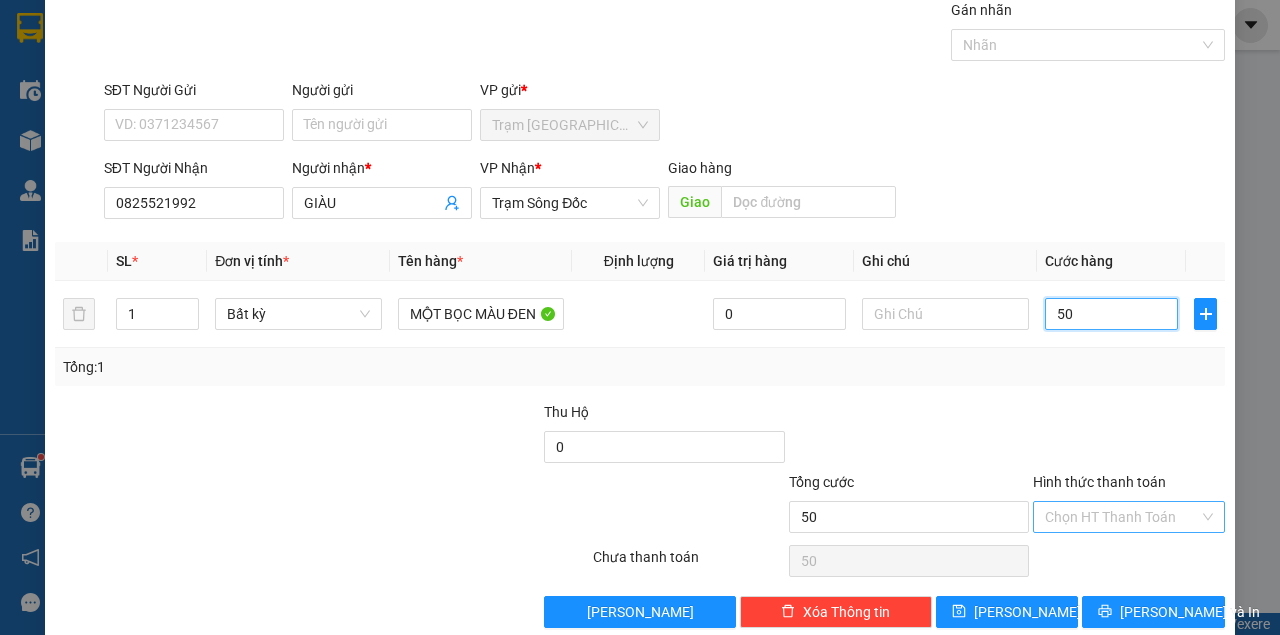 scroll, scrollTop: 102, scrollLeft: 0, axis: vertical 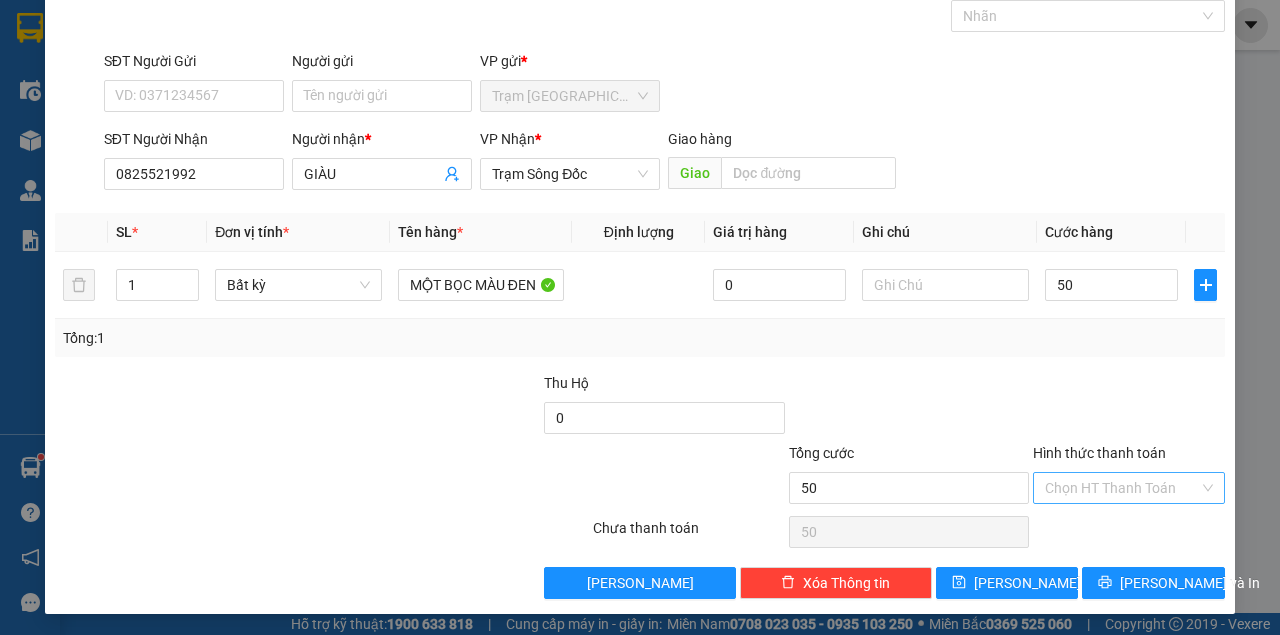 type on "50.000" 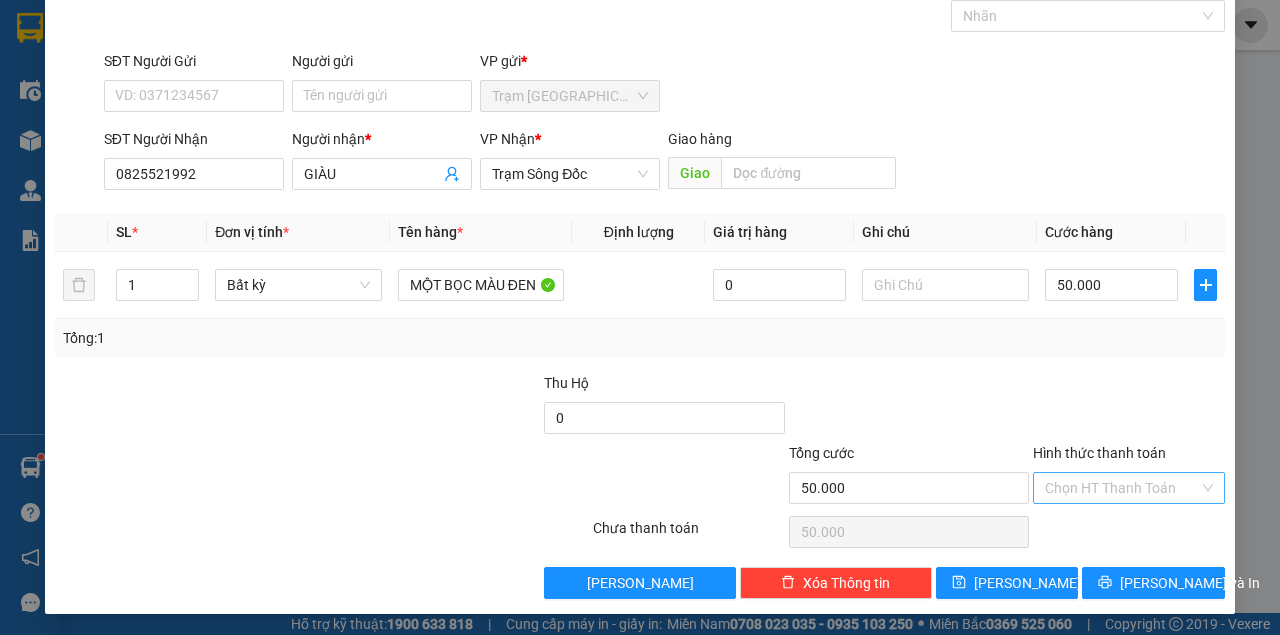 click on "Hình thức thanh toán" at bounding box center (1122, 488) 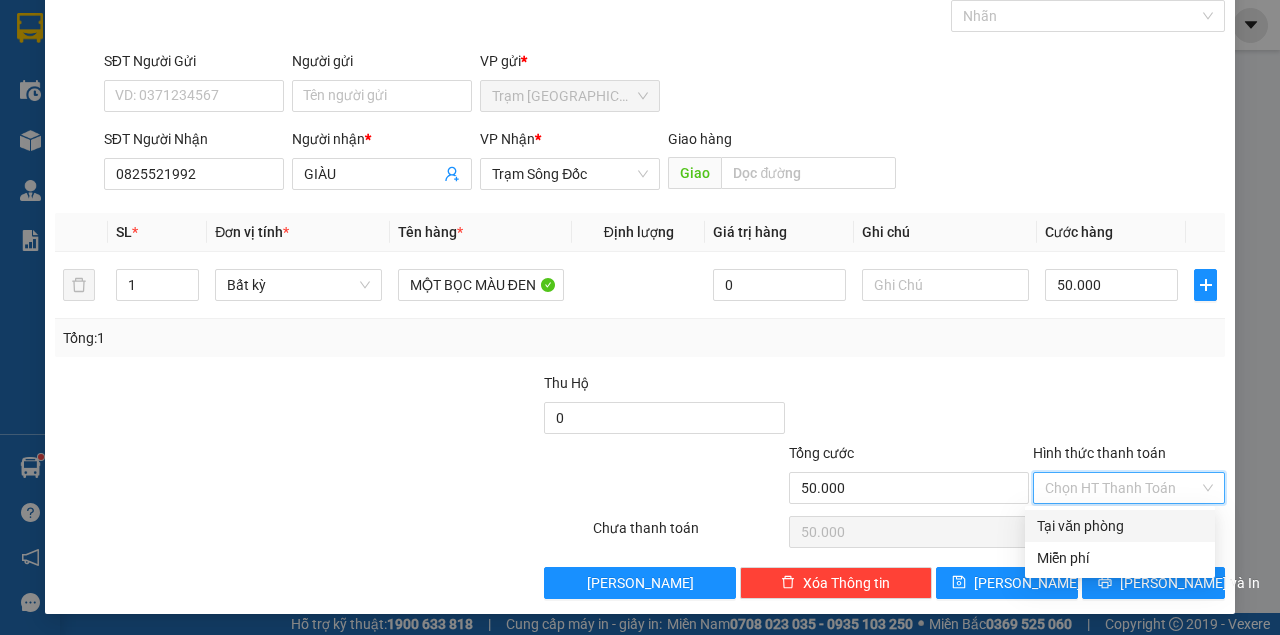click on "Tại văn phòng" at bounding box center [1120, 526] 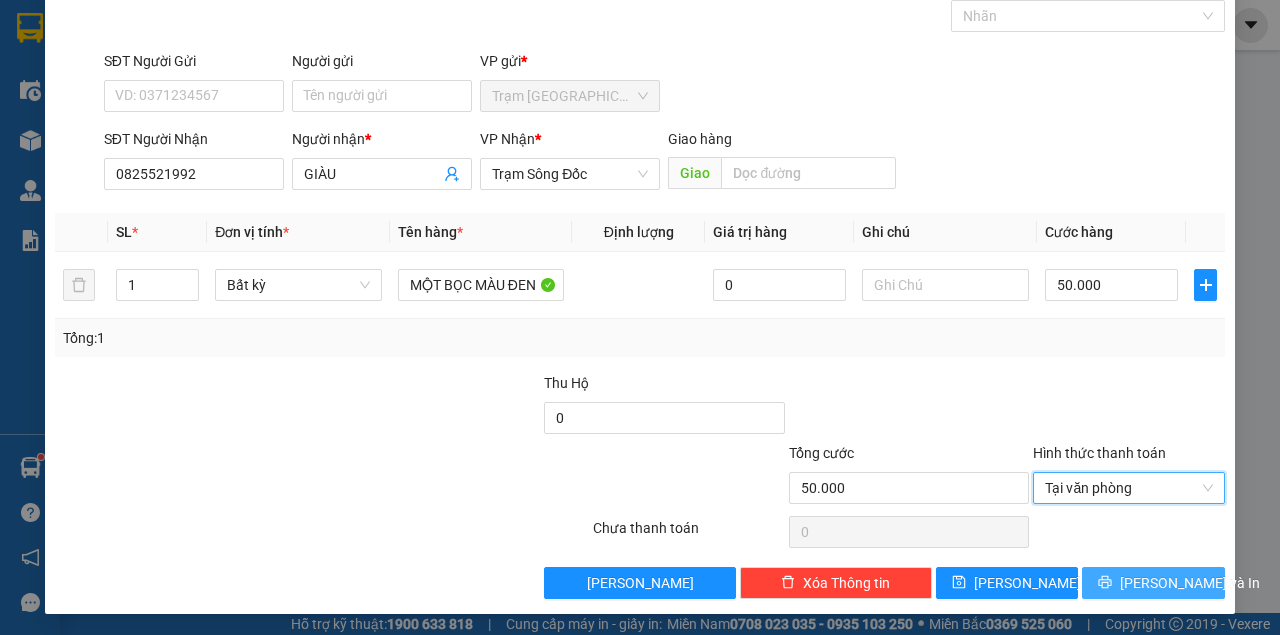 type 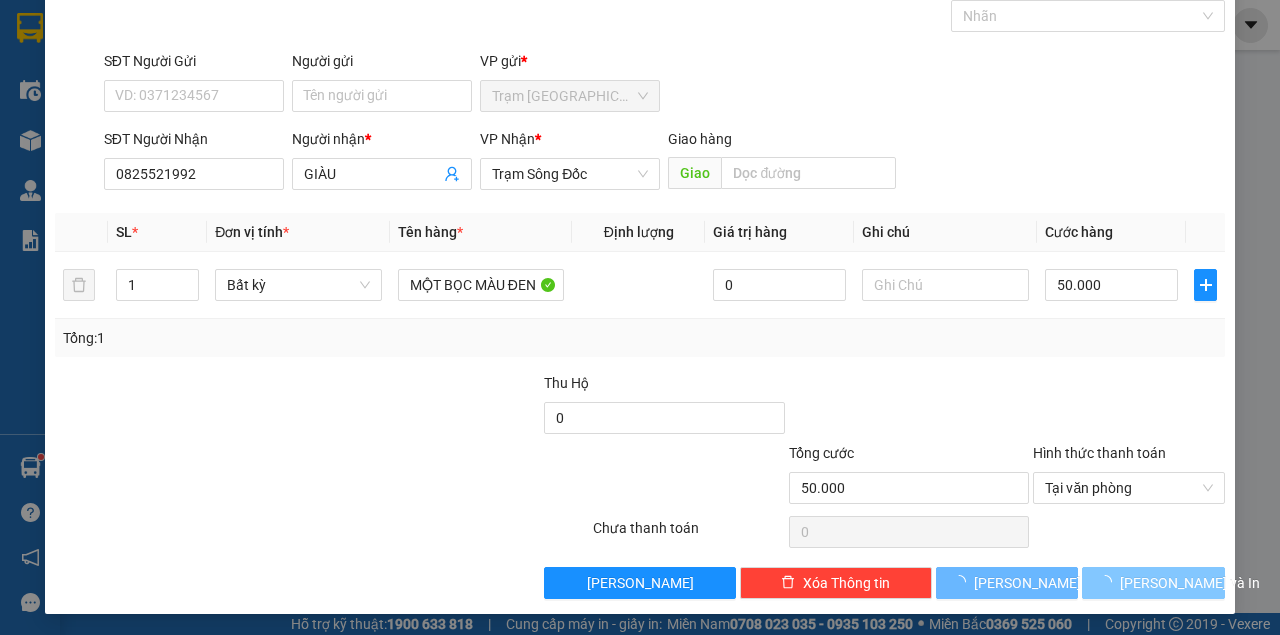 click 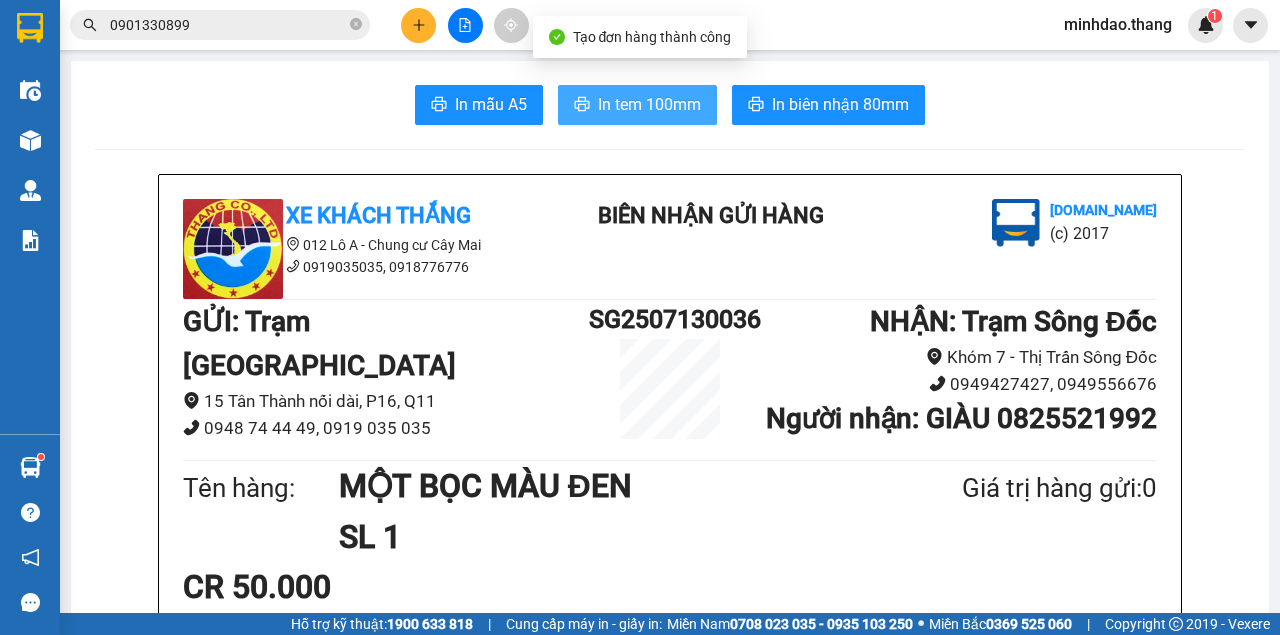 type 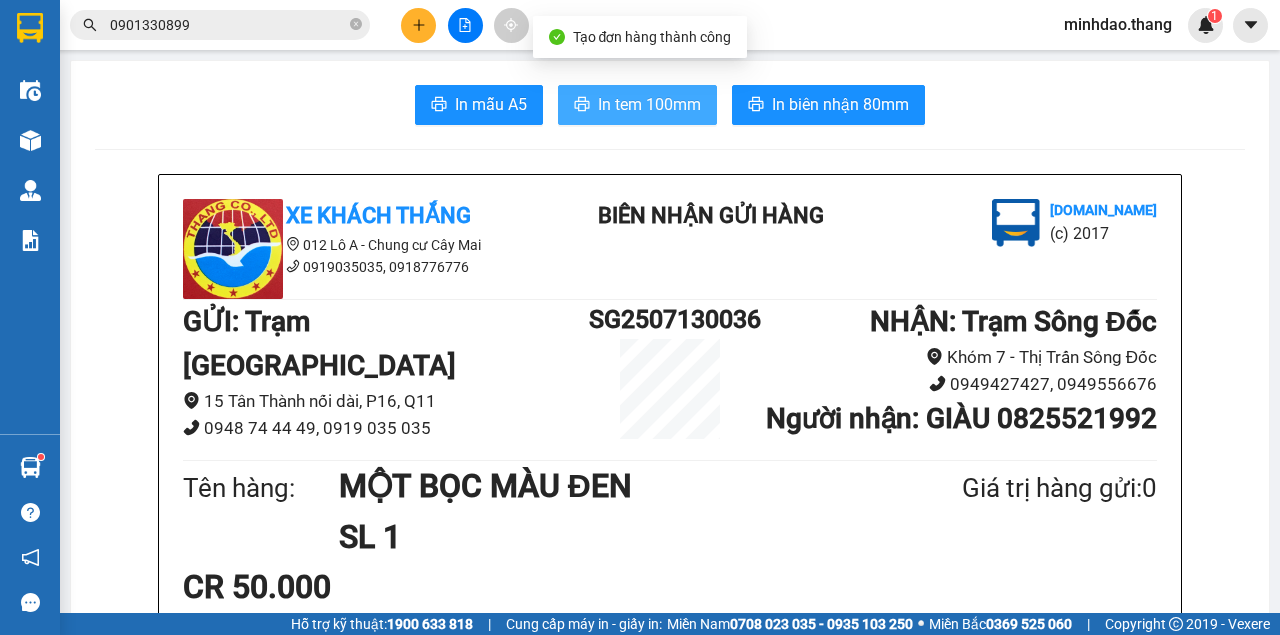 scroll, scrollTop: 400, scrollLeft: 0, axis: vertical 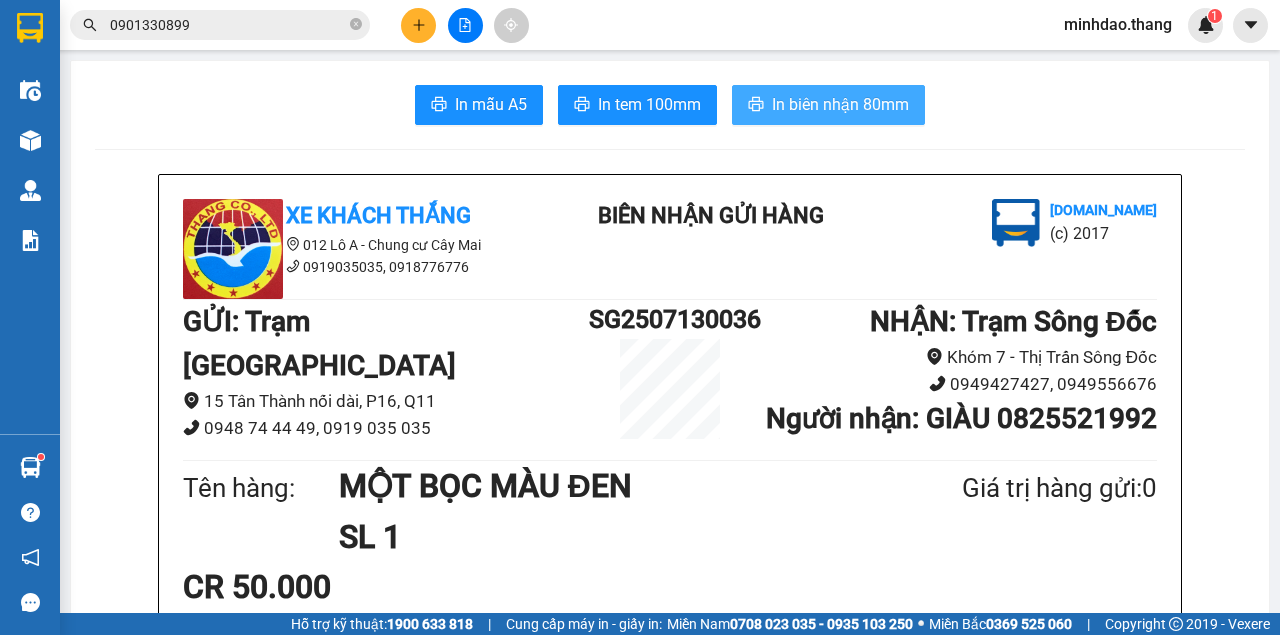 click on "In biên nhận 80mm" at bounding box center [828, 105] 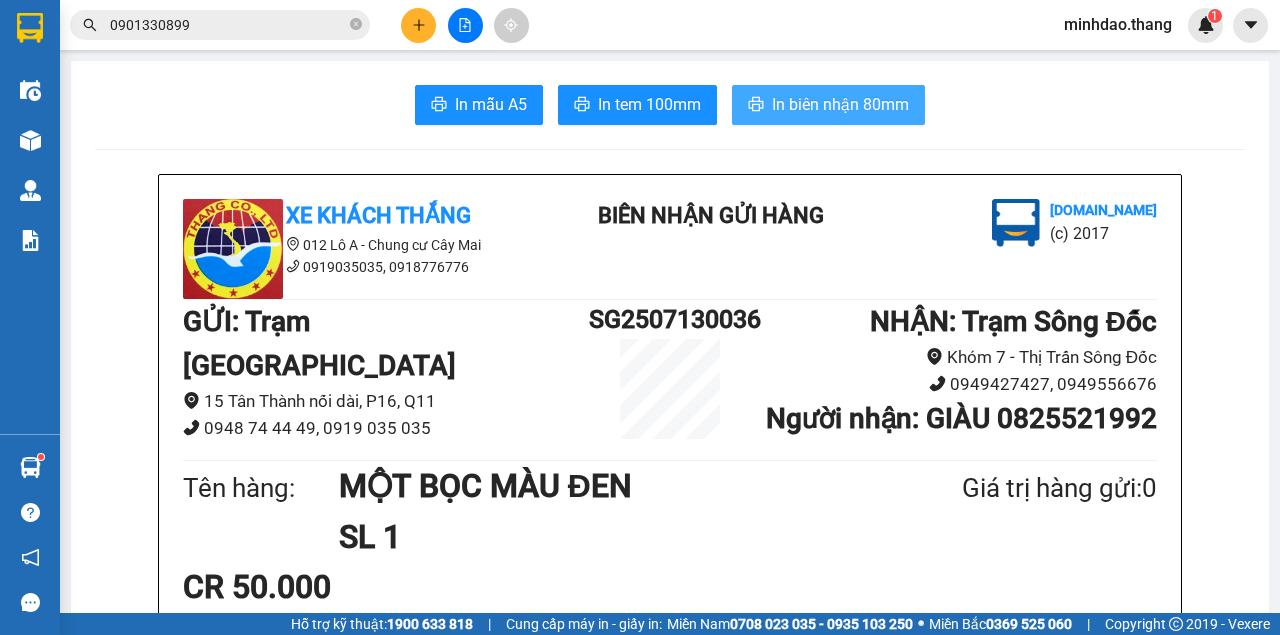 scroll, scrollTop: 0, scrollLeft: 0, axis: both 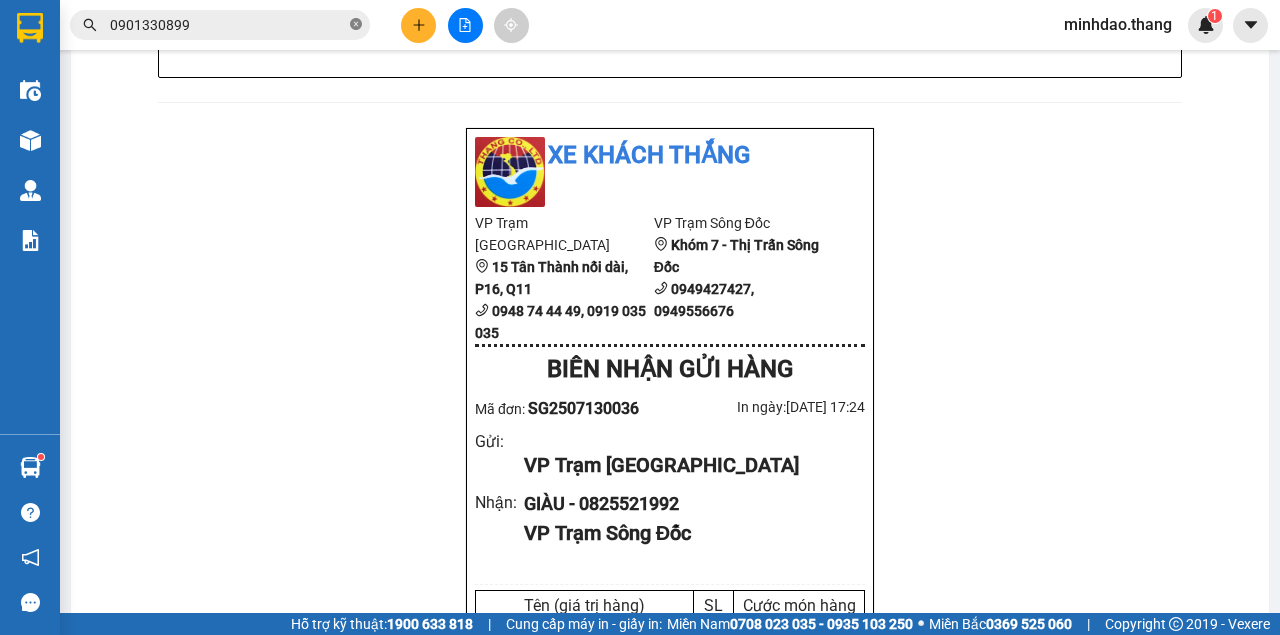 click 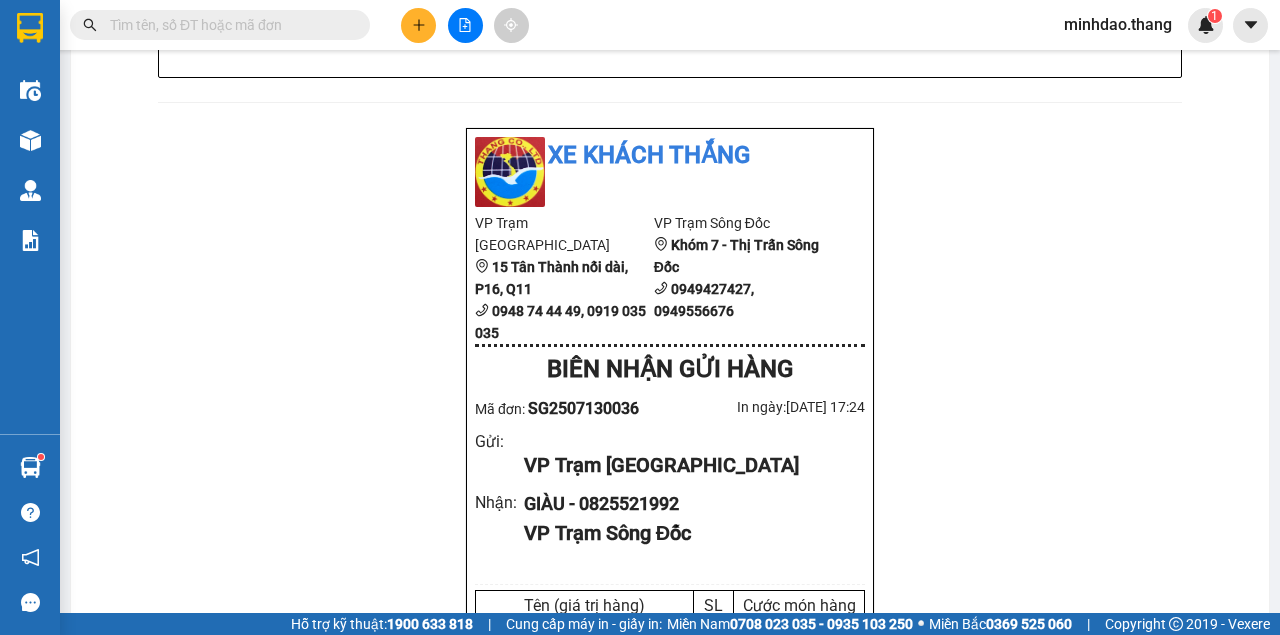 click at bounding box center [228, 25] 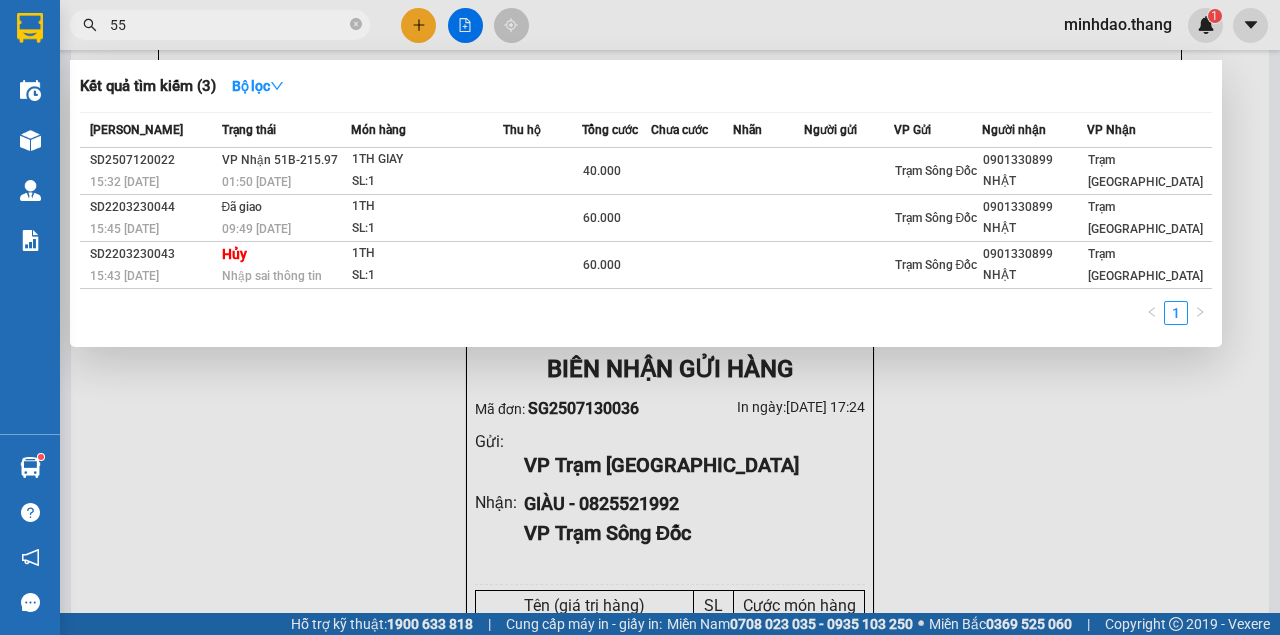 type on "554" 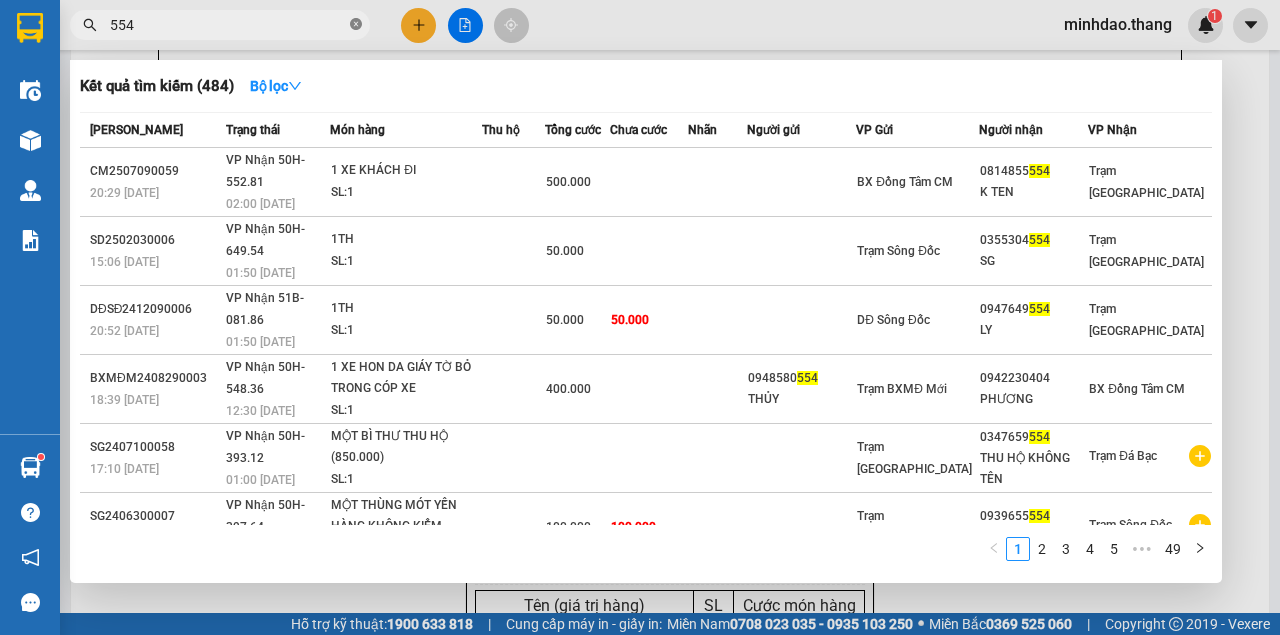 click 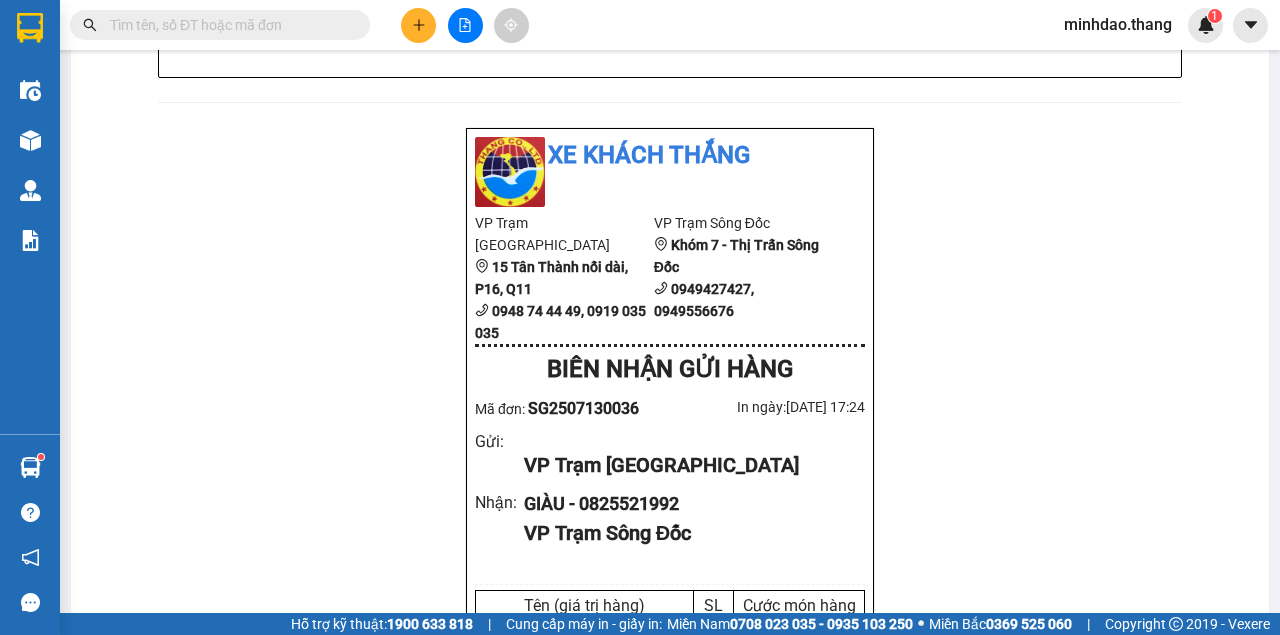 click at bounding box center (228, 25) 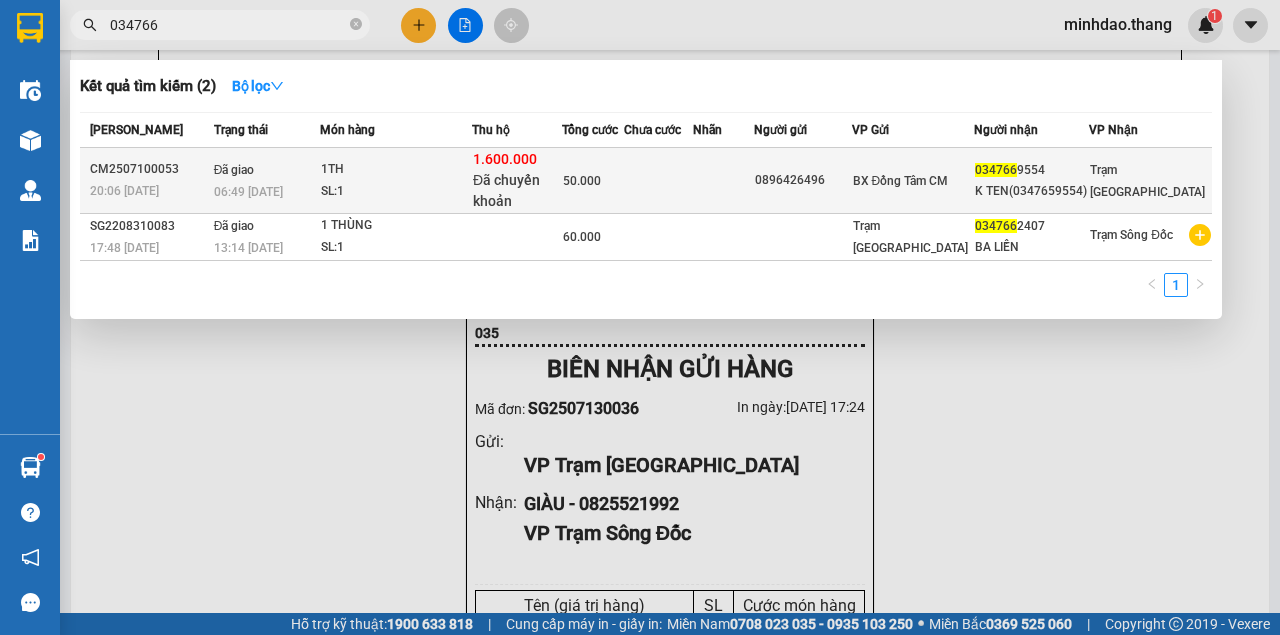 type on "034766" 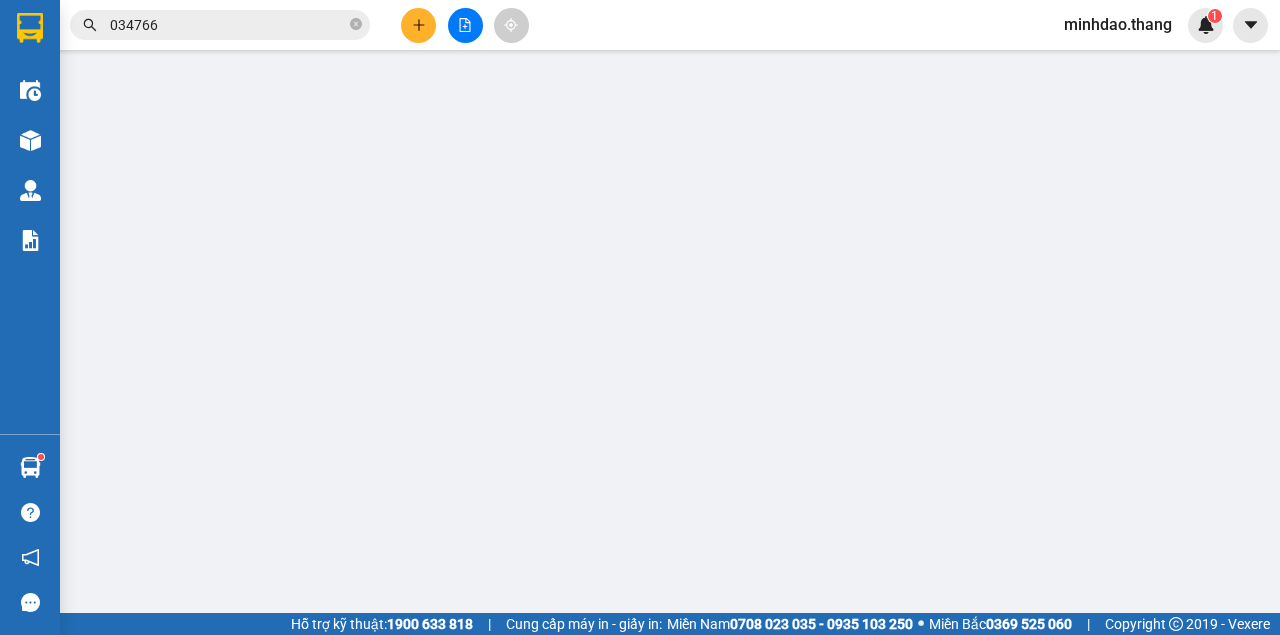scroll, scrollTop: 0, scrollLeft: 0, axis: both 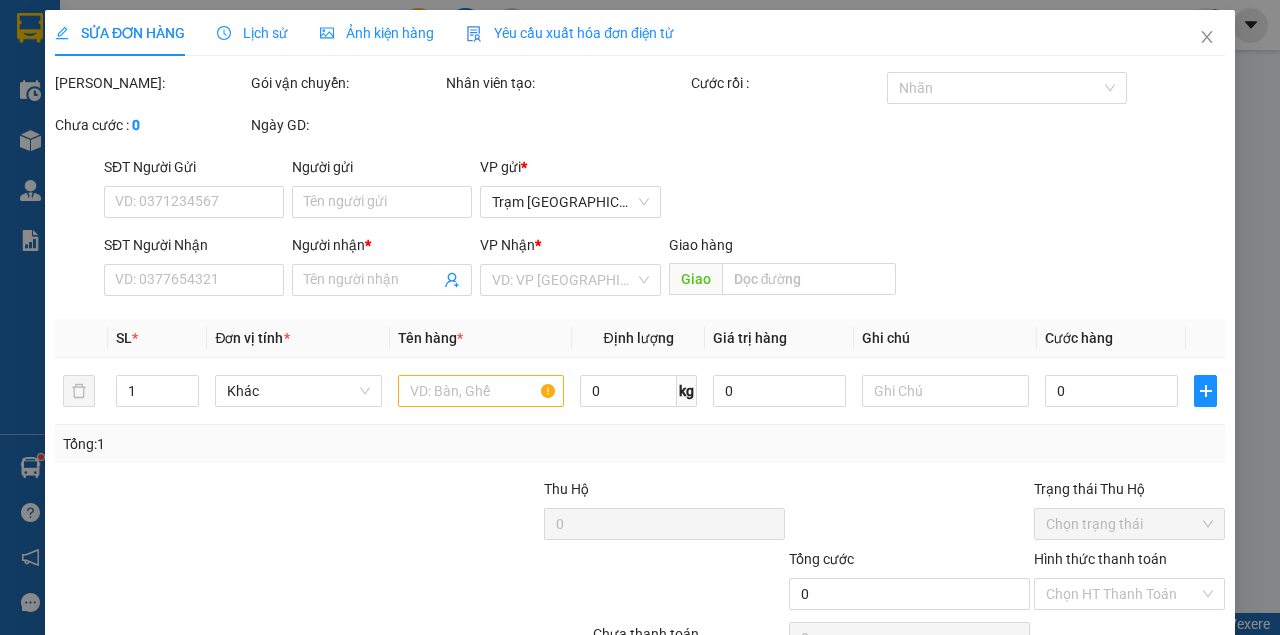 type on "0896426496" 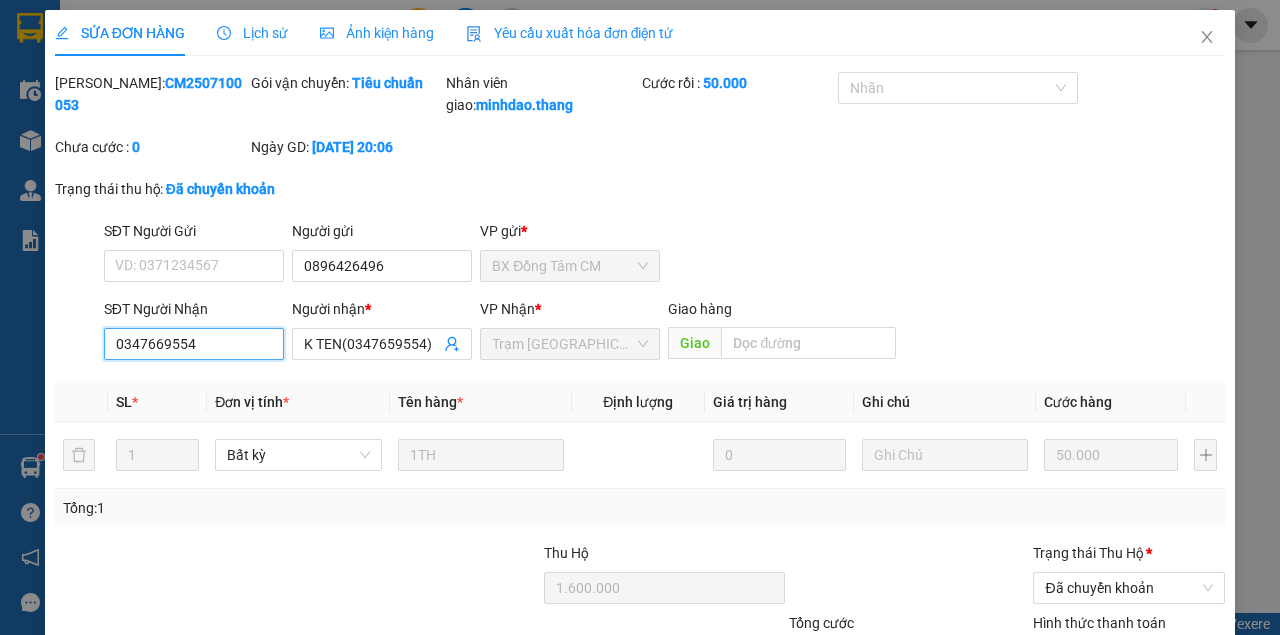 drag, startPoint x: 192, startPoint y: 374, endPoint x: 8, endPoint y: 380, distance: 184.0978 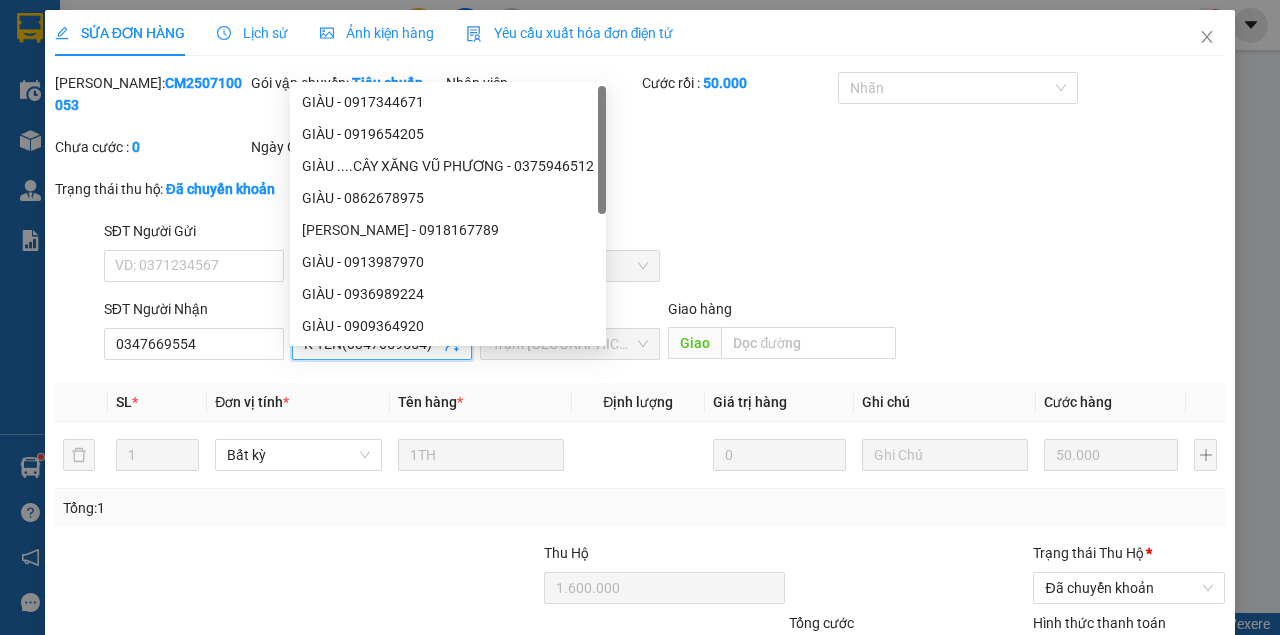drag, startPoint x: 343, startPoint y: 363, endPoint x: 416, endPoint y: 363, distance: 73 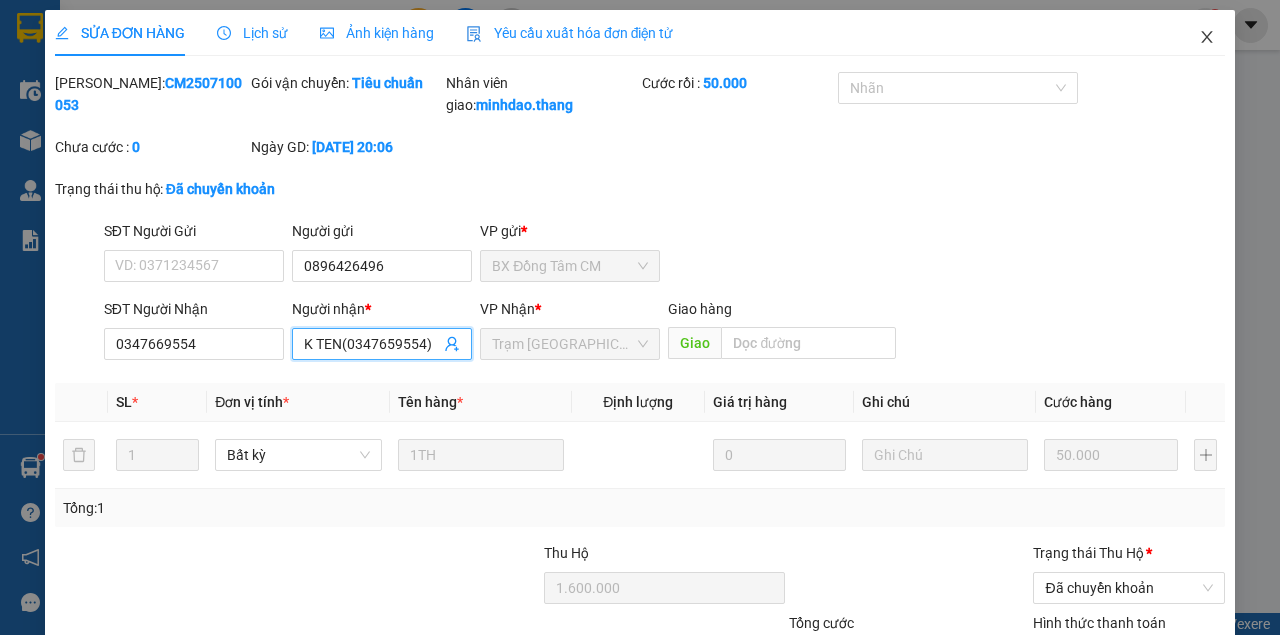 click 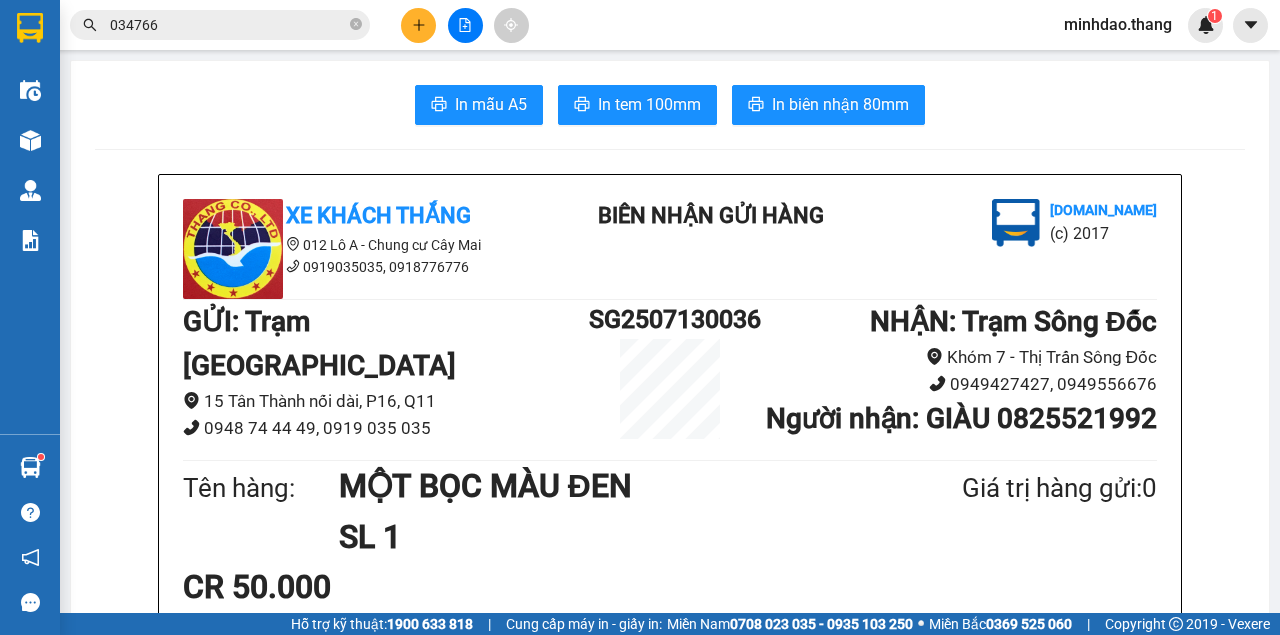 click 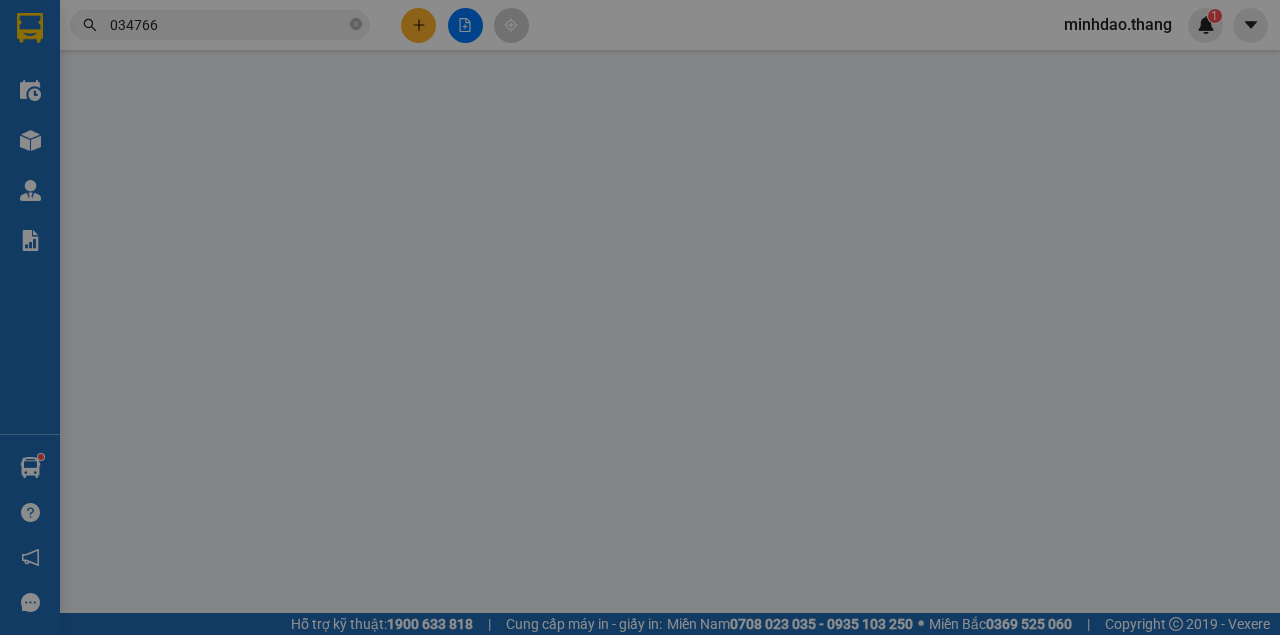 click on "Yêu cầu xuất hóa đơn điện tử" at bounding box center (319, 33) 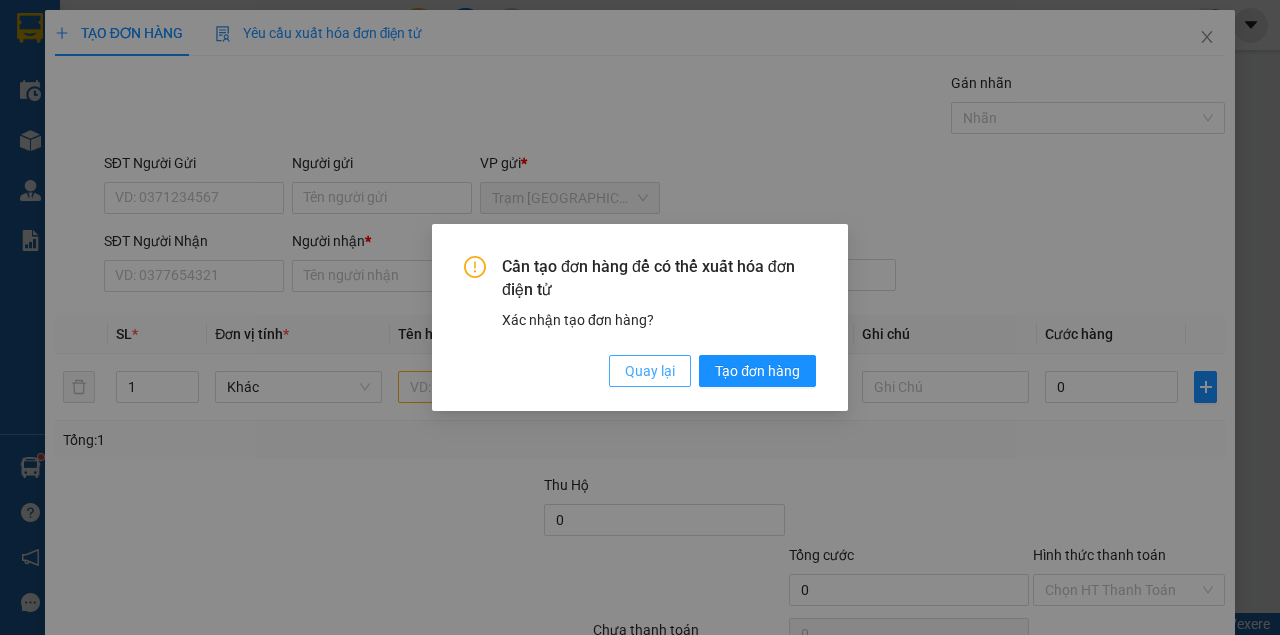 click on "Quay lại" at bounding box center (650, 371) 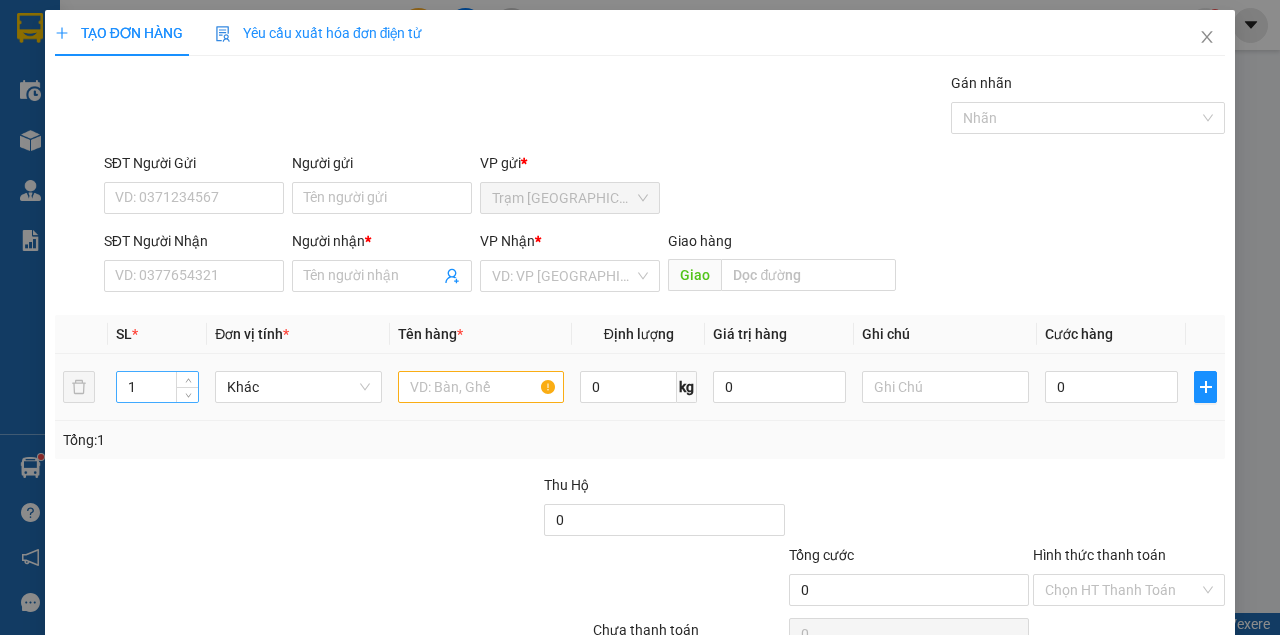 click on "1" at bounding box center (158, 387) 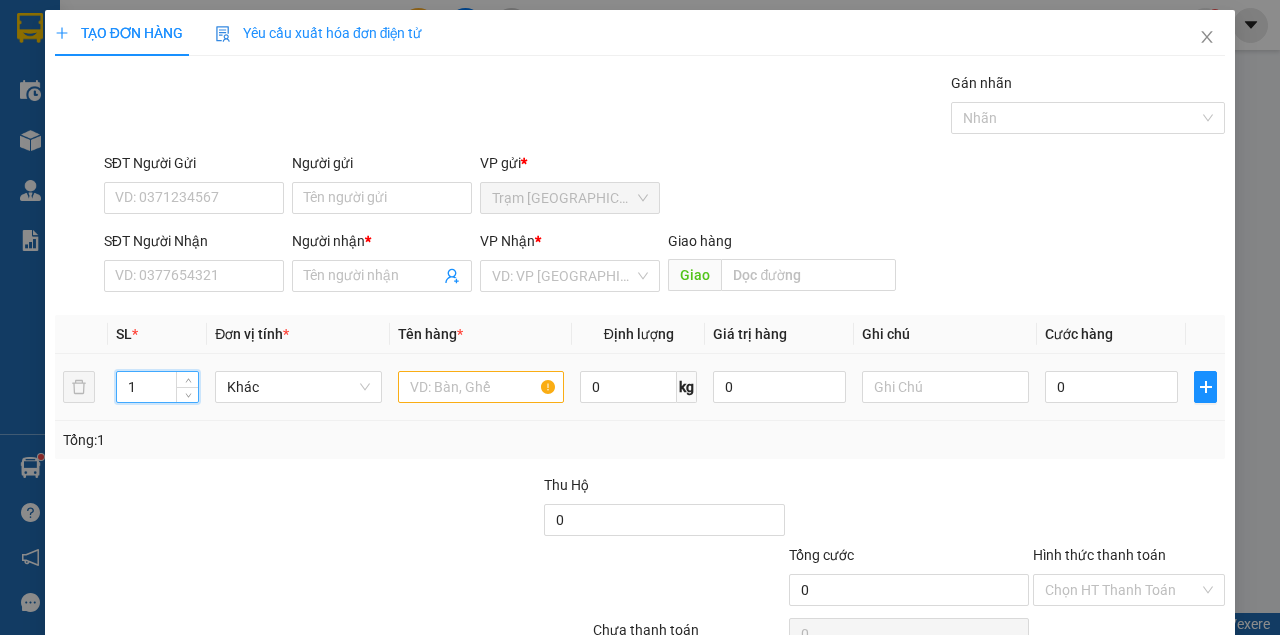 click on "1" at bounding box center (158, 387) 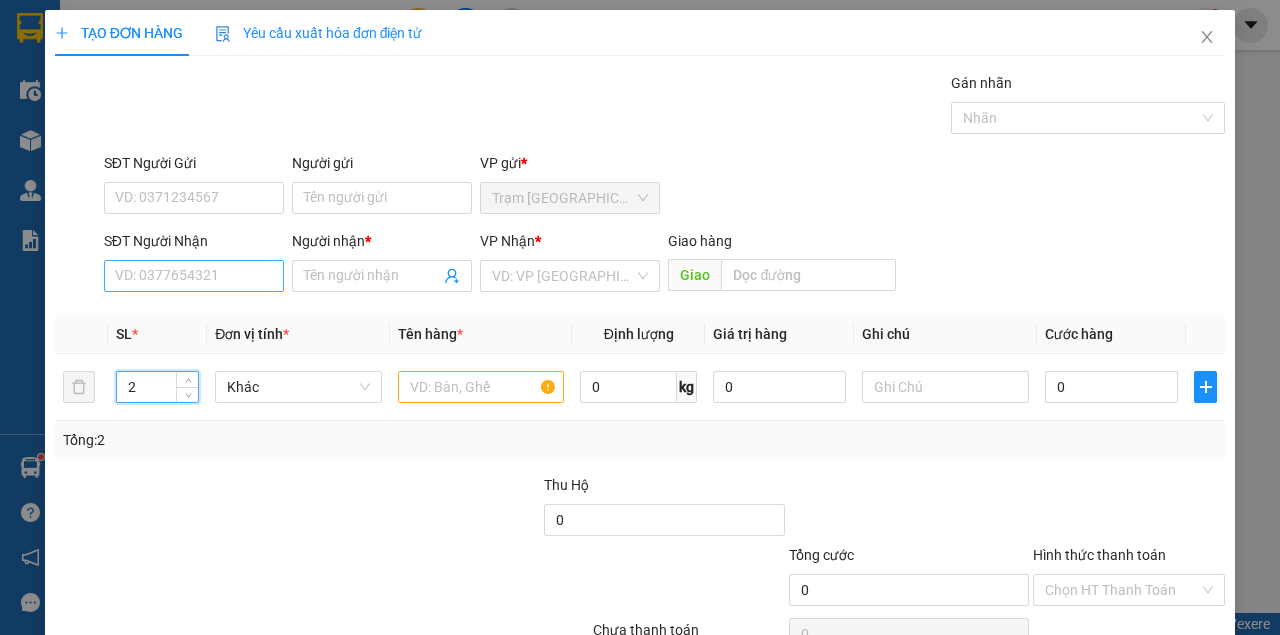 type on "2" 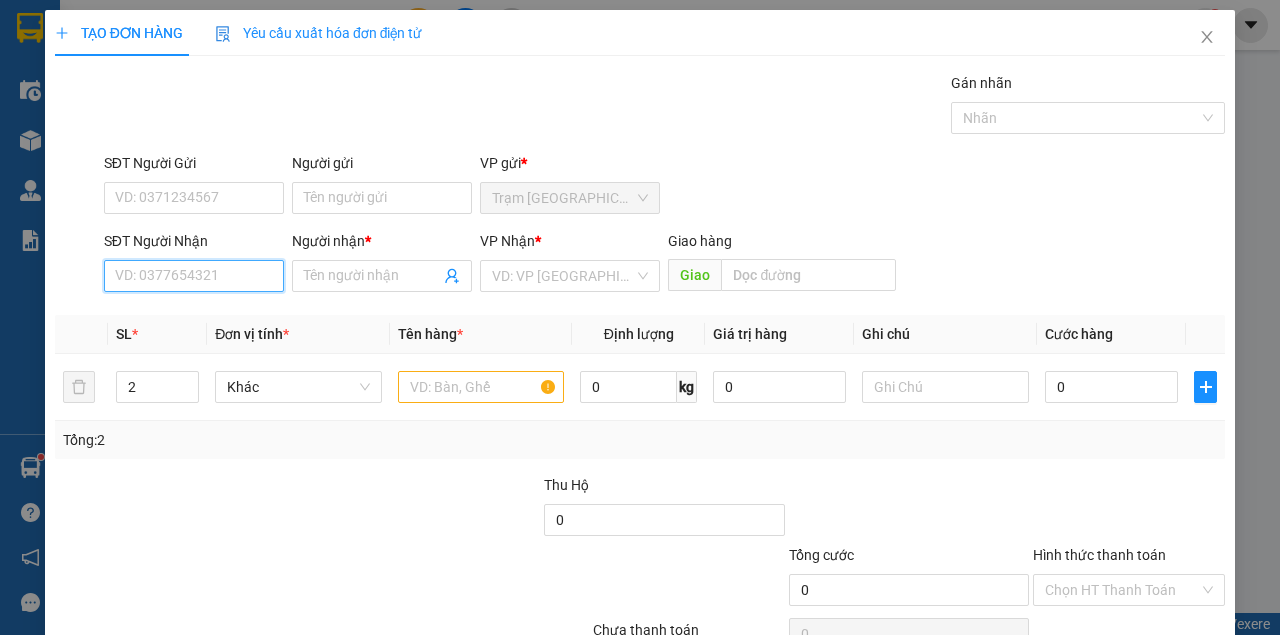 click on "SĐT Người Nhận" at bounding box center (194, 276) 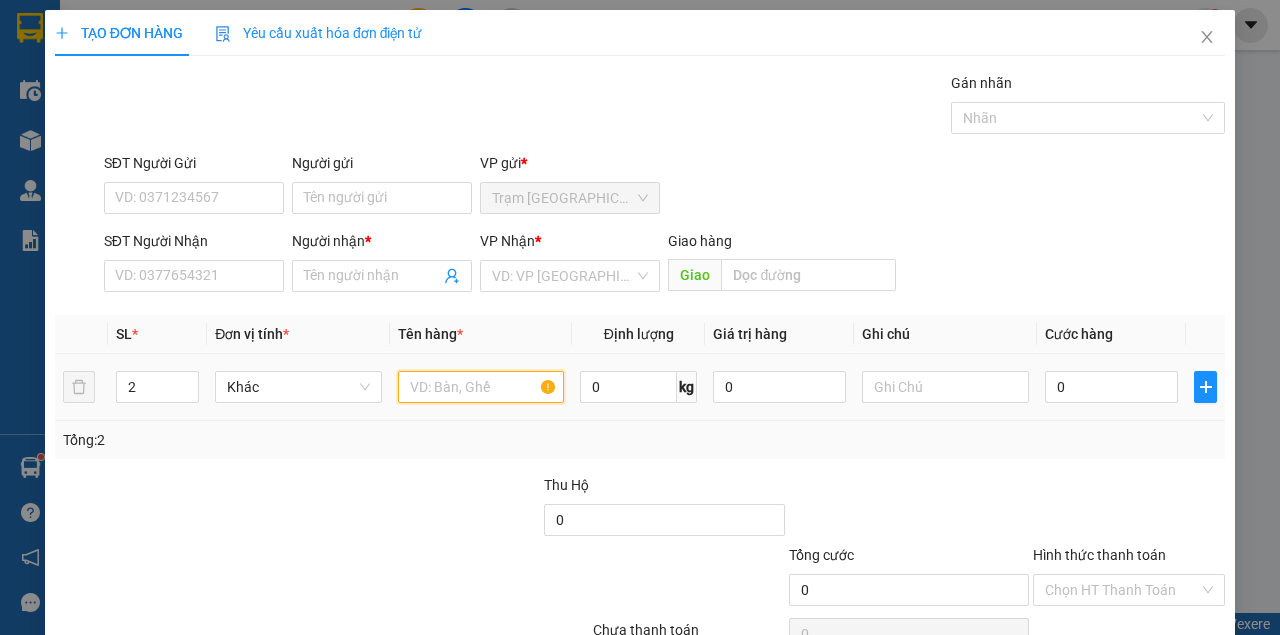 click at bounding box center [481, 387] 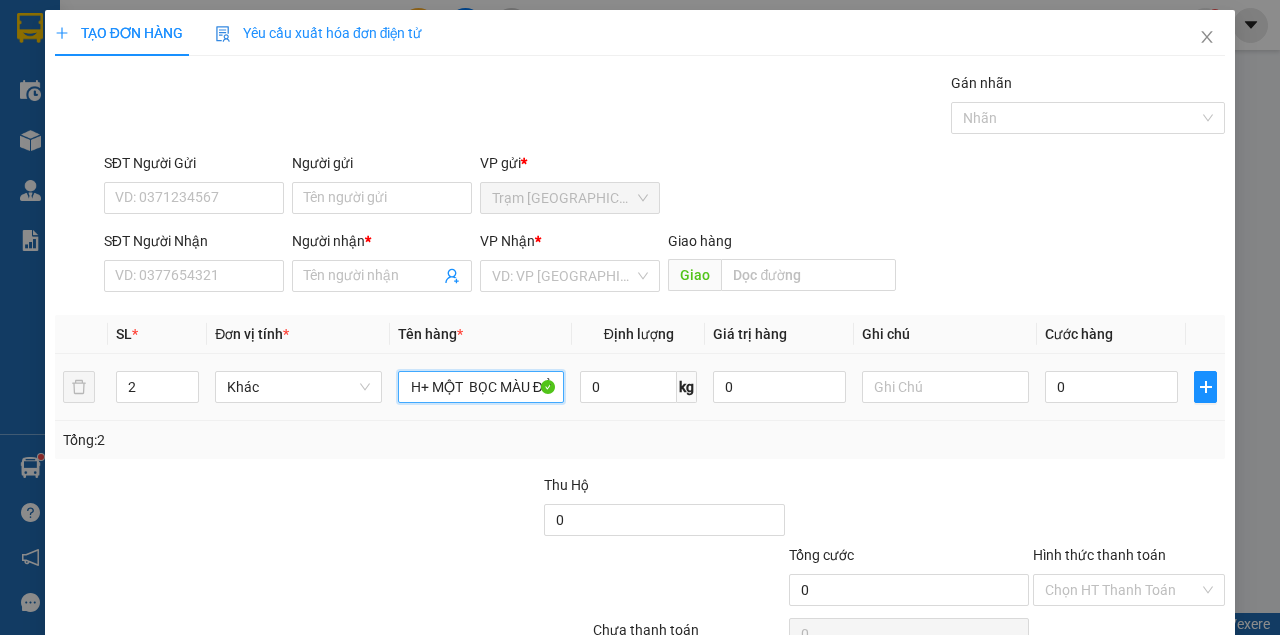 scroll, scrollTop: 0, scrollLeft: 137, axis: horizontal 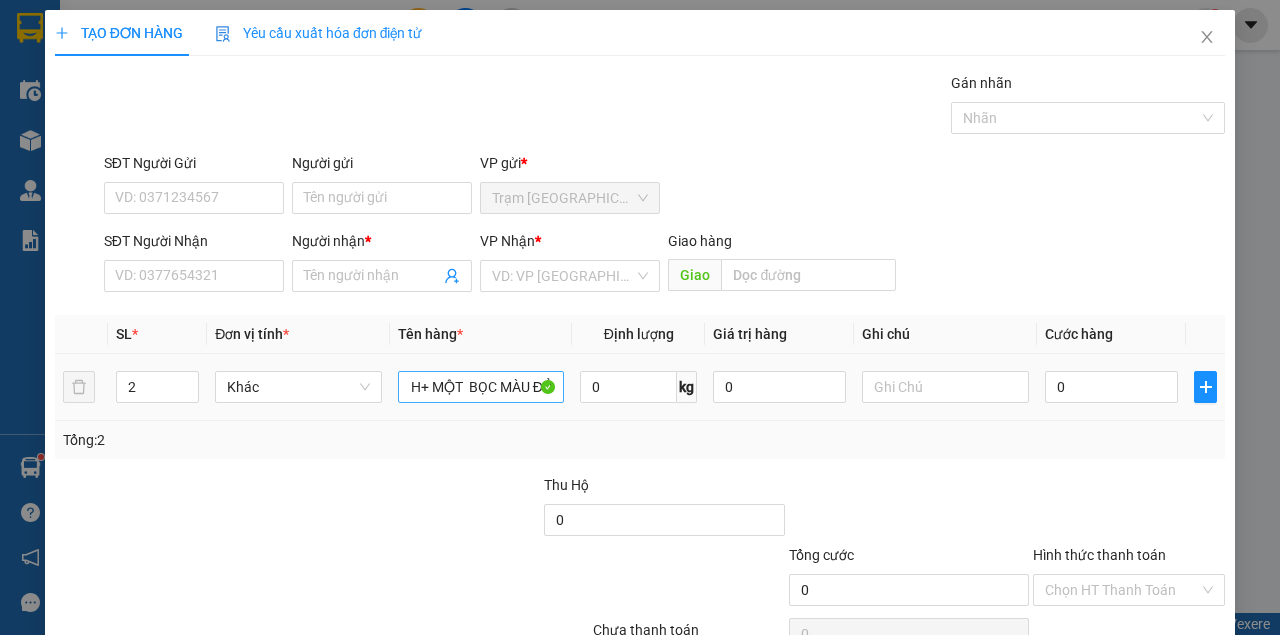 drag, startPoint x: 400, startPoint y: 408, endPoint x: 440, endPoint y: 394, distance: 42.379242 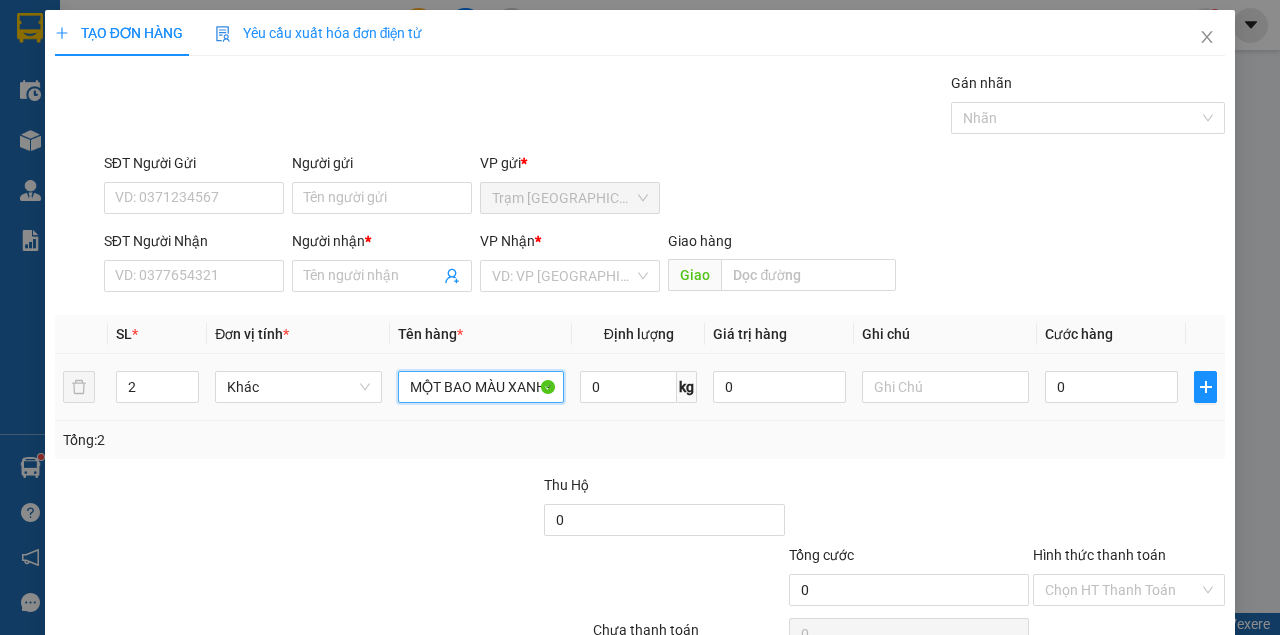 click on "MỘT BAO MÀU XANH+ MỘT  BỌC MÀU ĐỎ" at bounding box center (481, 387) 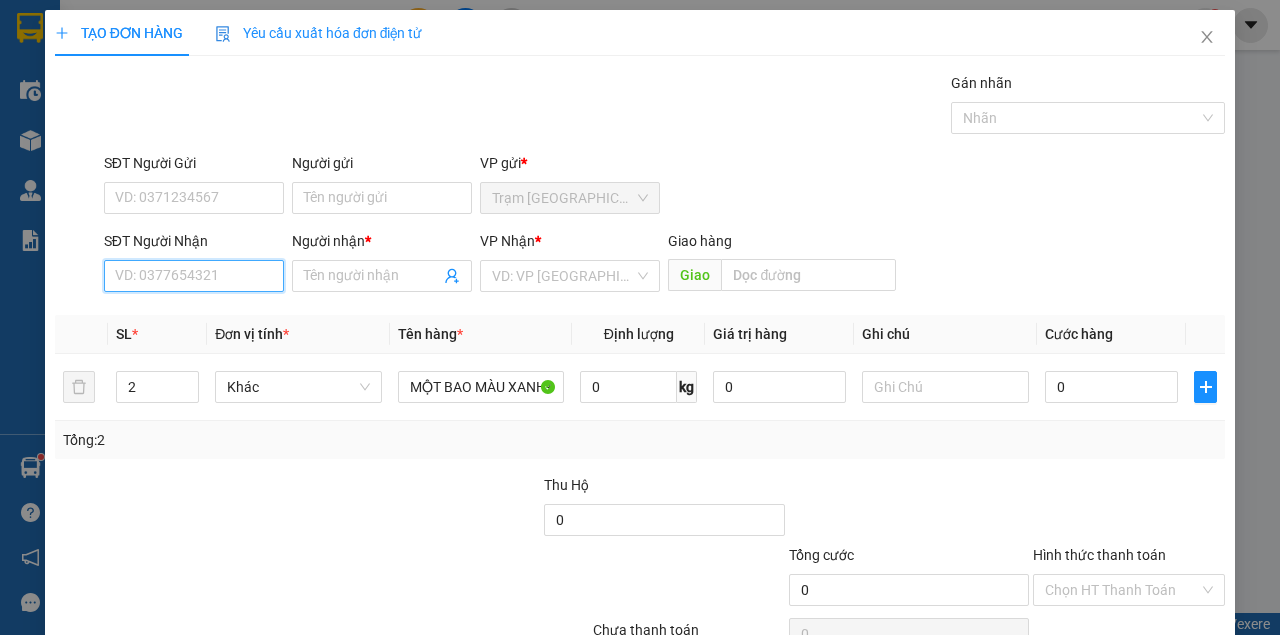 click on "SĐT Người Nhận" at bounding box center (194, 276) 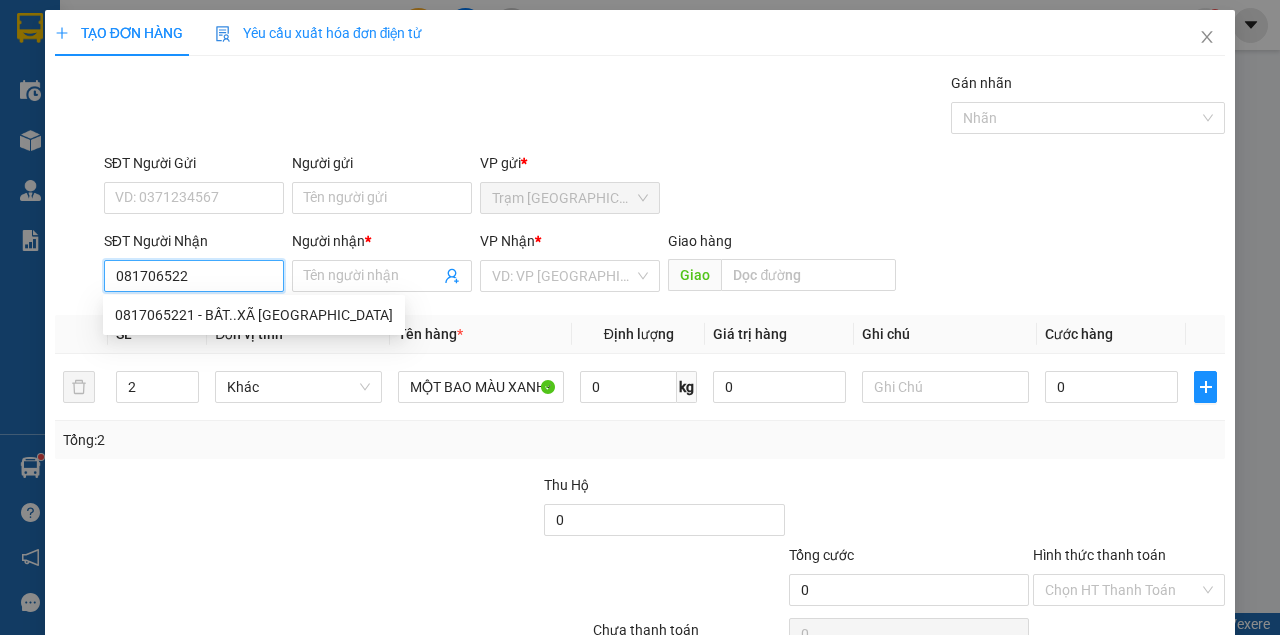 type on "0817065221" 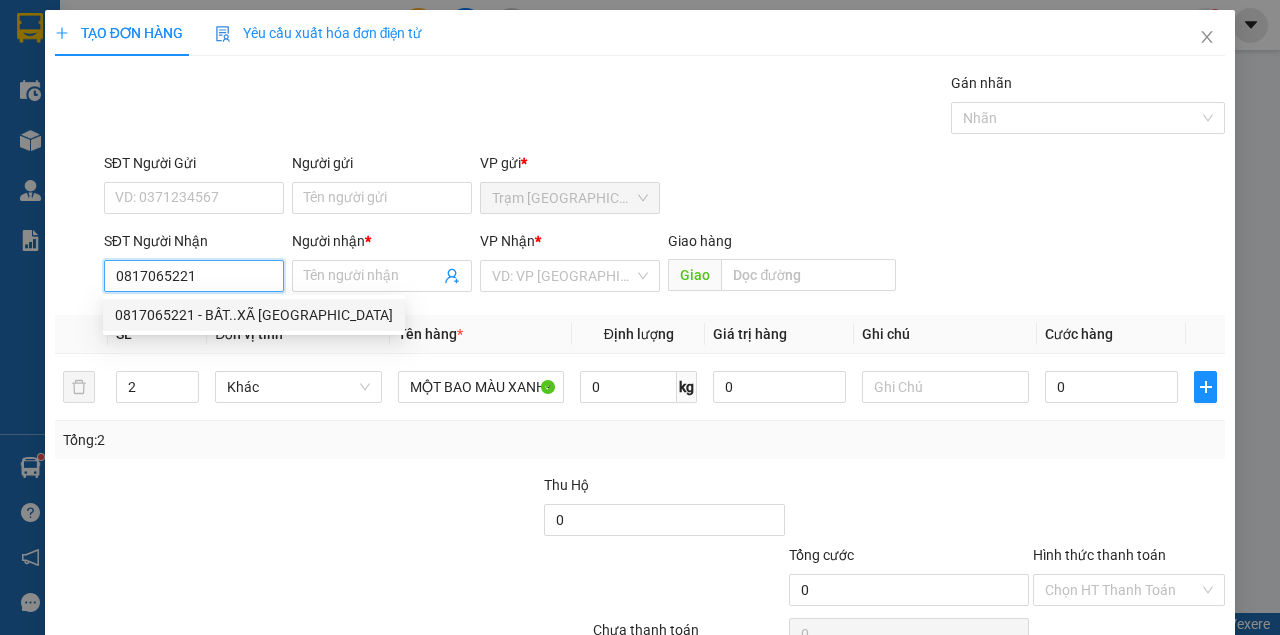 click on "0817065221 - BẤT..XÃ [GEOGRAPHIC_DATA]" at bounding box center (254, 315) 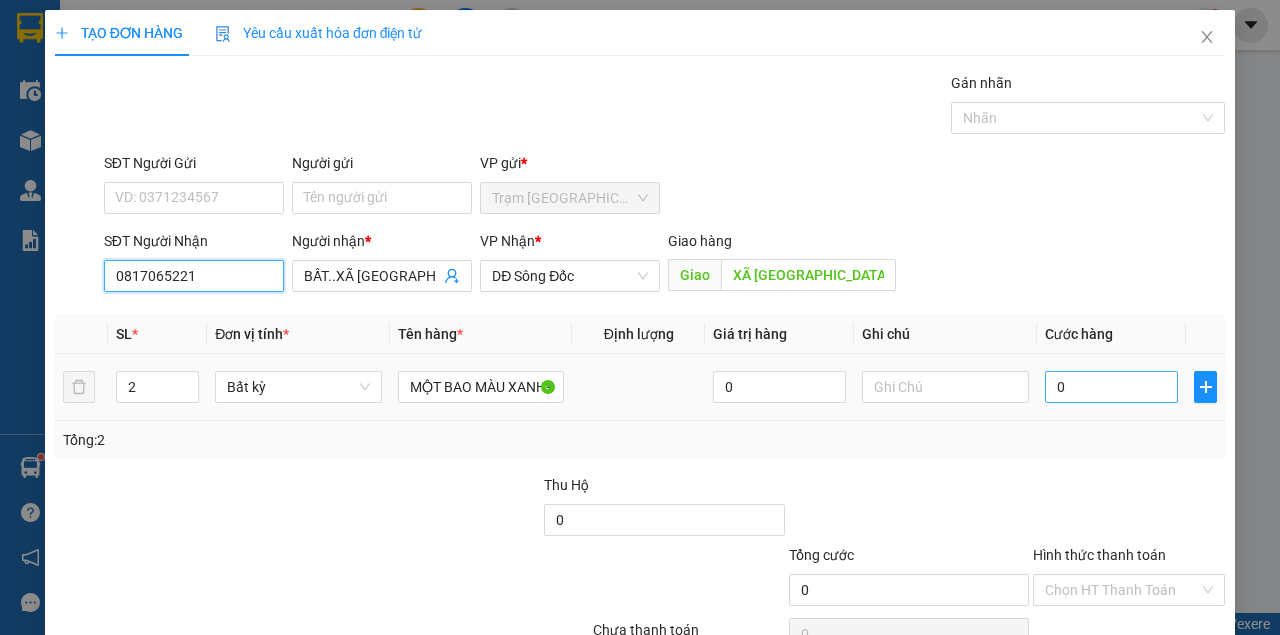 type on "0817065221" 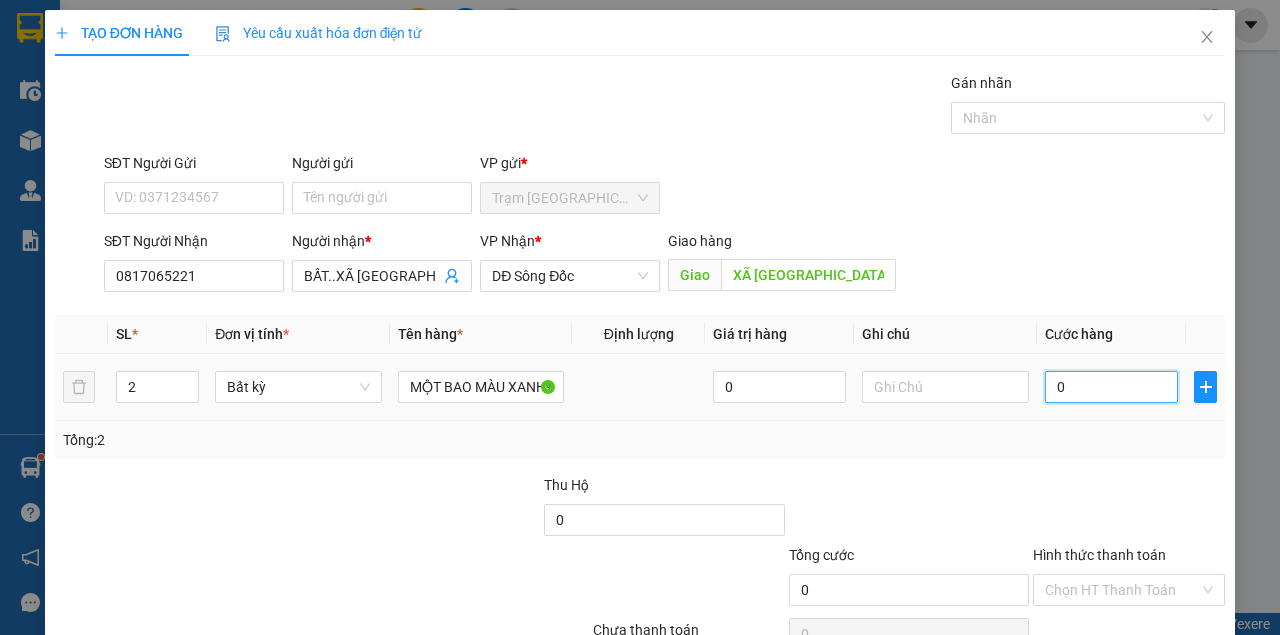 click on "0" at bounding box center (1111, 387) 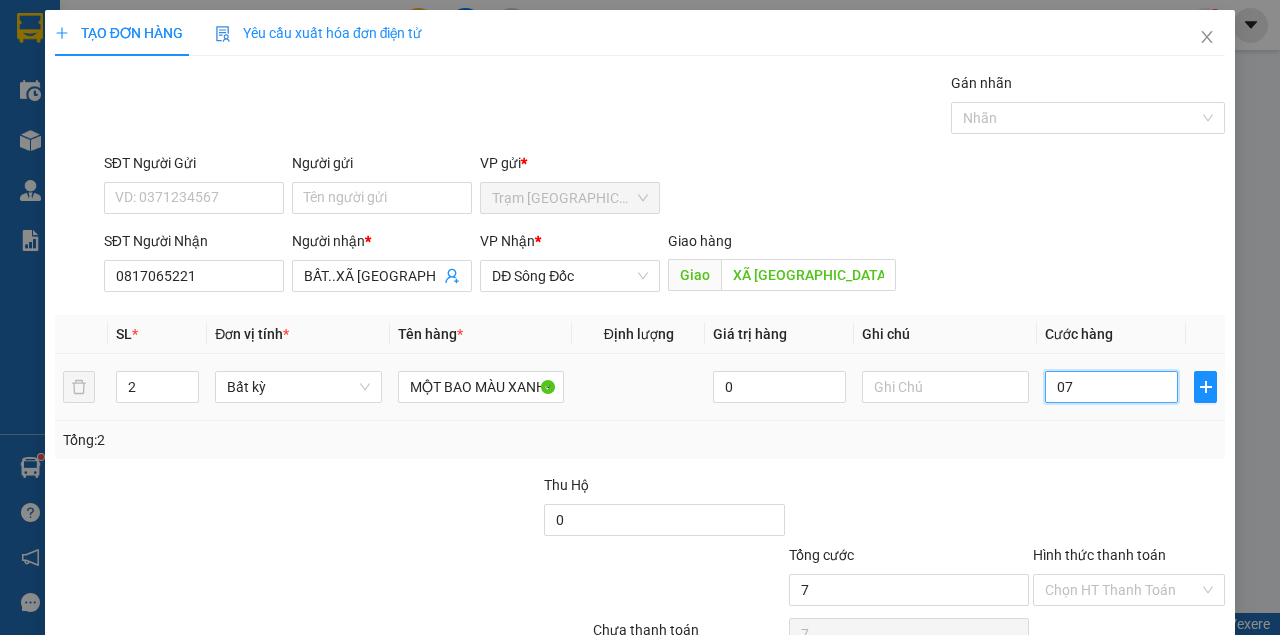type on "070" 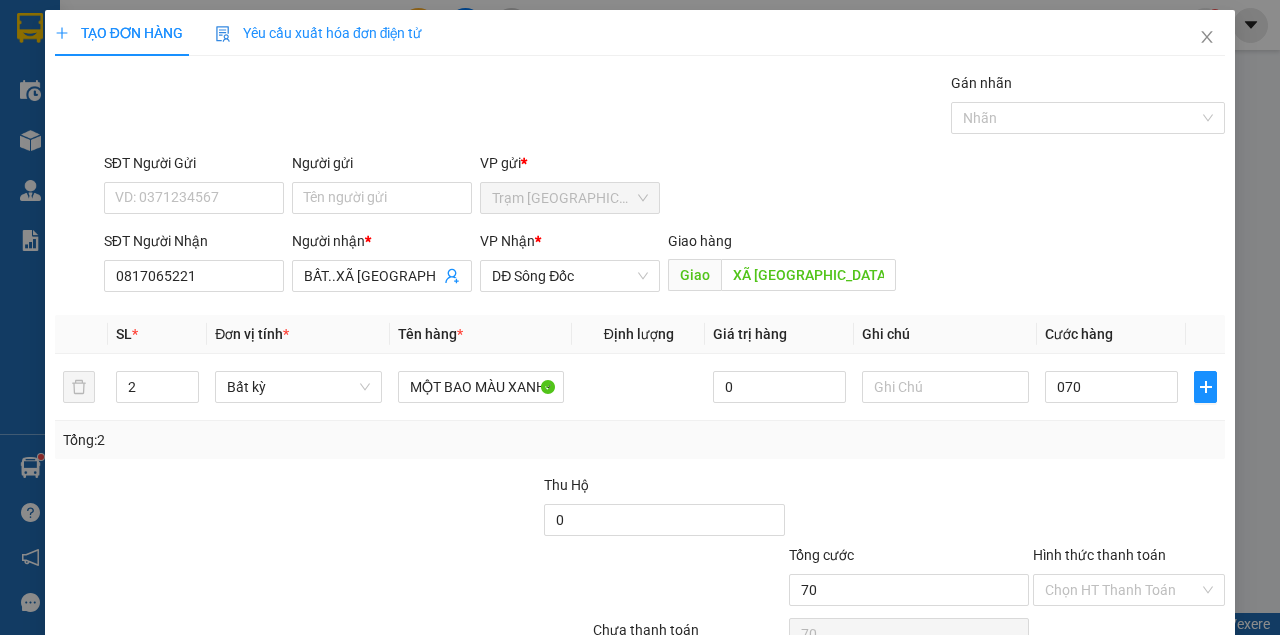 type on "70.000" 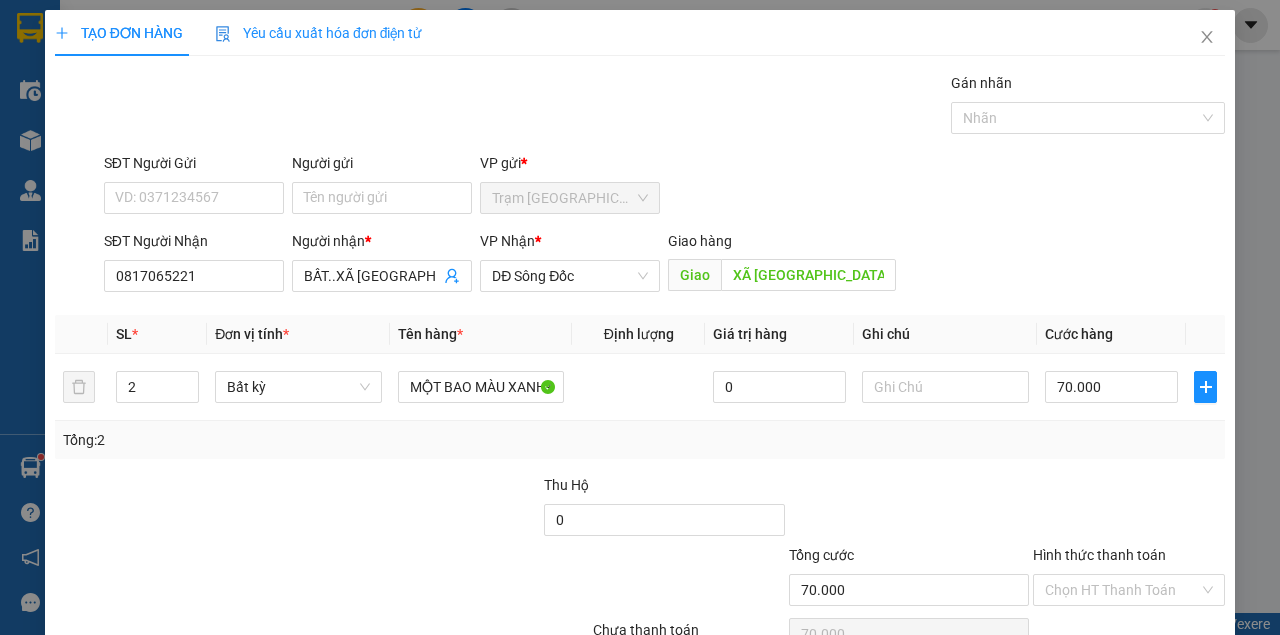 click on "SĐT Người Nhận 0817065221 Người nhận  * BẤT..XÃ KHÁNH BÌNH VP Nhận  * DĐ Sông Đốc Giao hàng Giao XÃ [GEOGRAPHIC_DATA]" at bounding box center (664, 265) 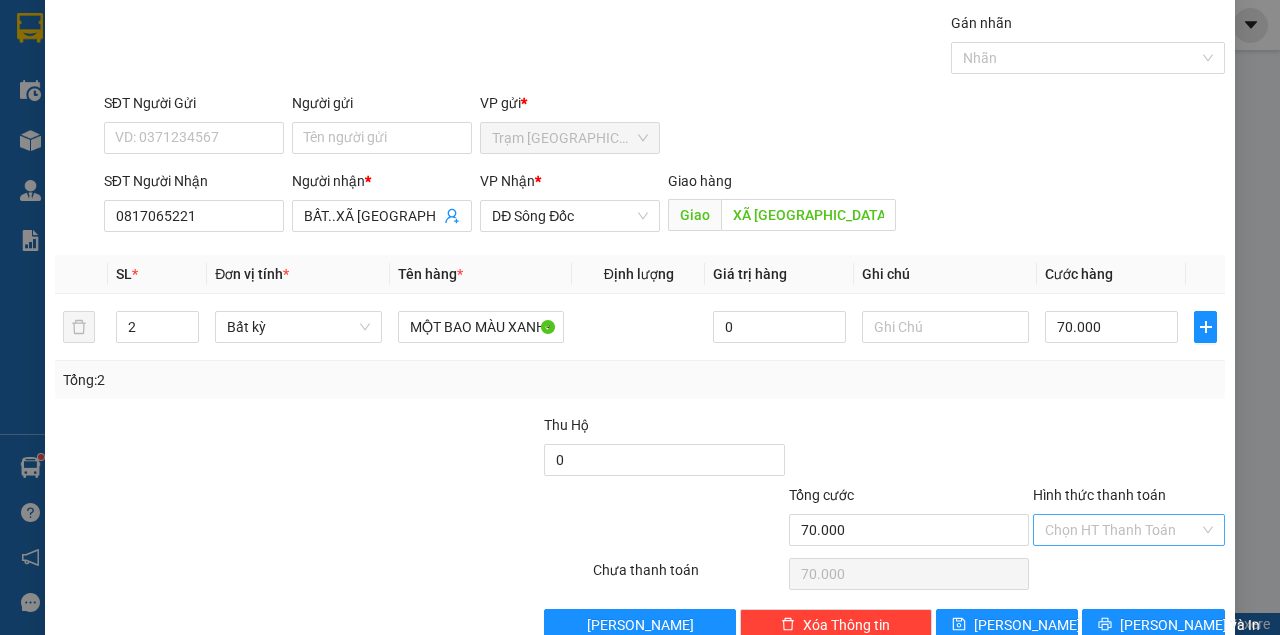 scroll, scrollTop: 102, scrollLeft: 0, axis: vertical 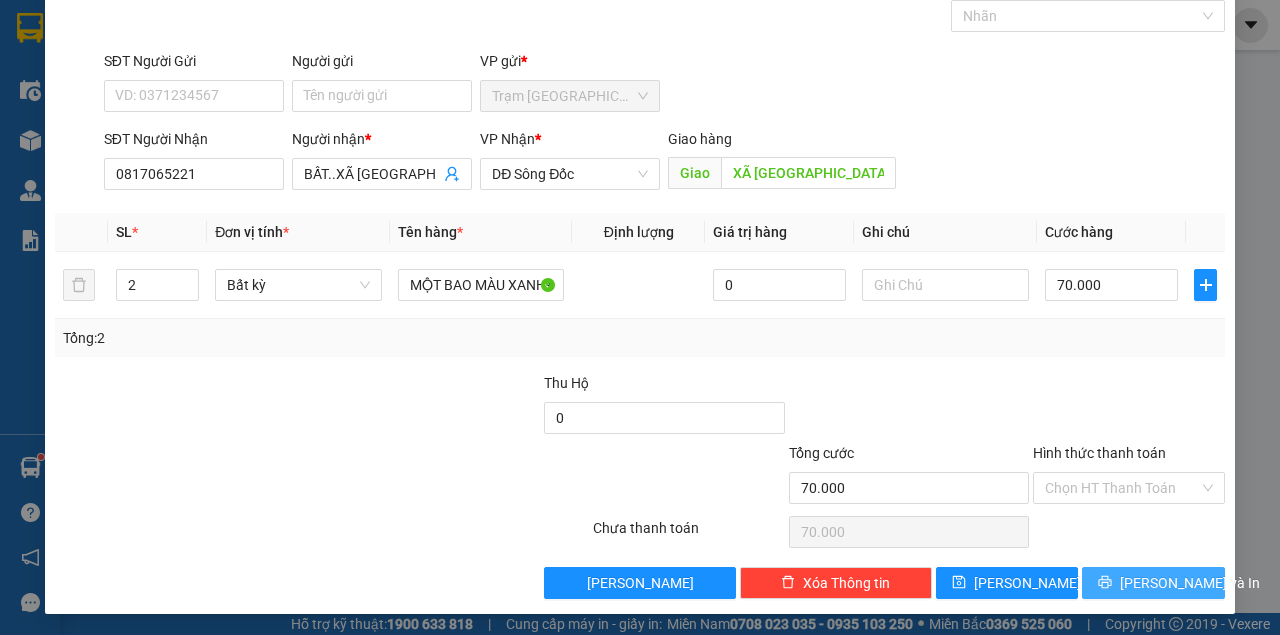 type 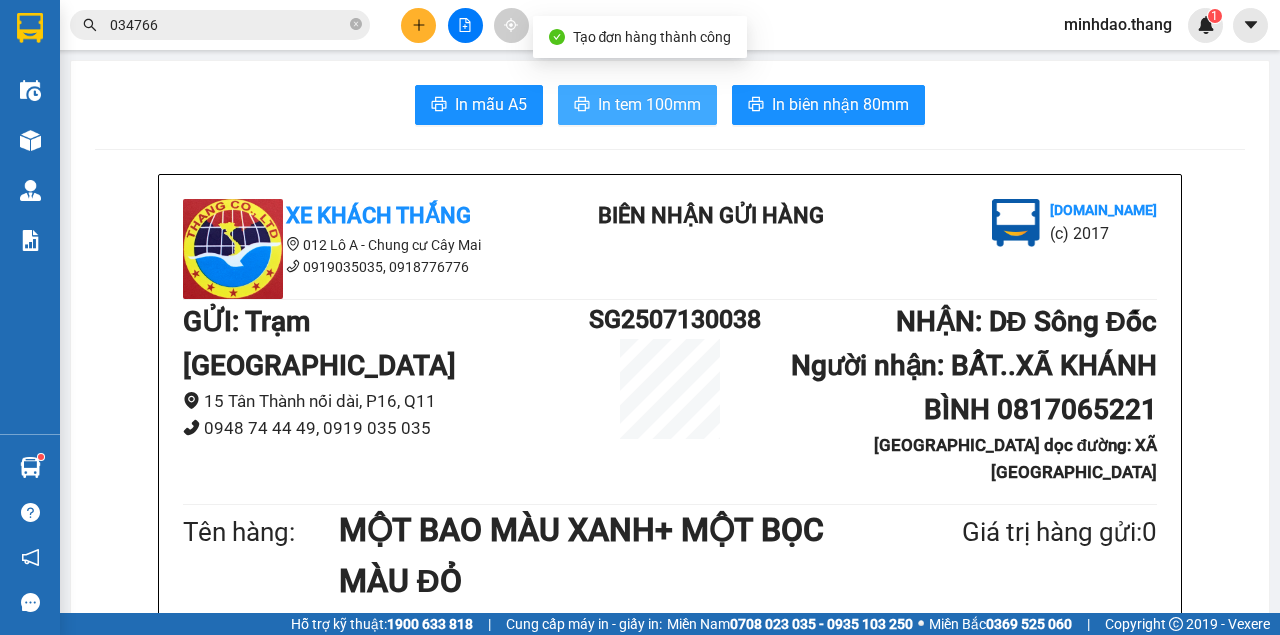 type 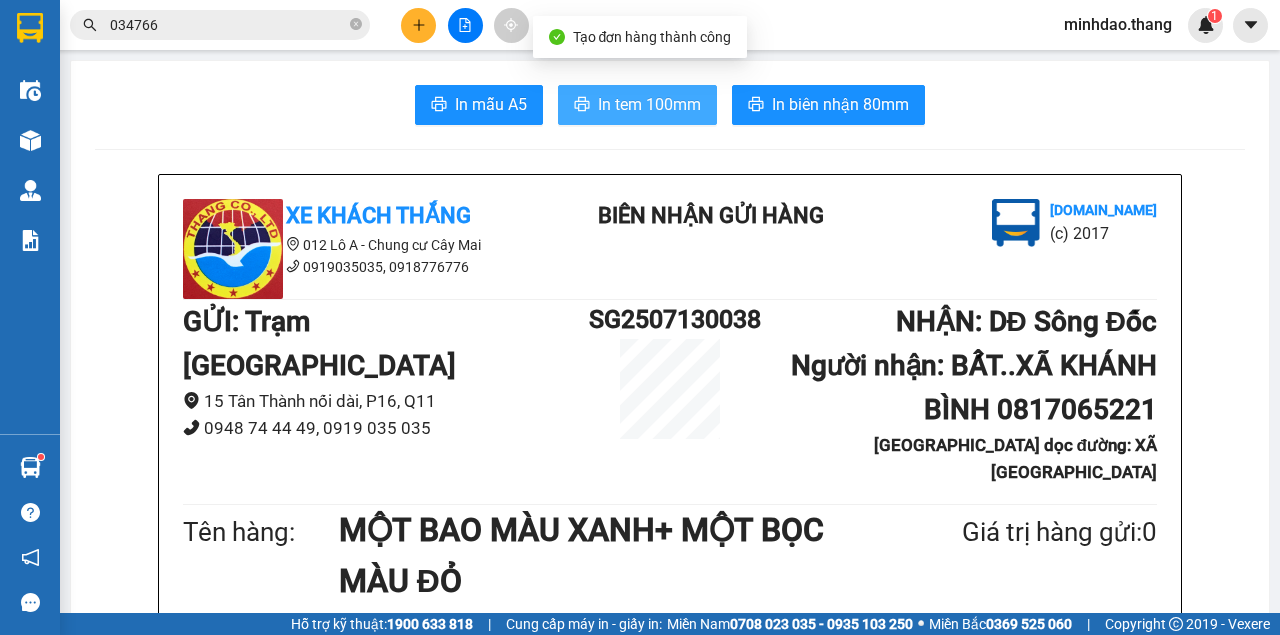 scroll, scrollTop: 230, scrollLeft: 0, axis: vertical 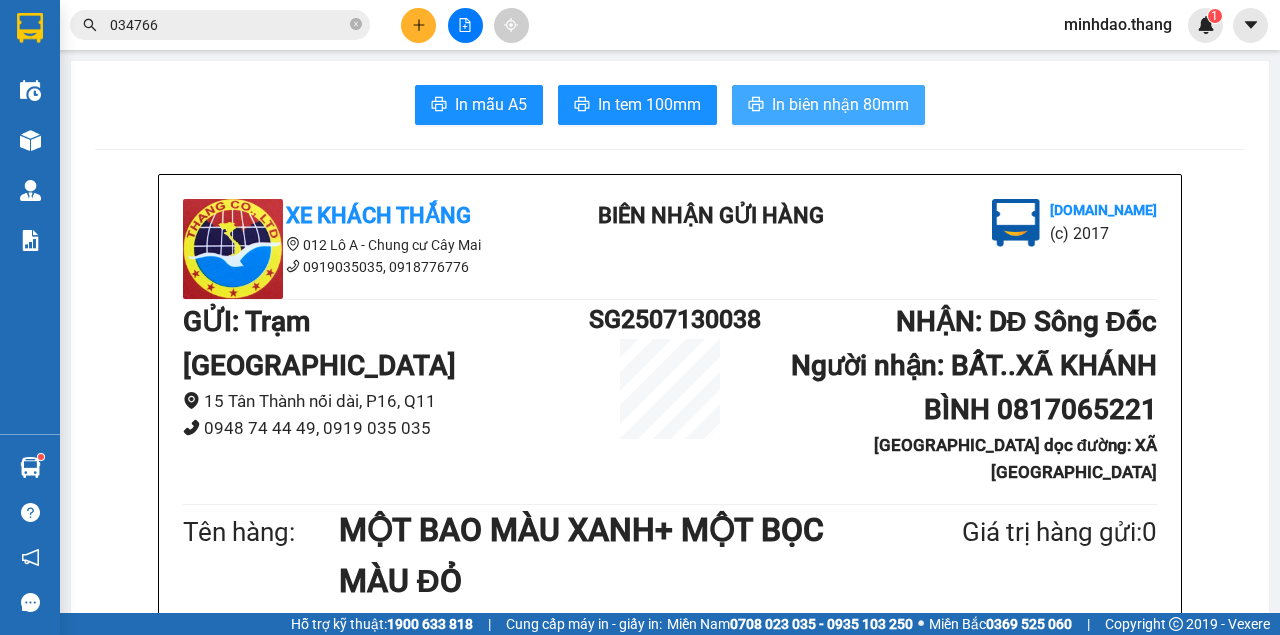 type 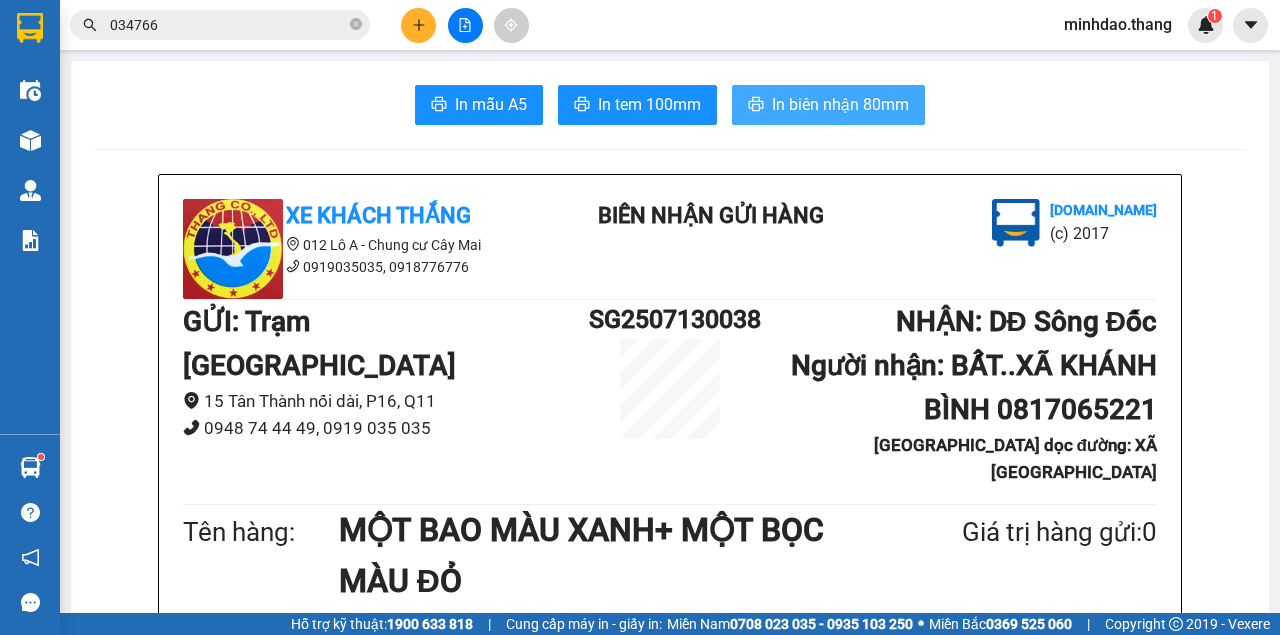 scroll, scrollTop: 0, scrollLeft: 0, axis: both 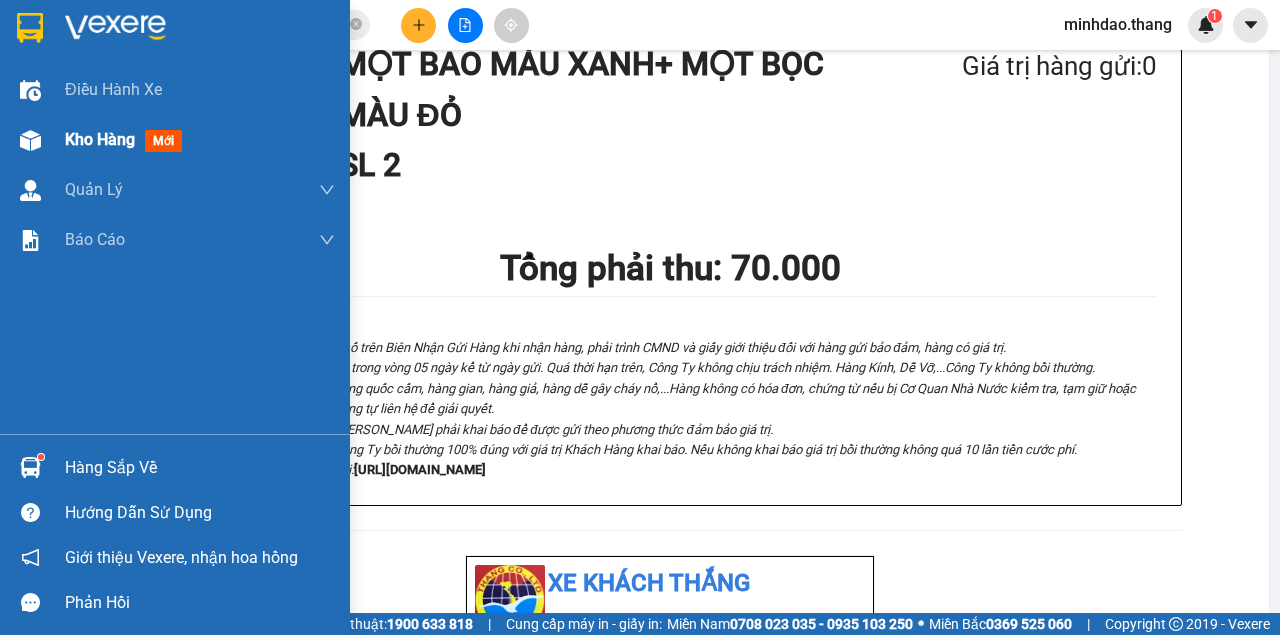 click on "Kho hàng" at bounding box center (100, 139) 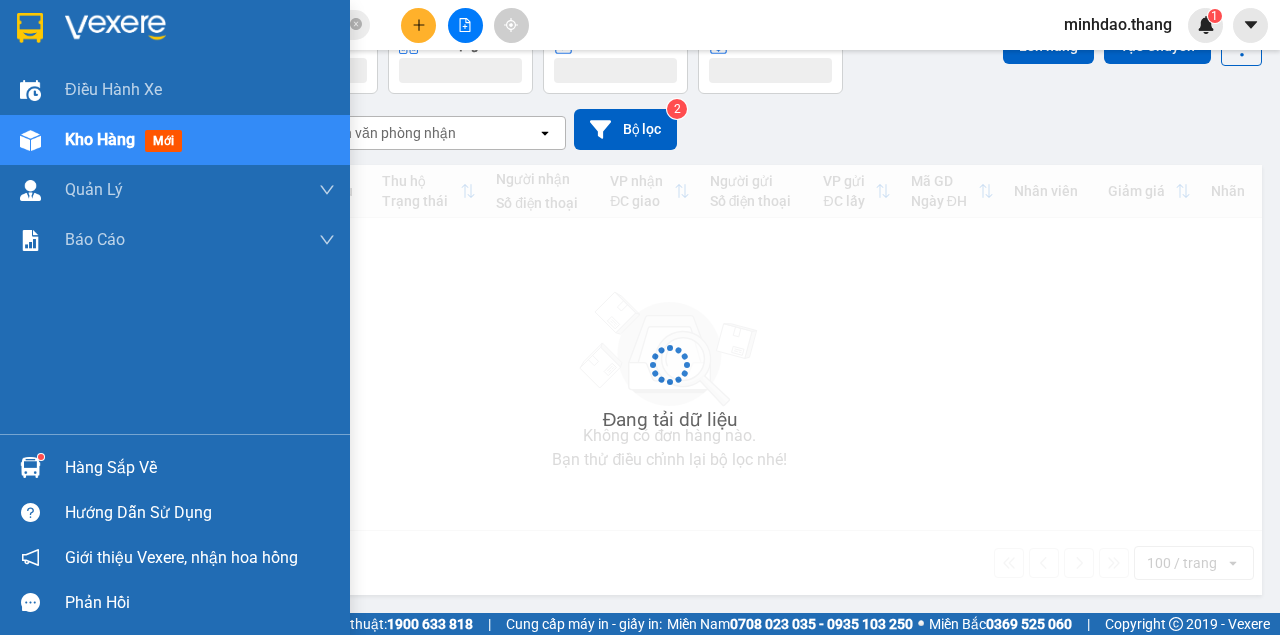 scroll, scrollTop: 0, scrollLeft: 0, axis: both 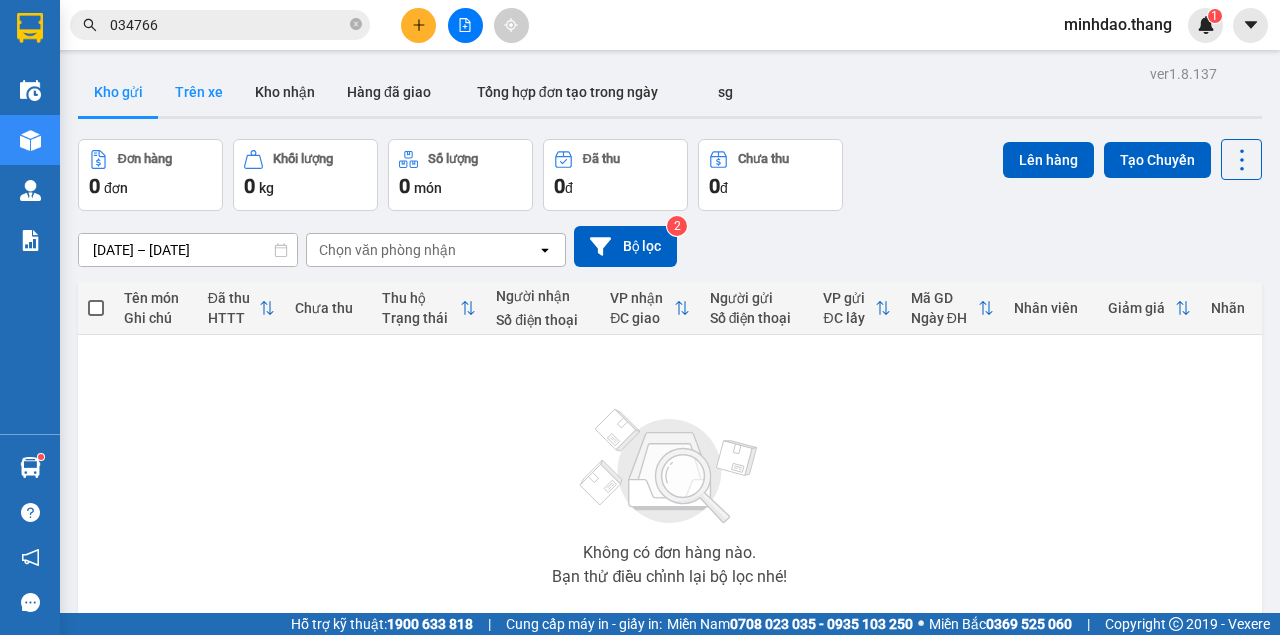 click on "Trên xe" at bounding box center (199, 92) 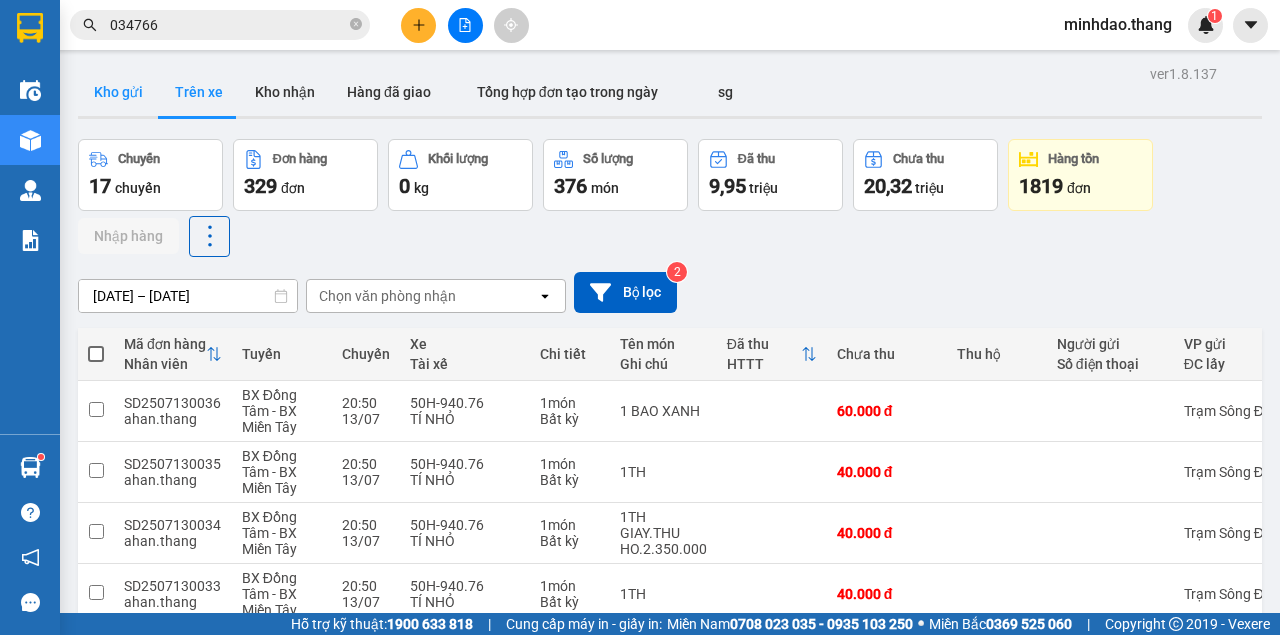 click on "Kho gửi" at bounding box center [118, 92] 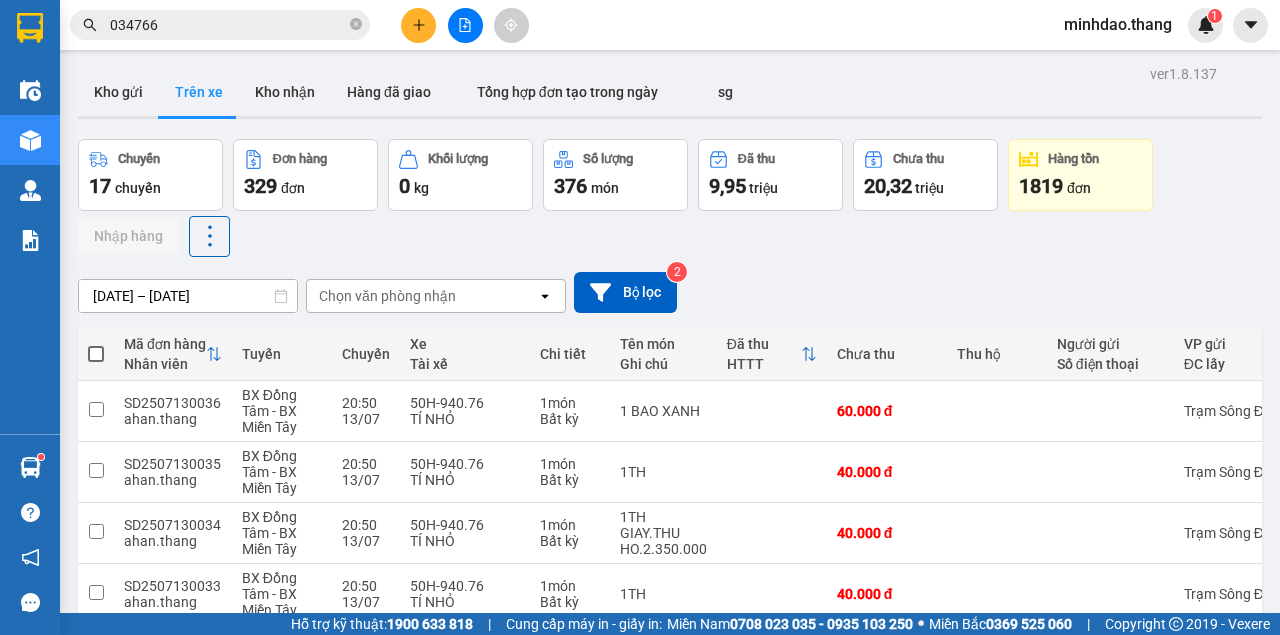 click on "Kho gửi" at bounding box center (118, 92) 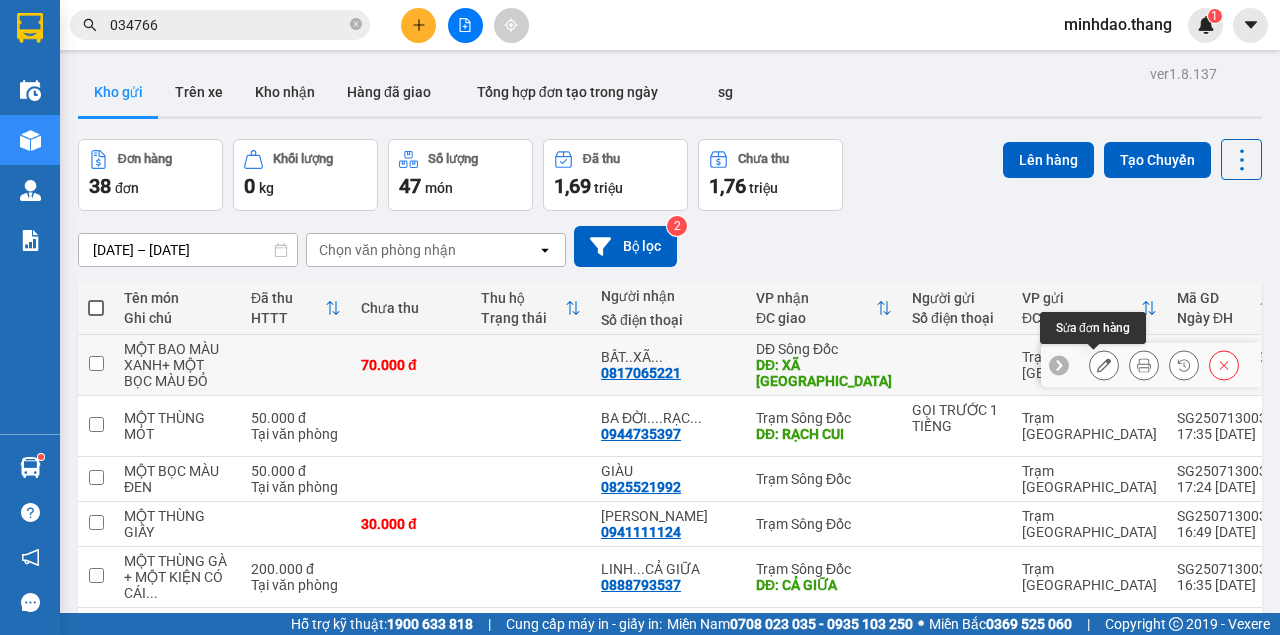 click at bounding box center (1104, 365) 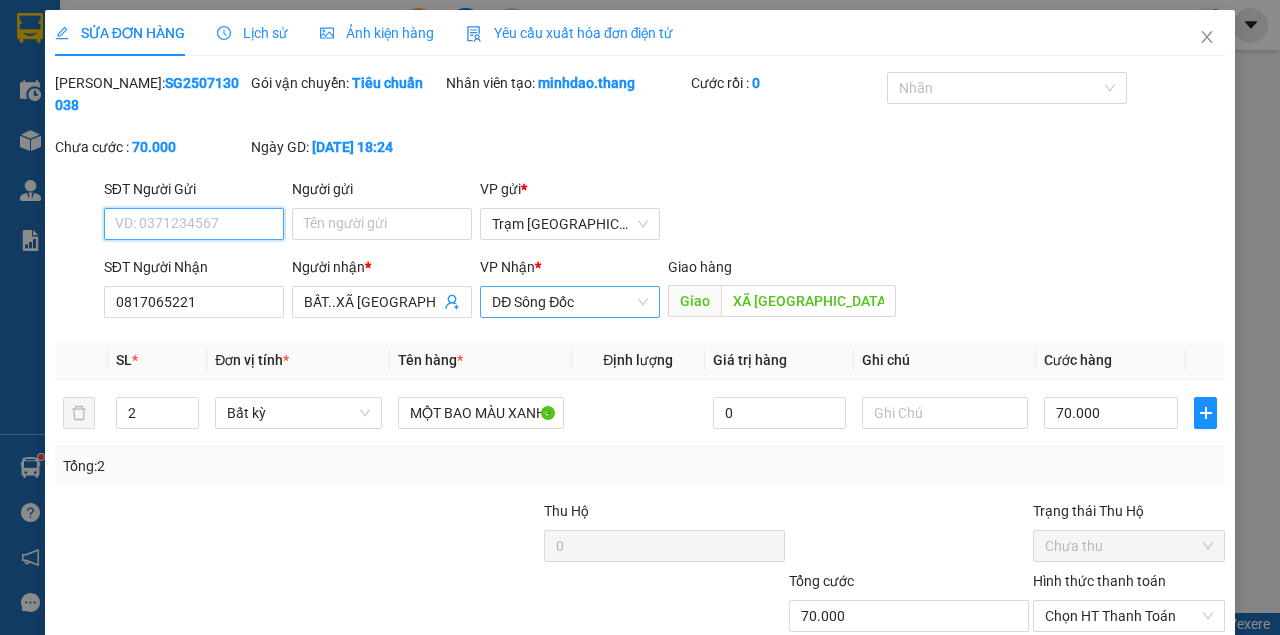 click on "DĐ Sông Đốc" at bounding box center [570, 302] 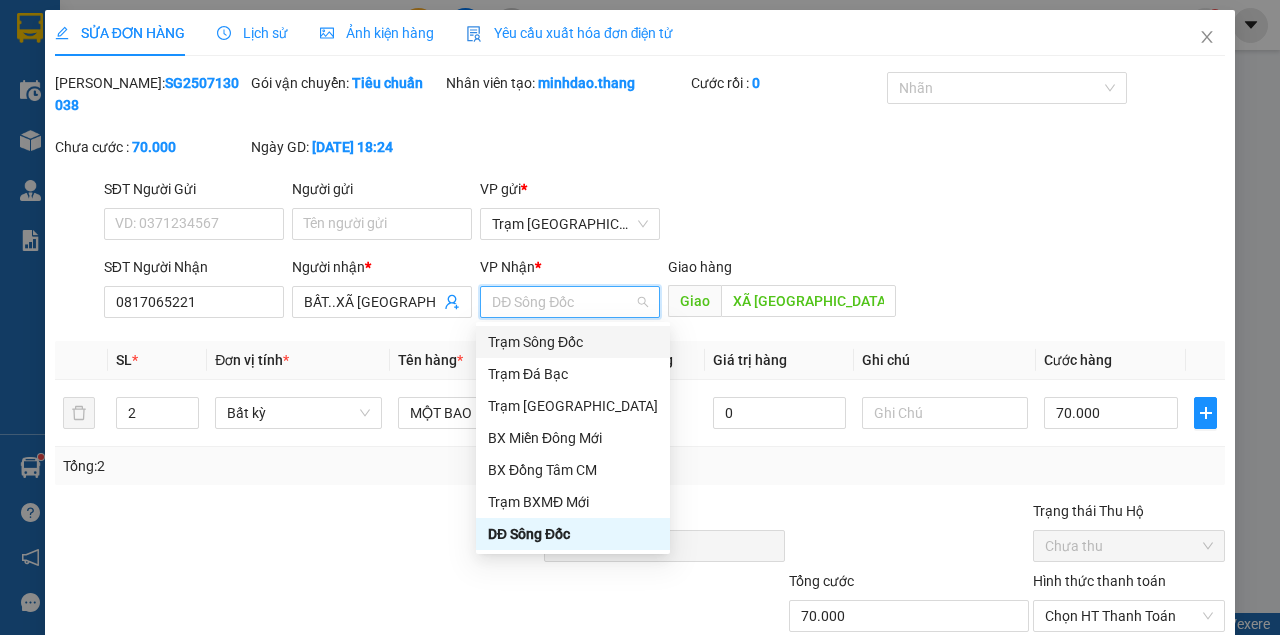 click on "Trạm Sông Đốc" at bounding box center (573, 342) 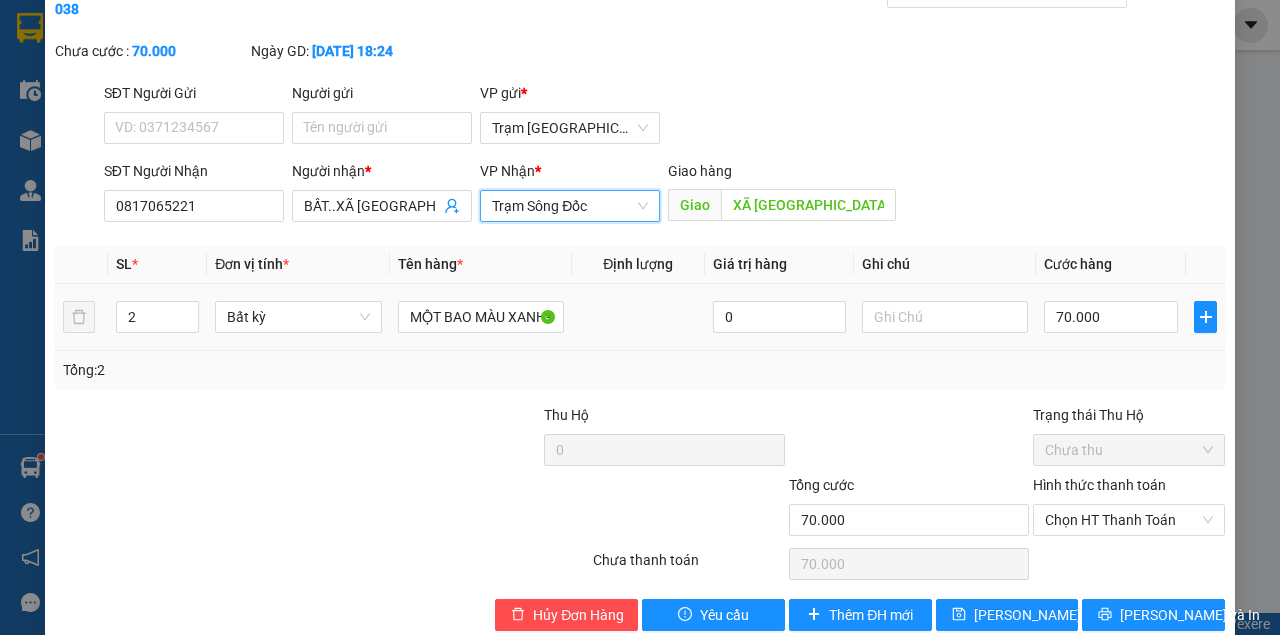 scroll, scrollTop: 129, scrollLeft: 0, axis: vertical 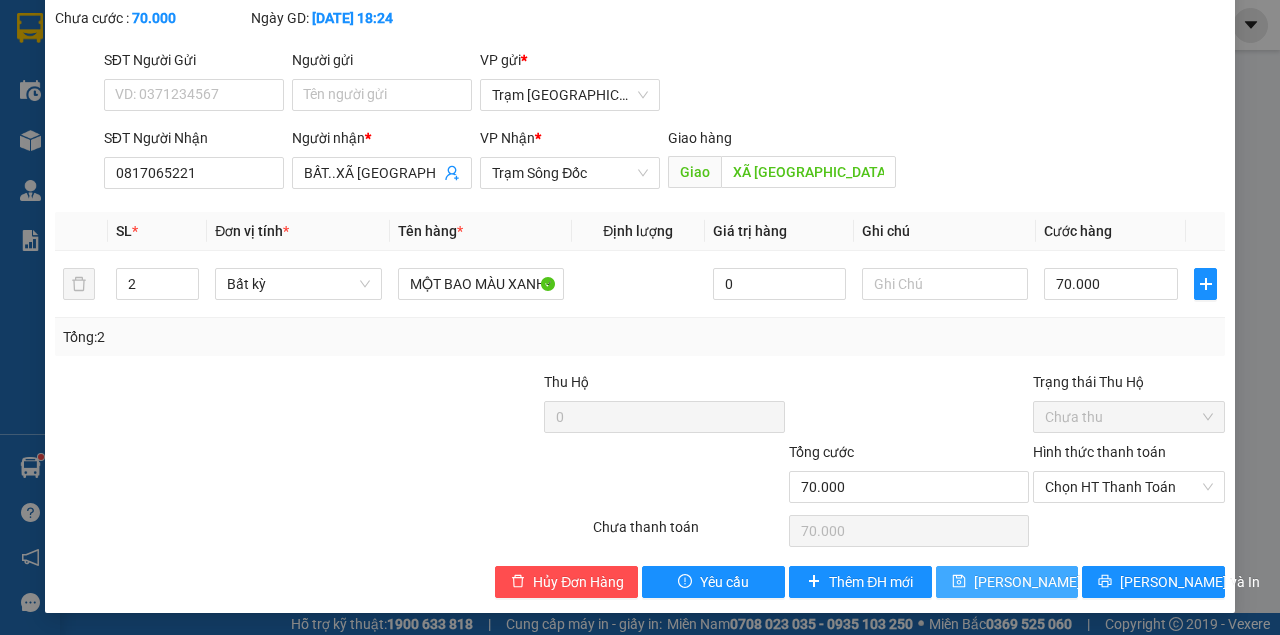 click on "[PERSON_NAME] thay đổi" at bounding box center [1007, 582] 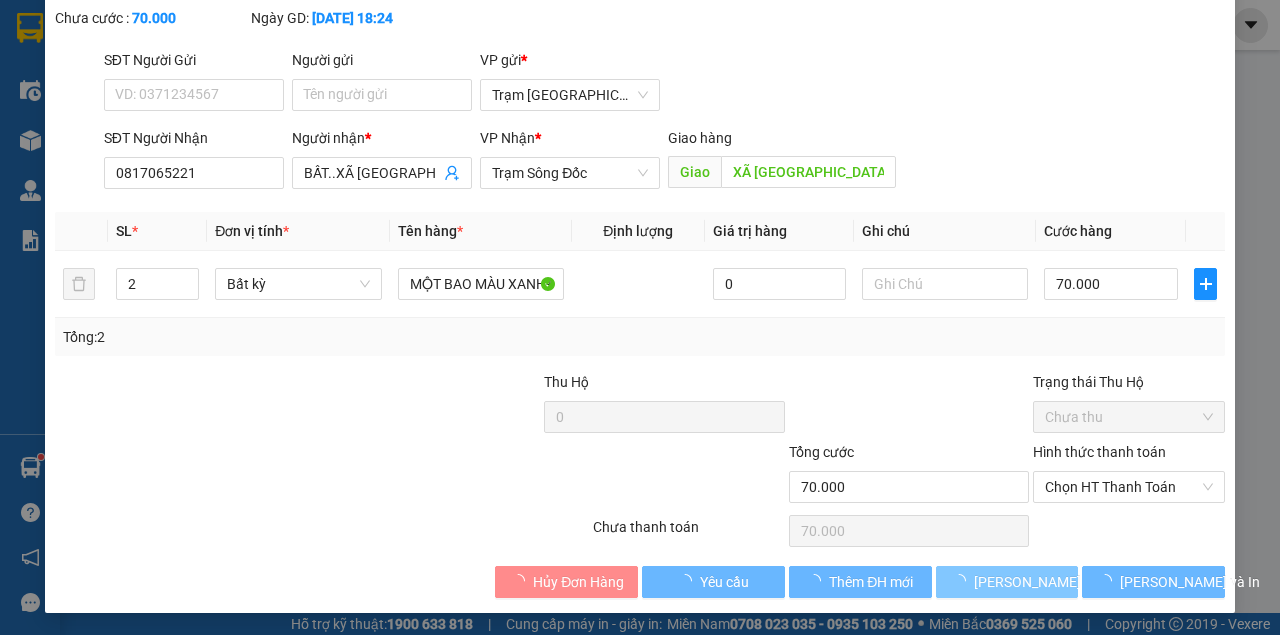 click on "[PERSON_NAME] thay đổi" at bounding box center (1007, 582) 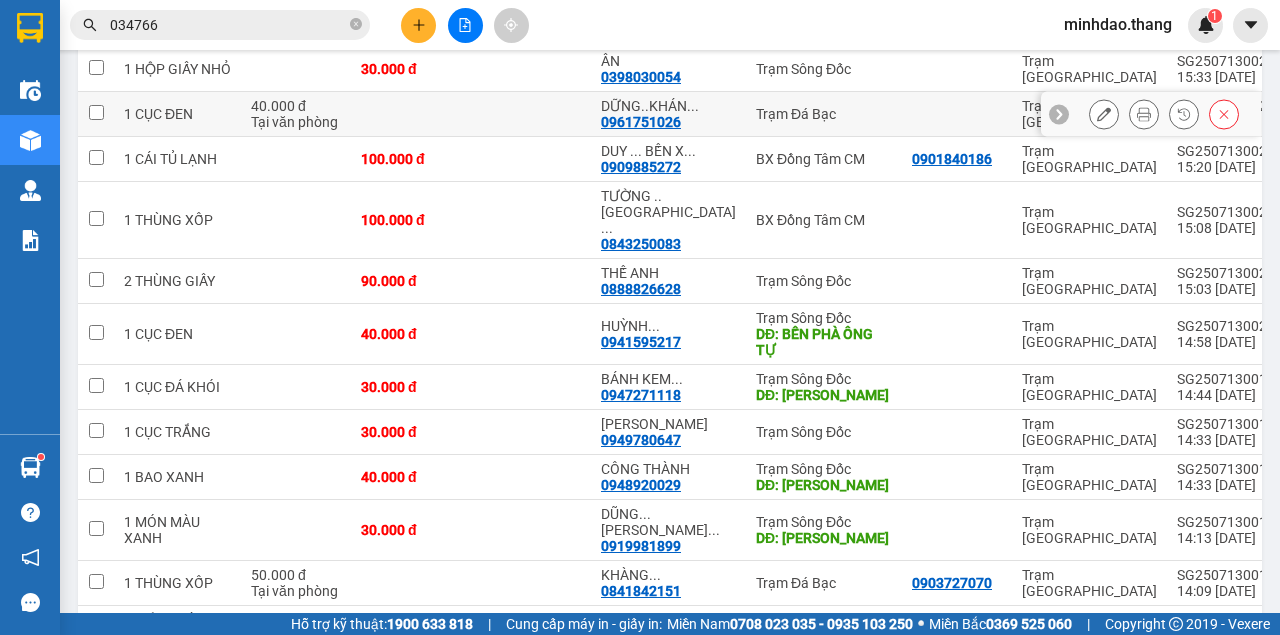 scroll, scrollTop: 1066, scrollLeft: 0, axis: vertical 